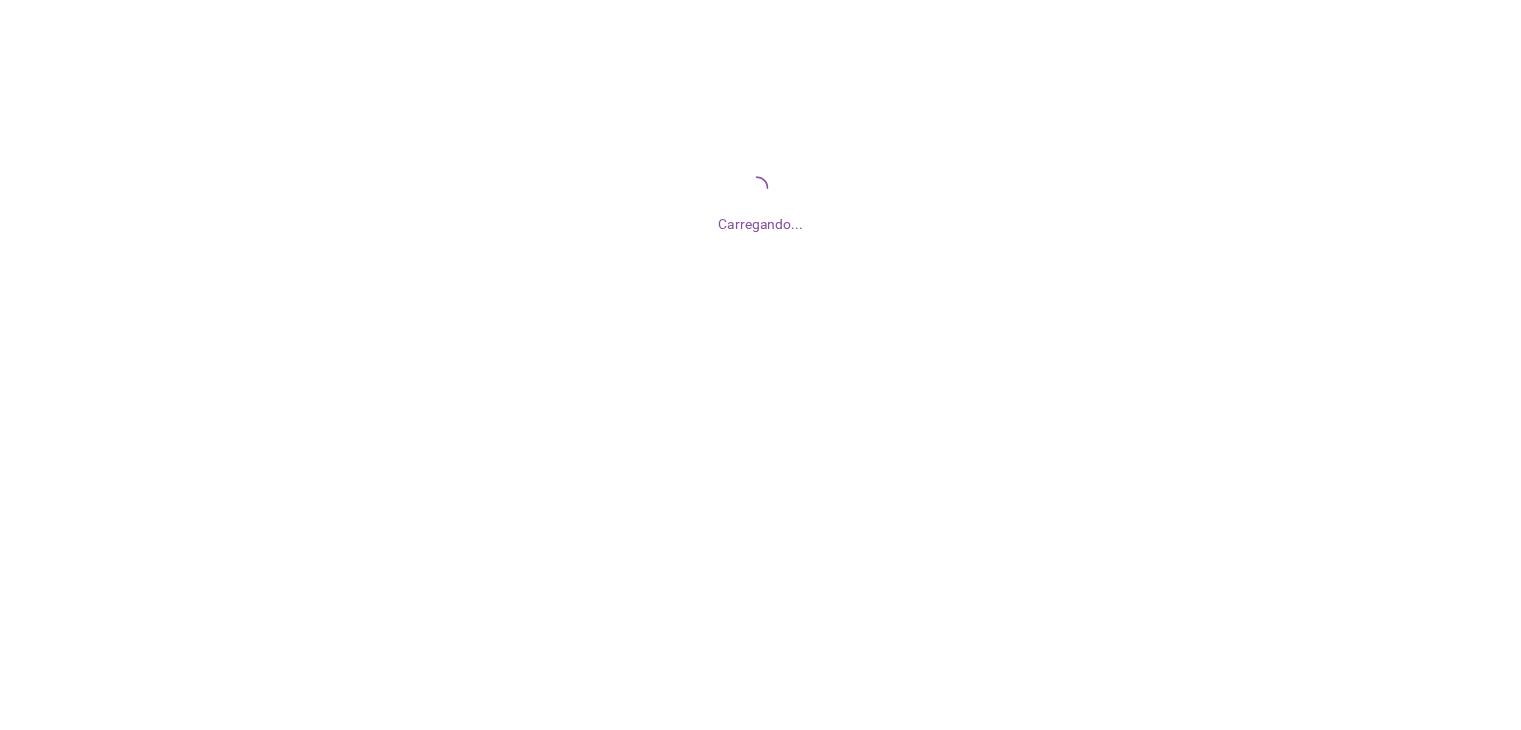 scroll, scrollTop: 0, scrollLeft: 0, axis: both 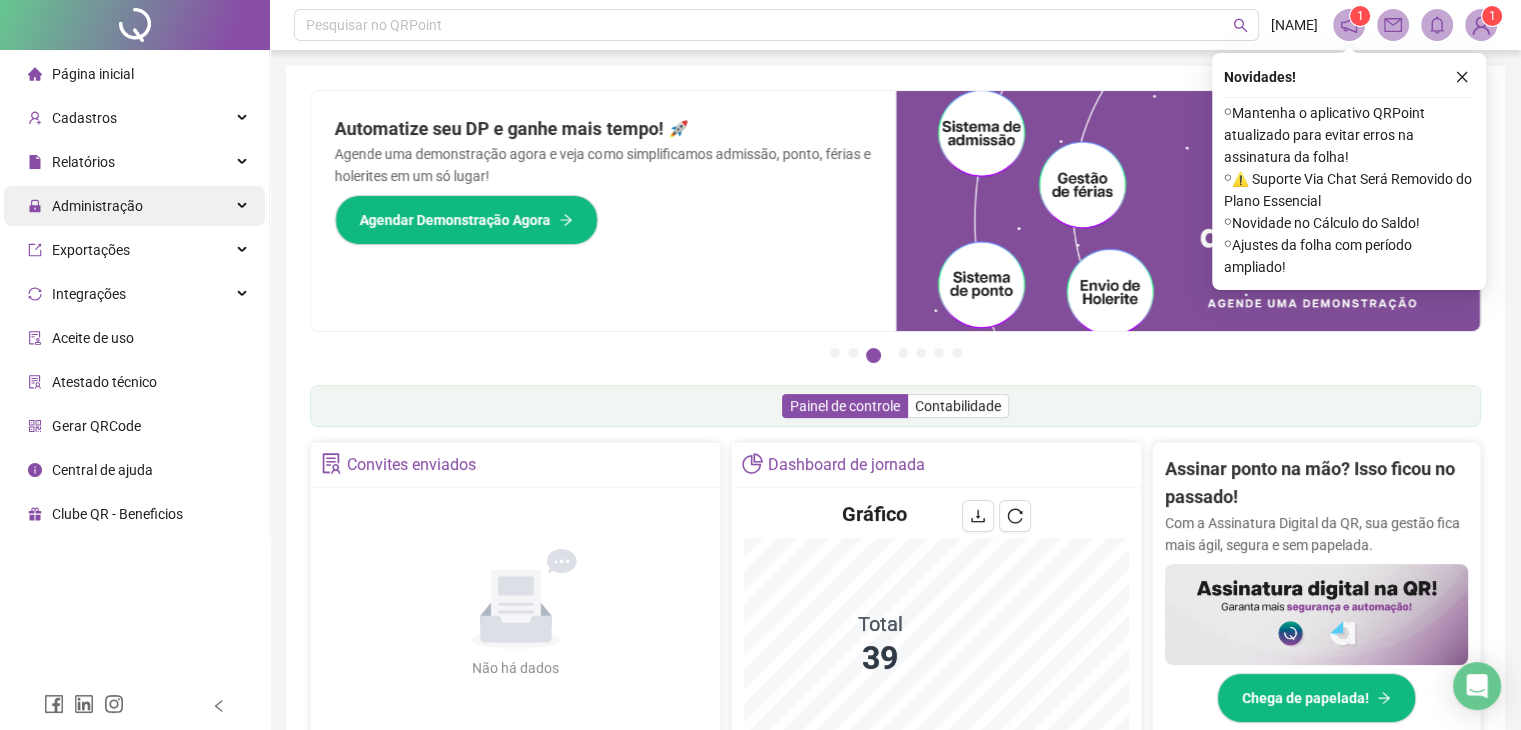 drag, startPoint x: 91, startPoint y: 205, endPoint x: 88, endPoint y: 238, distance: 33.13608 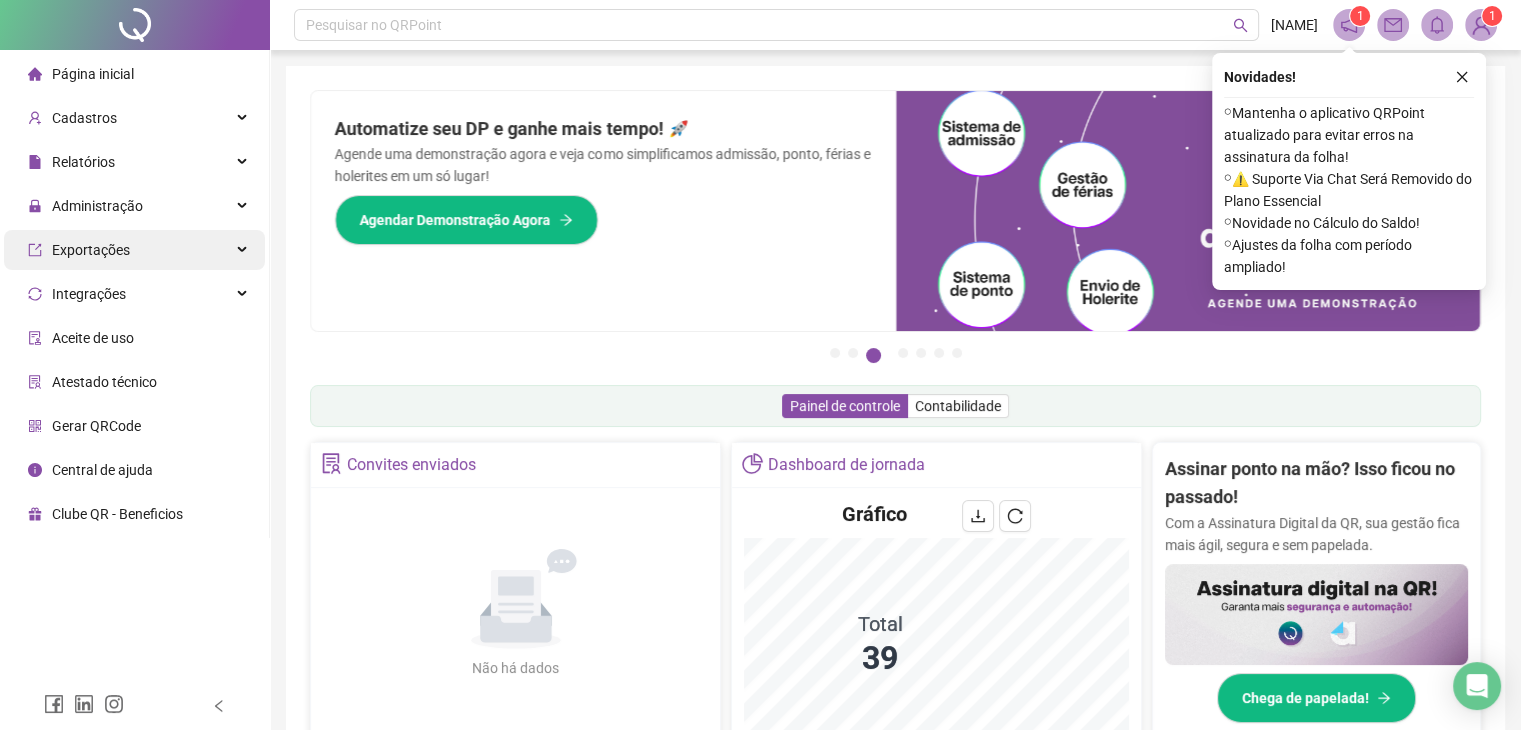 click on "Administração" at bounding box center (97, 206) 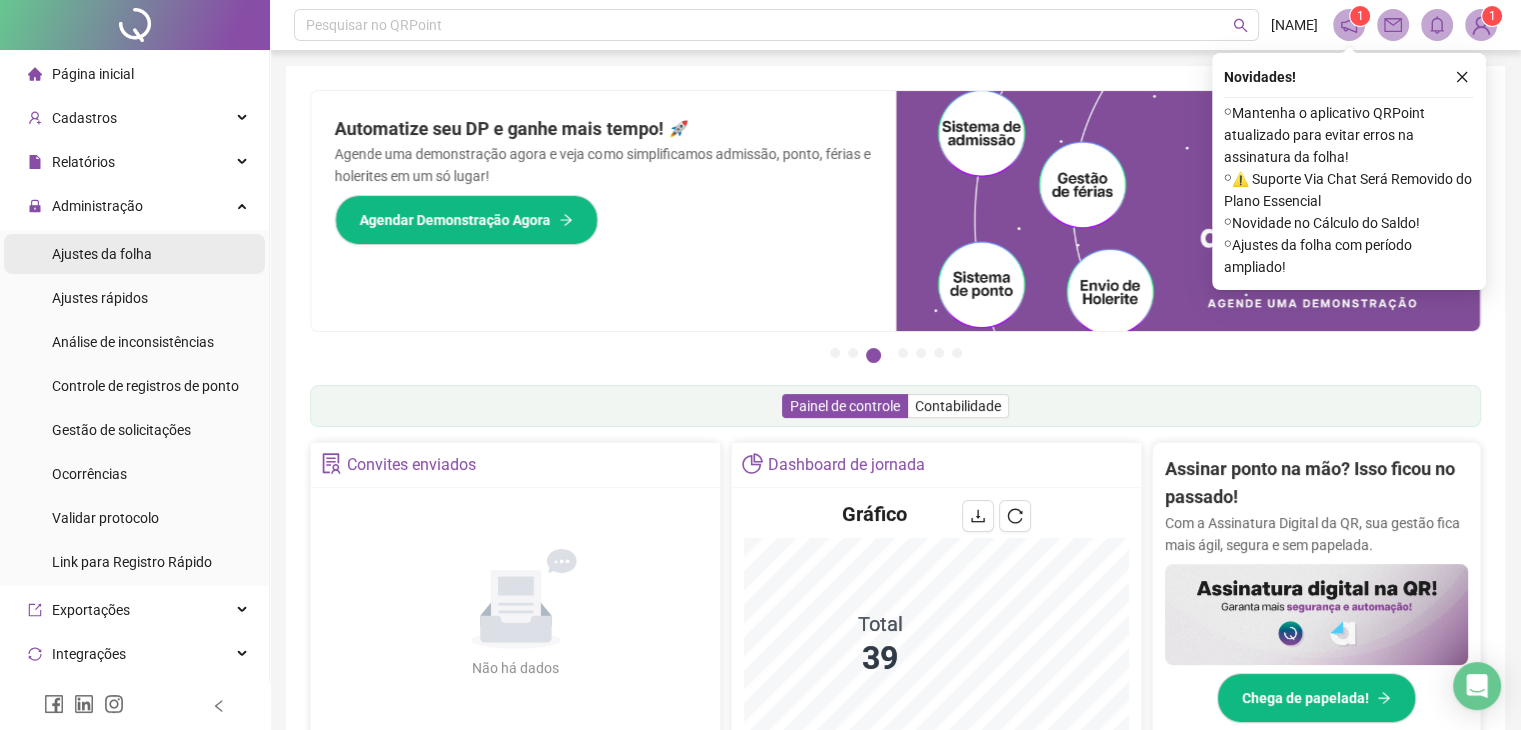 click on "Ajustes da folha" at bounding box center (102, 254) 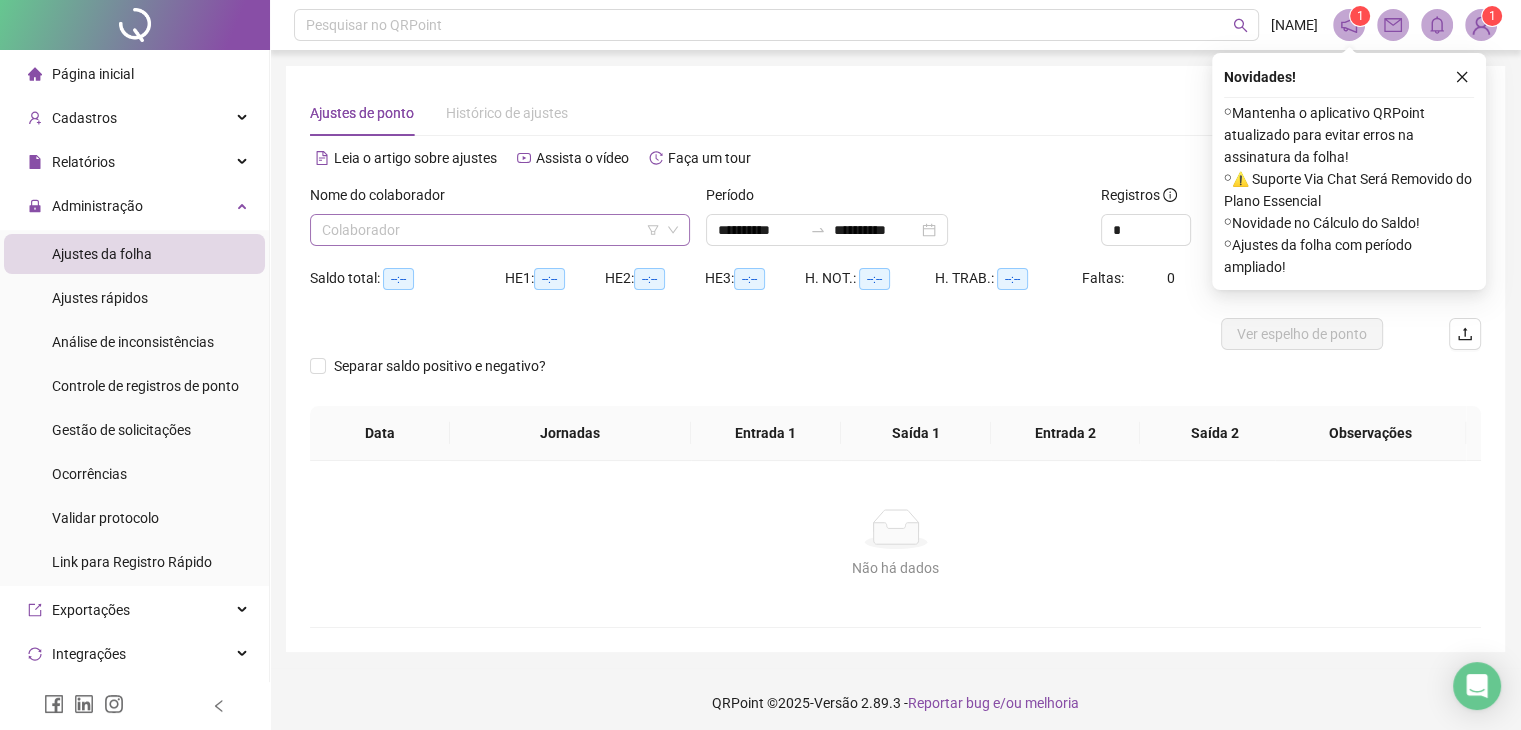 click on "Nome do colaborador Colaborador" at bounding box center (500, 215) 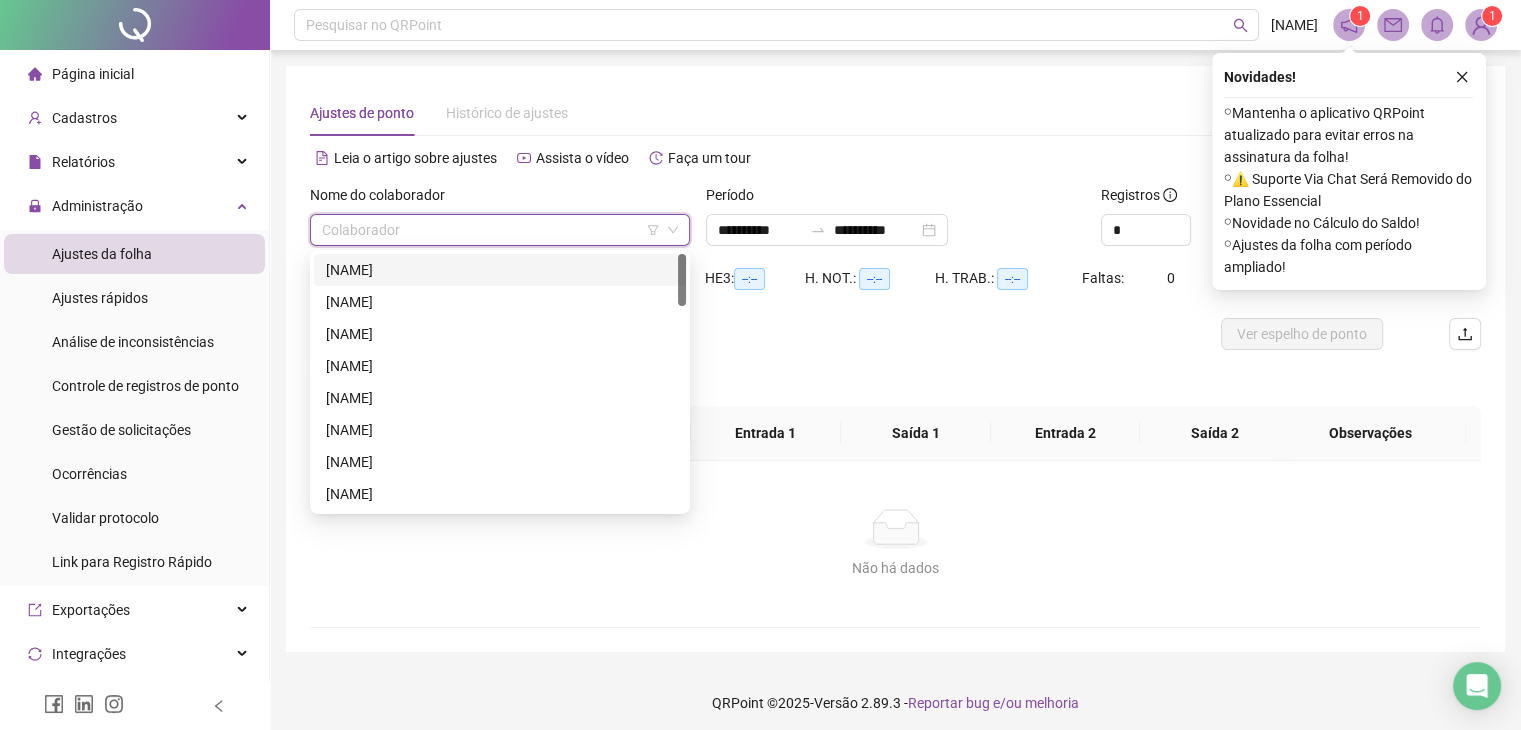 click at bounding box center (491, 230) 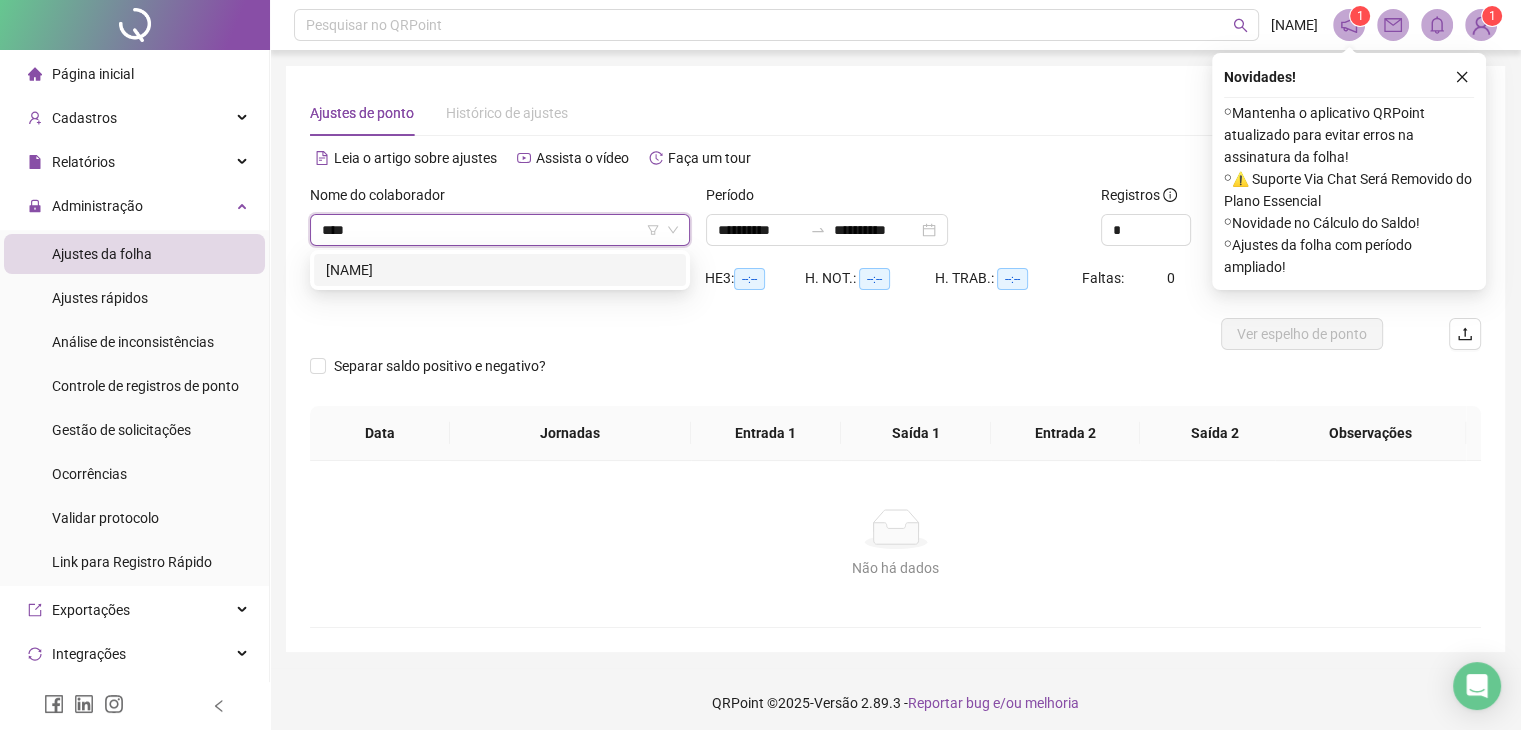 type on "*****" 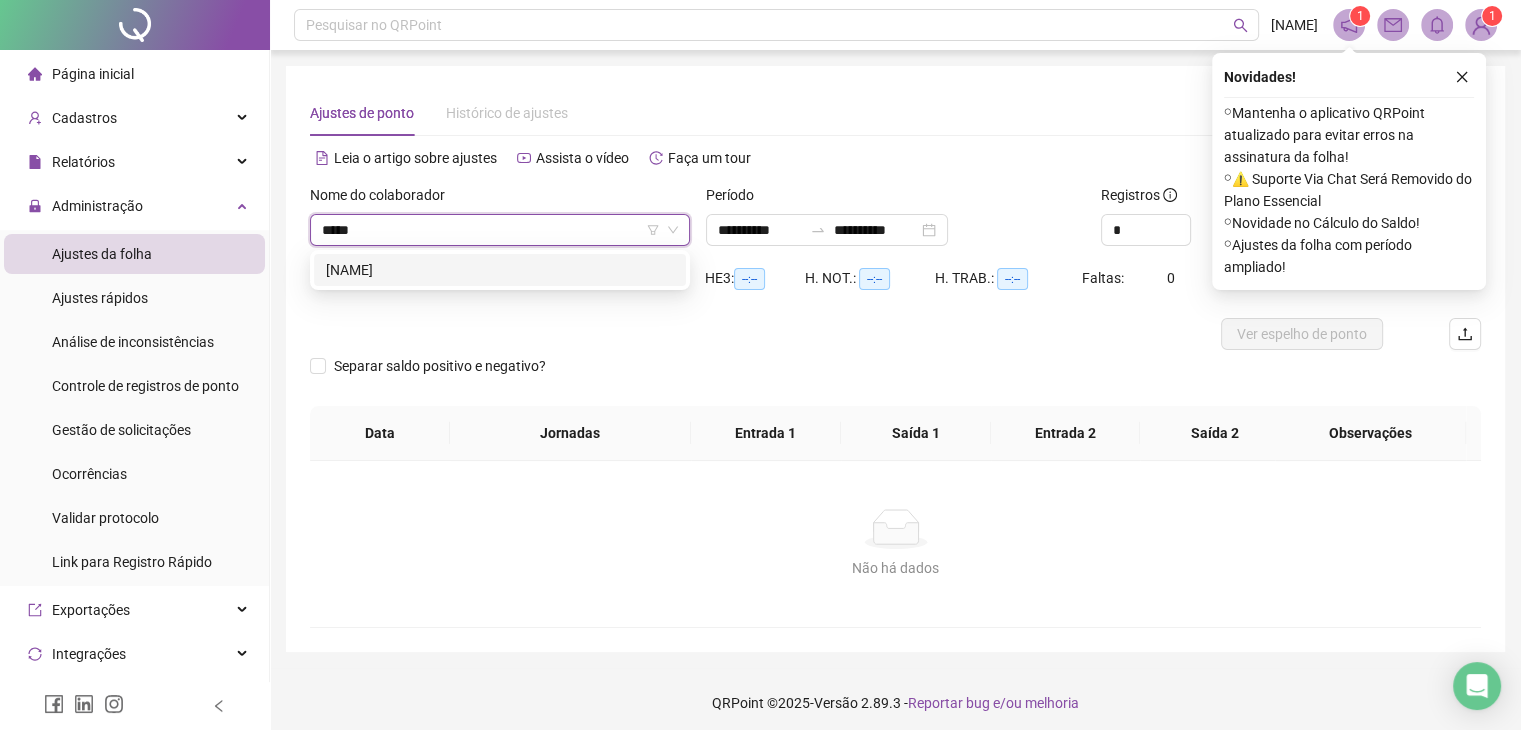 click on "[NAME]" at bounding box center (500, 270) 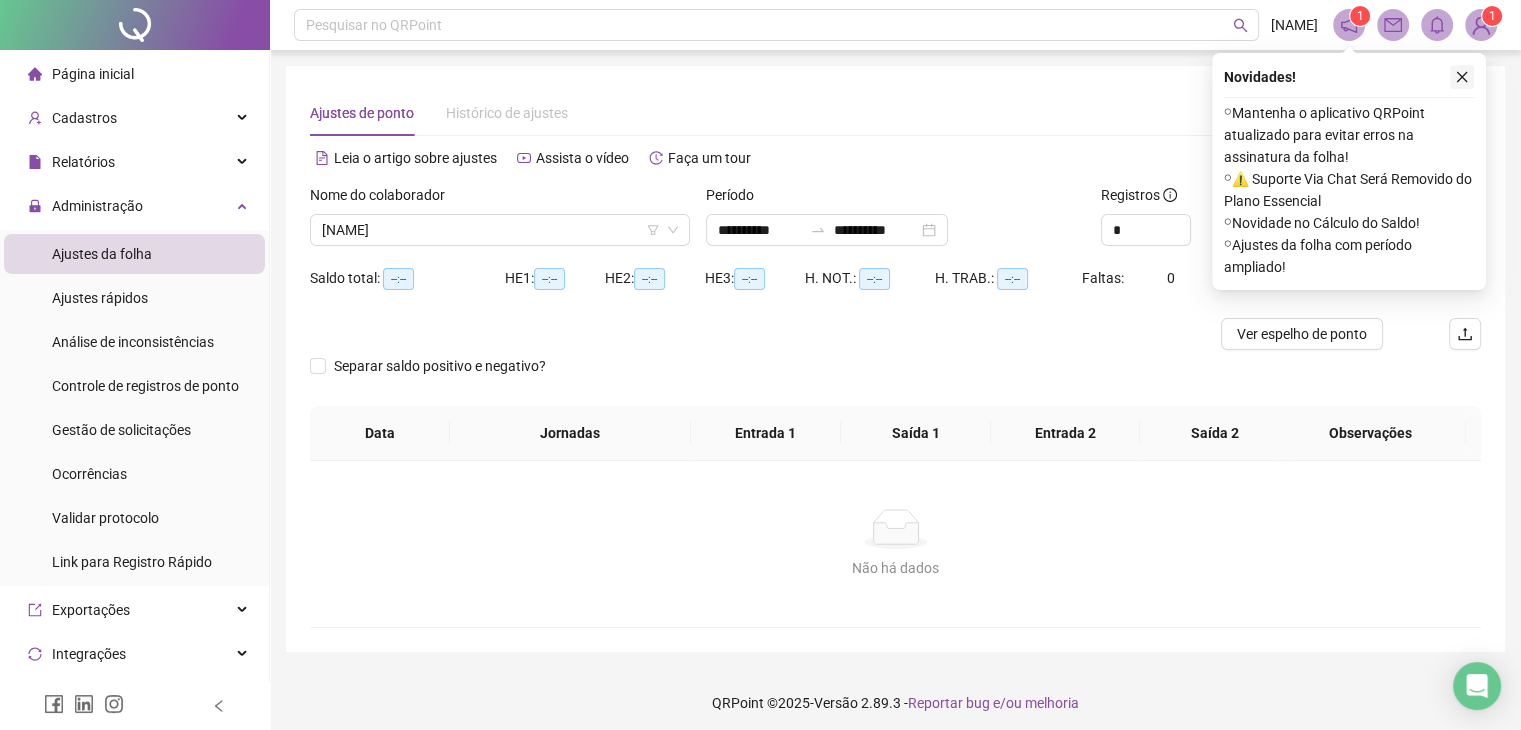 click 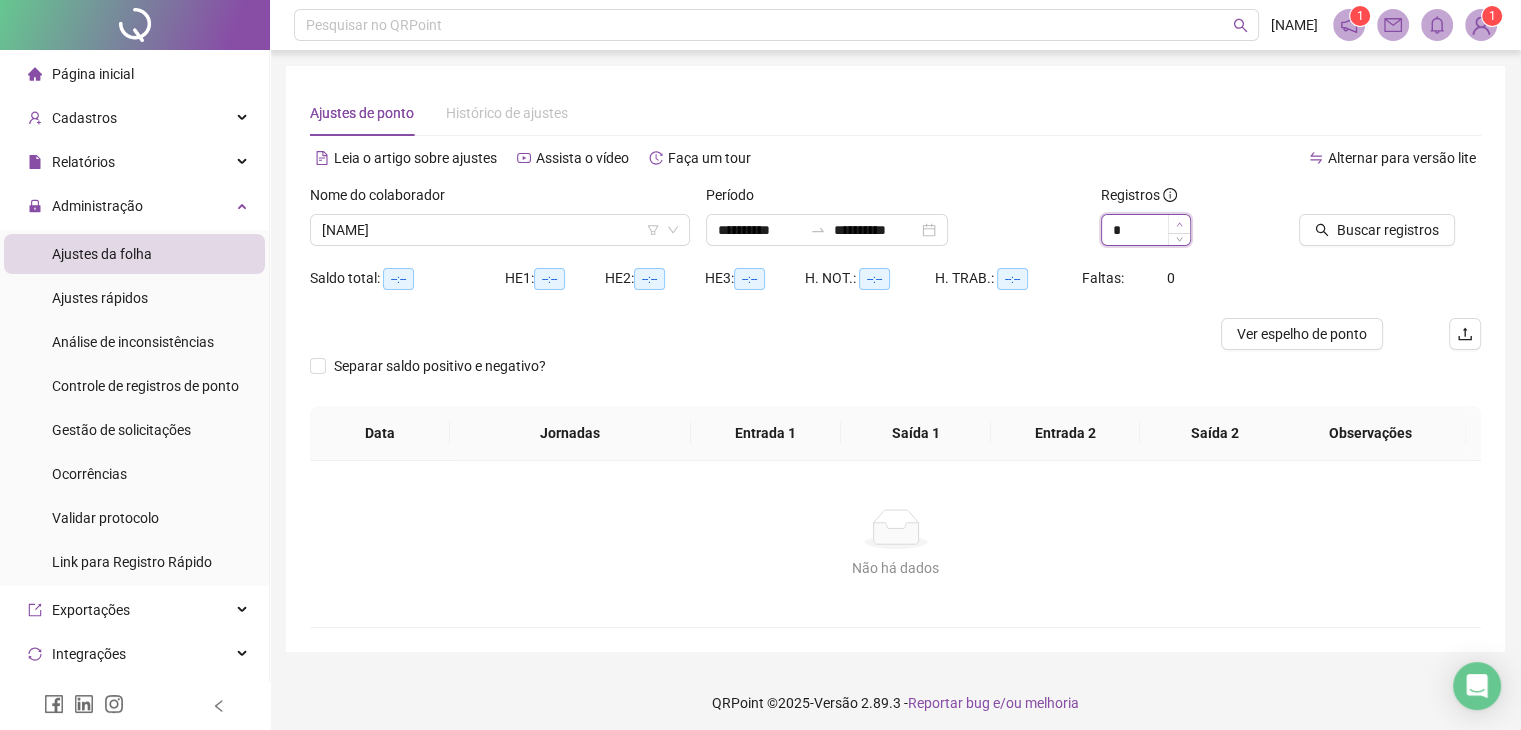 type on "*" 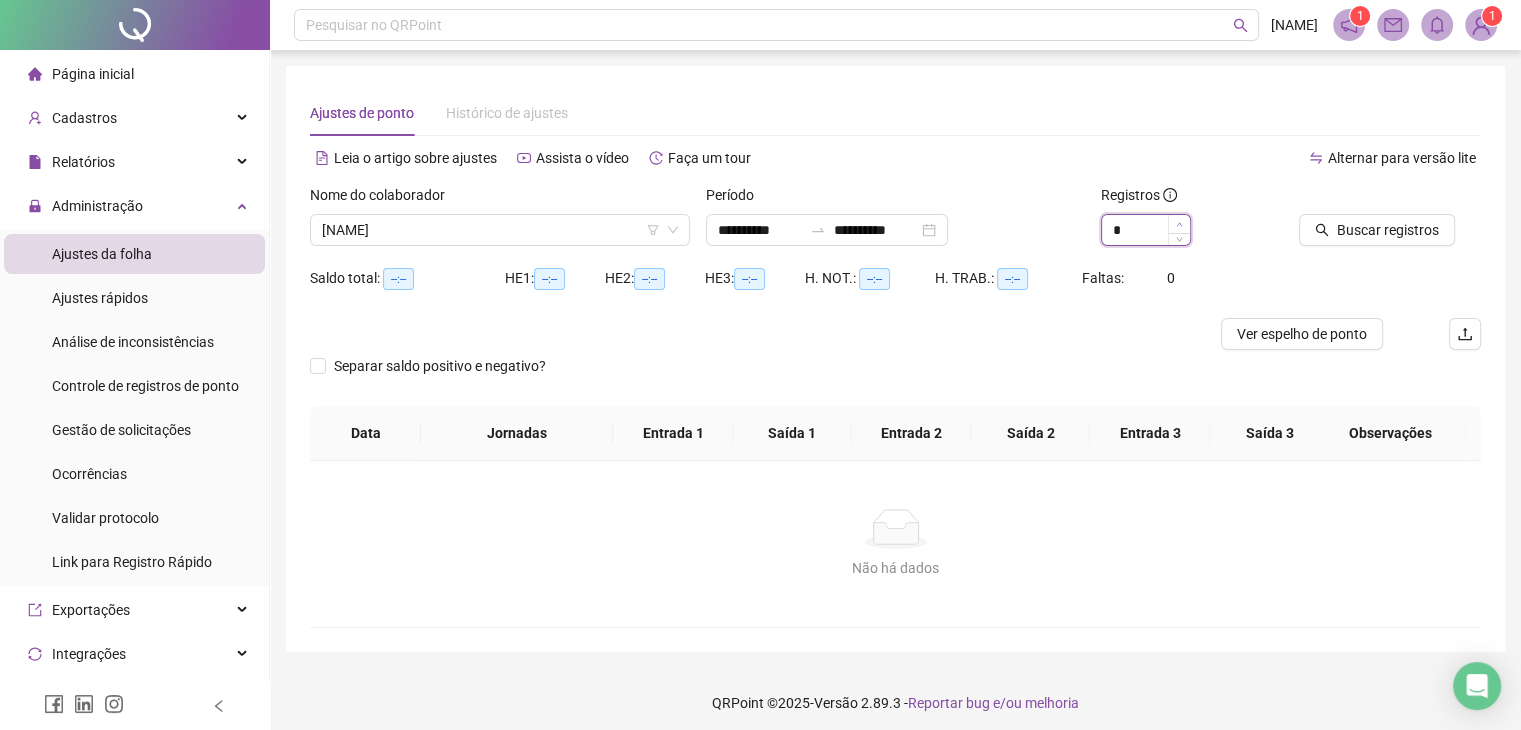 click 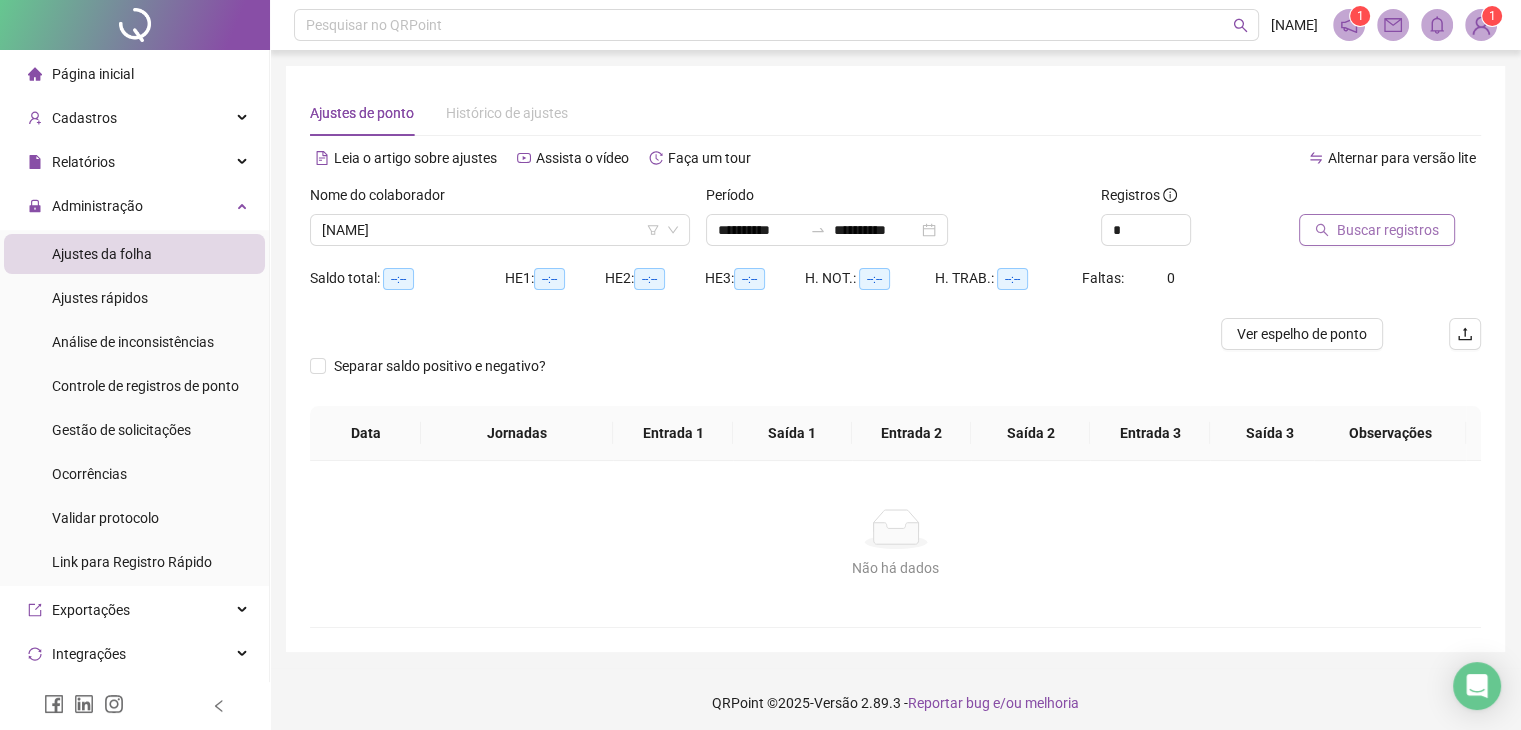 click on "Buscar registros" at bounding box center [1388, 230] 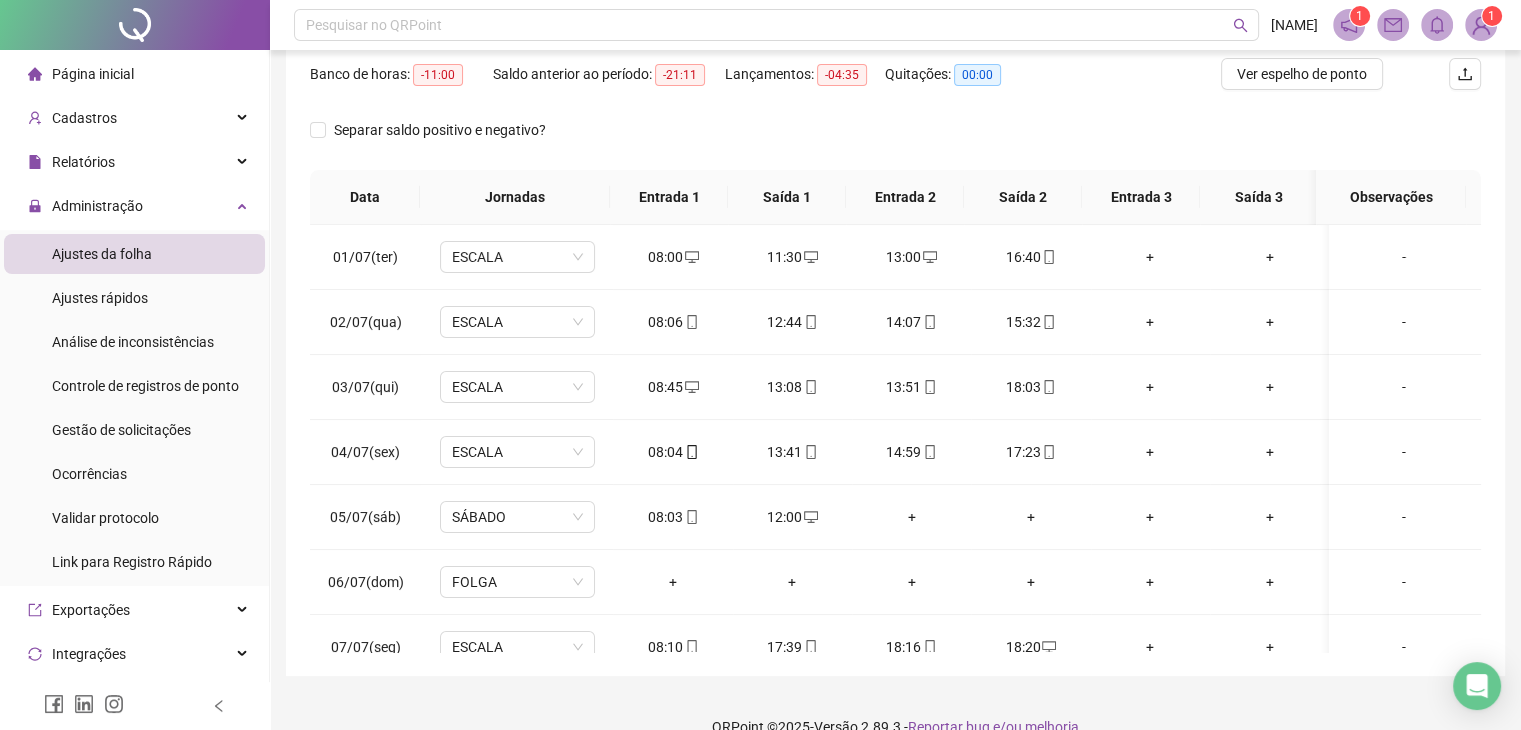 scroll, scrollTop: 292, scrollLeft: 0, axis: vertical 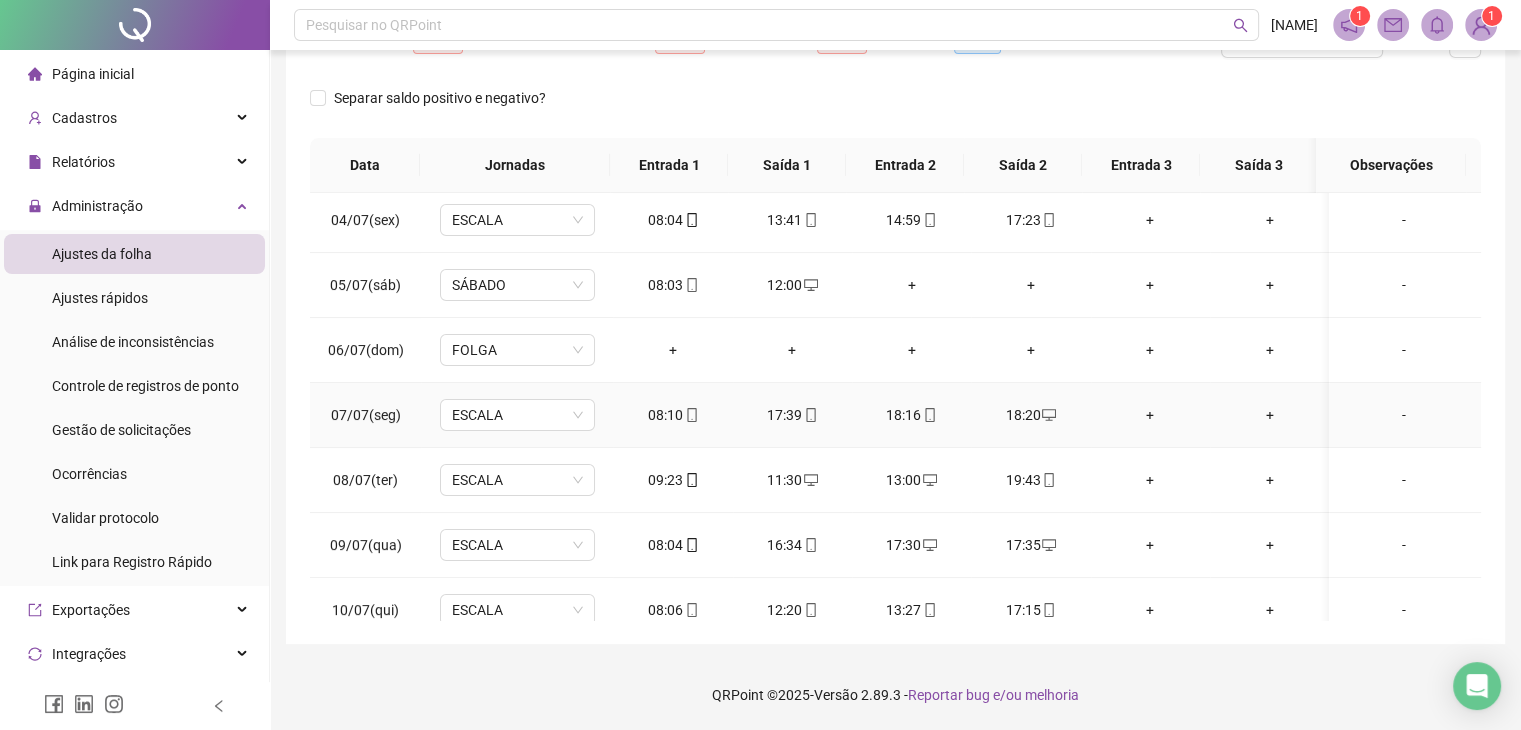 click on "+" at bounding box center [1150, 415] 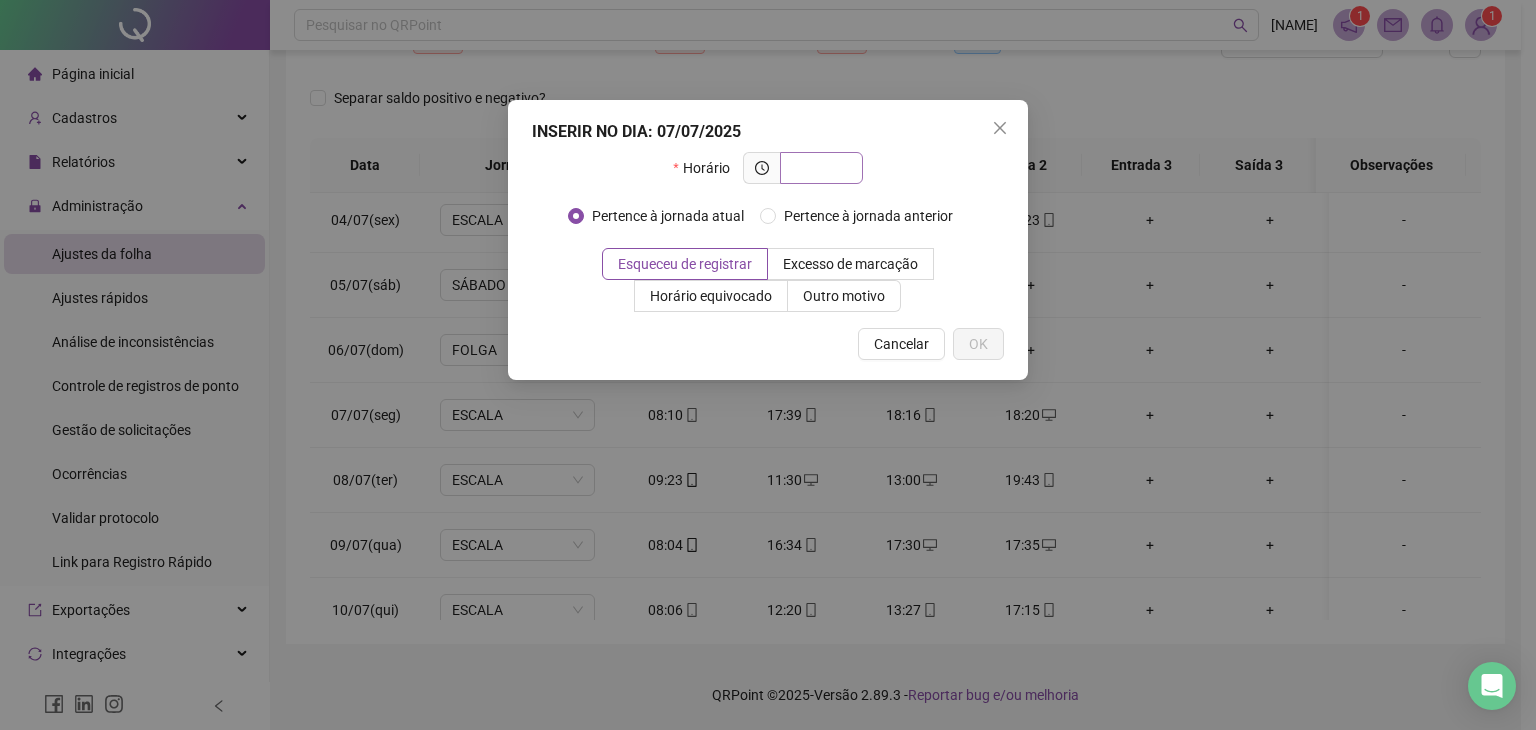 click at bounding box center [819, 168] 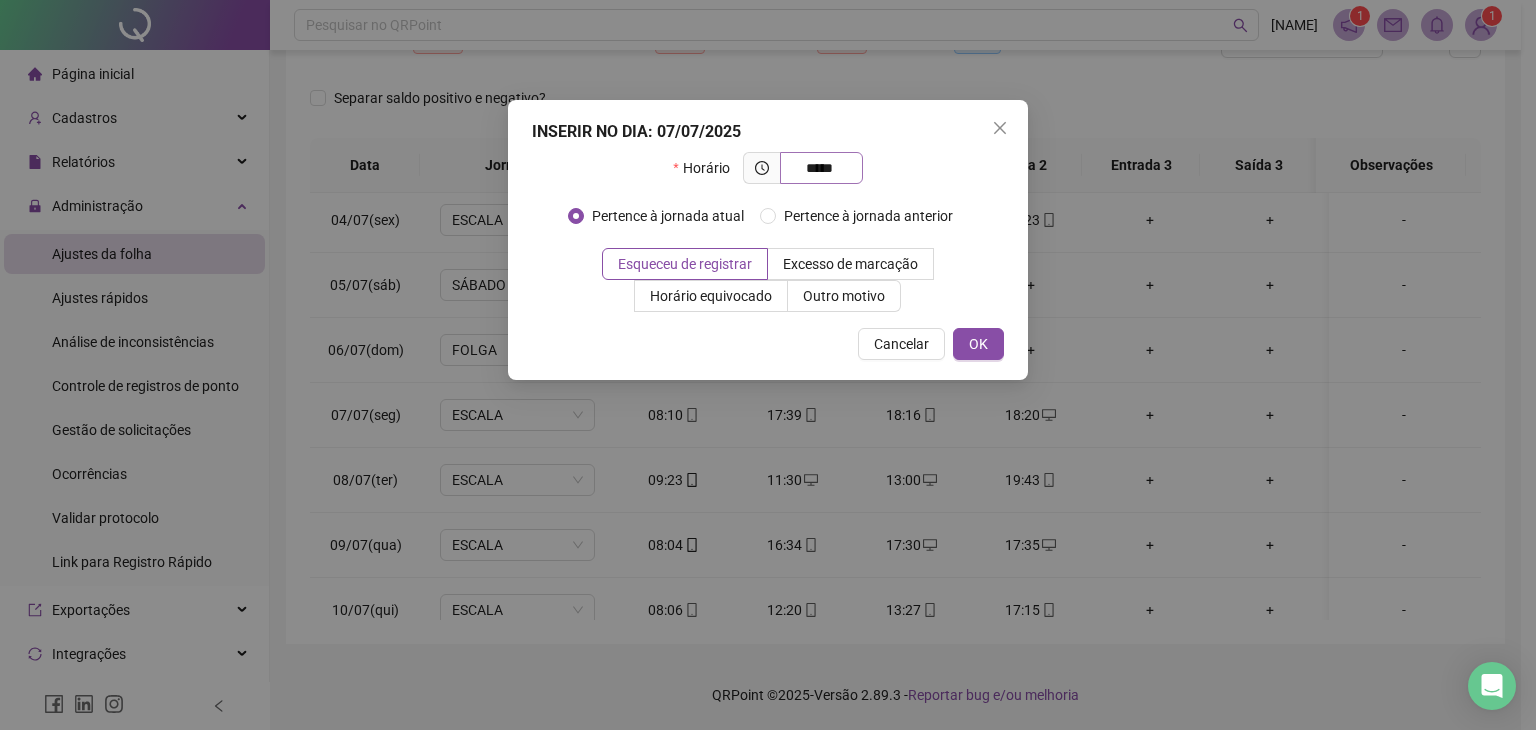 type on "*****" 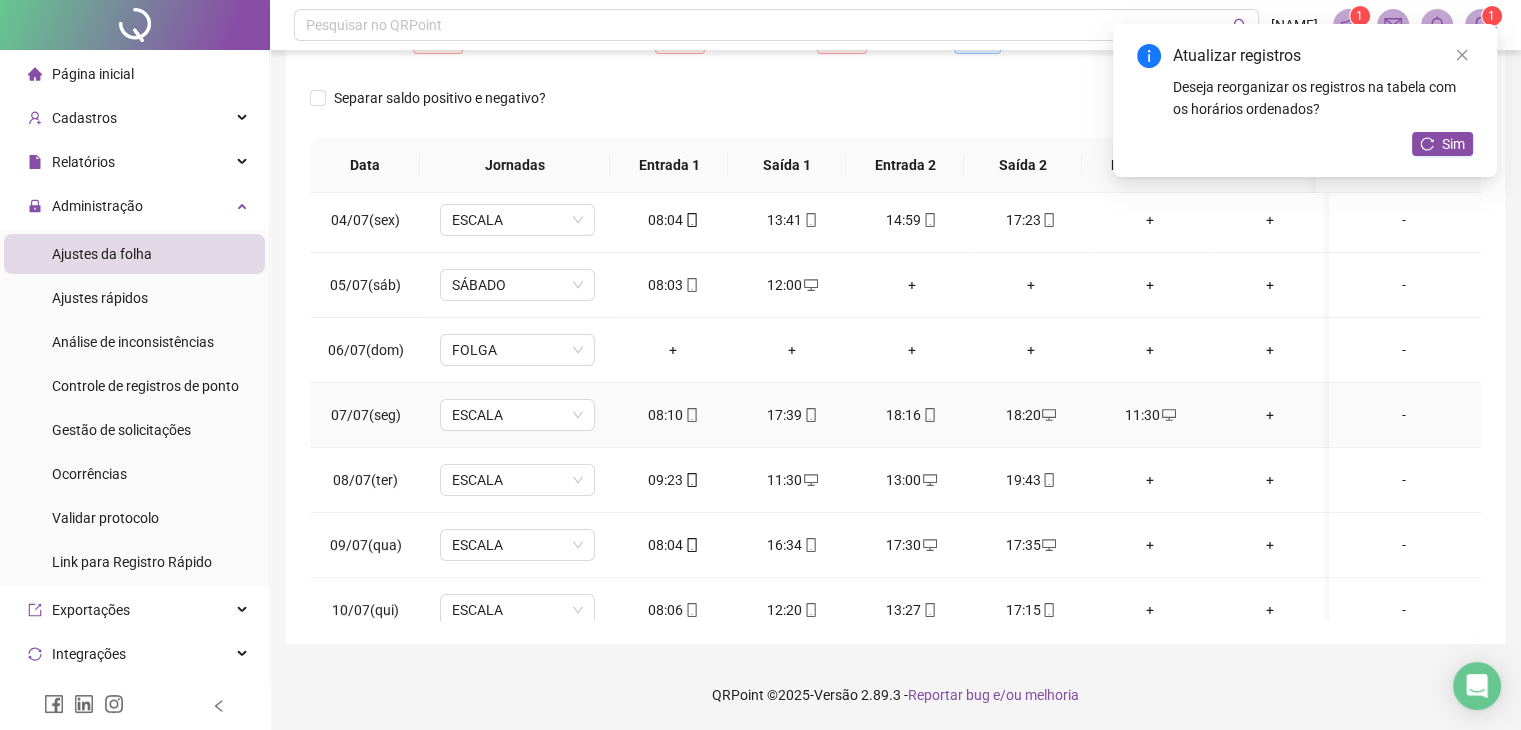 click on "+" at bounding box center [1269, 415] 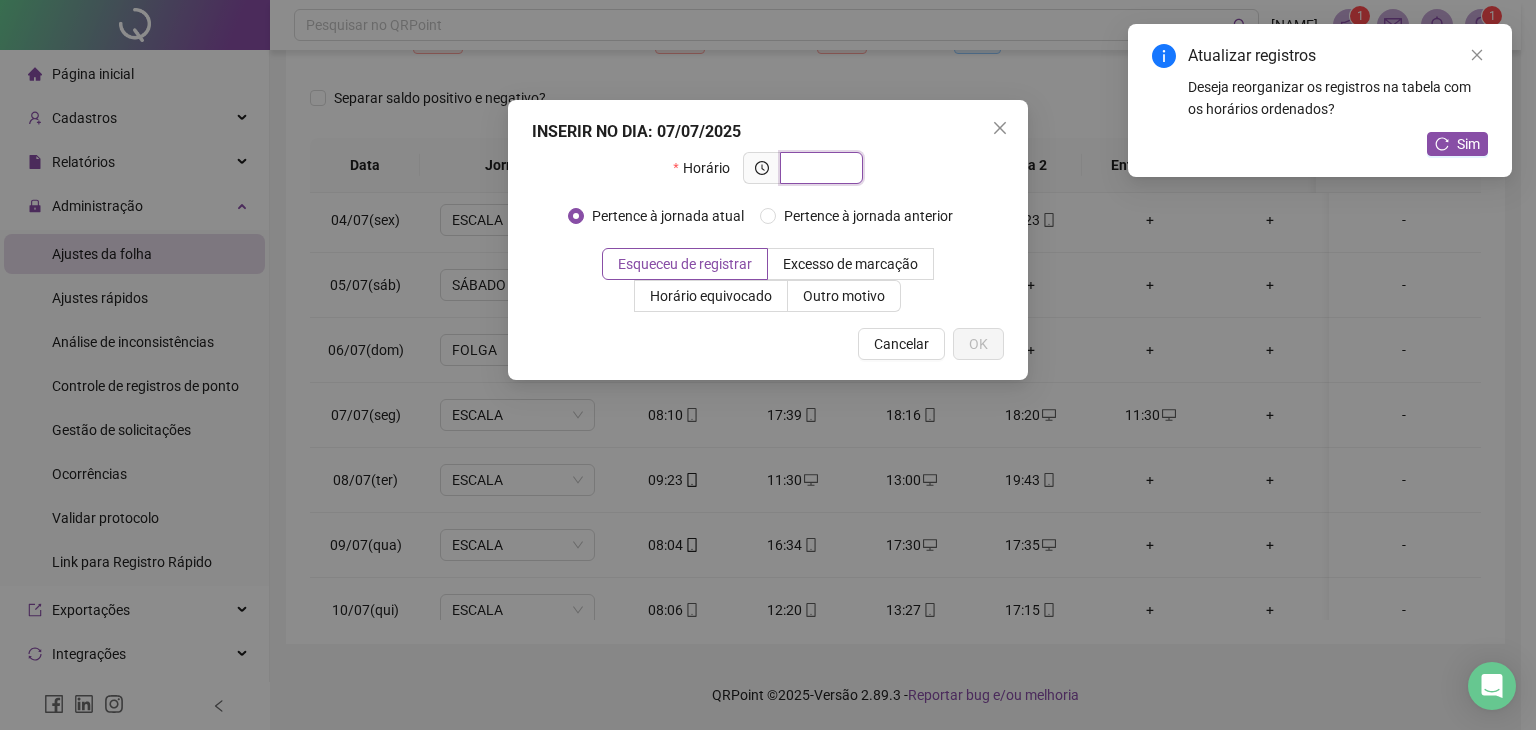 click at bounding box center [819, 168] 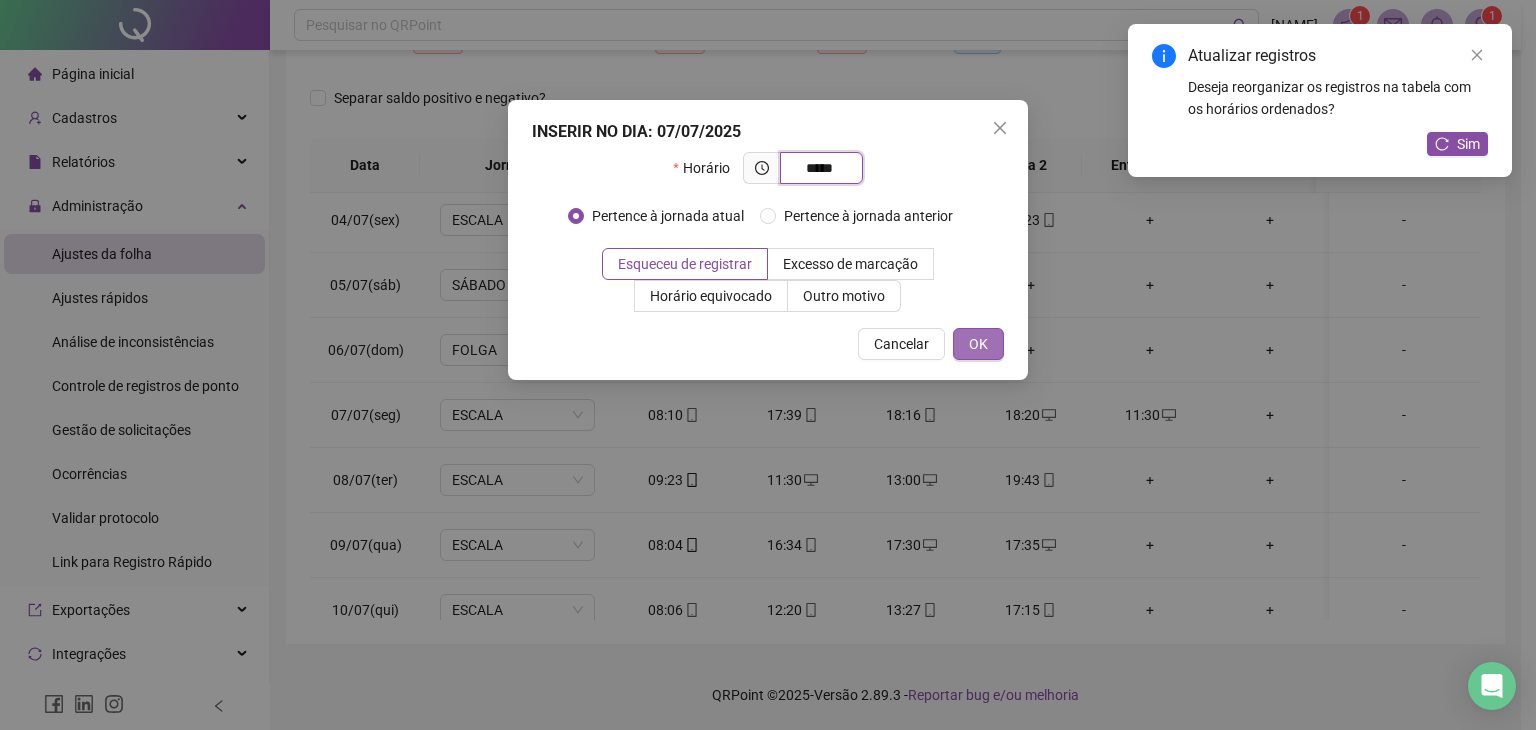 type on "*****" 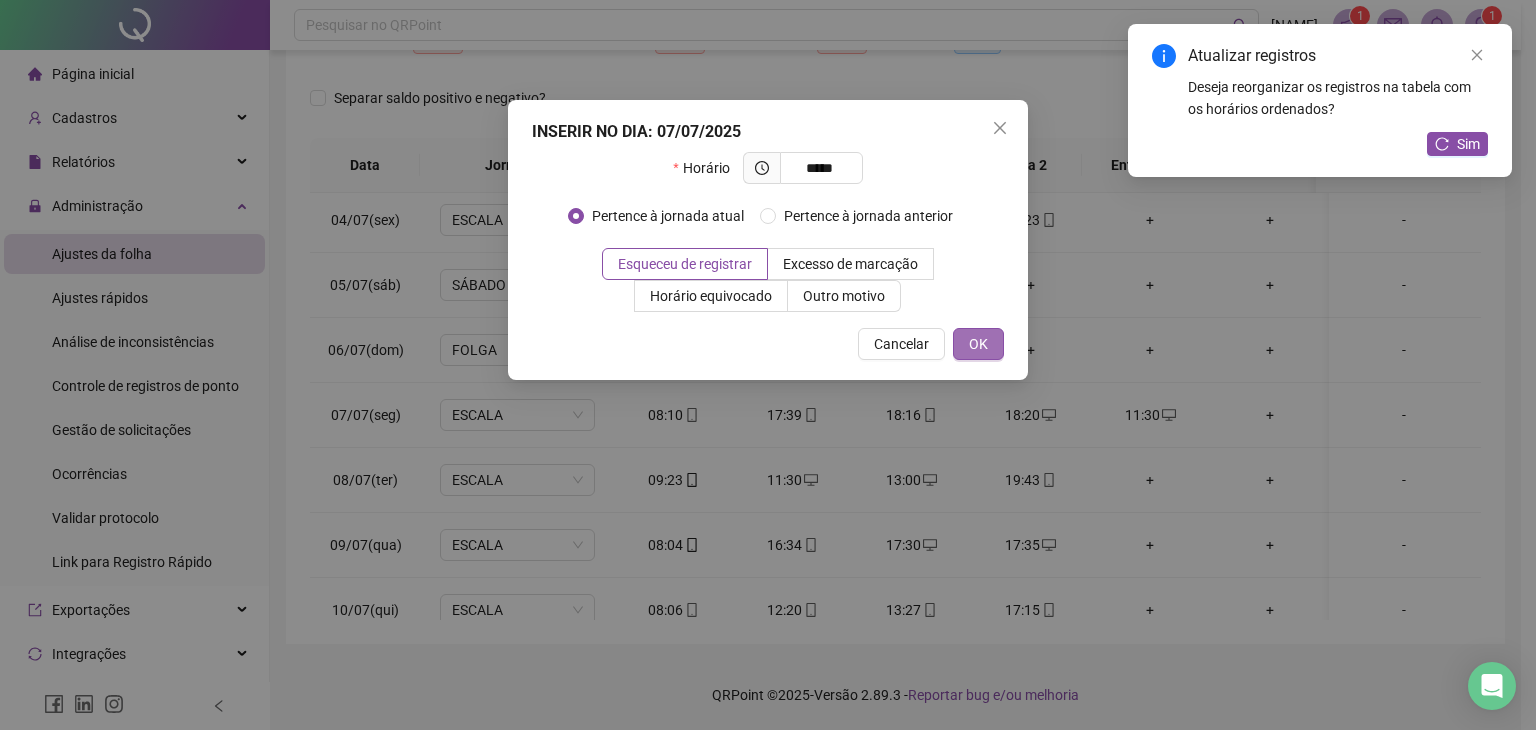 click on "OK" at bounding box center [978, 344] 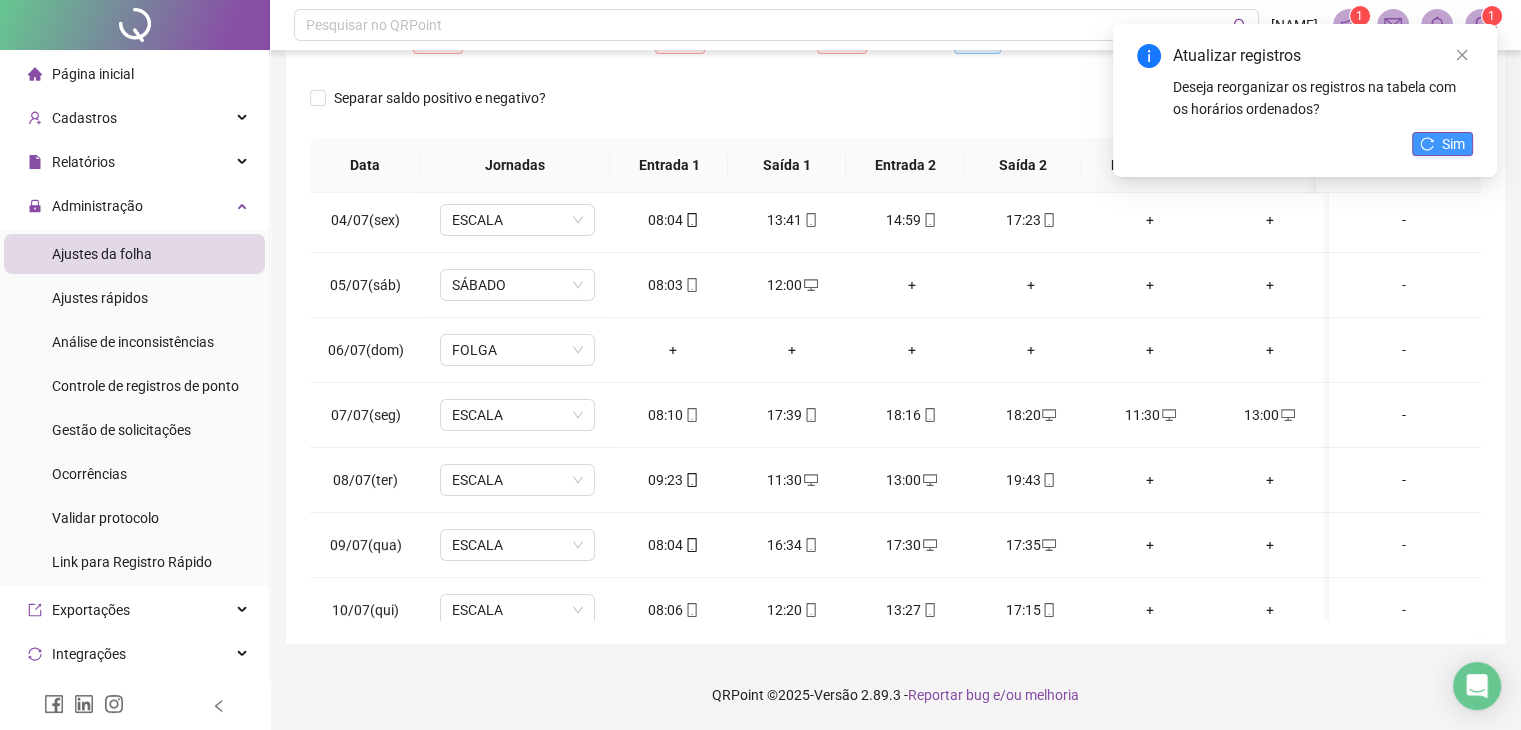 click on "Sim" at bounding box center [1453, 144] 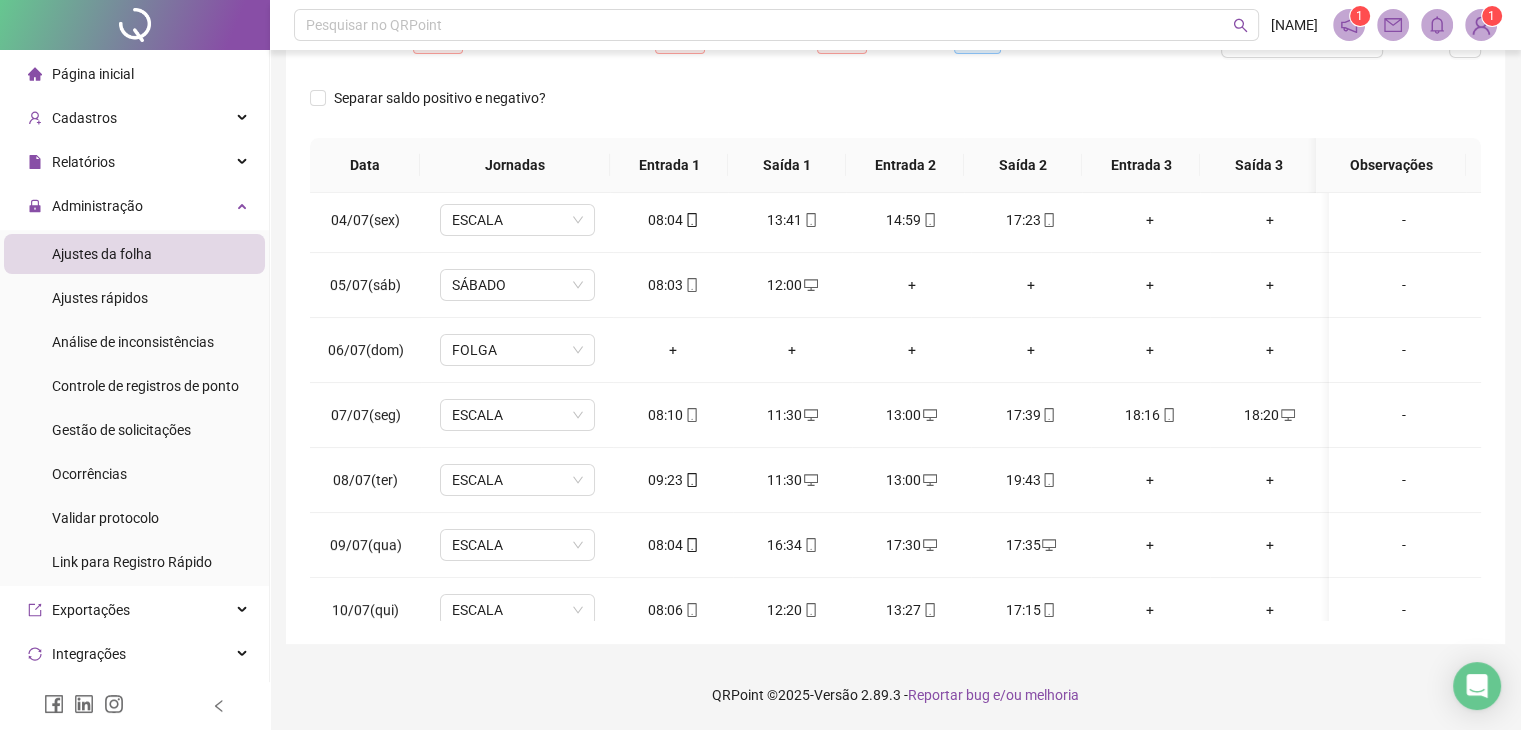 click at bounding box center [1481, 25] 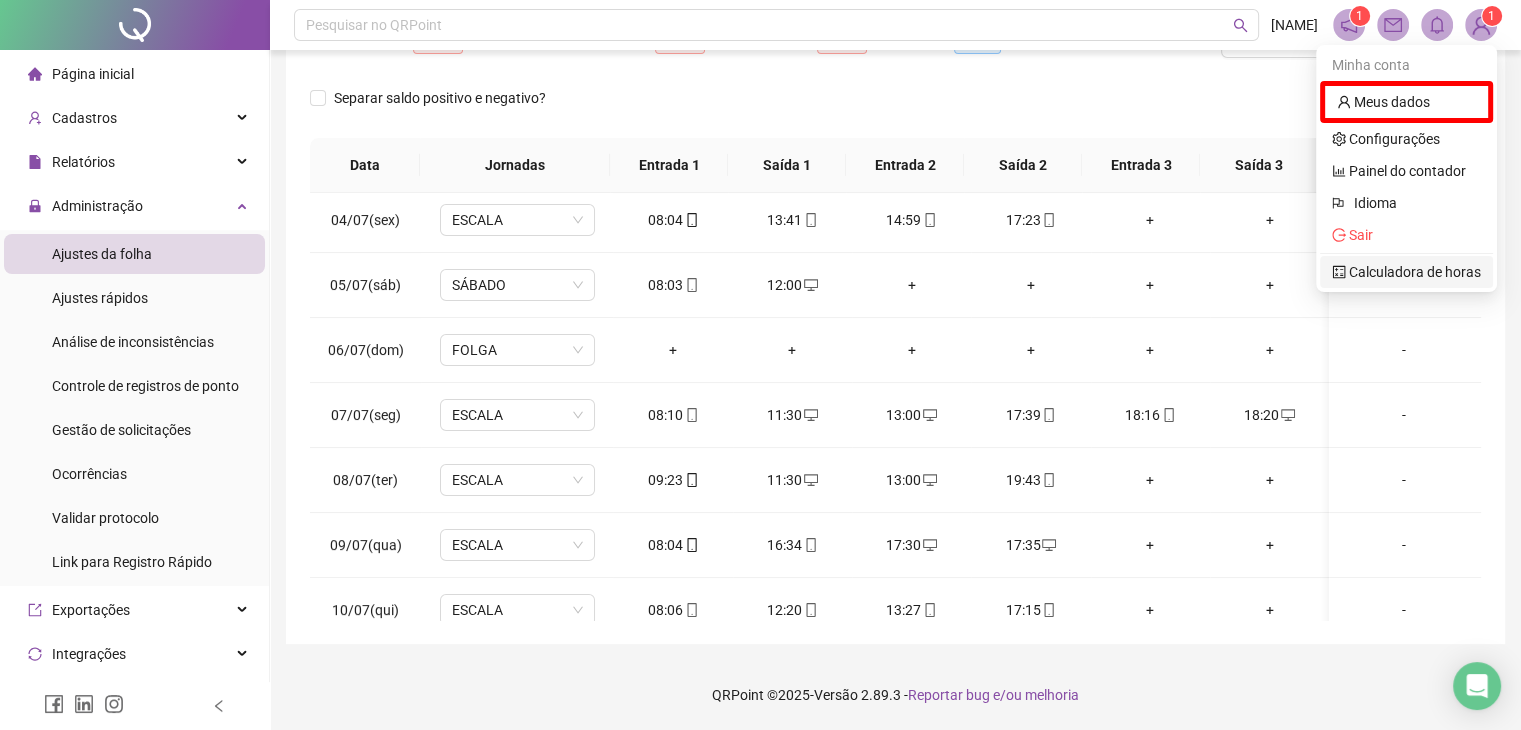 click on "Calculadora de horas" at bounding box center (1406, 272) 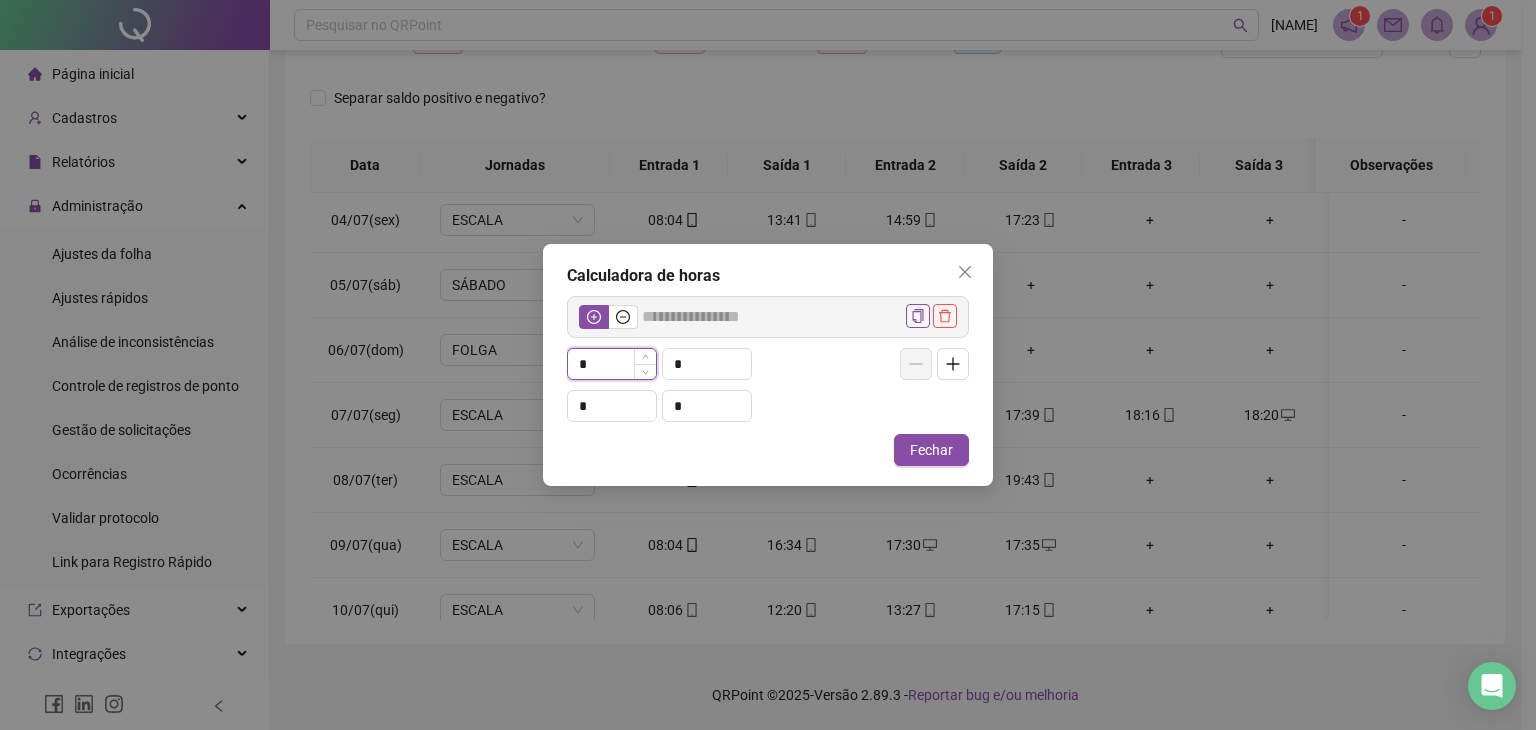 click on "*" at bounding box center (612, 364) 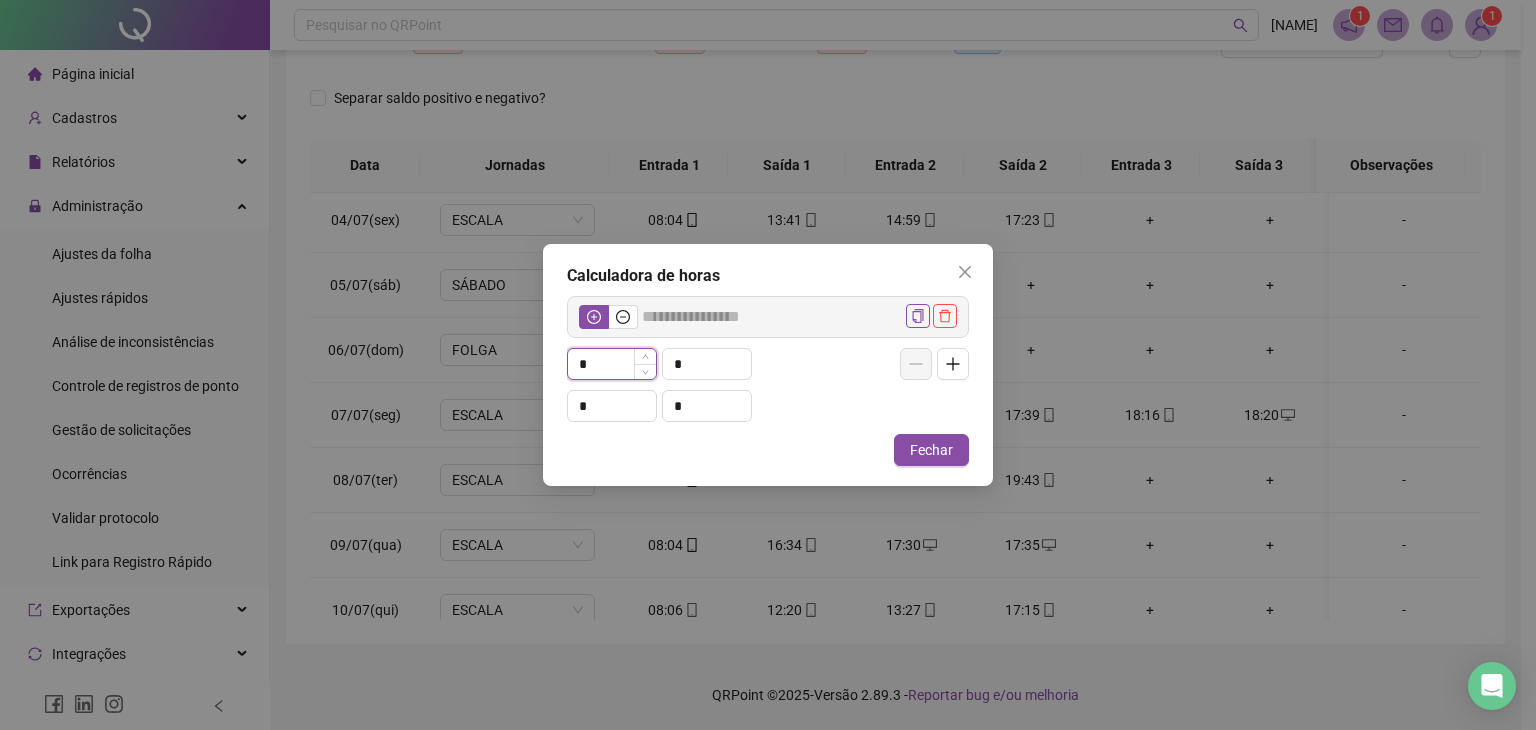 type on "*****" 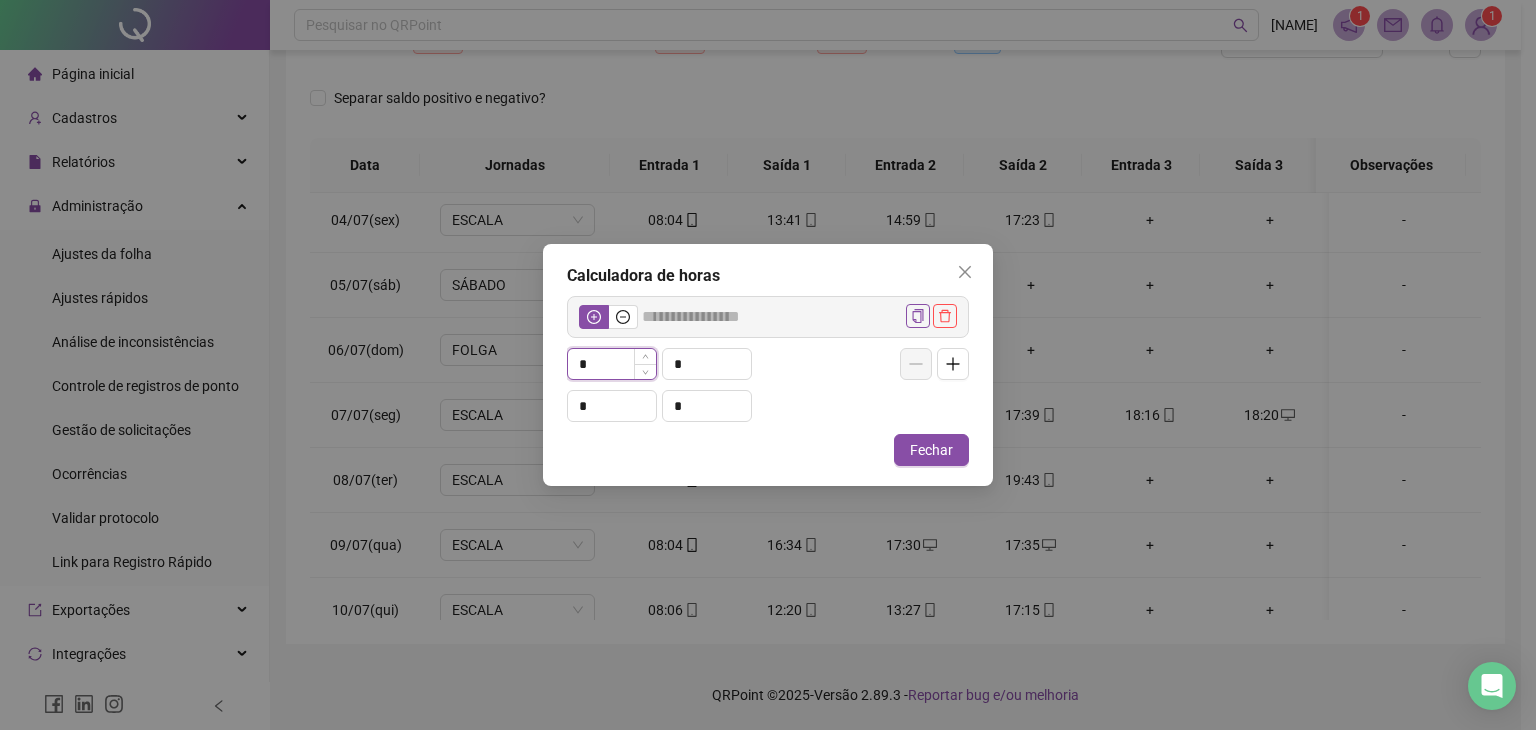 type on "**" 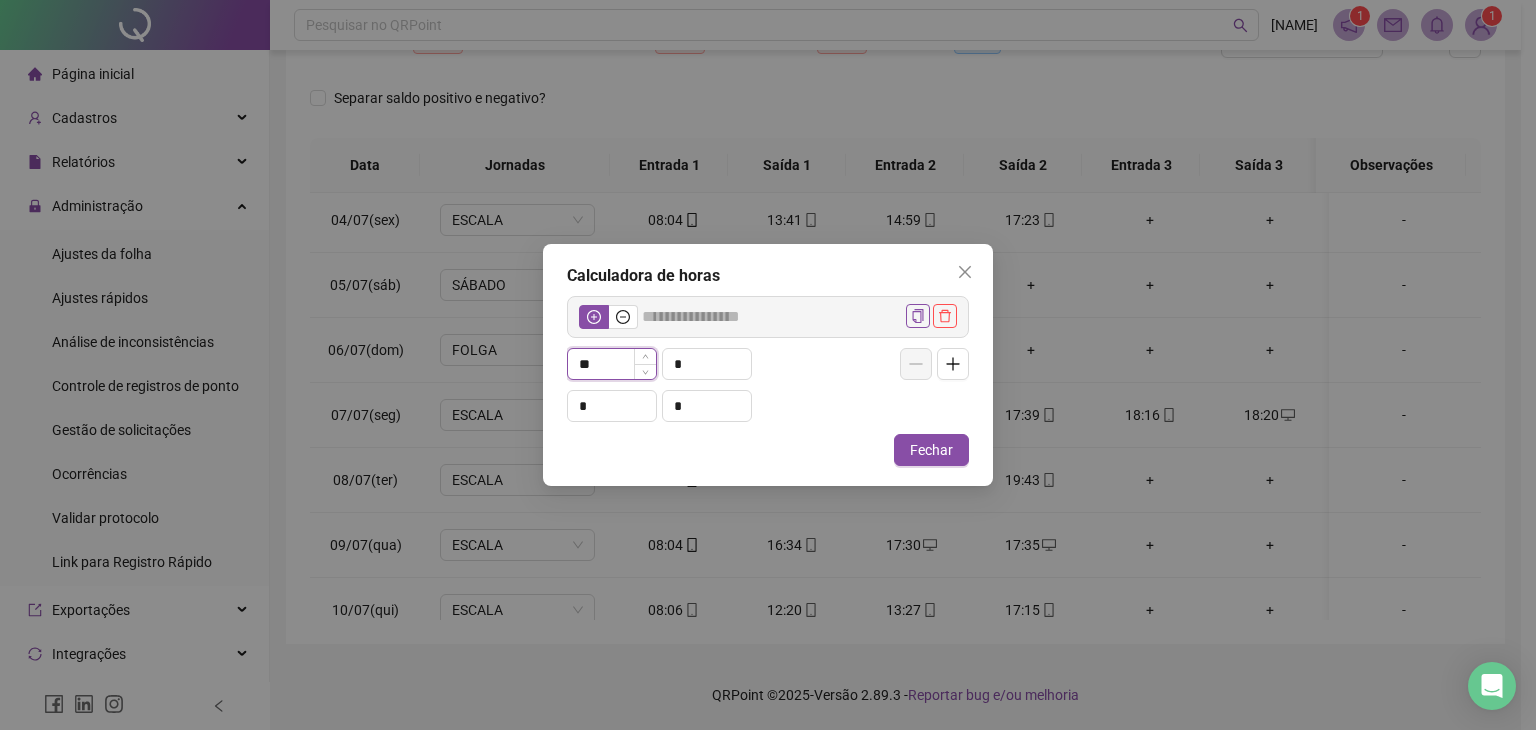 type on "*****" 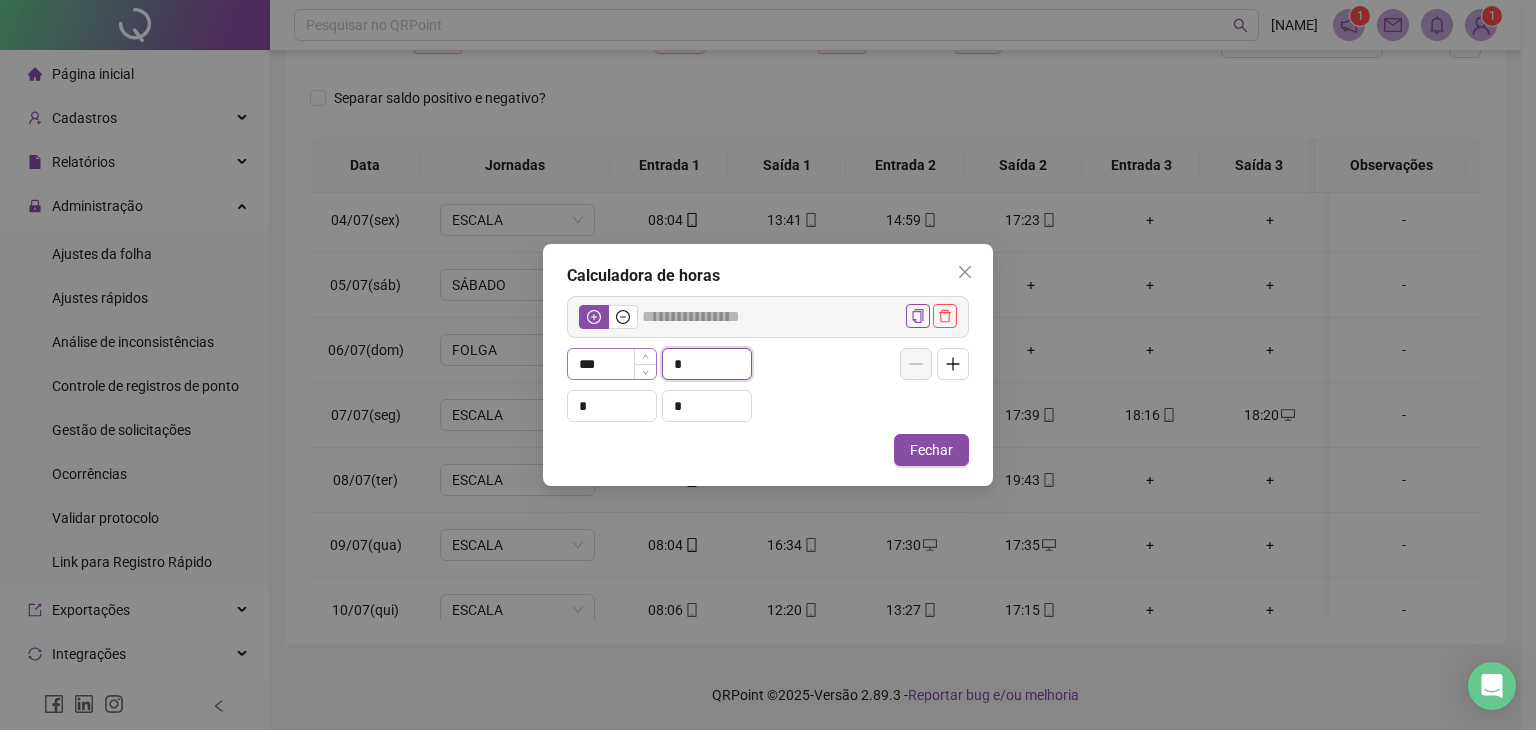 type on "**" 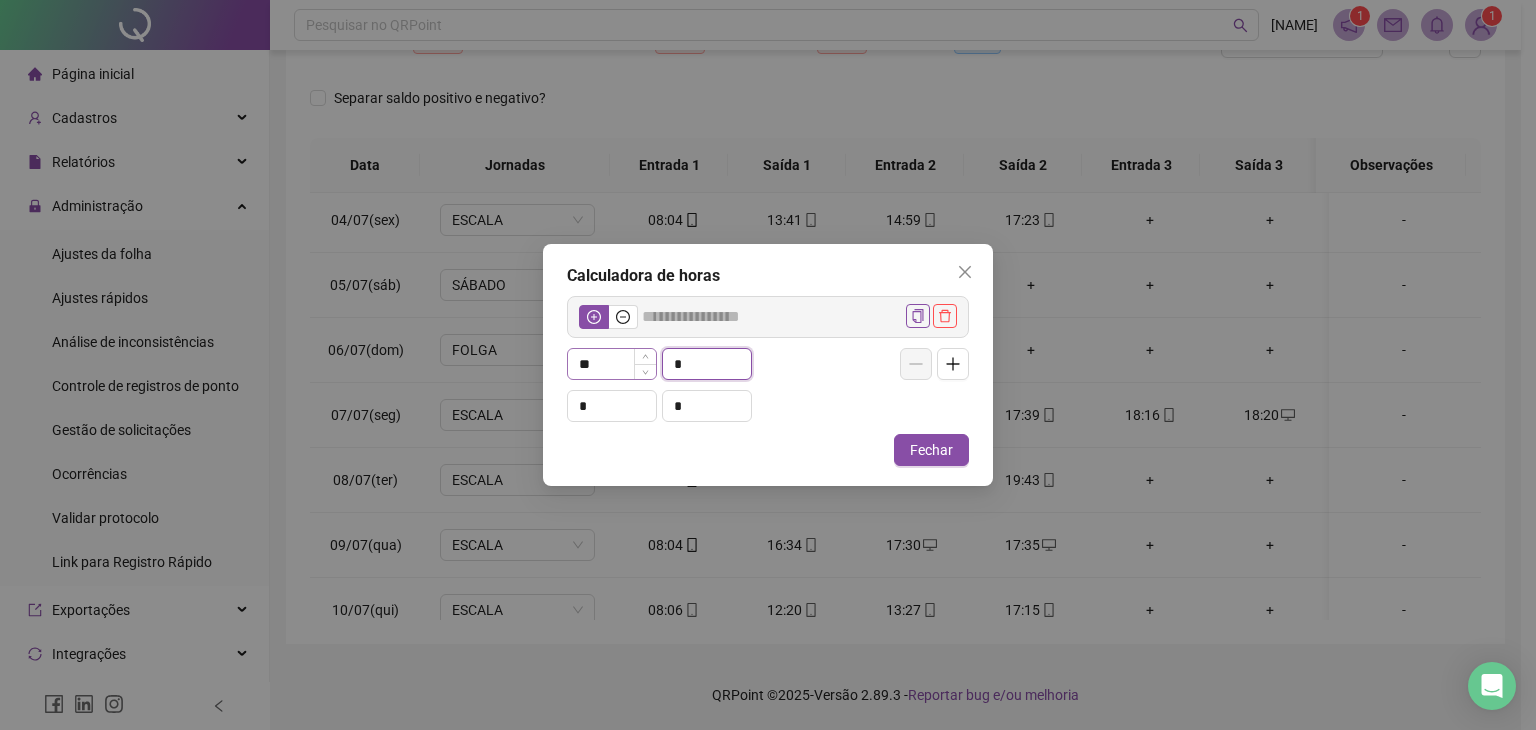 type on "*****" 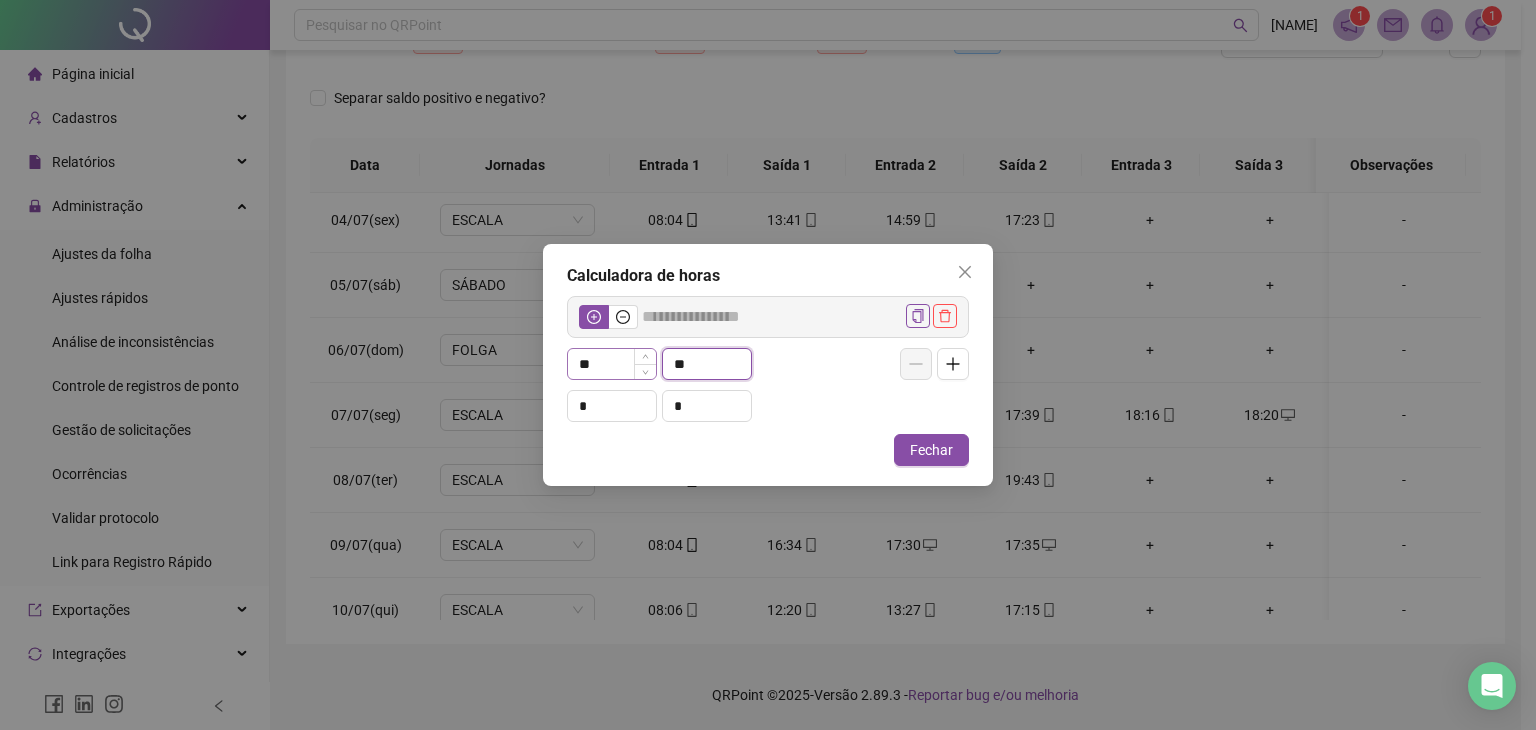 type on "**" 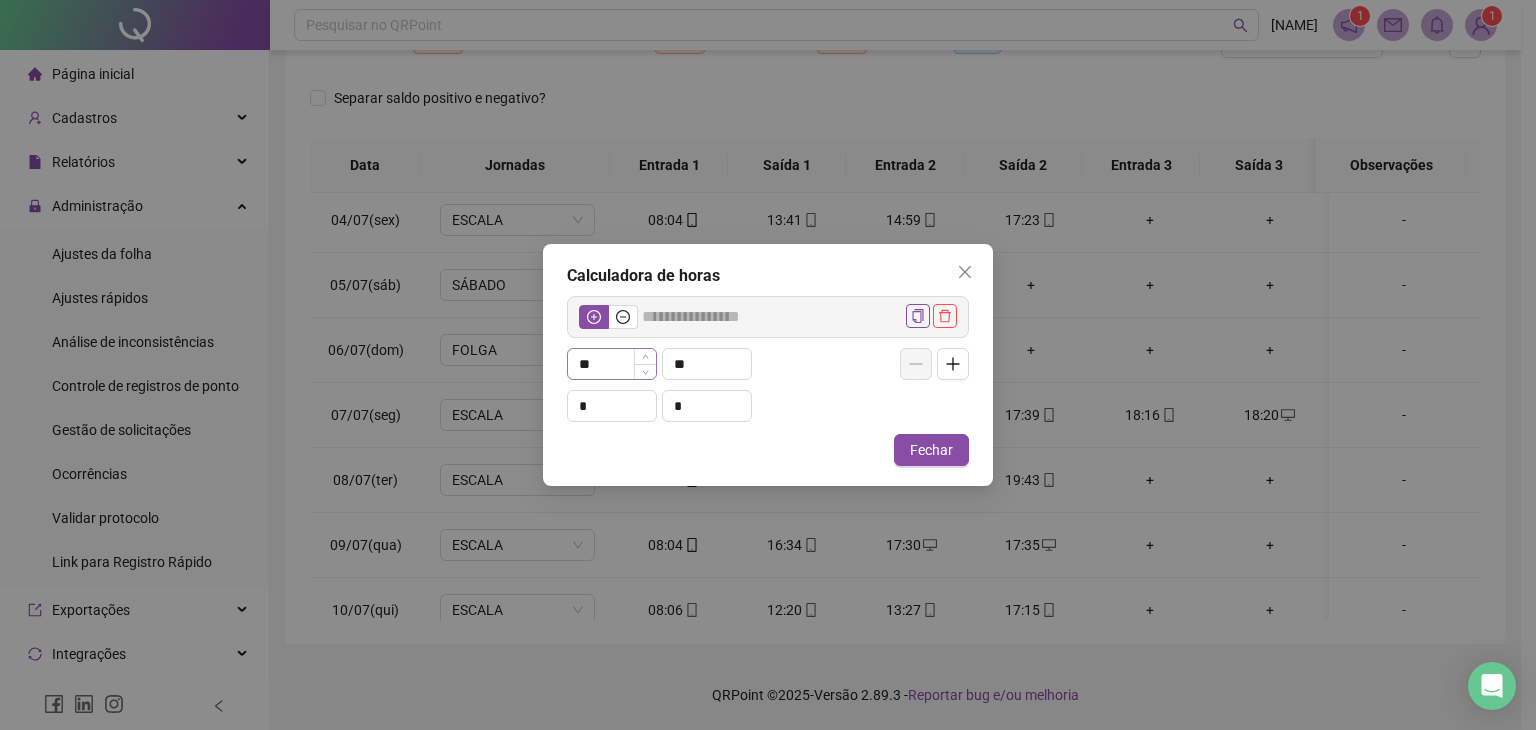 type 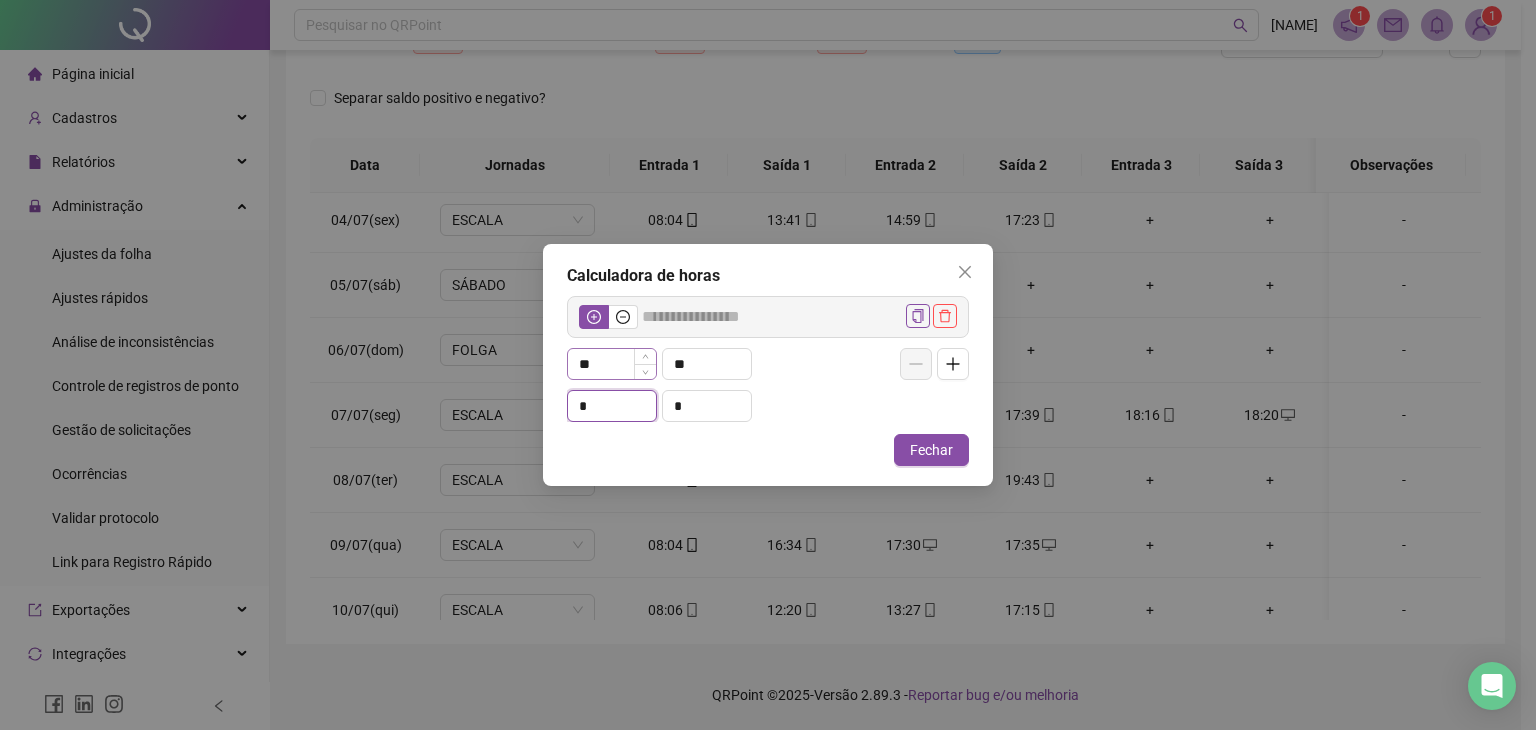 type on "*****" 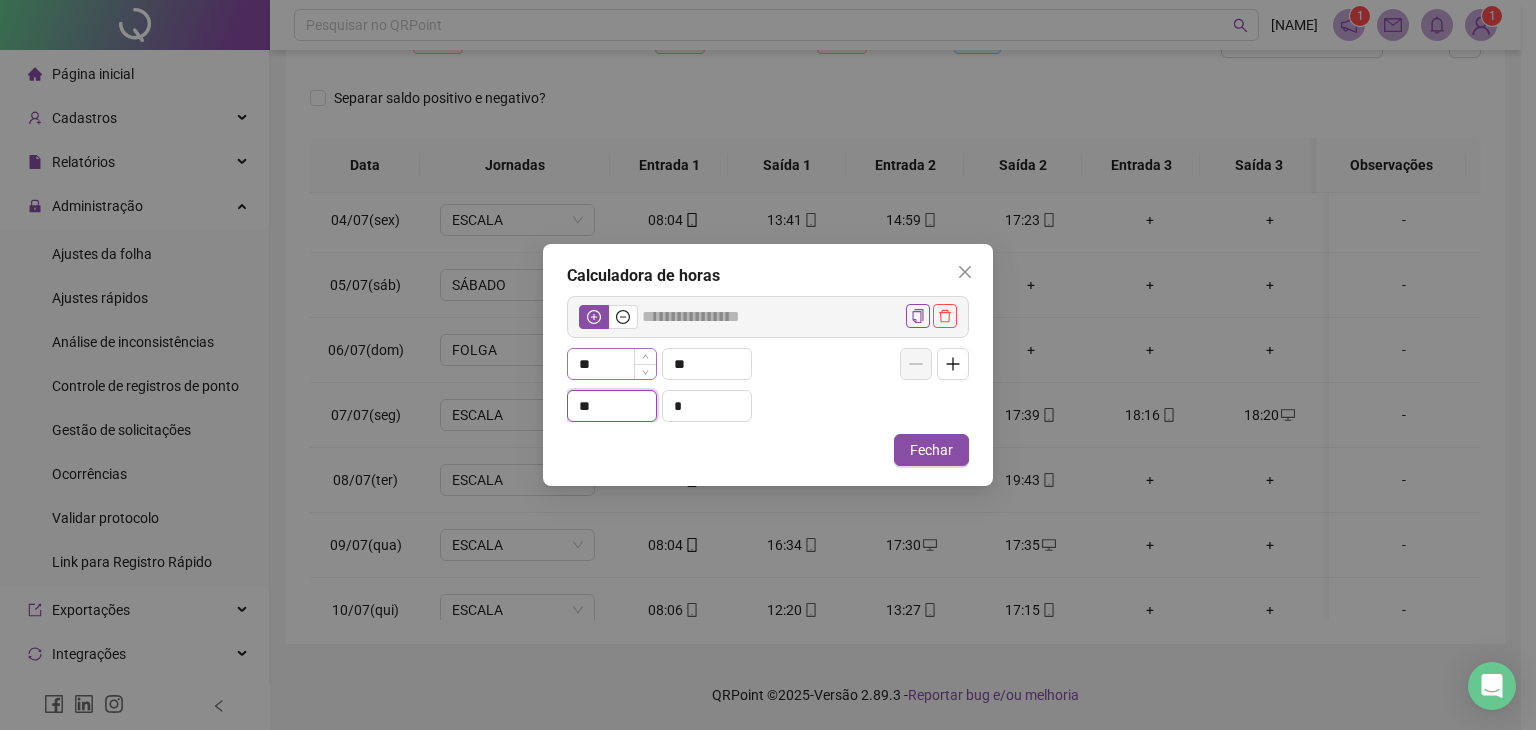 type on "**" 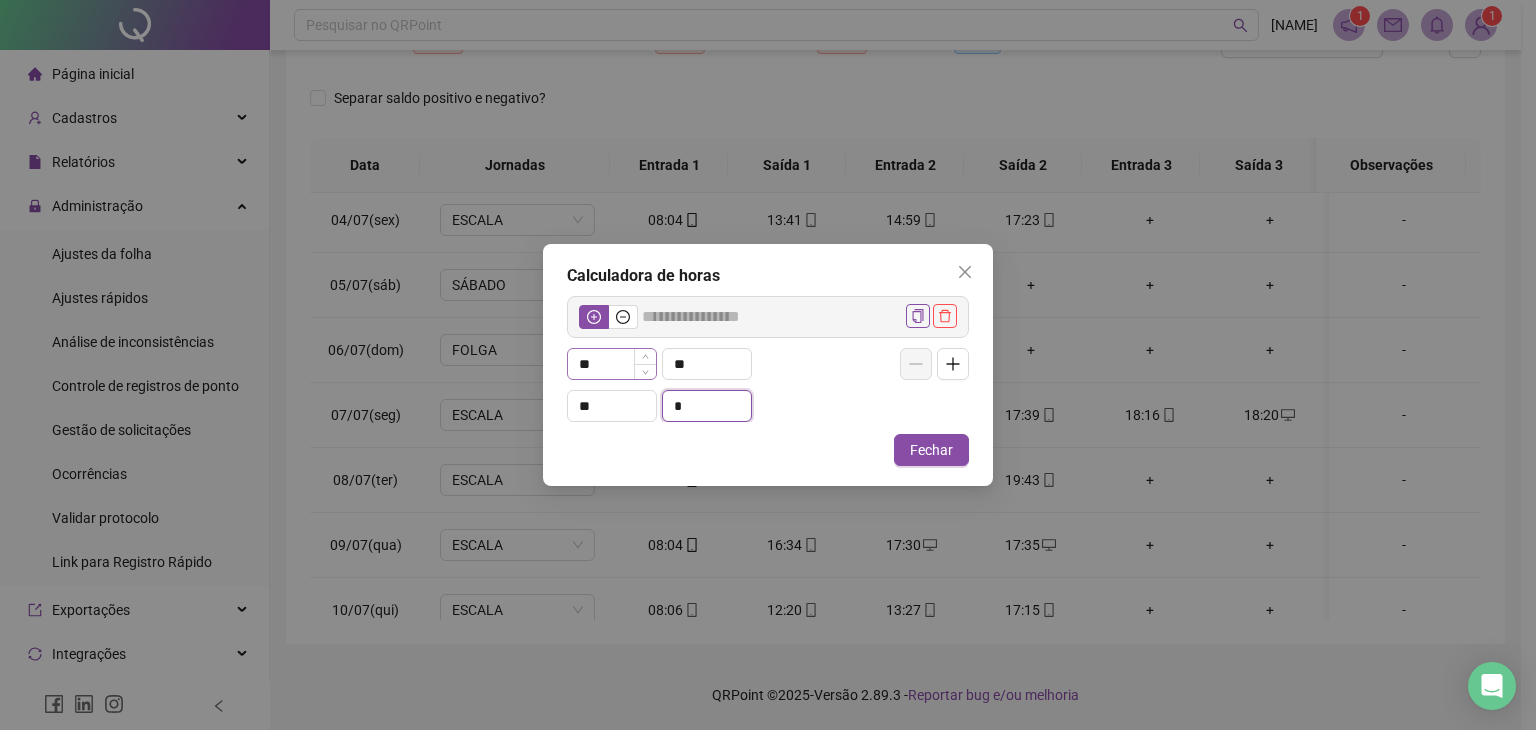 type on "*****" 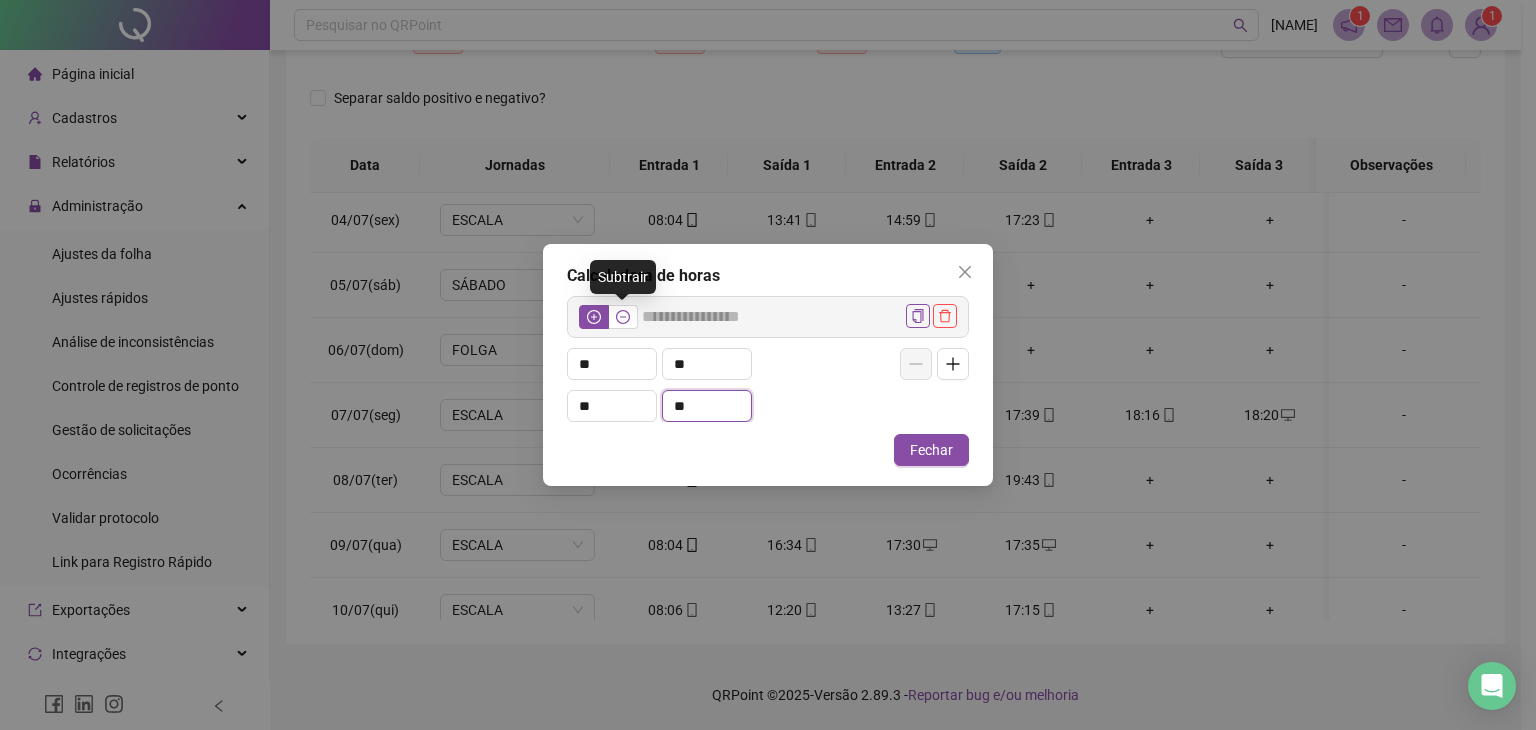 type on "**" 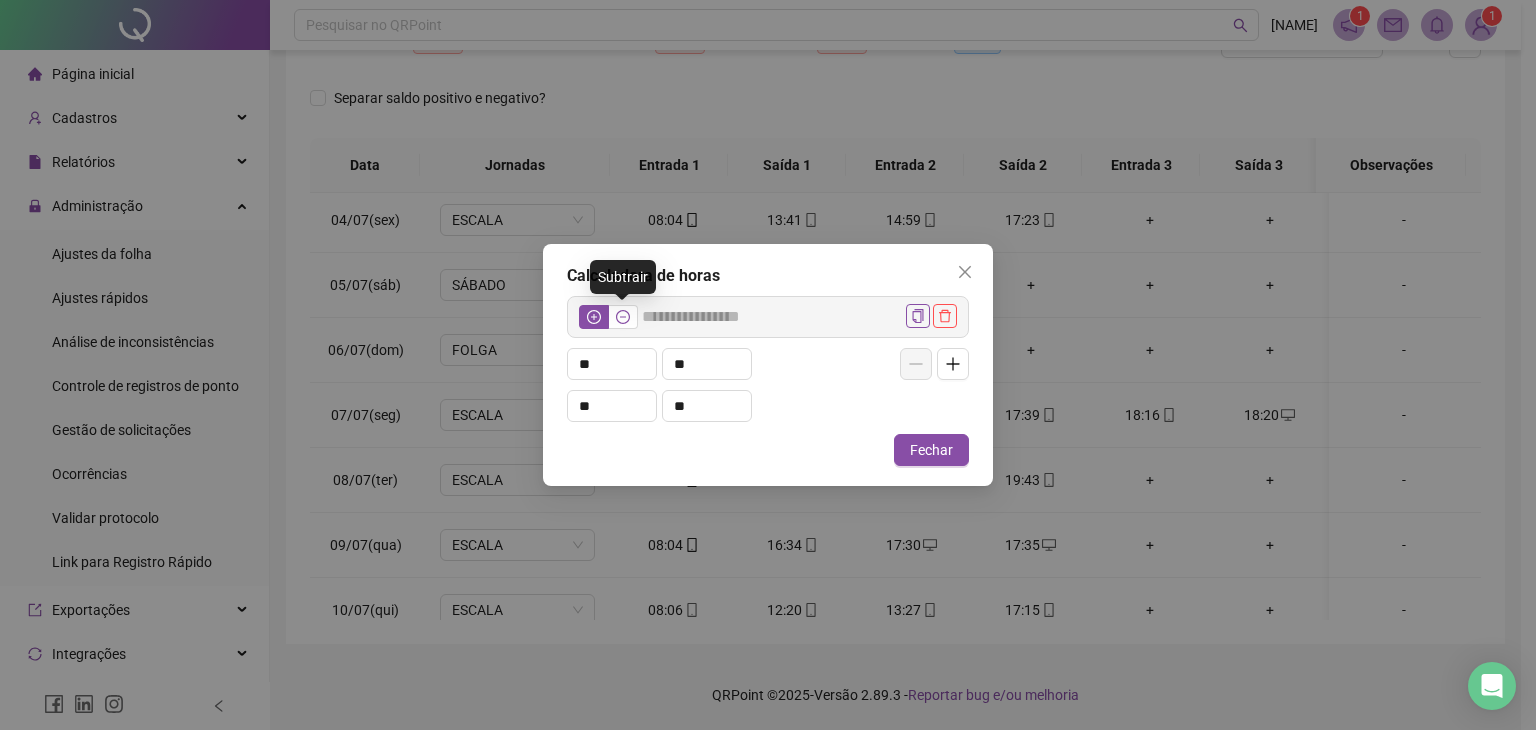 click at bounding box center [623, 317] 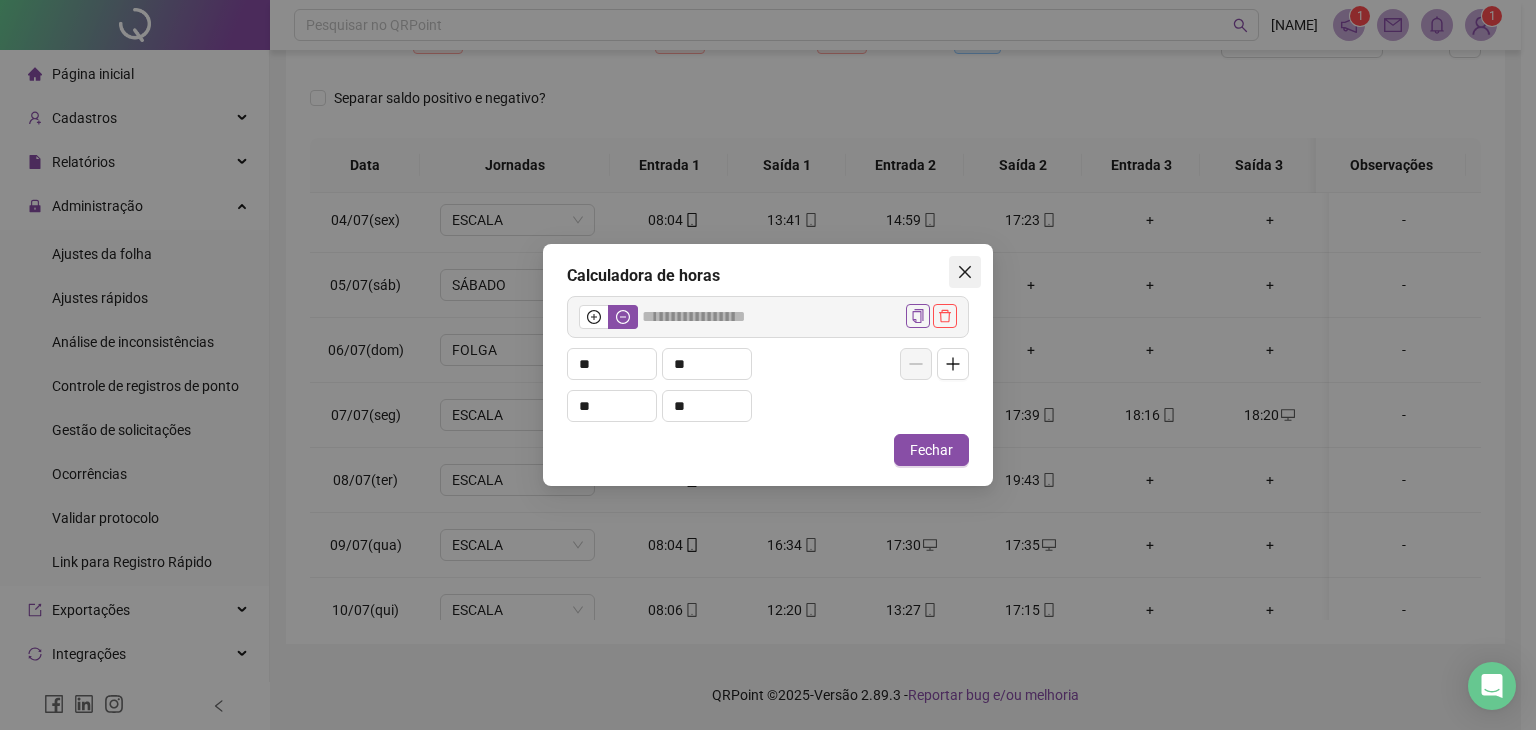 click 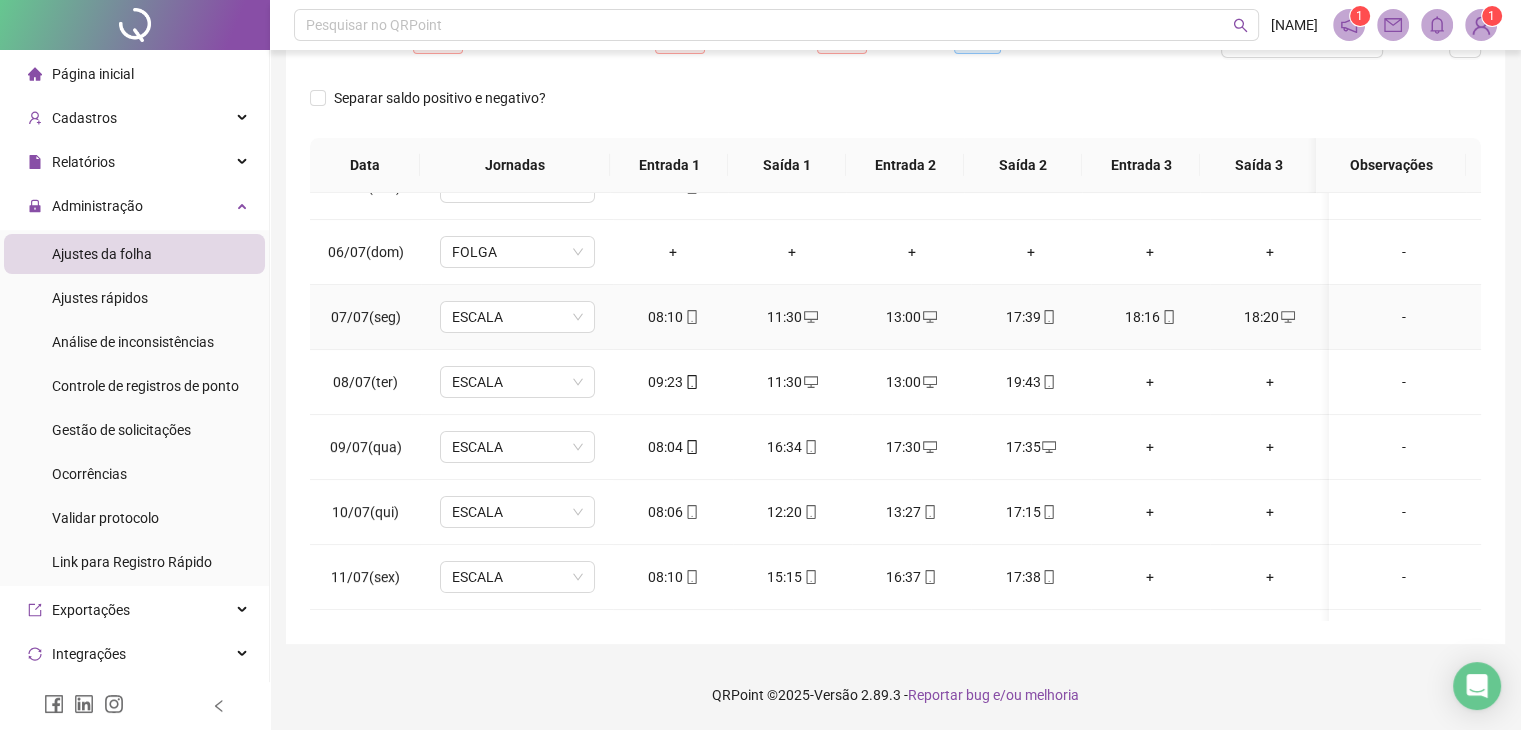 scroll, scrollTop: 300, scrollLeft: 0, axis: vertical 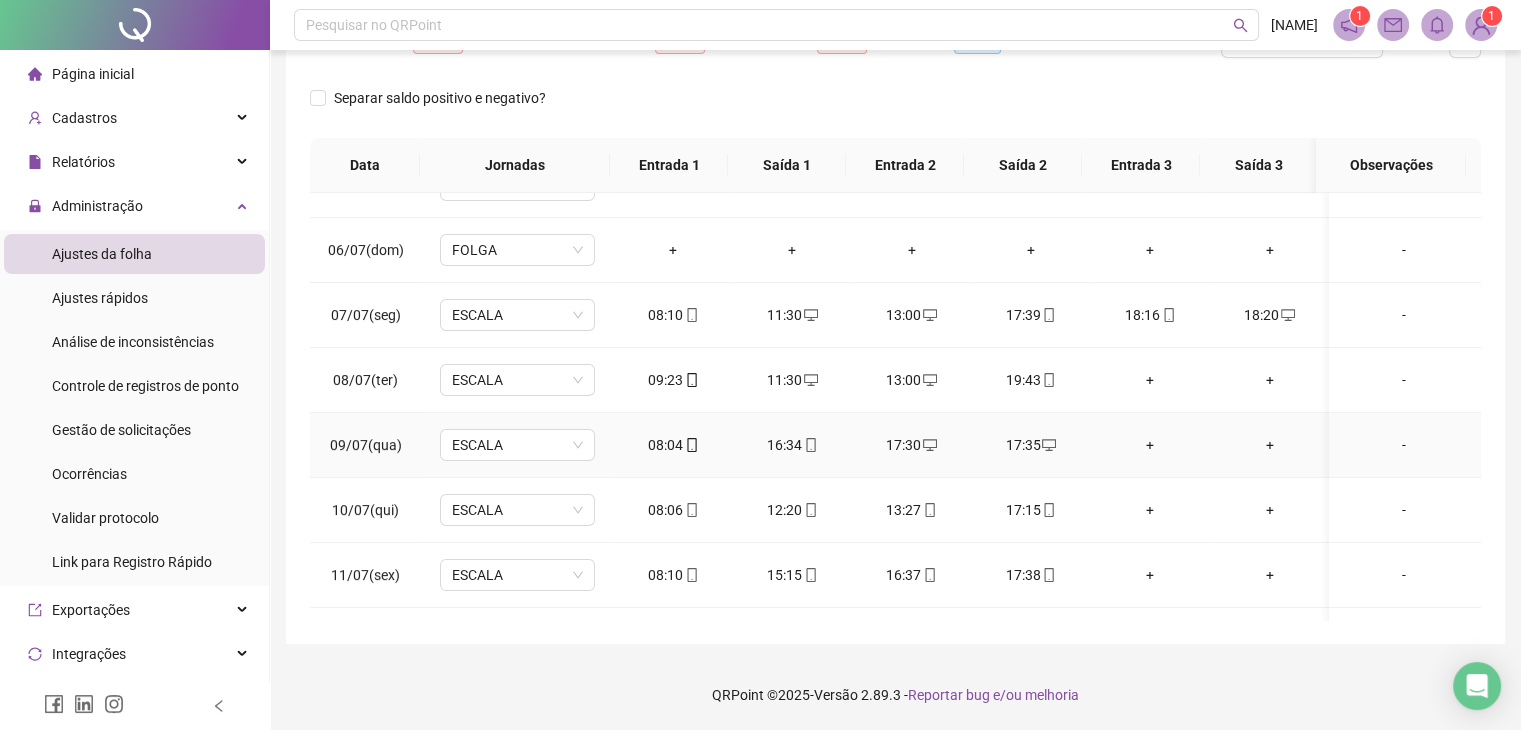 click on "+" at bounding box center [1150, 445] 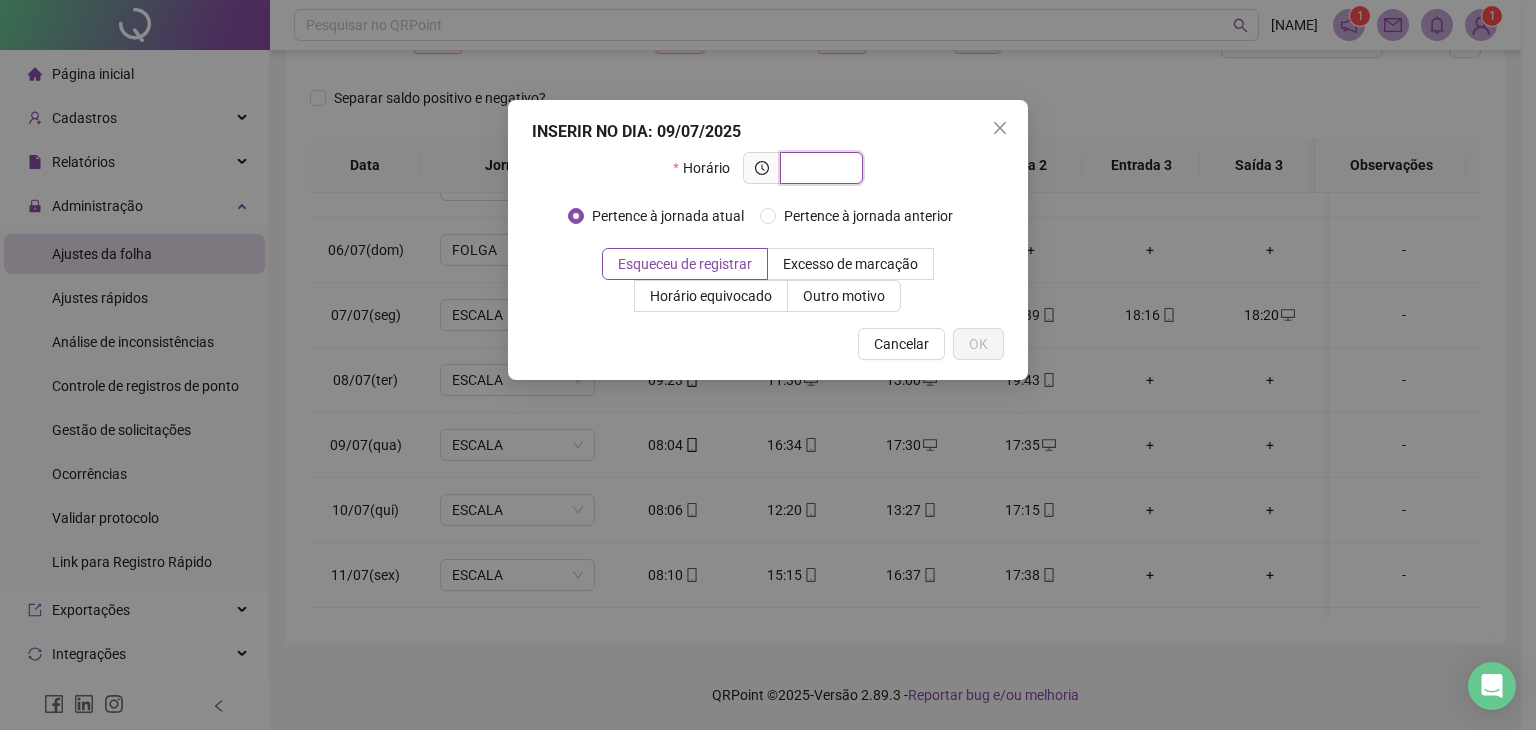 click at bounding box center [819, 168] 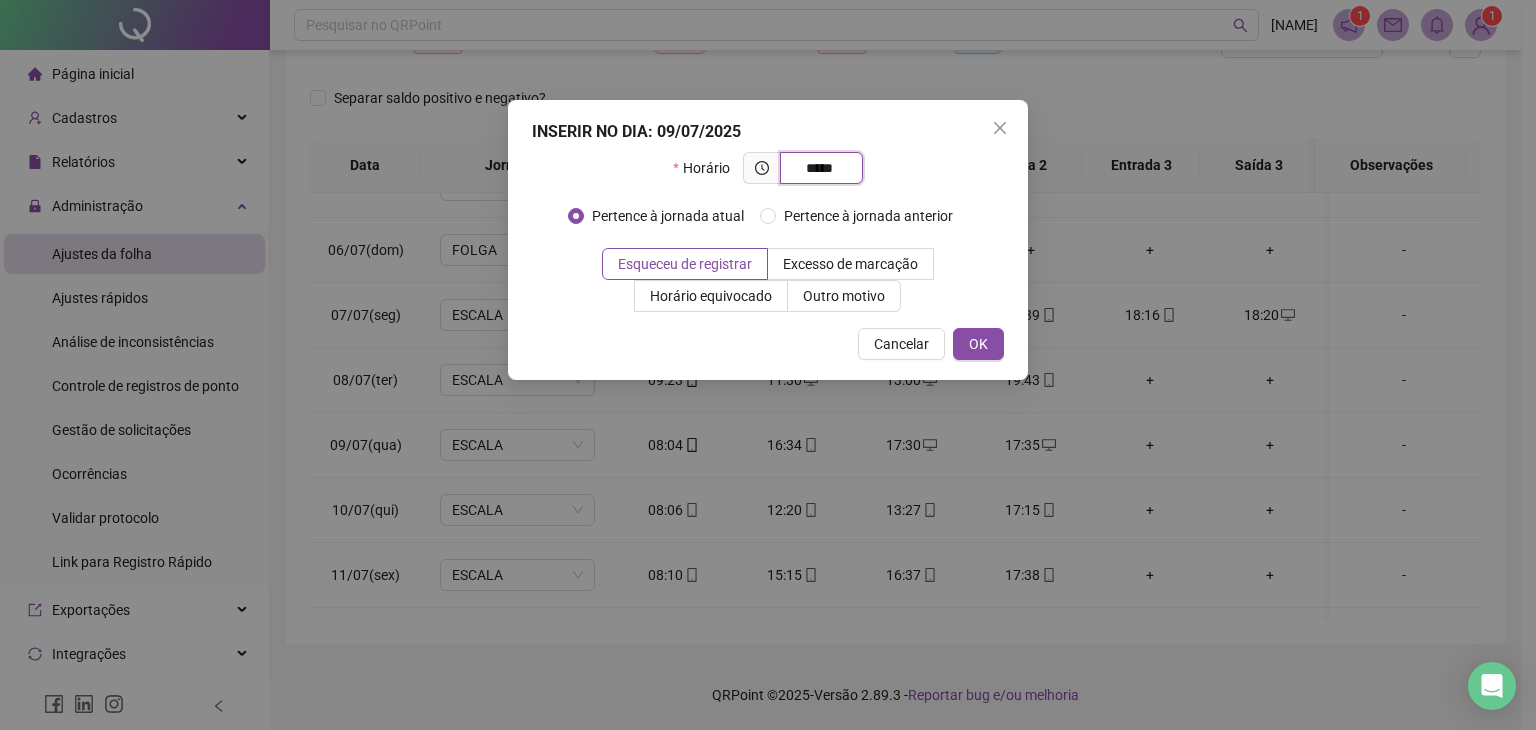 type on "*****" 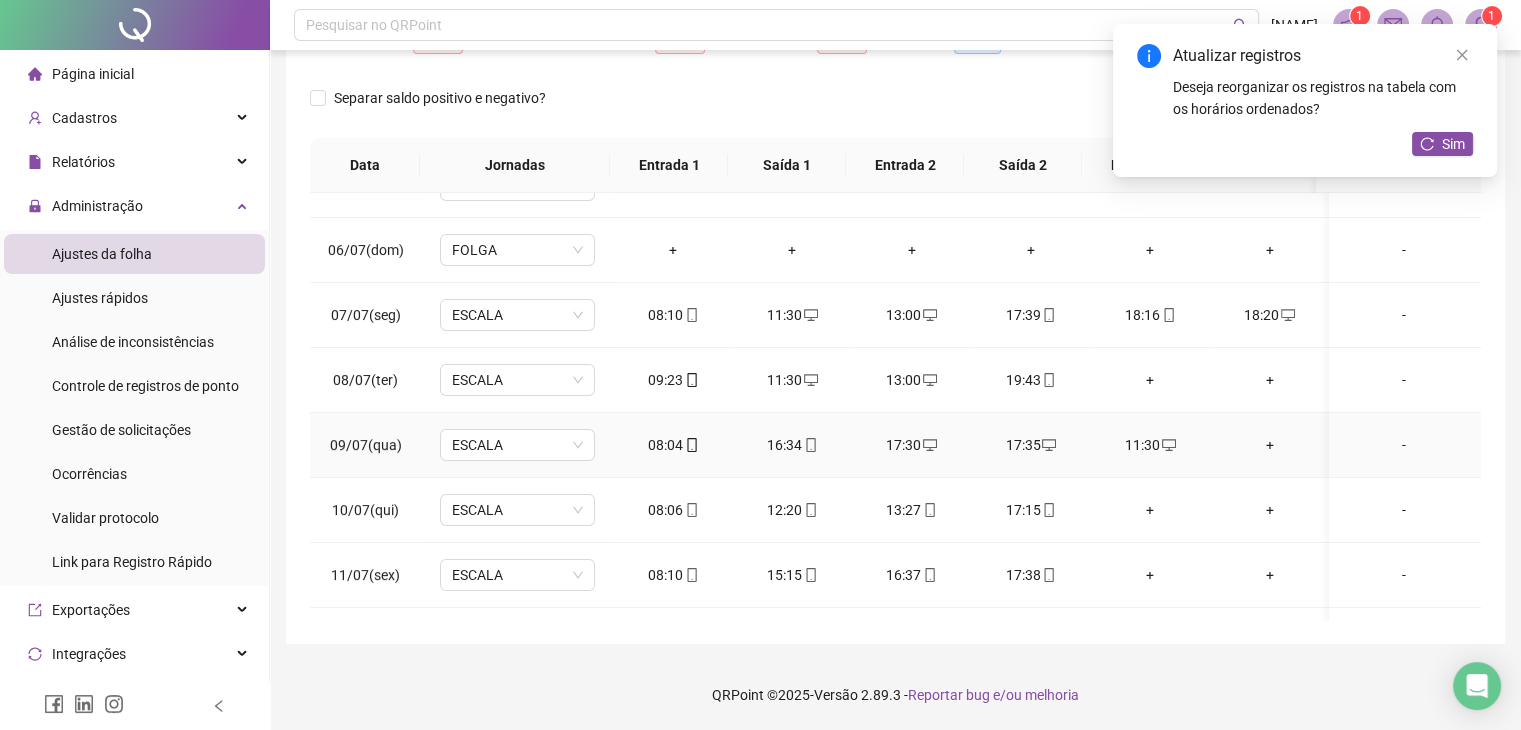 drag, startPoint x: 1268, startPoint y: 443, endPoint x: 1256, endPoint y: 443, distance: 12 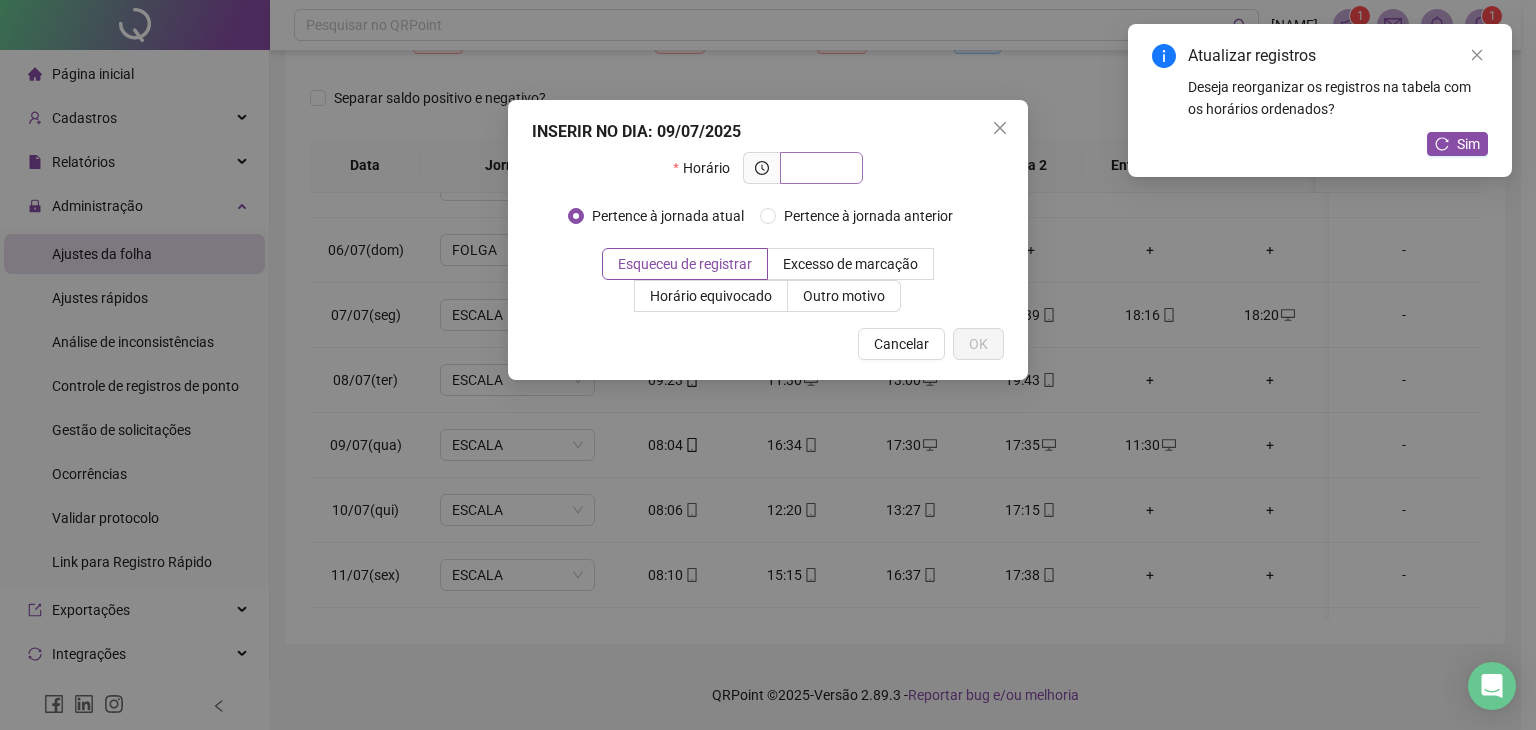 click at bounding box center [819, 168] 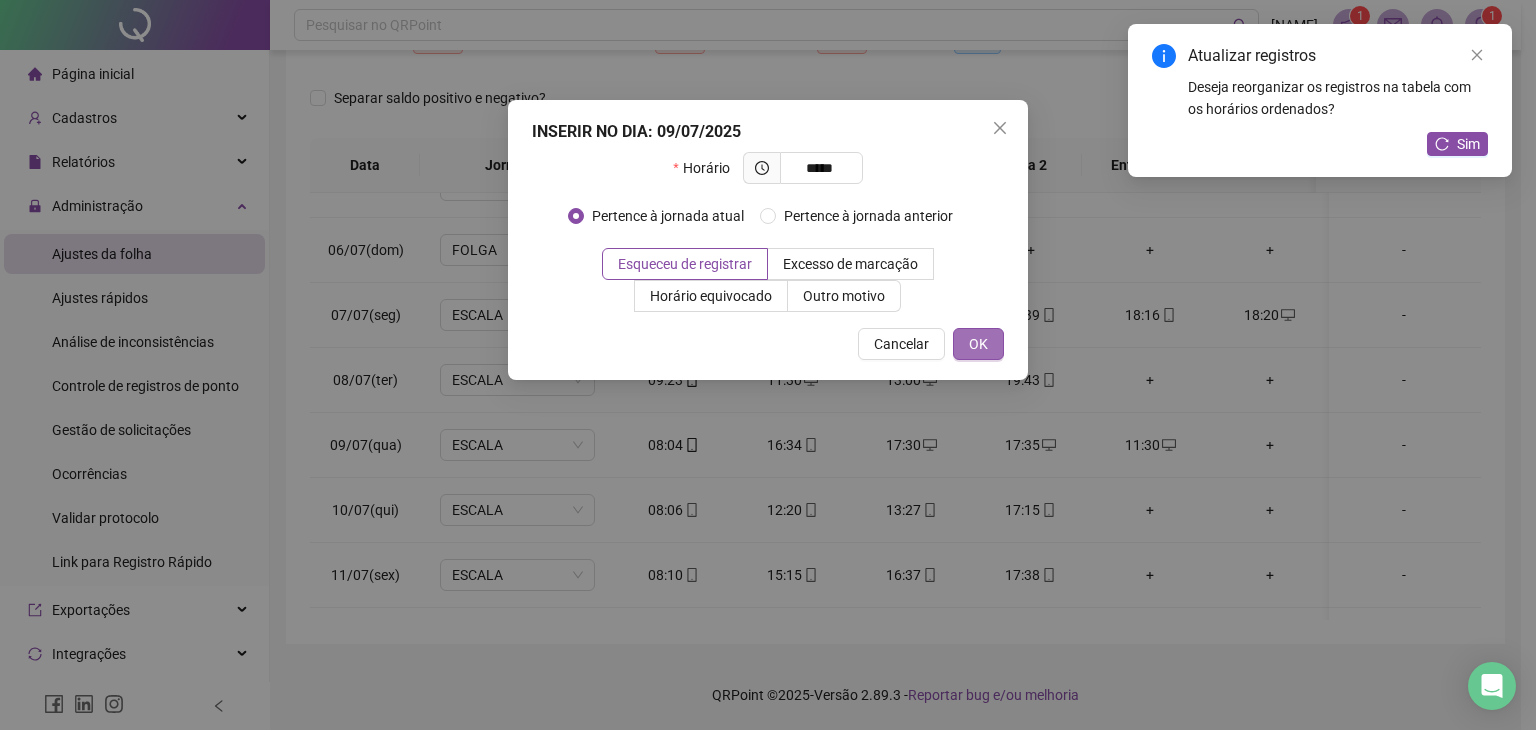 type on "*****" 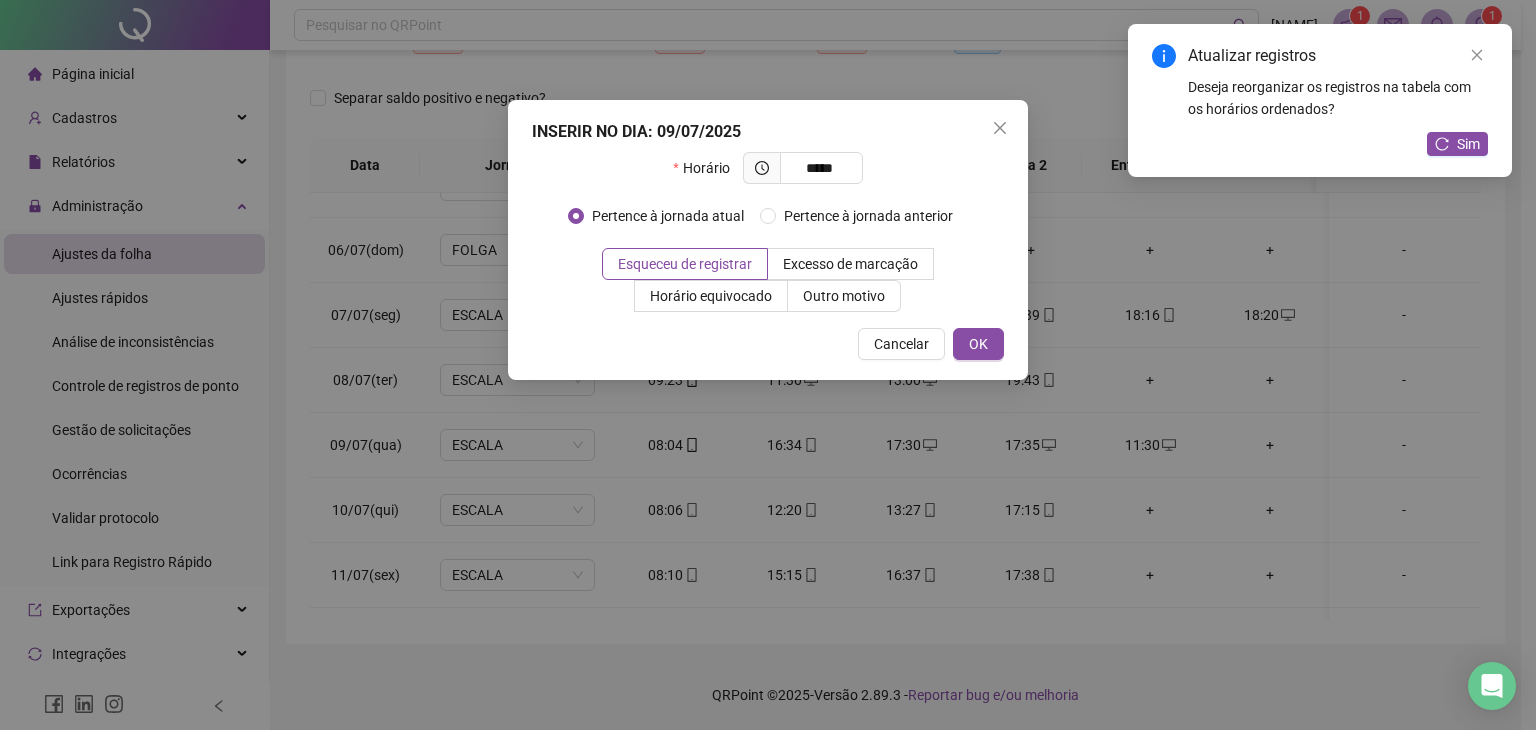 drag, startPoint x: 960, startPoint y: 349, endPoint x: 1008, endPoint y: 333, distance: 50.596443 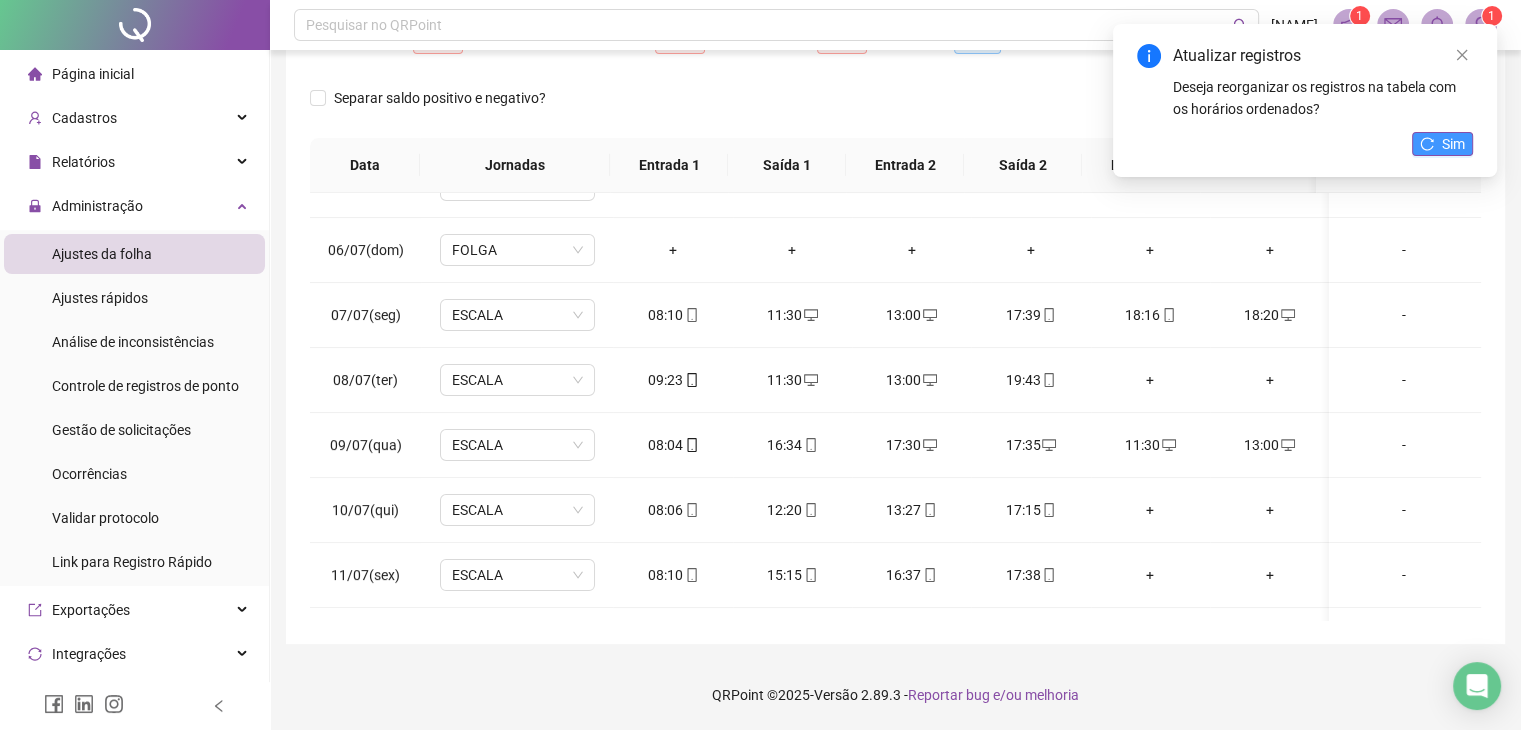 click on "Sim" at bounding box center (1453, 144) 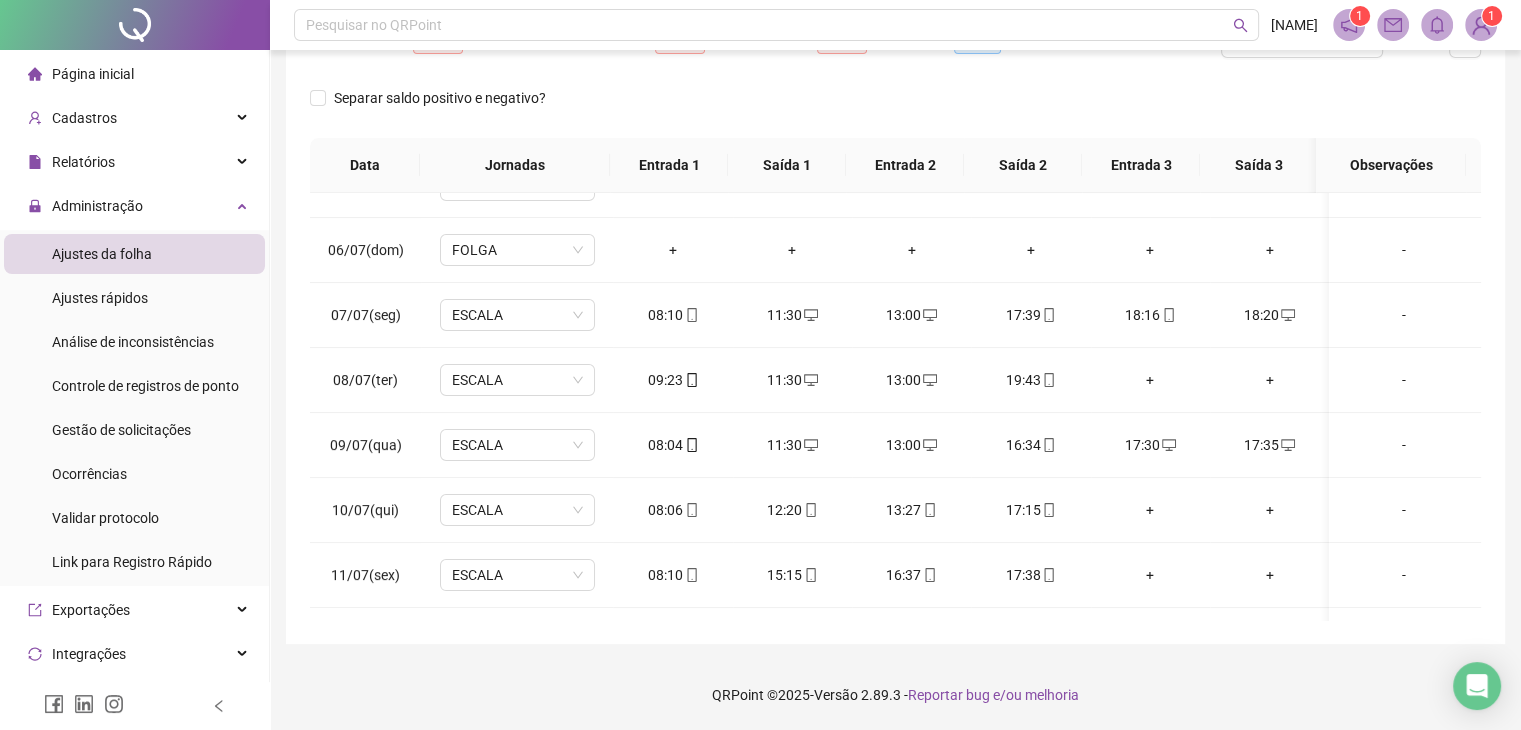 click at bounding box center [1481, 25] 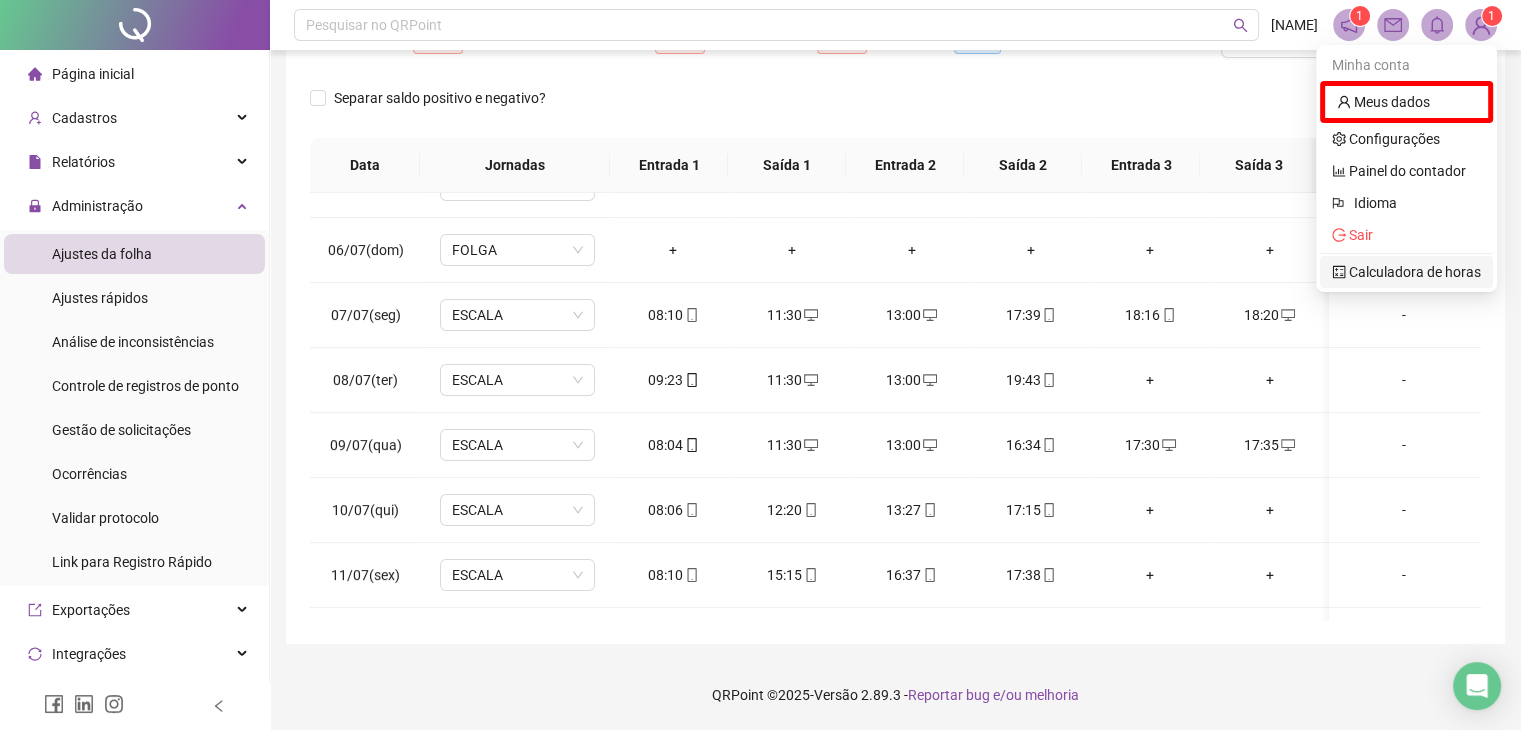 click on "Calculadora de horas" at bounding box center (1406, 272) 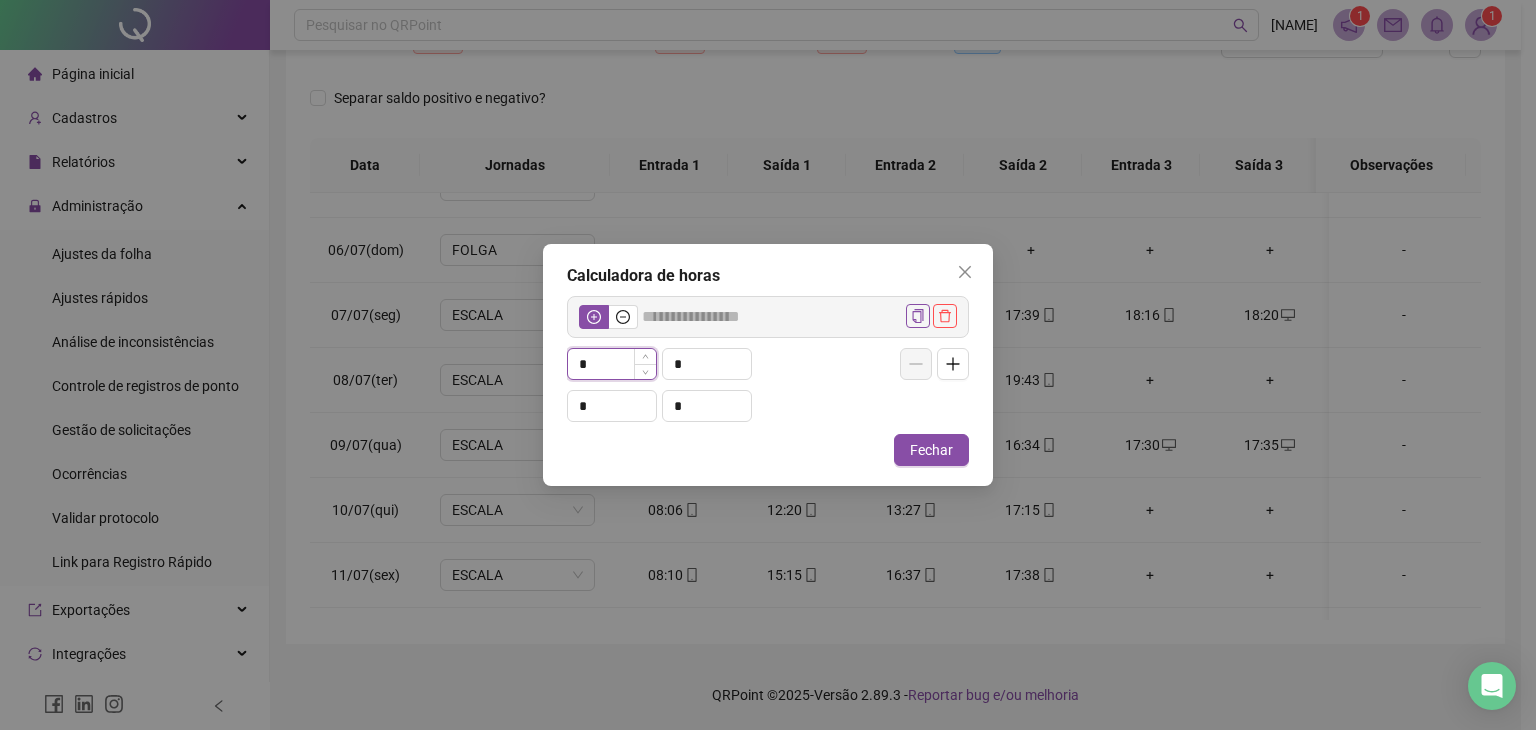 click on "*" at bounding box center (612, 364) 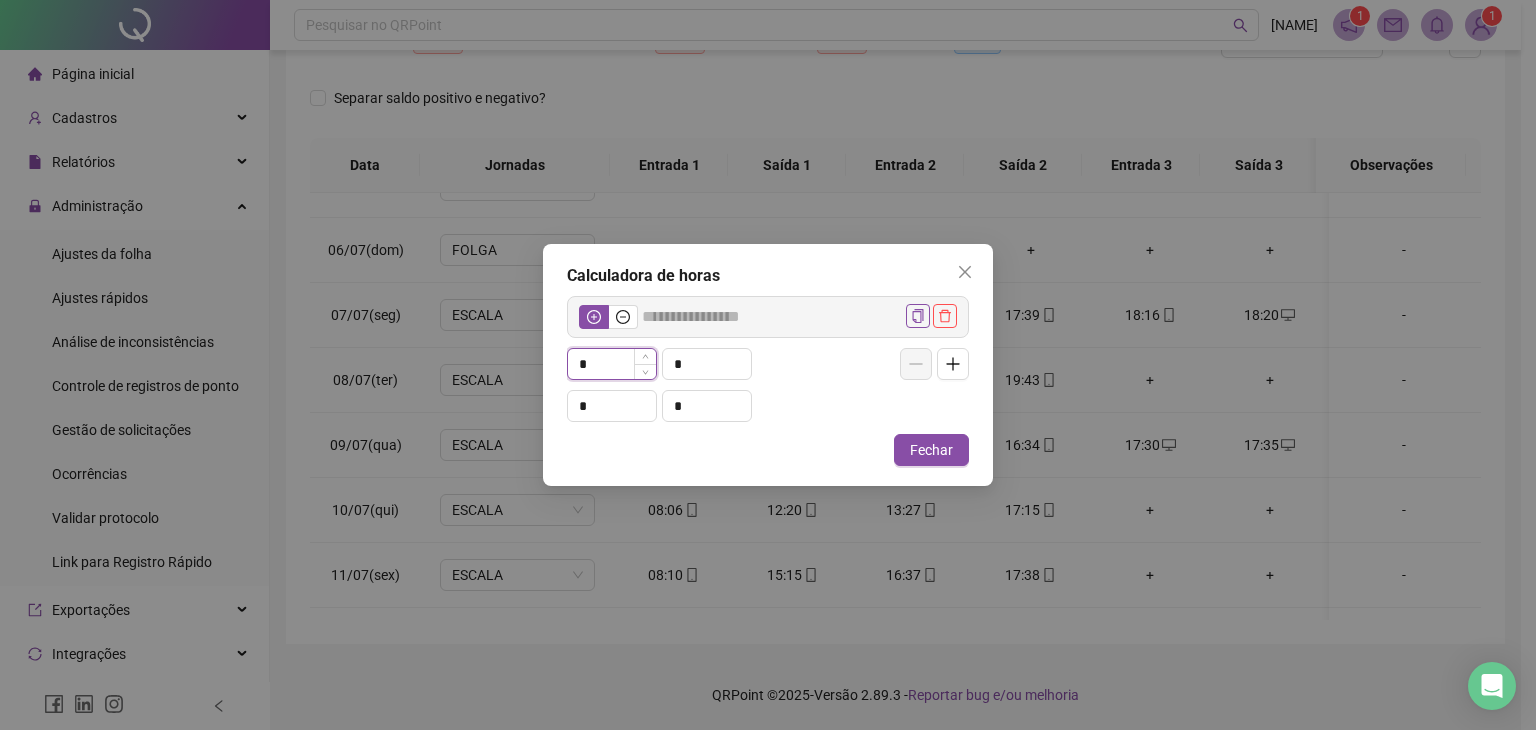 type on "*****" 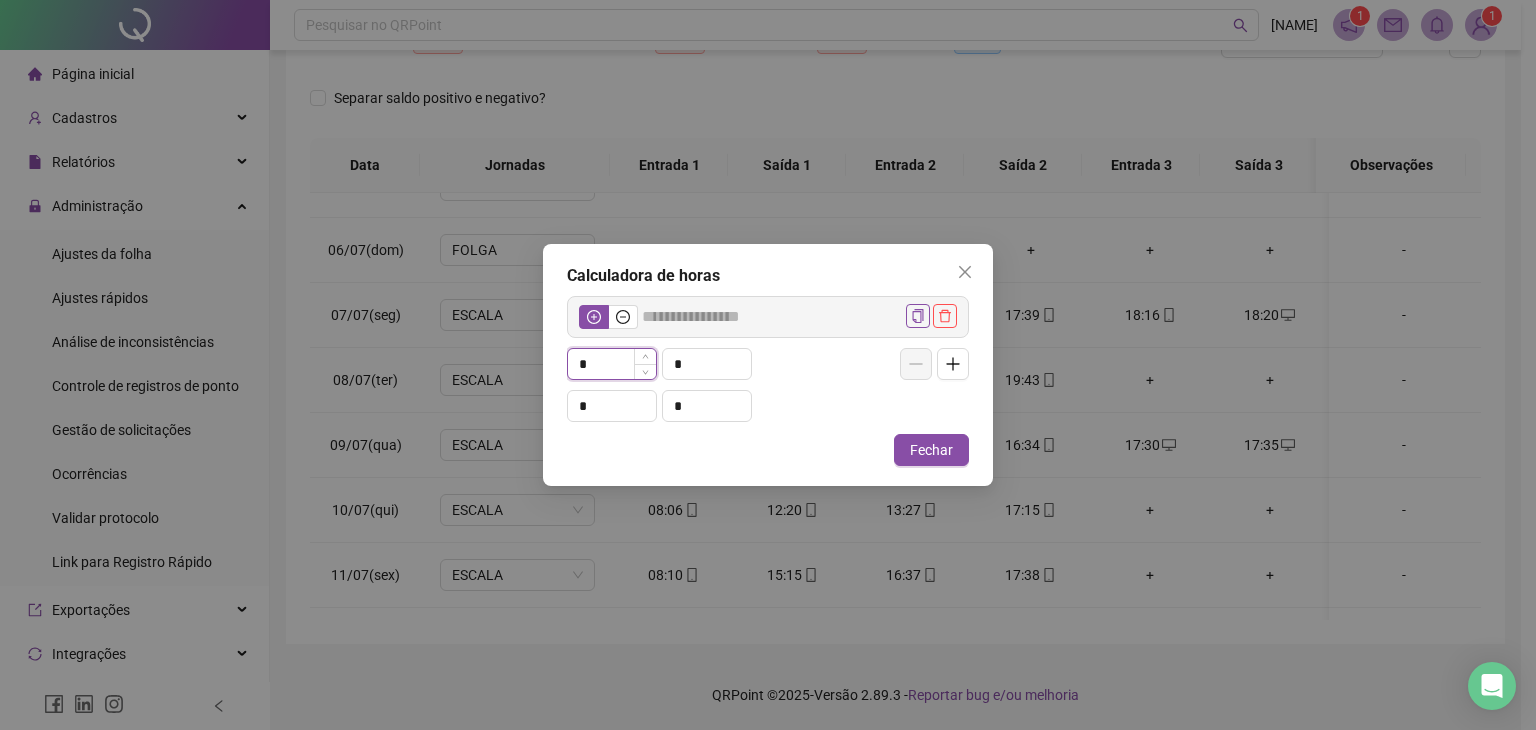 type on "**" 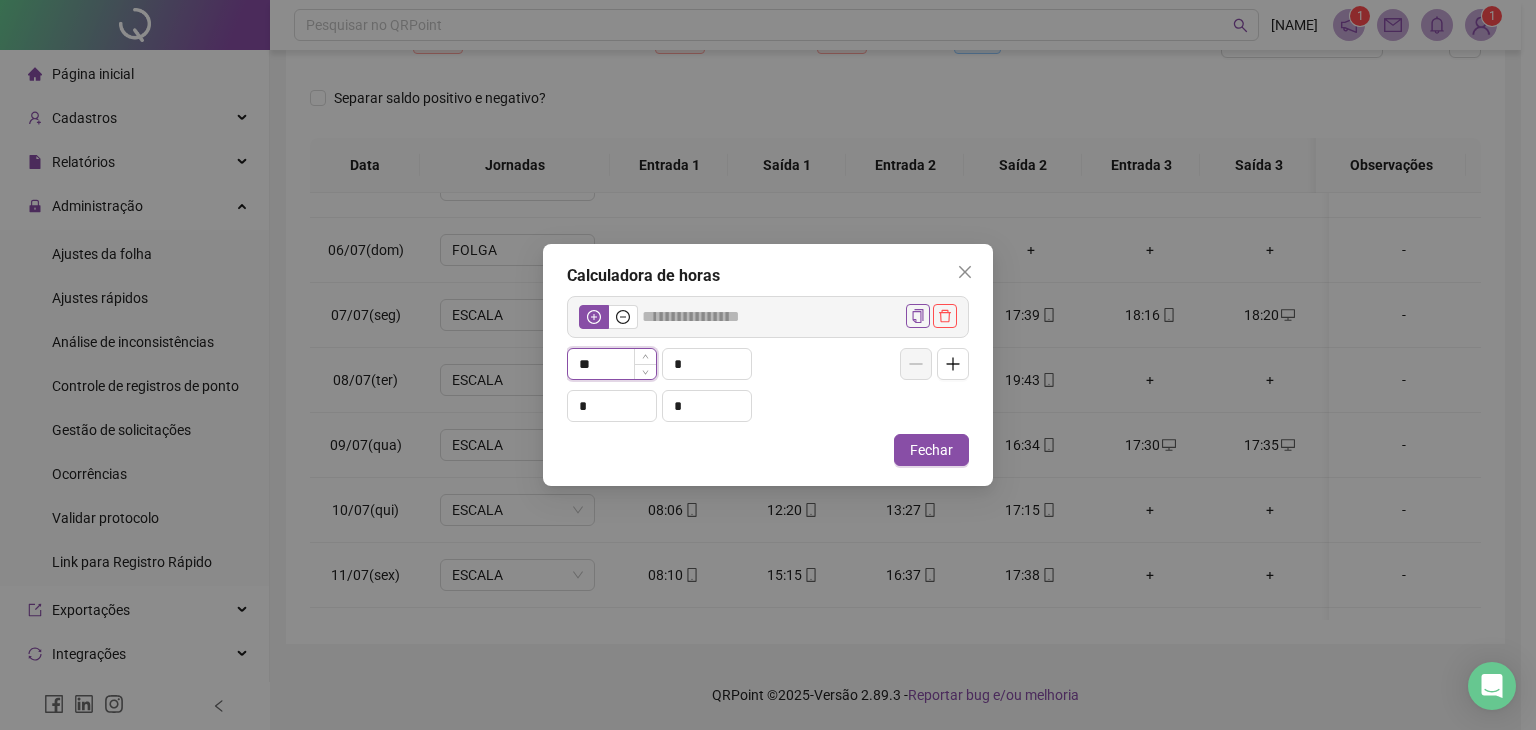 type on "*****" 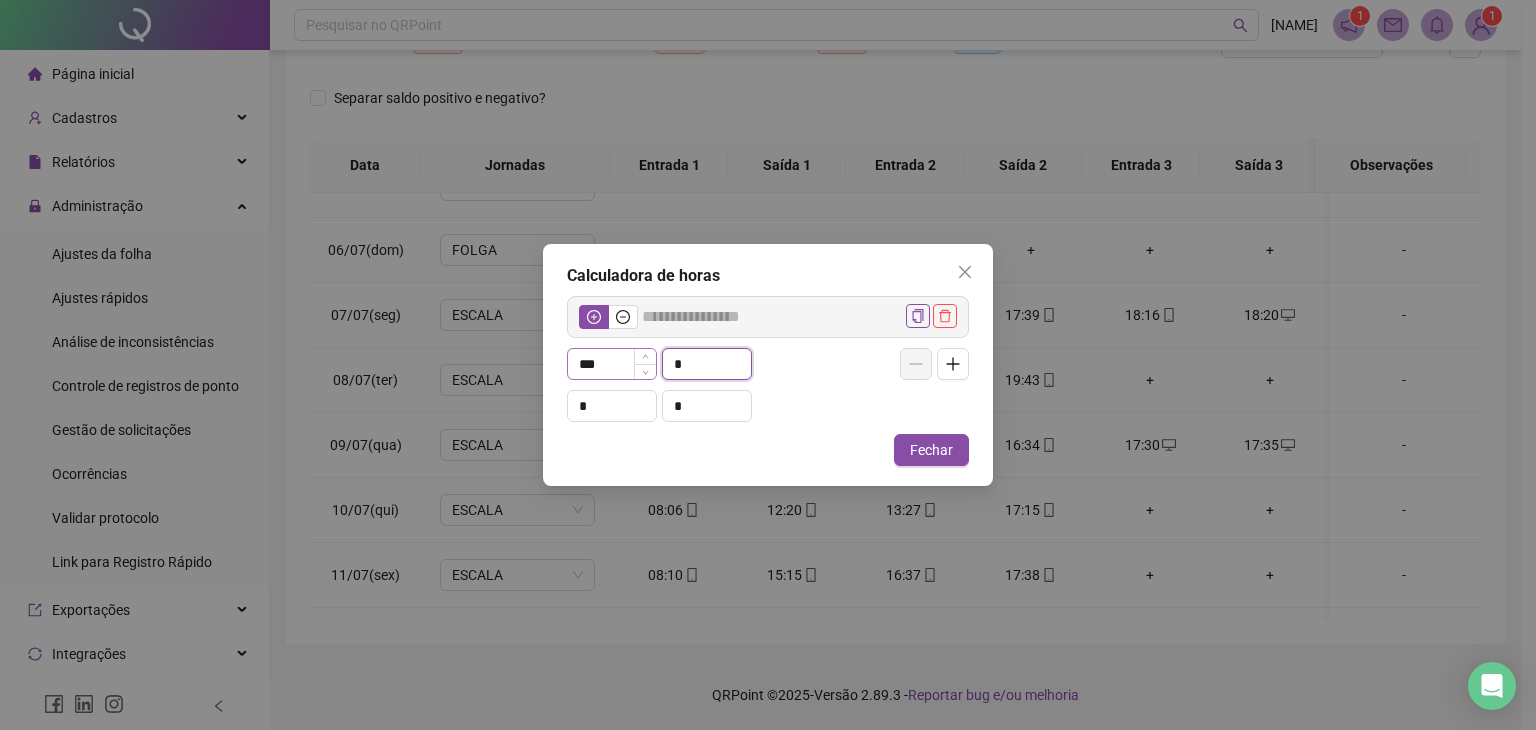 type on "**" 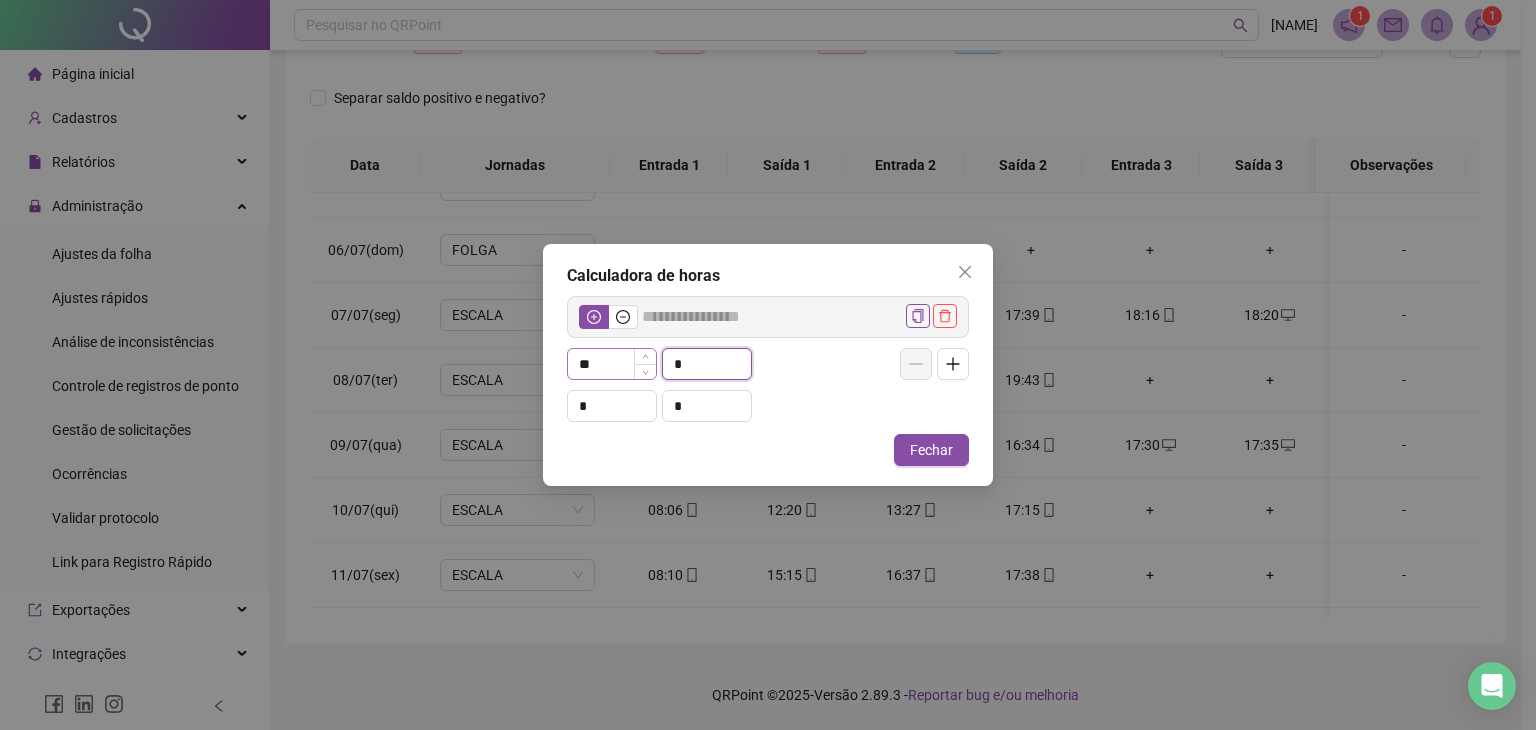 type on "*****" 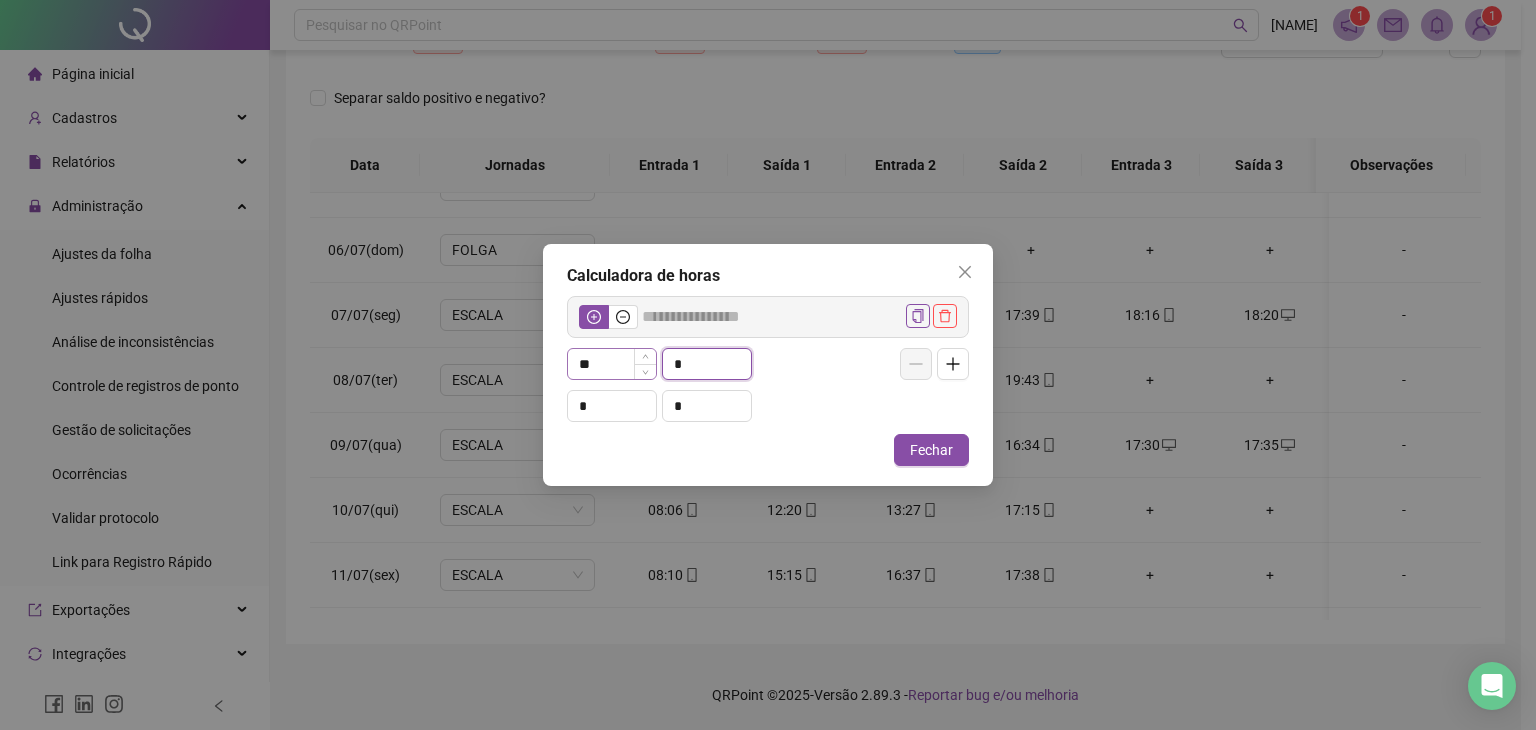 type on "*" 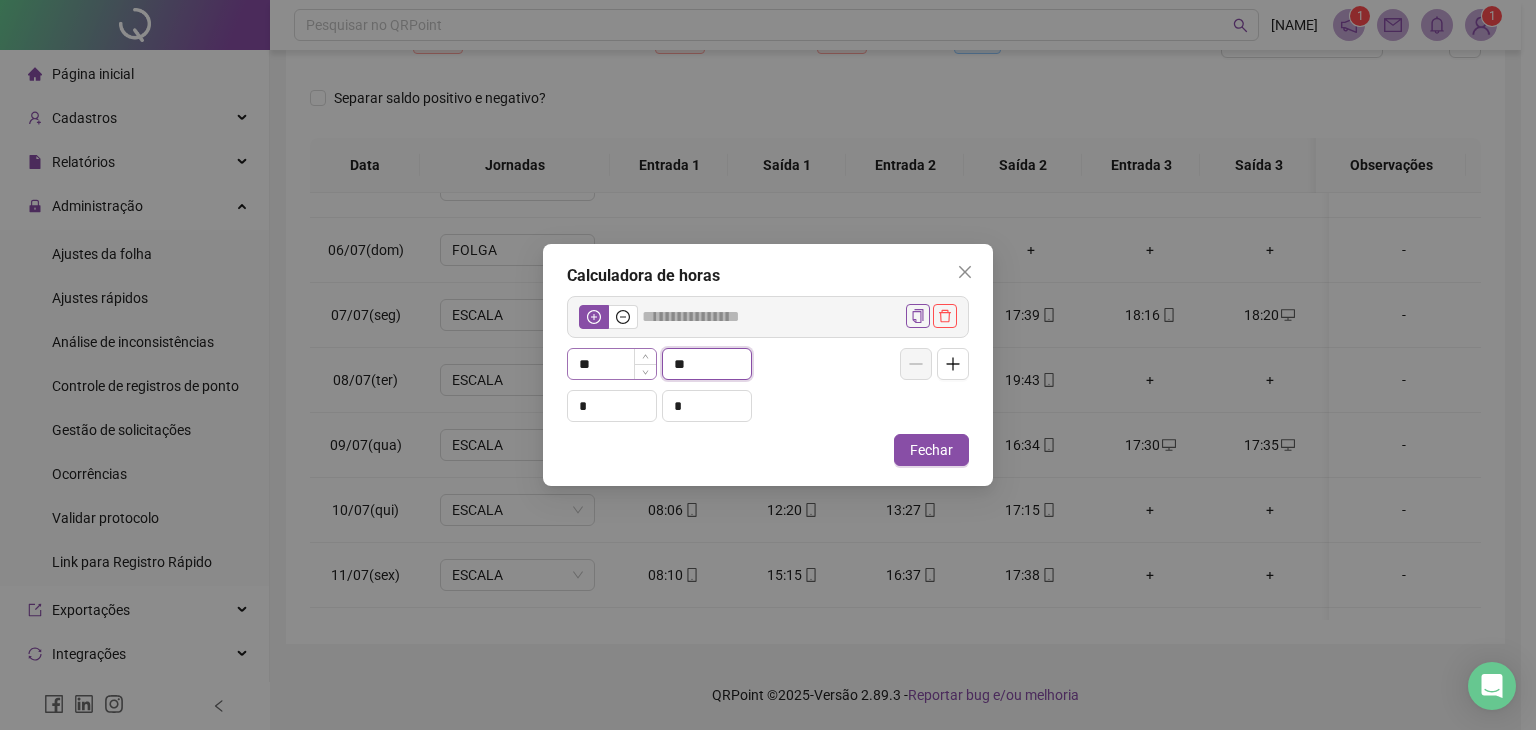 type on "**" 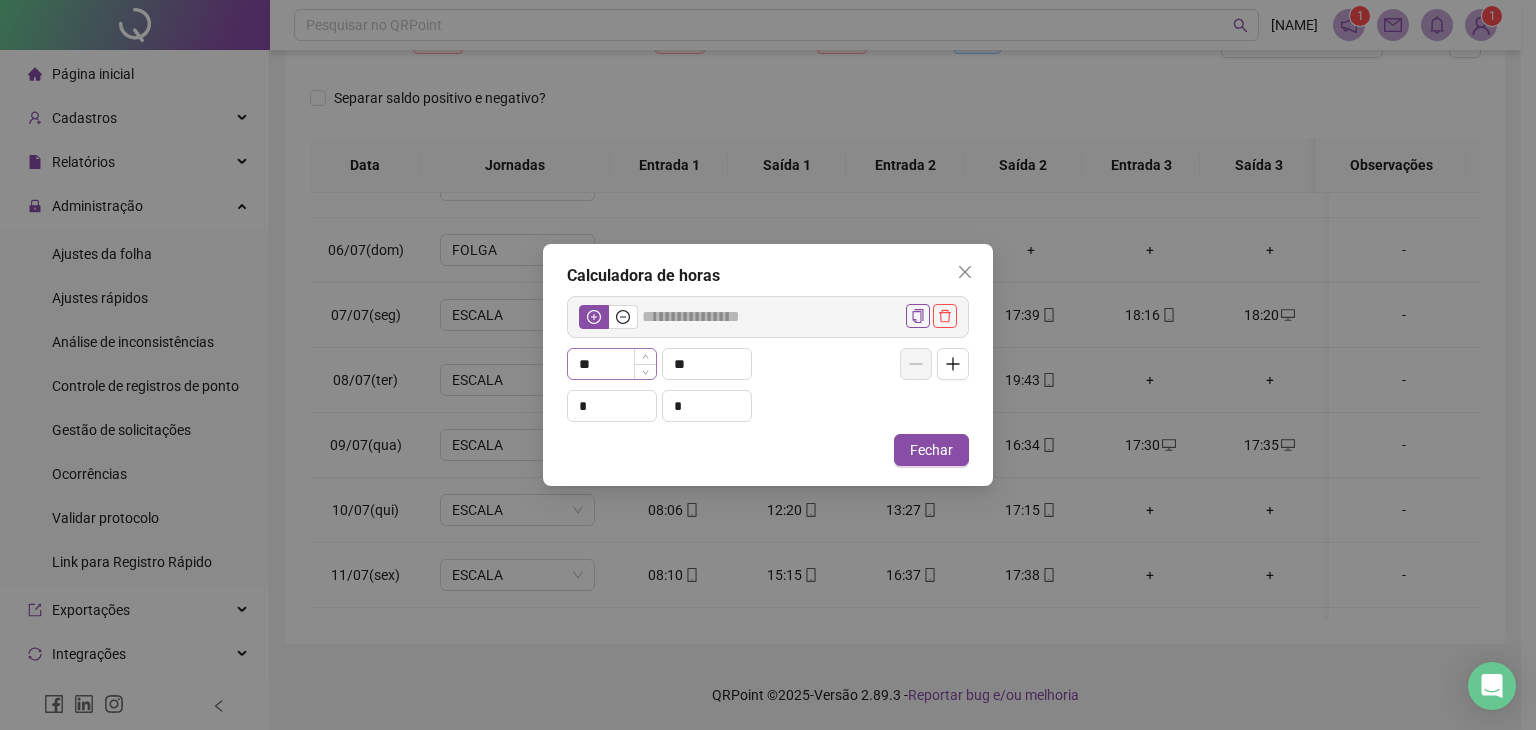 type 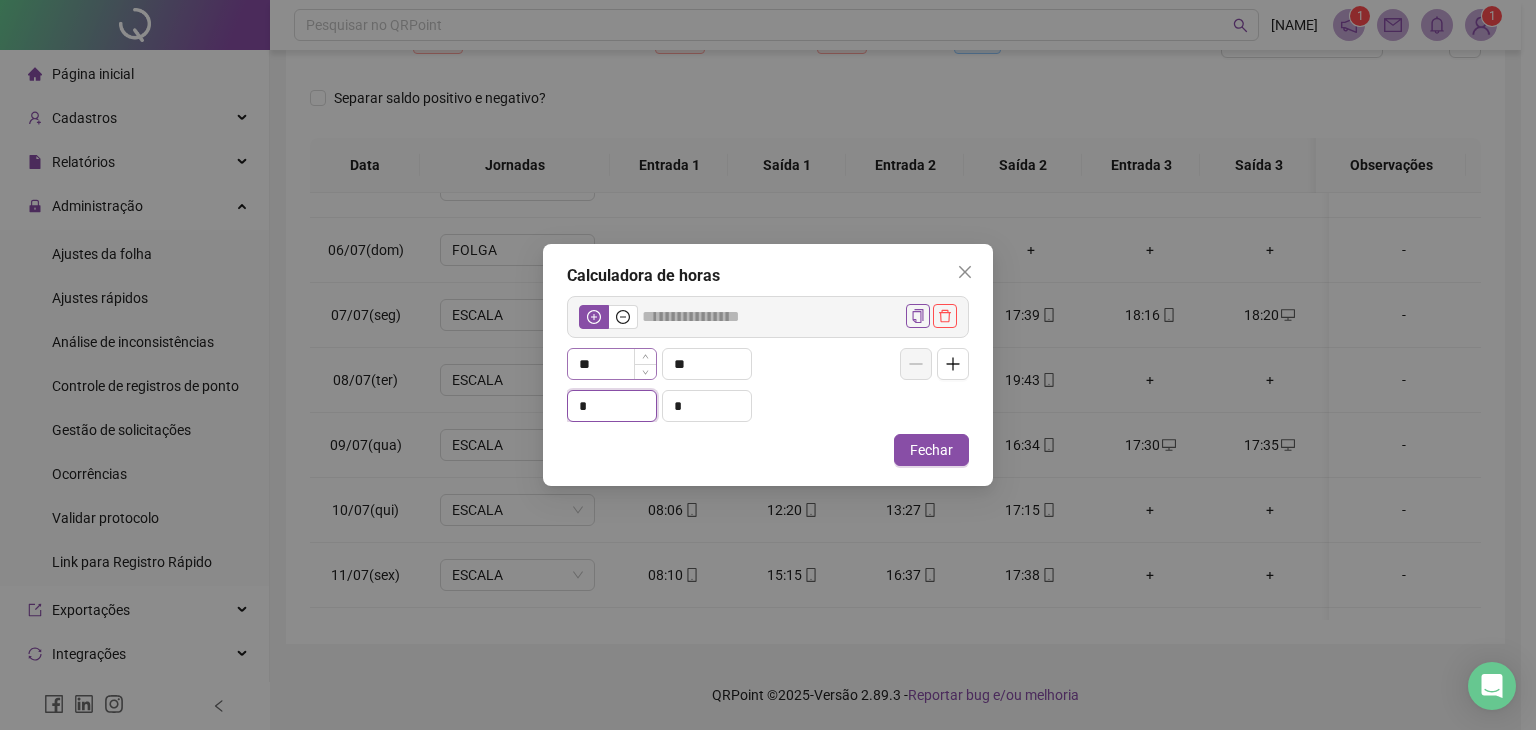 type on "*****" 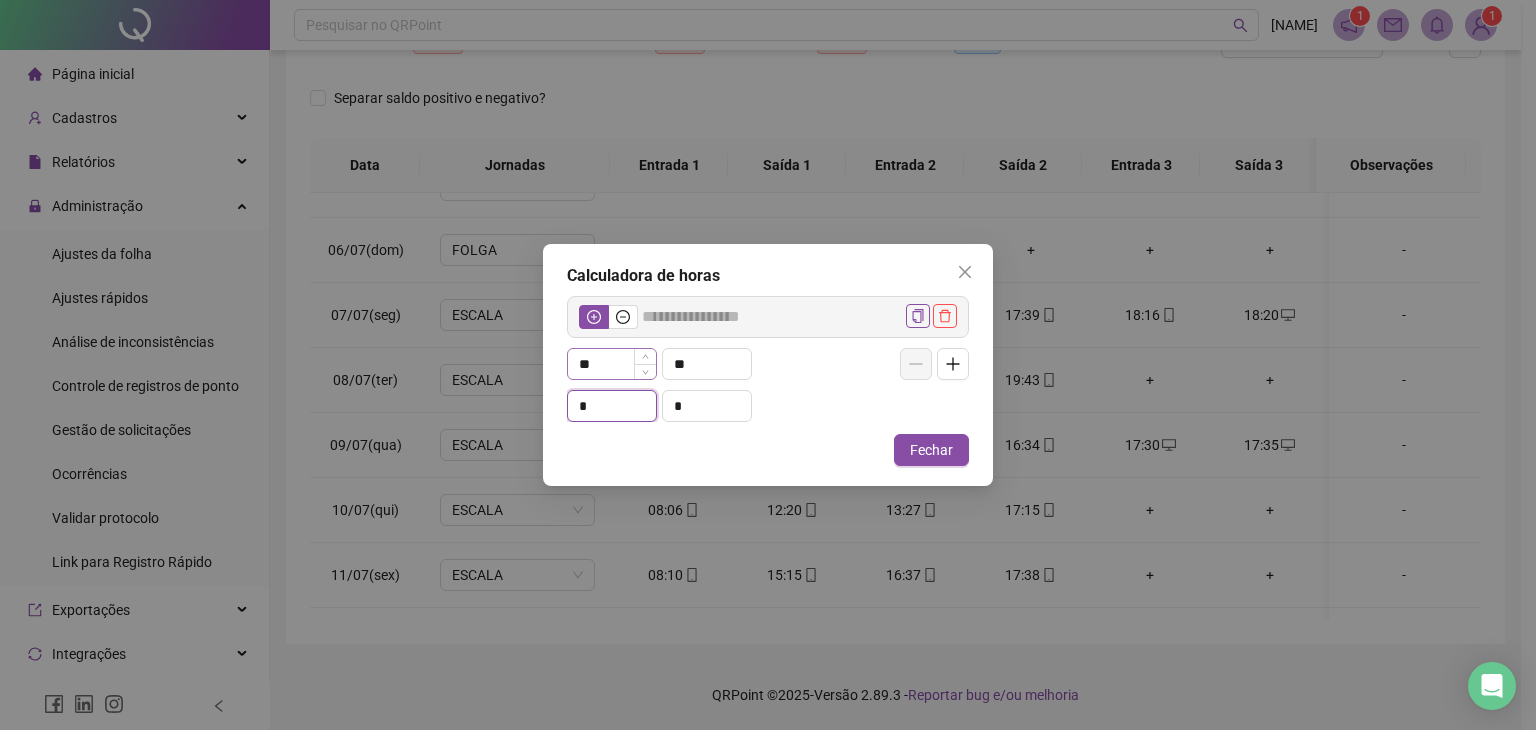 type on "*" 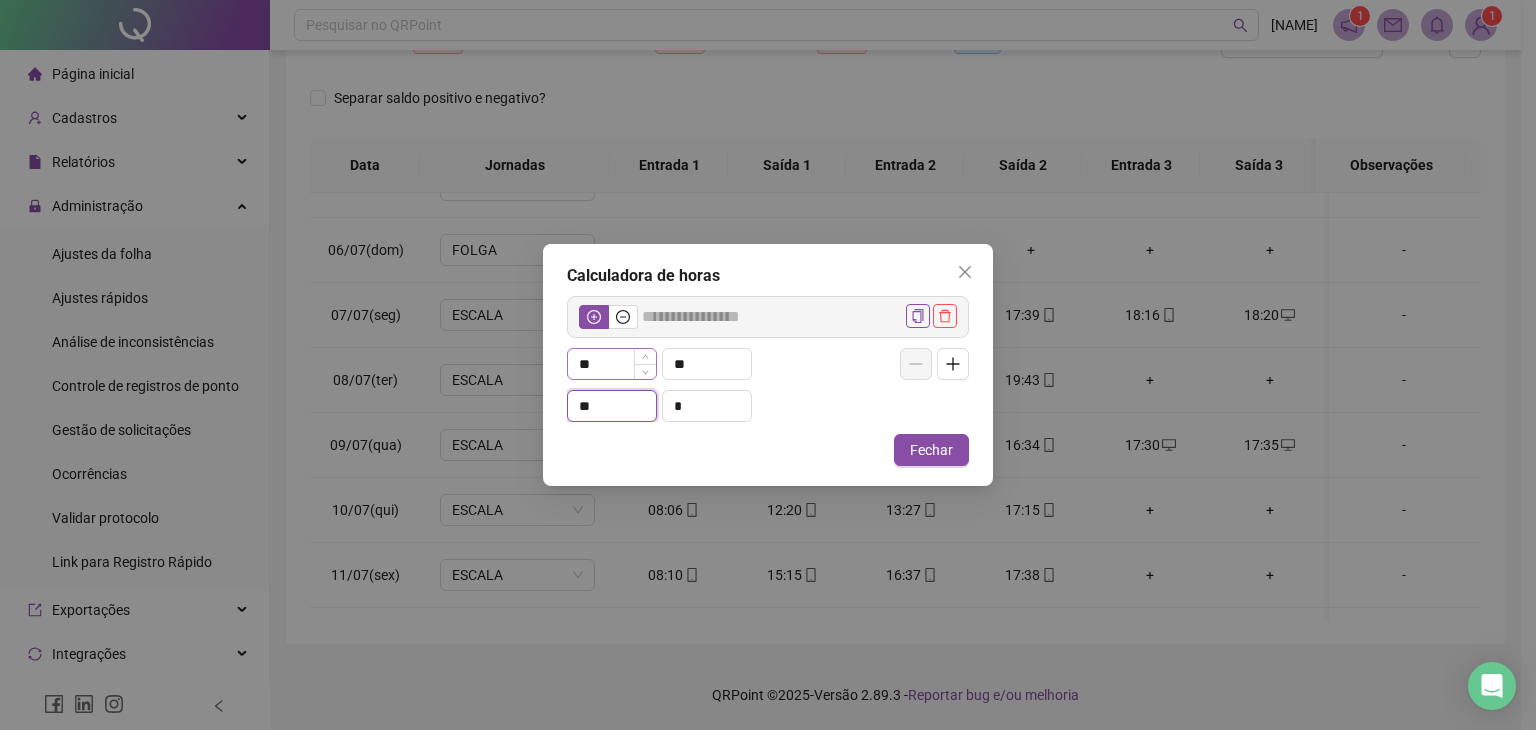 type on "**" 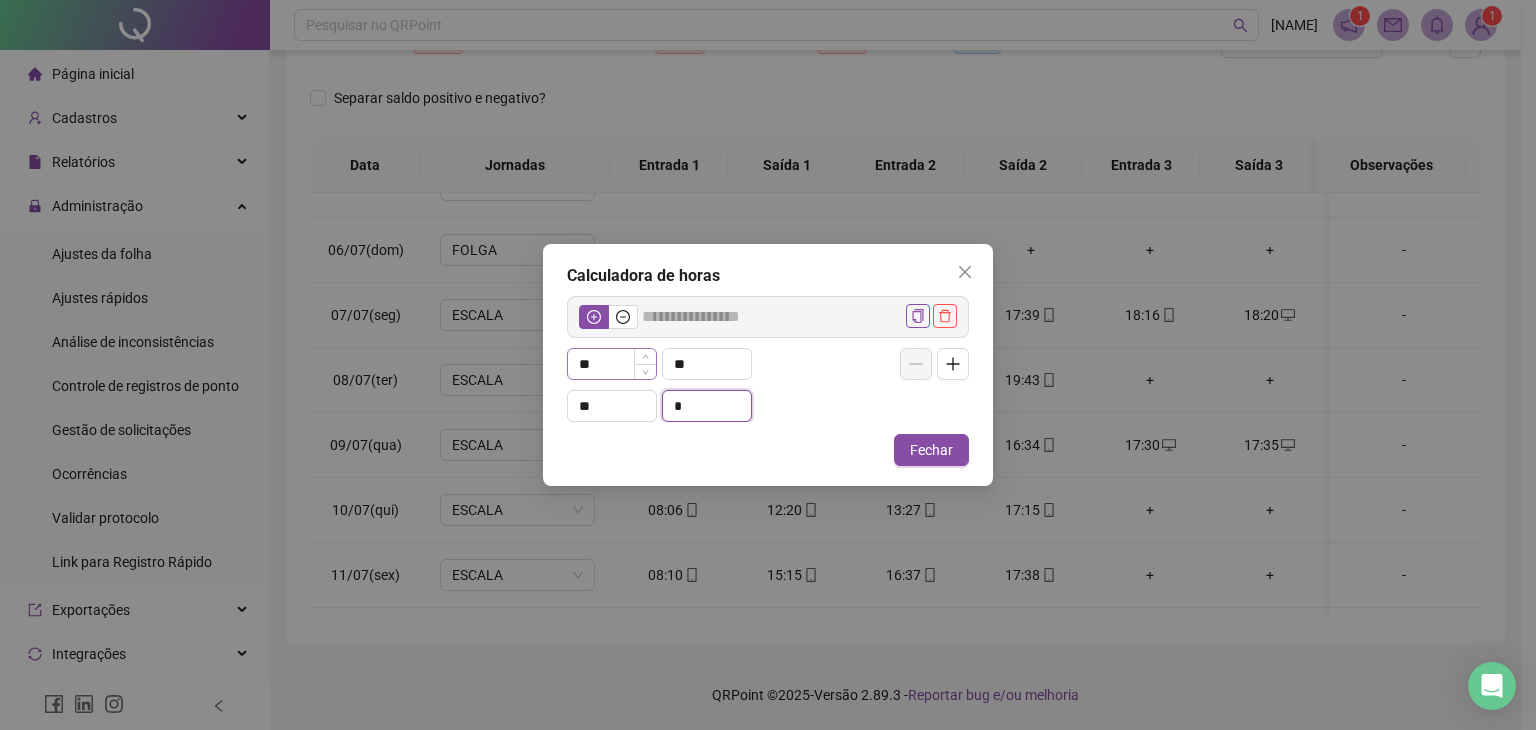type on "*****" 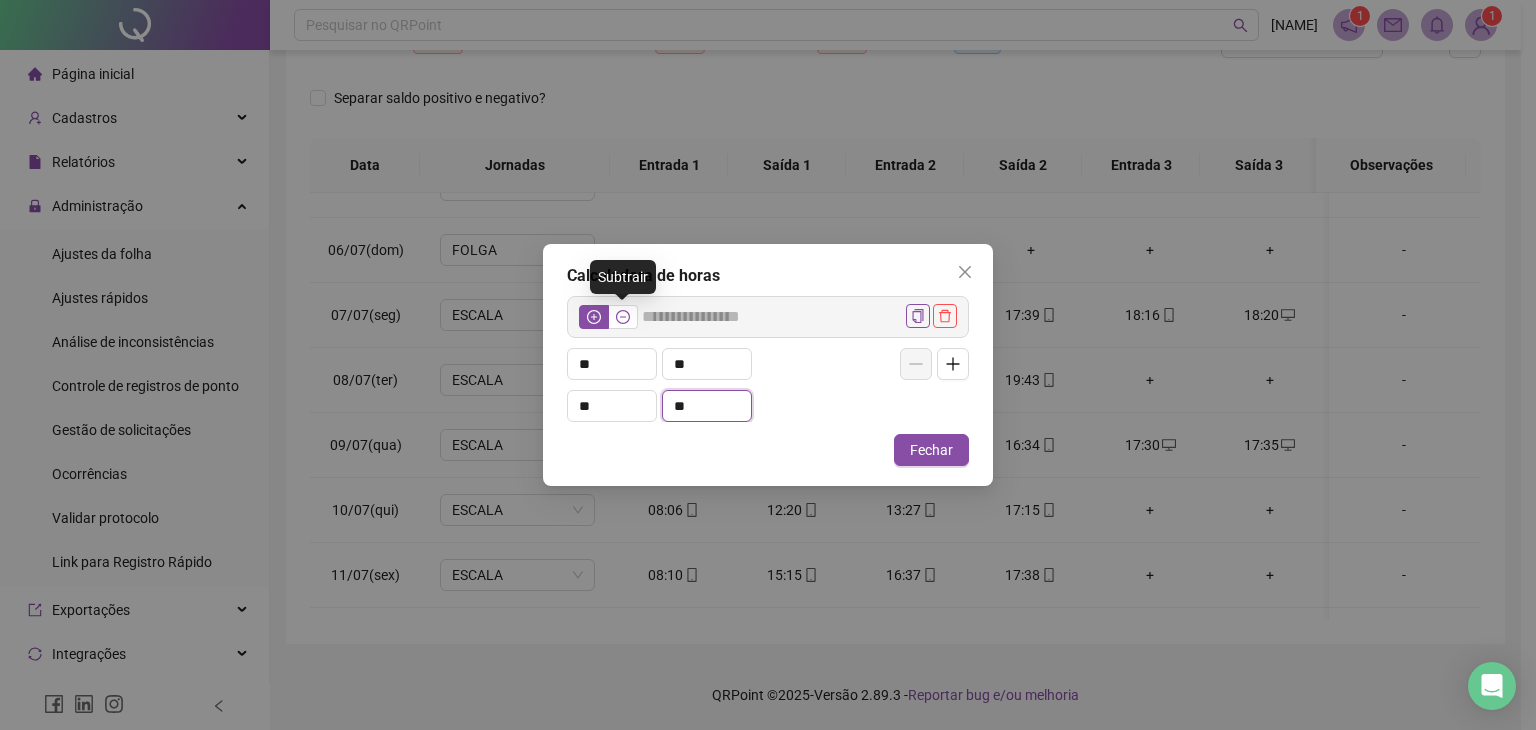 type on "**" 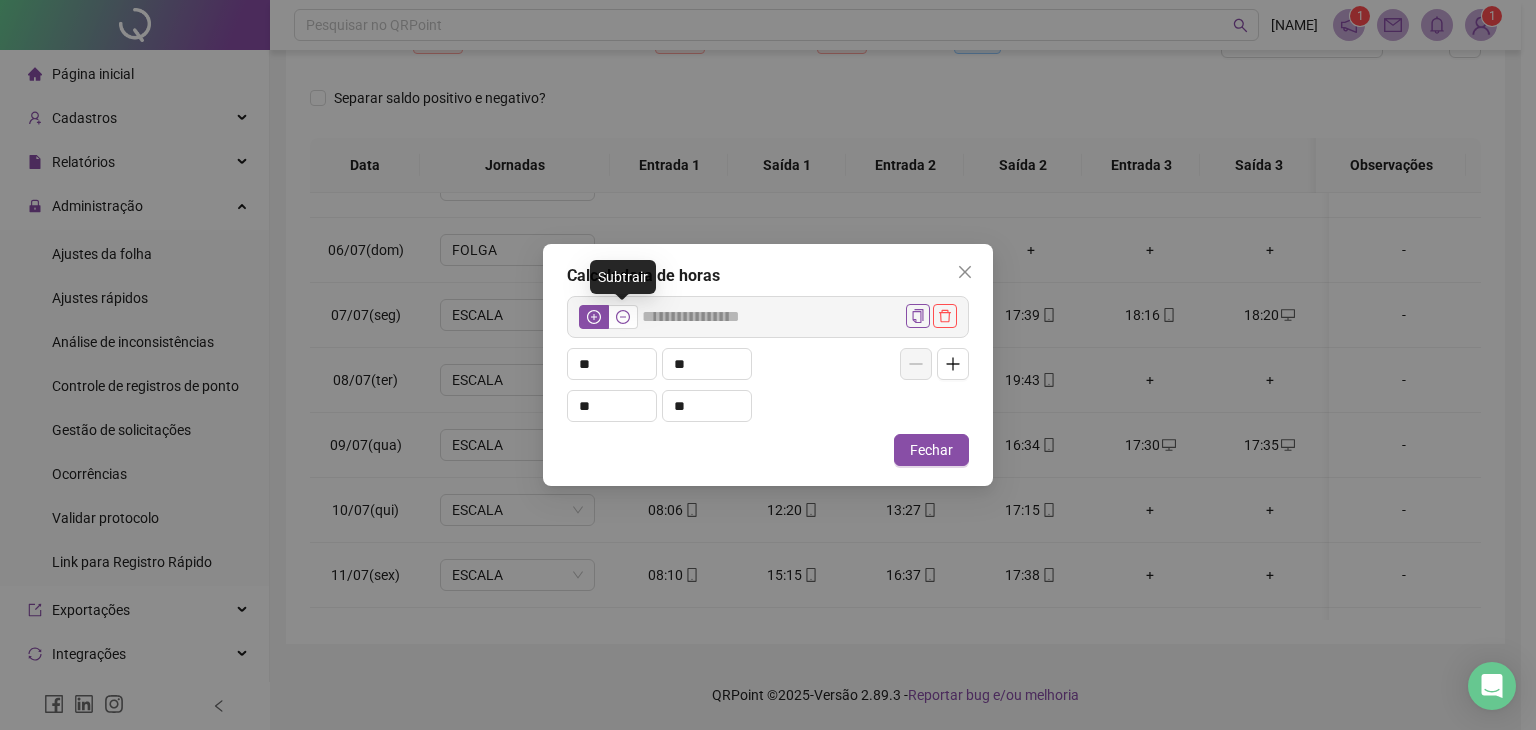 click 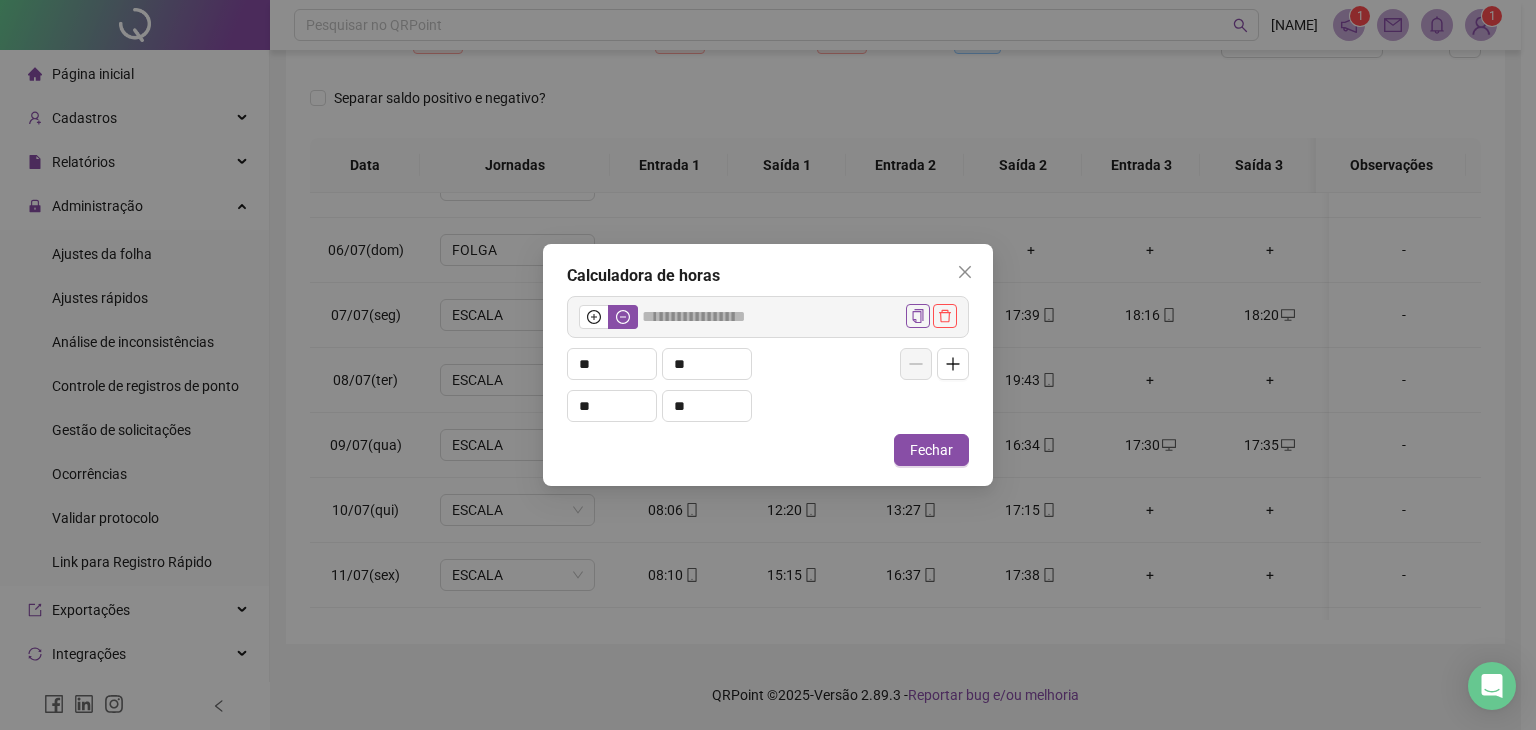 drag, startPoint x: 959, startPoint y: 282, endPoint x: 1208, endPoint y: 284, distance: 249.00803 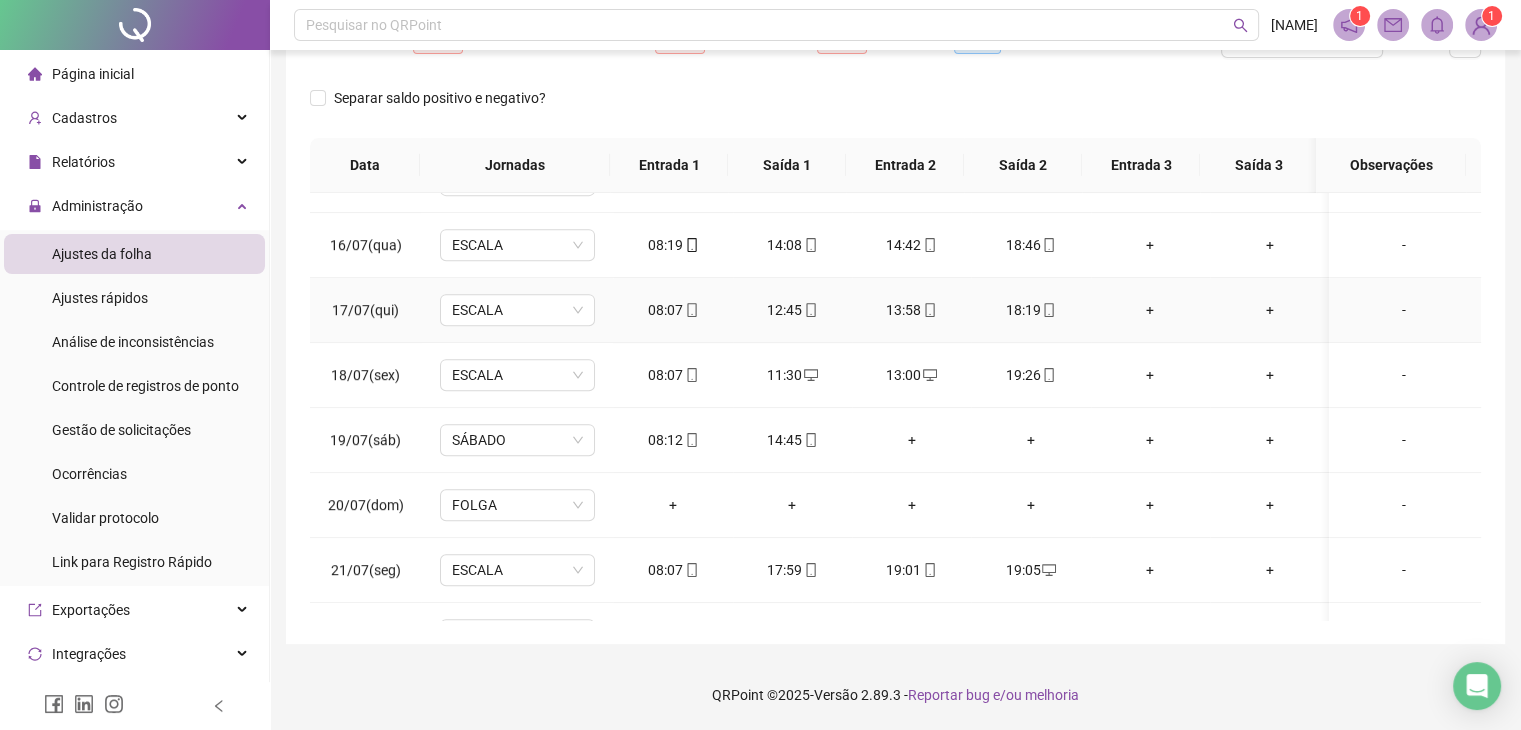 scroll, scrollTop: 1000, scrollLeft: 0, axis: vertical 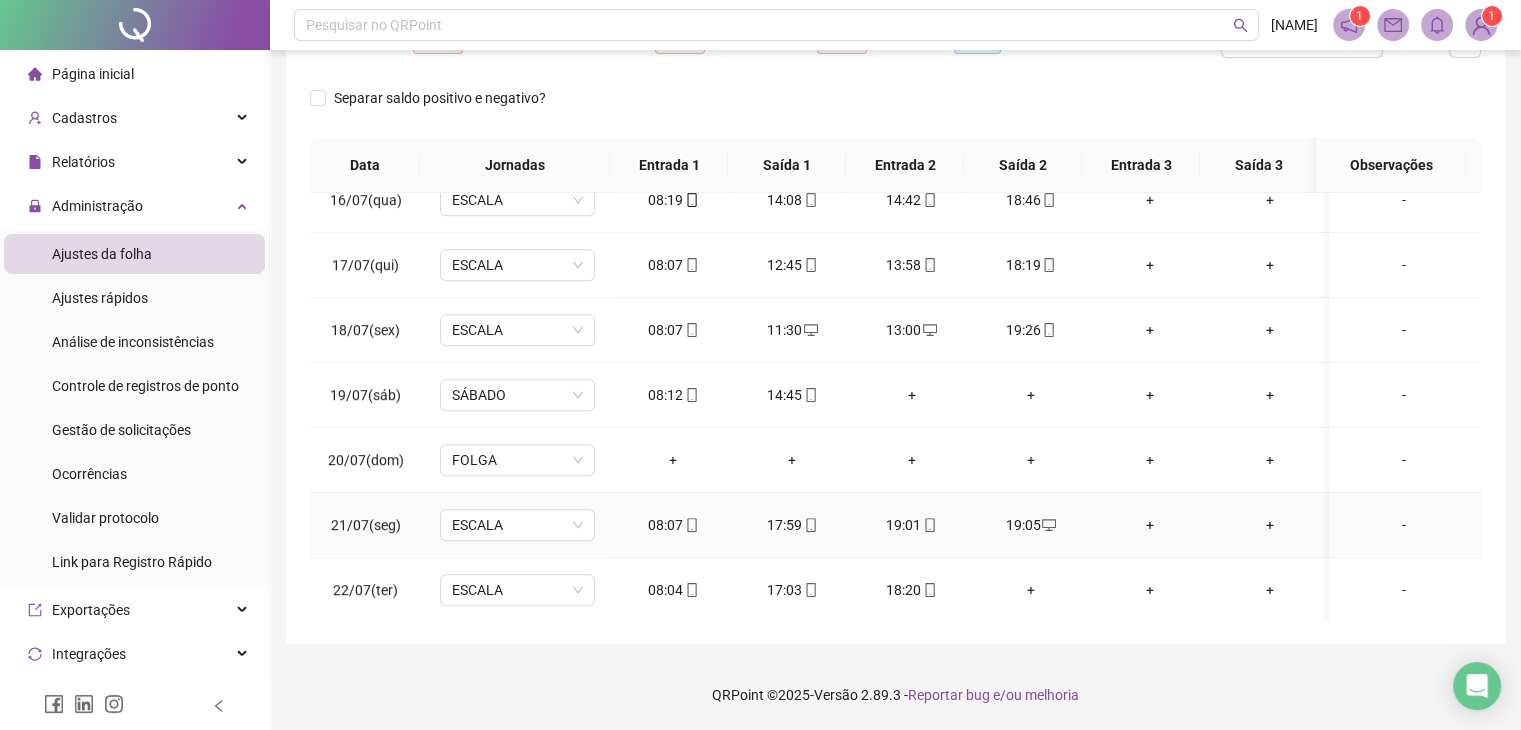 click on "+" at bounding box center [1150, 525] 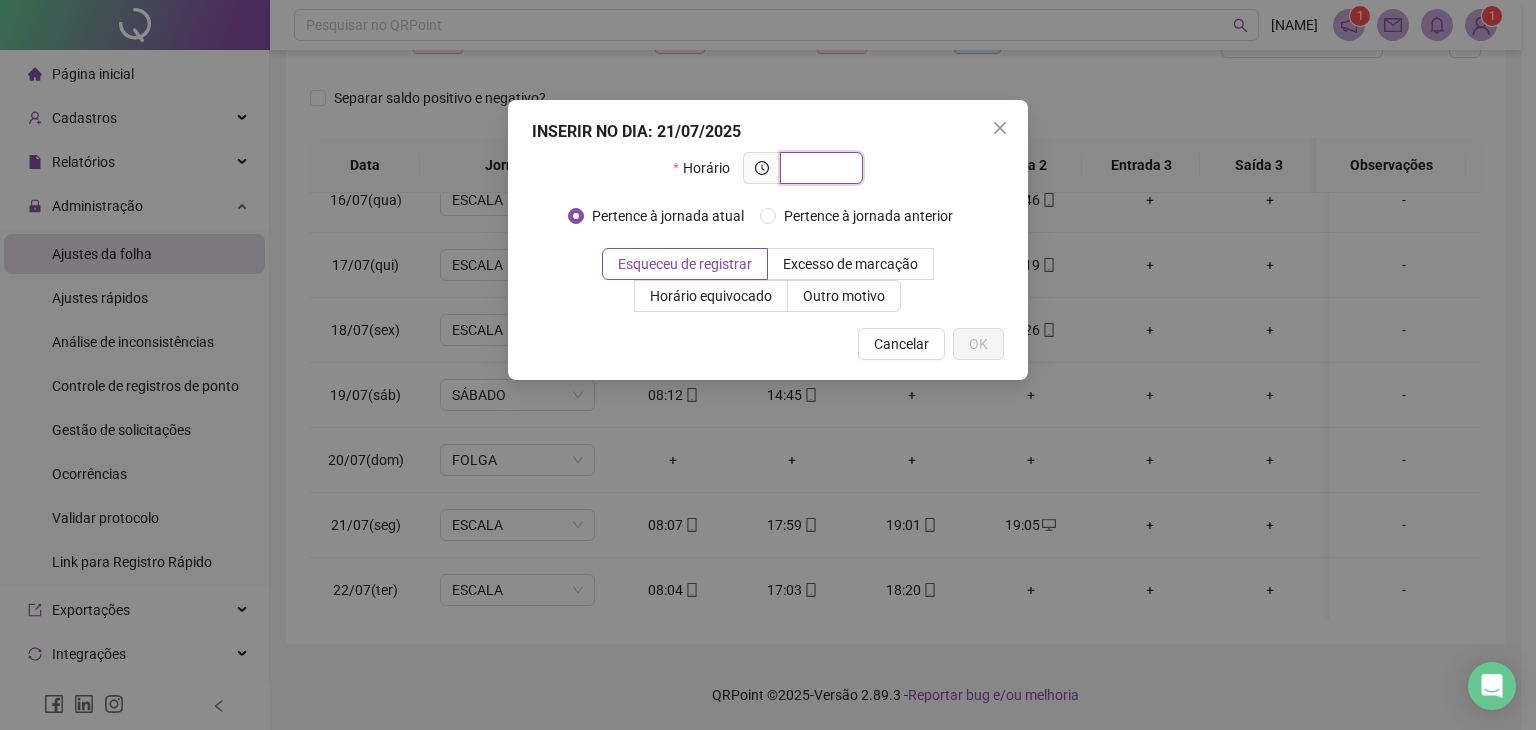 click at bounding box center [819, 168] 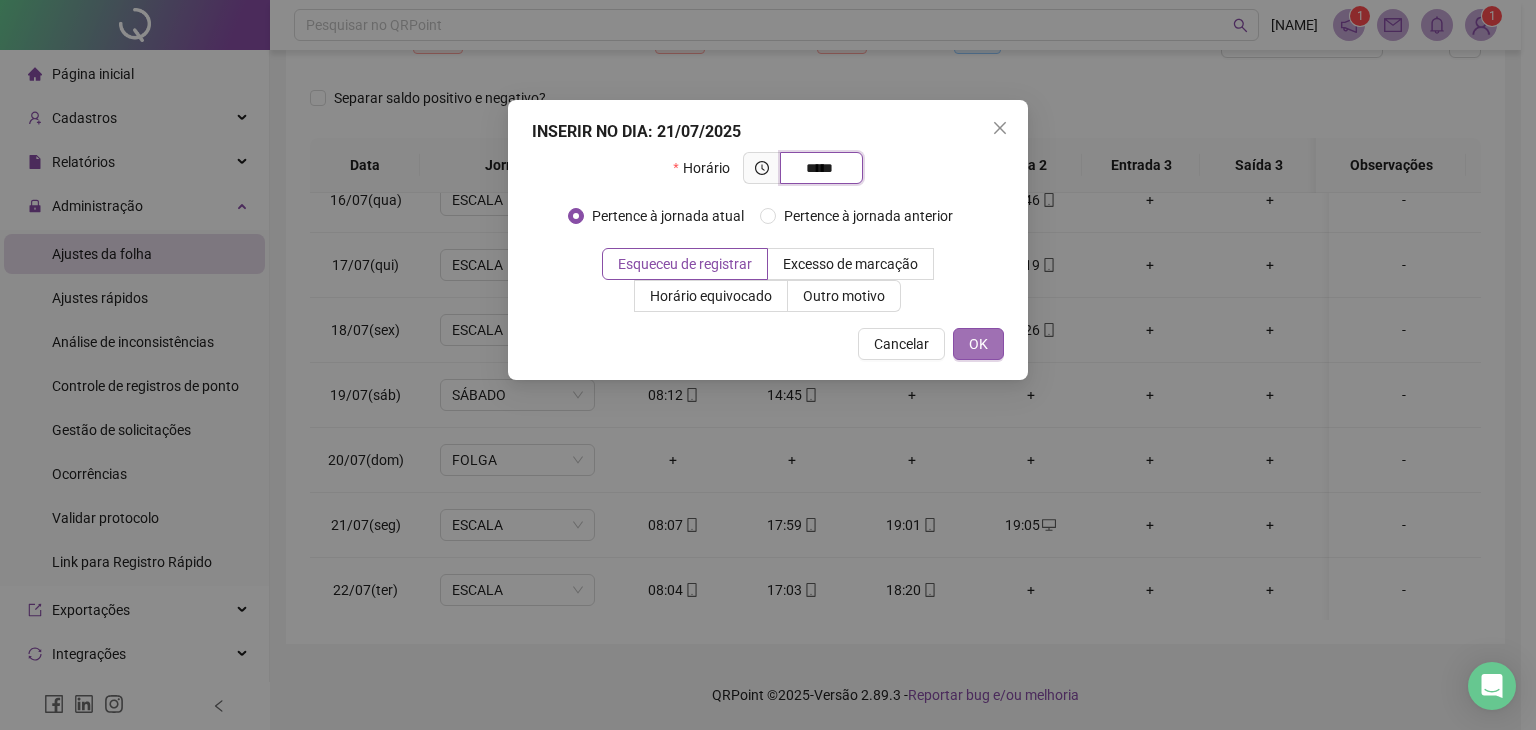 type on "*****" 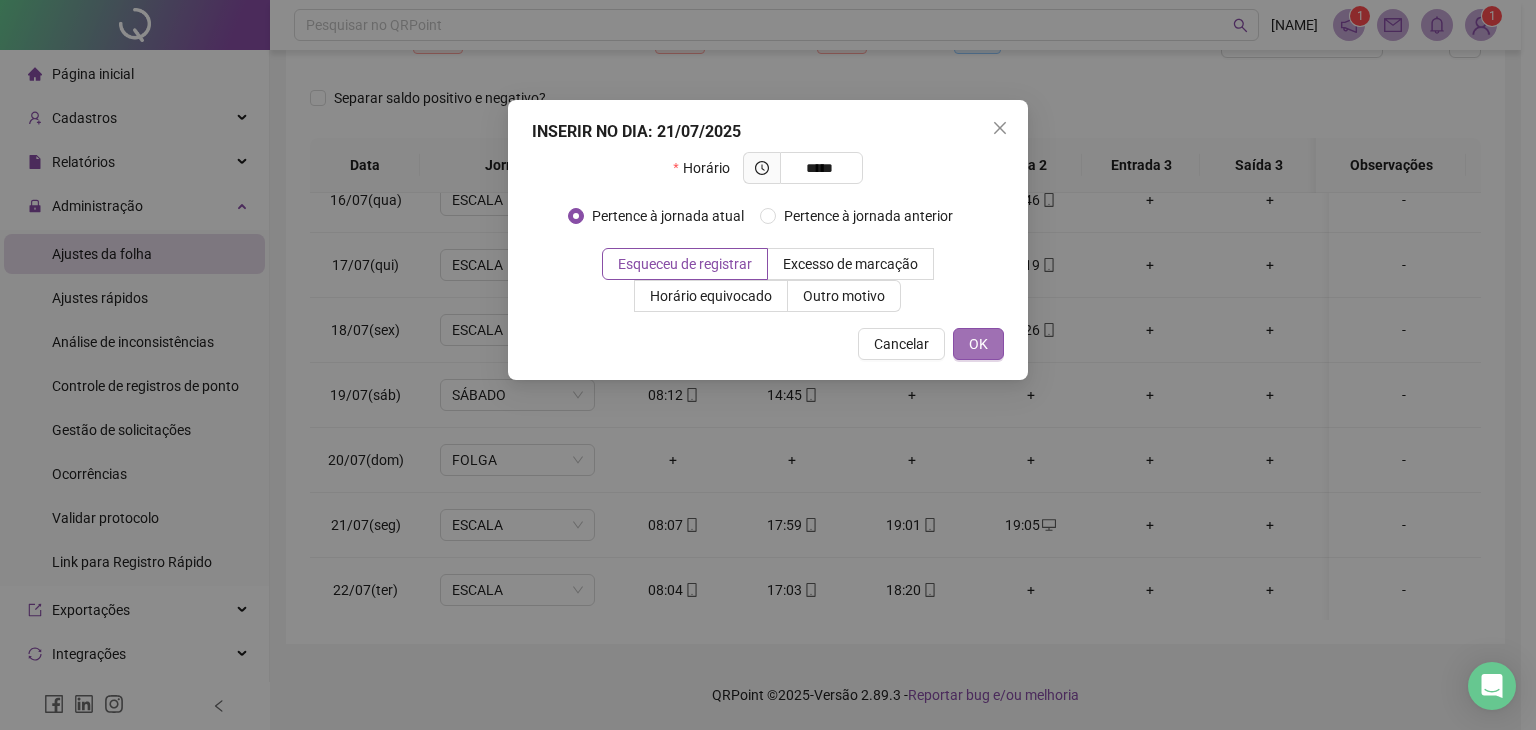 click on "OK" at bounding box center [978, 344] 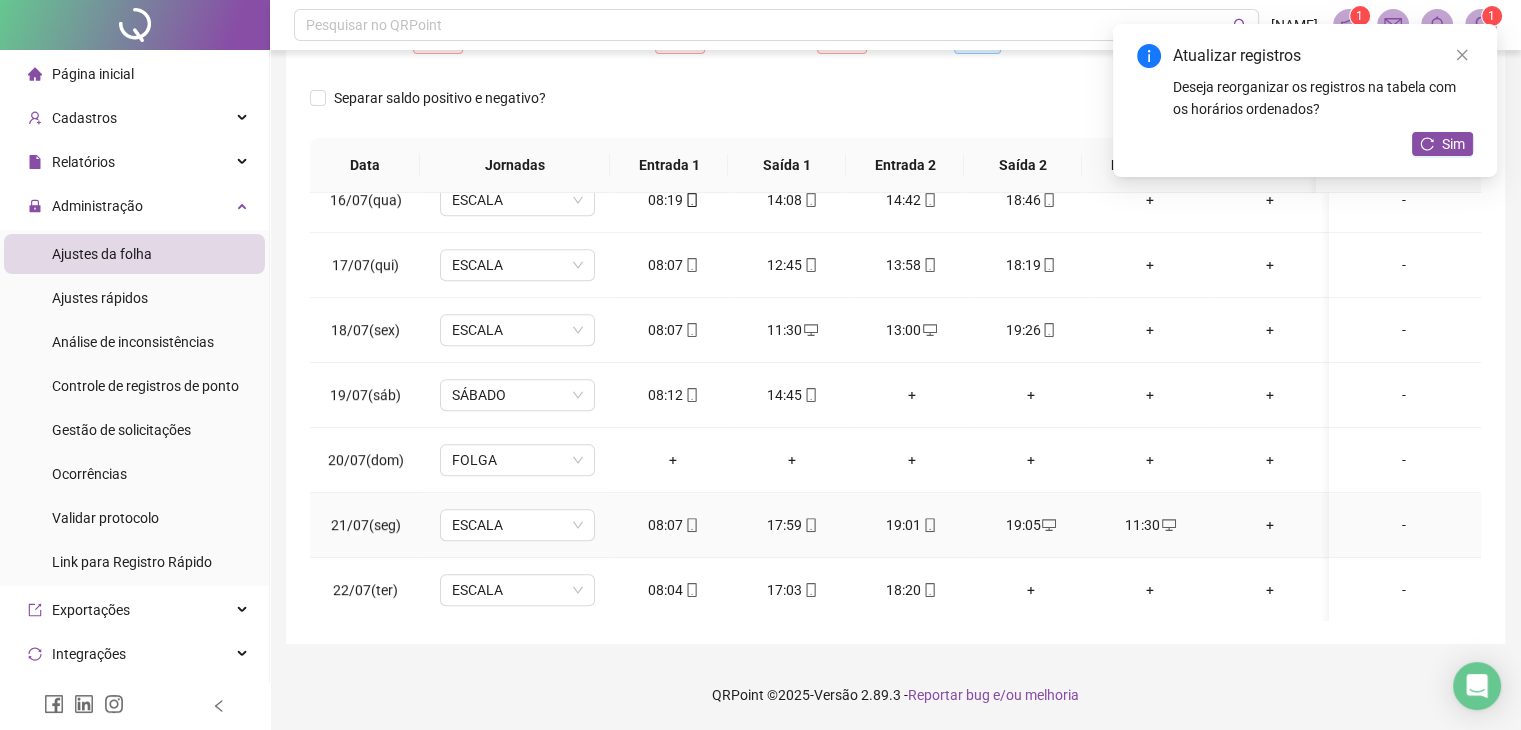 drag, startPoint x: 1233, startPoint y: 518, endPoint x: 1254, endPoint y: 514, distance: 21.377558 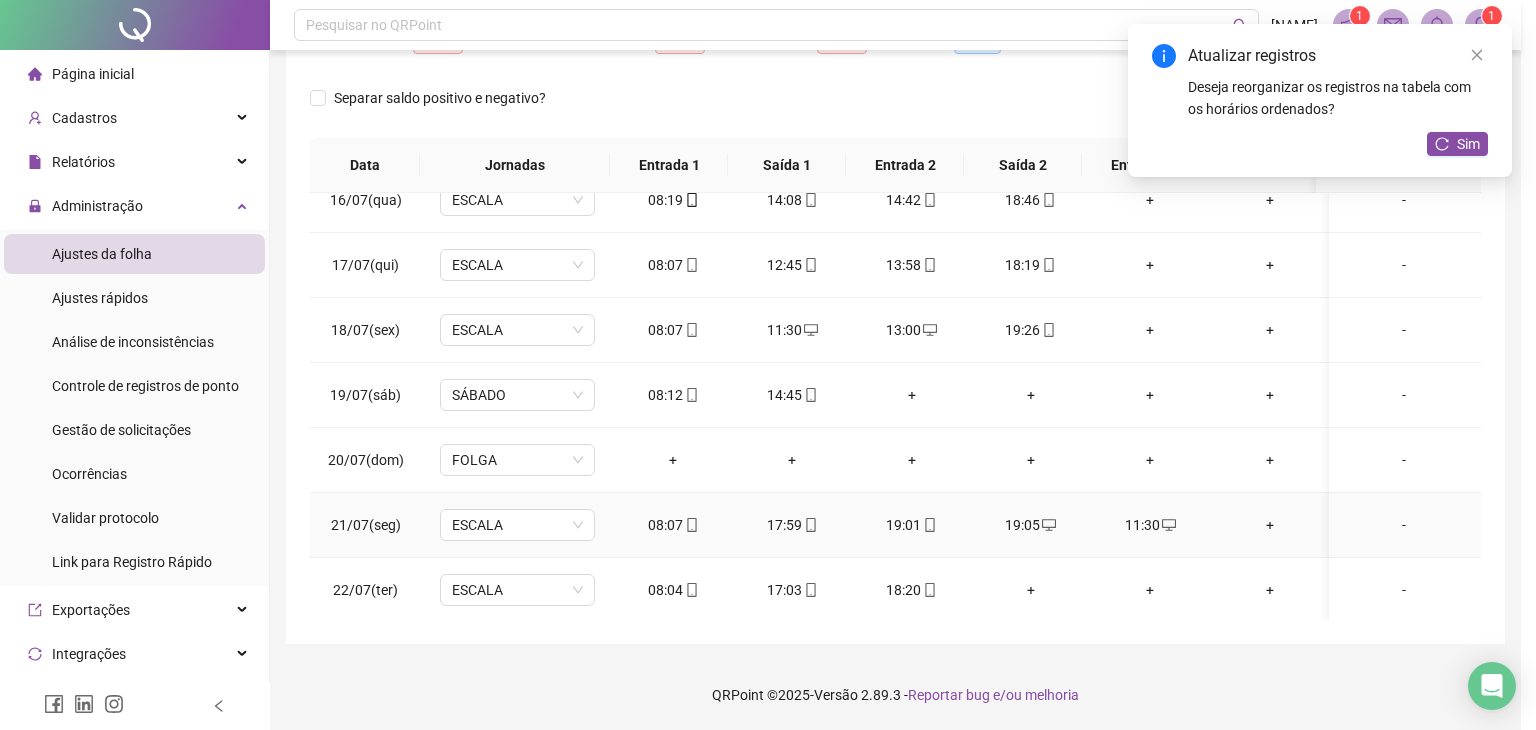 click on "INSERIR NO DIA :   21/07/2025 Horário Pertence à jornada atual Pertence à jornada anterior Esqueceu de registrar Excesso de marcação Horário equivocado Outro motivo Motivo Cancelar OK" at bounding box center [768, 365] 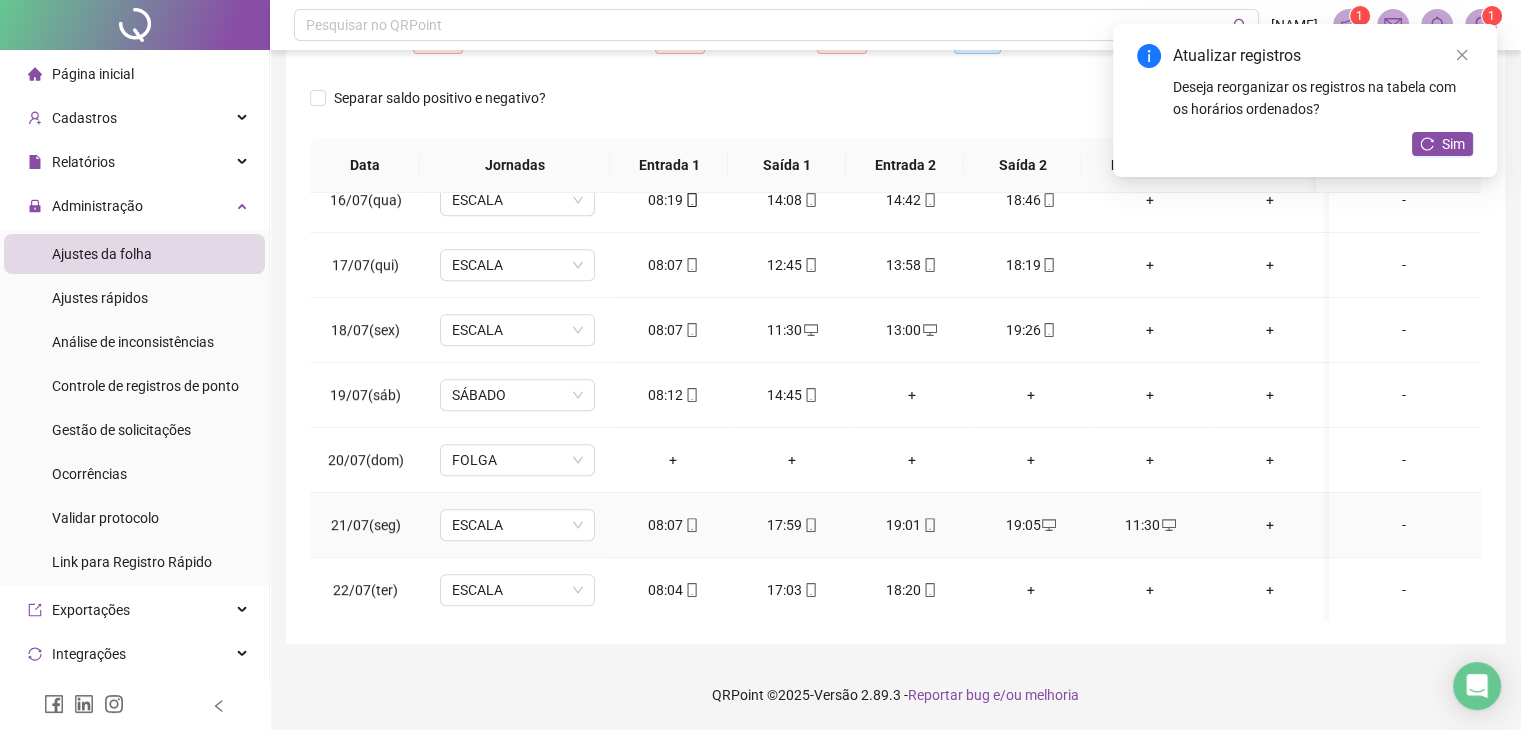 click on "+" at bounding box center (1269, 525) 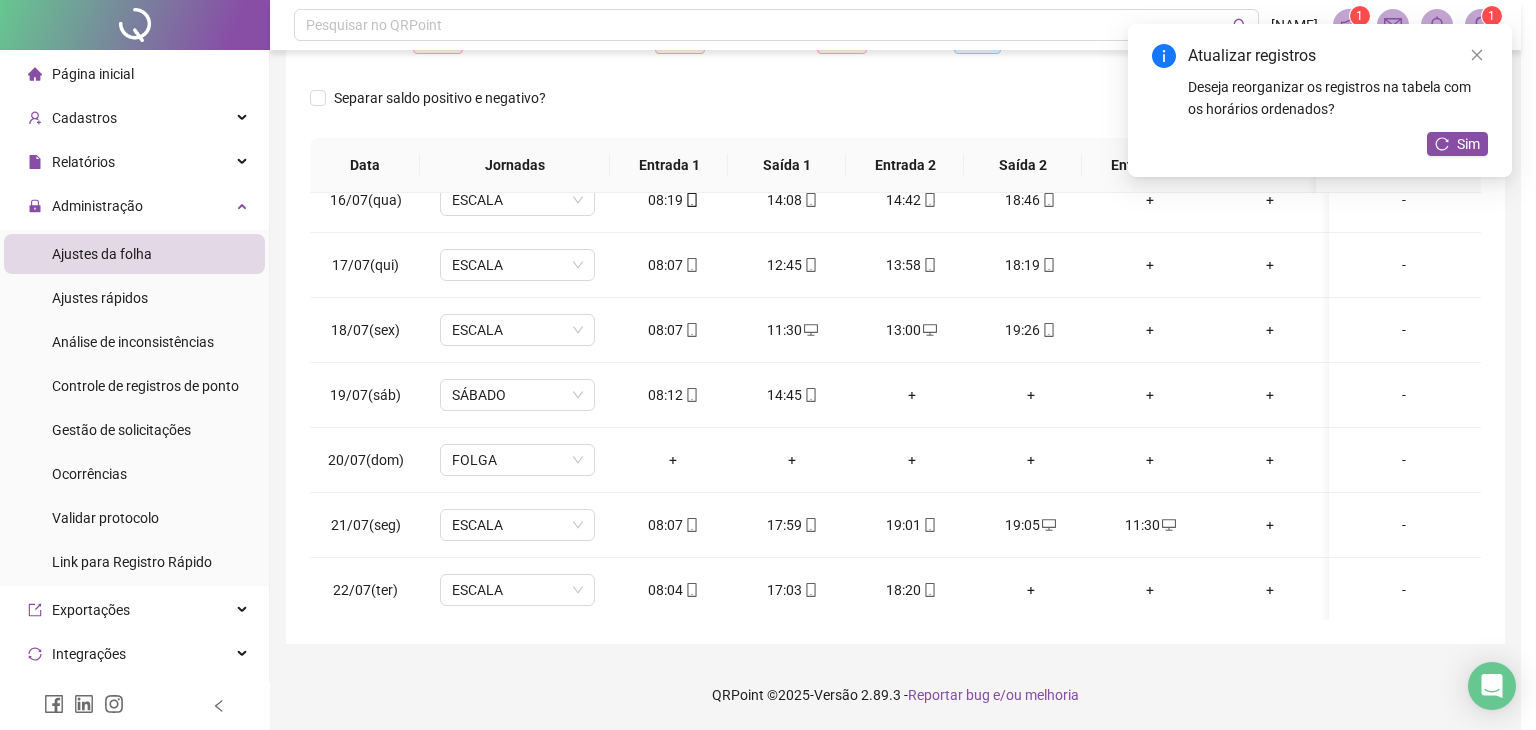 click at bounding box center [821, 168] 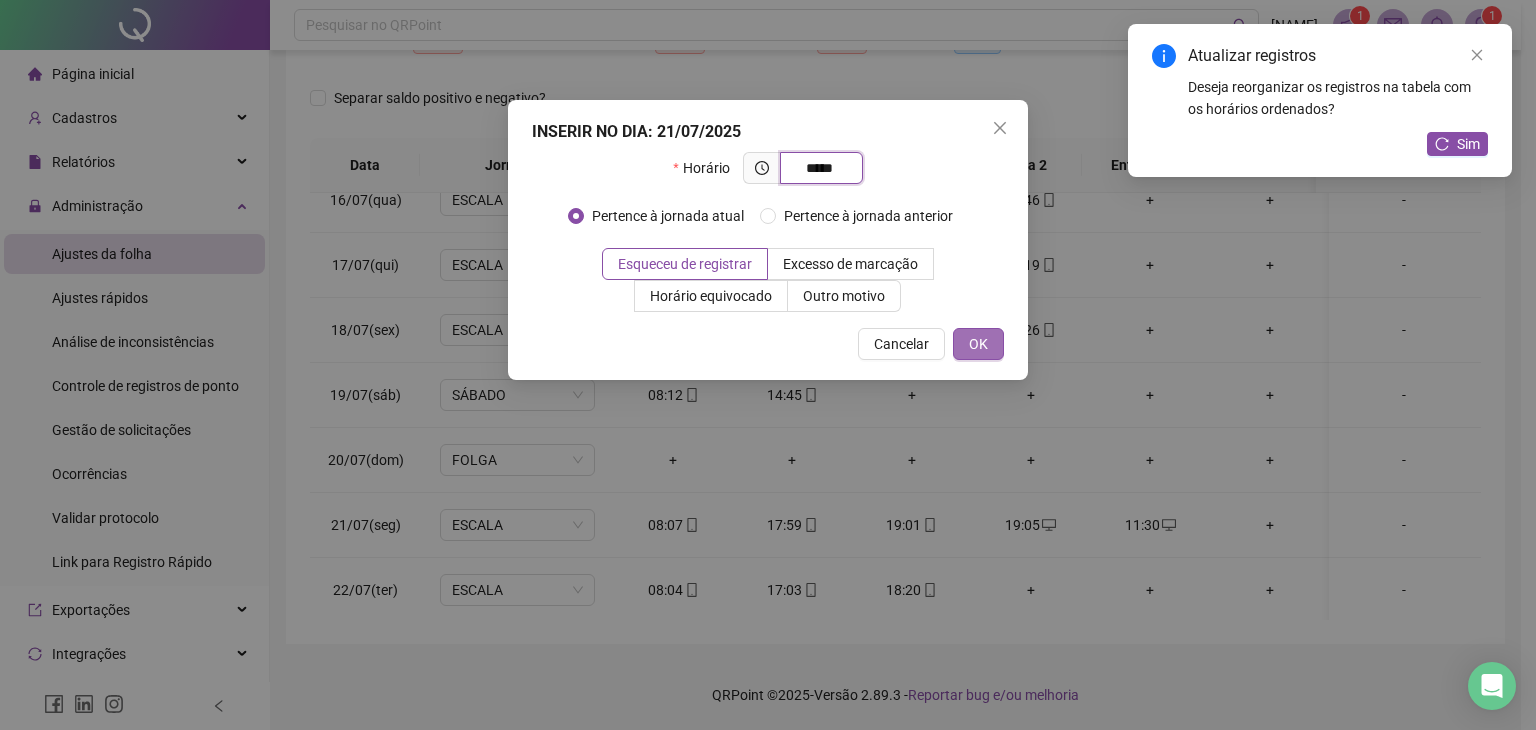 type on "*****" 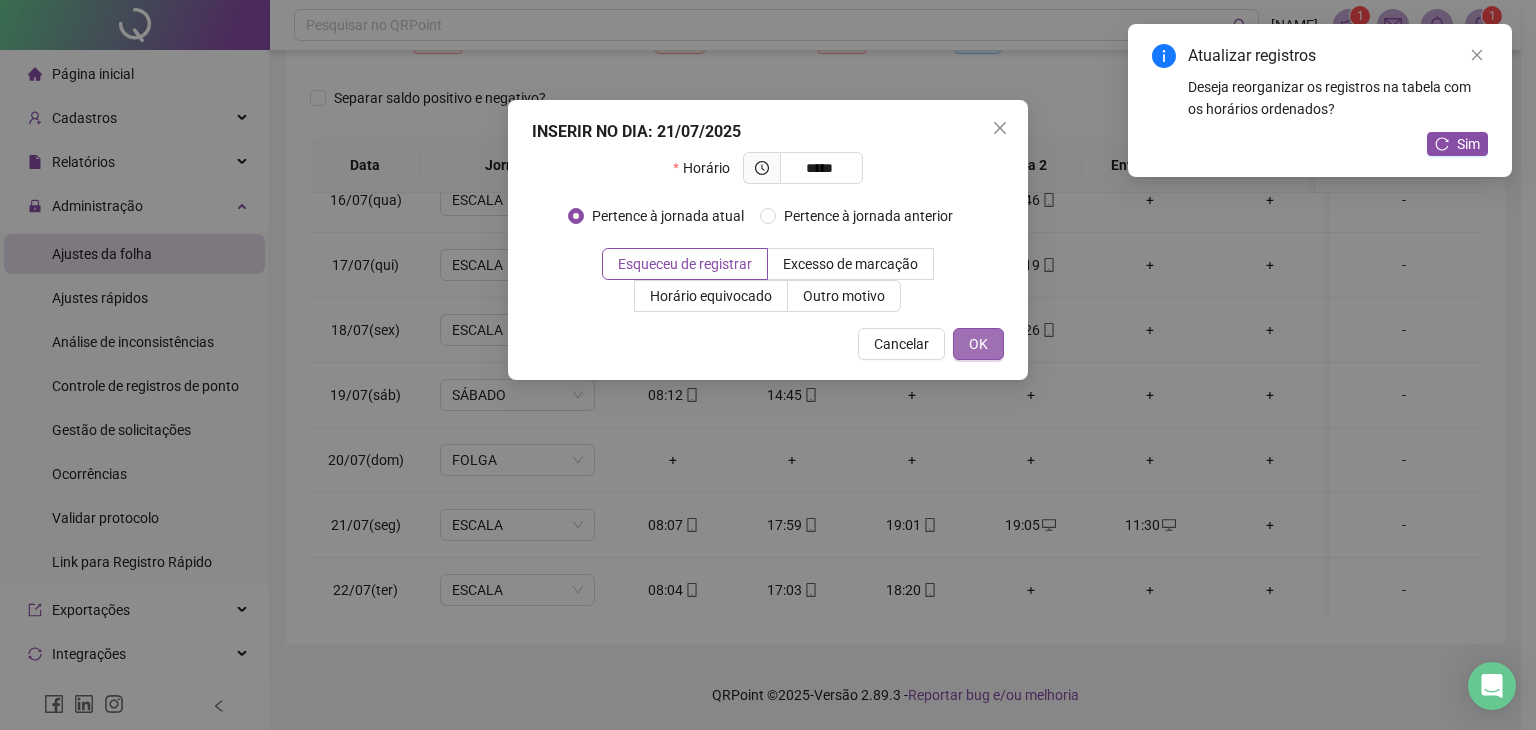click on "OK" at bounding box center [978, 344] 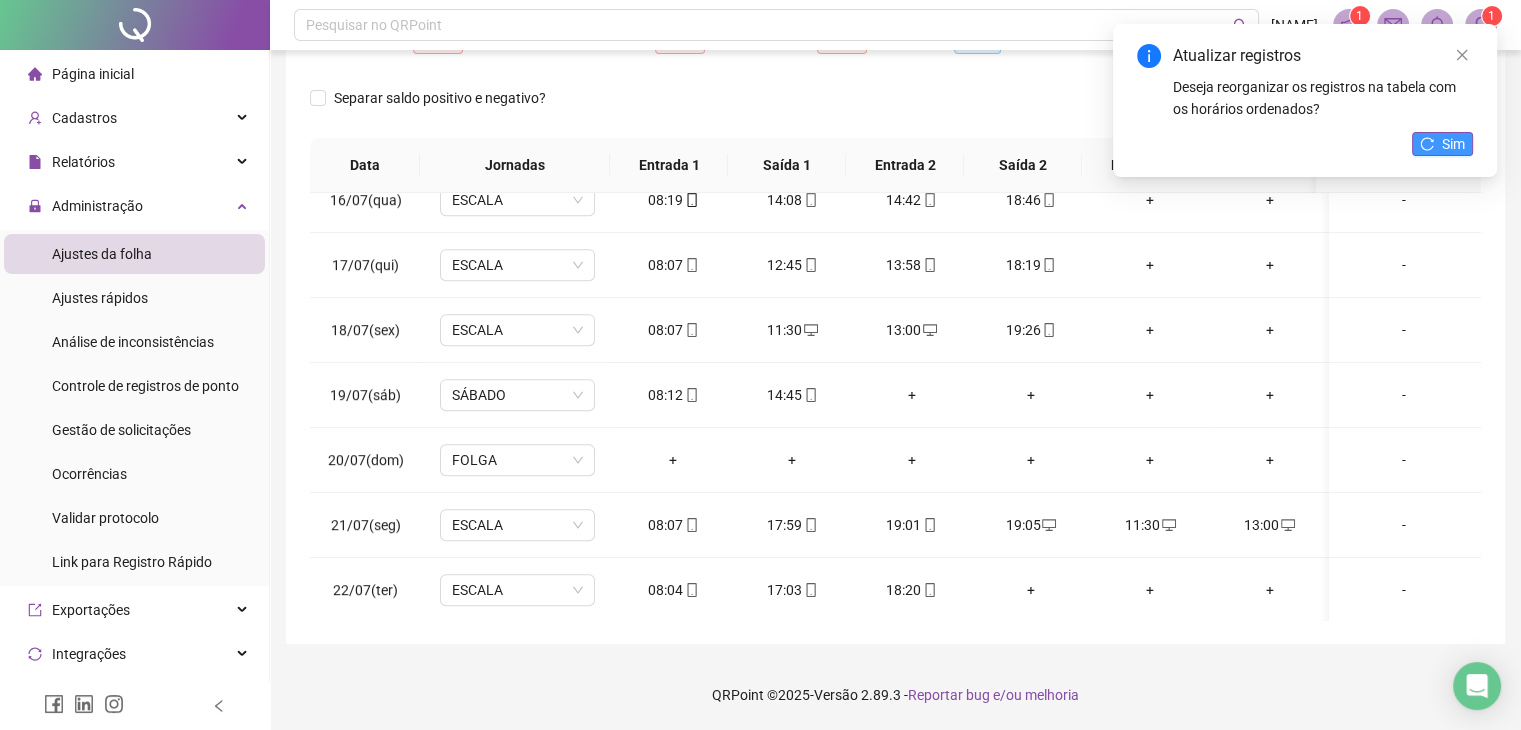 click on "Sim" at bounding box center [1453, 144] 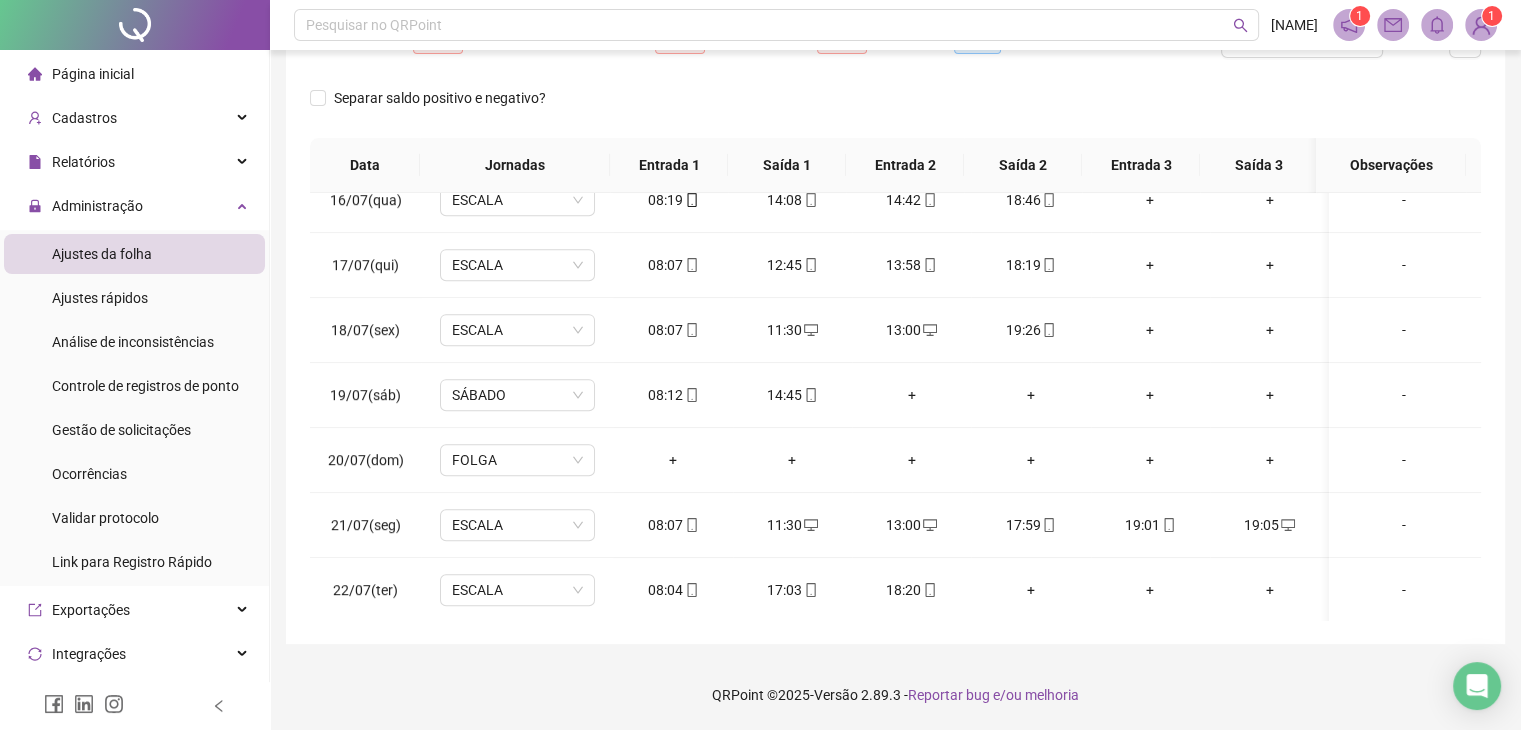 click on "1" at bounding box center [1491, 16] 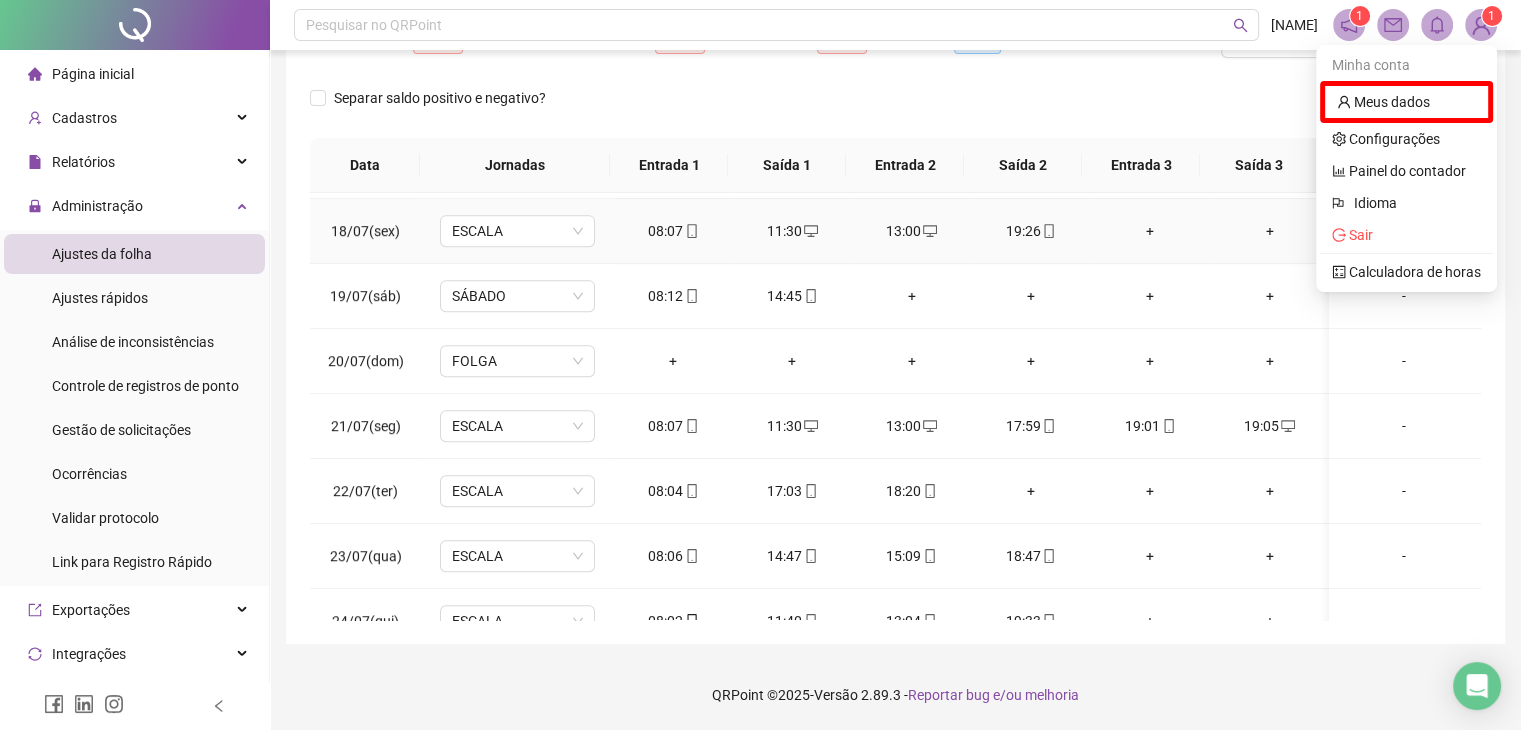 scroll, scrollTop: 1100, scrollLeft: 0, axis: vertical 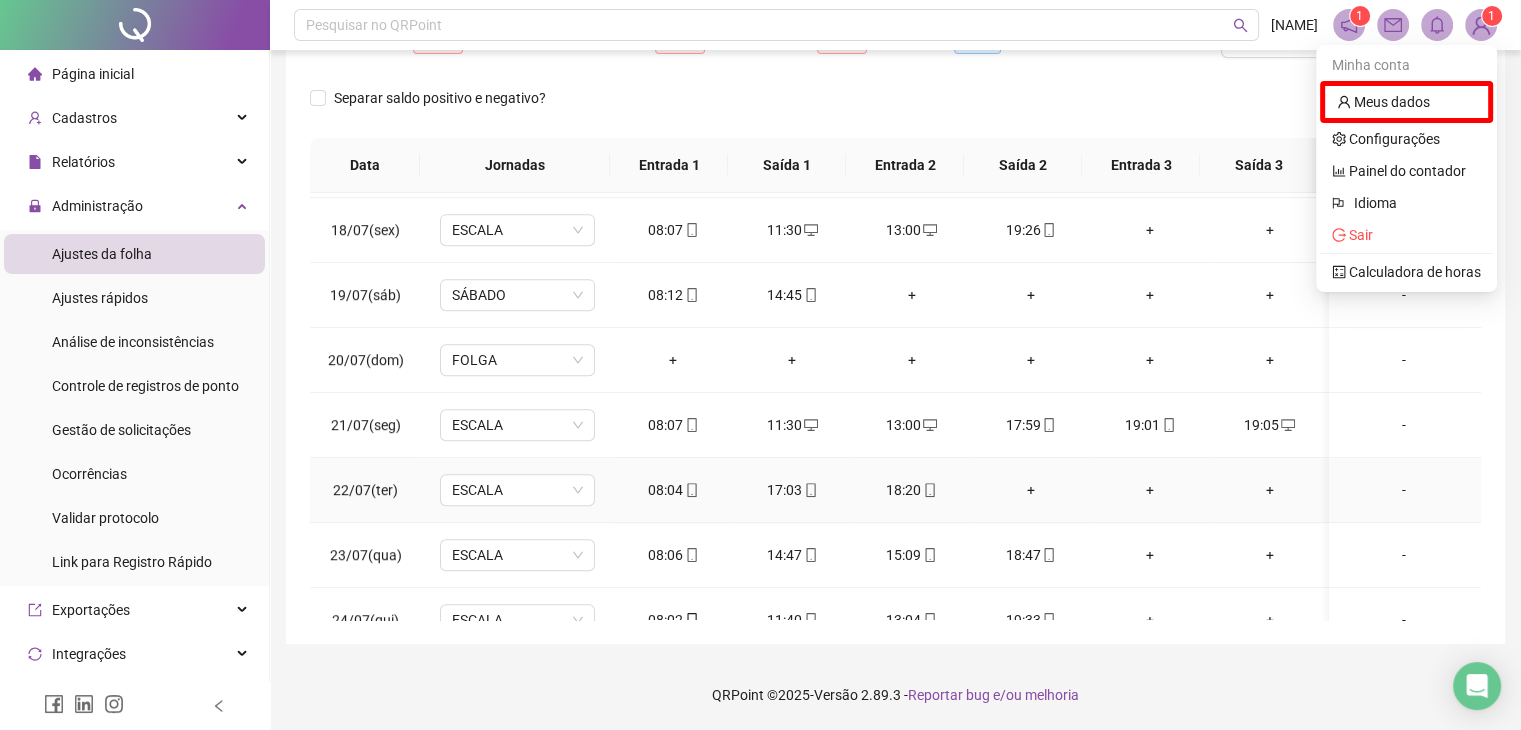click on "+" at bounding box center (1030, 490) 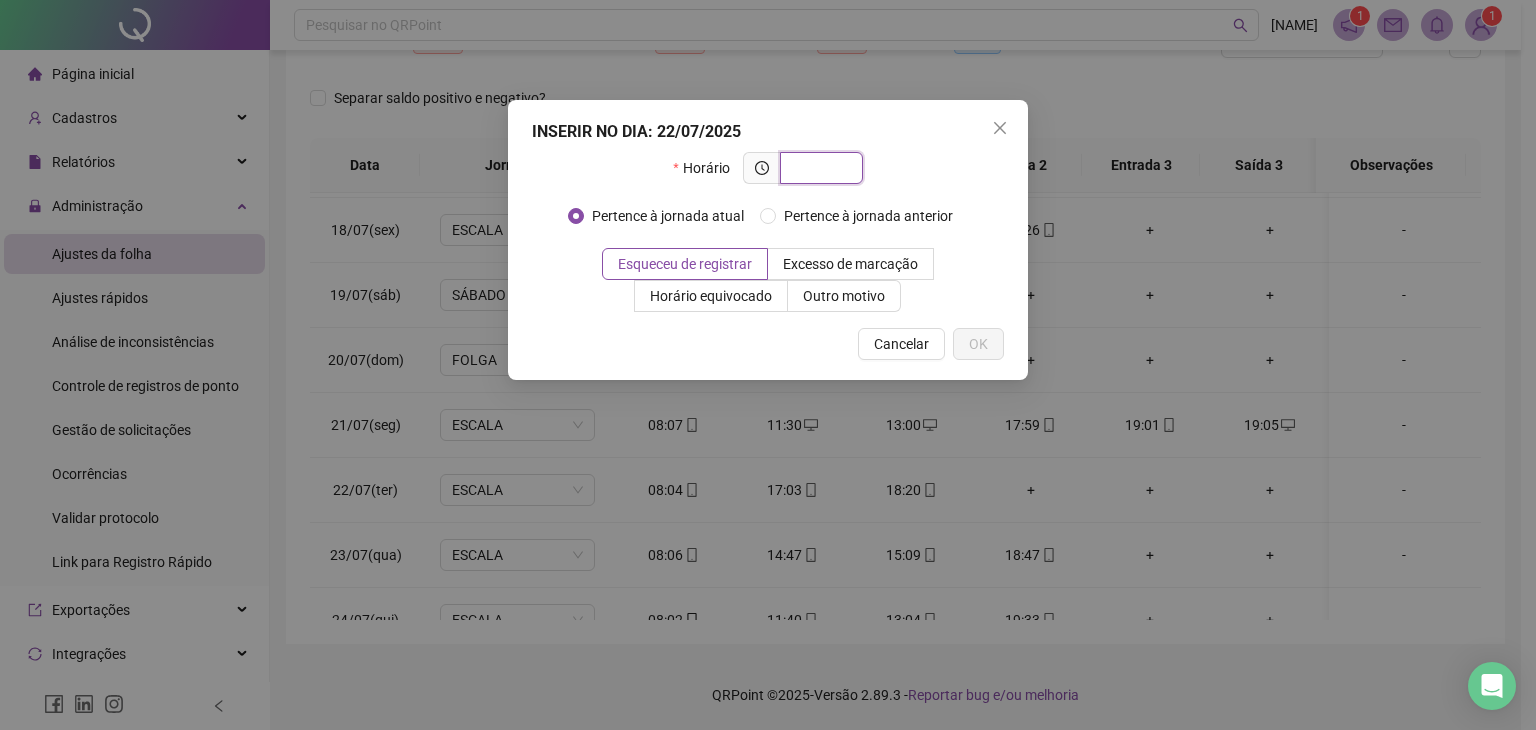 click at bounding box center [819, 168] 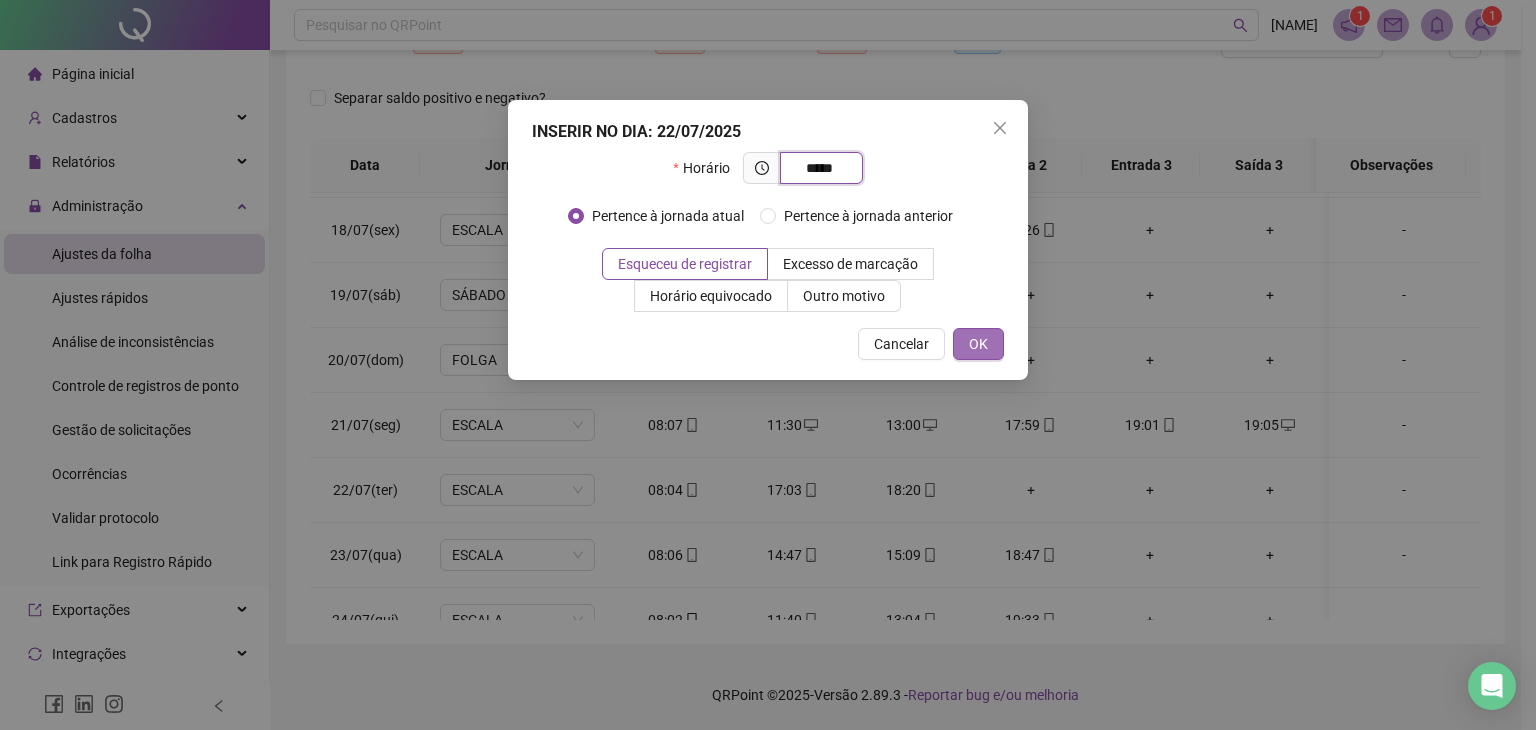 type on "*****" 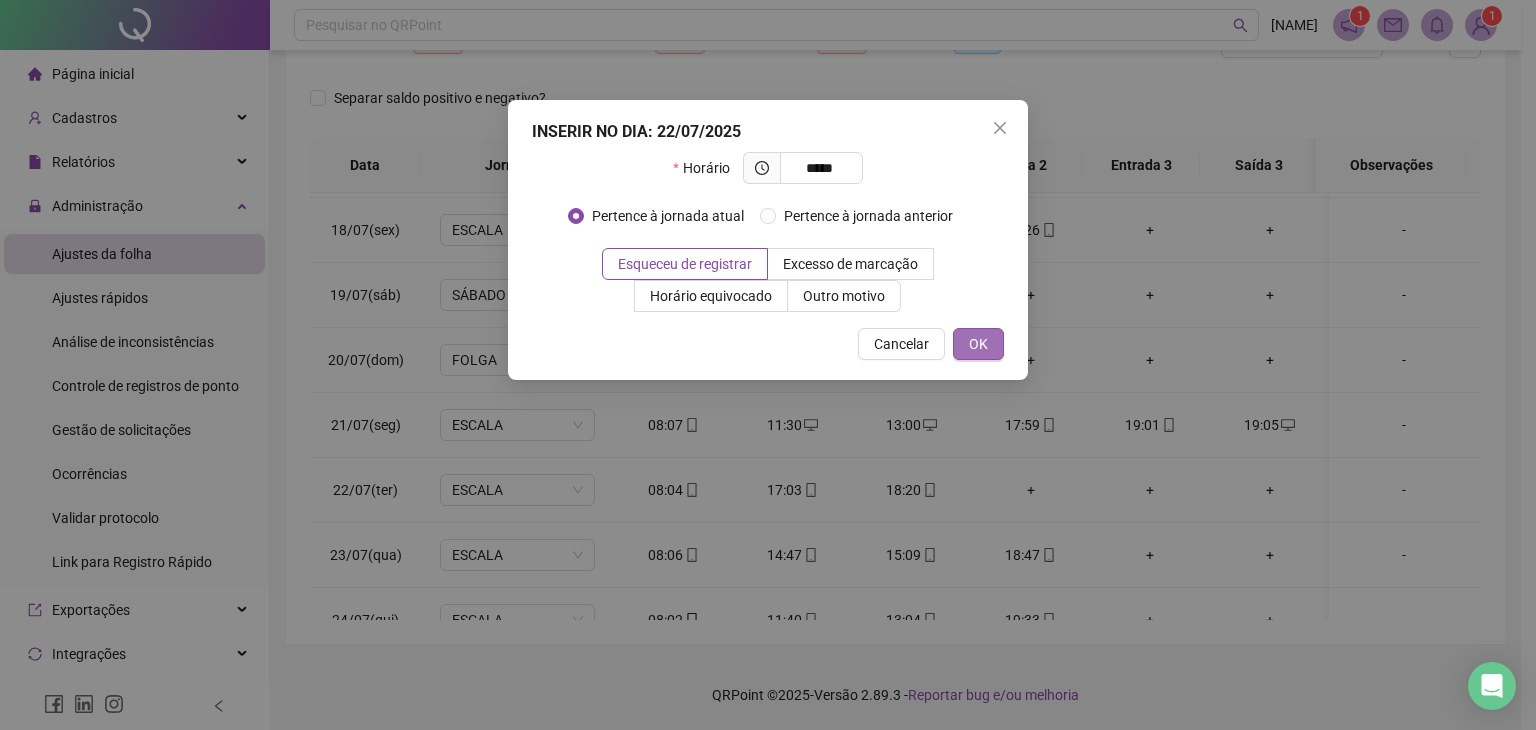 click on "OK" at bounding box center (978, 344) 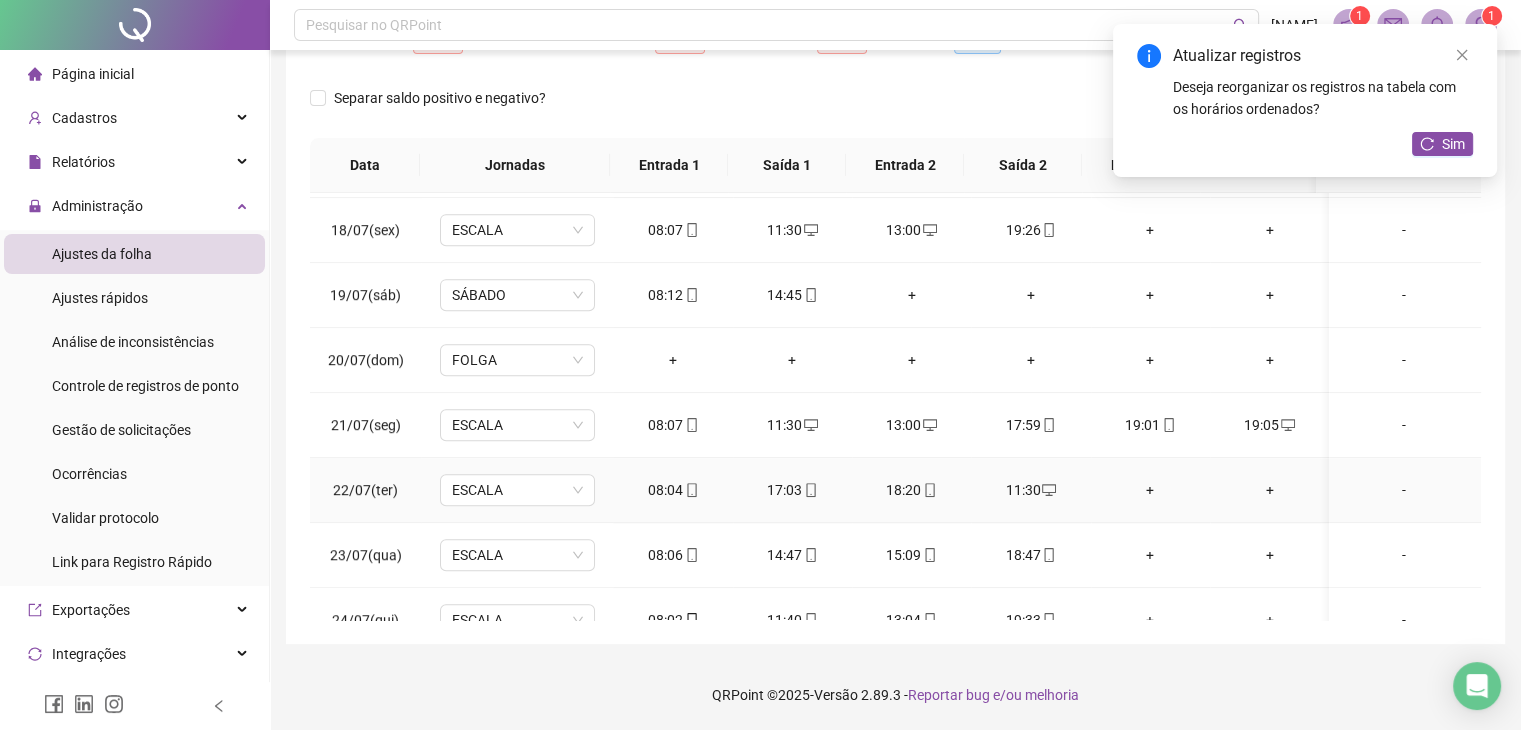 click on "+" at bounding box center (1150, 490) 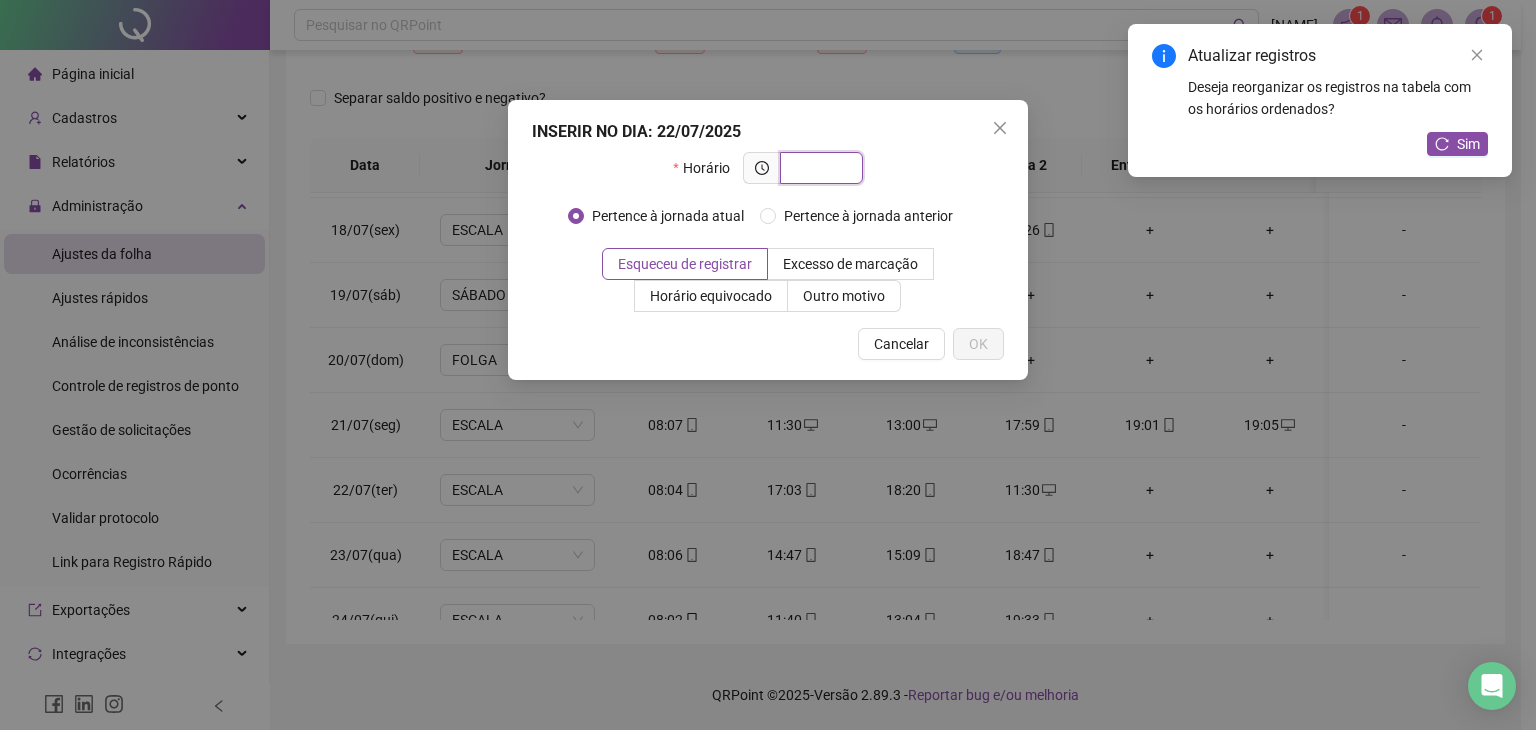 click at bounding box center [819, 168] 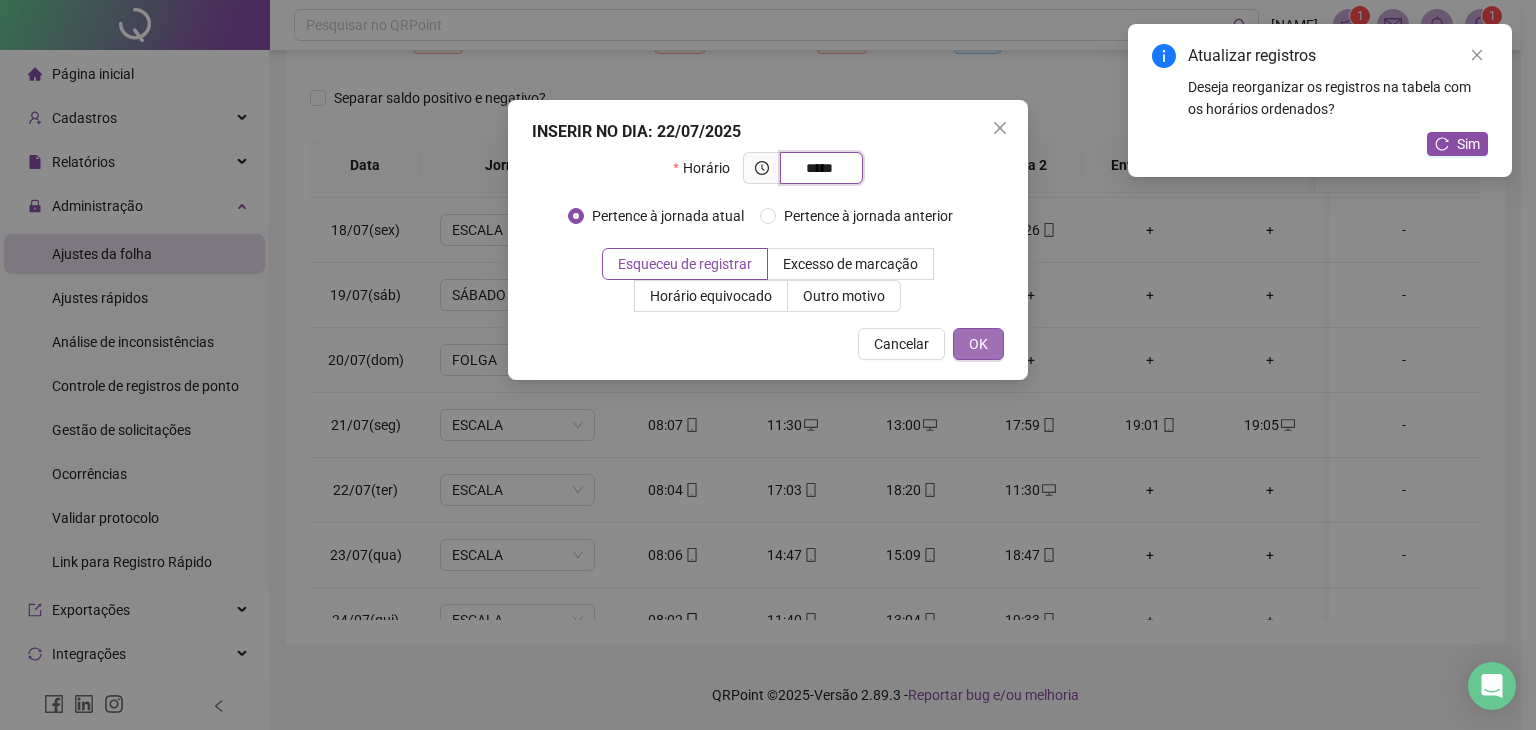 type on "*****" 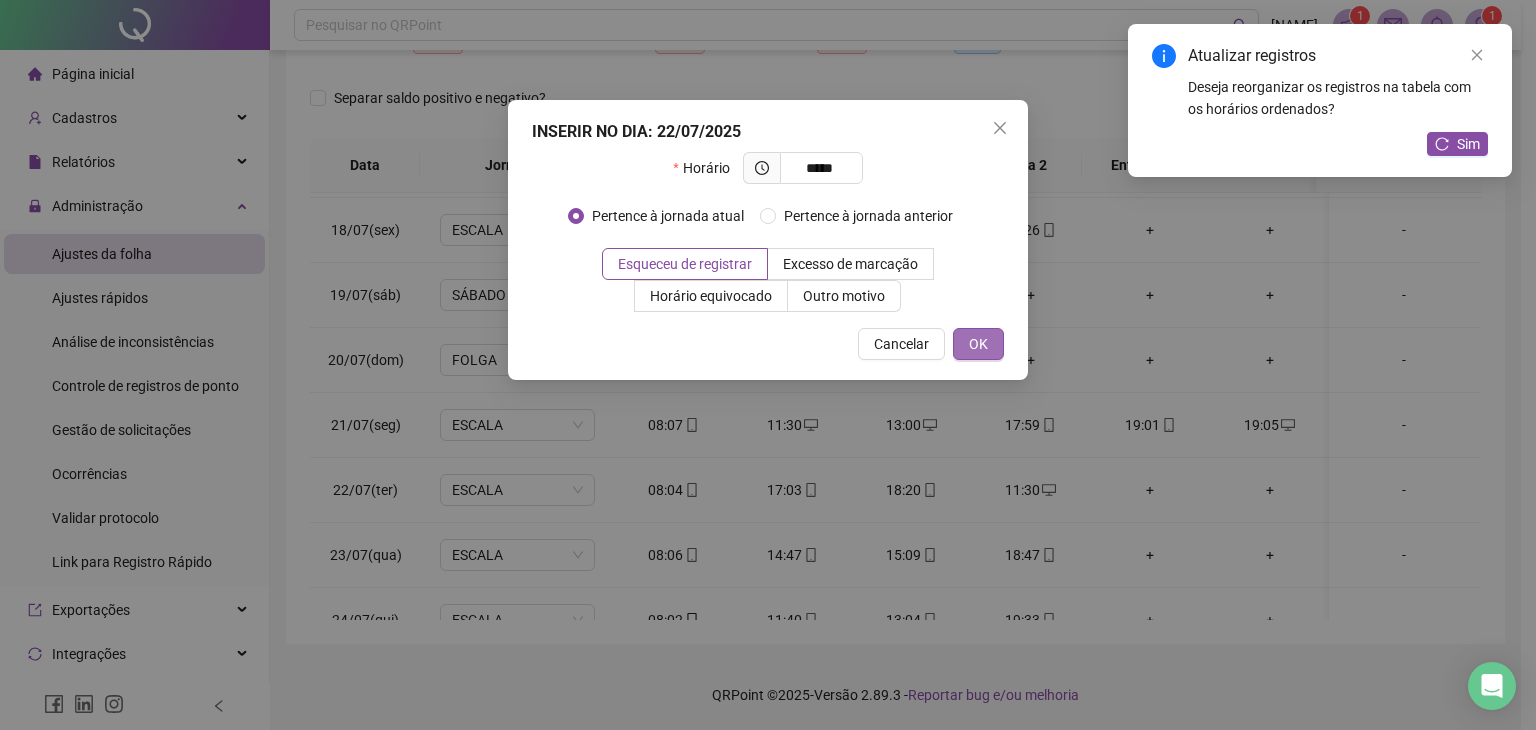 click on "OK" at bounding box center (978, 344) 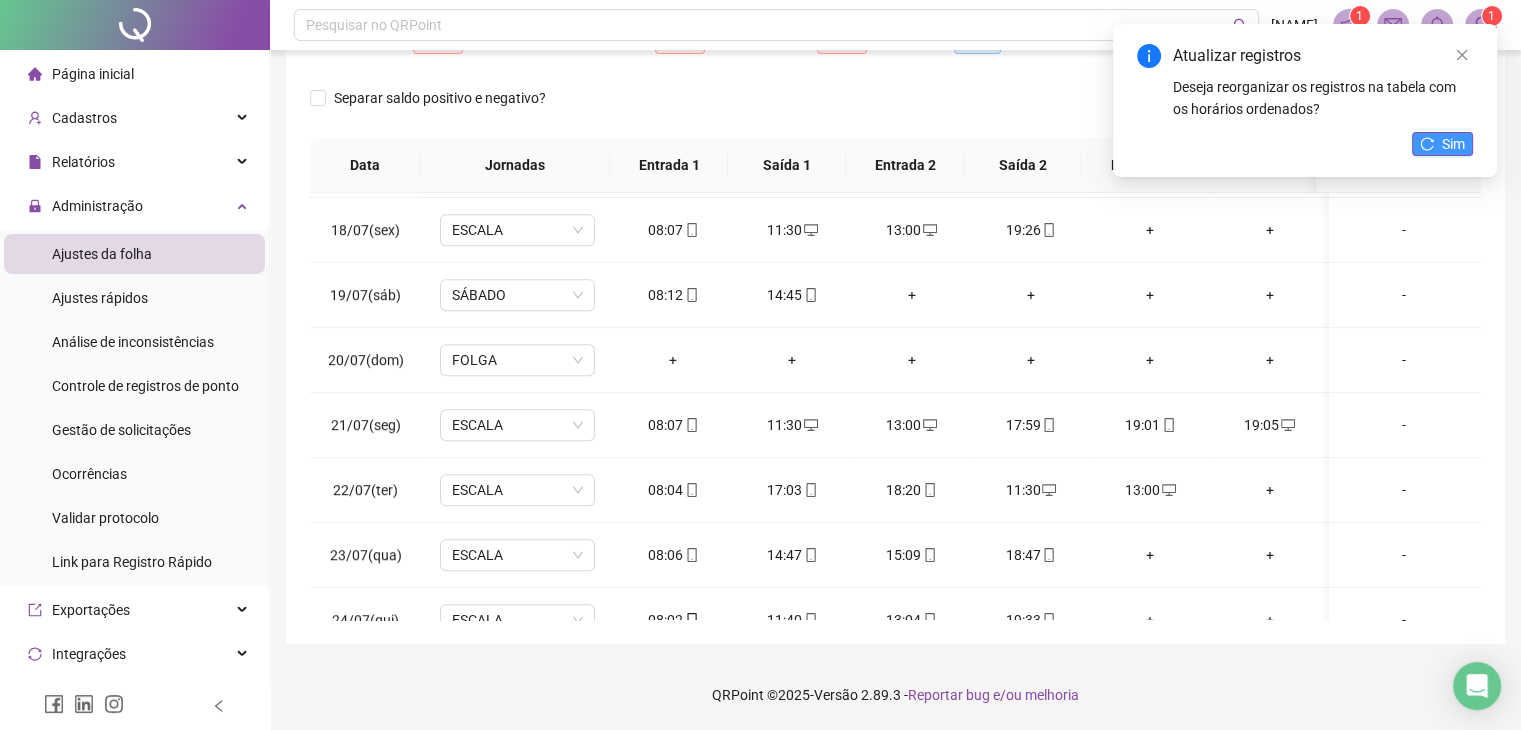 click 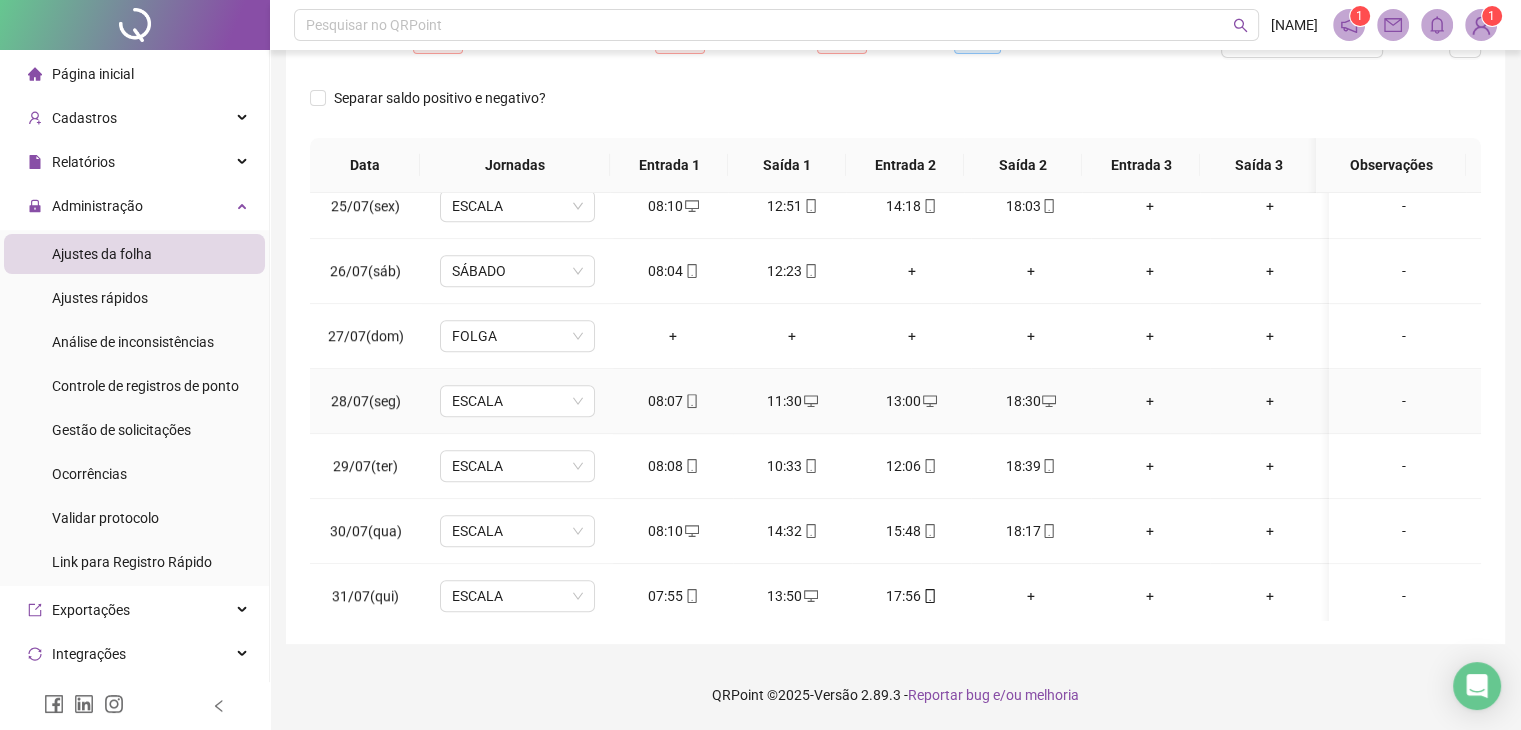 scroll, scrollTop: 1581, scrollLeft: 0, axis: vertical 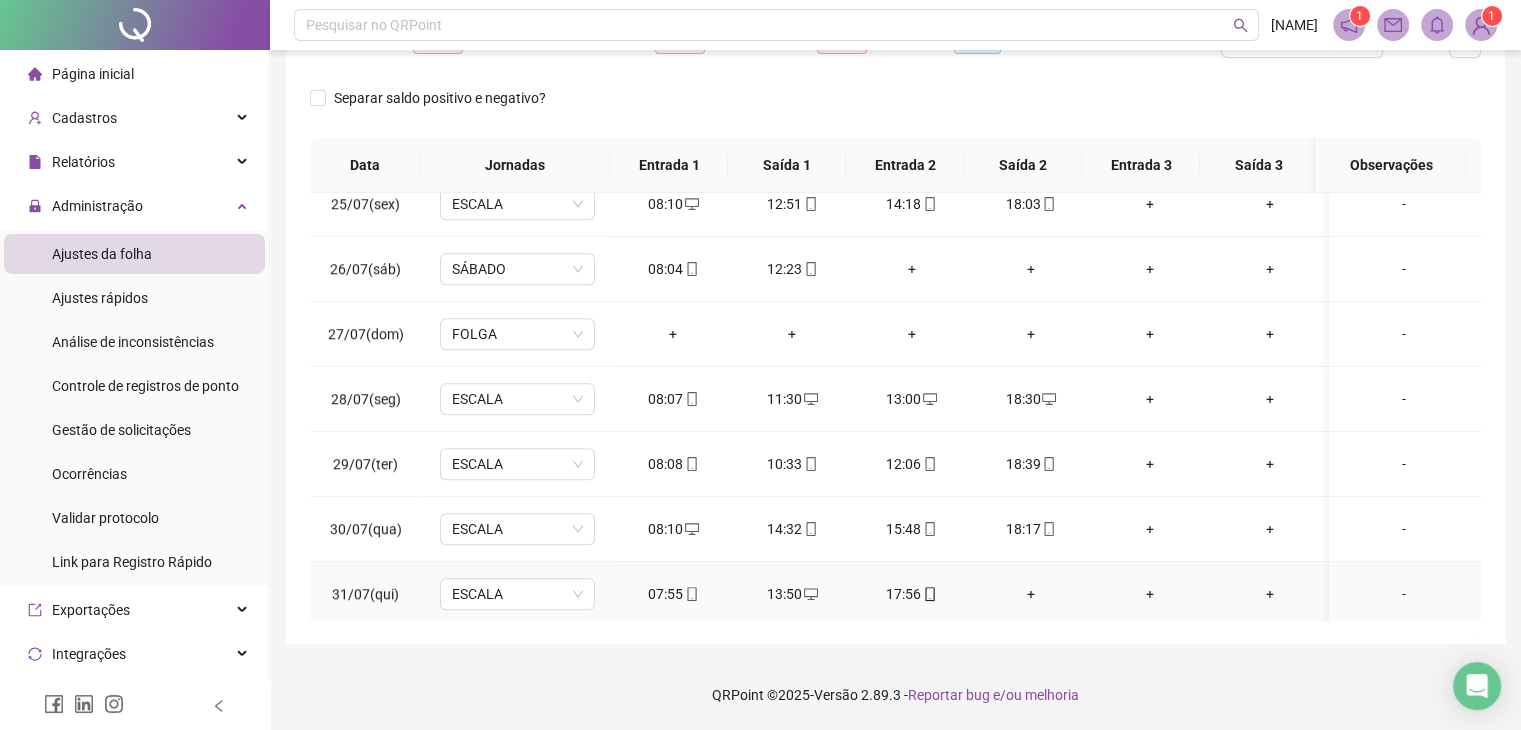 click on "+" at bounding box center (1030, 594) 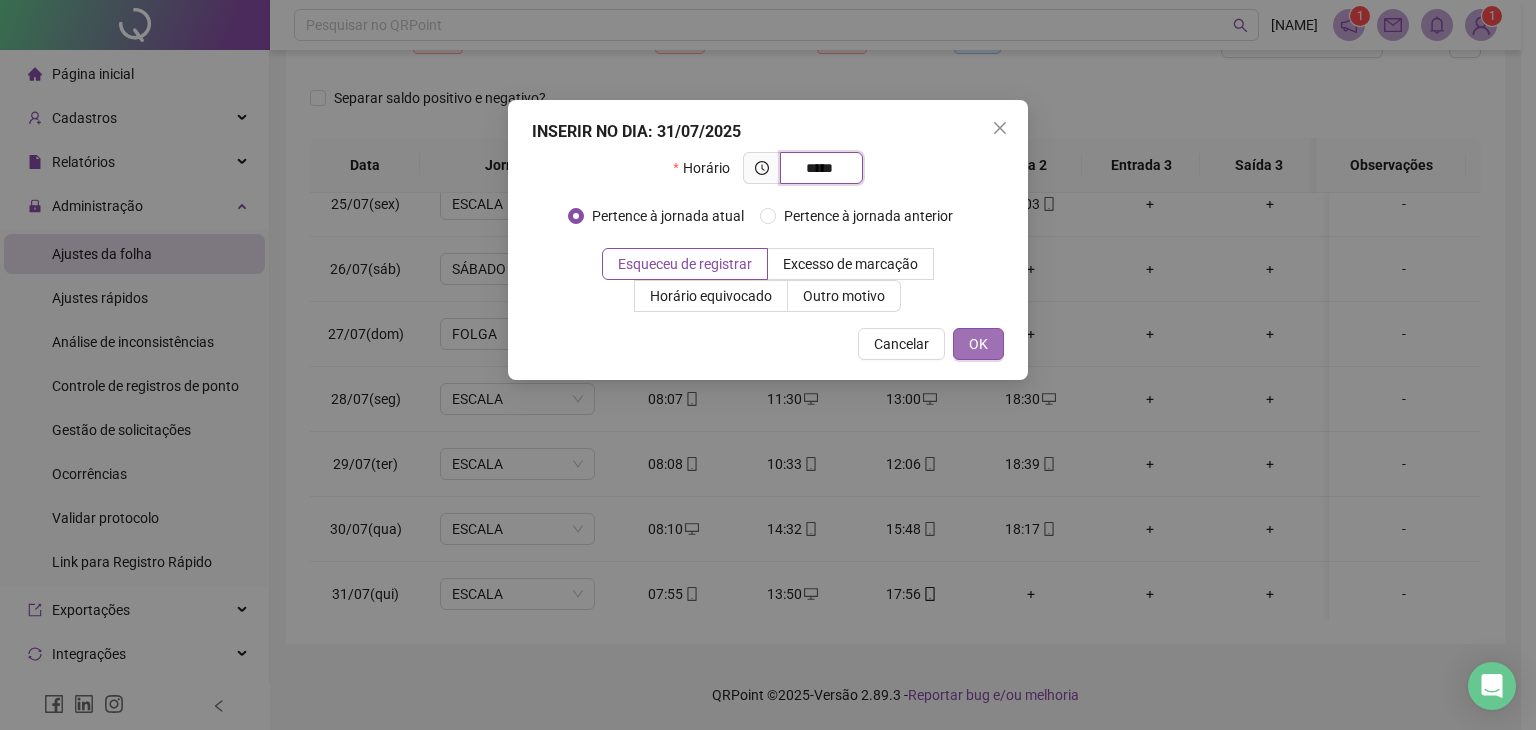 type on "*****" 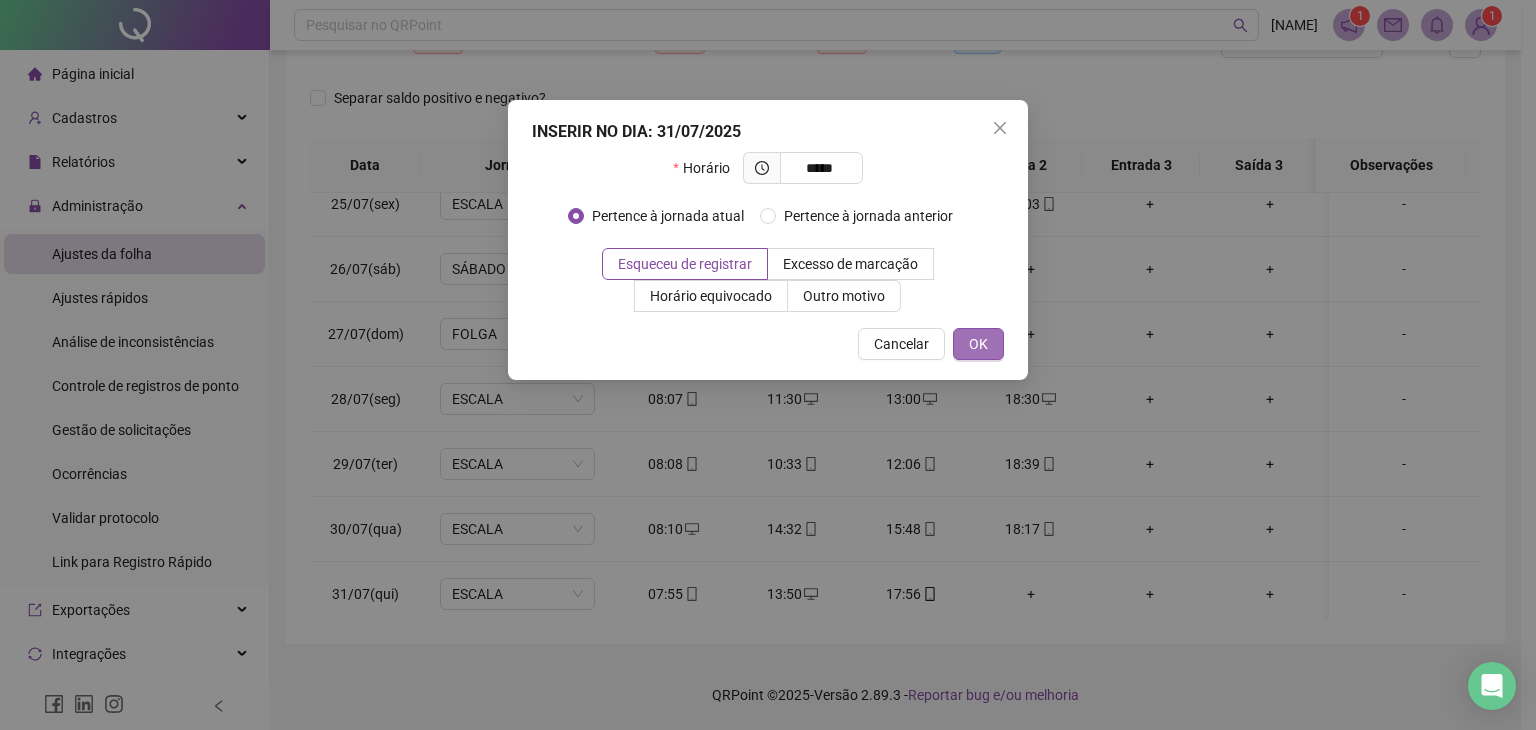 click on "OK" at bounding box center [978, 344] 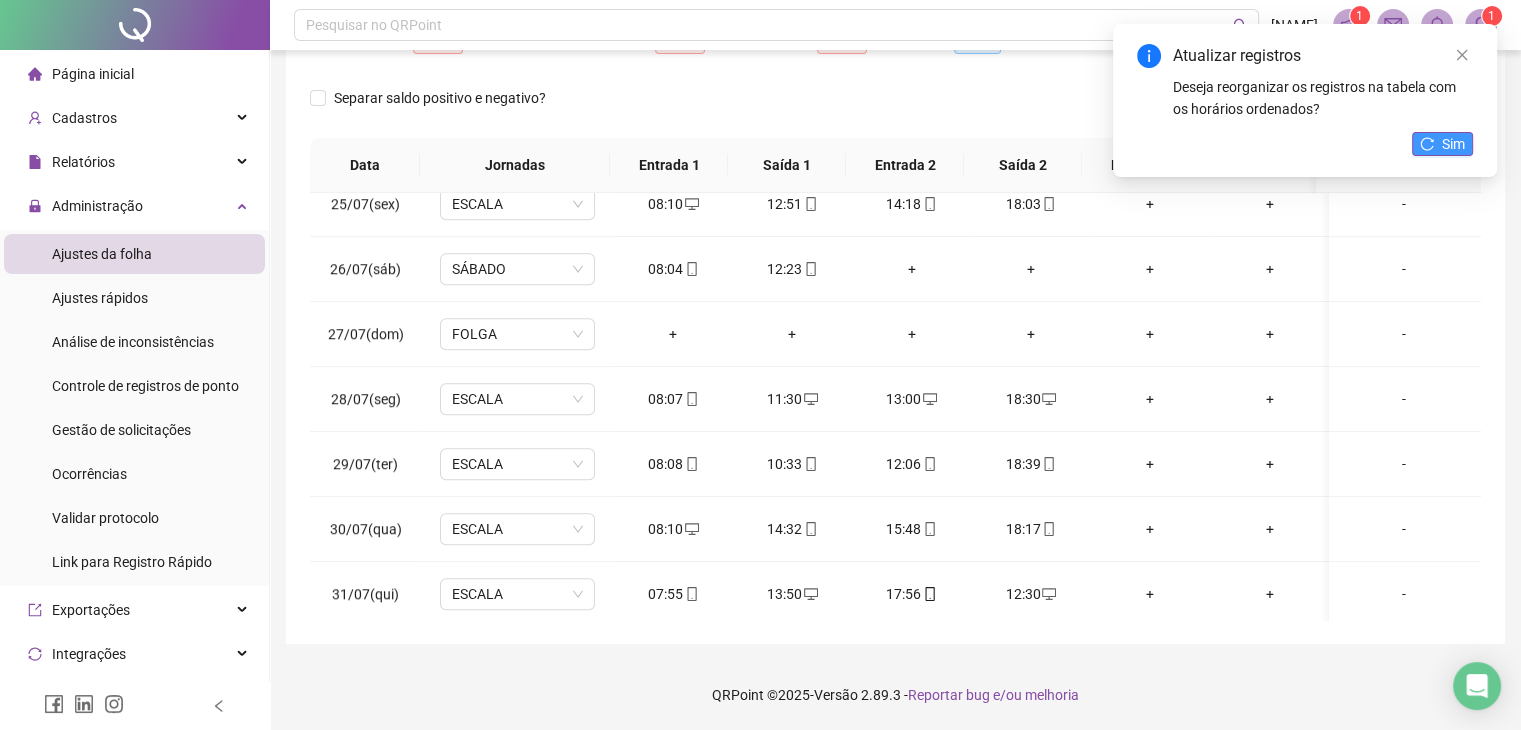 click 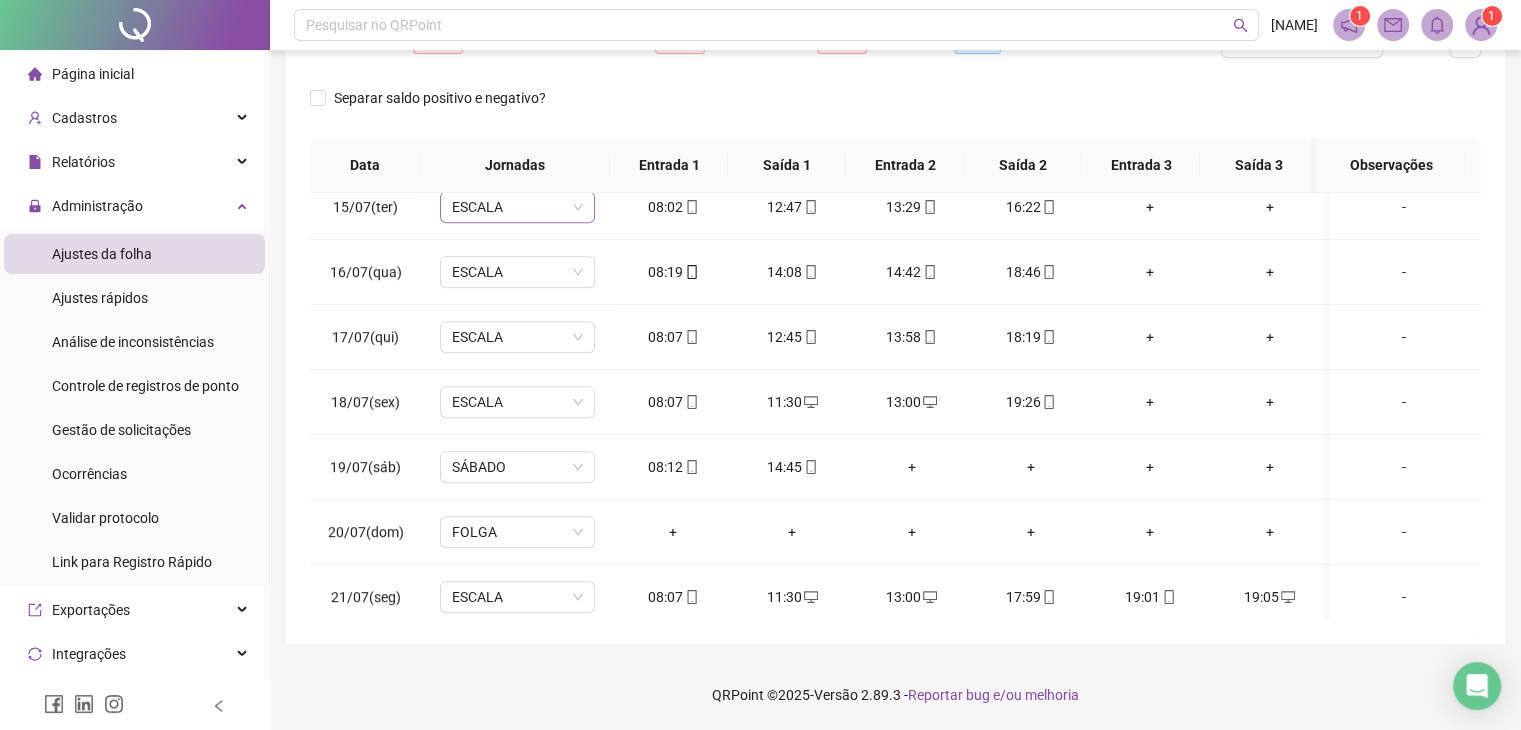 scroll, scrollTop: 781, scrollLeft: 0, axis: vertical 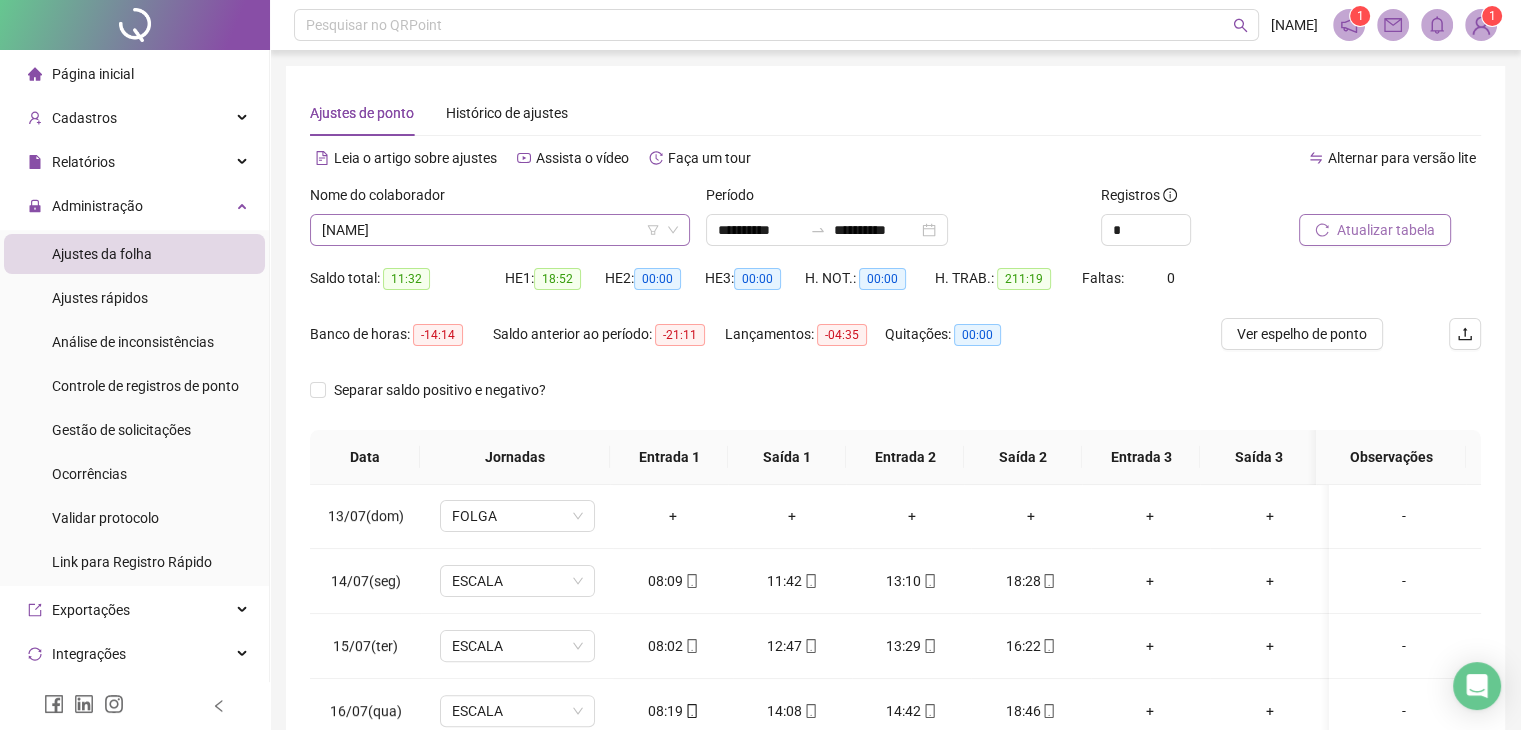 click on "[NAME]" at bounding box center (500, 230) 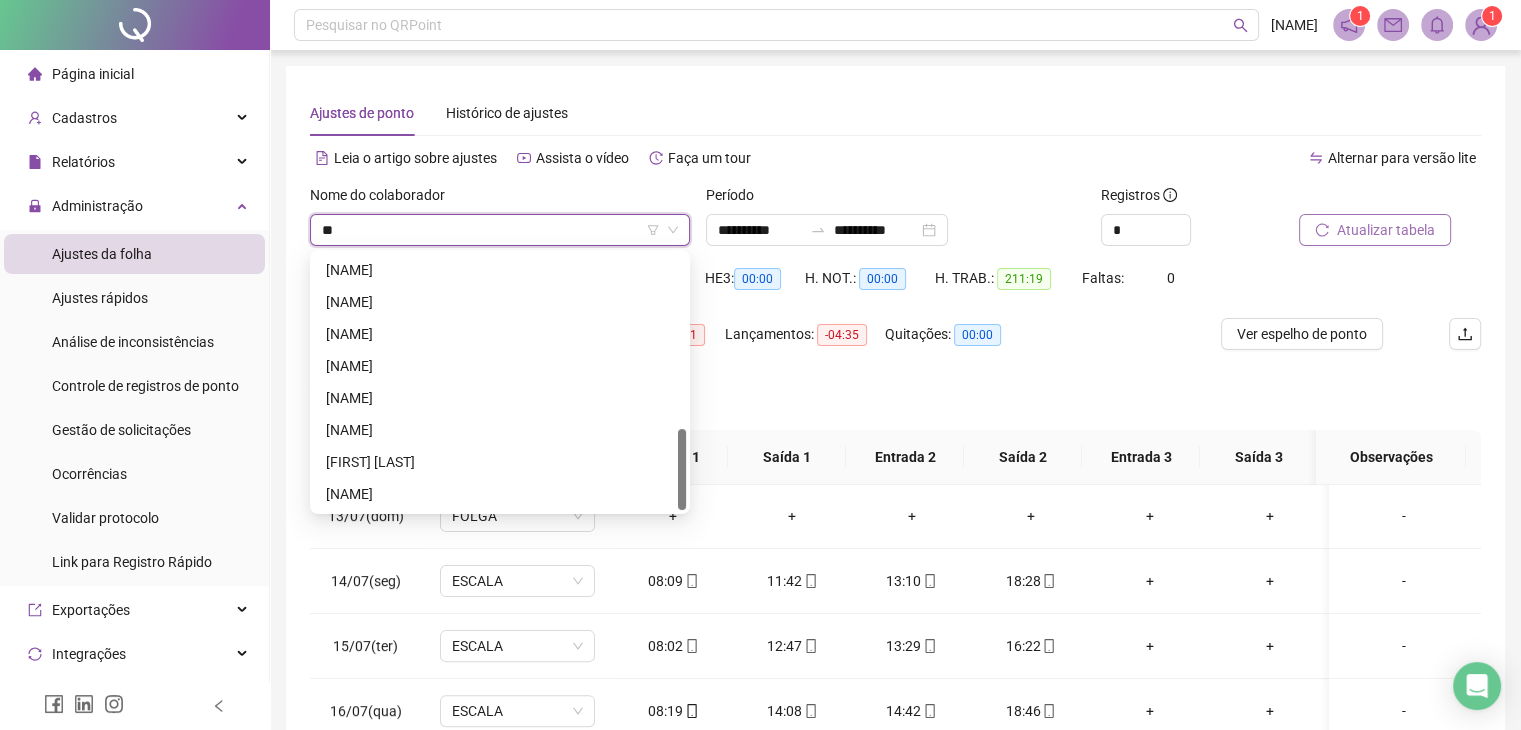 scroll, scrollTop: 0, scrollLeft: 0, axis: both 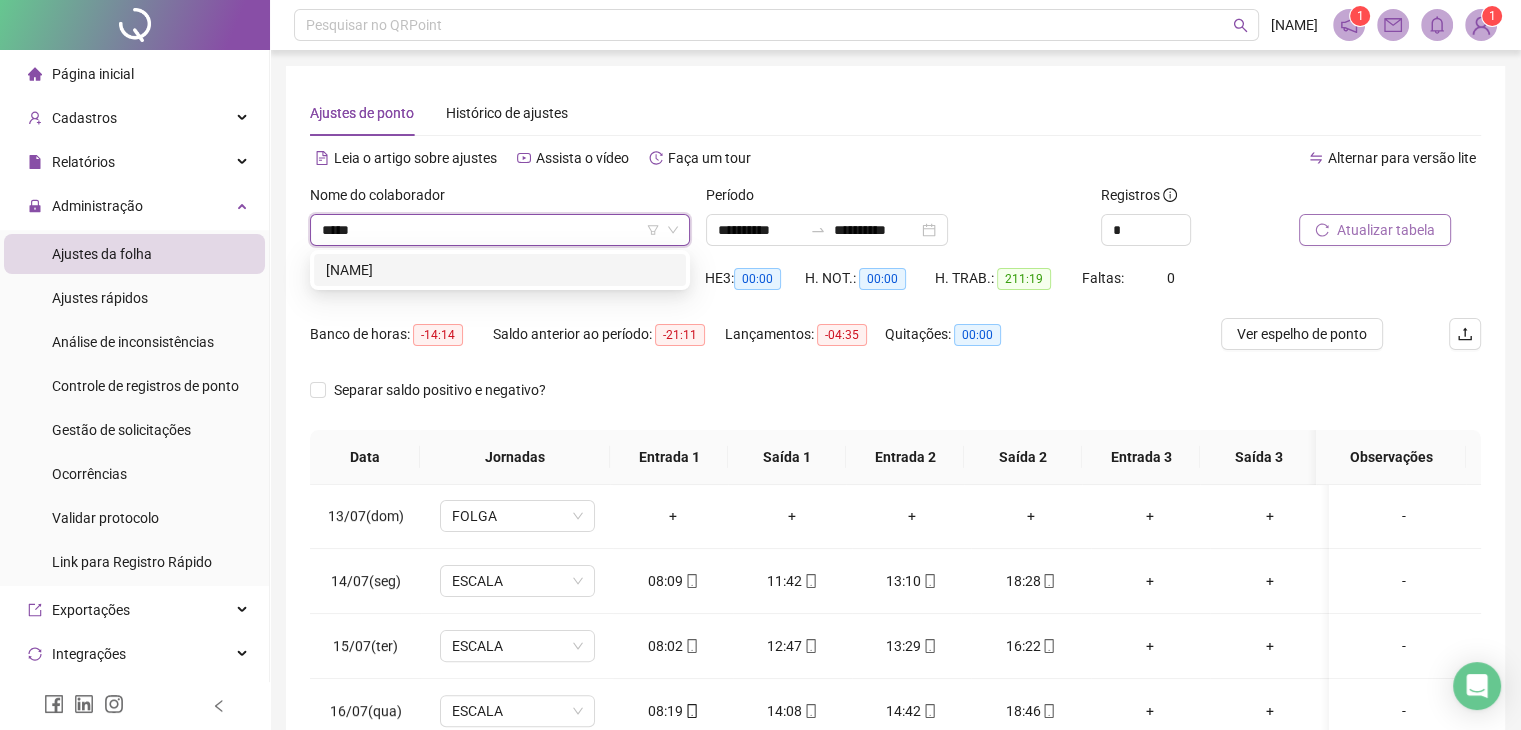 type on "******" 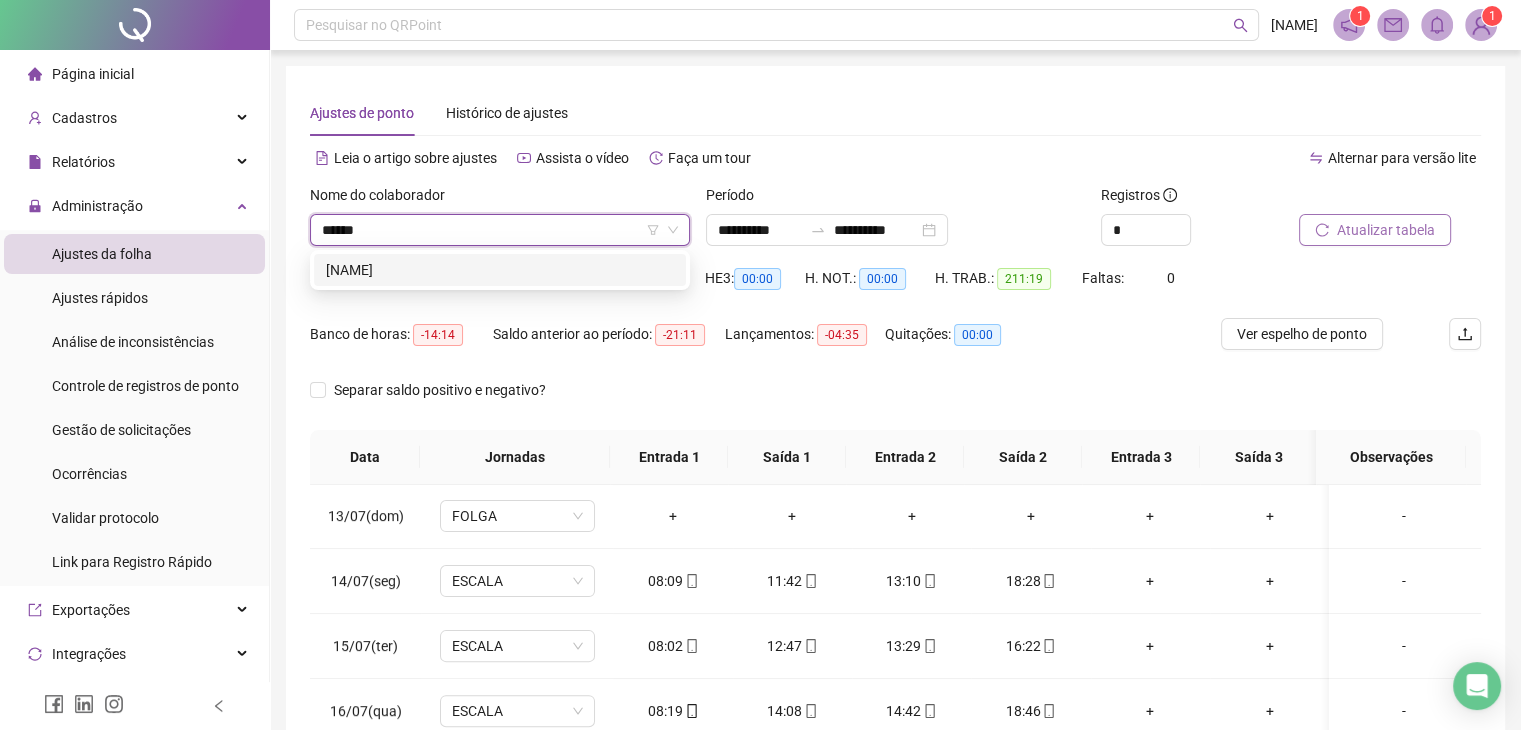 click on "[NAME]" at bounding box center (500, 270) 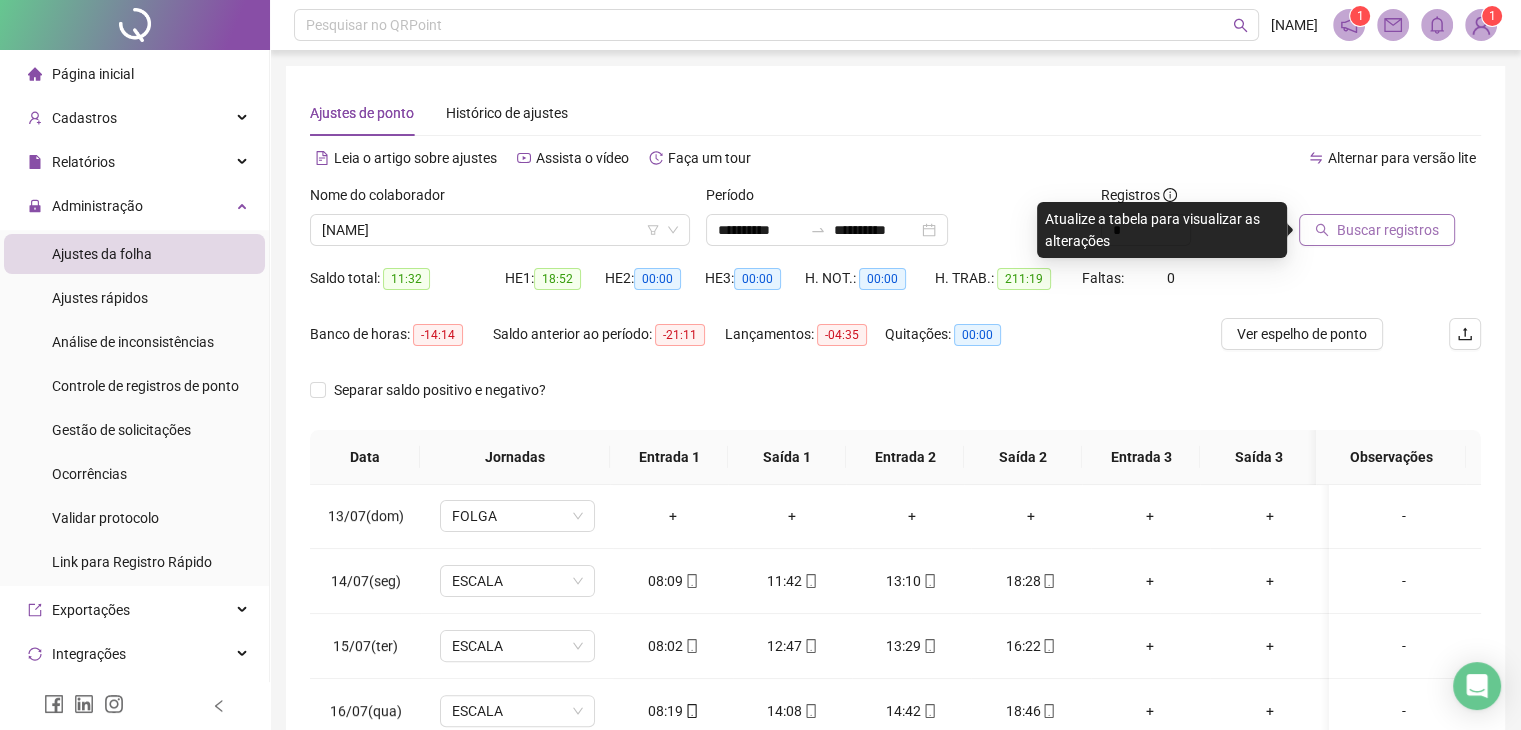 click on "Buscar registros" at bounding box center [1388, 230] 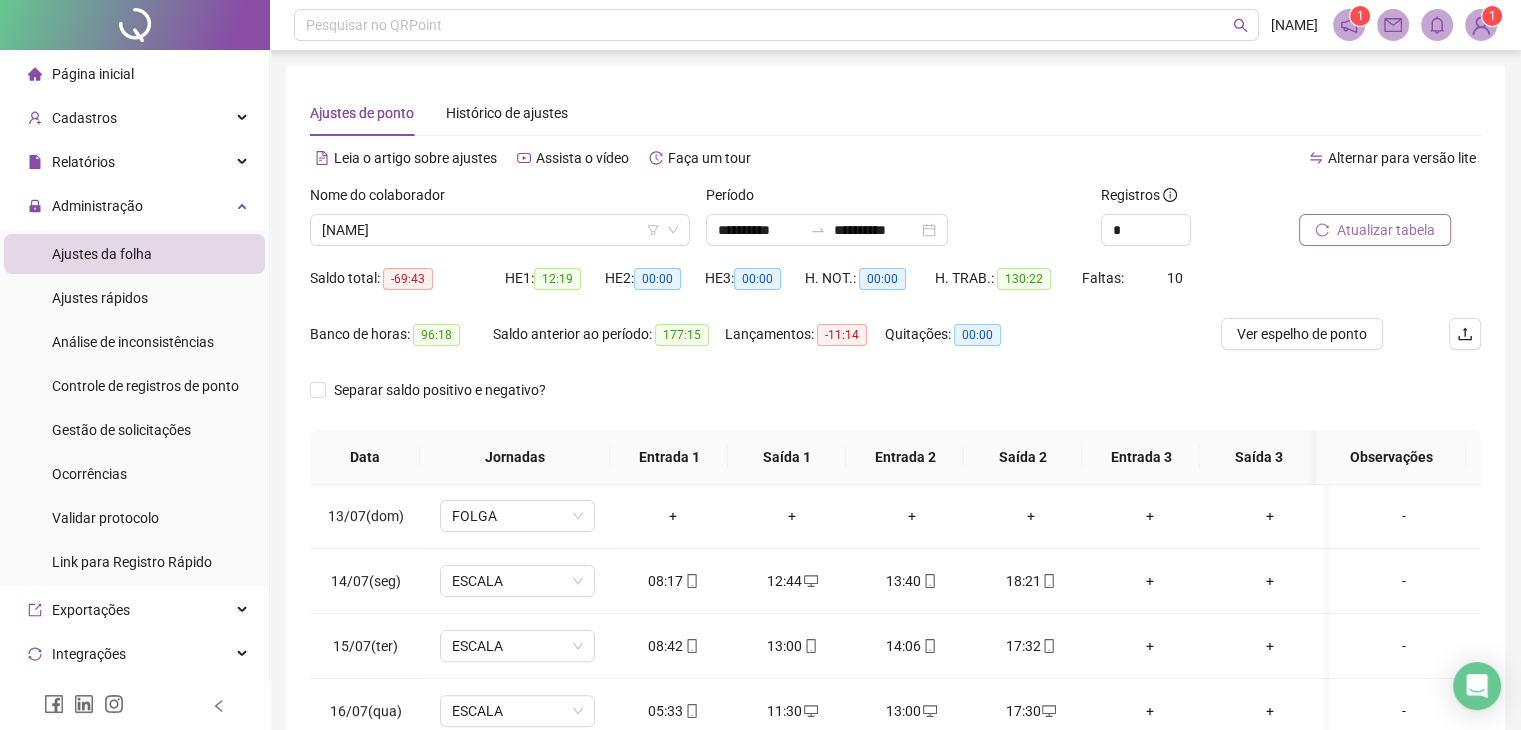 click at bounding box center [1481, 25] 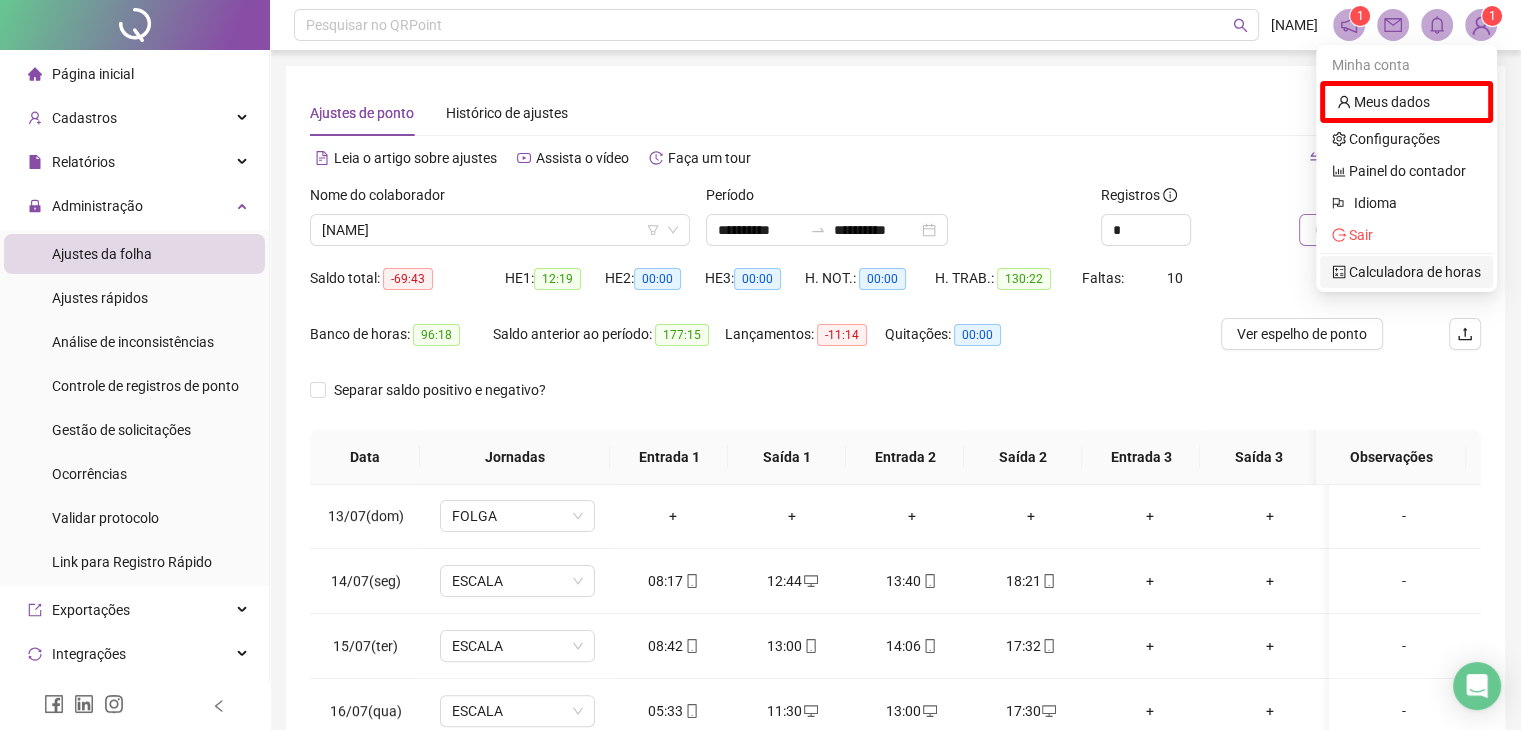 click on "Calculadora de horas" at bounding box center [1406, 272] 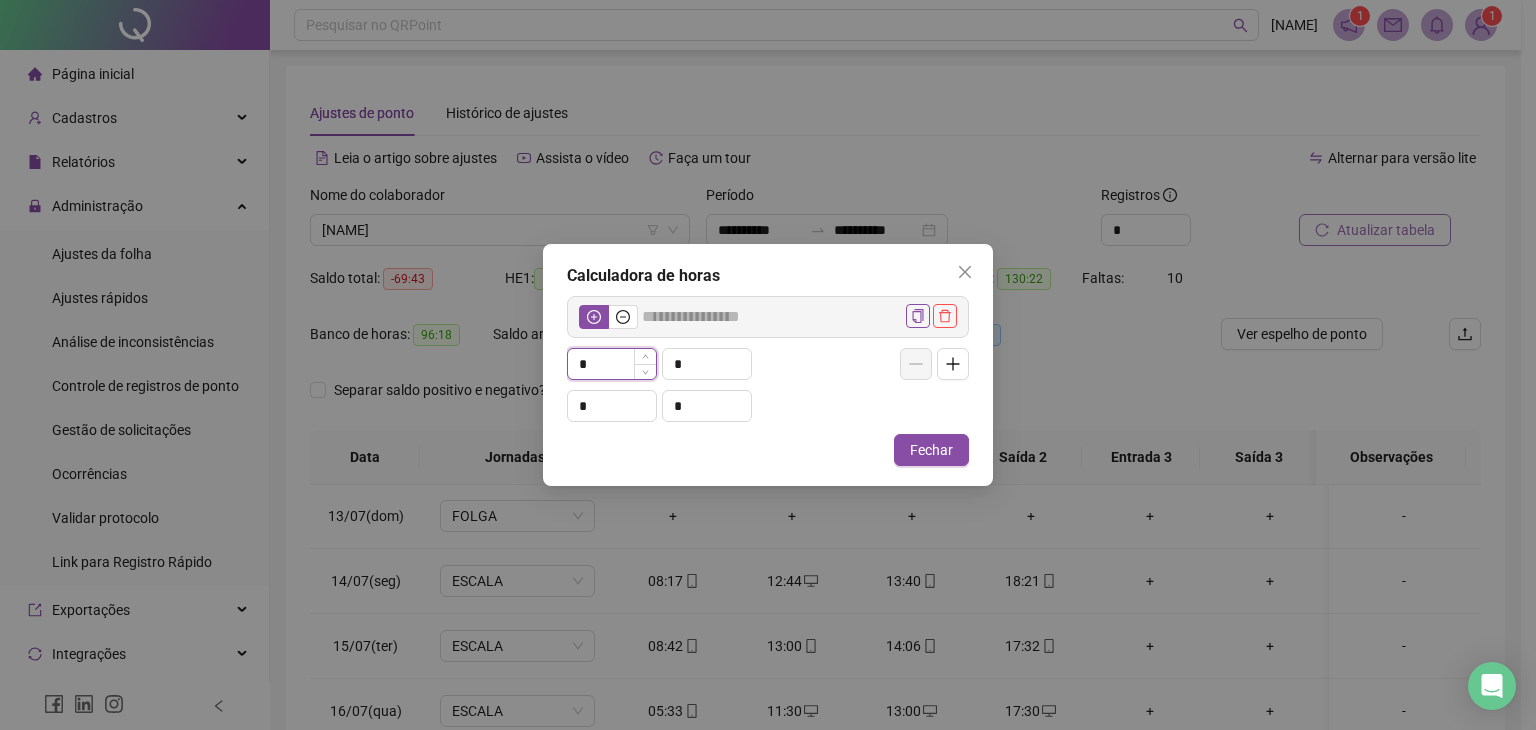 click on "*" at bounding box center [612, 364] 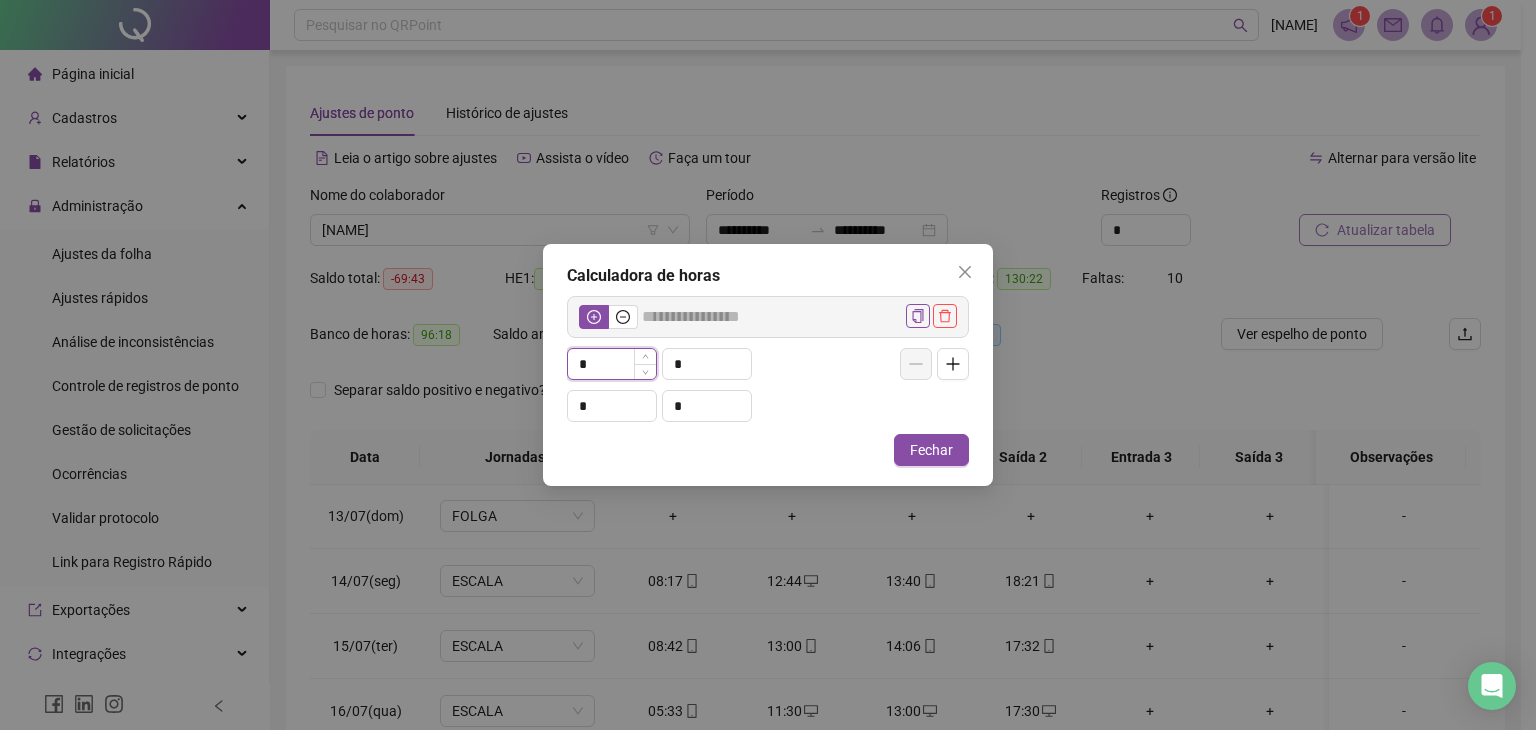 type on "*****" 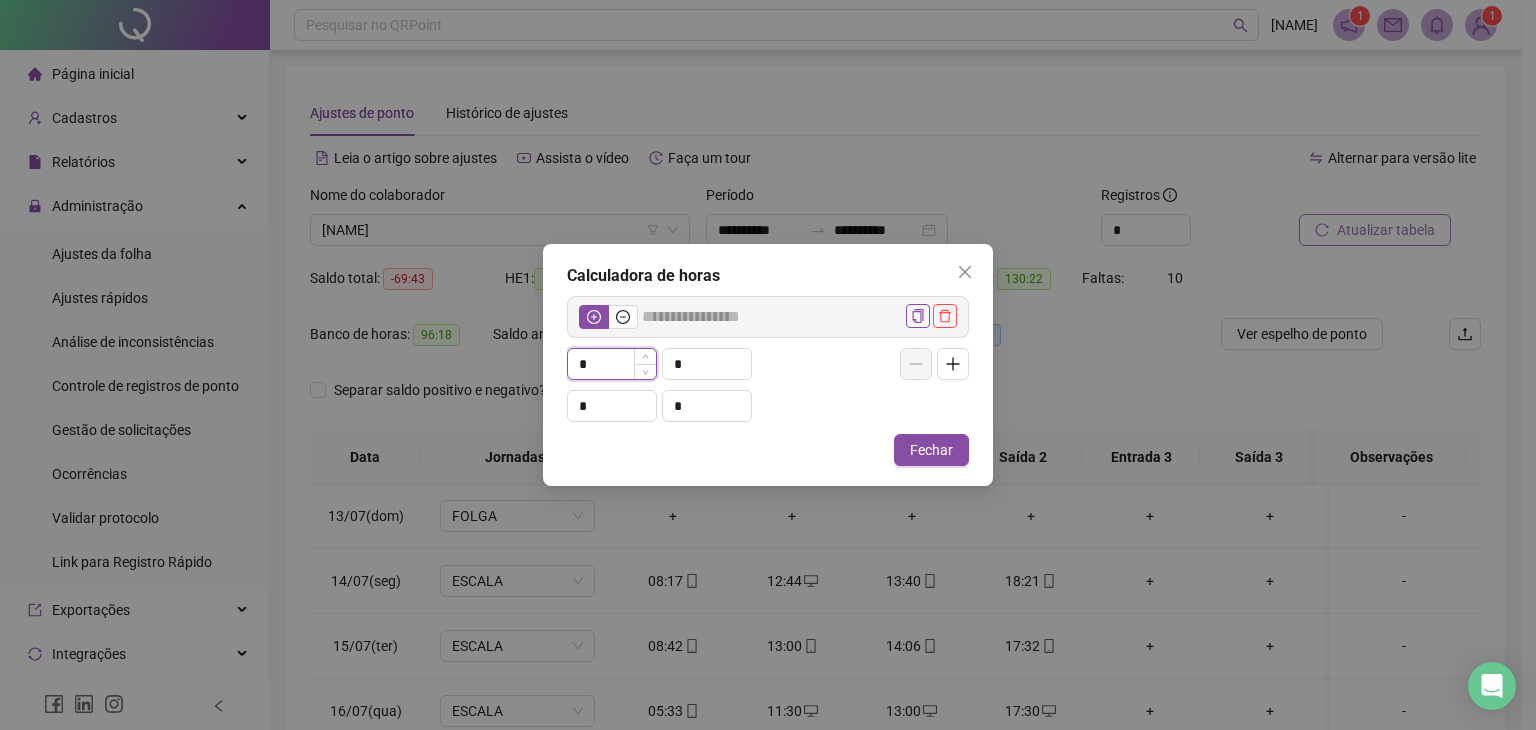 type on "**" 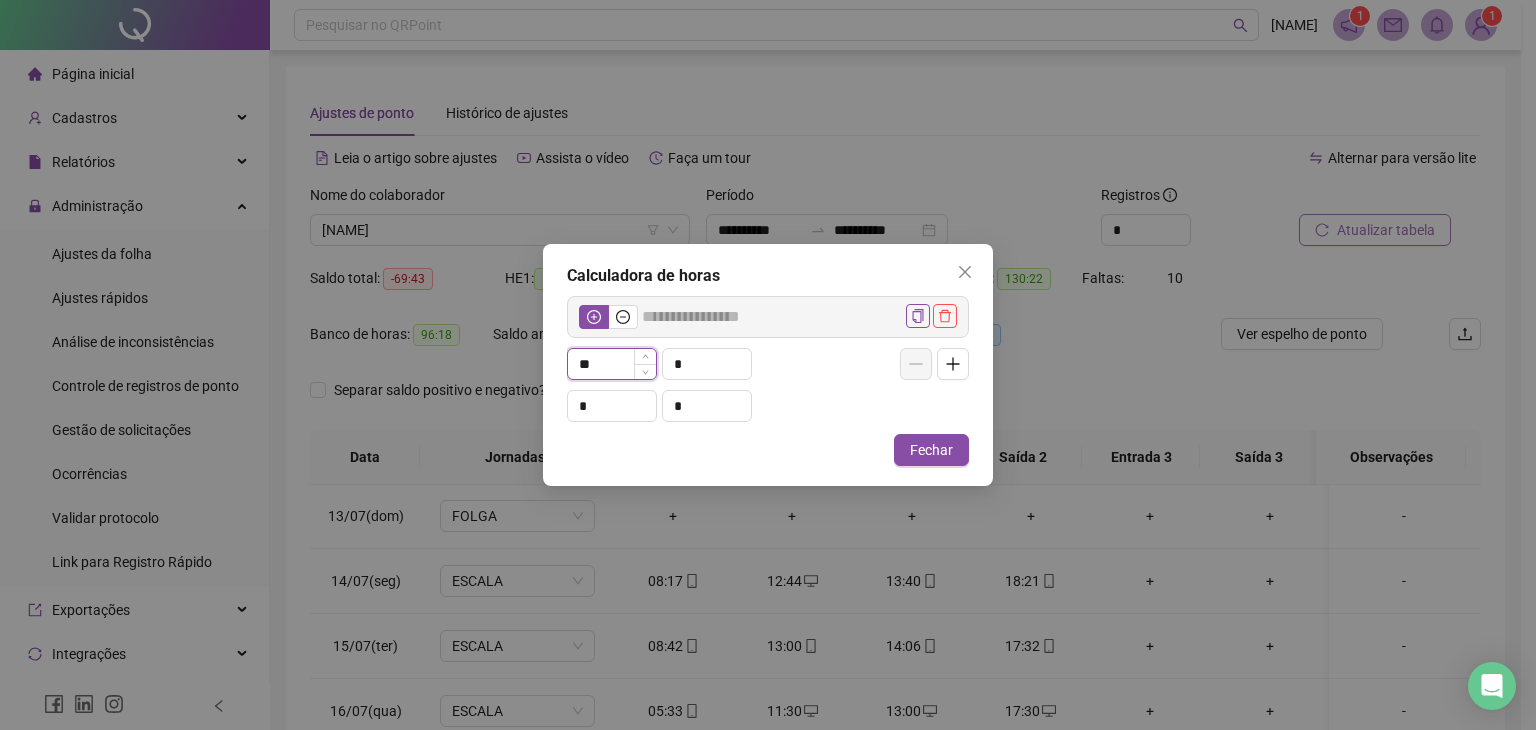 type on "*****" 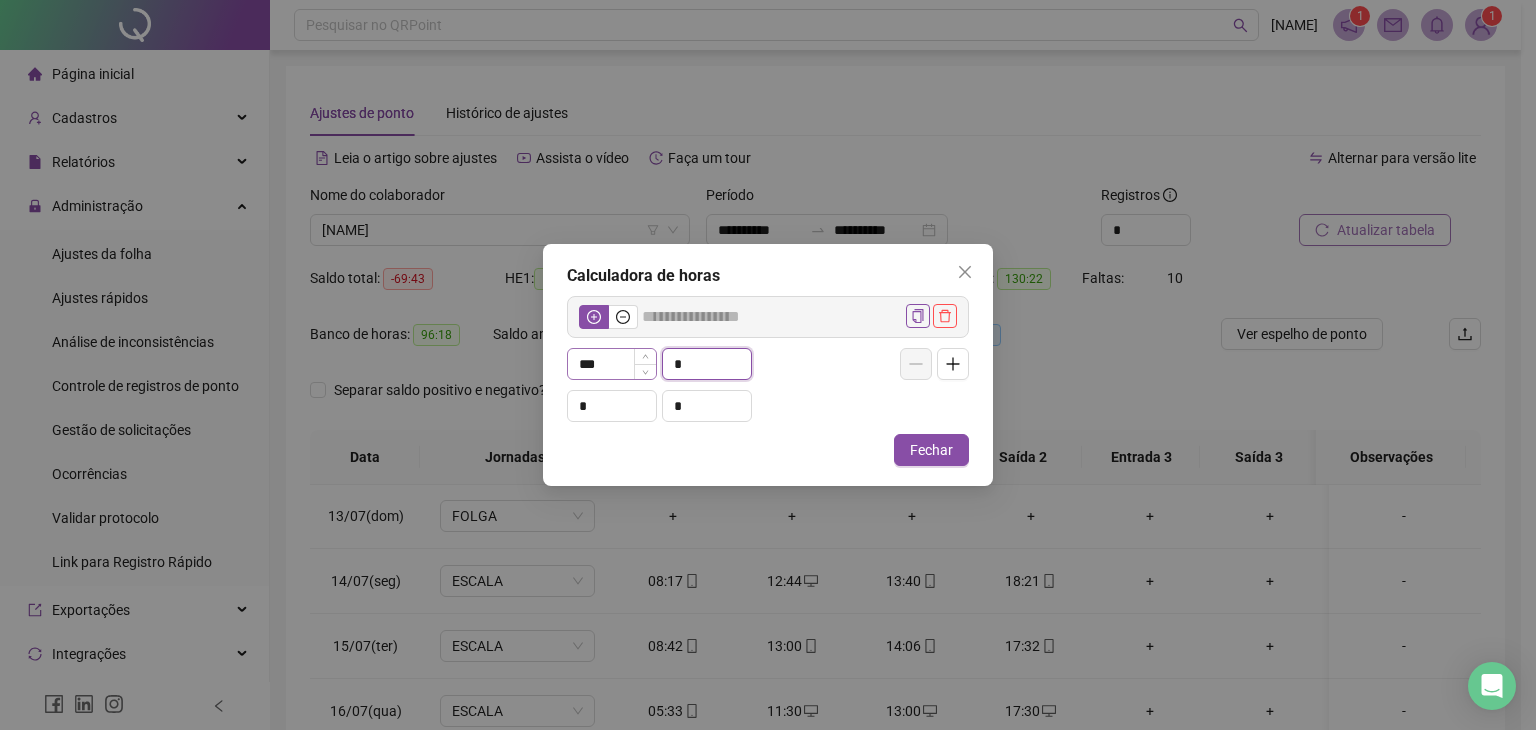 type on "**" 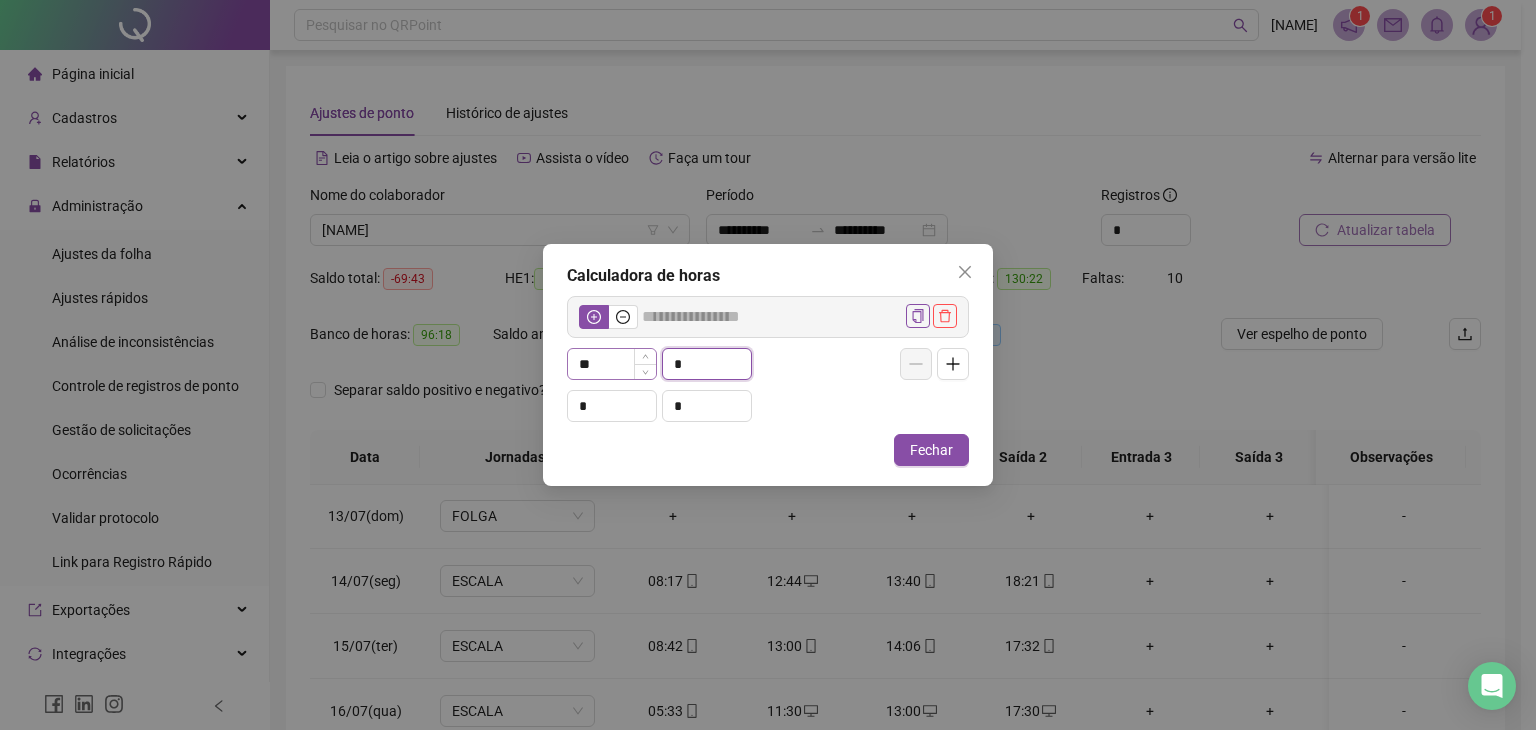 type on "*****" 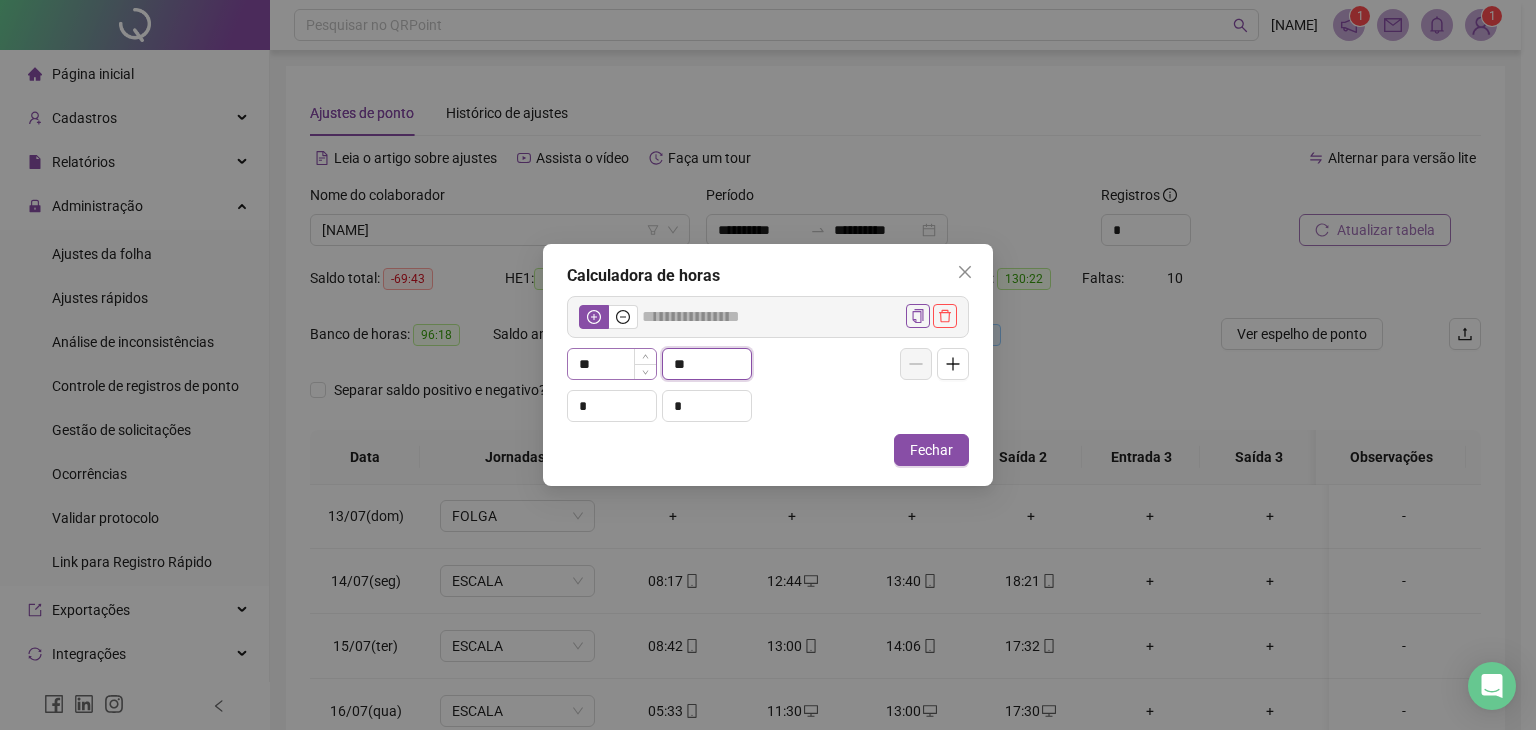 type on "**" 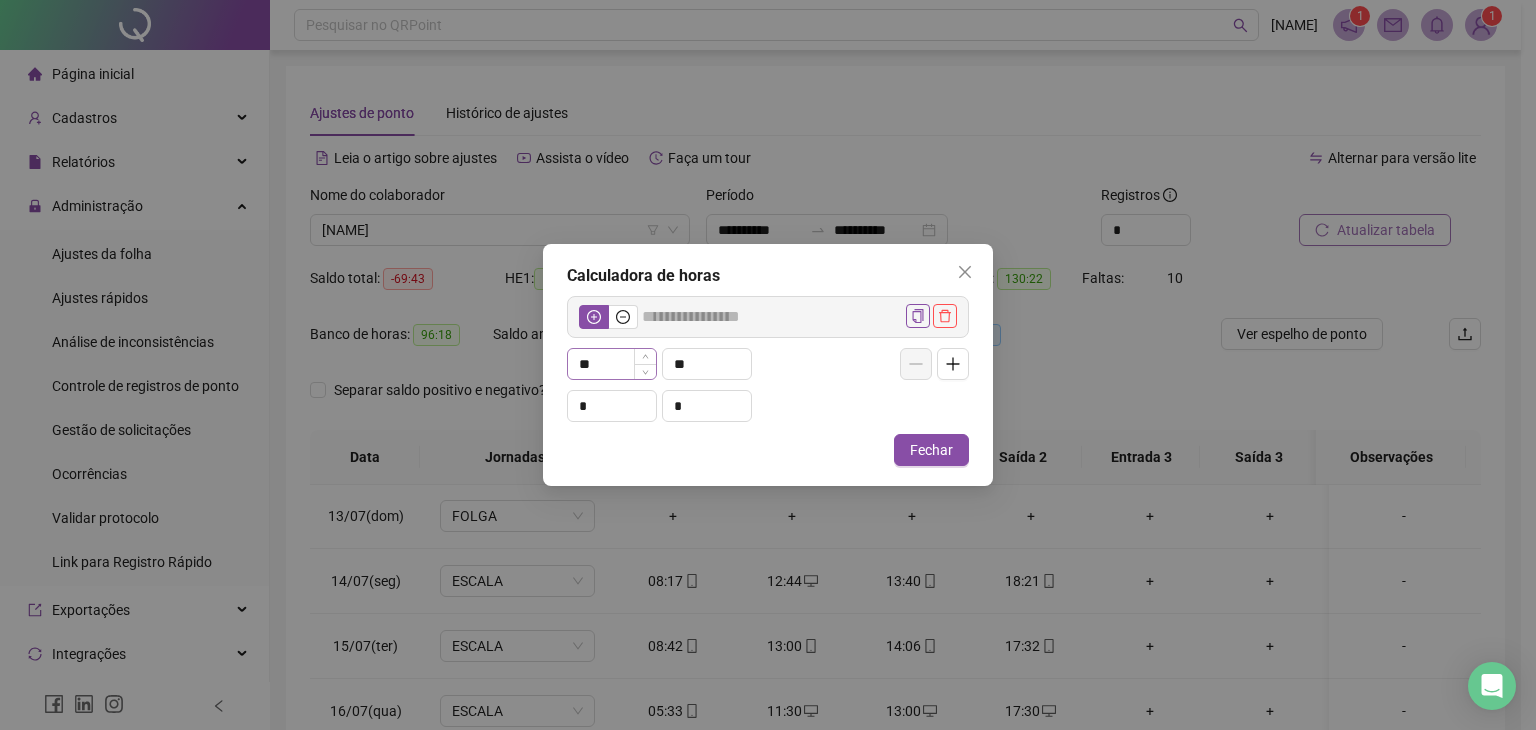 type 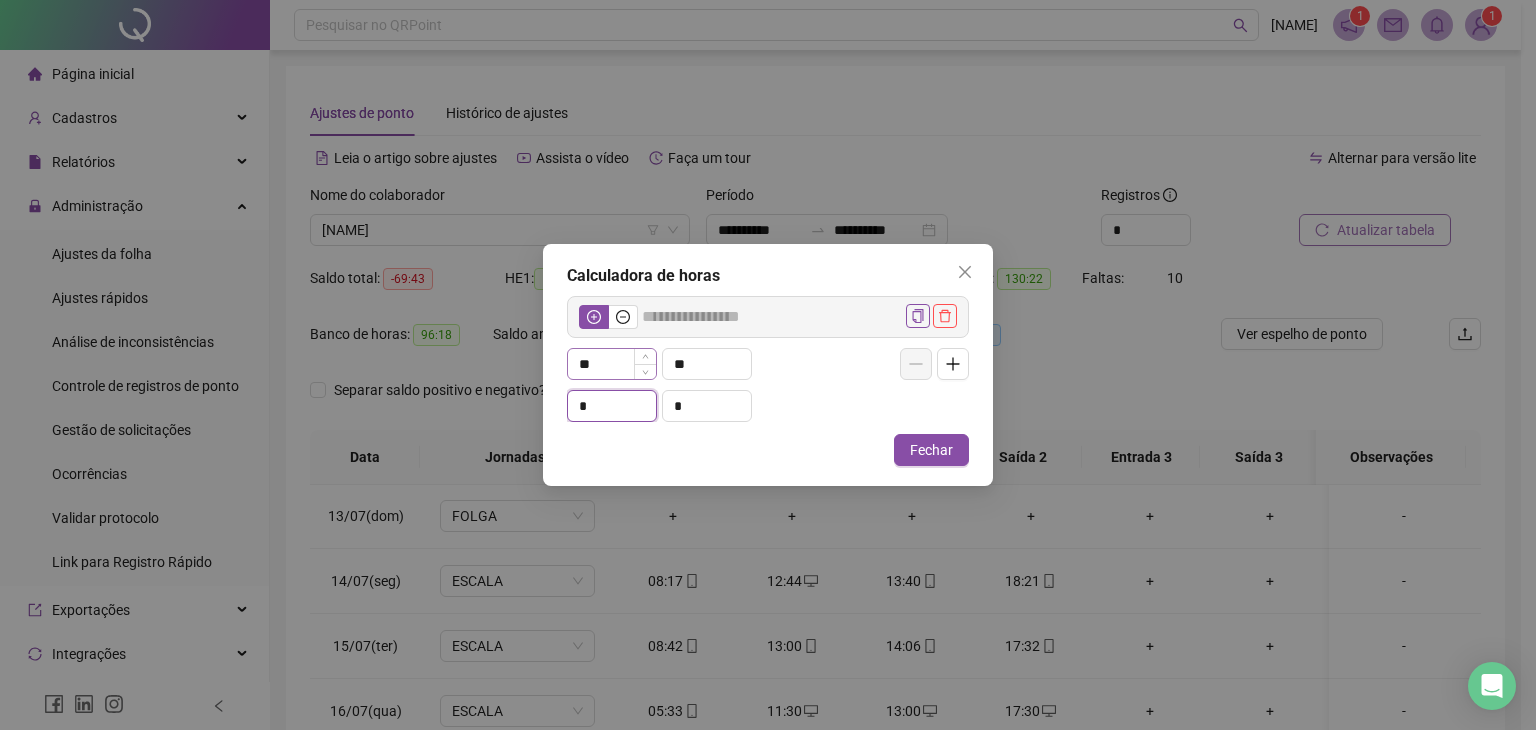 type on "*****" 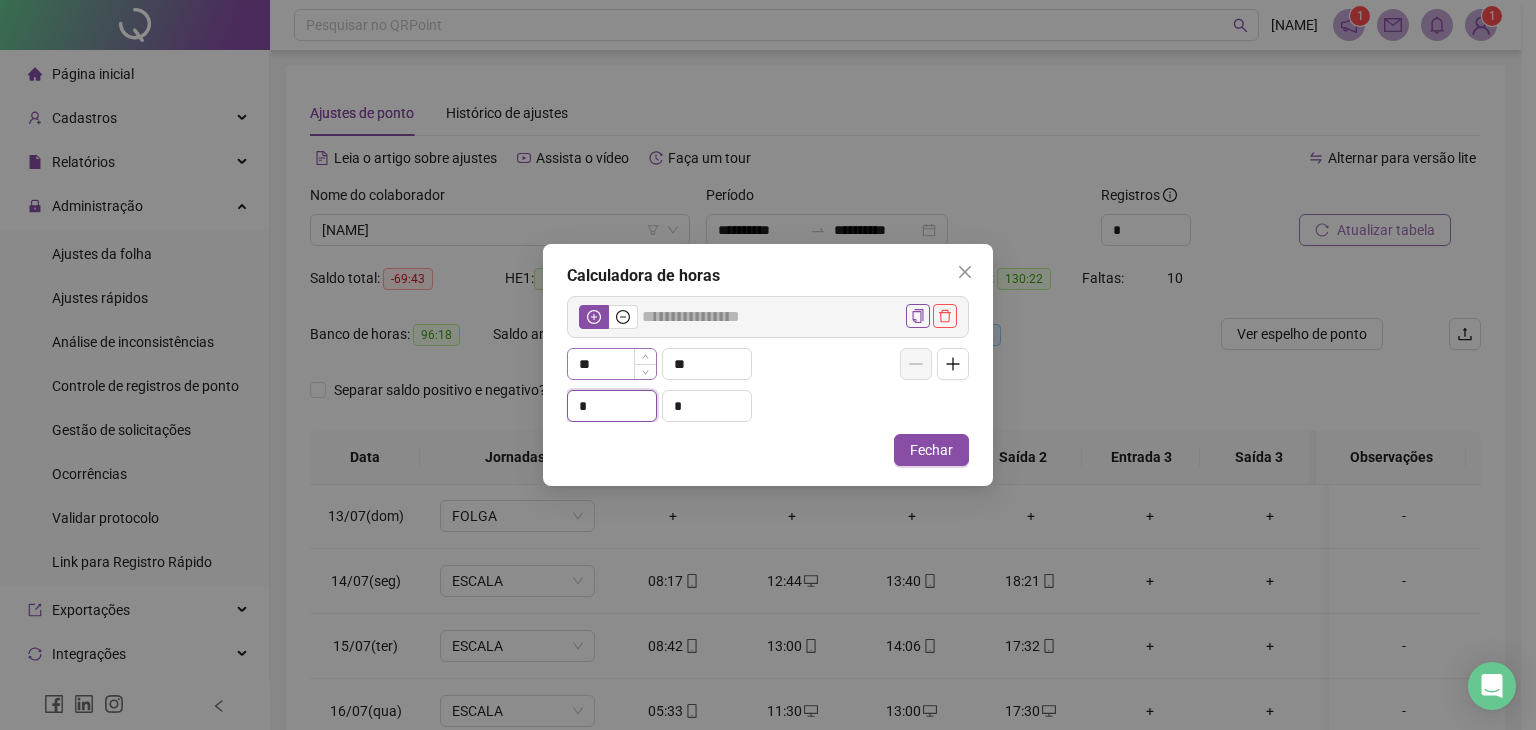 type on "*" 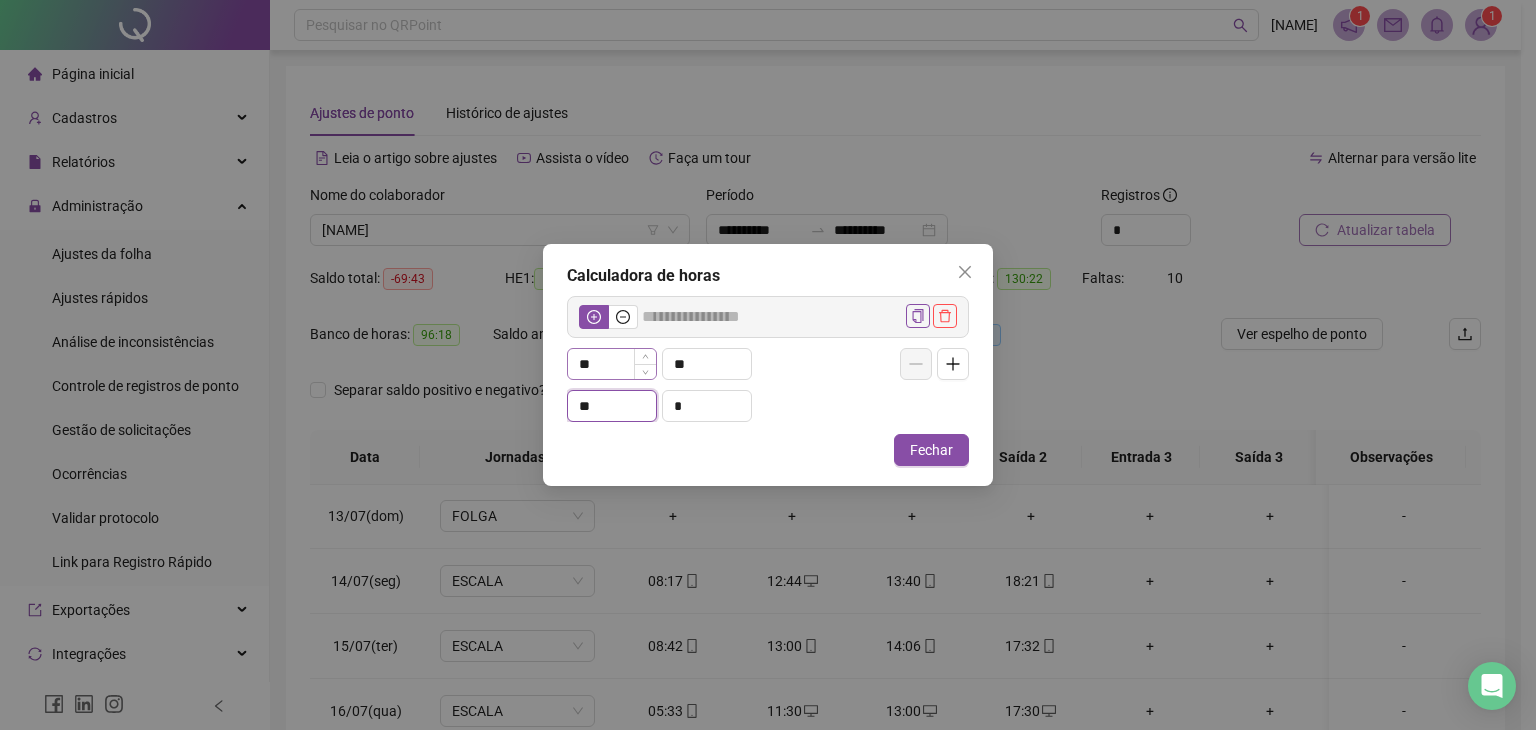 type on "**" 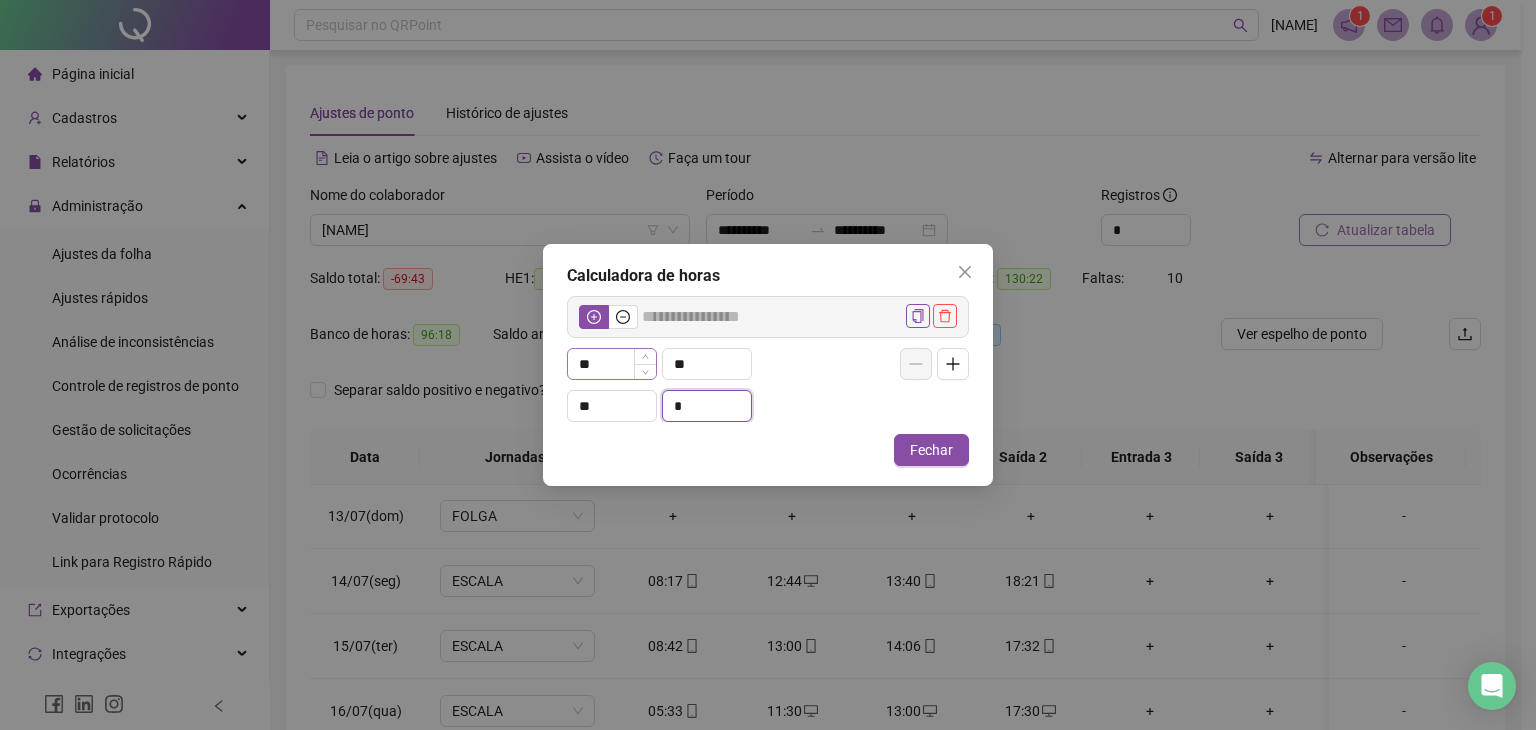 type on "*****" 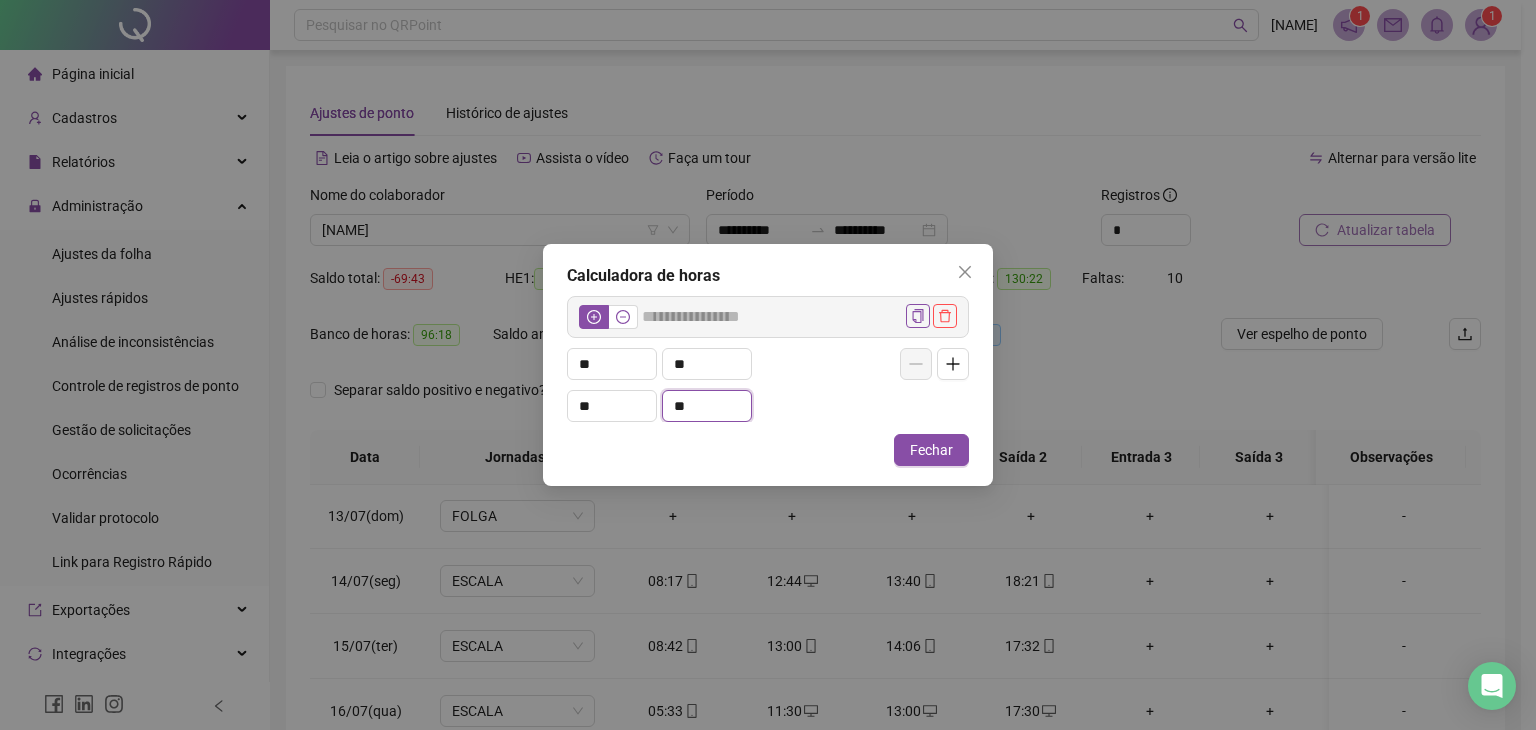 type on "**" 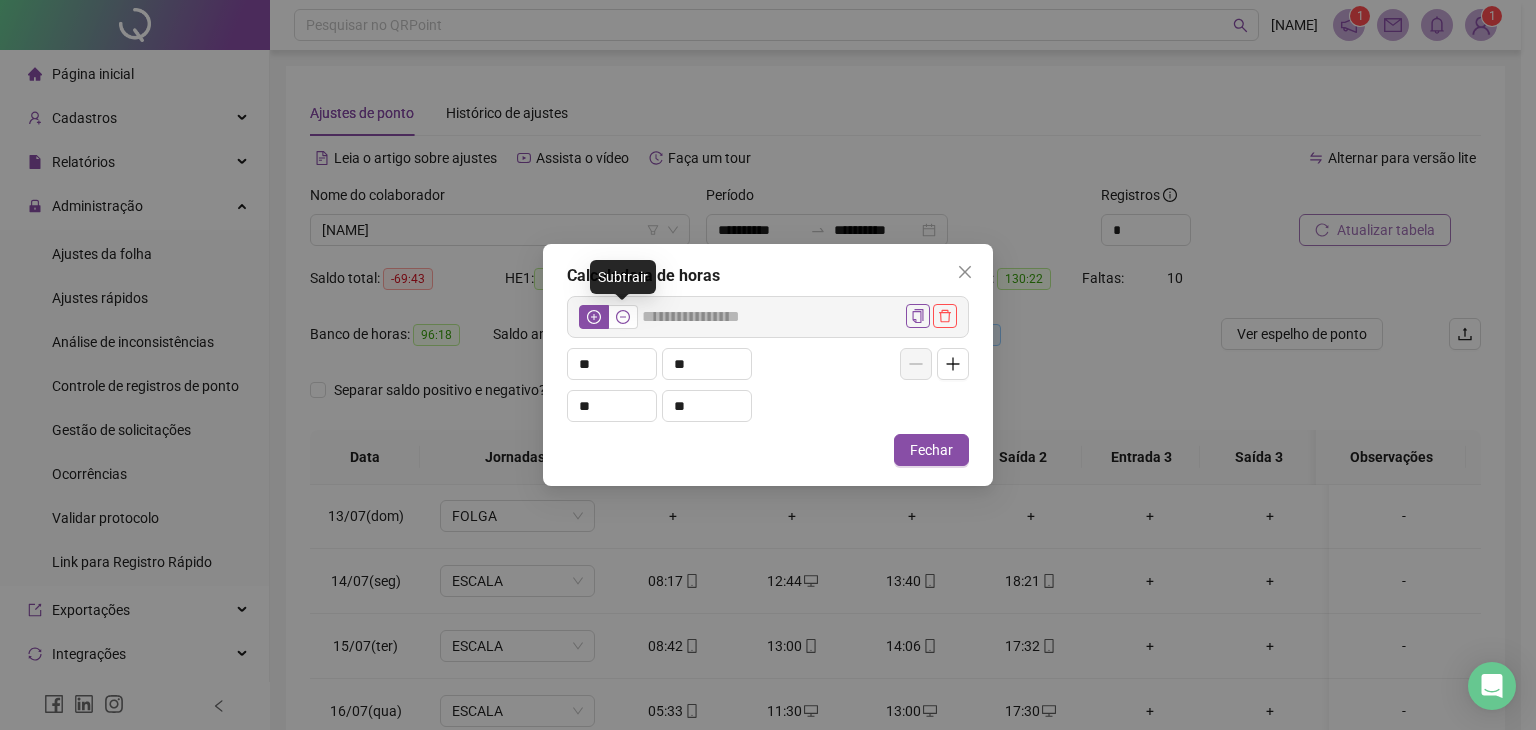 click 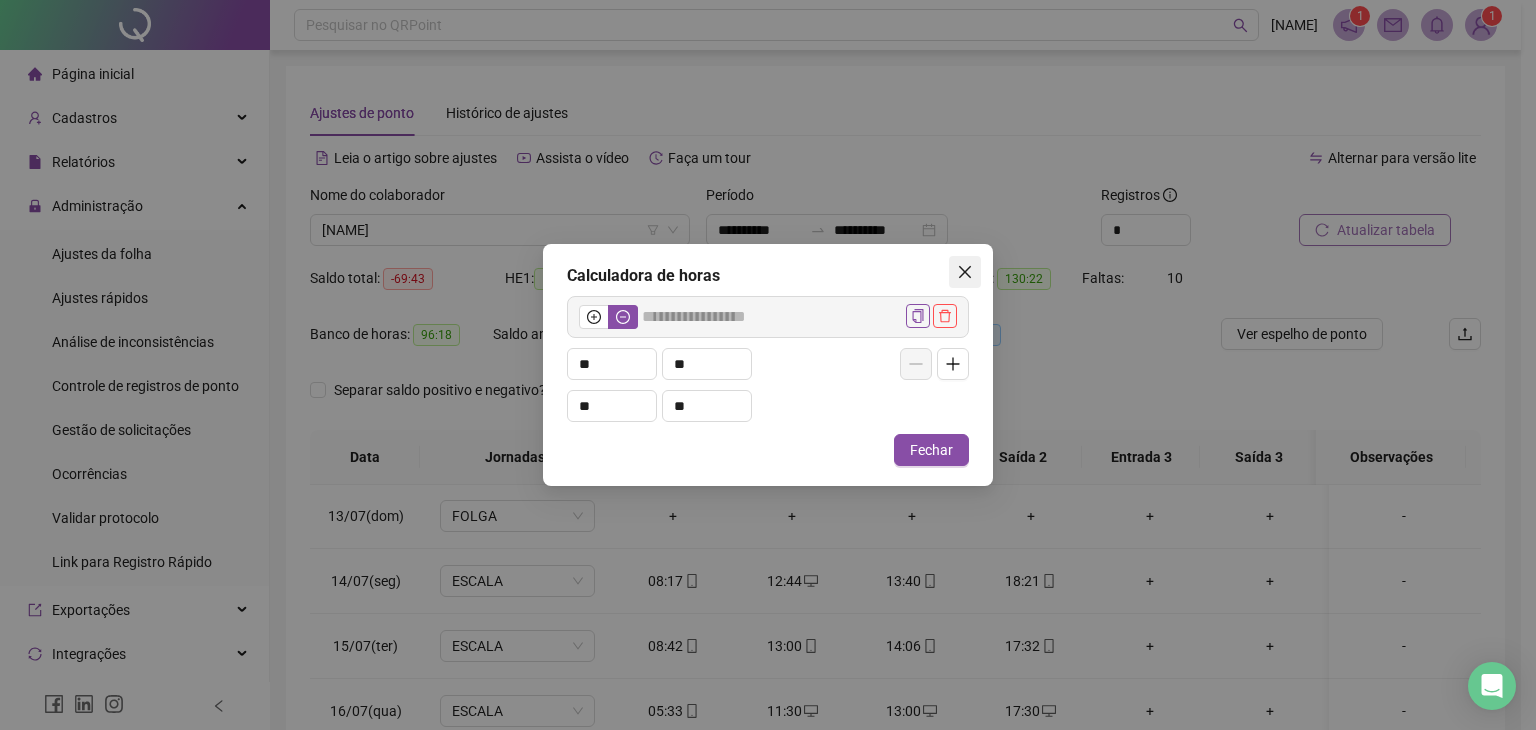 click 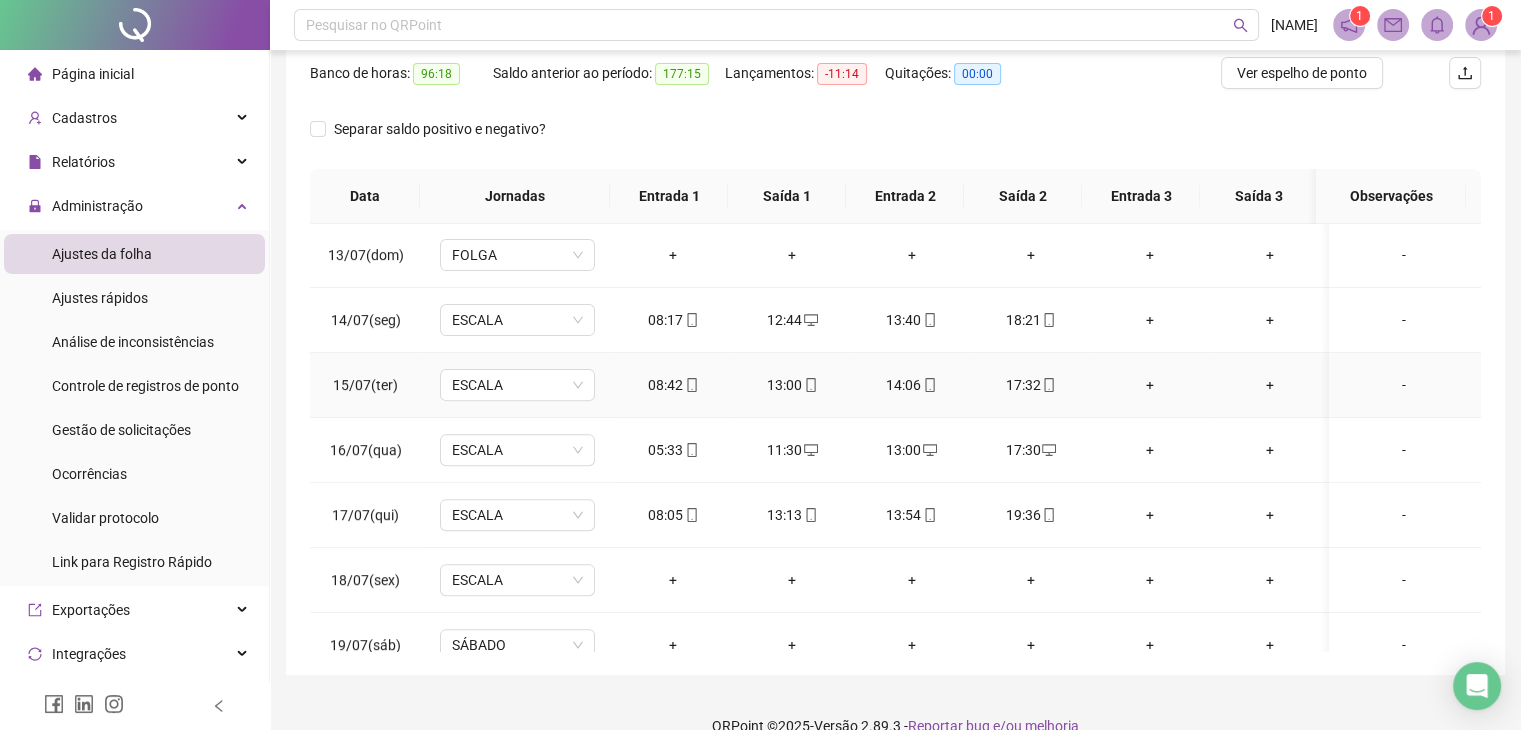 scroll, scrollTop: 292, scrollLeft: 0, axis: vertical 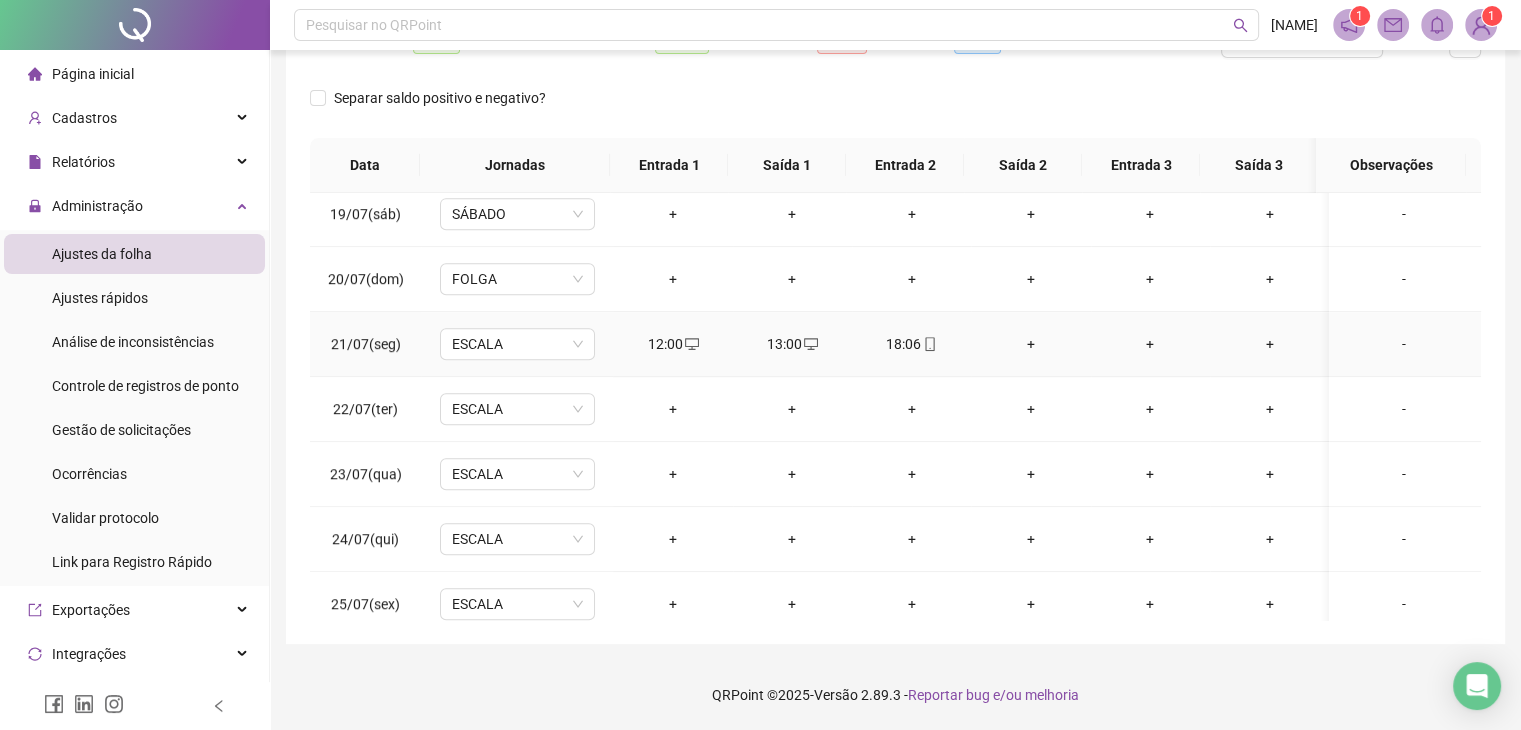 click on "+" at bounding box center (1030, 344) 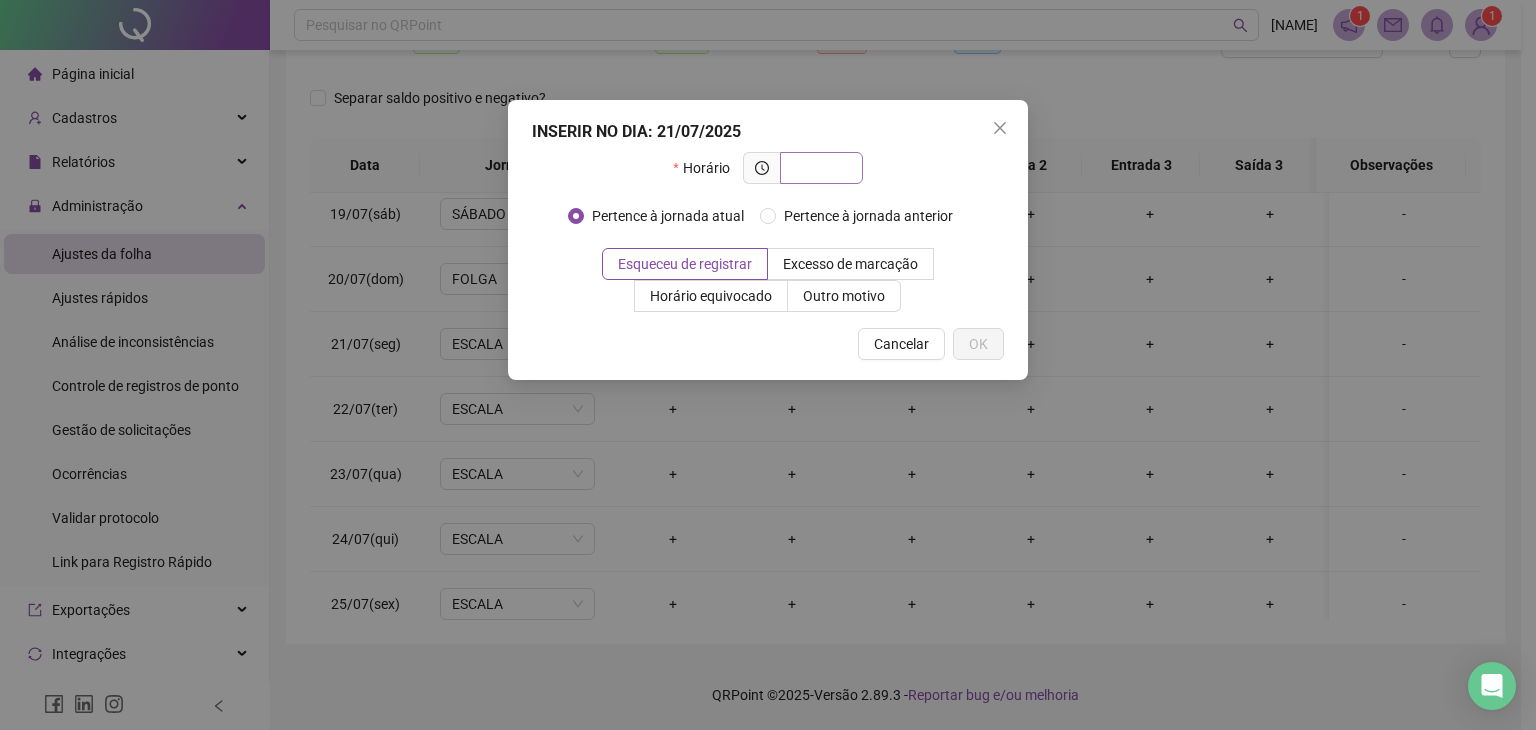 click at bounding box center [819, 168] 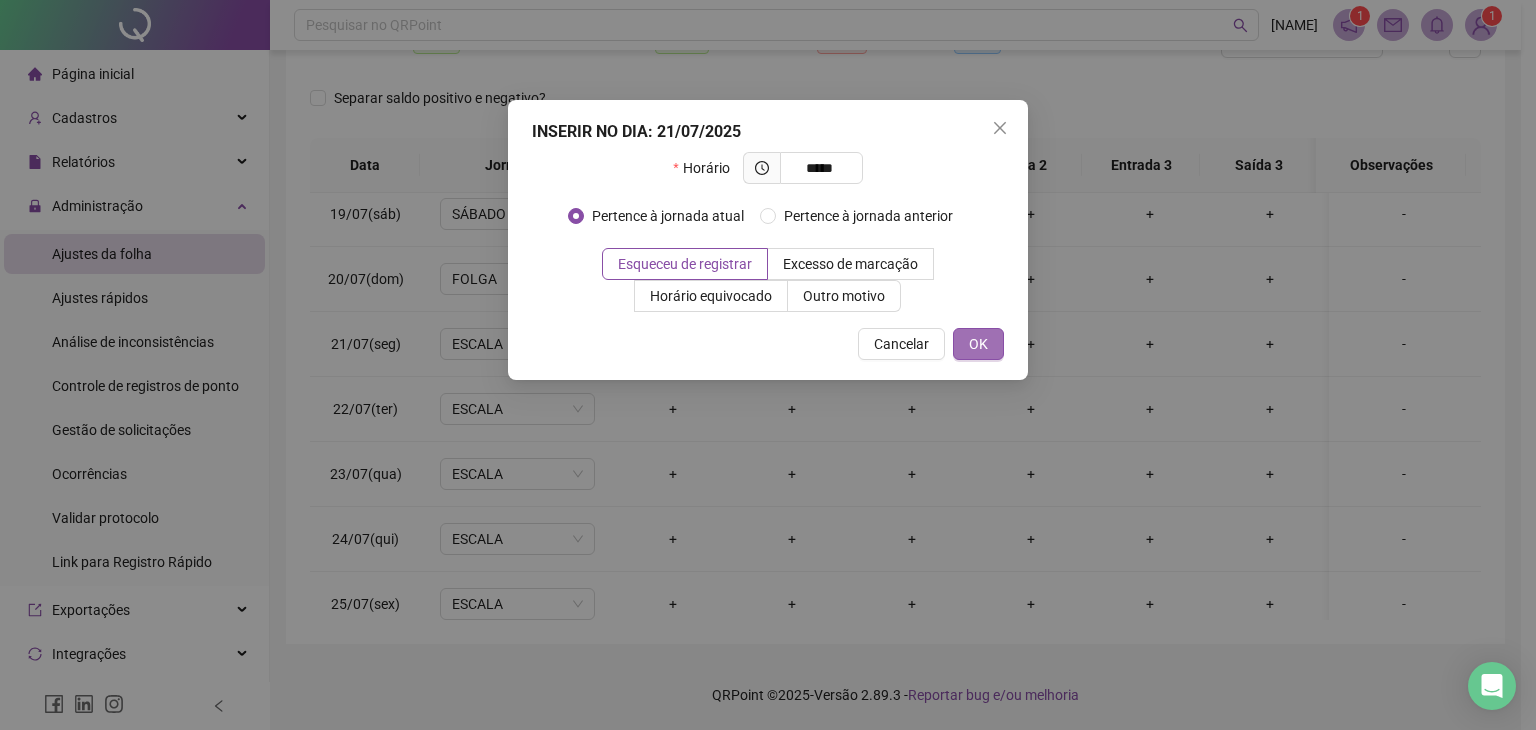 type on "*****" 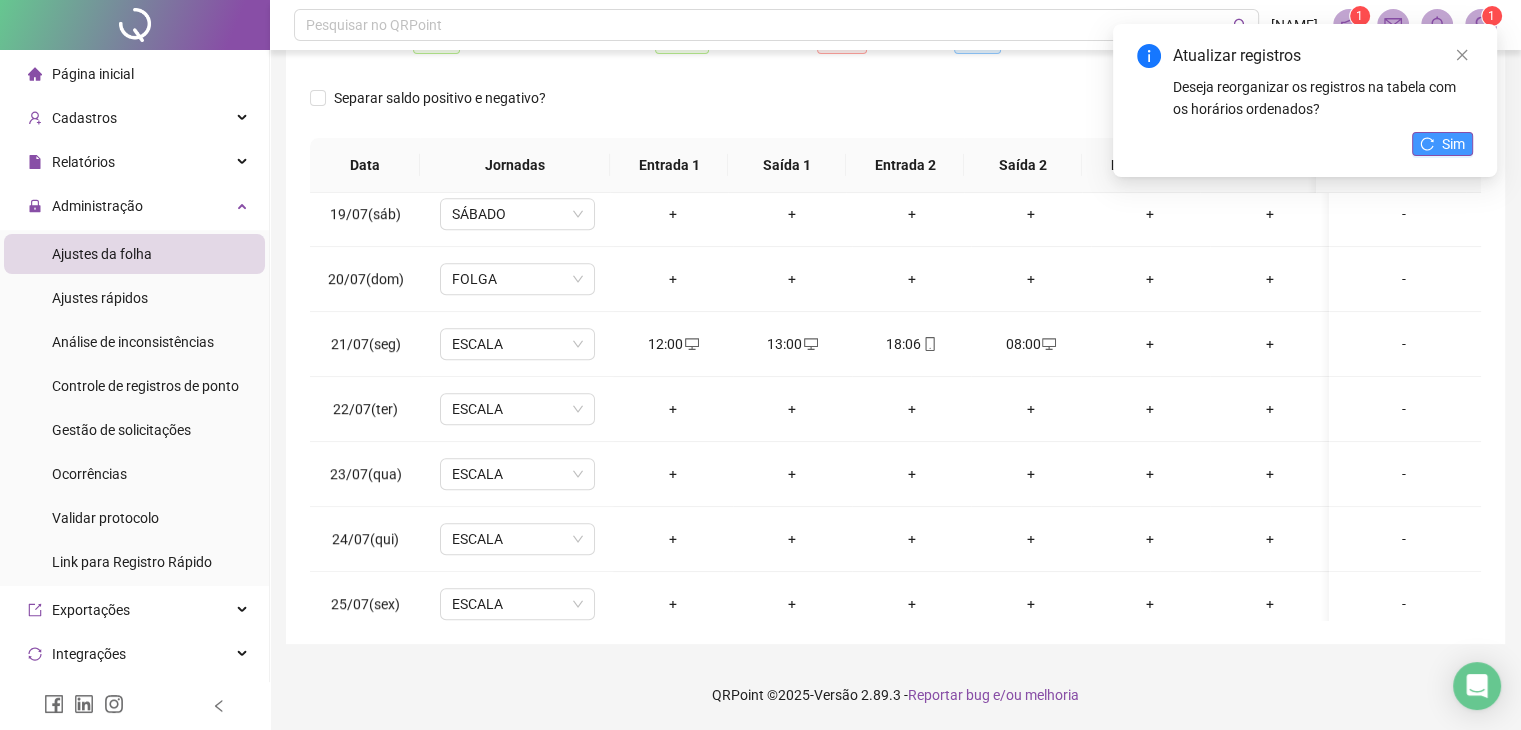 click on "Sim" at bounding box center [1442, 144] 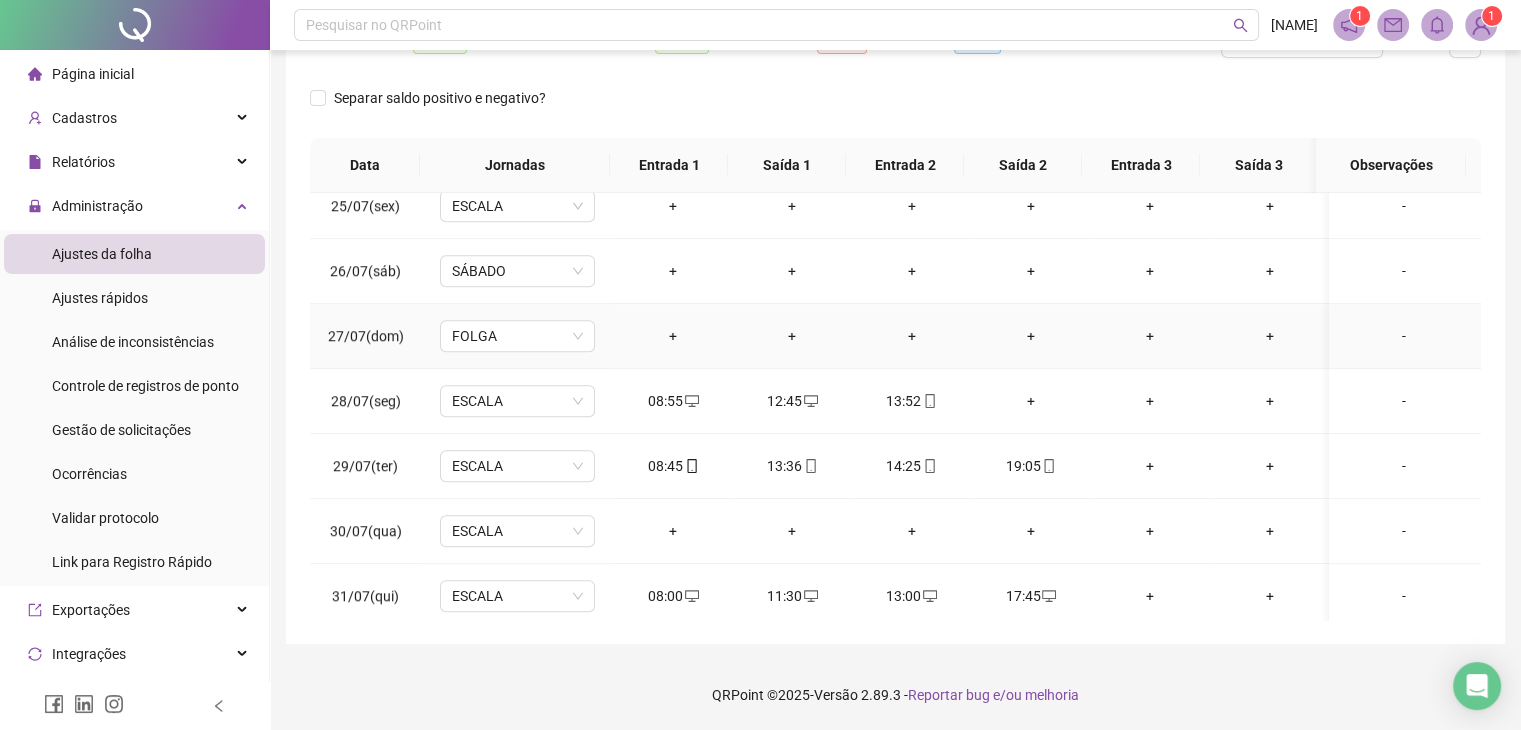 scroll, scrollTop: 1581, scrollLeft: 0, axis: vertical 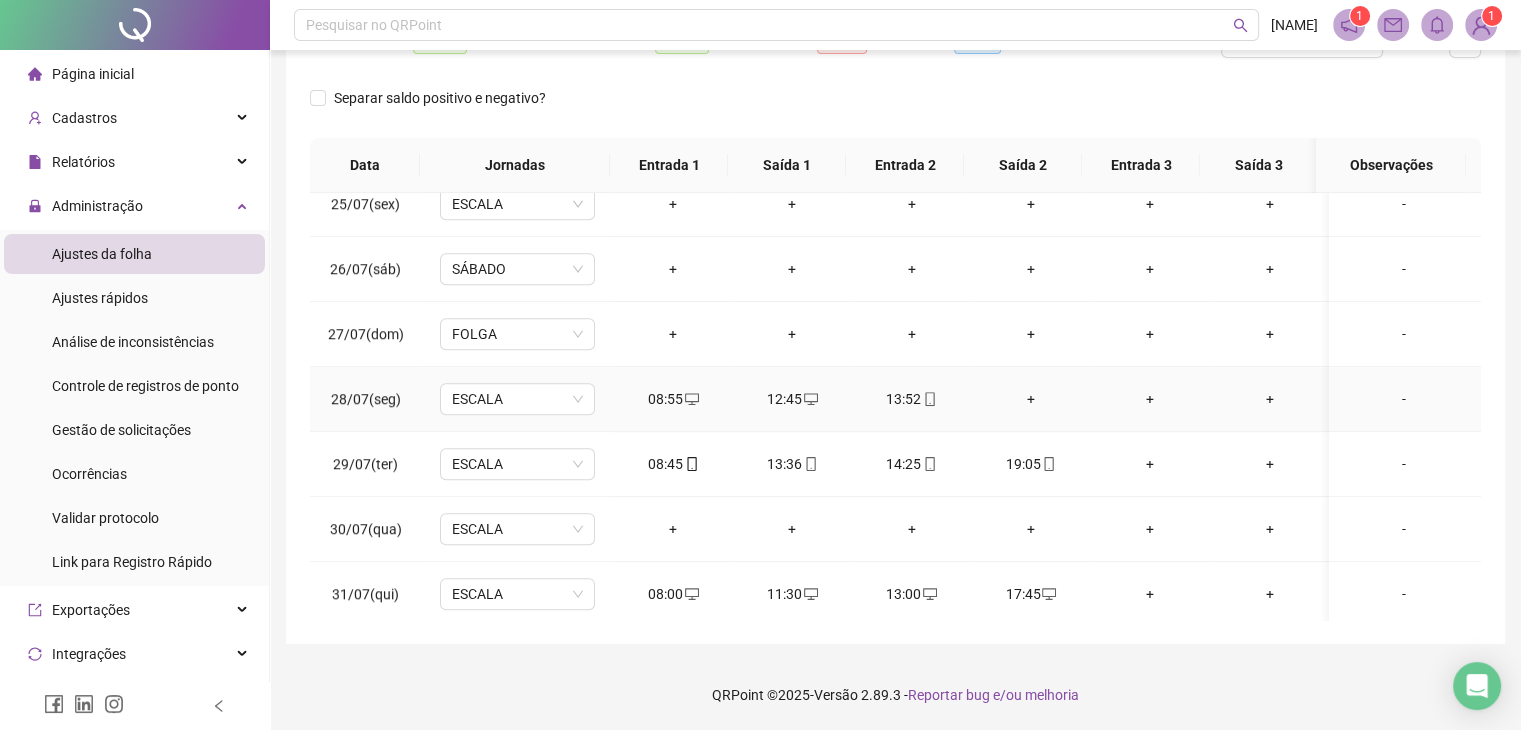 click on "+" at bounding box center (1030, 399) 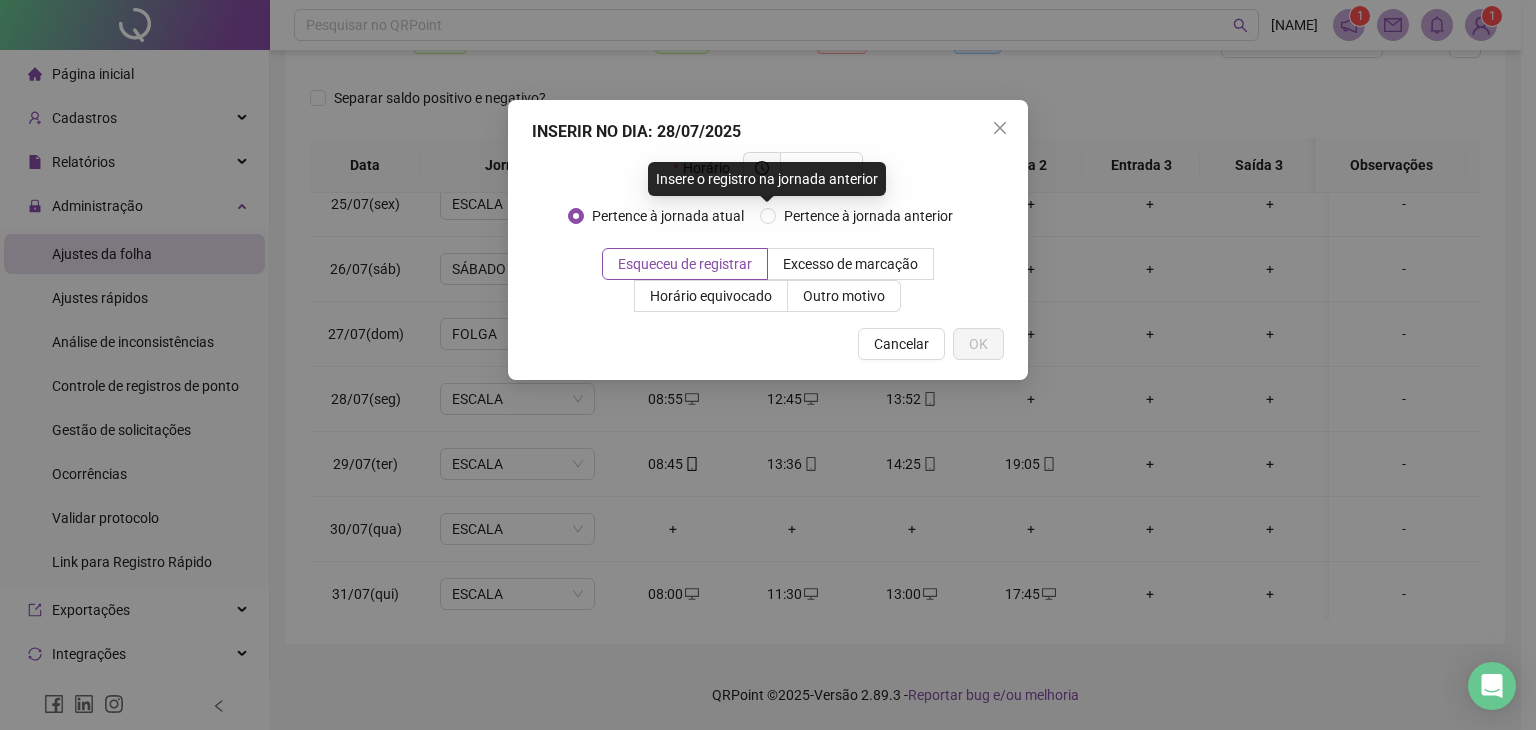 click on "Insere o registro na jornada anterior" at bounding box center [767, 179] 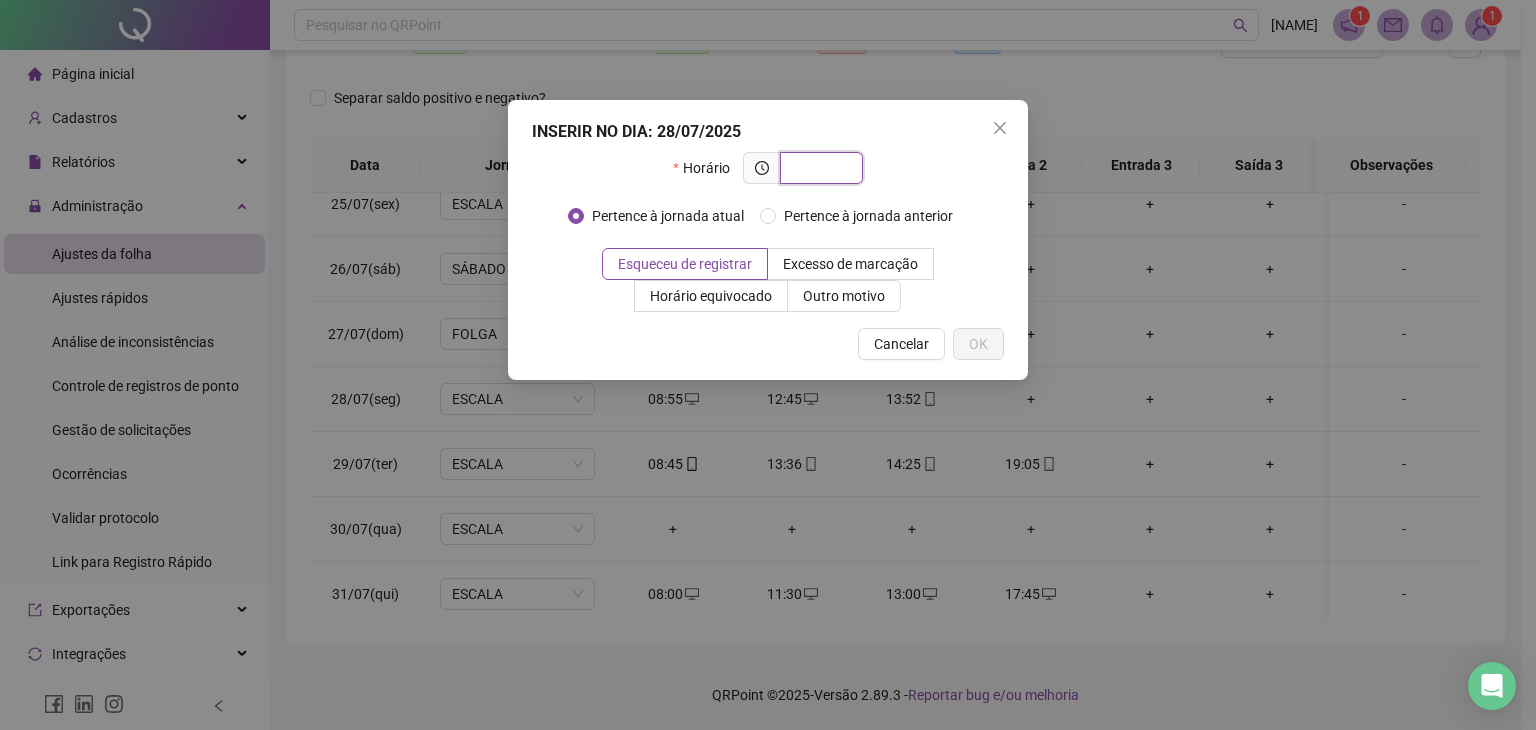 click at bounding box center (819, 168) 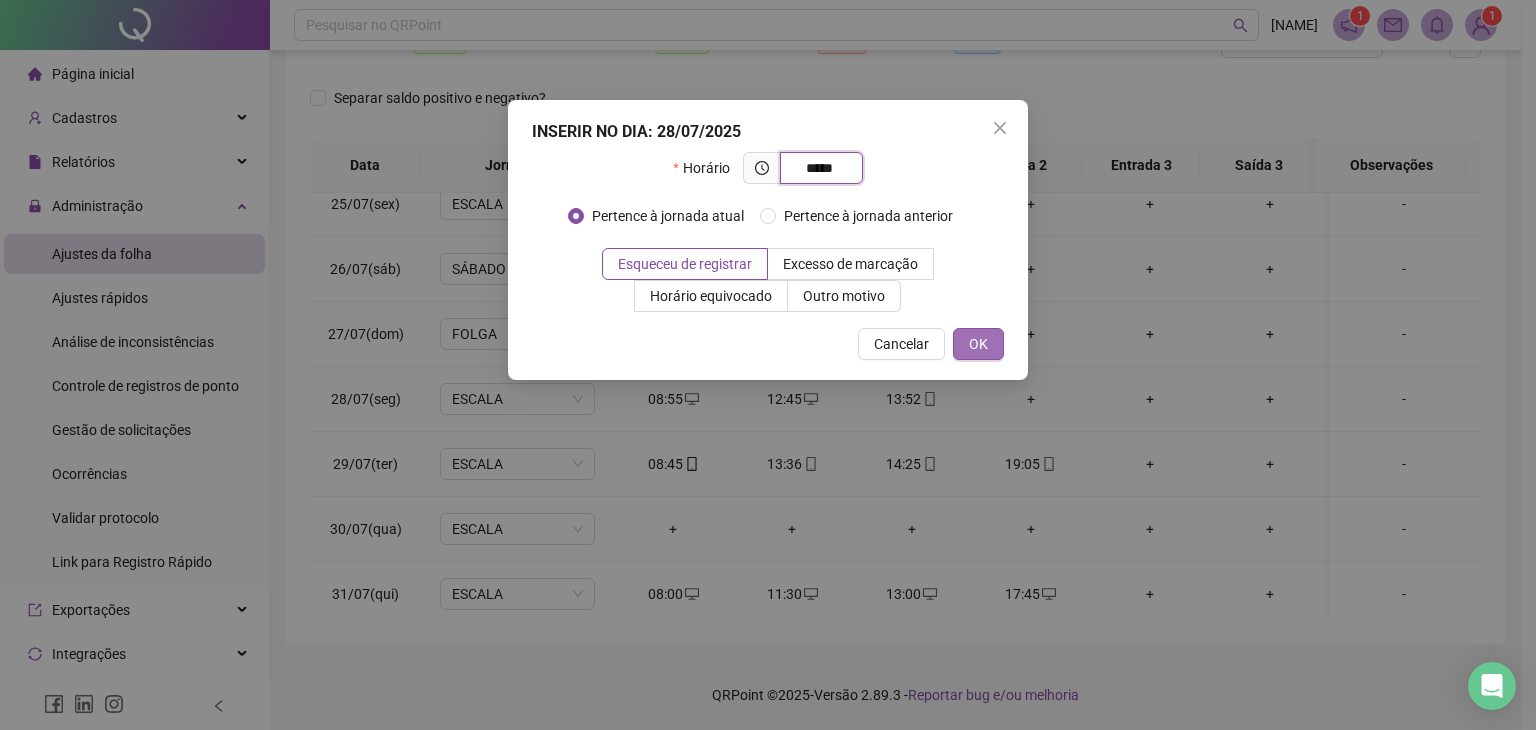 type on "*****" 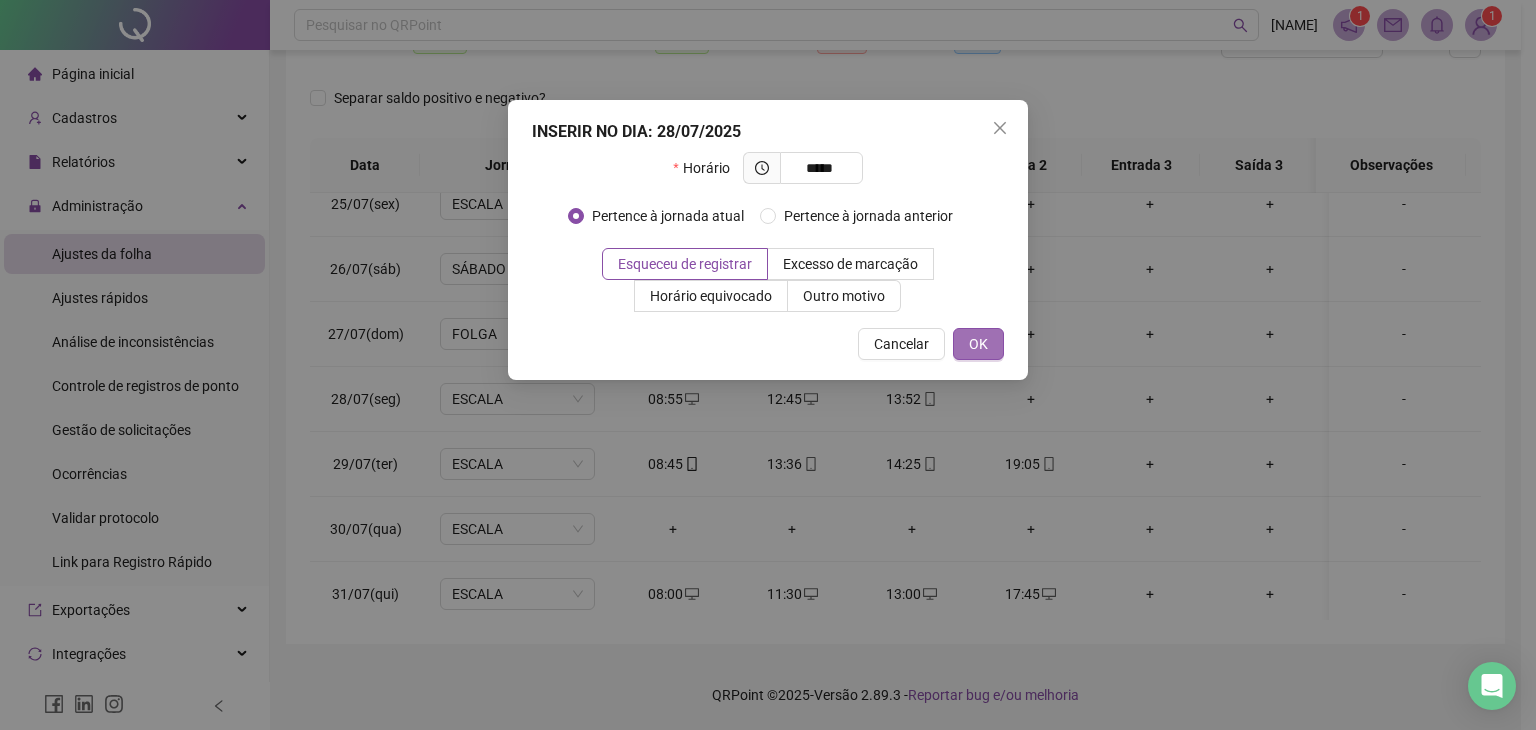 click on "OK" at bounding box center [978, 344] 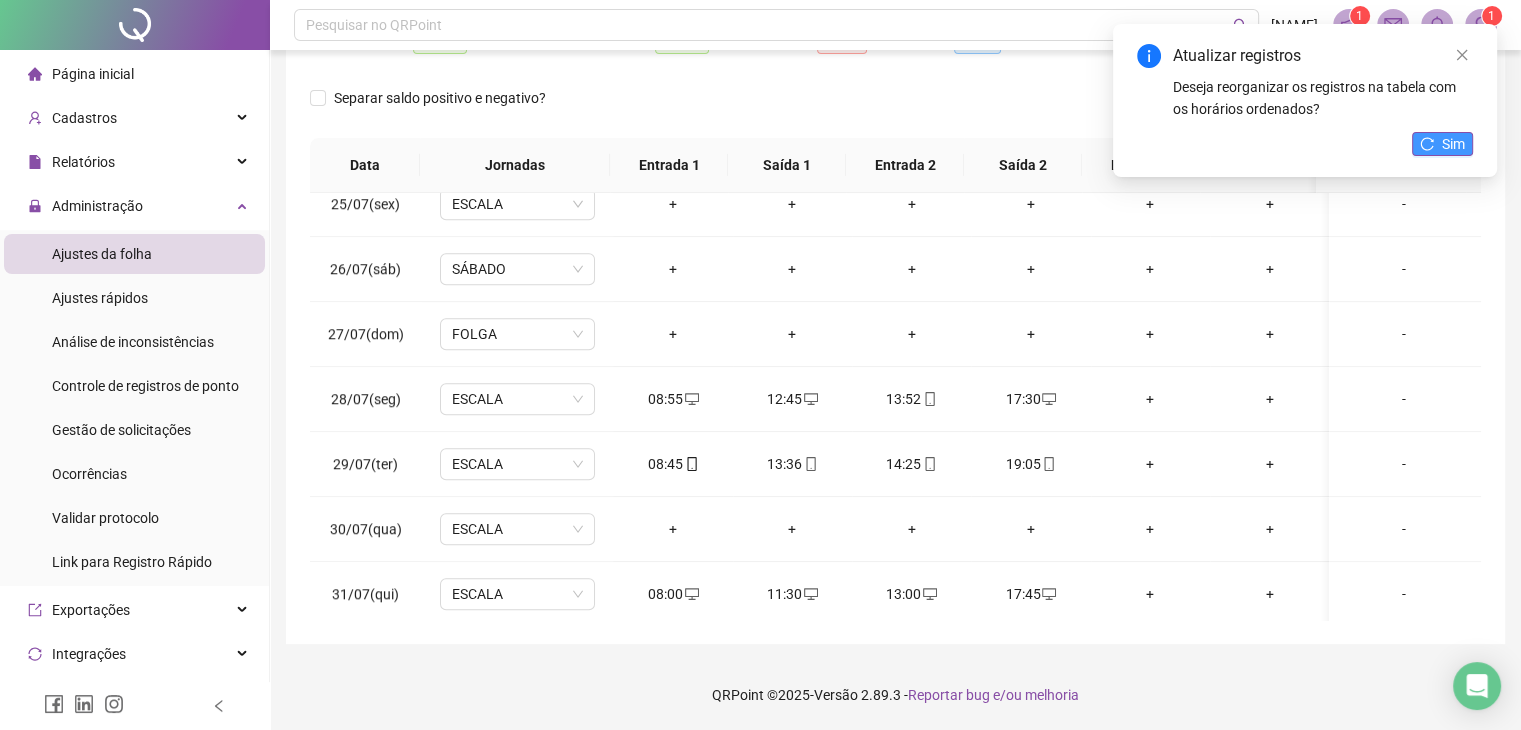 click 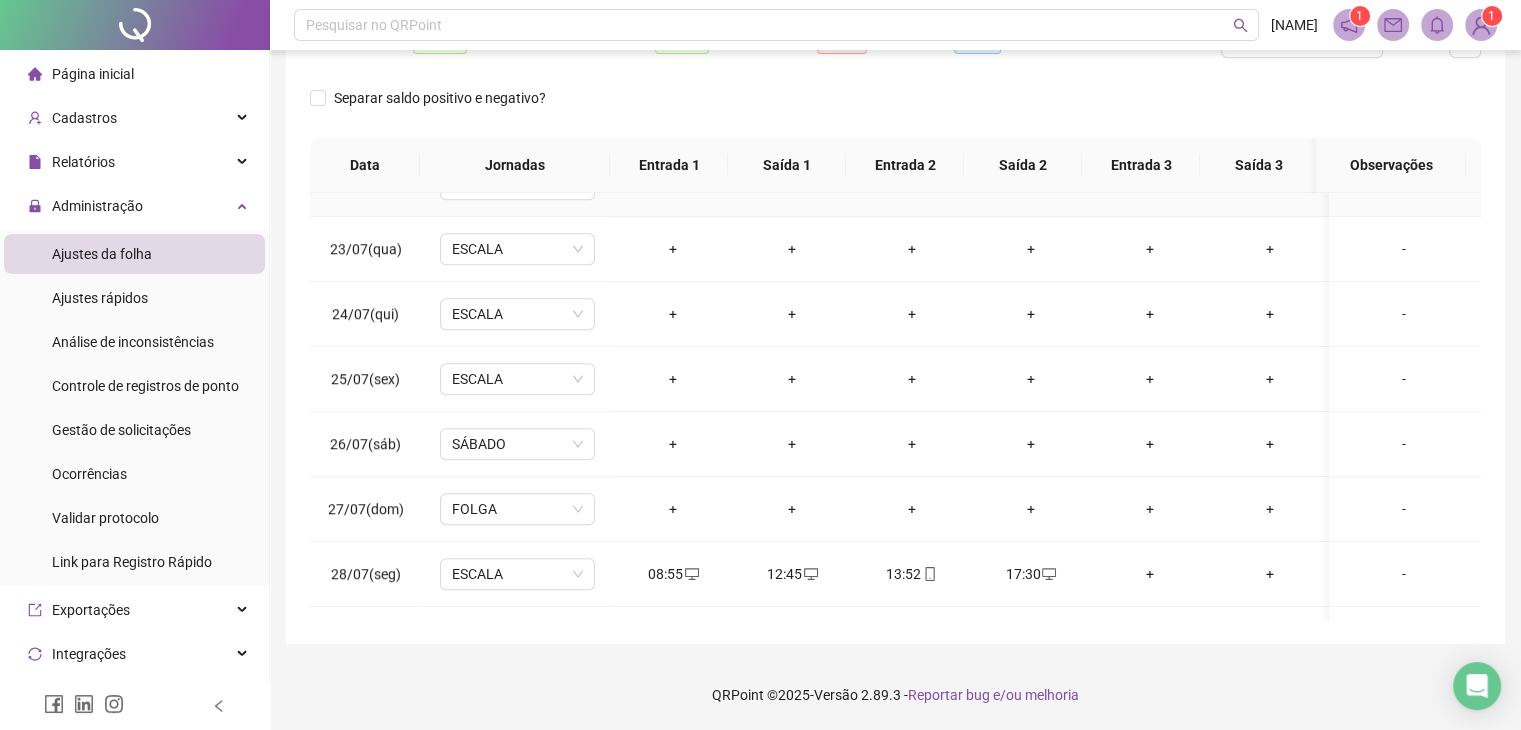 scroll, scrollTop: 1381, scrollLeft: 0, axis: vertical 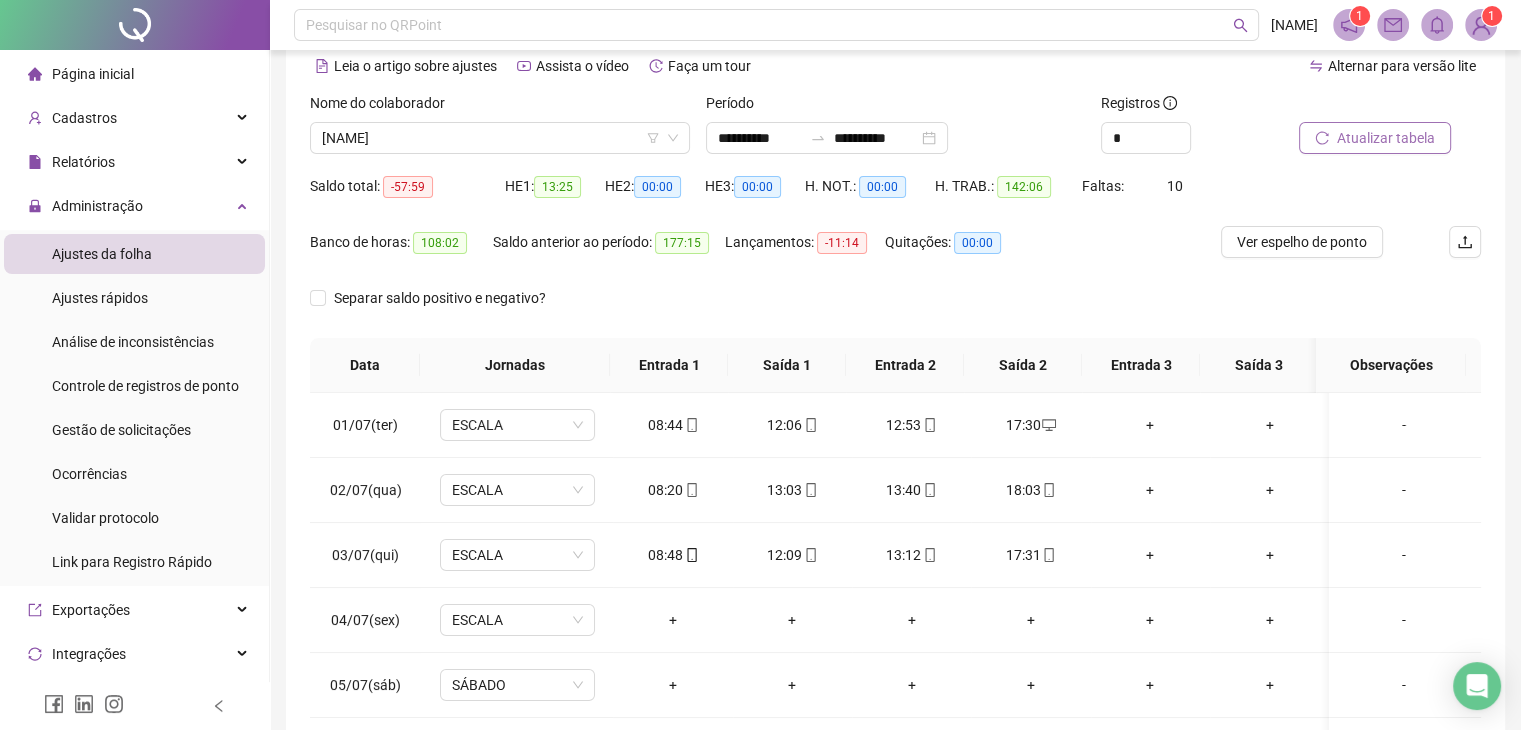 click 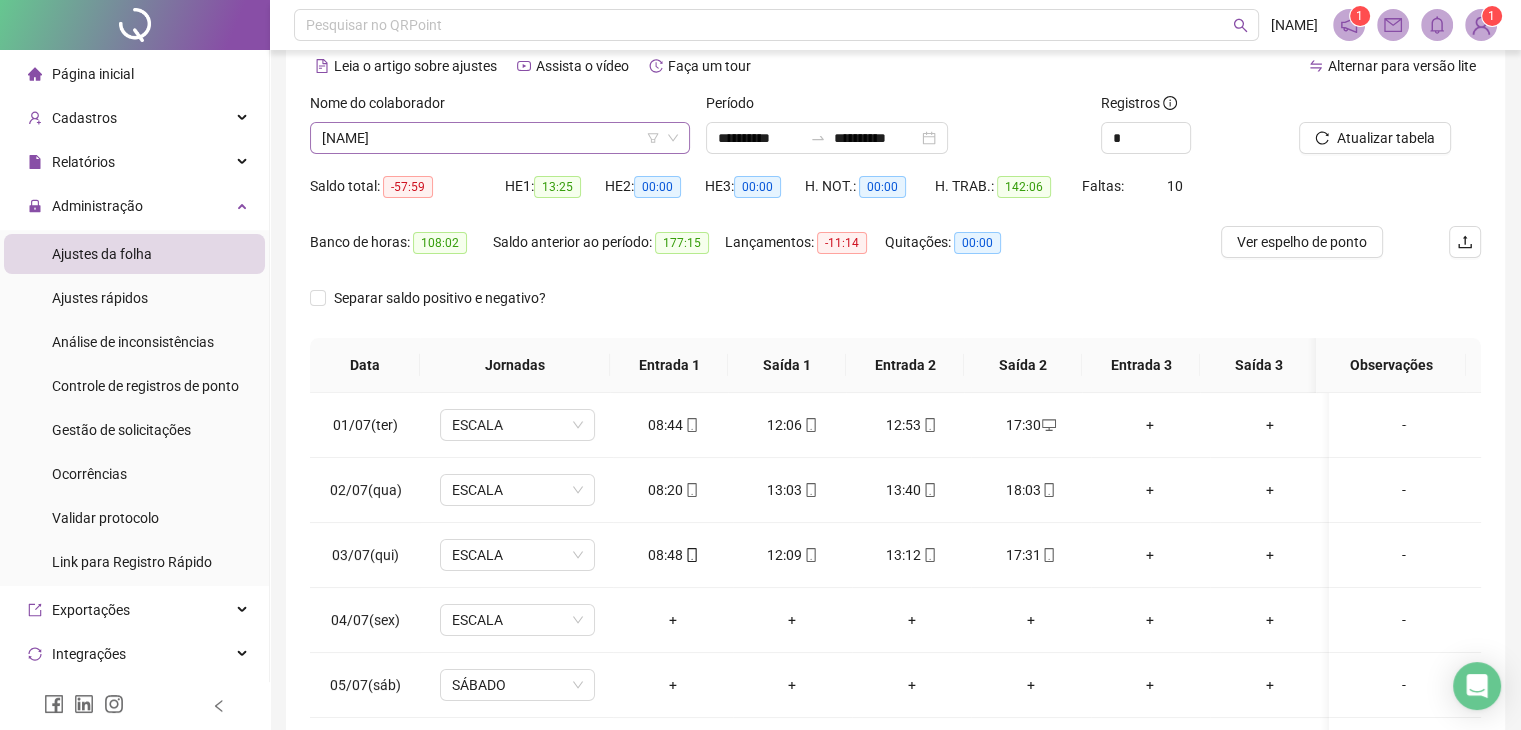 click on "[NAME]" at bounding box center [500, 138] 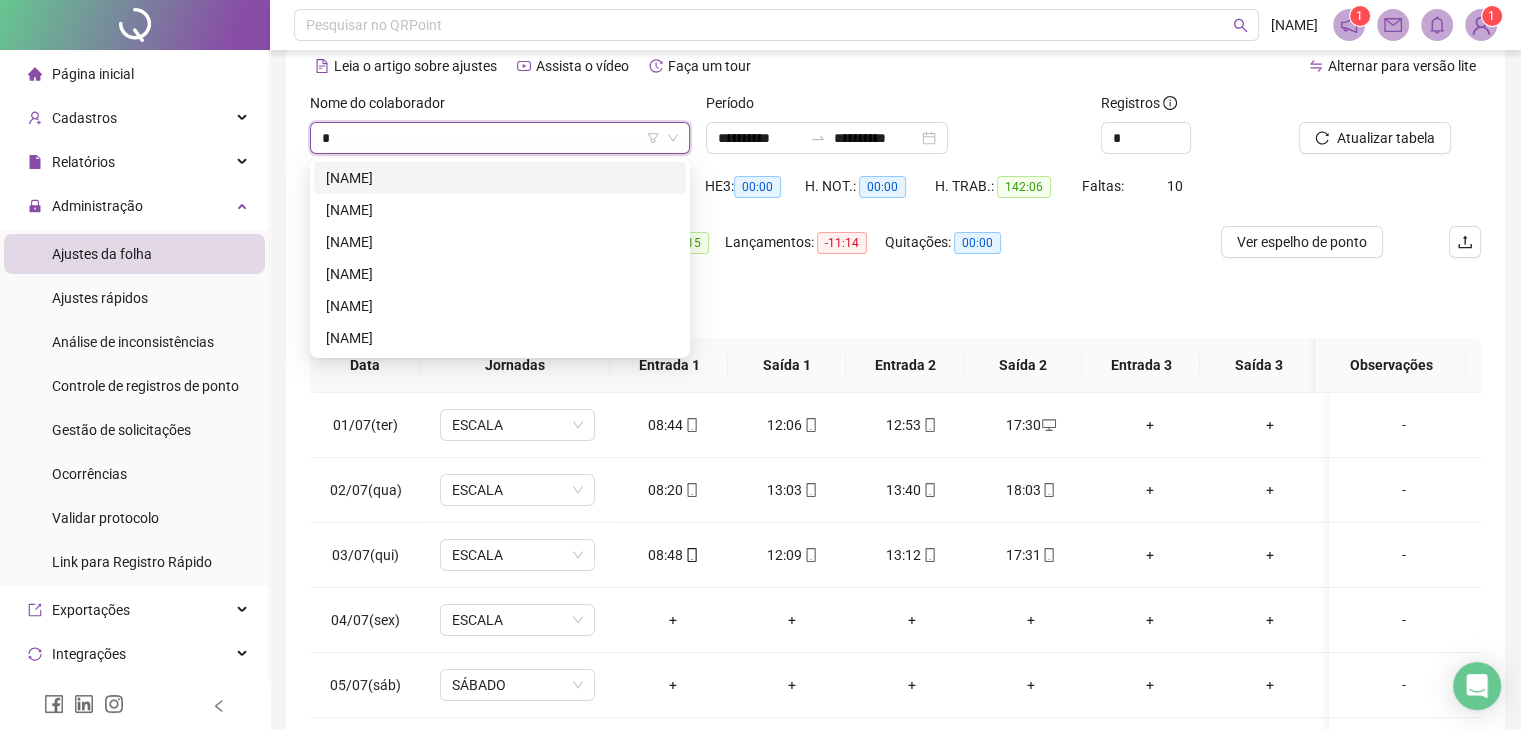scroll, scrollTop: 0, scrollLeft: 0, axis: both 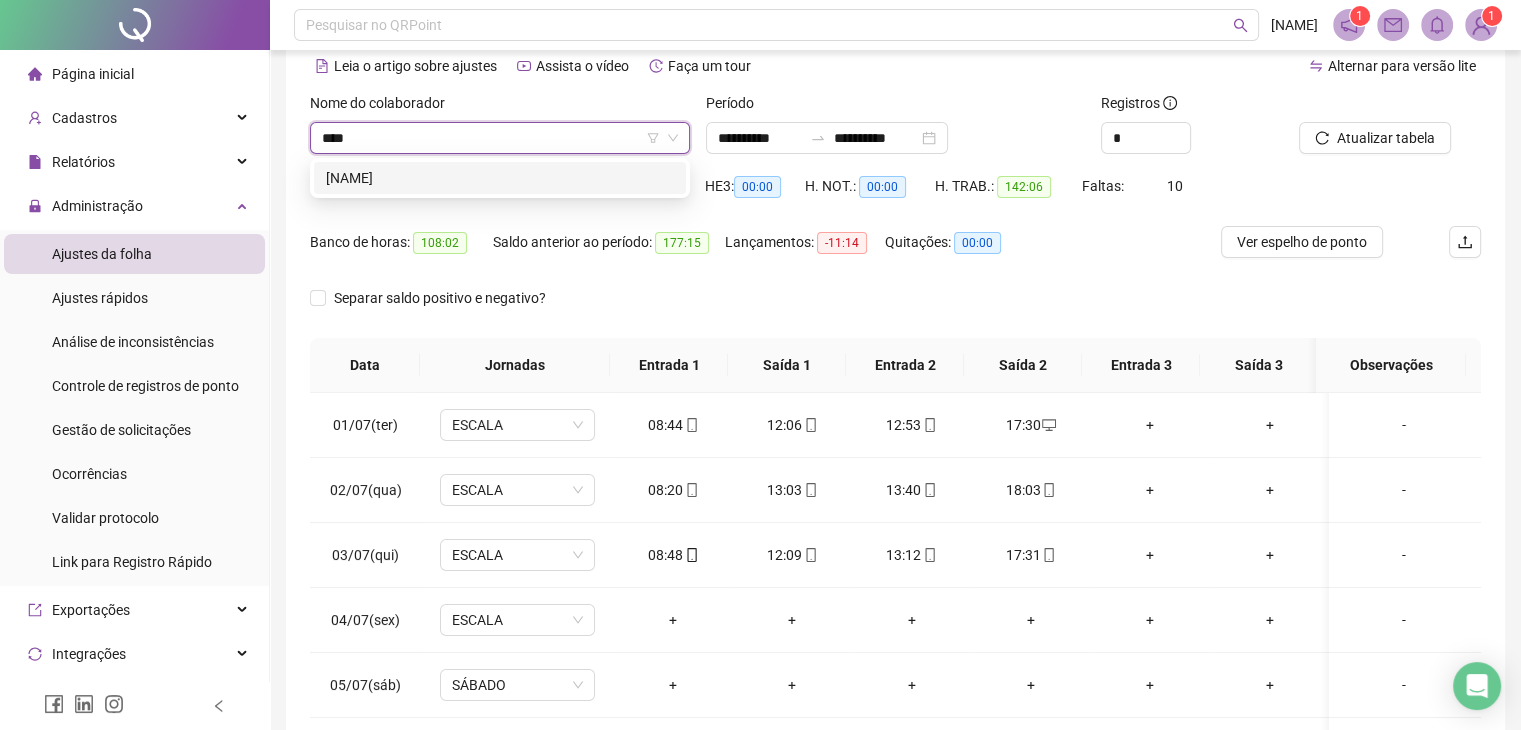 type on "*****" 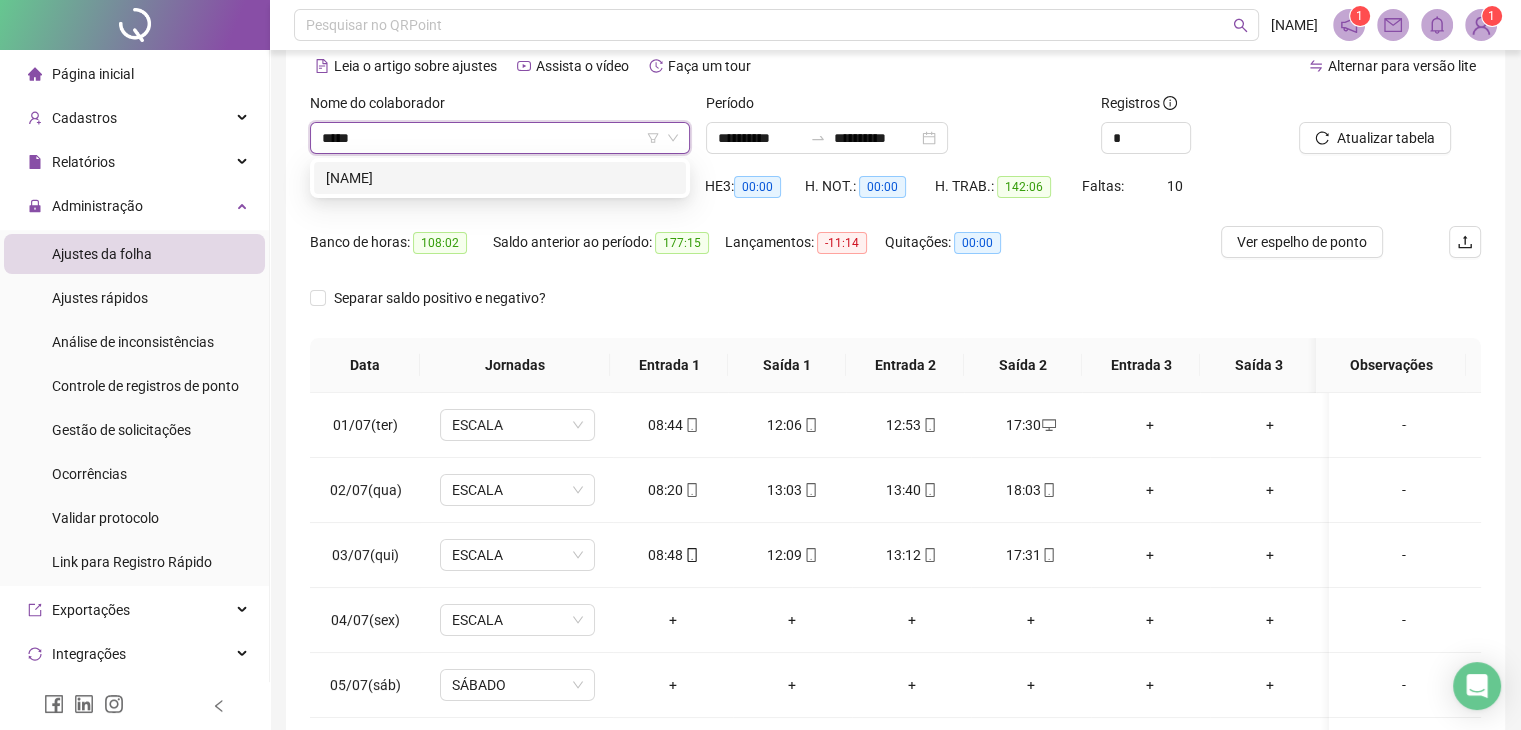 click on "[NAME]" at bounding box center [500, 178] 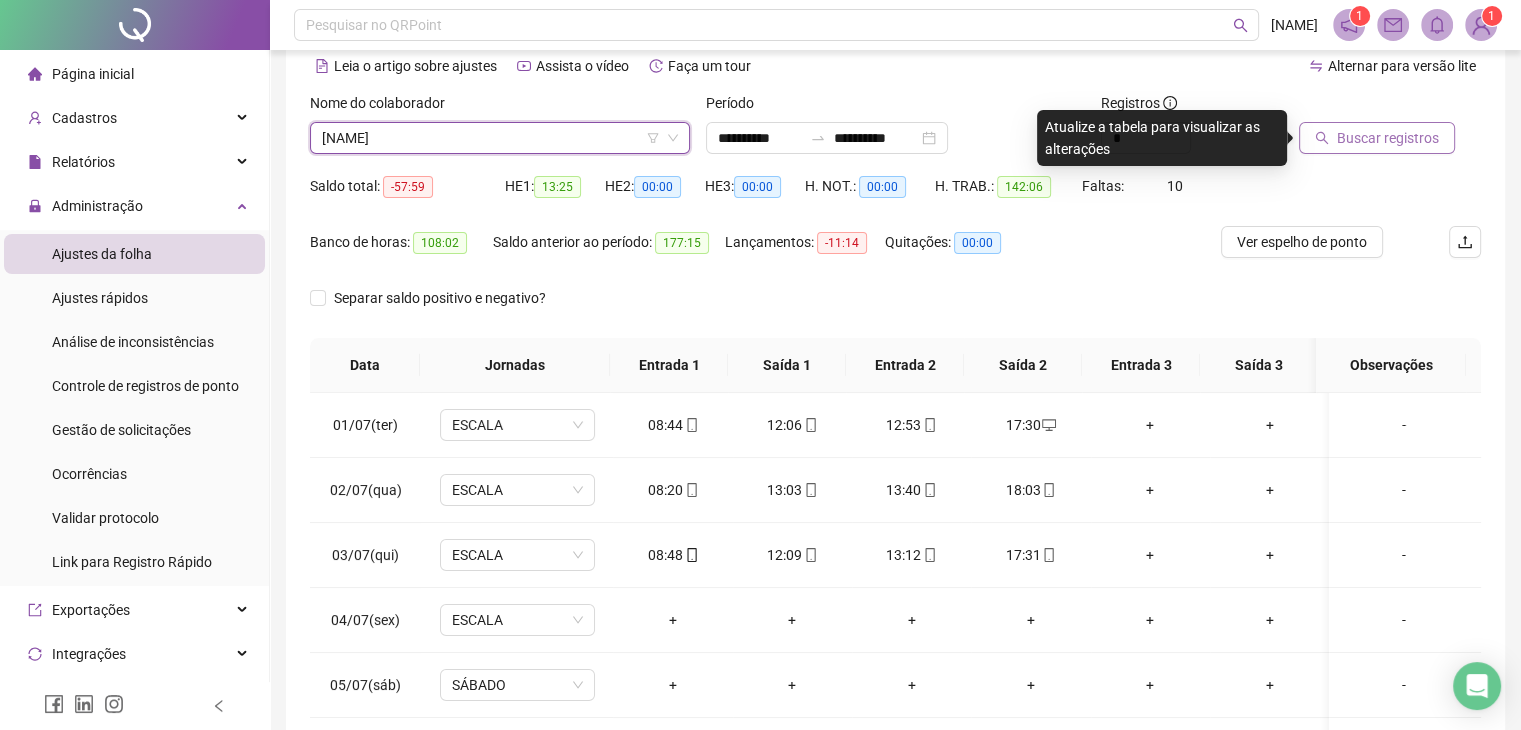 click 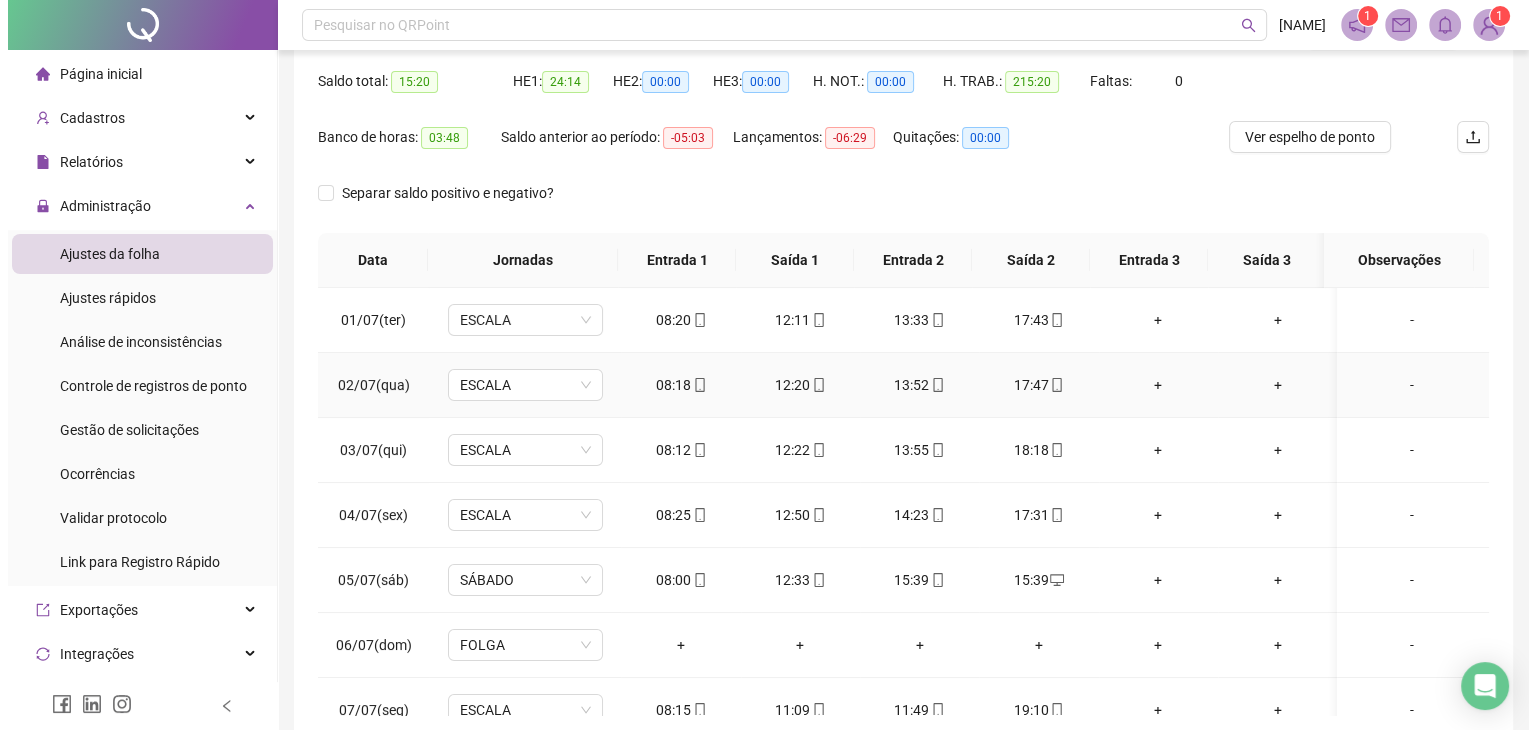 scroll, scrollTop: 292, scrollLeft: 0, axis: vertical 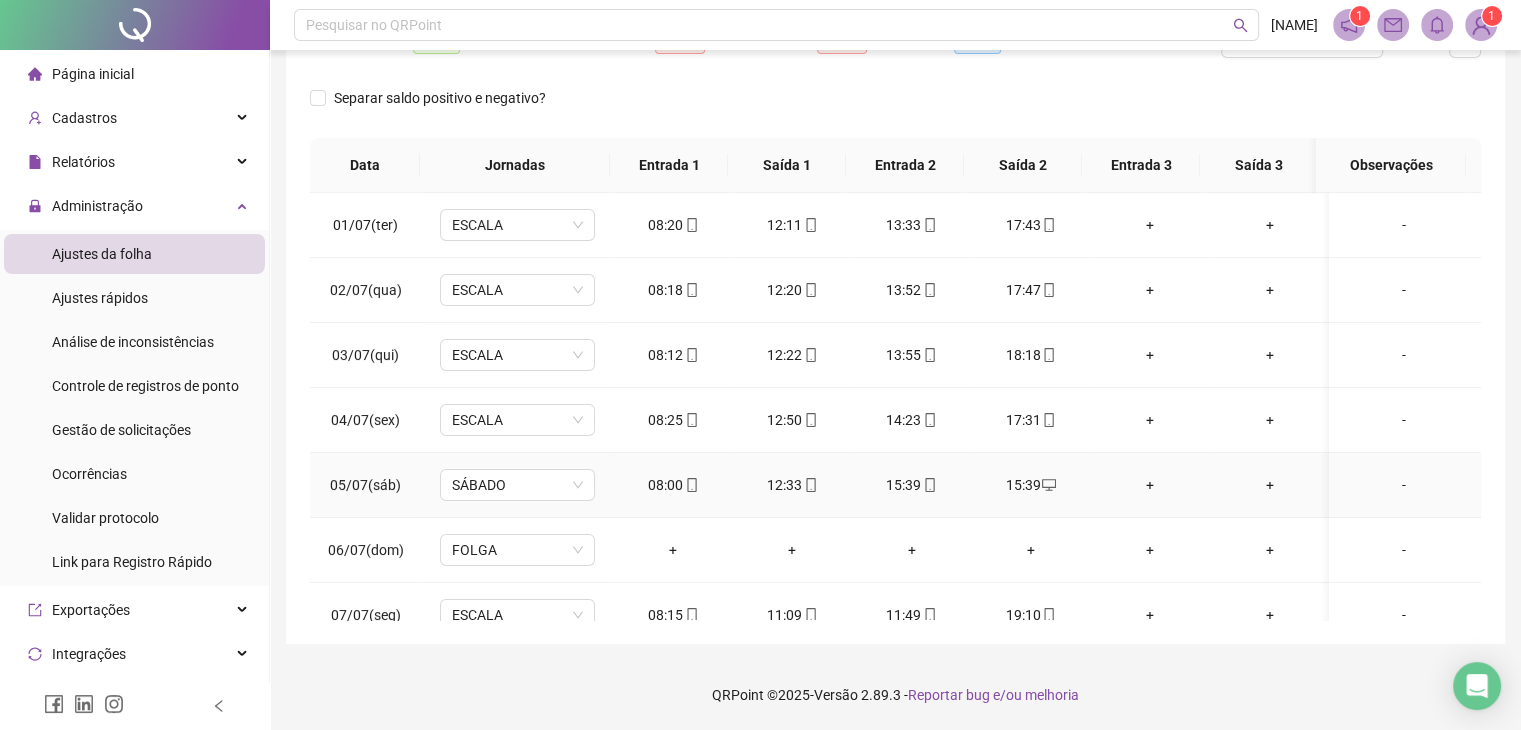 click 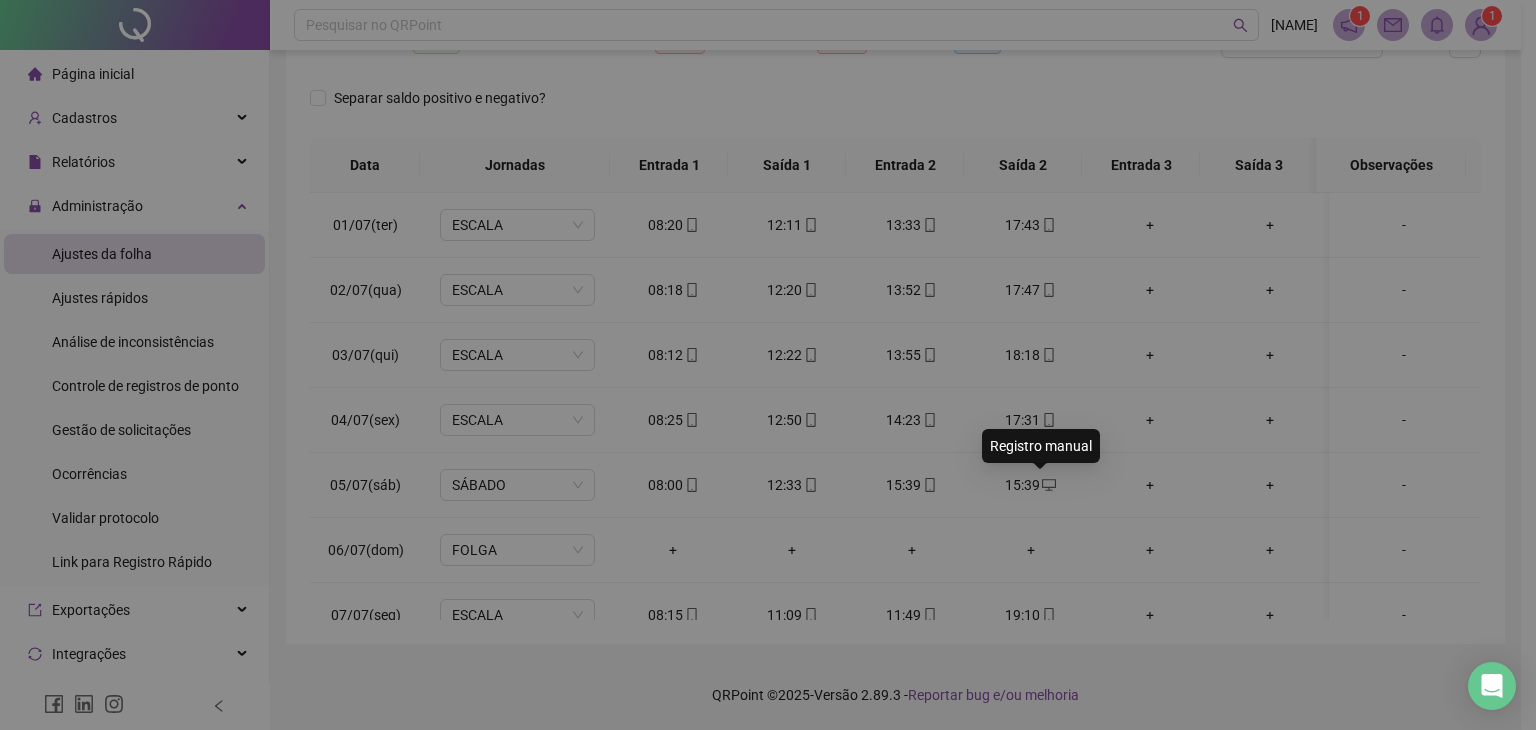 type on "**********" 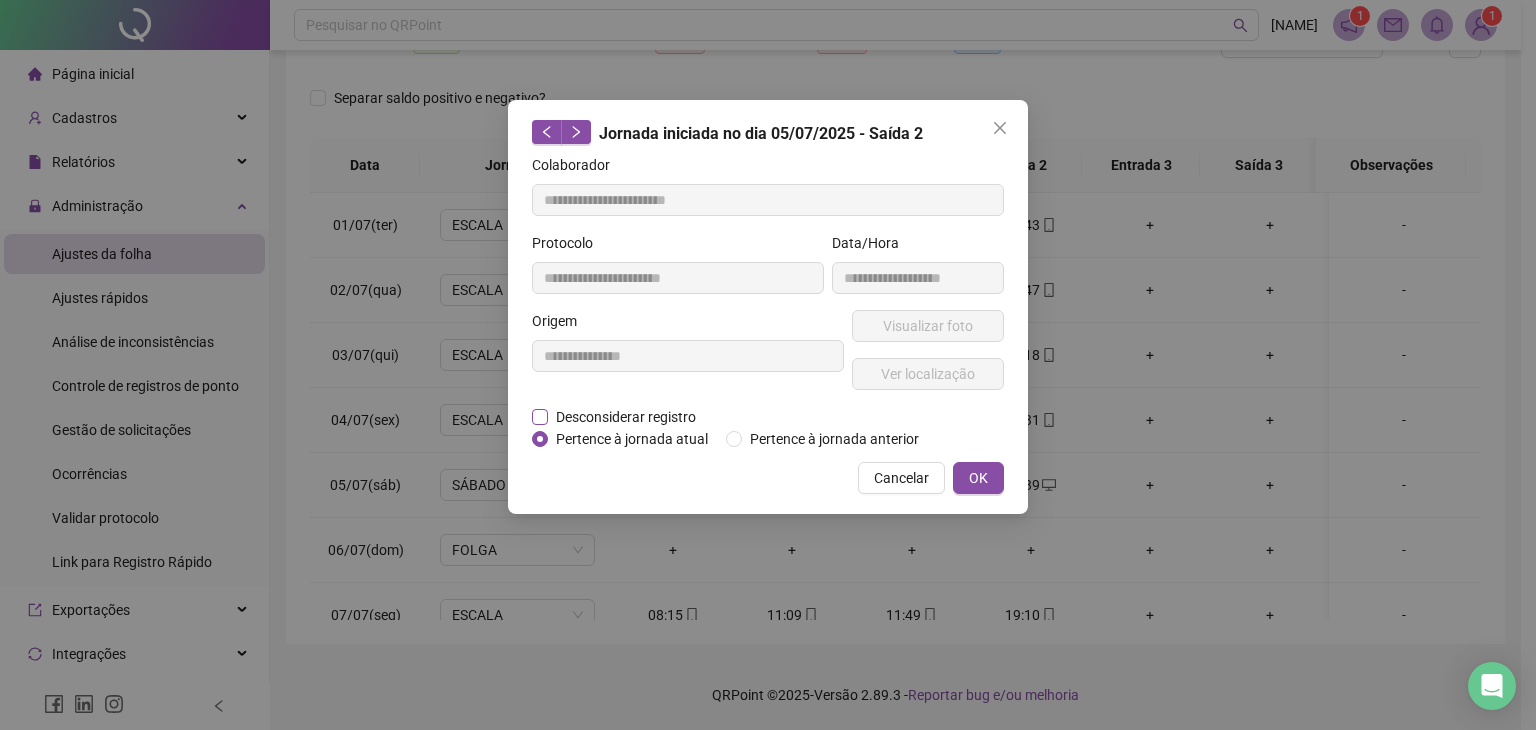 click on "Desconsiderar registro" at bounding box center (626, 417) 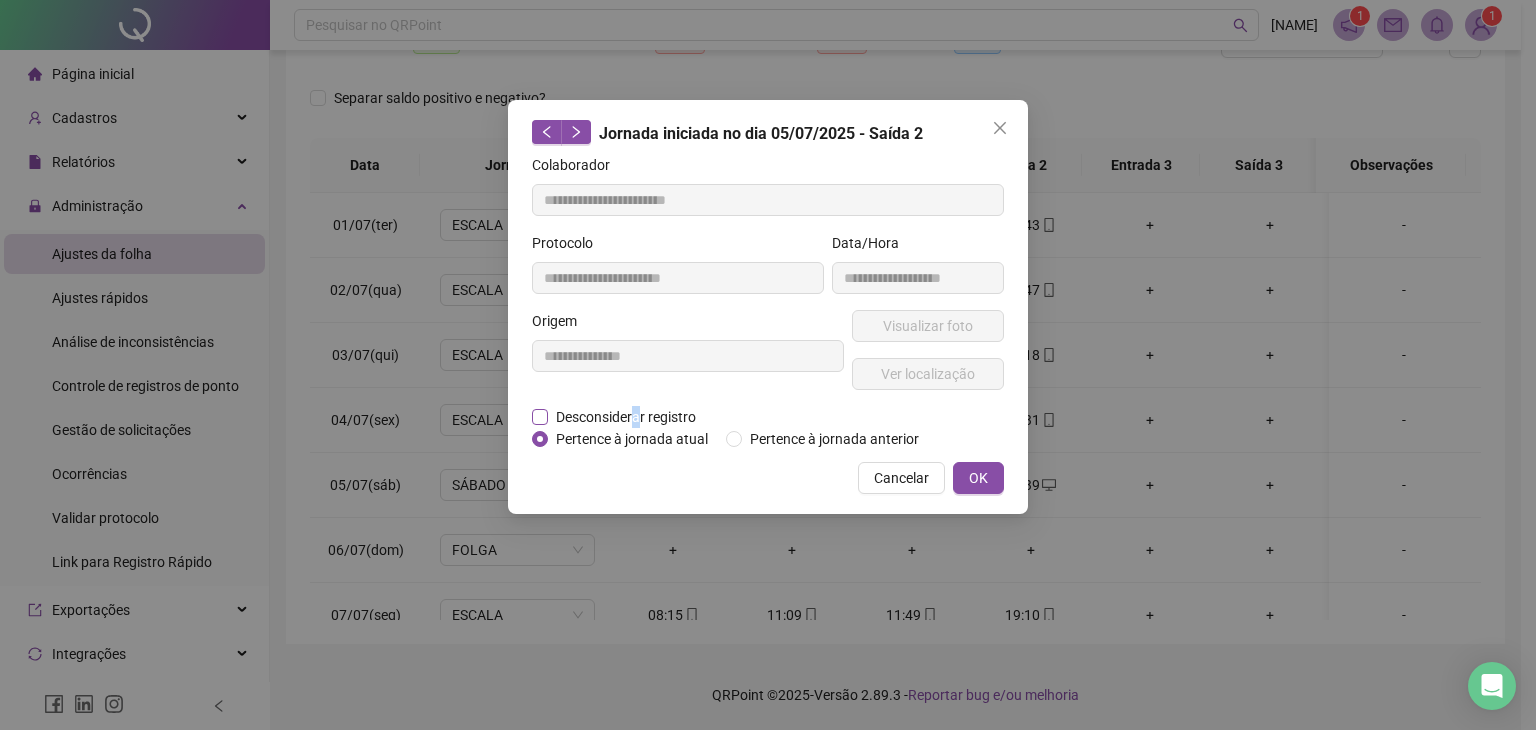 drag, startPoint x: 634, startPoint y: 415, endPoint x: 647, endPoint y: 417, distance: 13.152946 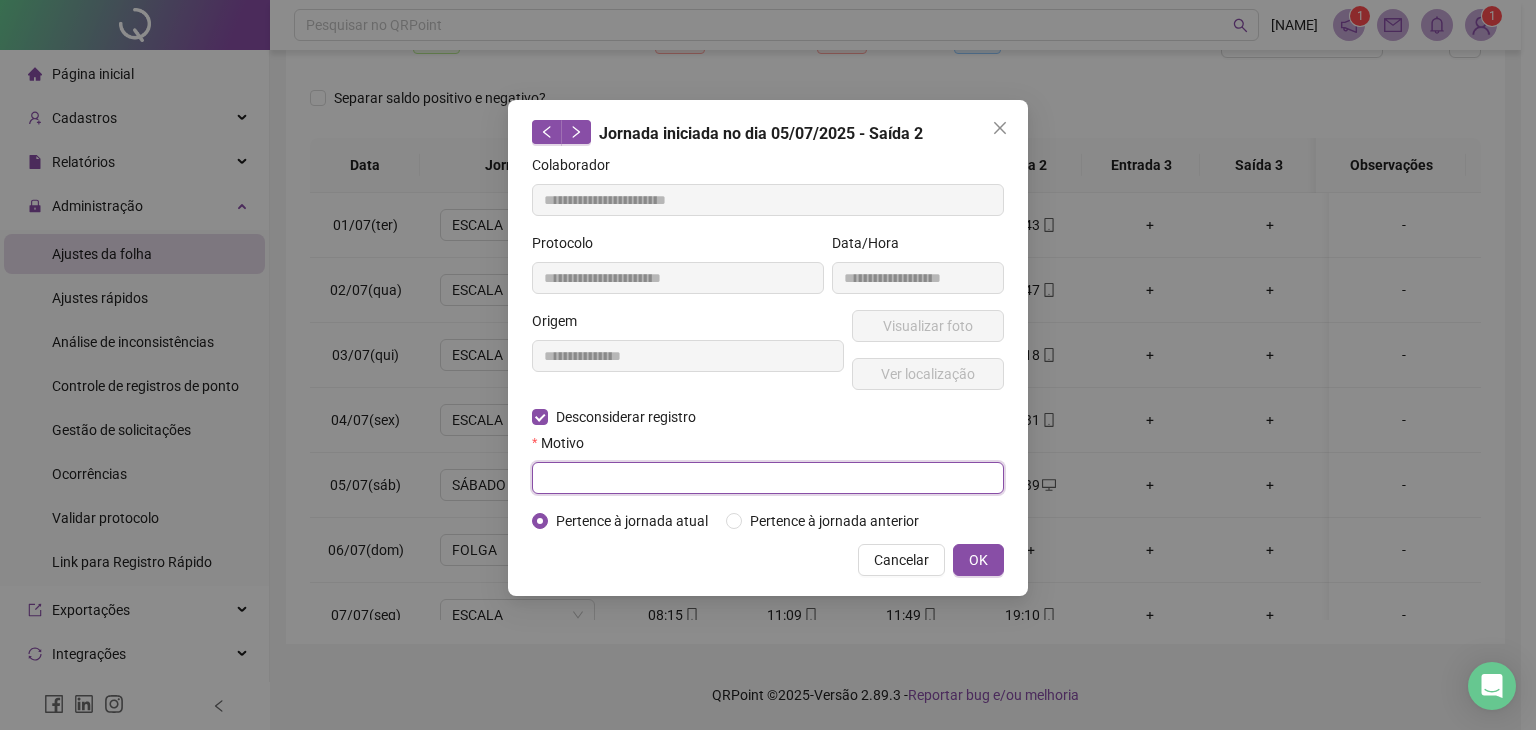 click at bounding box center [768, 478] 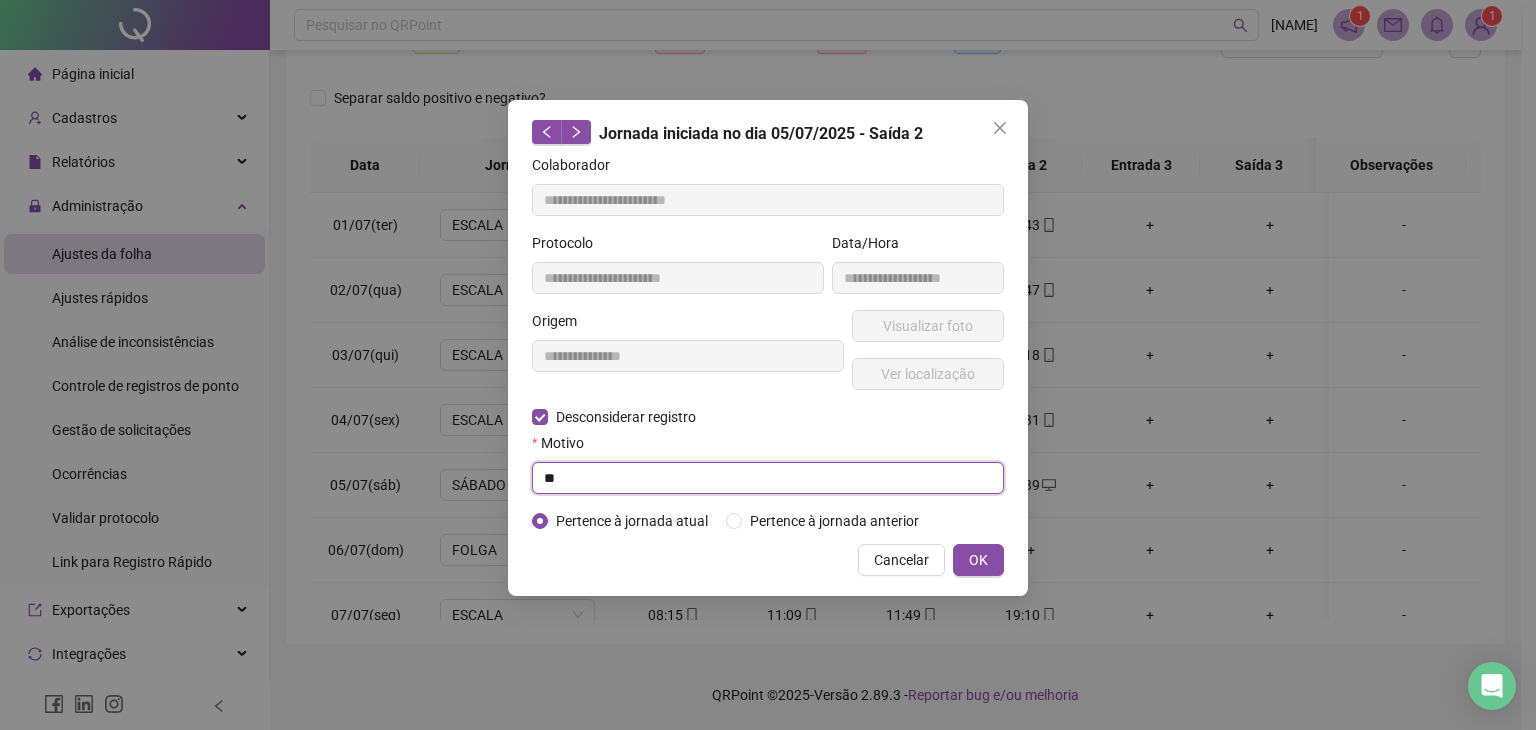 type on "*" 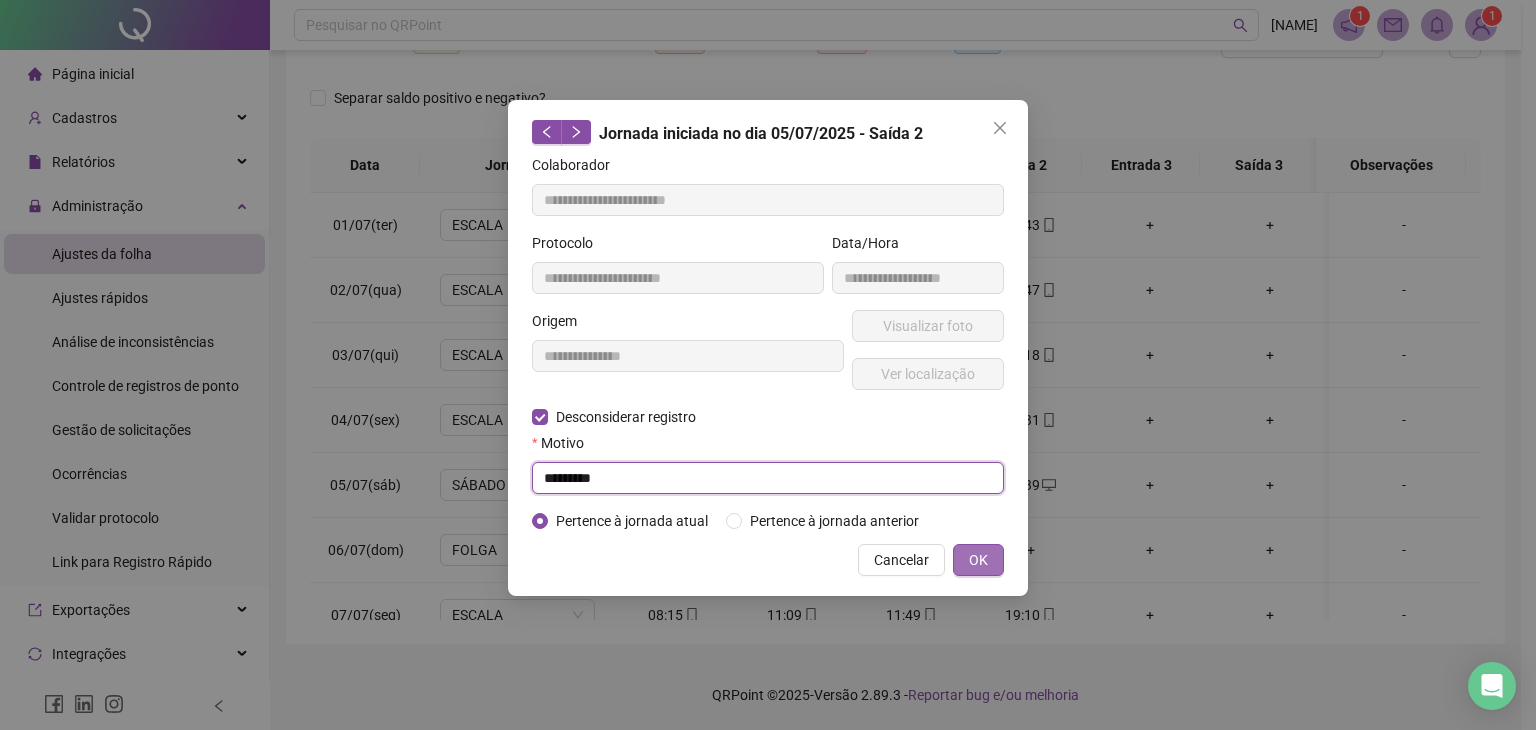 type on "*********" 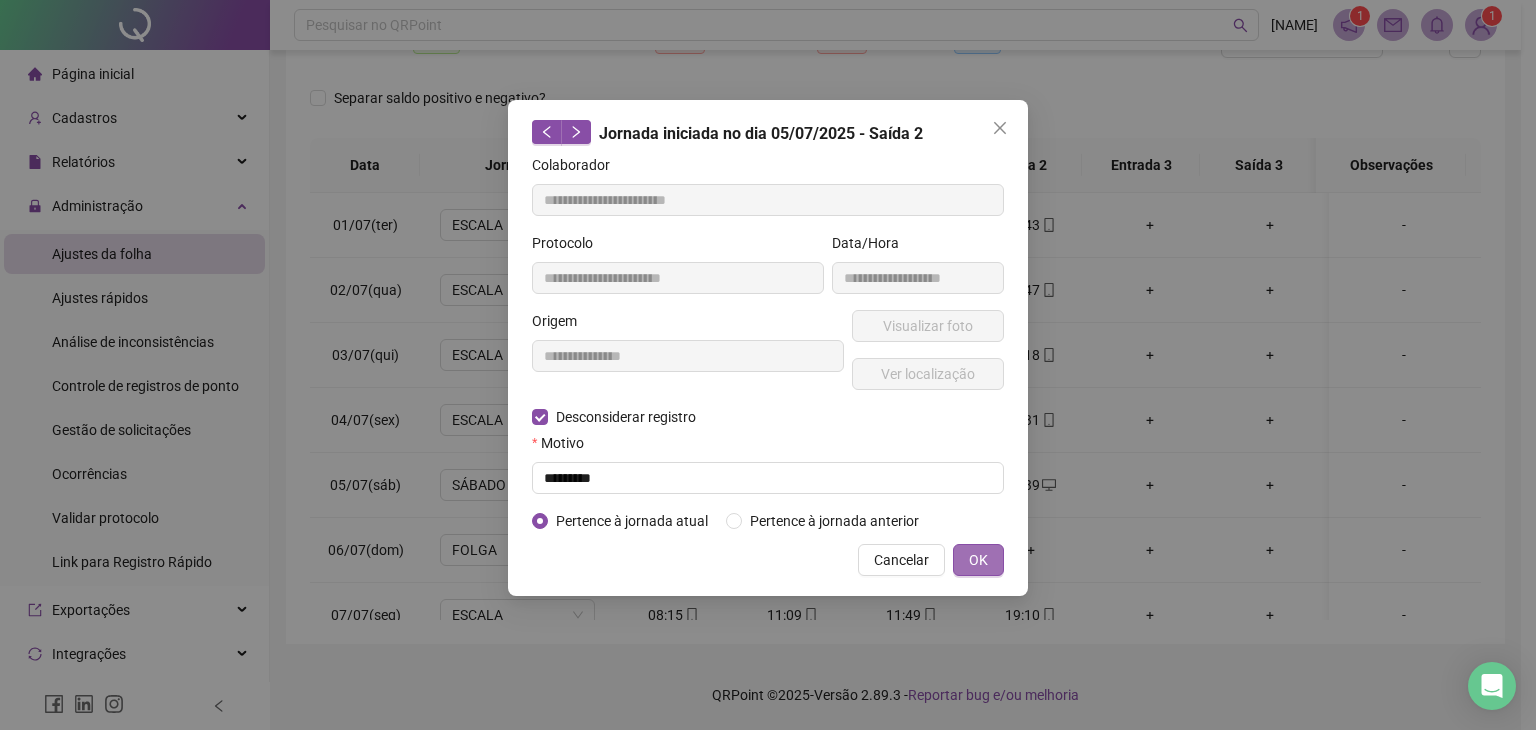 click on "OK" at bounding box center [978, 560] 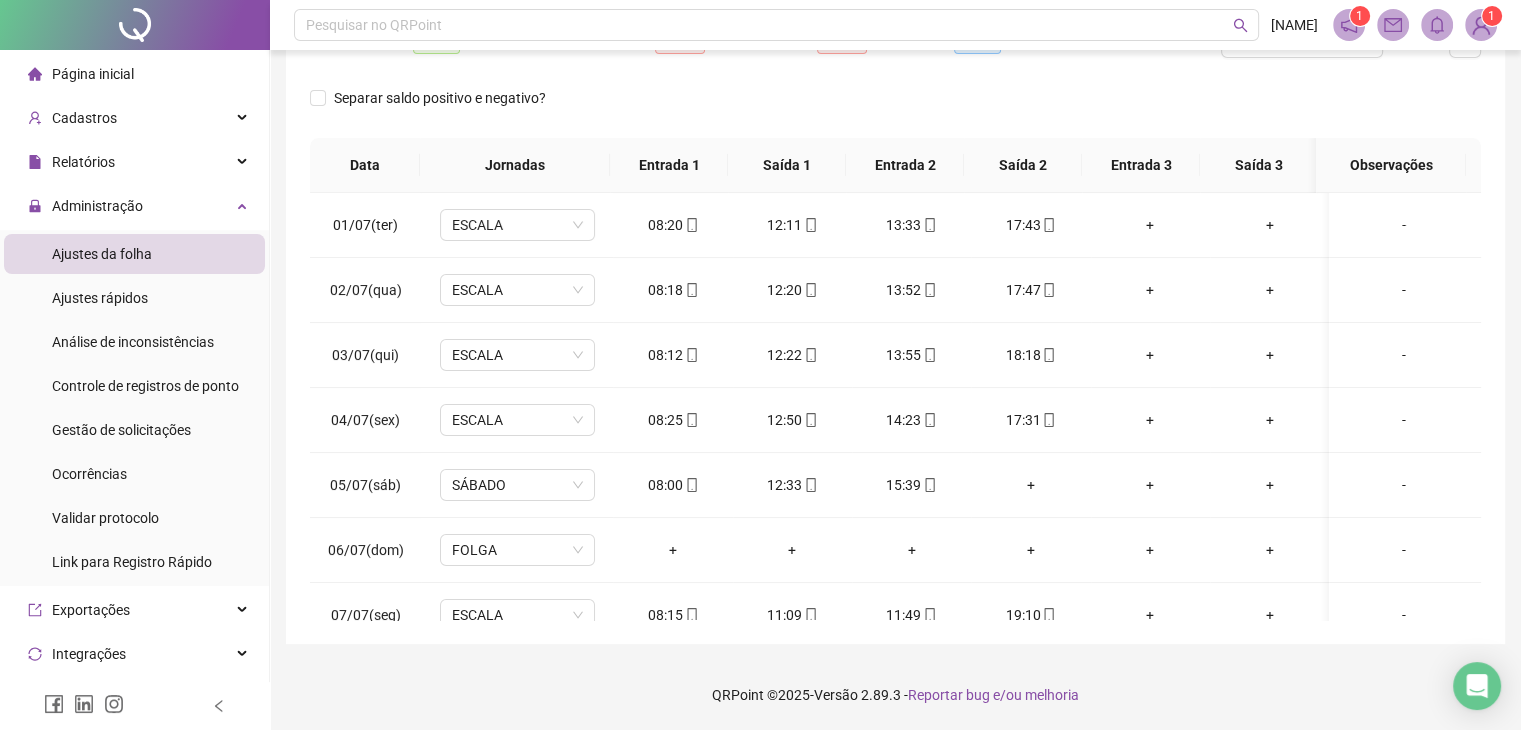 click on "1" at bounding box center [1491, 16] 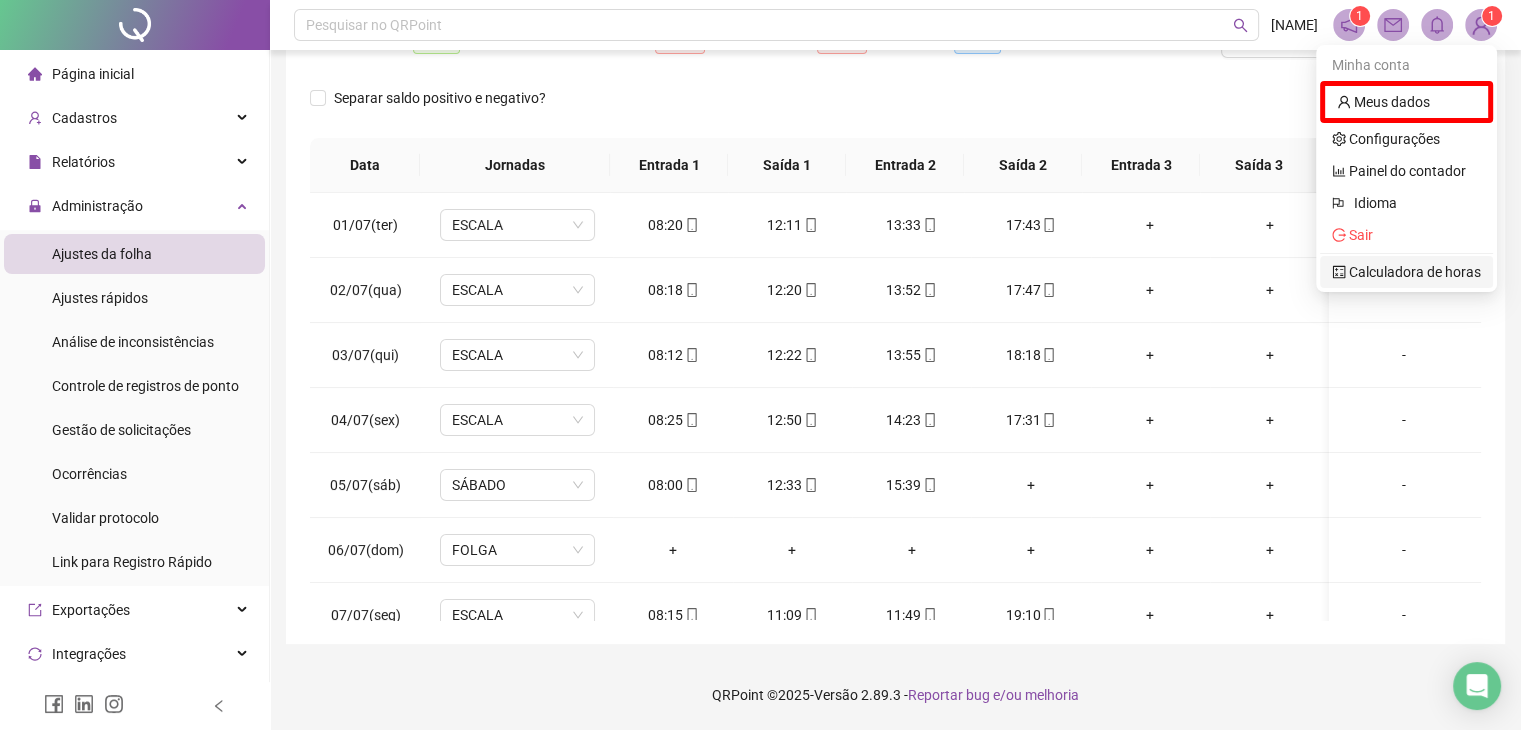click on "Calculadora de horas" at bounding box center [1406, 272] 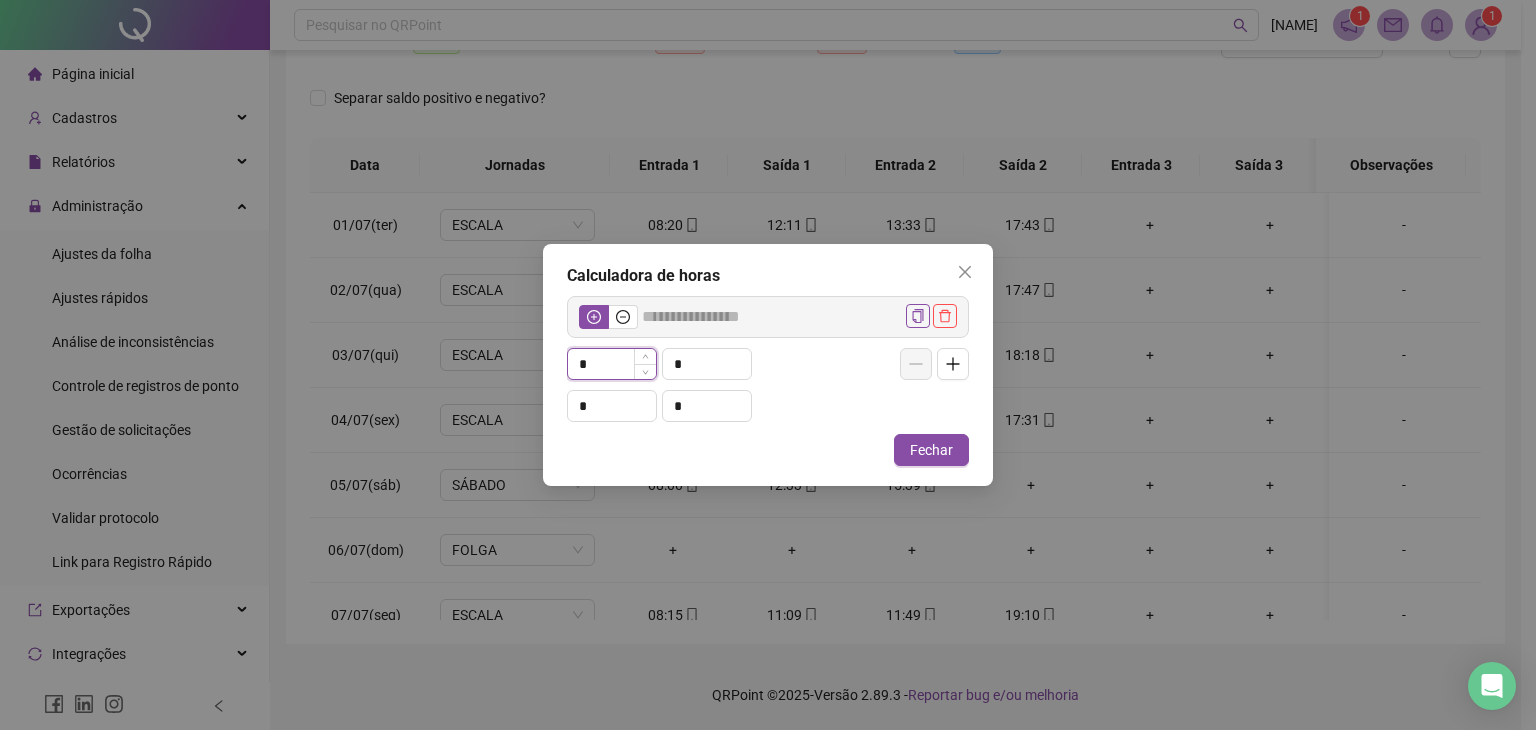 click on "*" at bounding box center [612, 364] 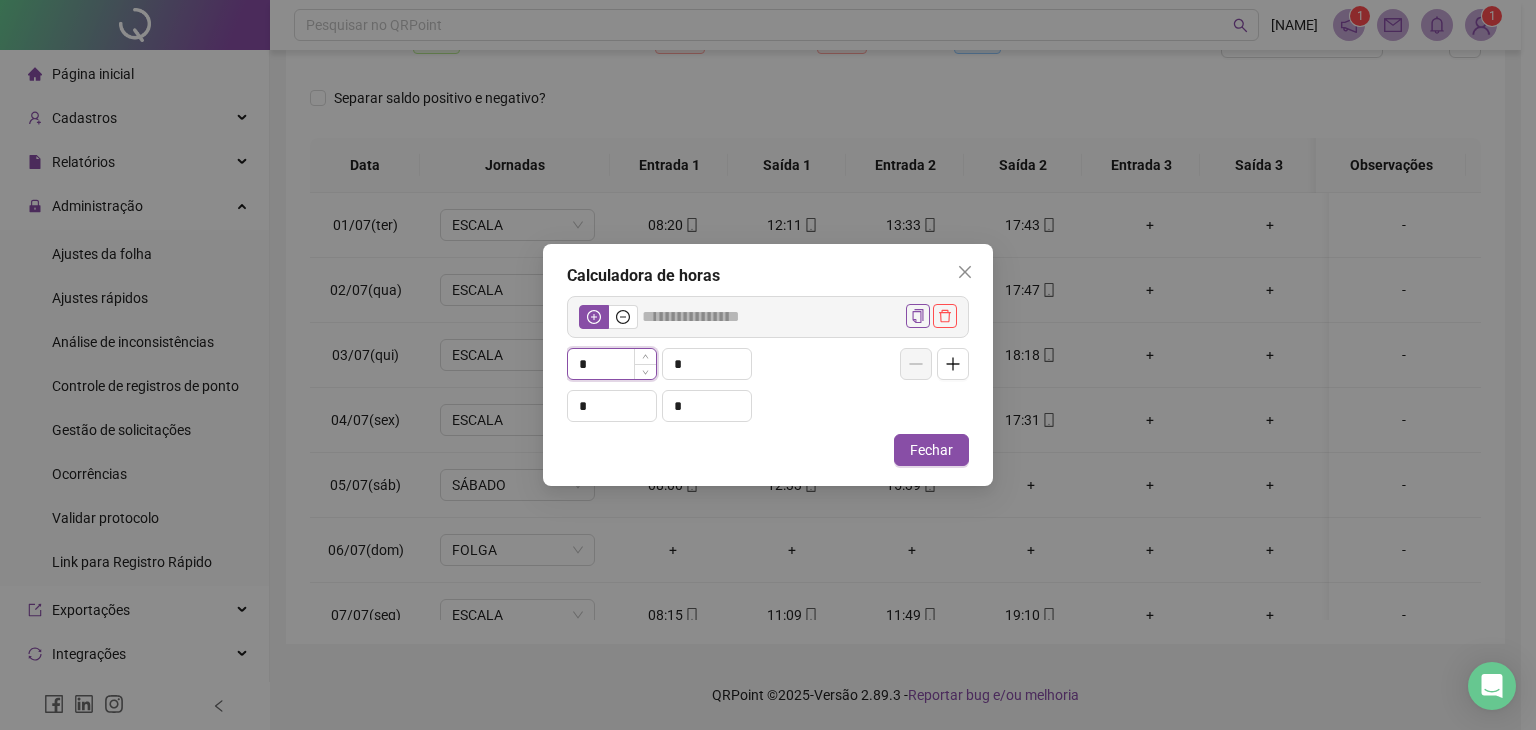type on "*****" 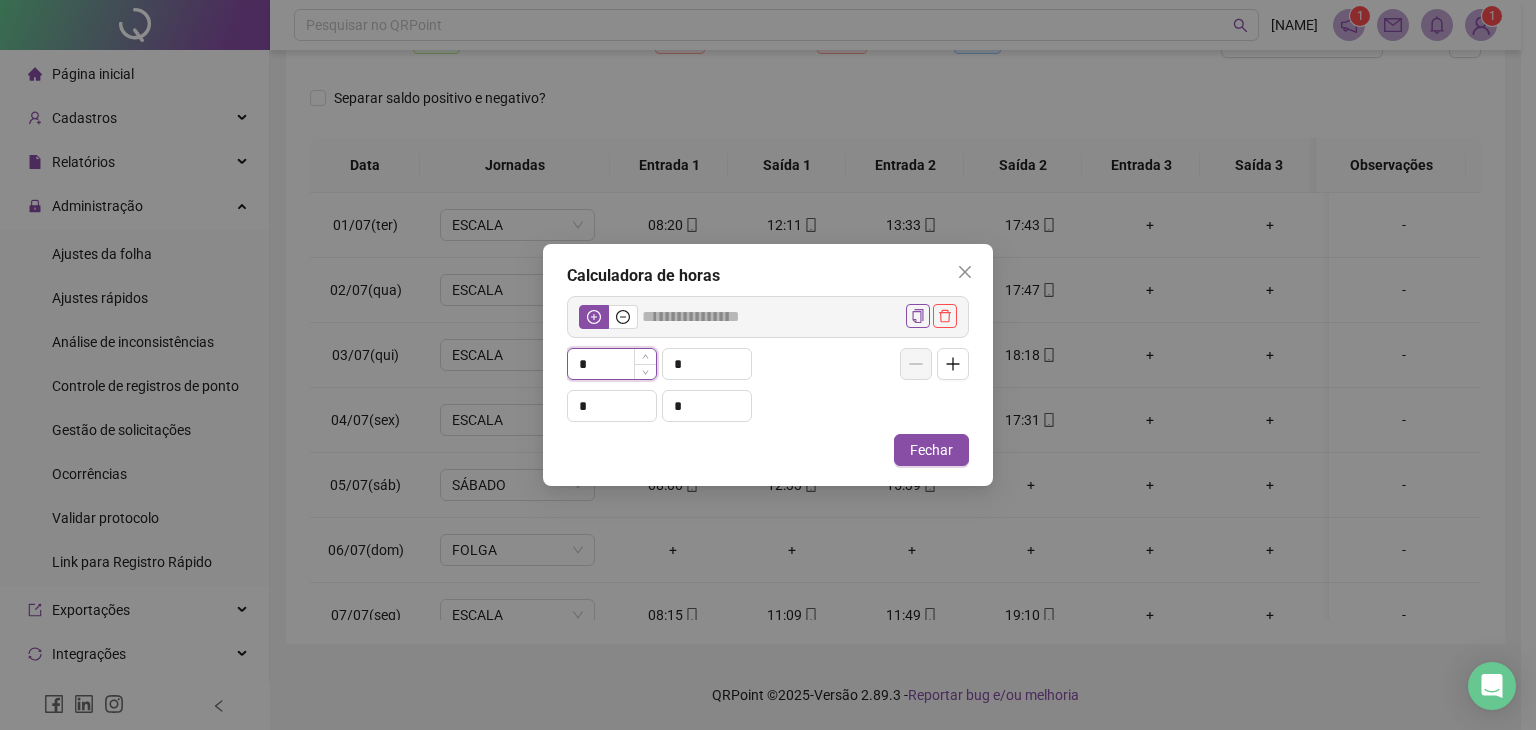 type on "**" 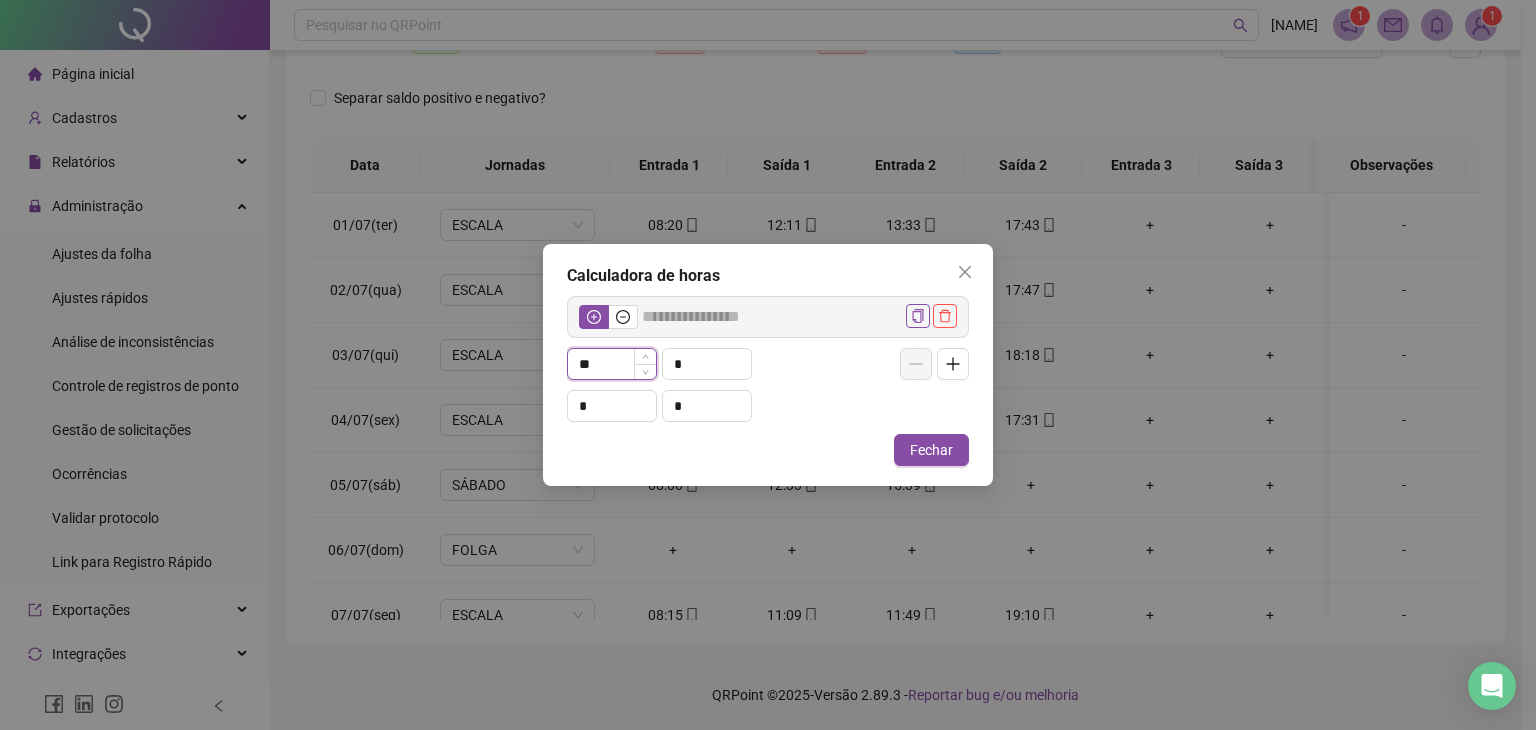 type on "*****" 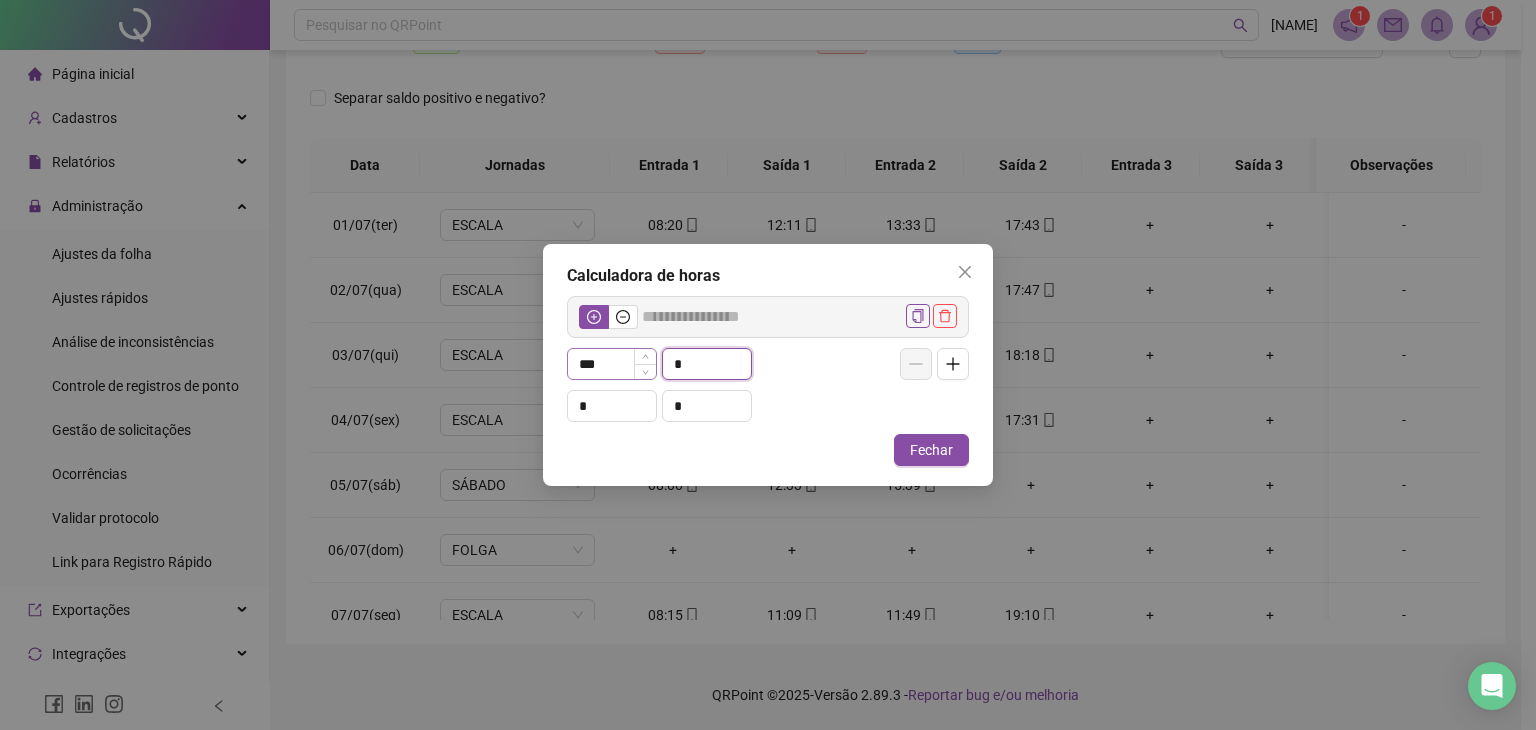 type on "**" 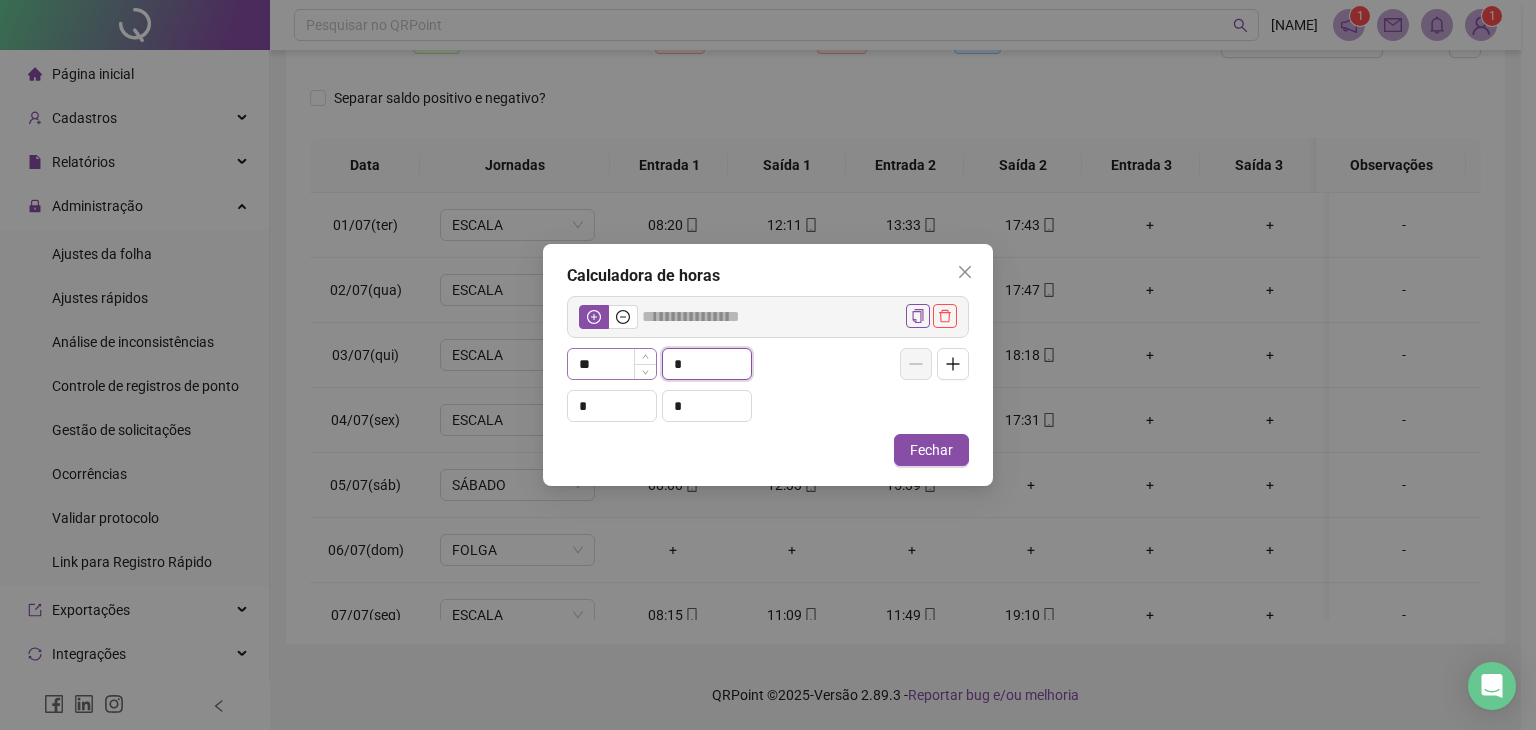 type on "*****" 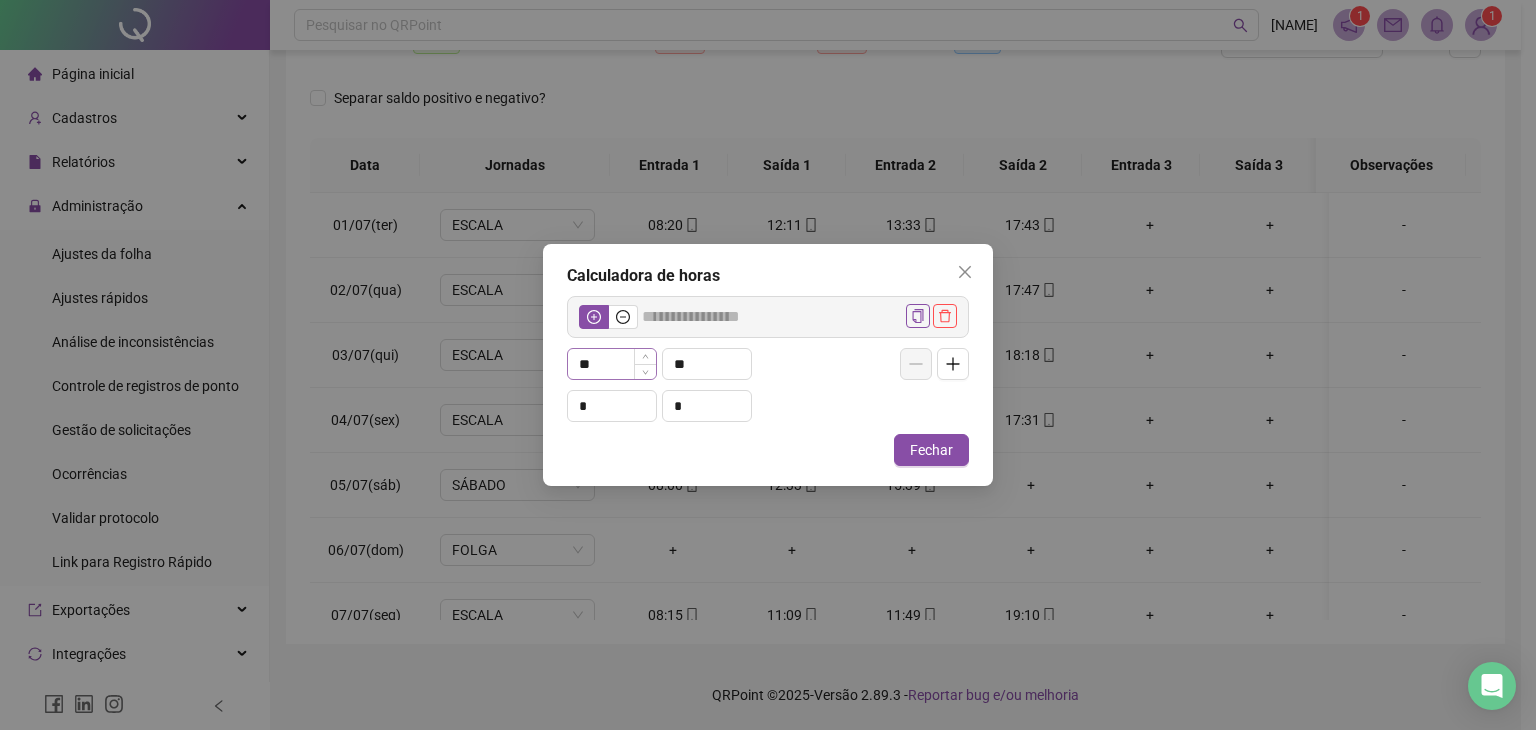 type on "*" 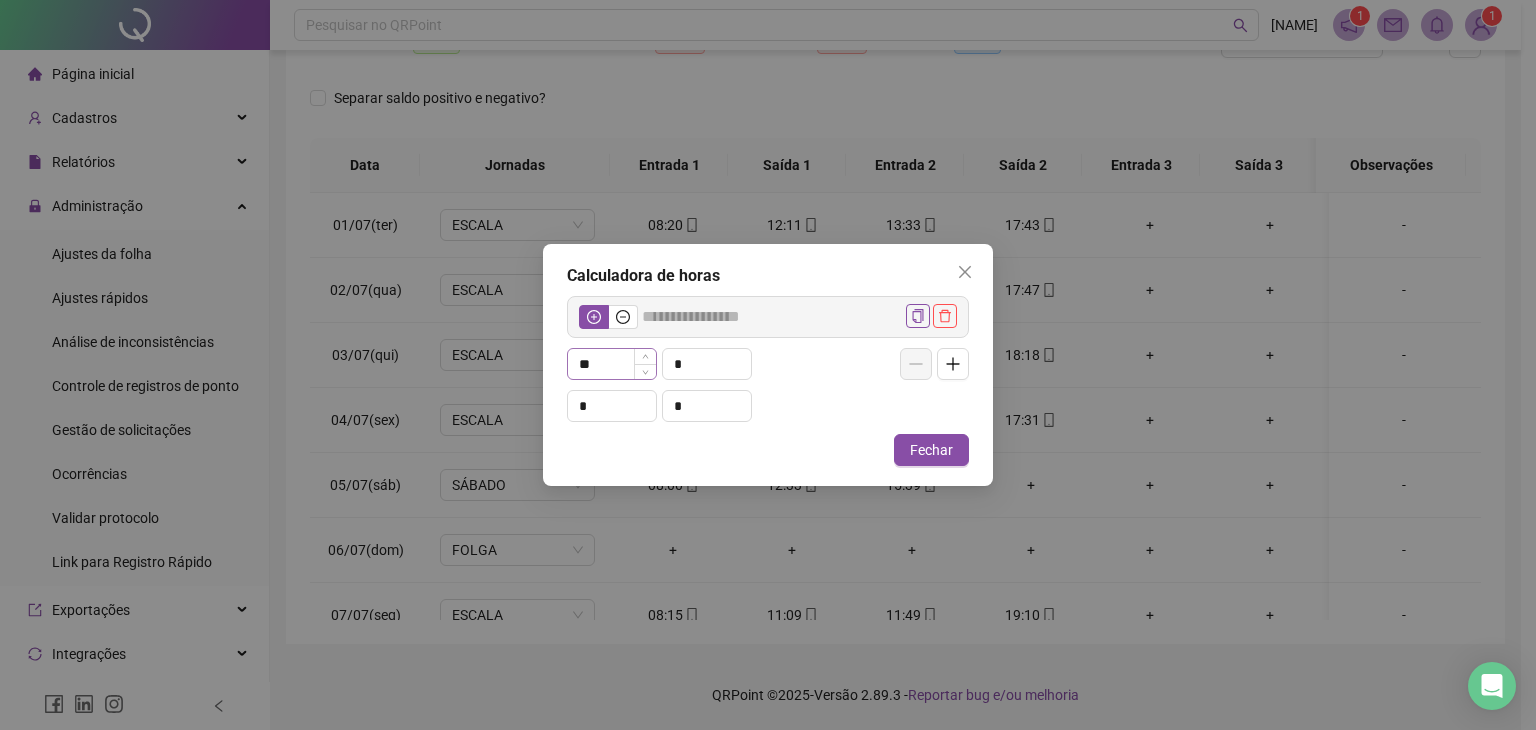 type 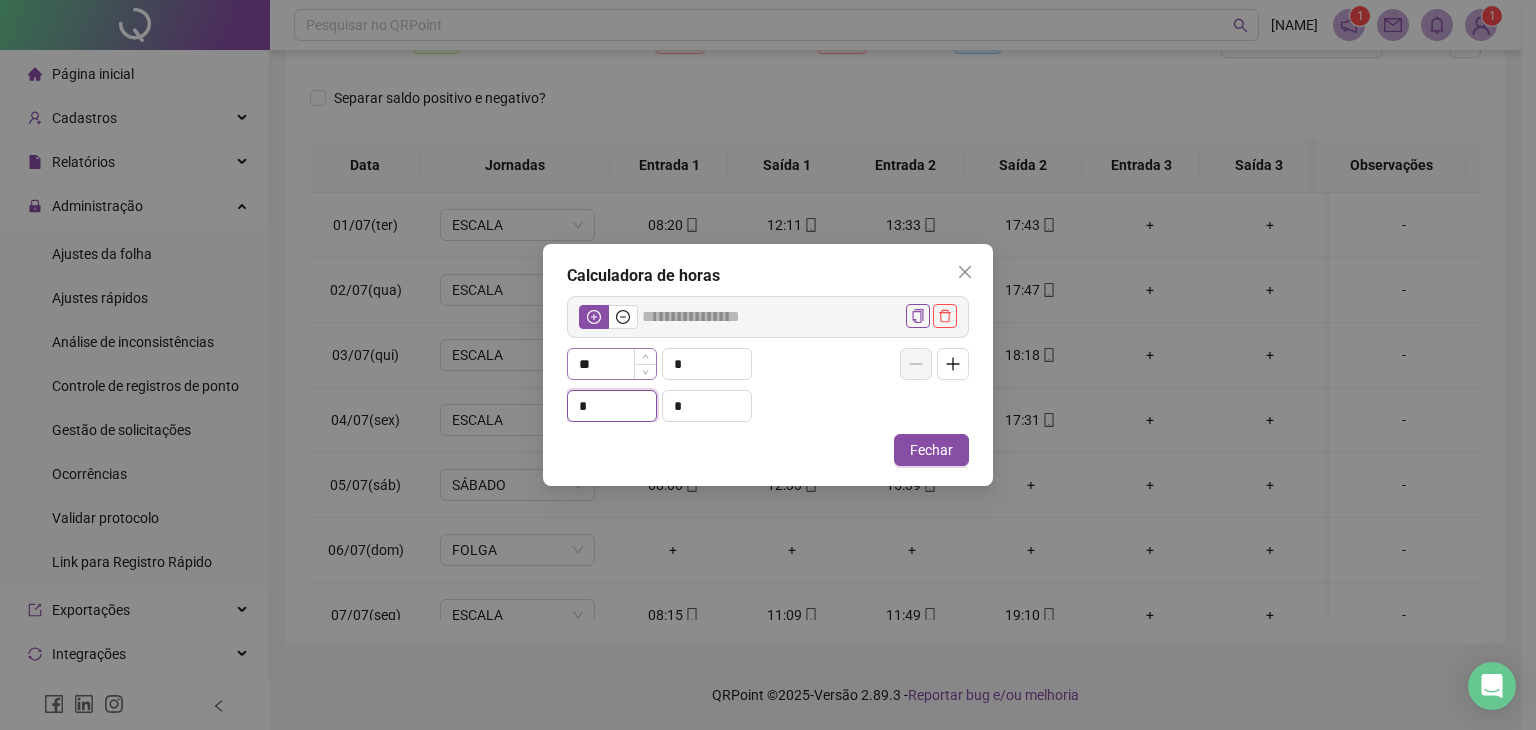 type on "*****" 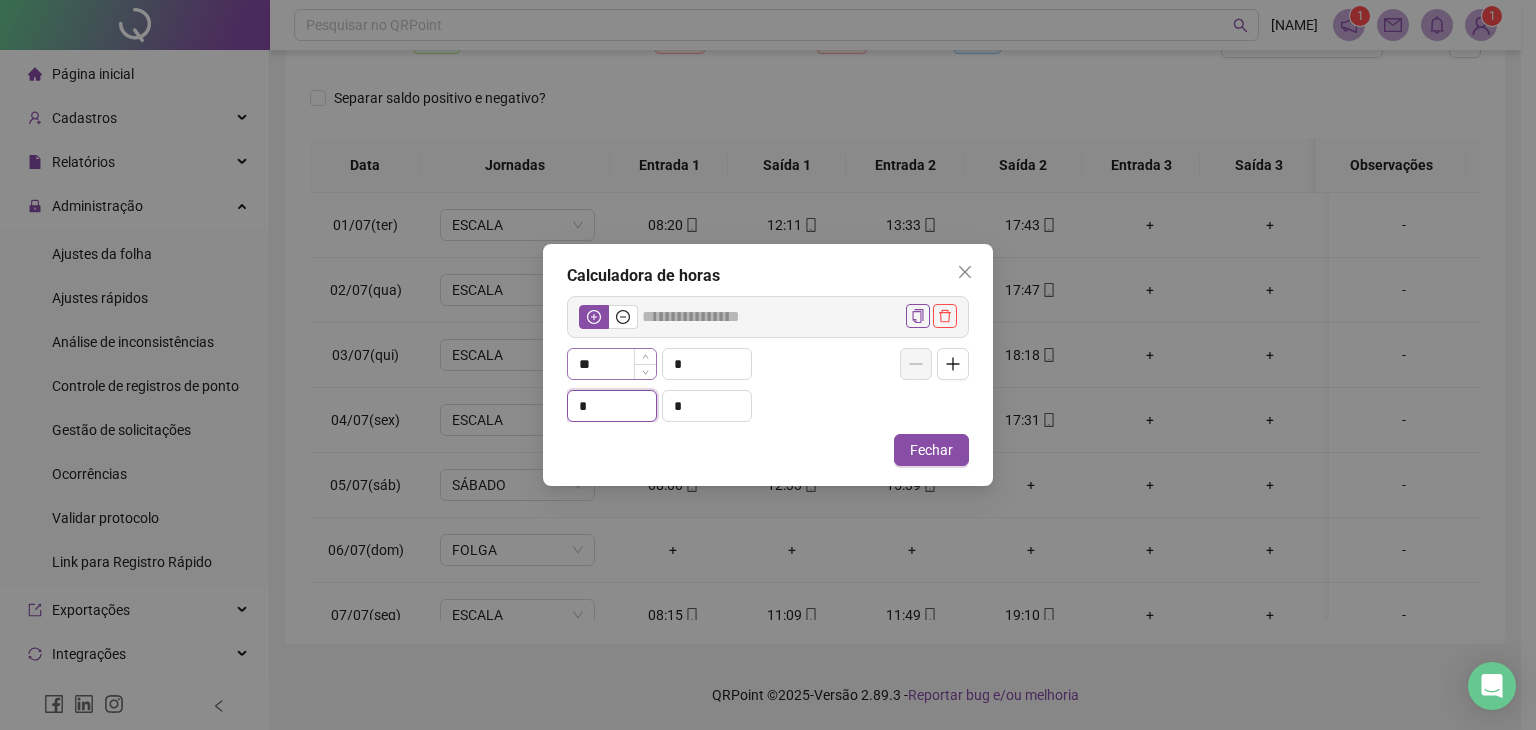 type on "*" 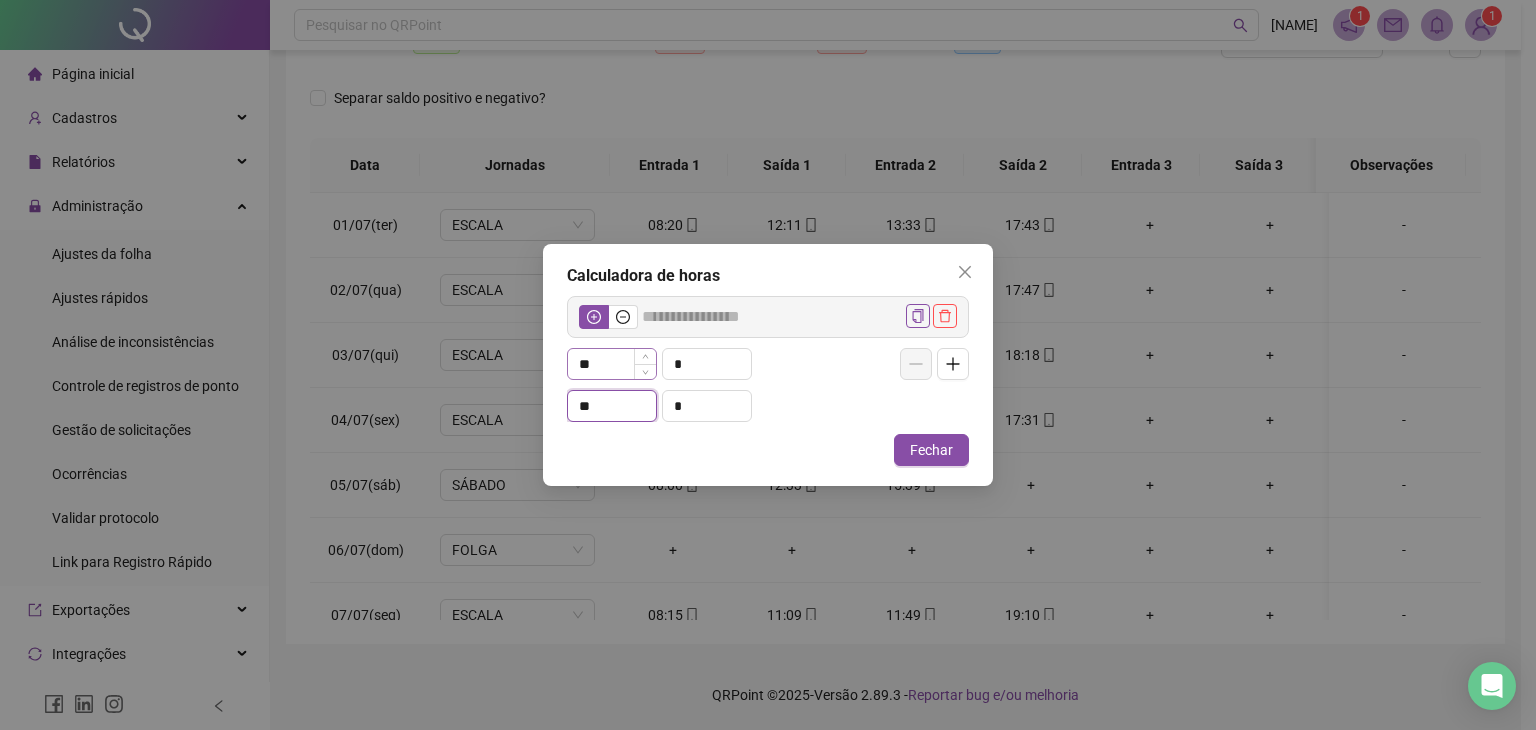 type on "**" 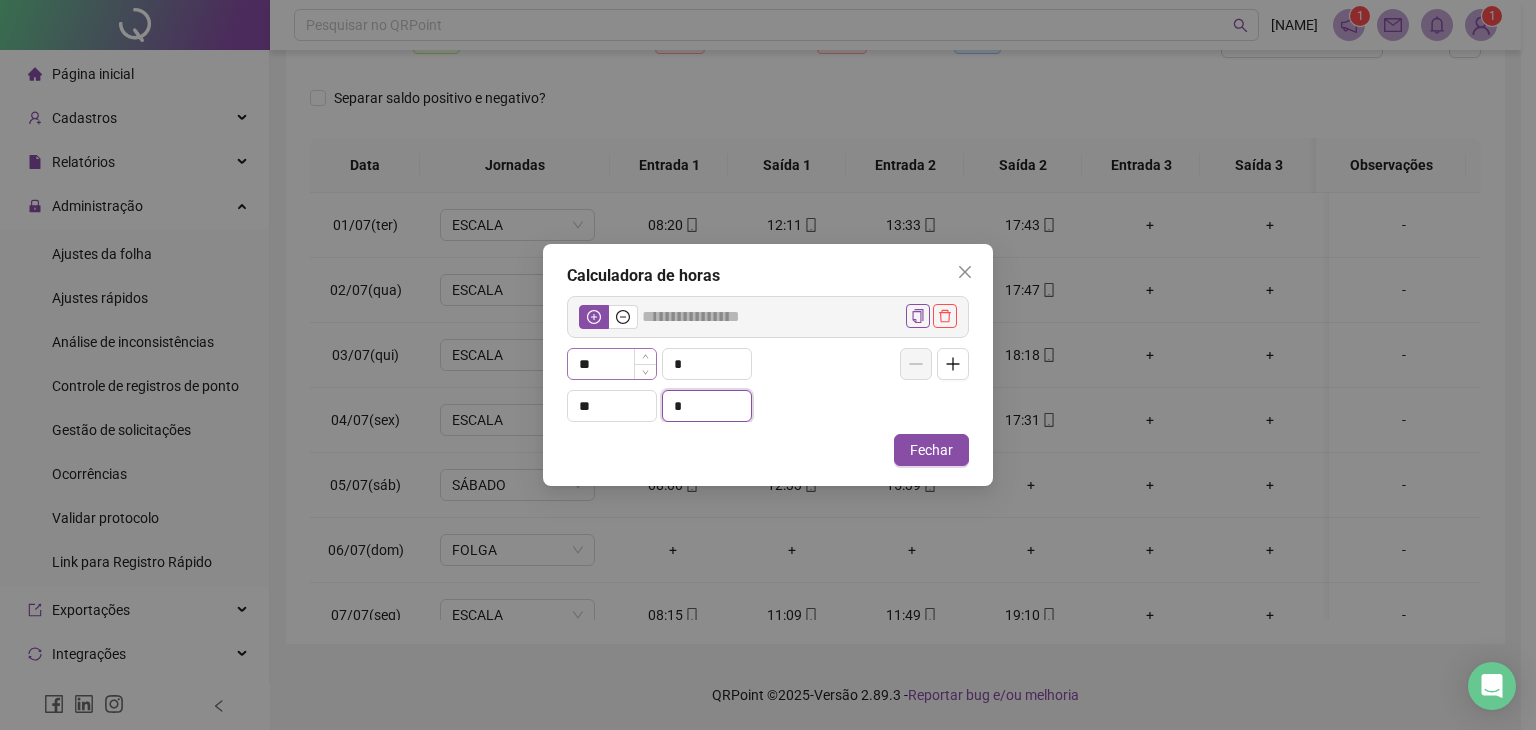type on "*****" 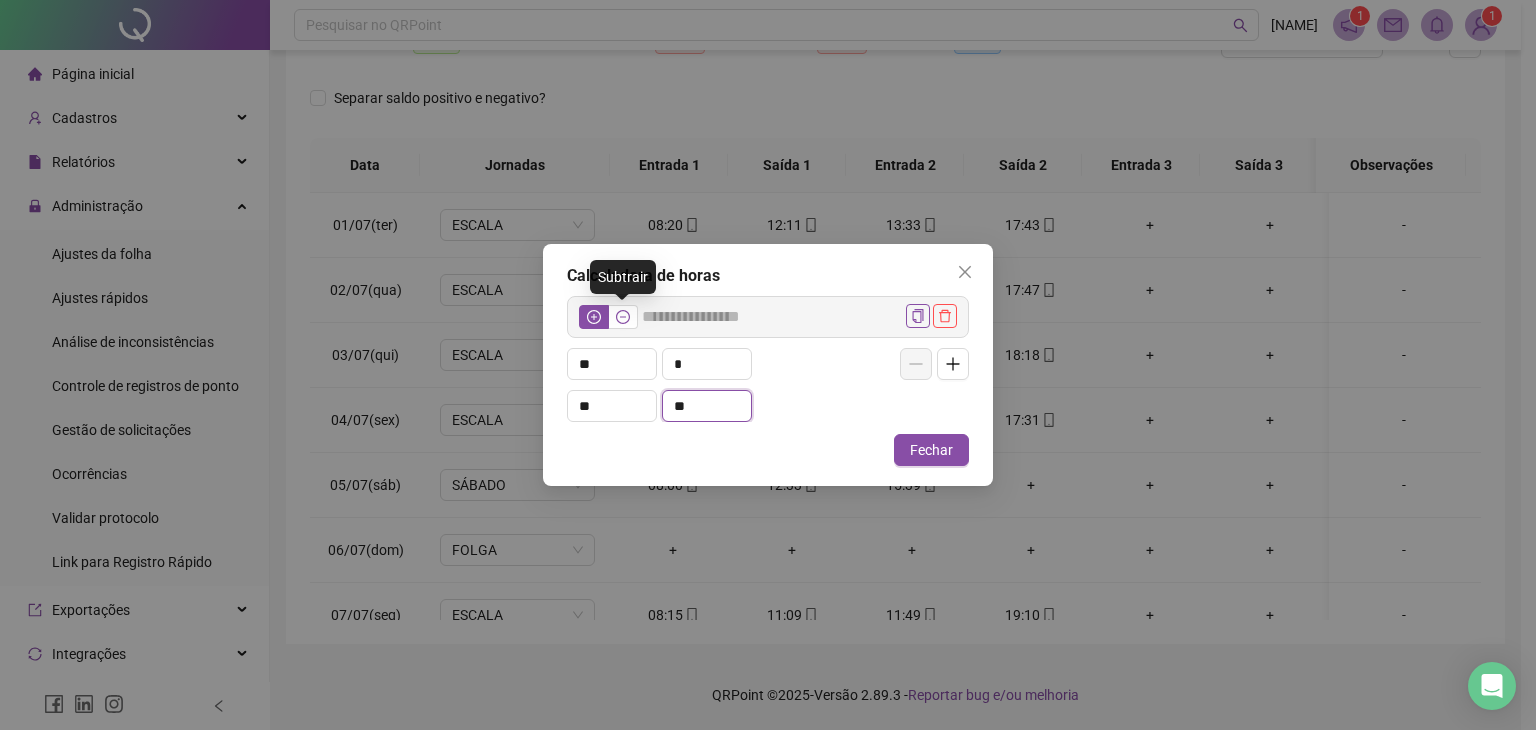 type on "**" 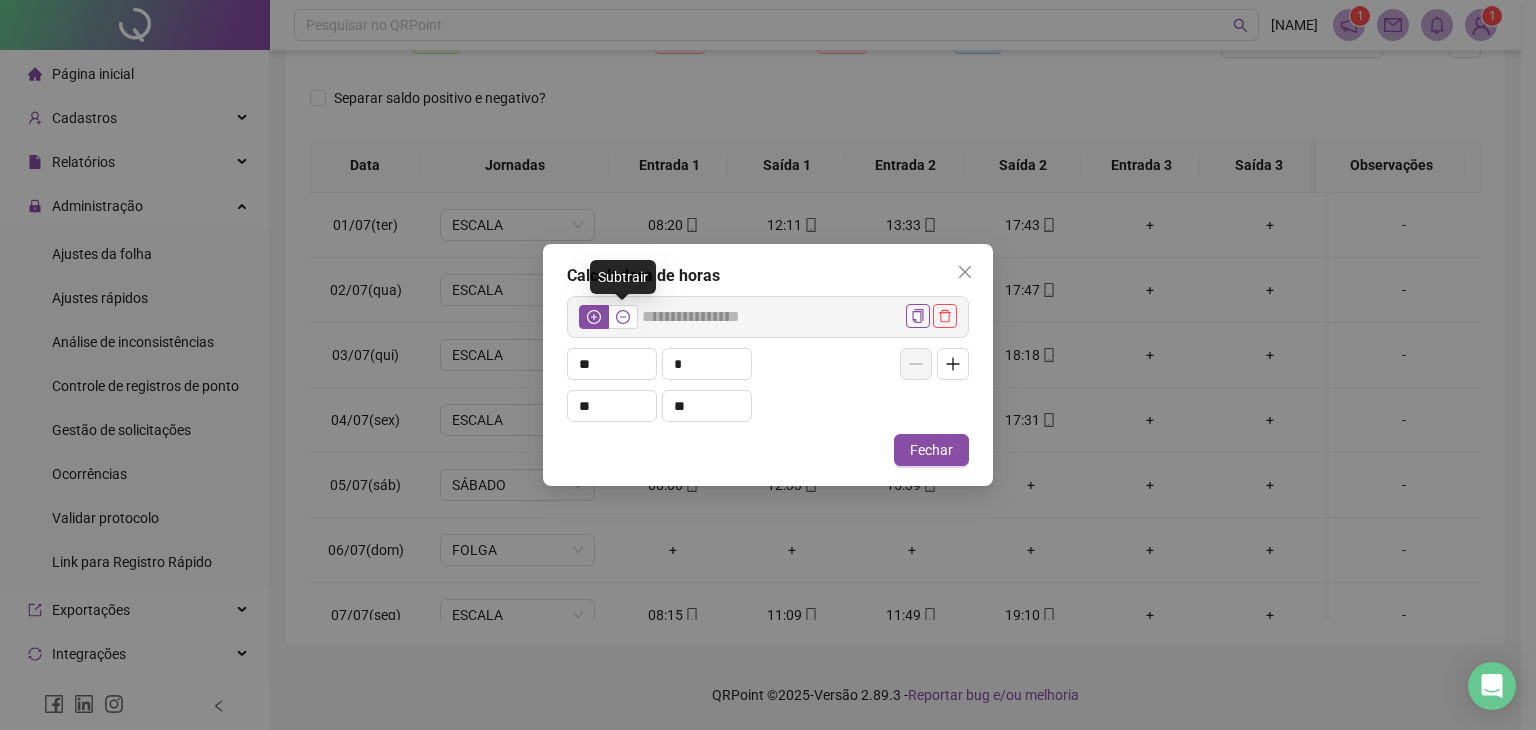 click 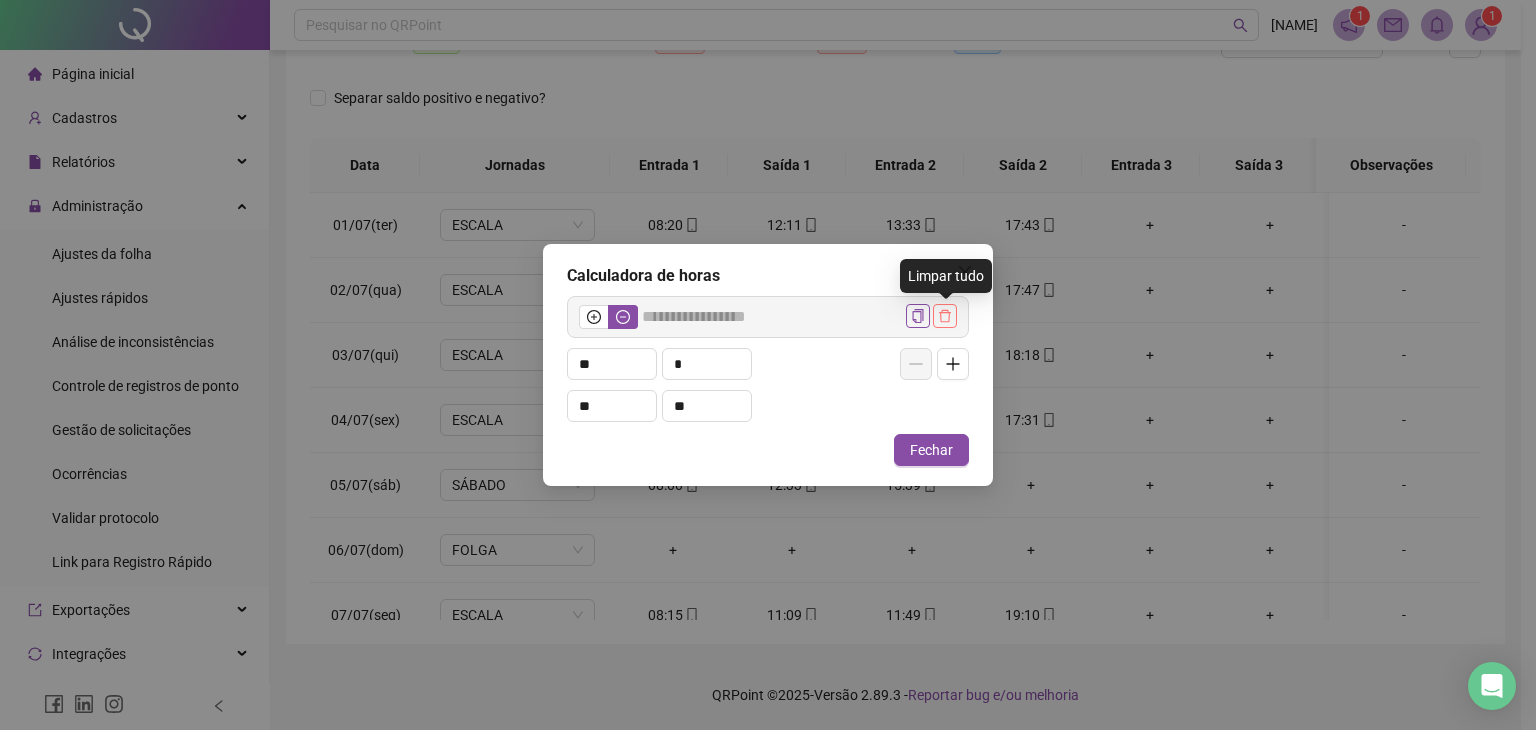 click at bounding box center (945, 316) 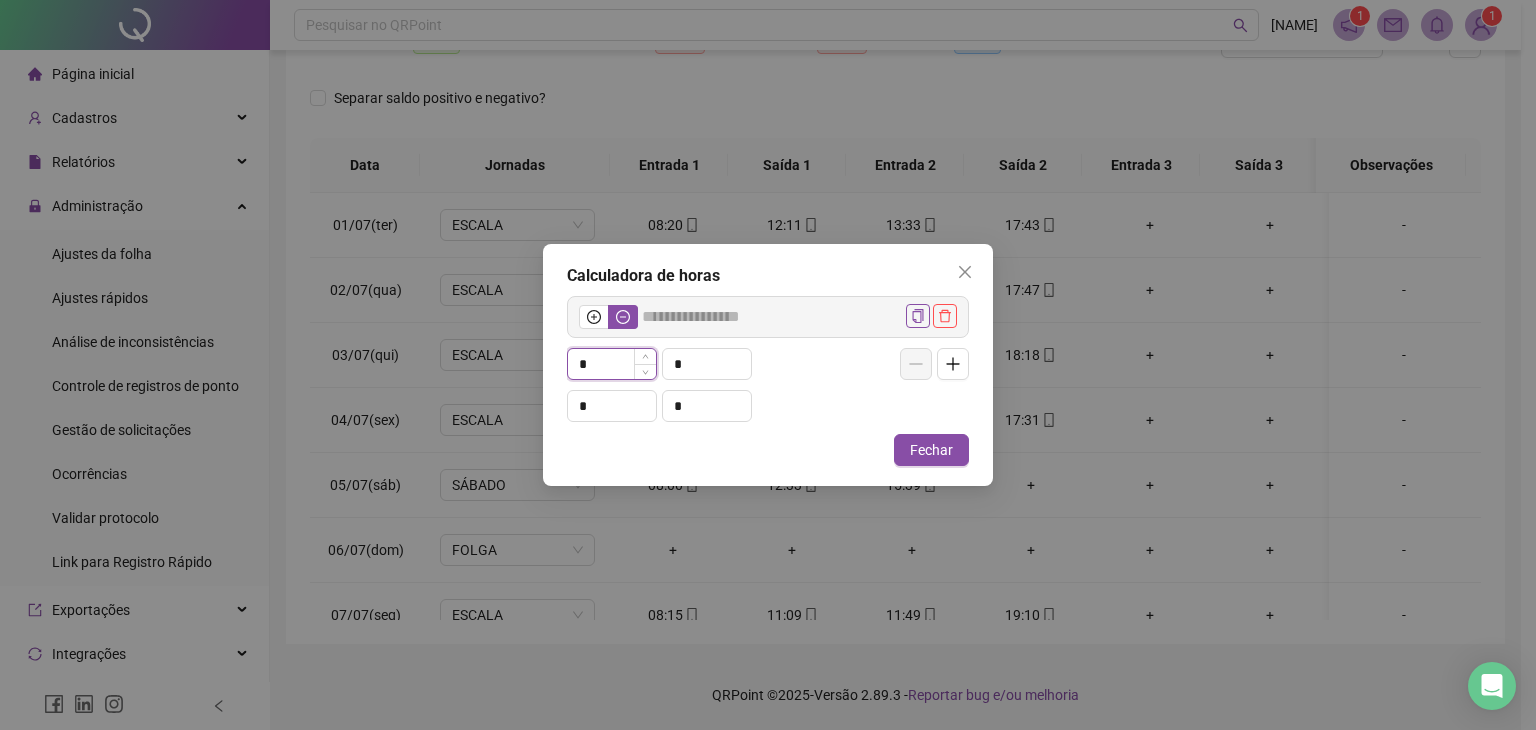 click on "*" at bounding box center [612, 364] 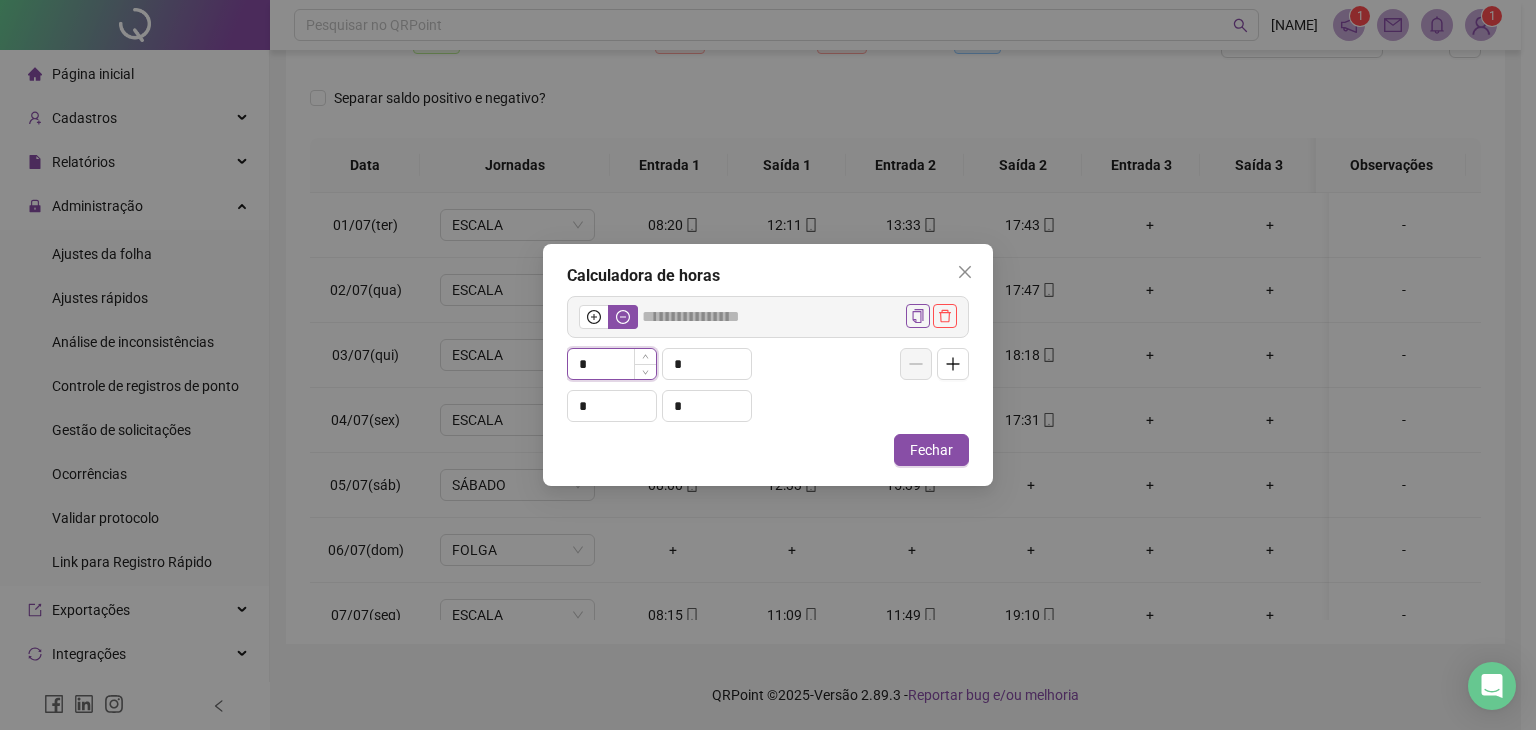 type on "*****" 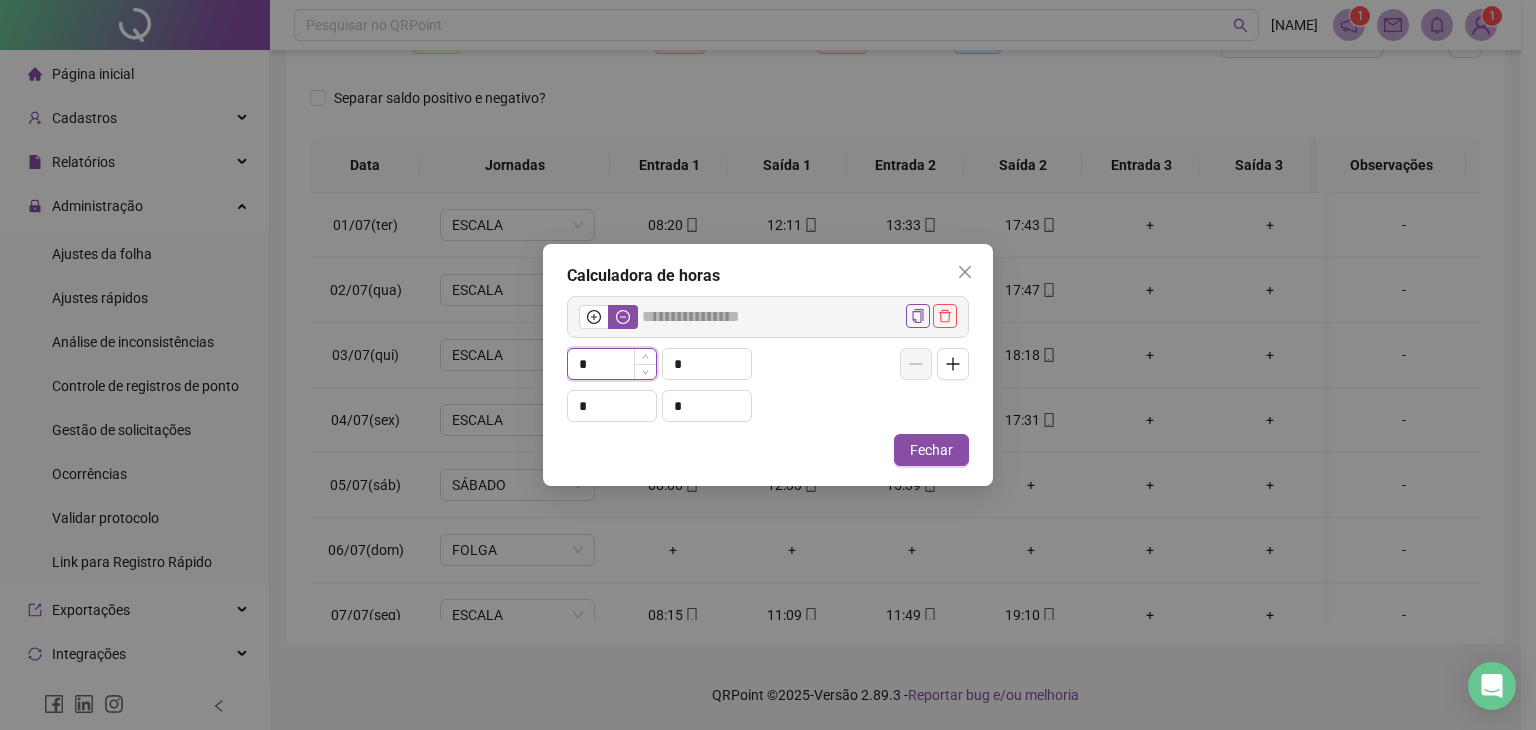 type on "**" 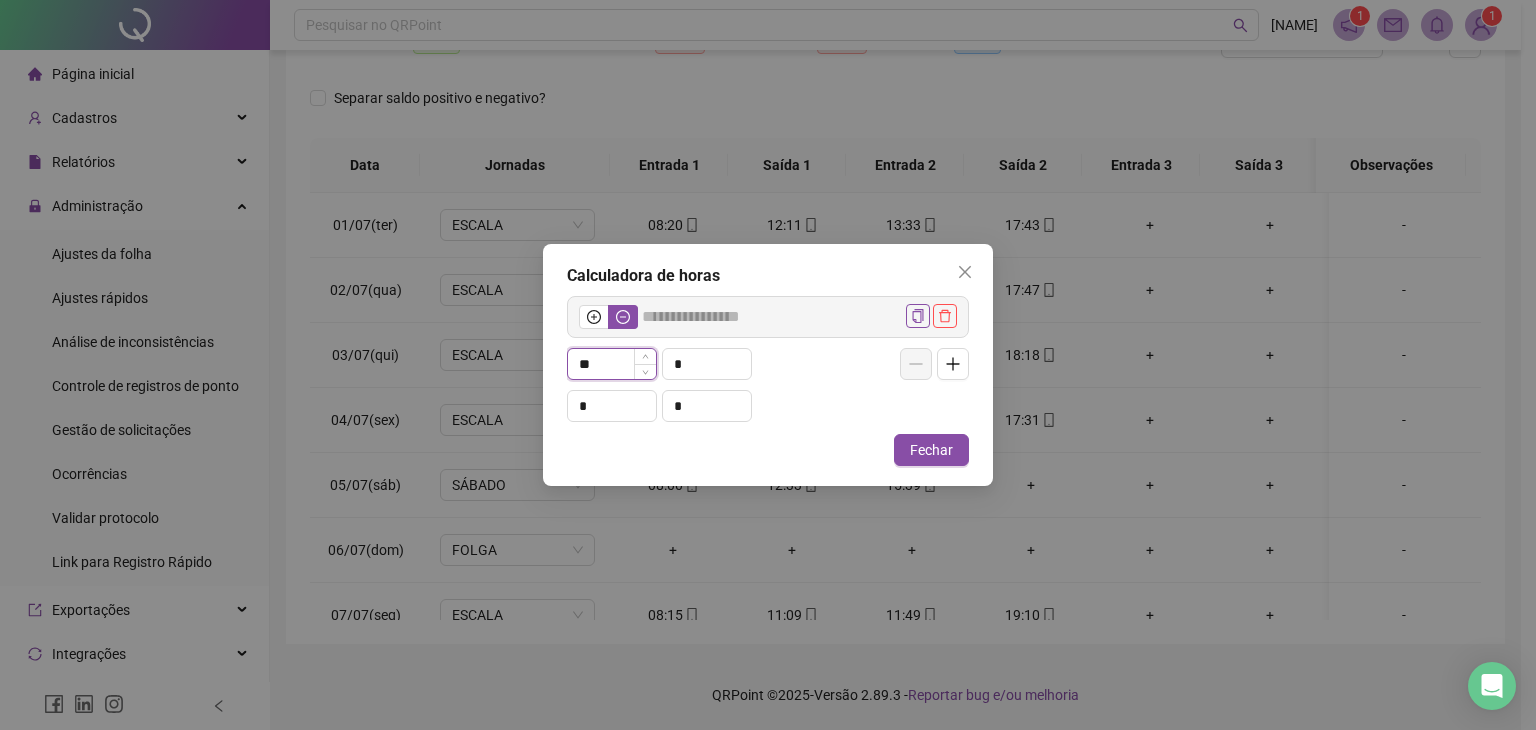 type on "*****" 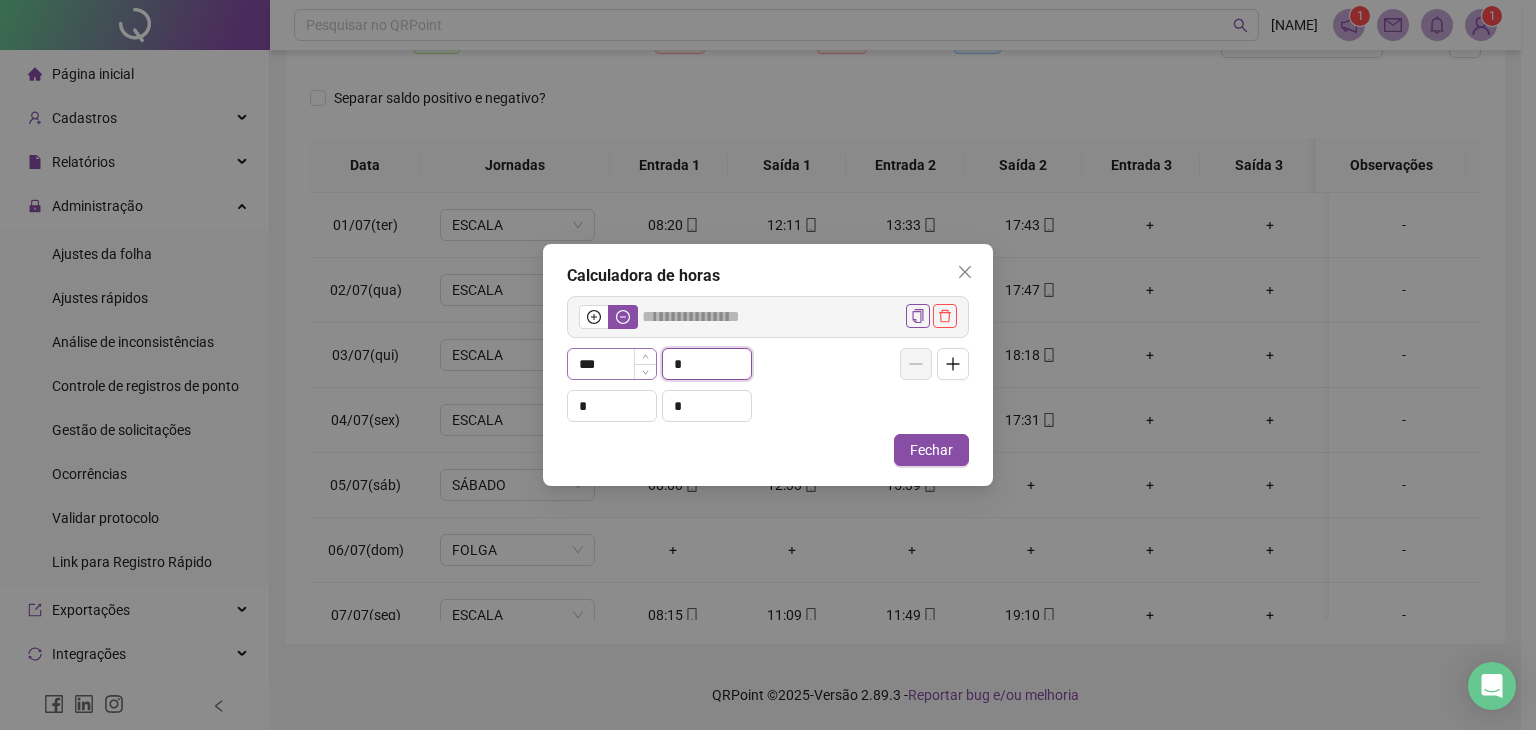 type on "**" 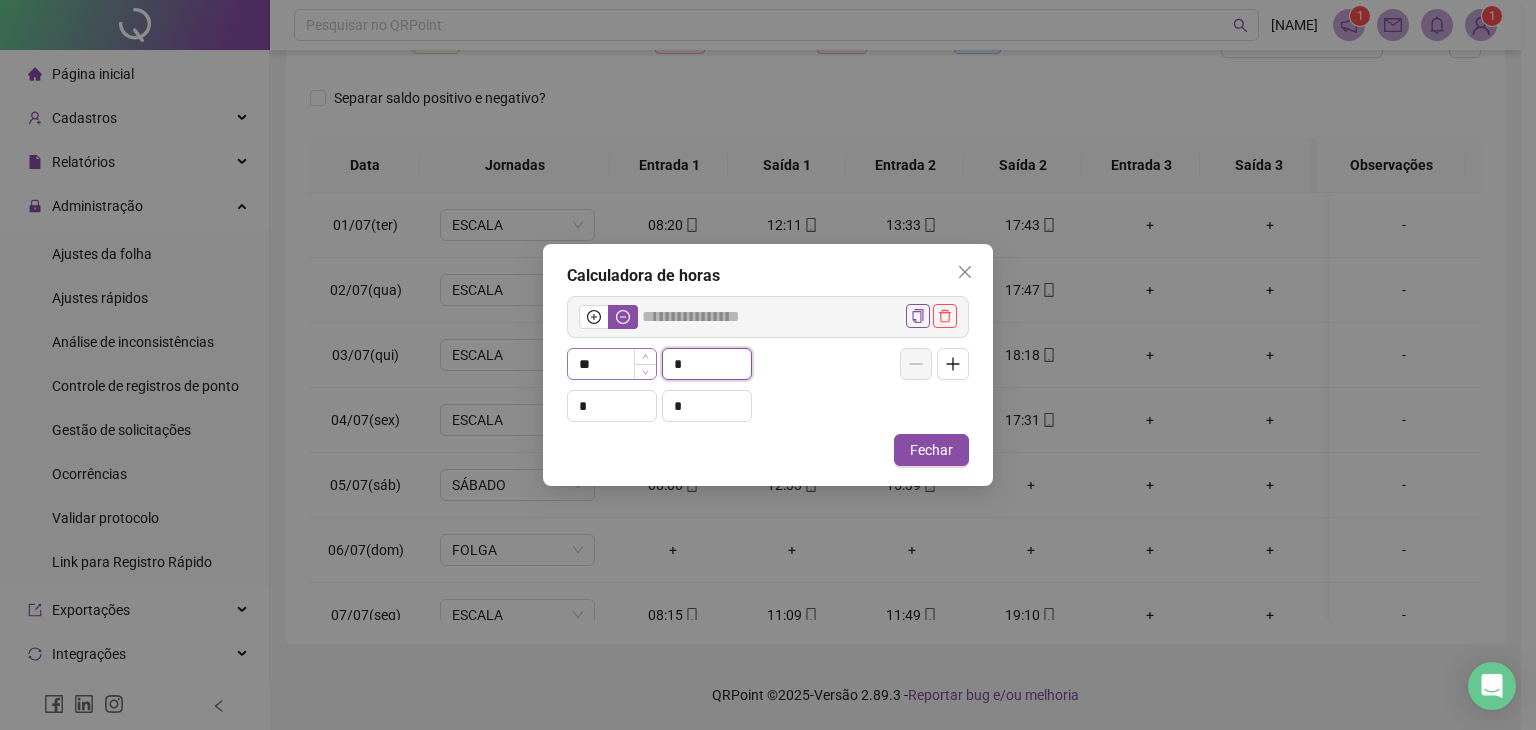 type on "*****" 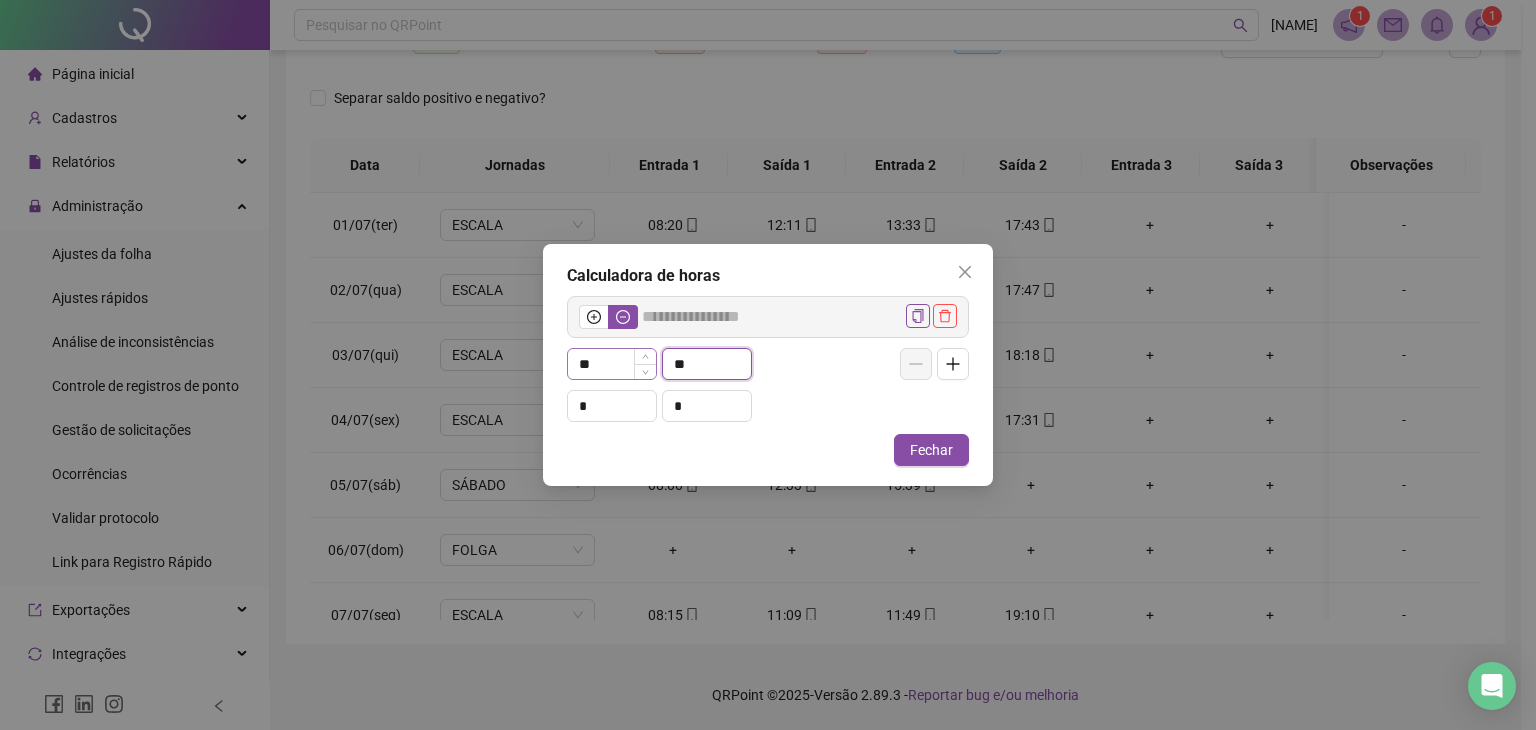 type on "**" 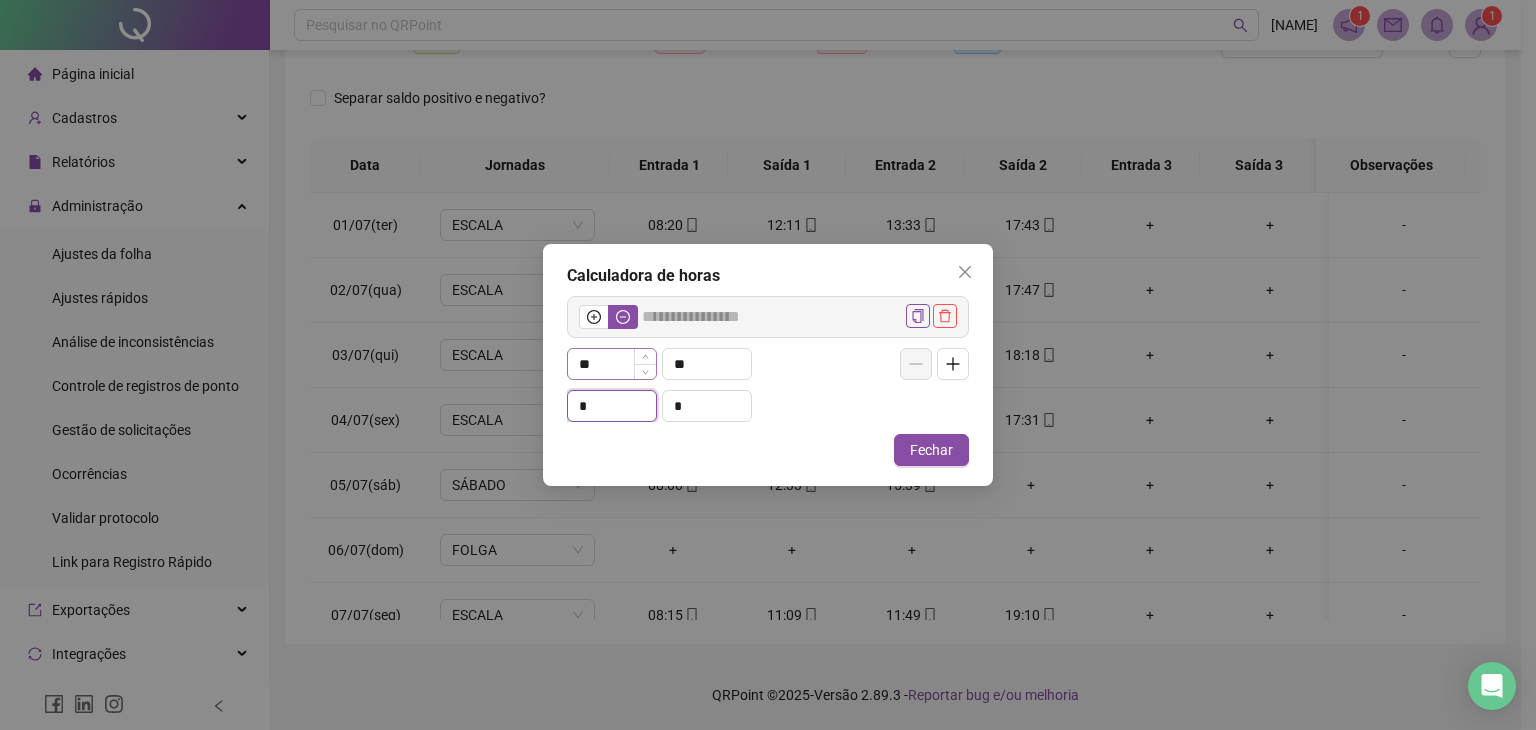 type on "*****" 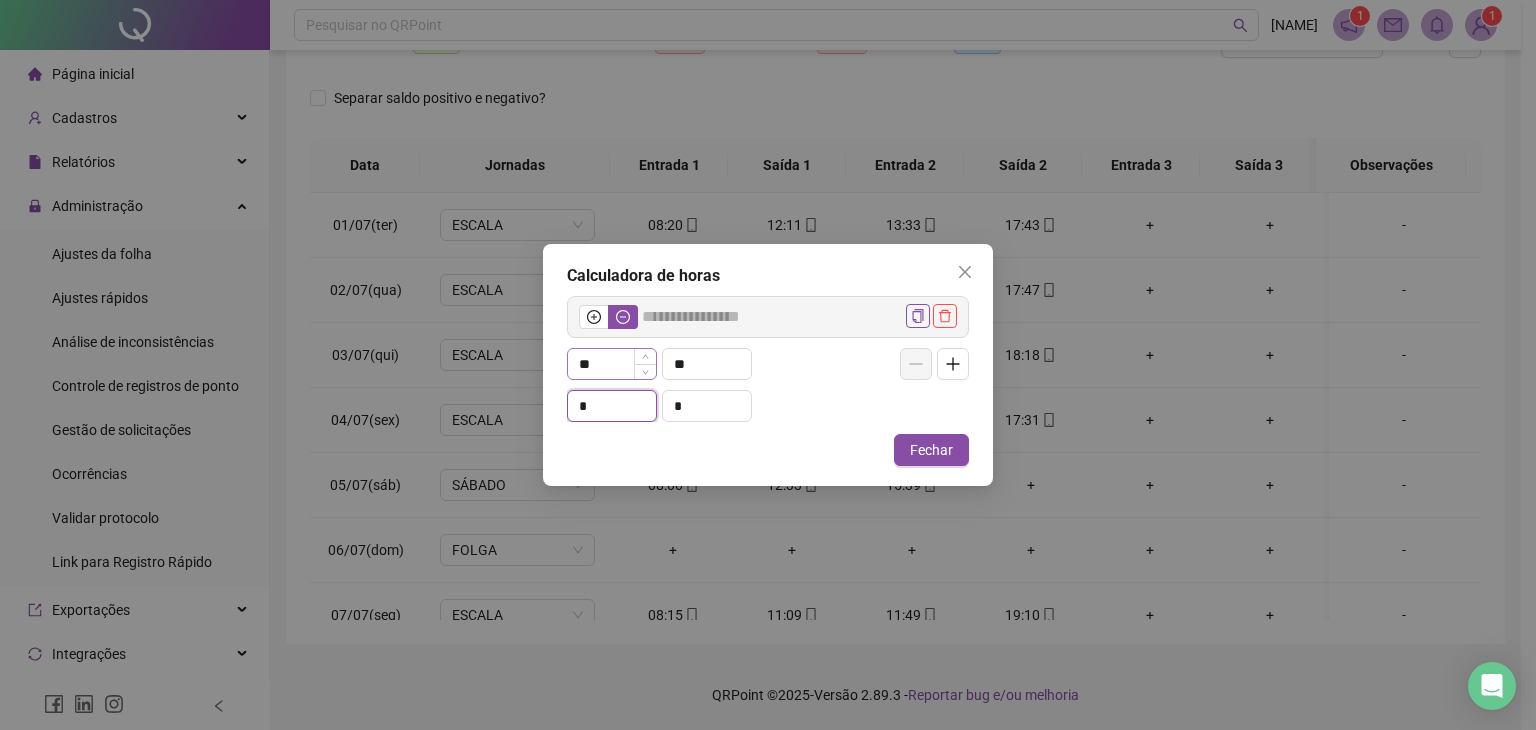 type on "*" 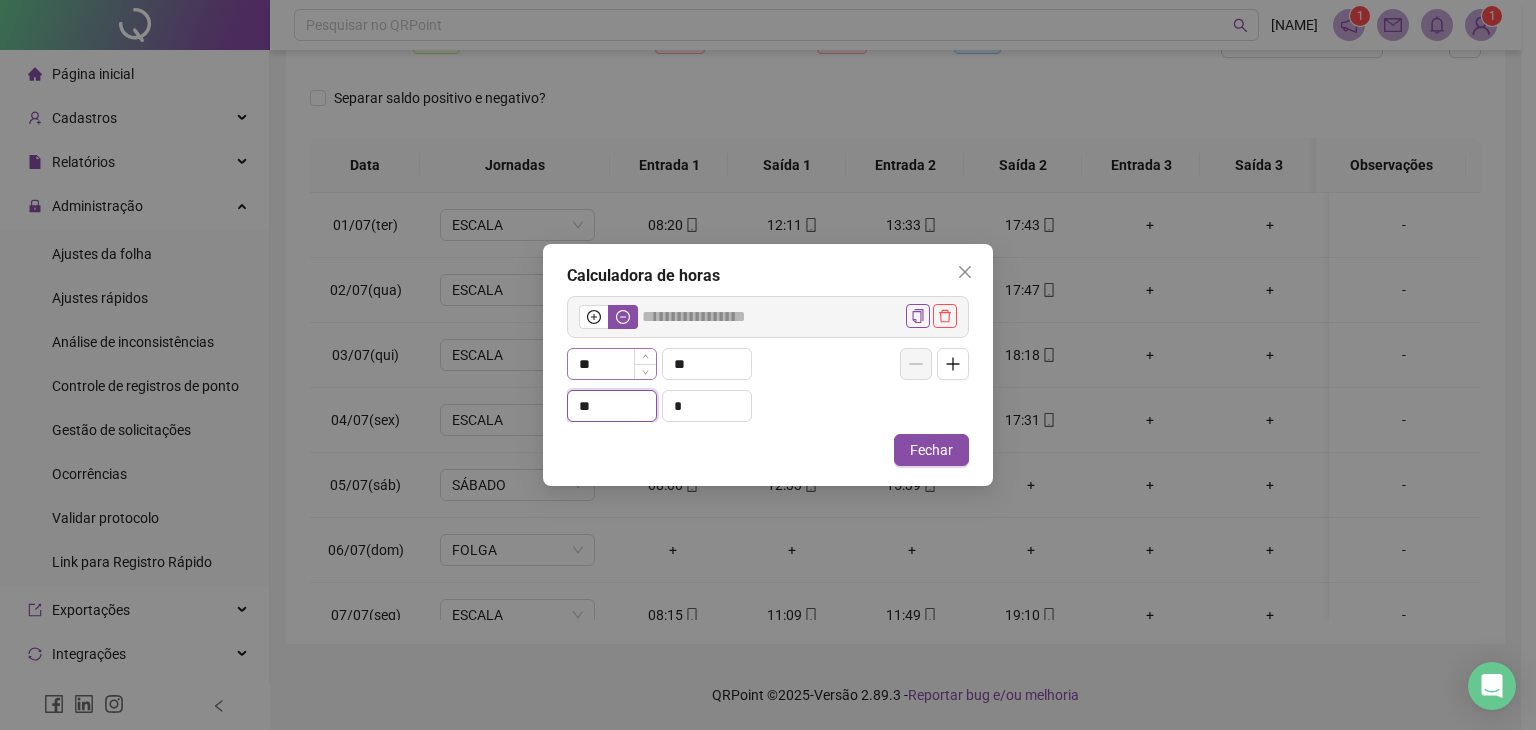 type on "**" 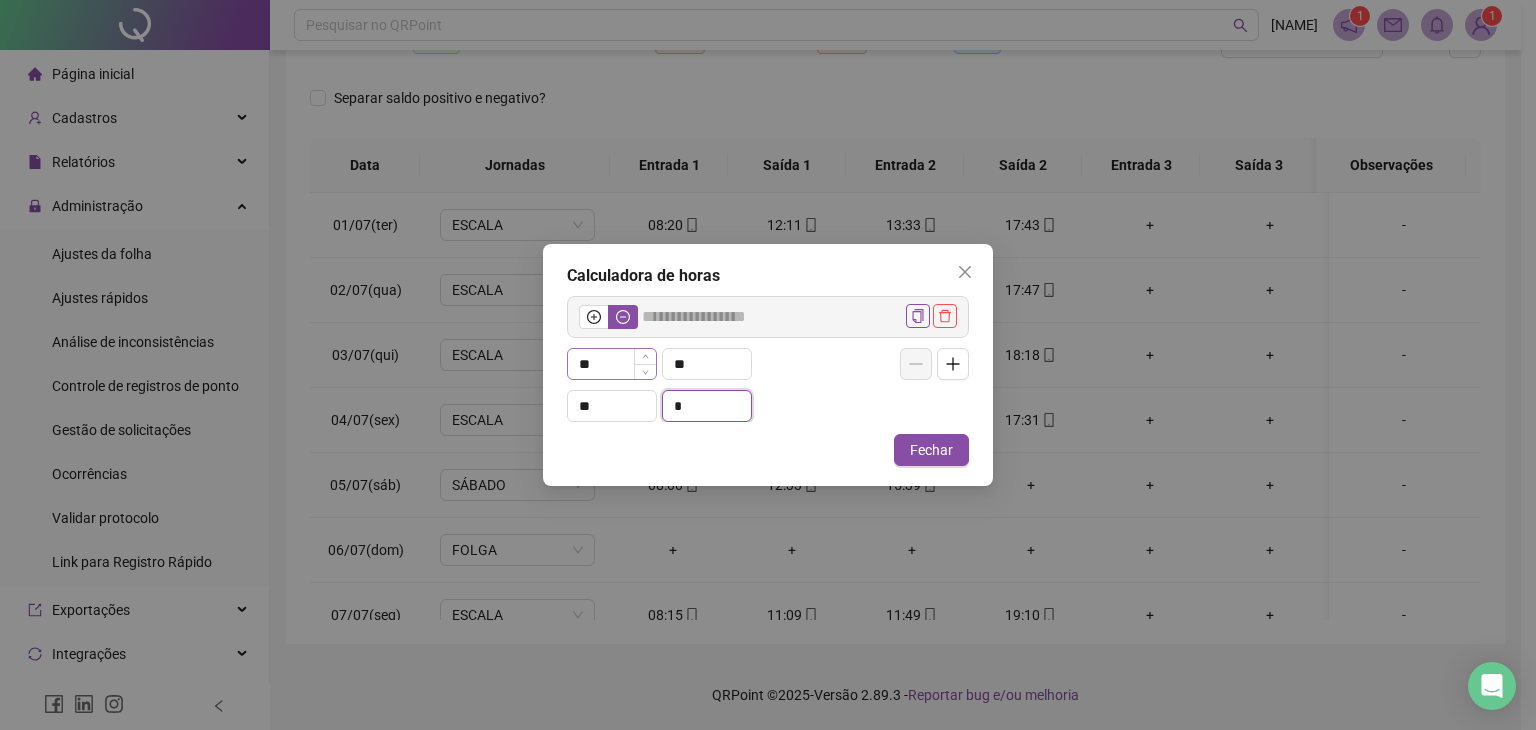 type on "******" 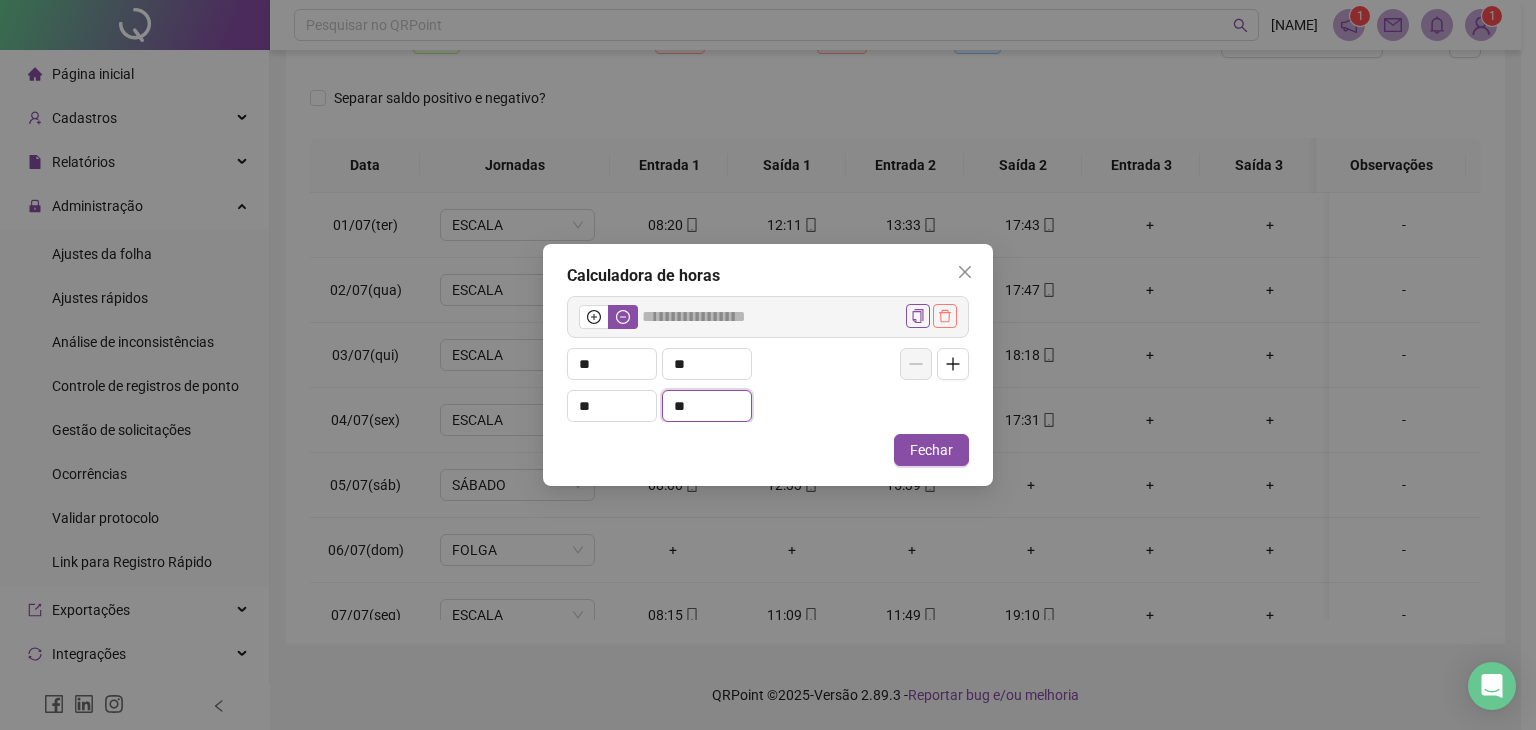 type on "**" 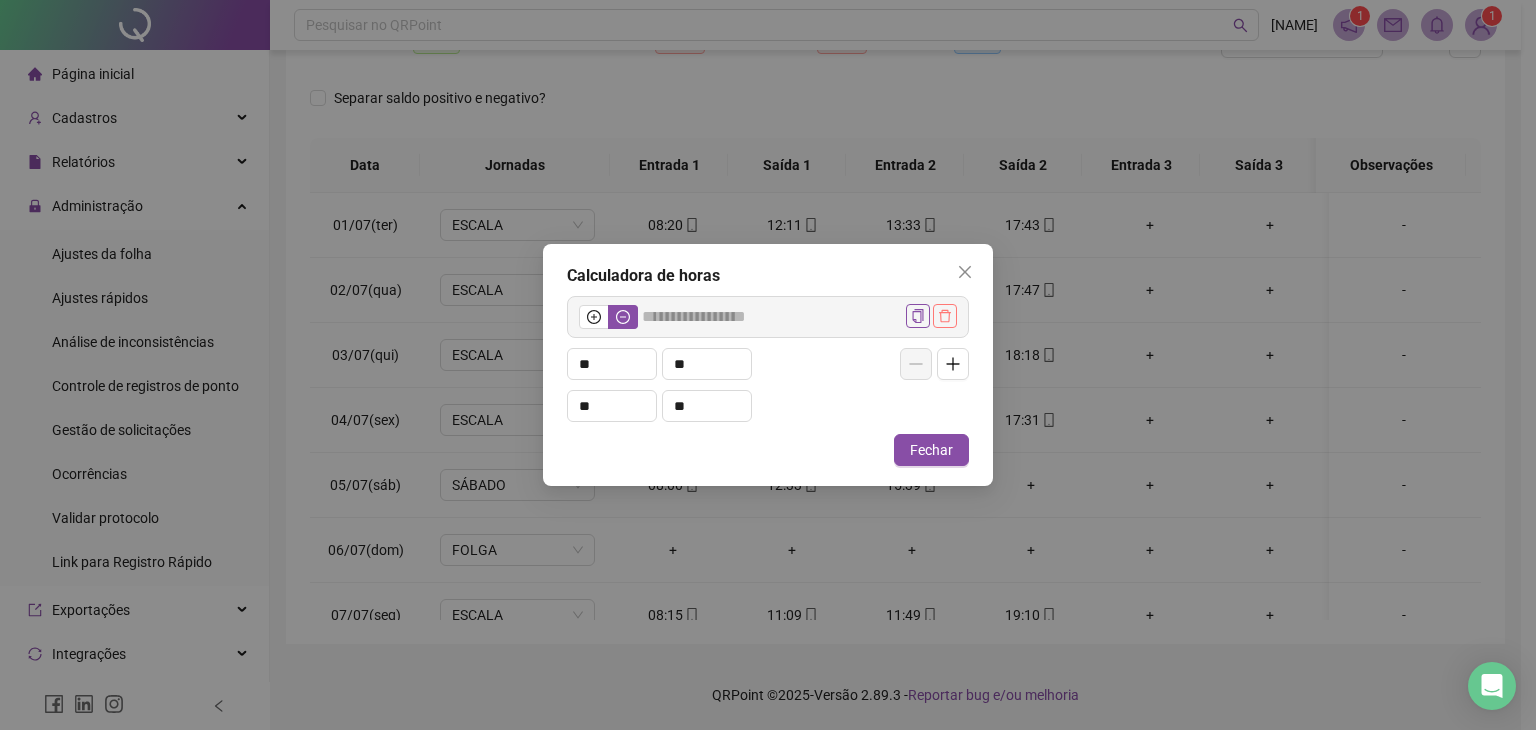 click 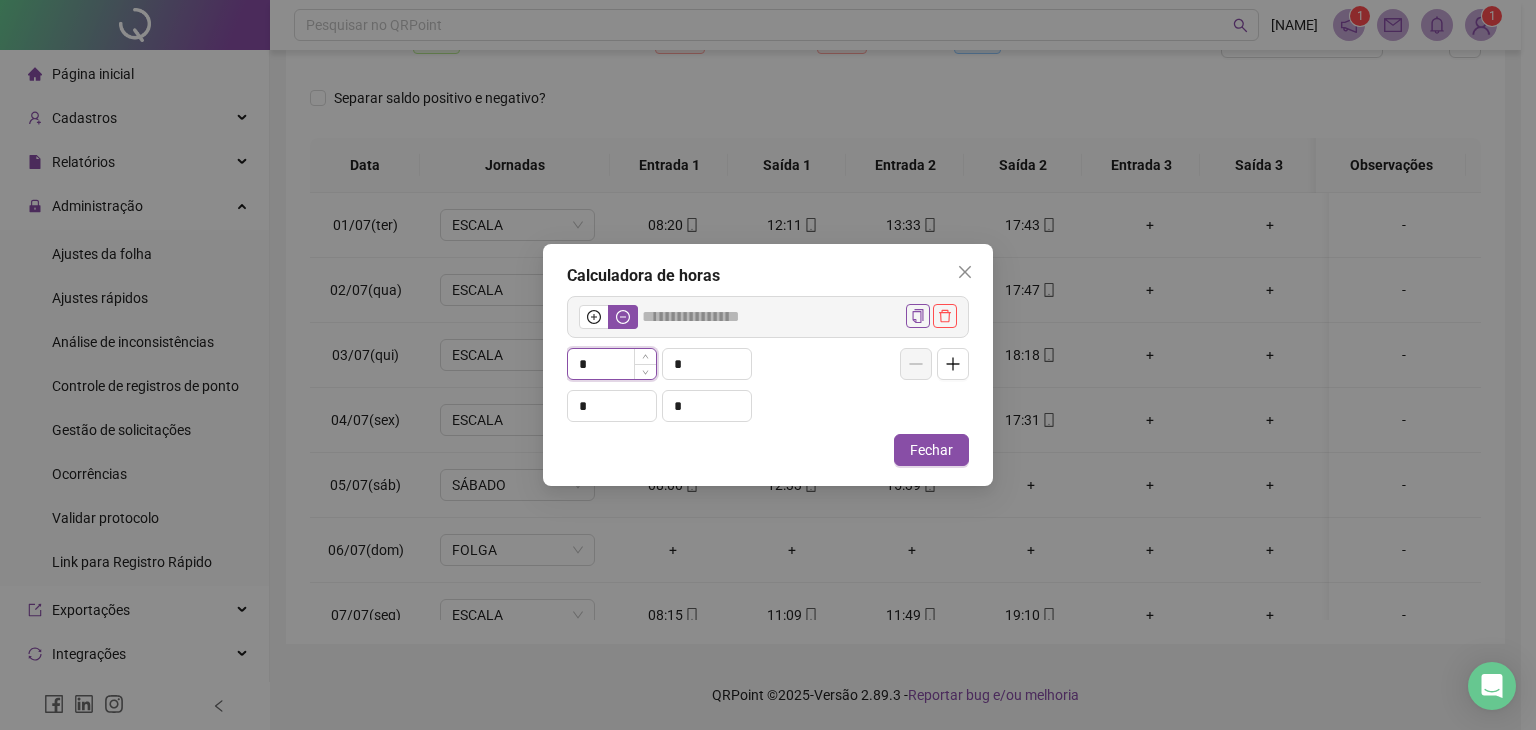 type on "**" 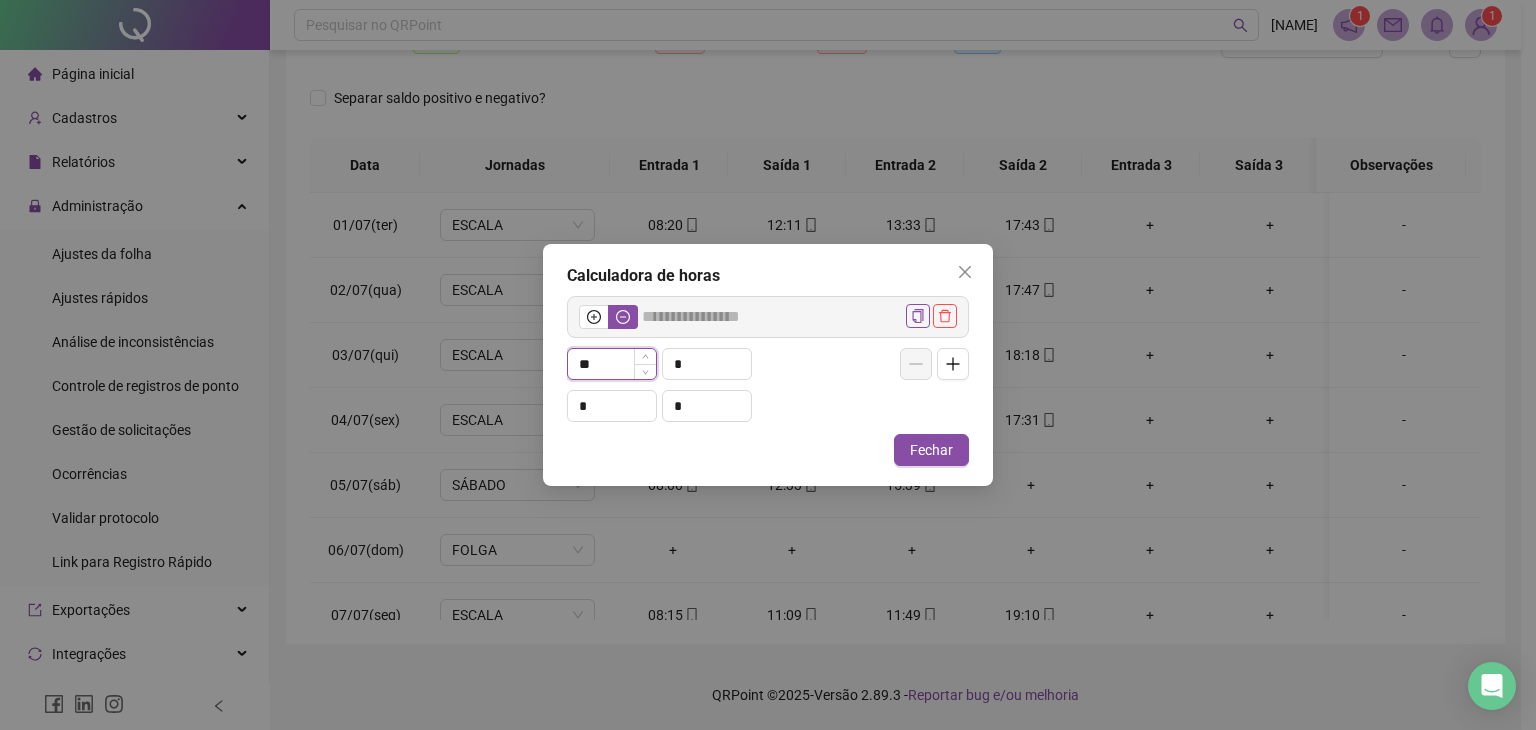 type on "*****" 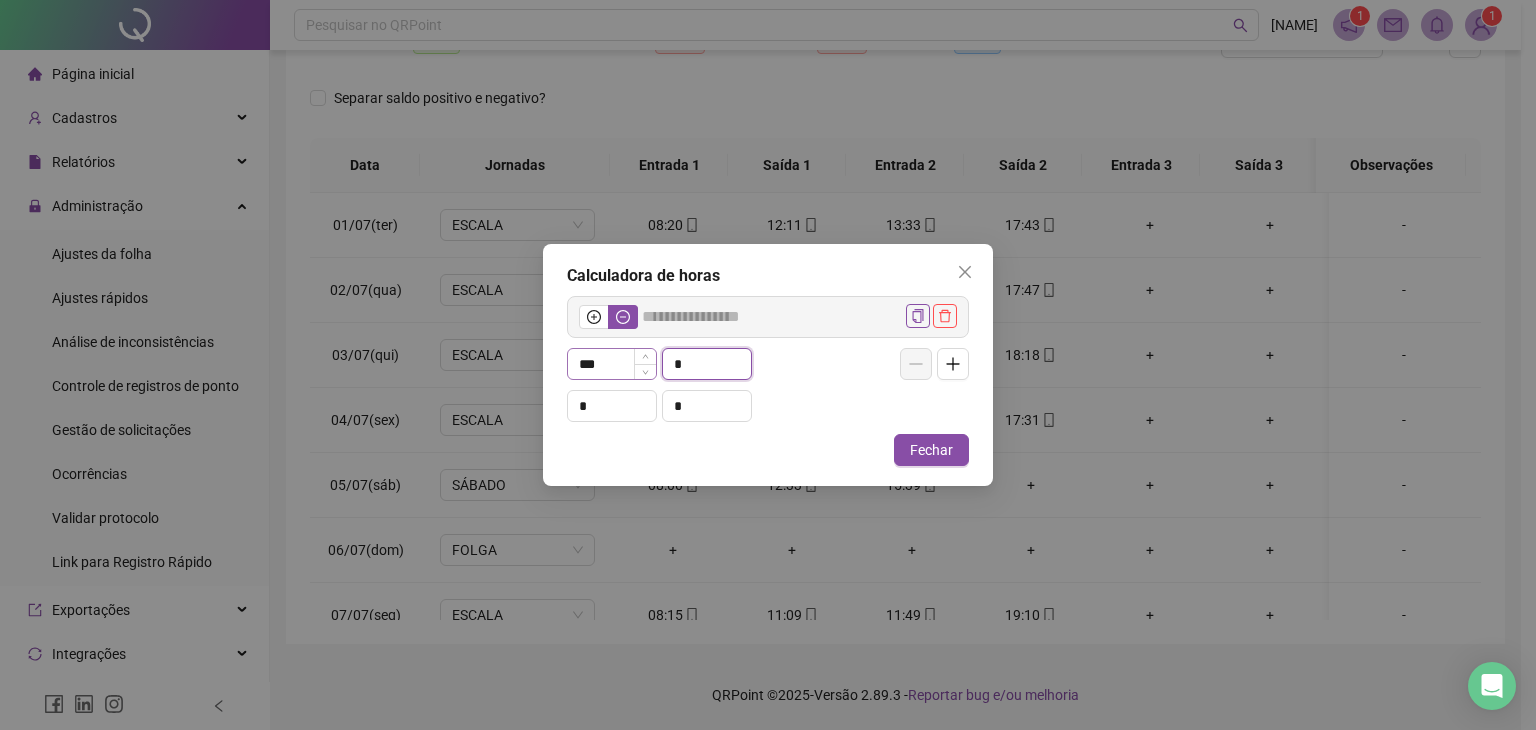type on "*" 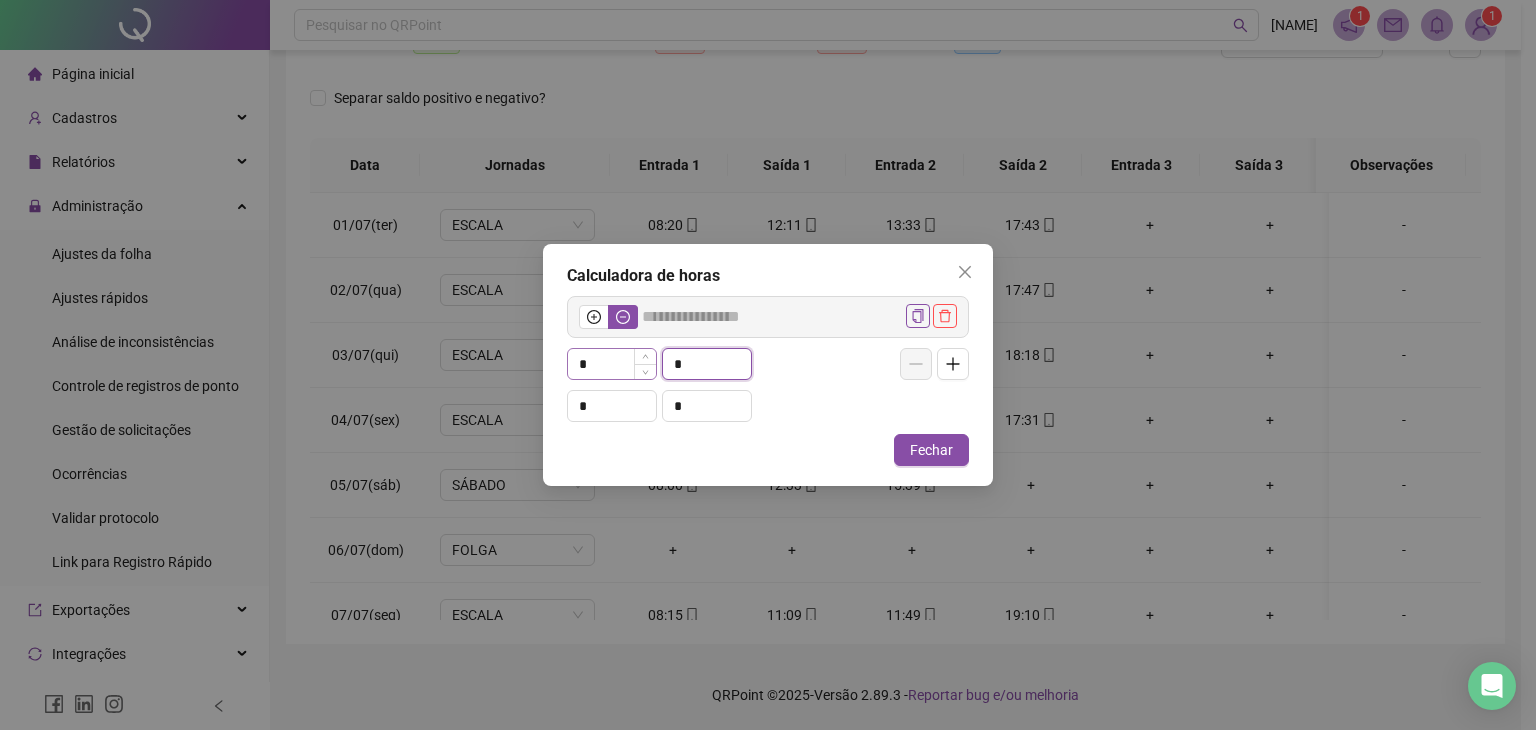 type on "*****" 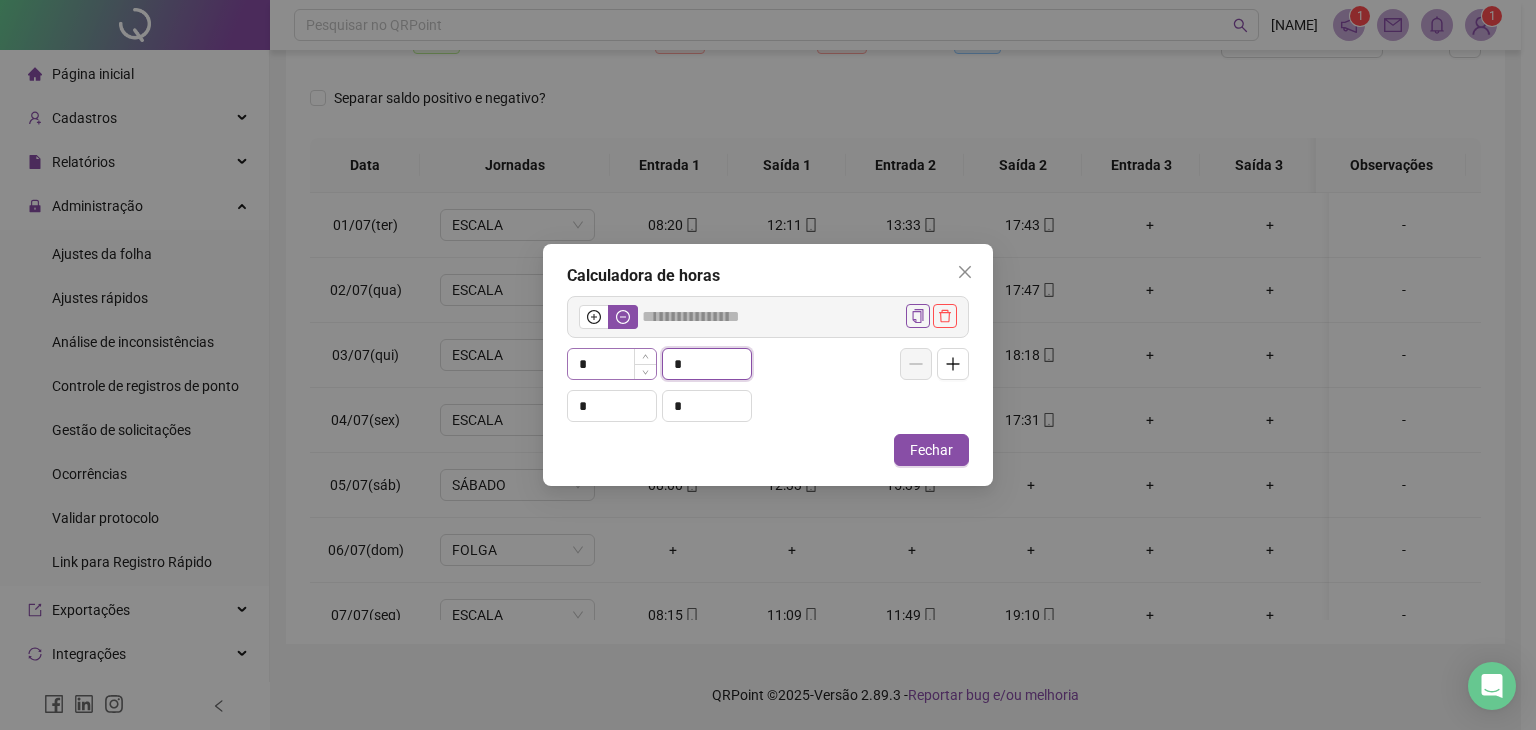 type on "*" 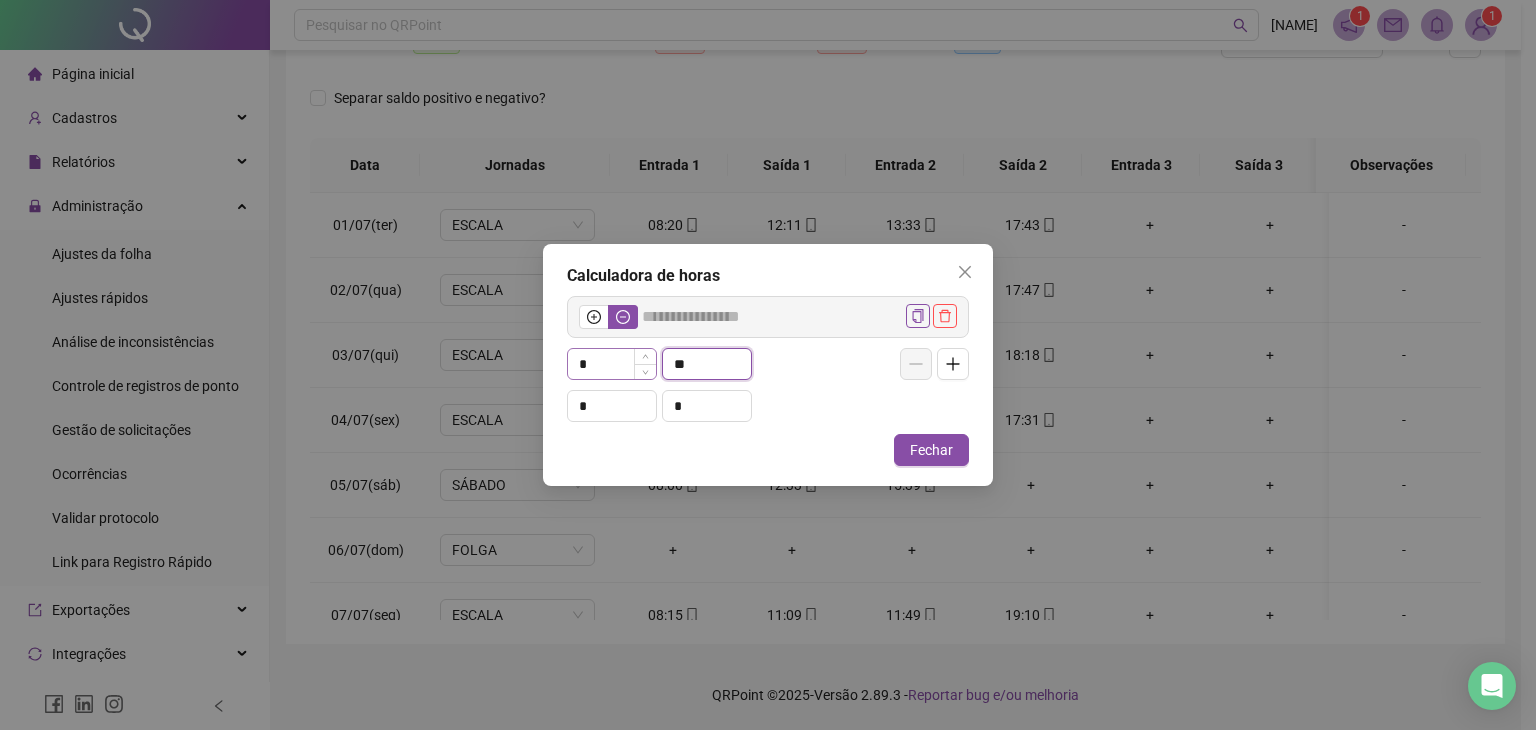 type on "**" 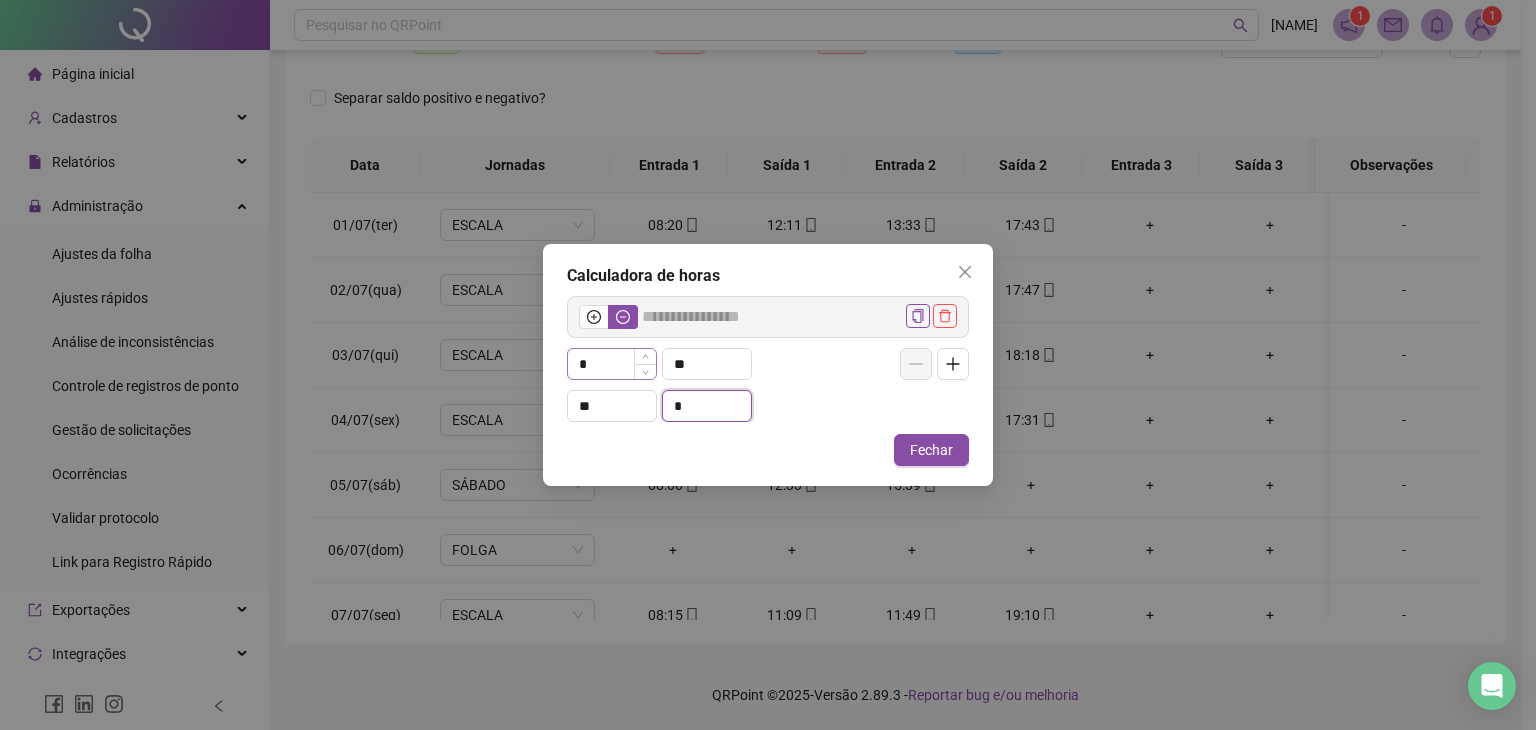 type on "*" 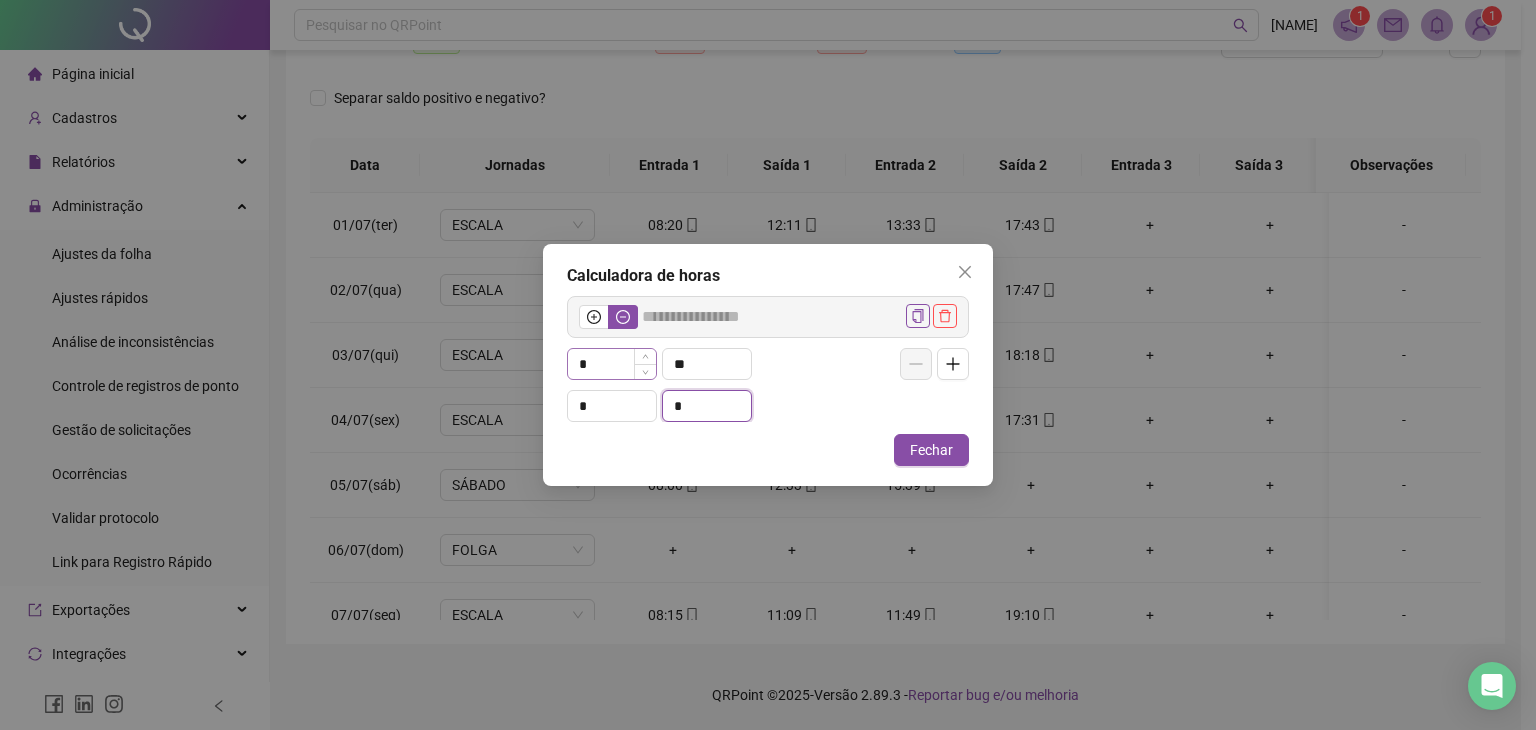 type on "*****" 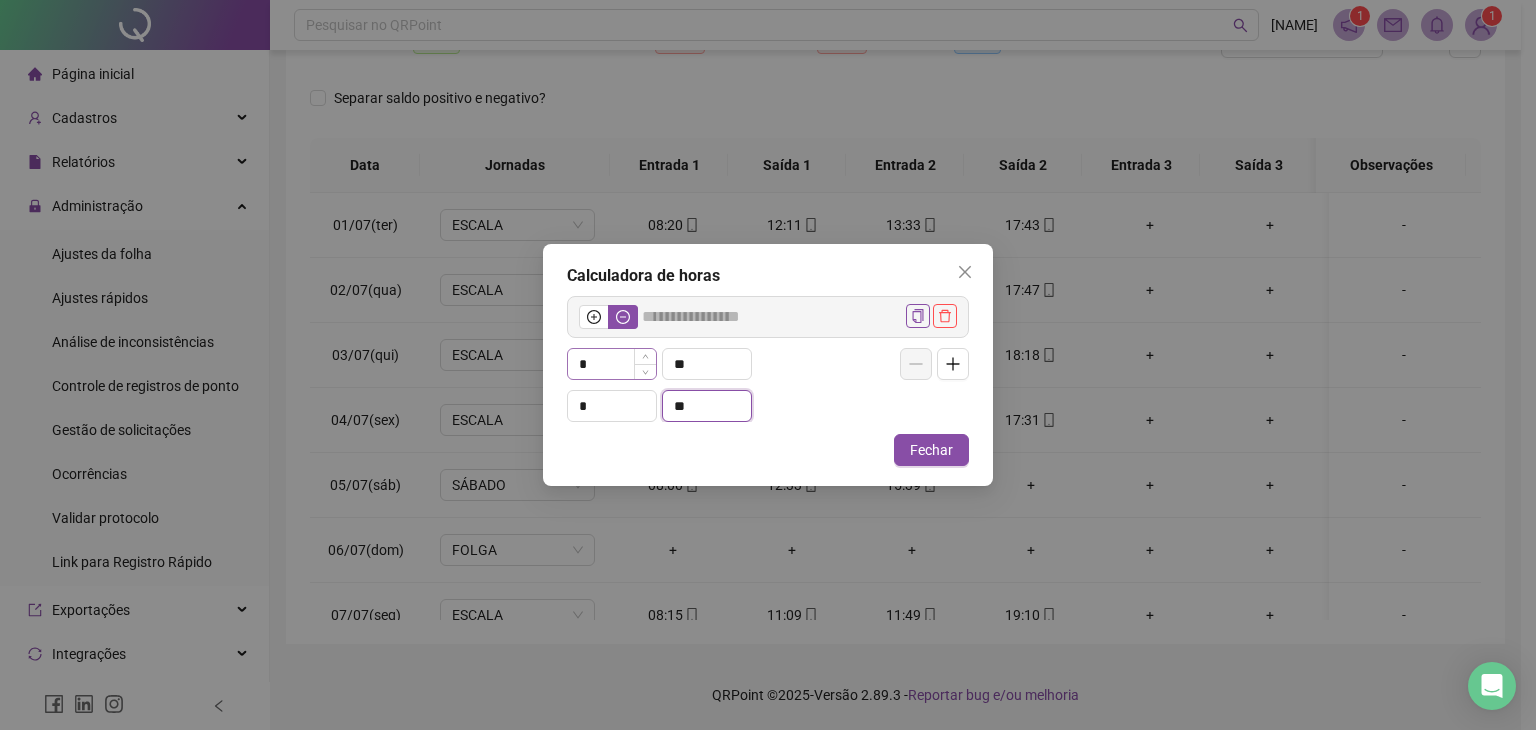 drag, startPoint x: 611, startPoint y: 374, endPoint x: 600, endPoint y: 377, distance: 11.401754 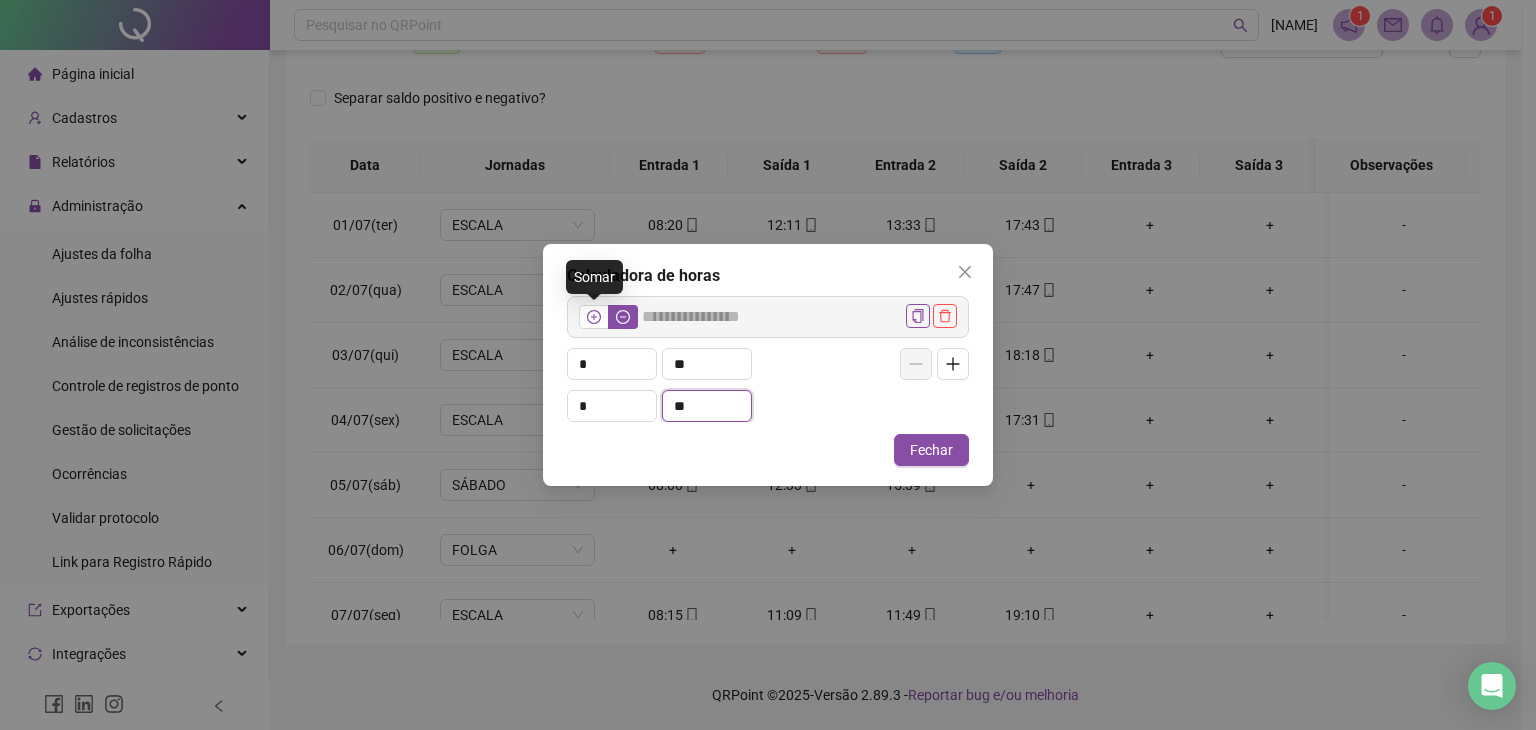 type on "**" 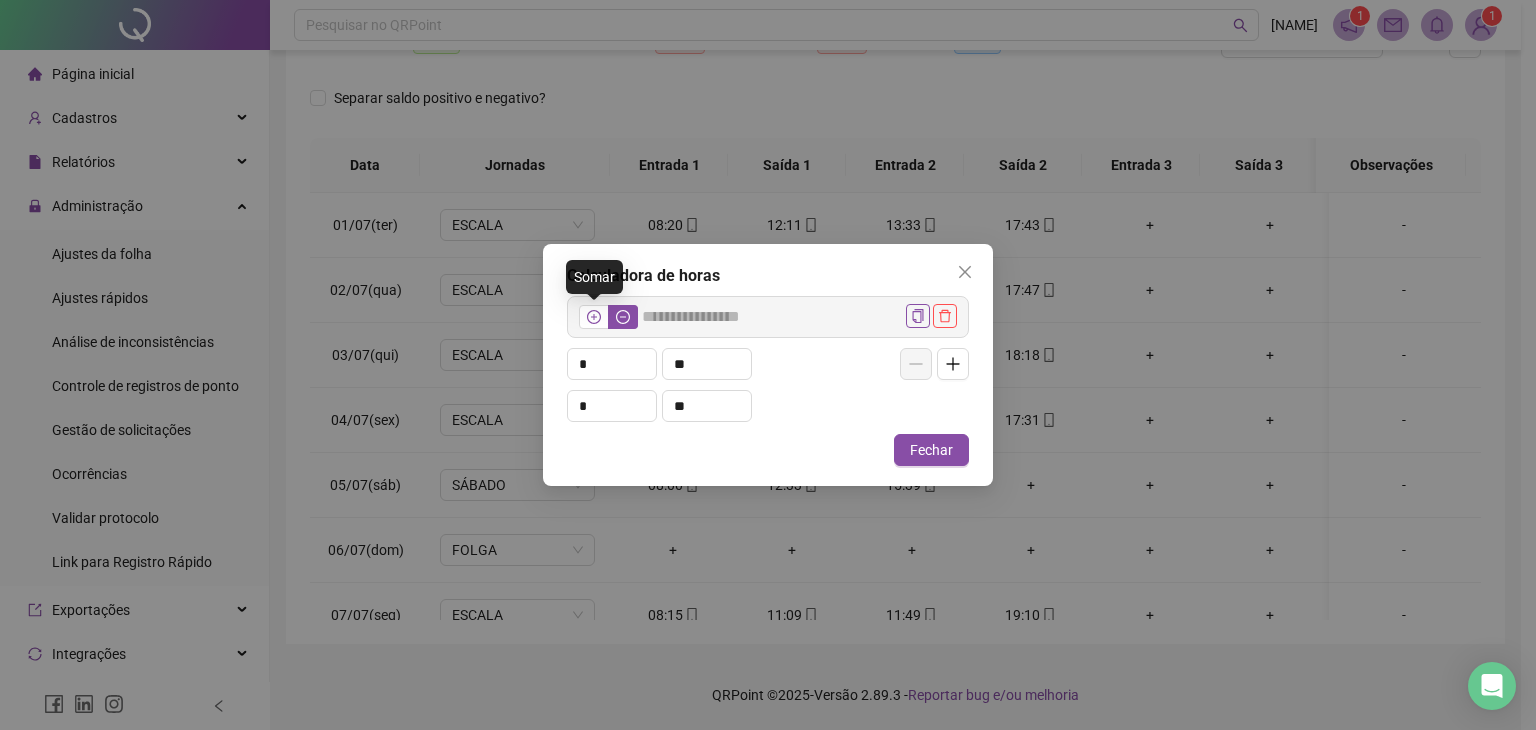 click 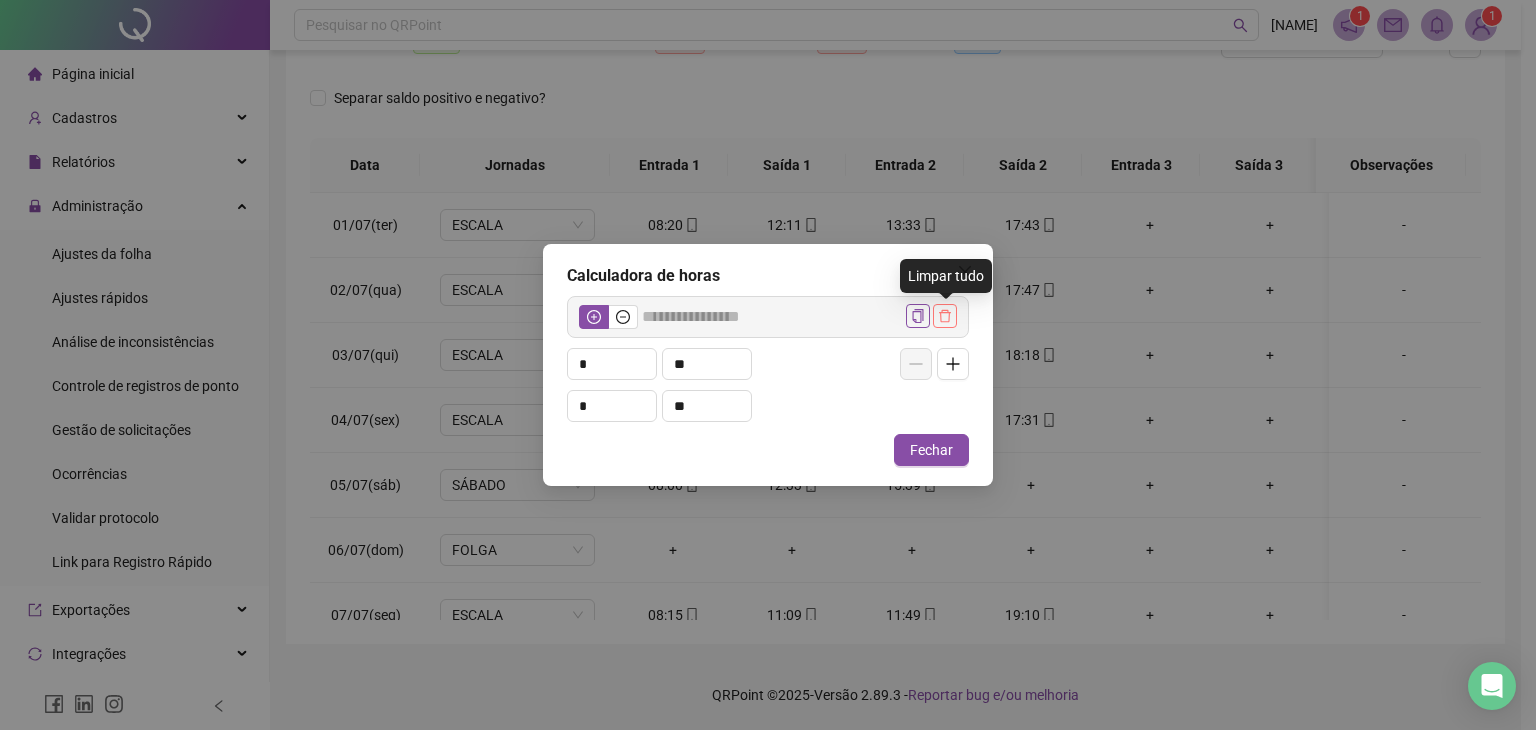 click 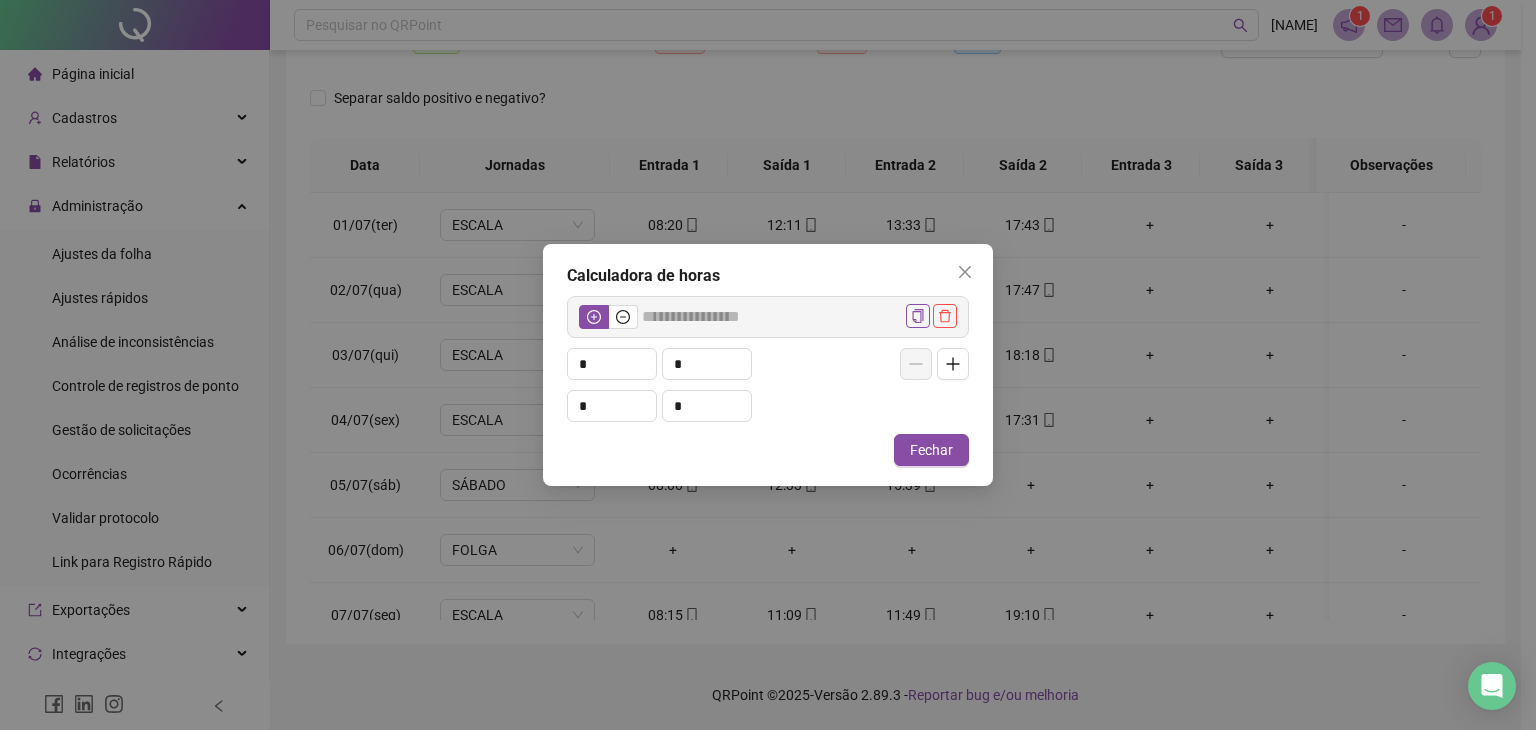 drag, startPoint x: 963, startPoint y: 270, endPoint x: 676, endPoint y: 197, distance: 296.1385 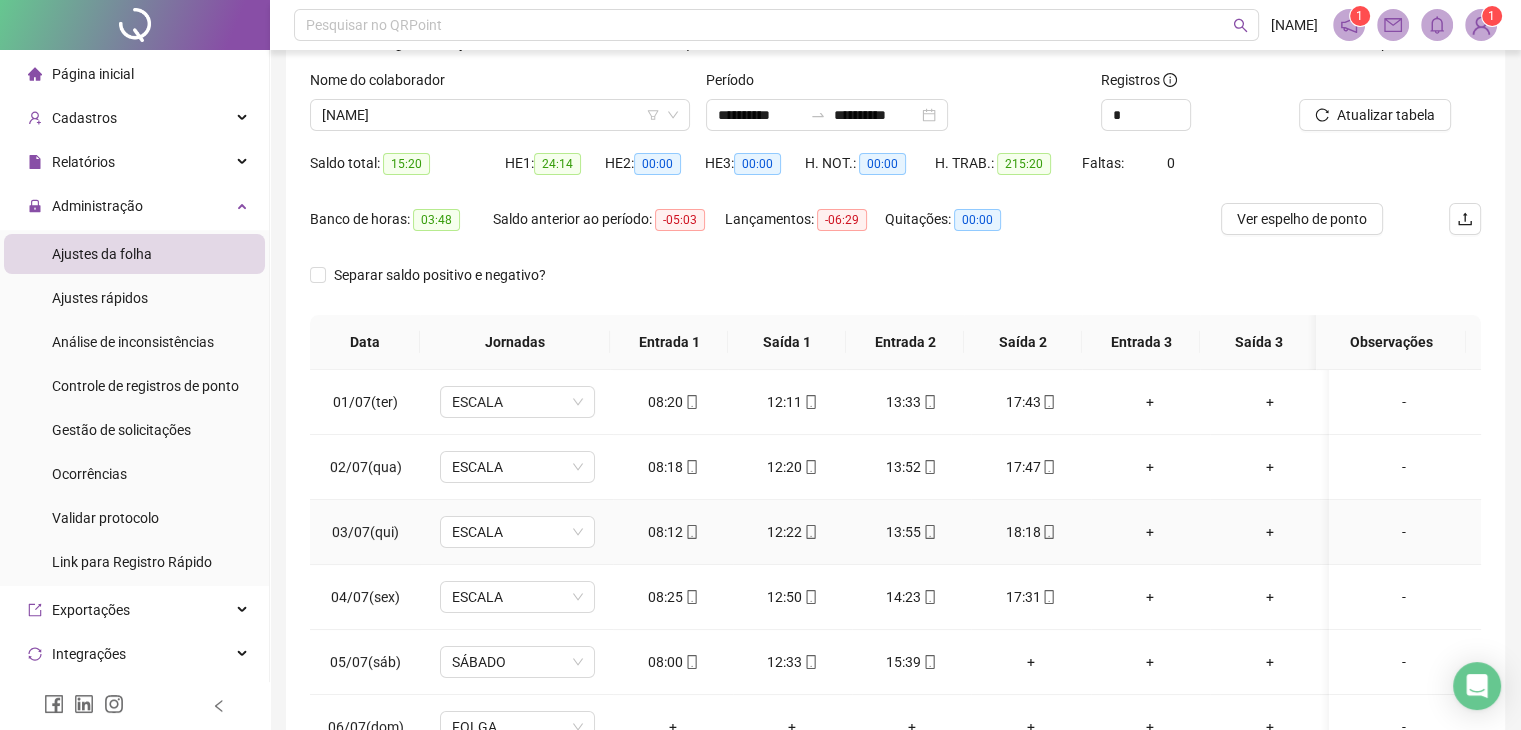 scroll, scrollTop: 292, scrollLeft: 0, axis: vertical 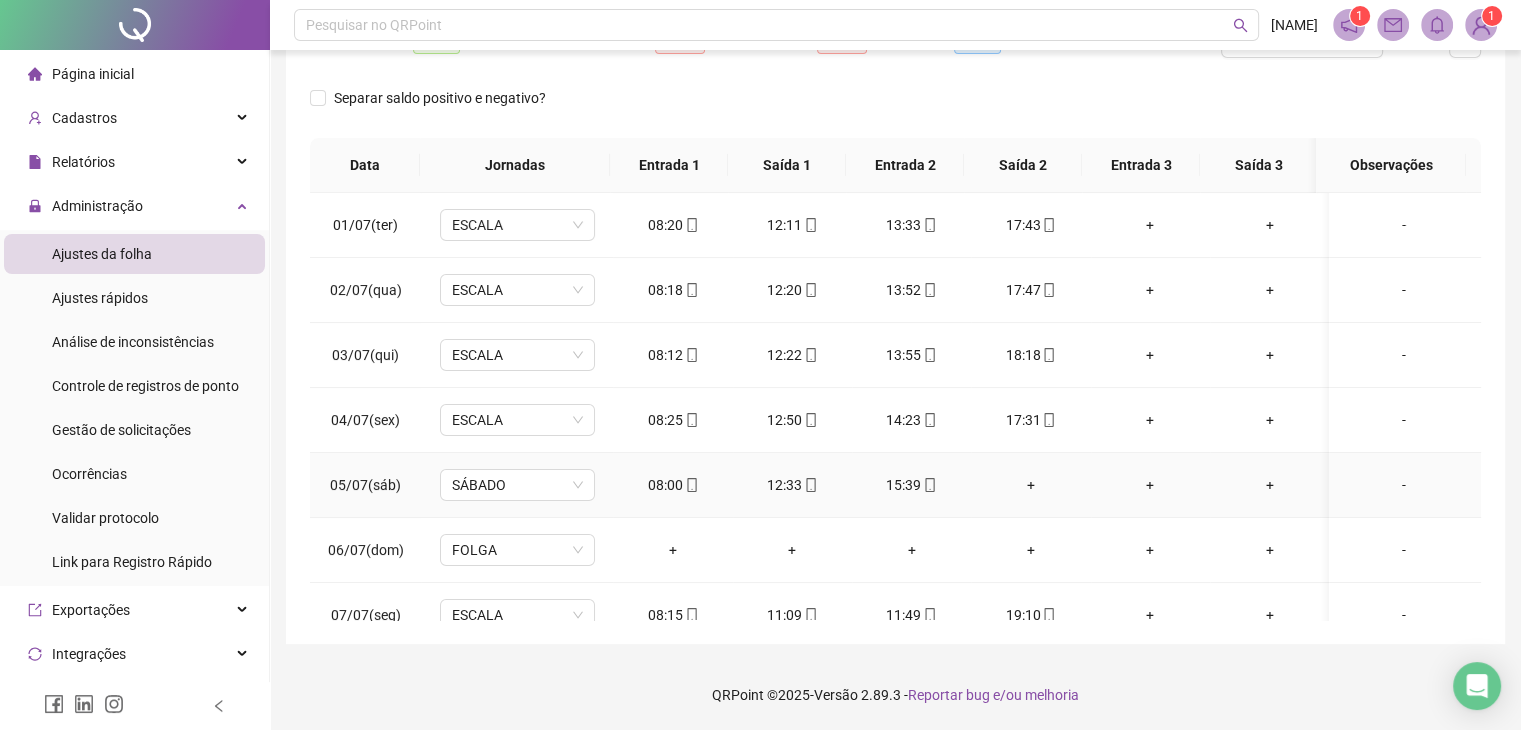 click on "+" at bounding box center [1030, 485] 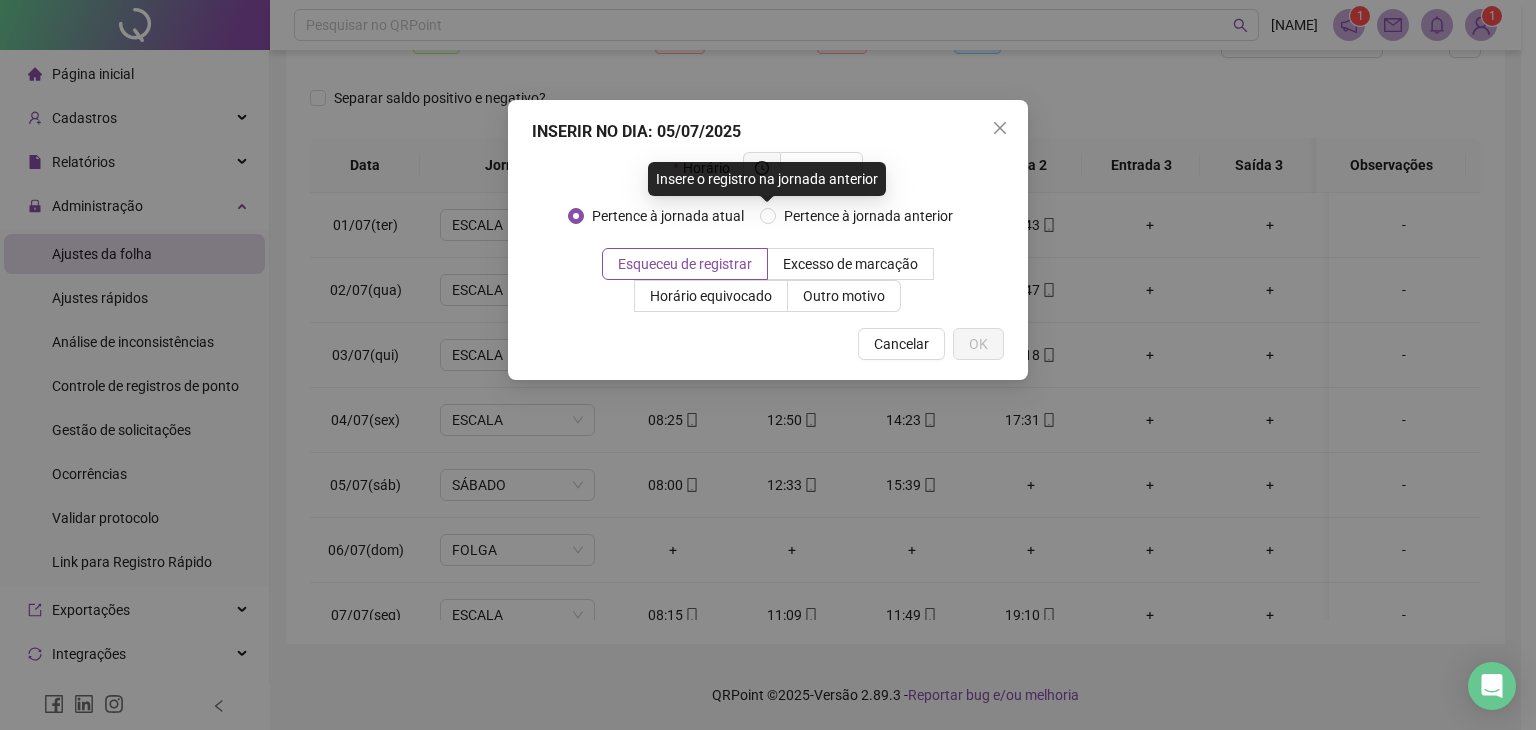 click on "Insere o registro na jornada anterior" at bounding box center [767, 179] 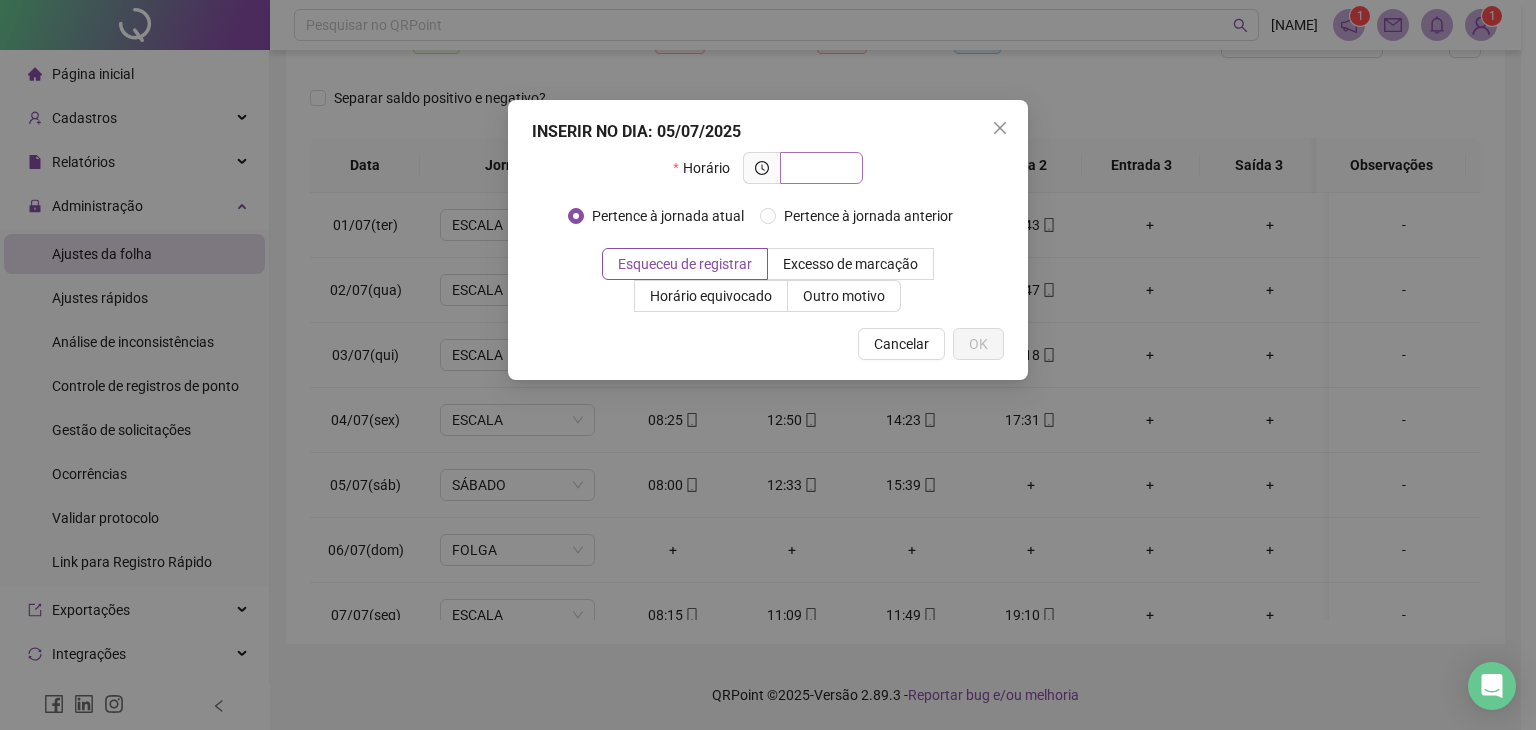 click at bounding box center [821, 168] 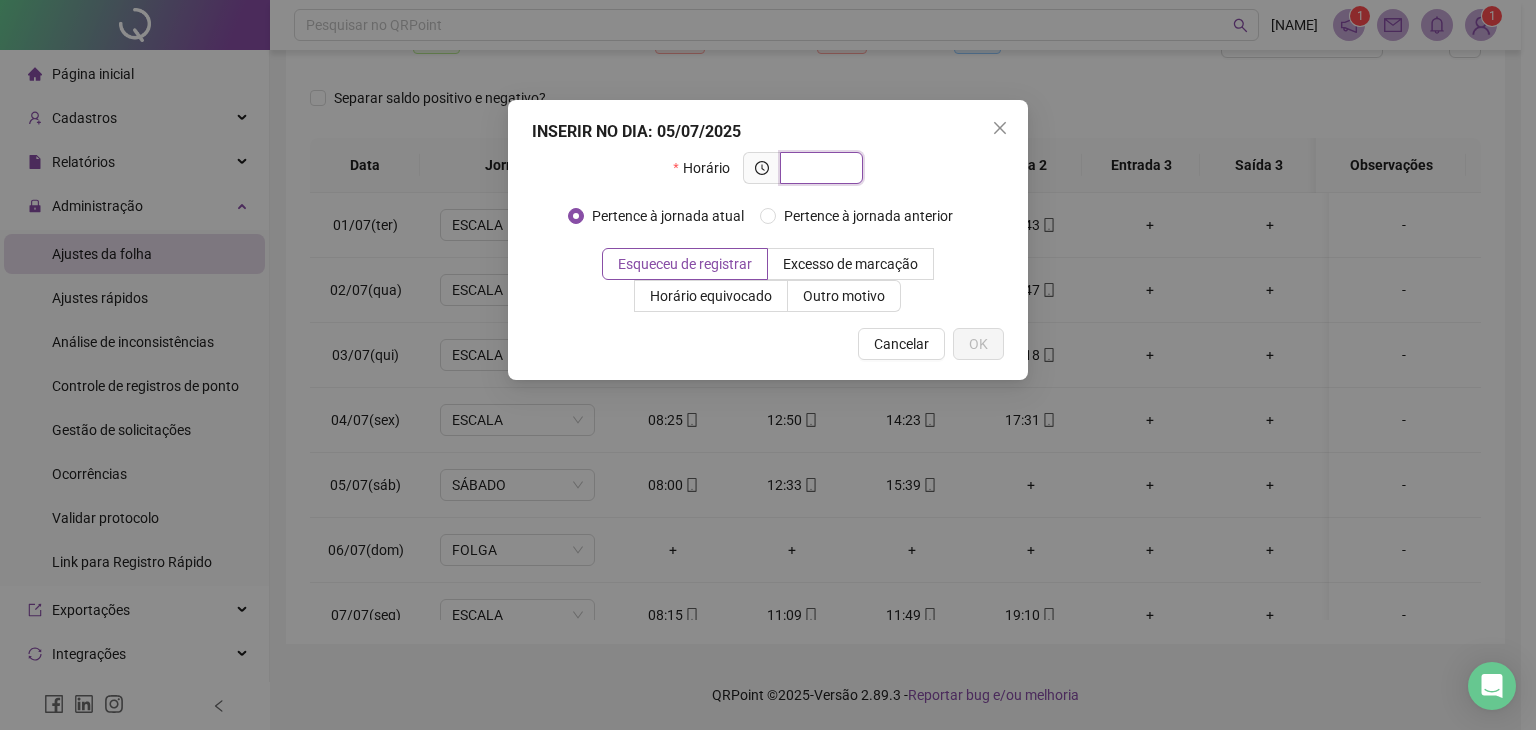 click at bounding box center (819, 168) 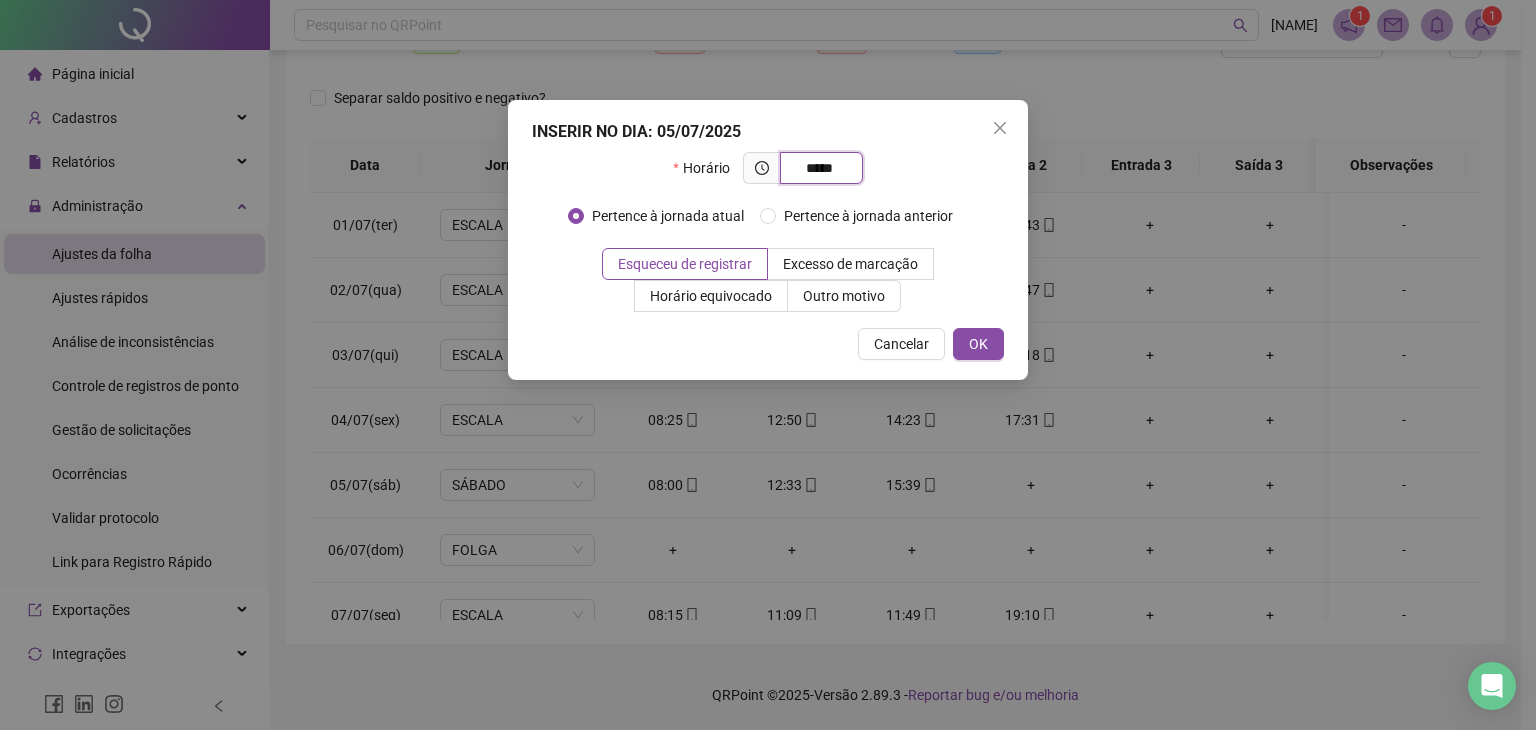 type on "*****" 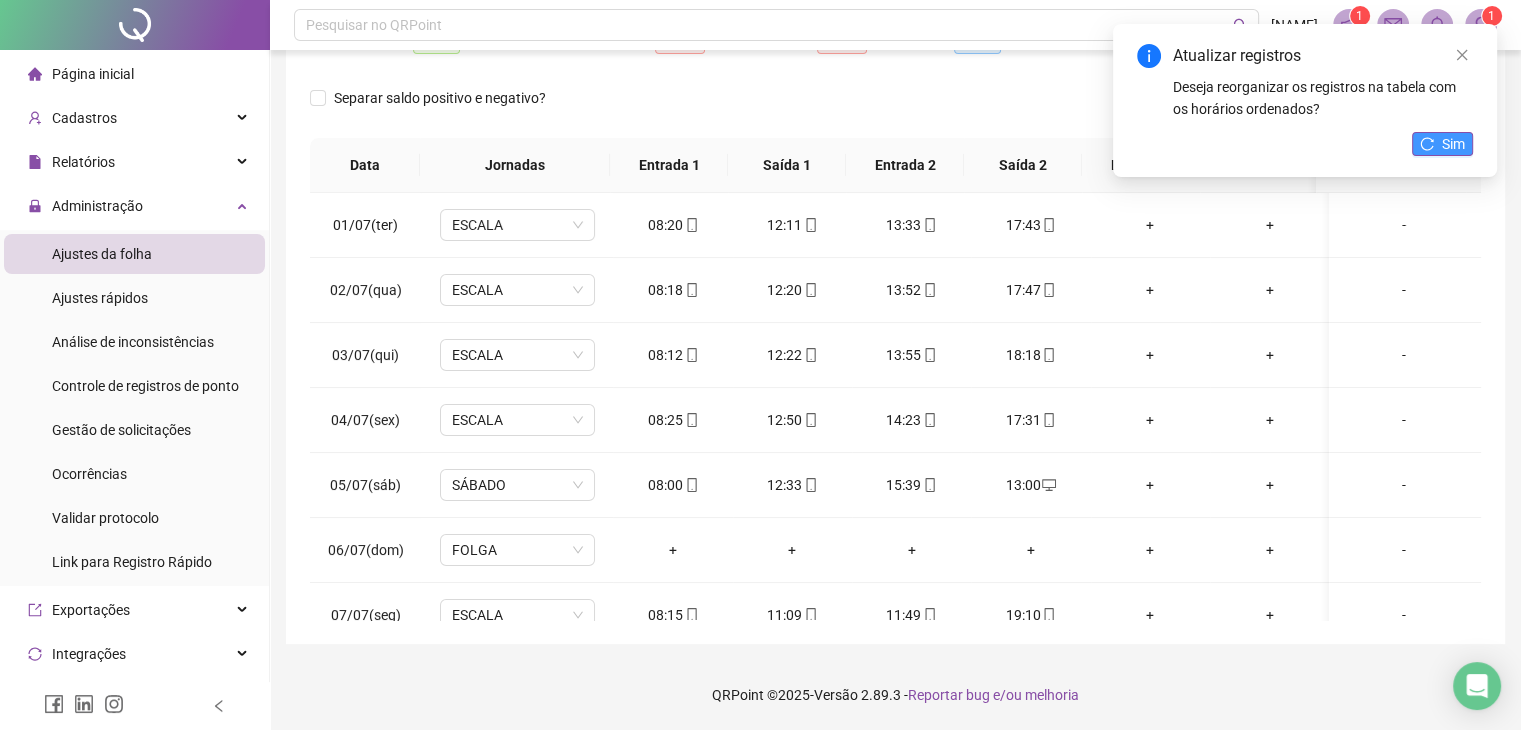 click on "Sim" at bounding box center [1442, 144] 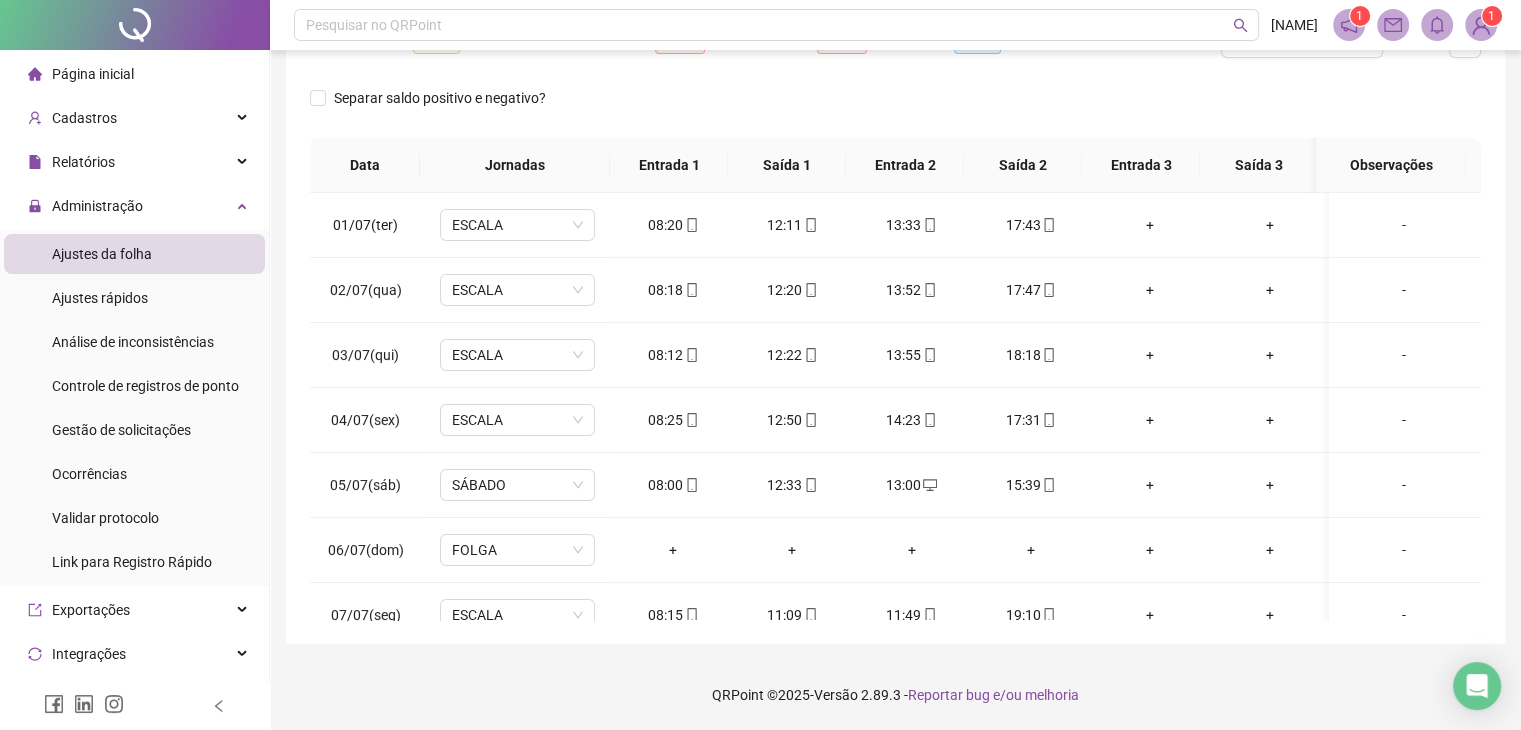 click at bounding box center (1481, 25) 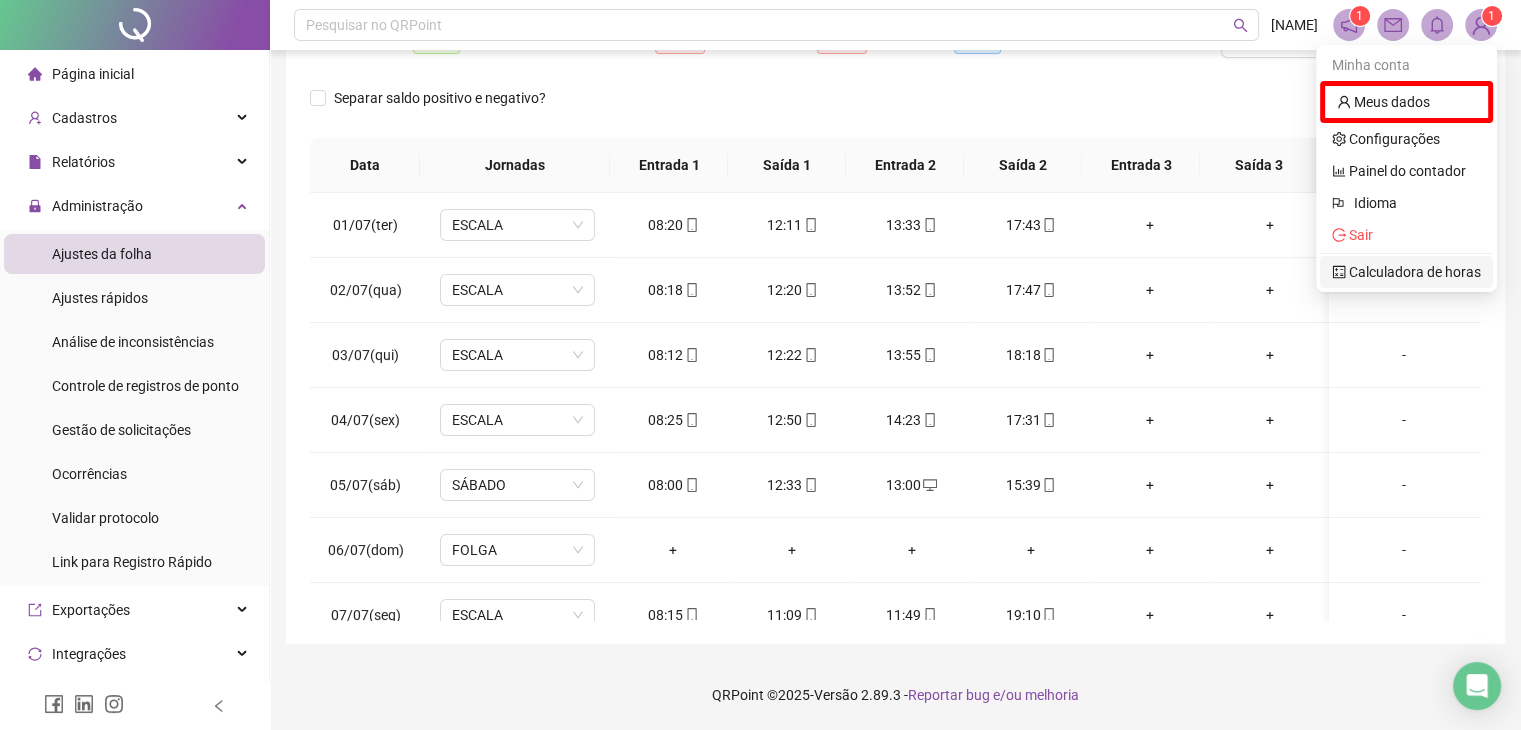 click on "Calculadora de horas" at bounding box center [1406, 272] 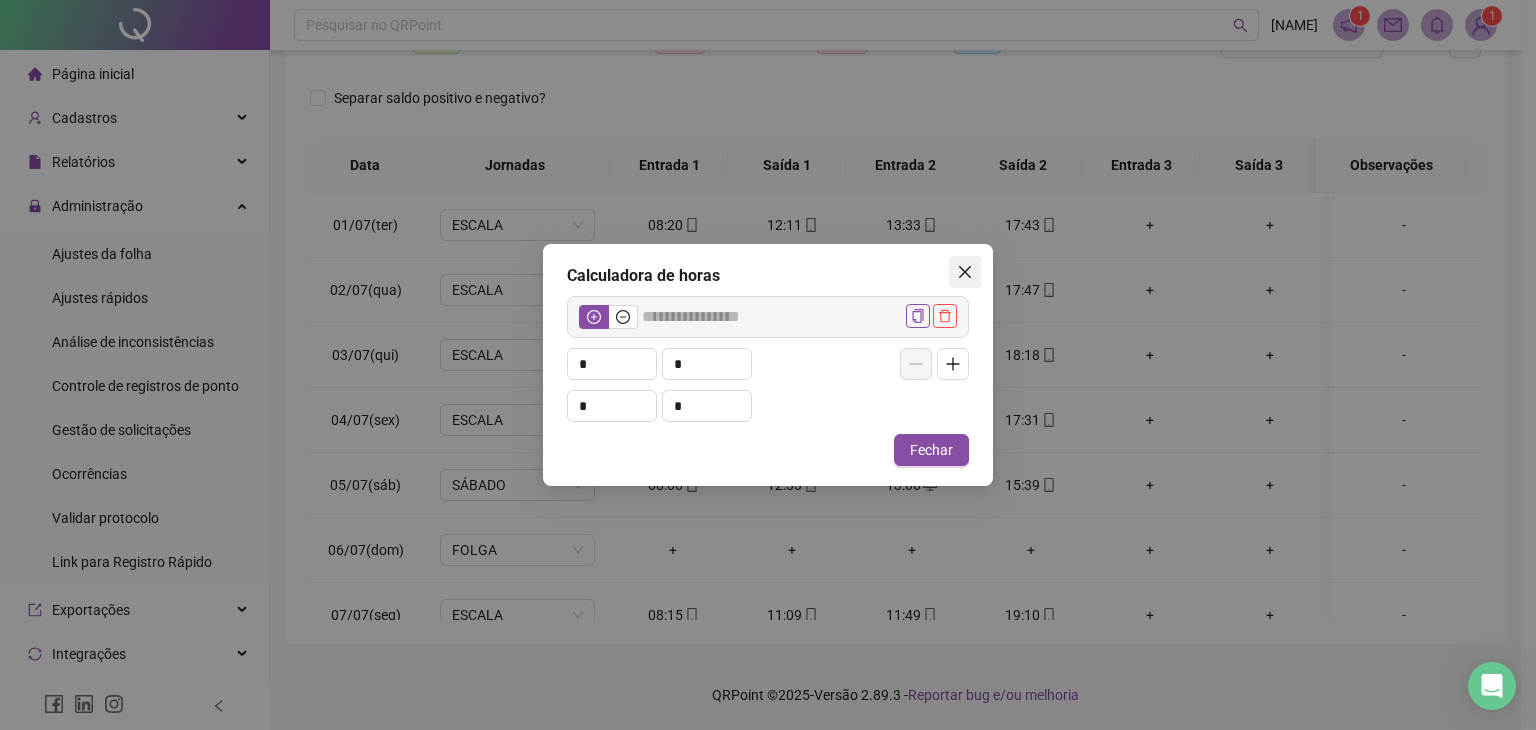 click 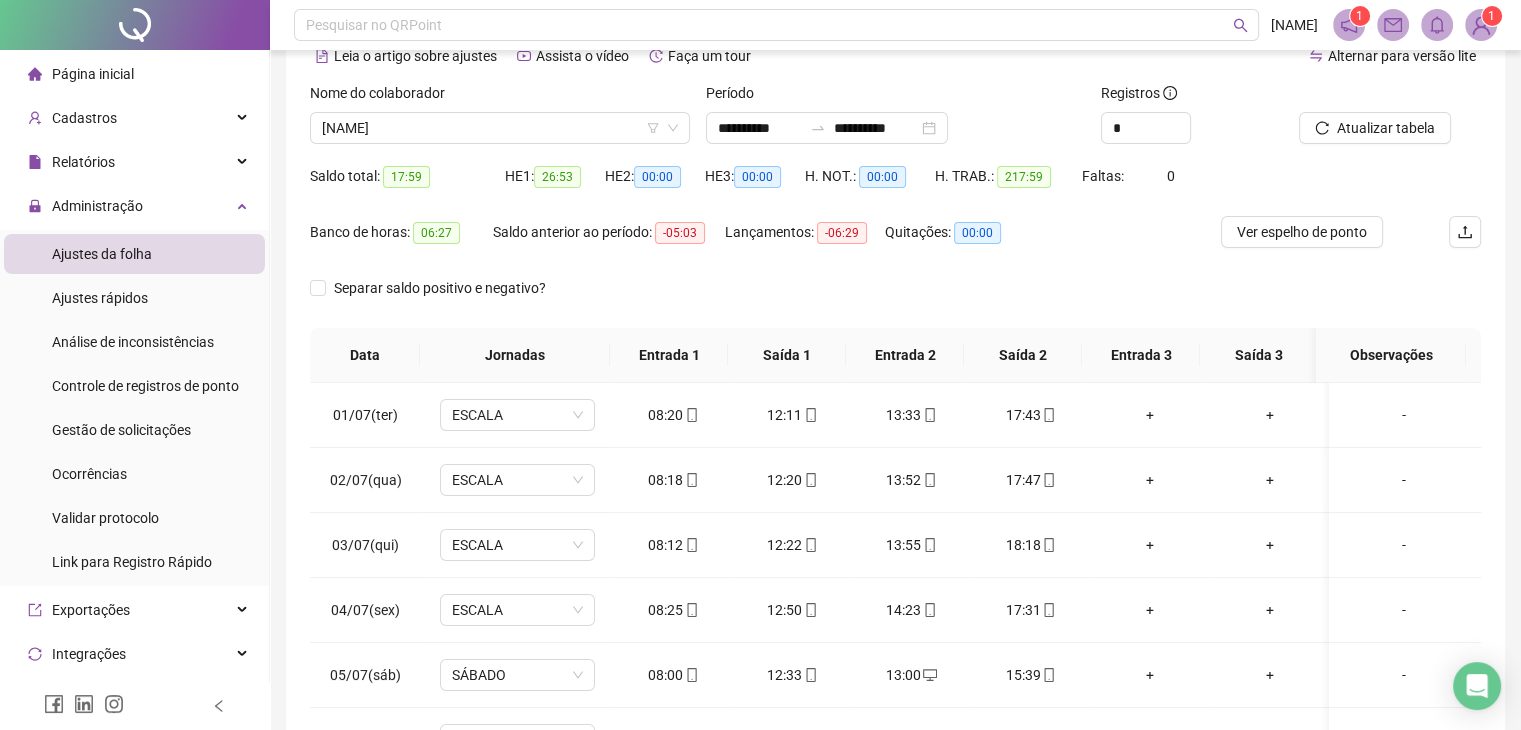 scroll, scrollTop: 92, scrollLeft: 0, axis: vertical 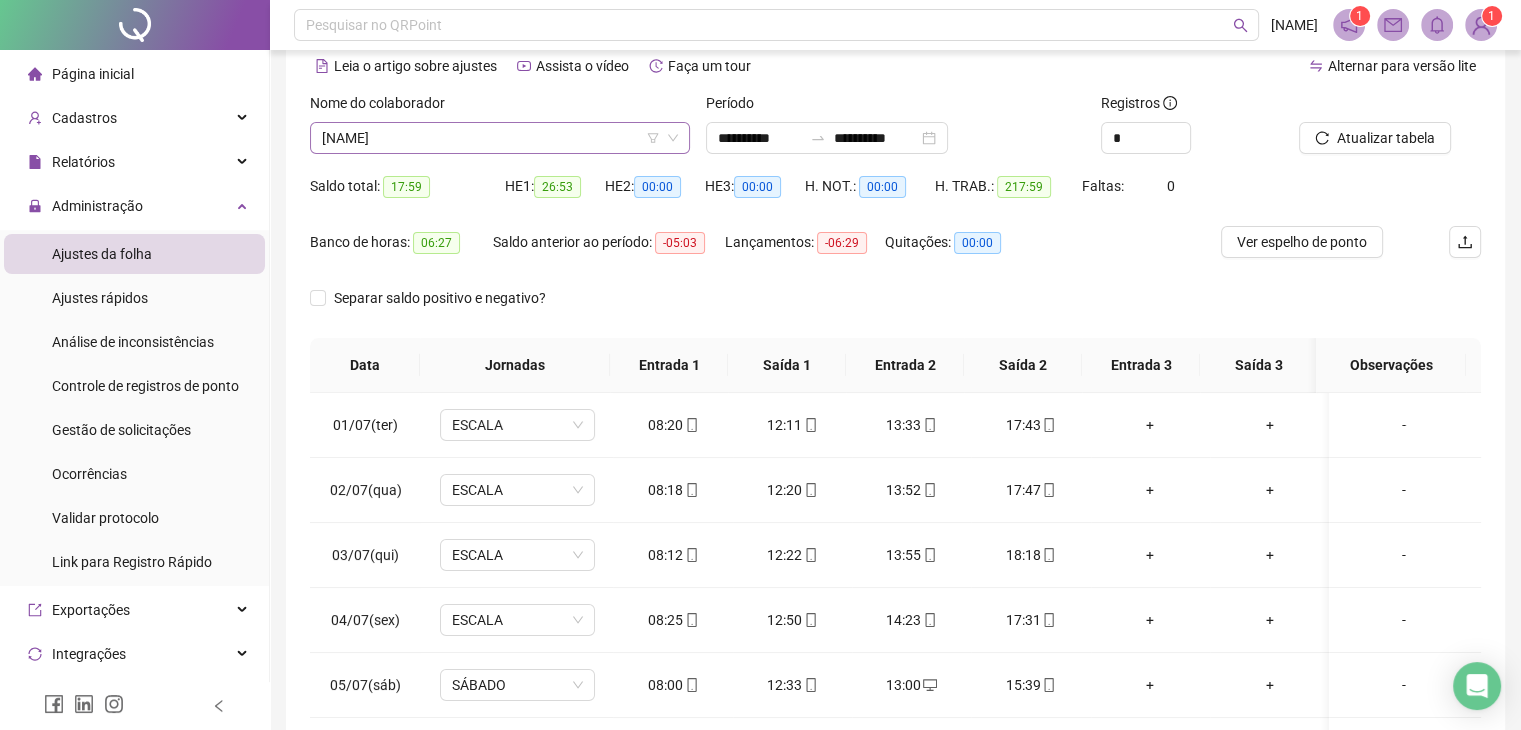 click on "[NAME]" at bounding box center [500, 138] 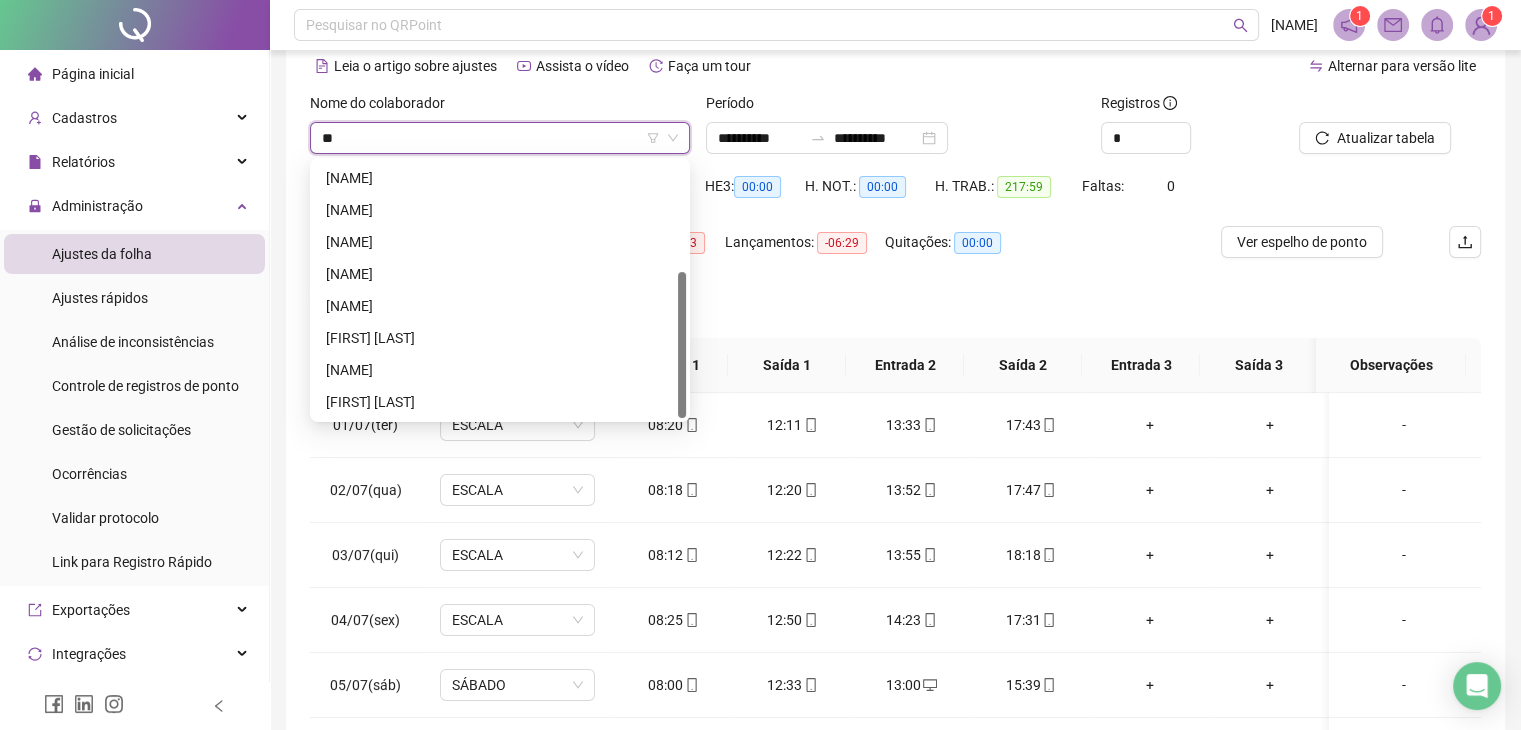 scroll, scrollTop: 0, scrollLeft: 0, axis: both 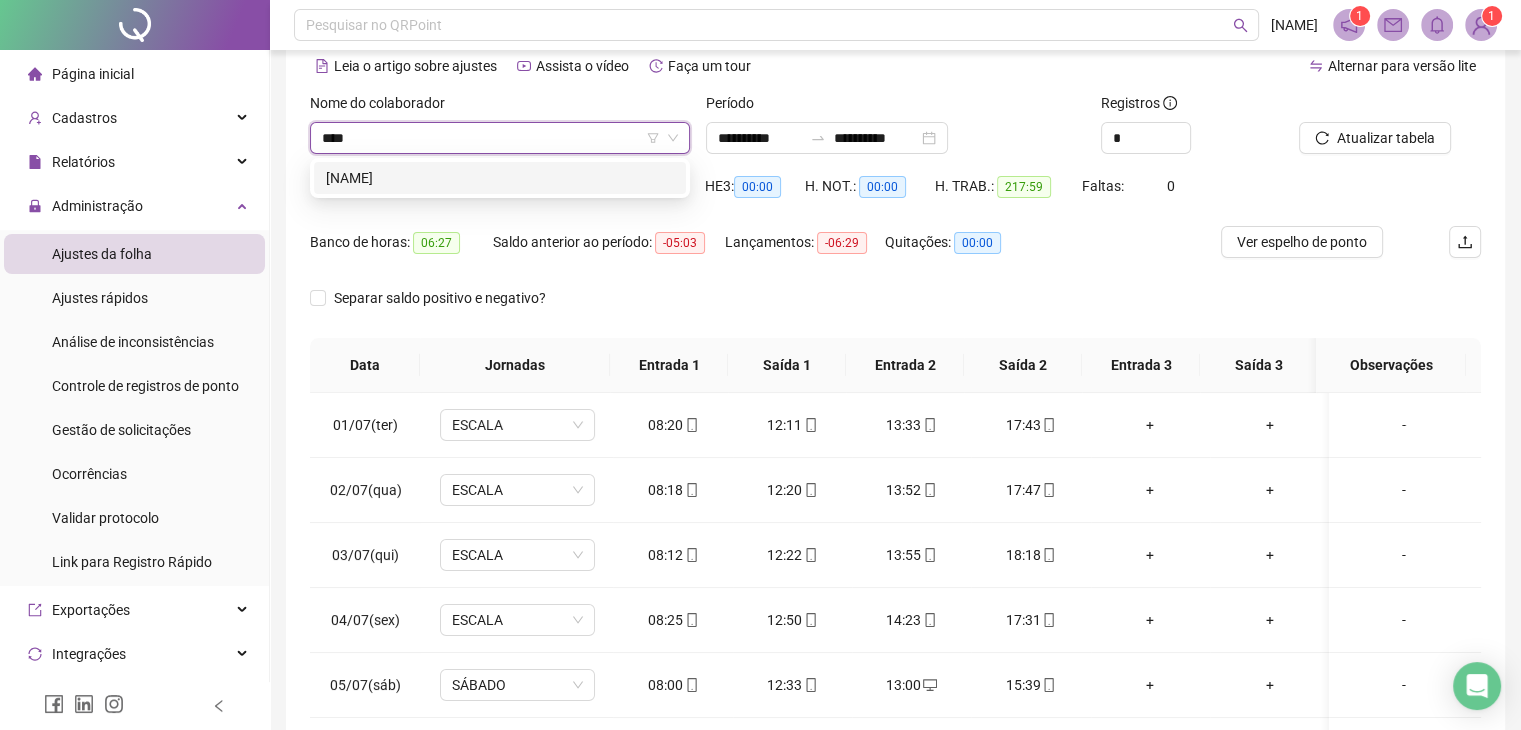 type on "*****" 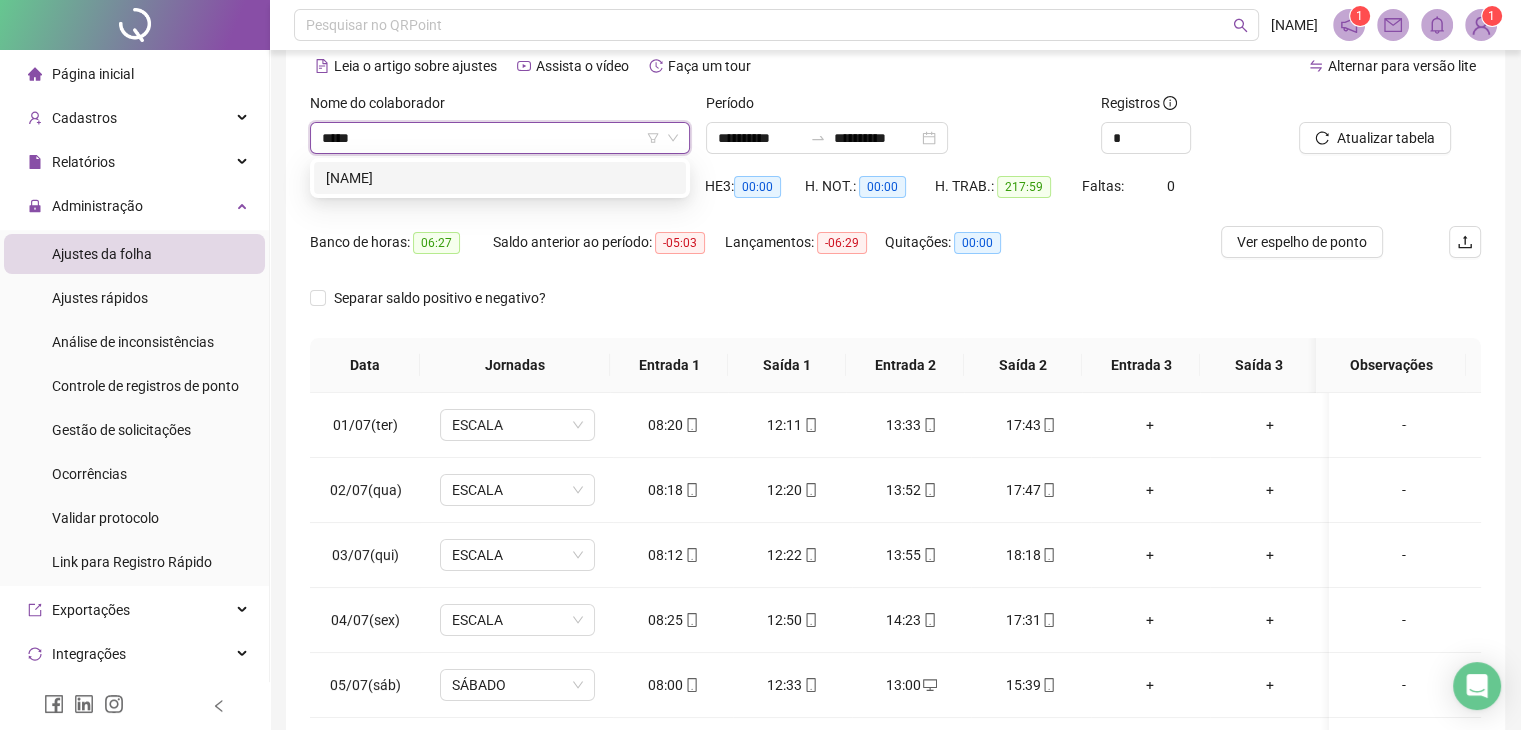 click on "[NAME]" at bounding box center [500, 178] 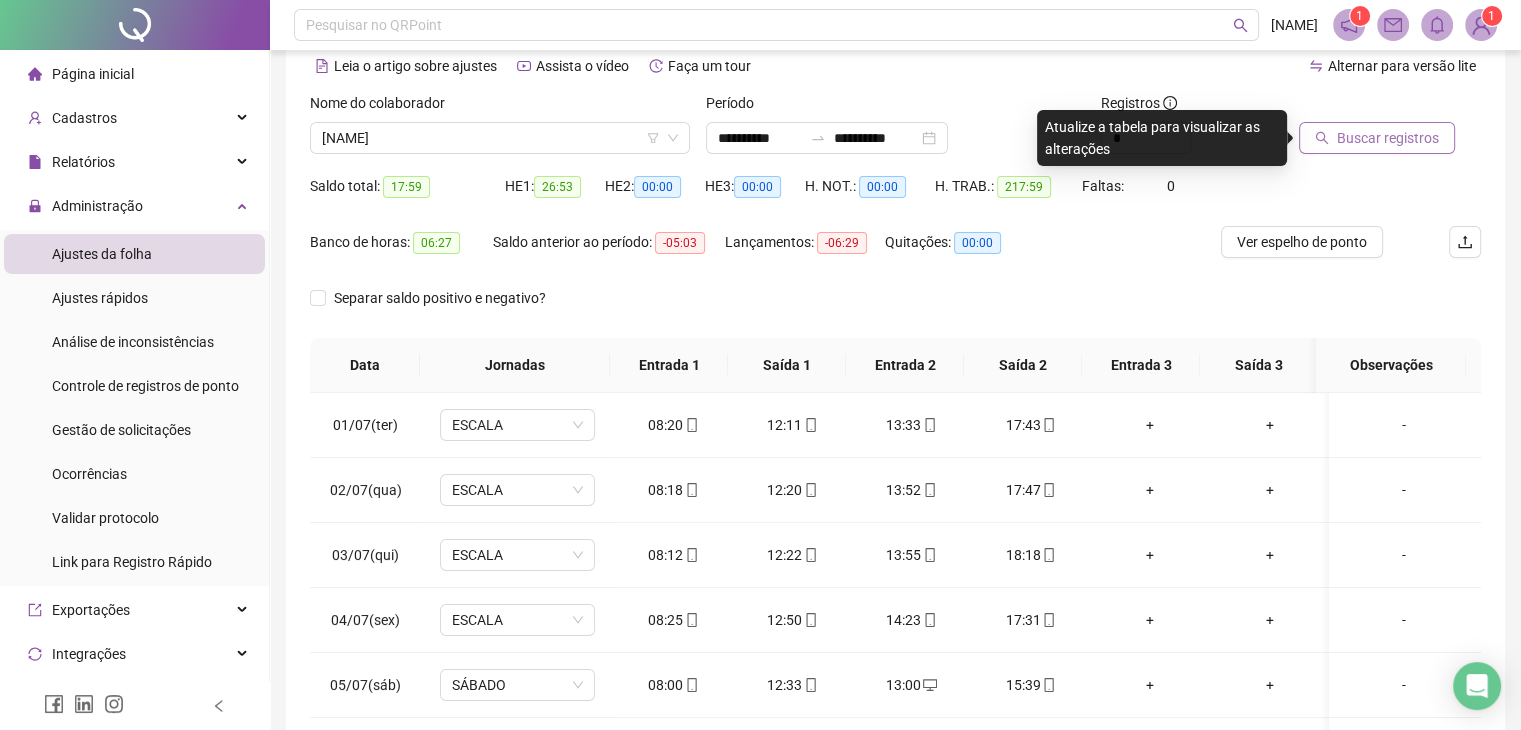 click on "Buscar registros" at bounding box center (1377, 138) 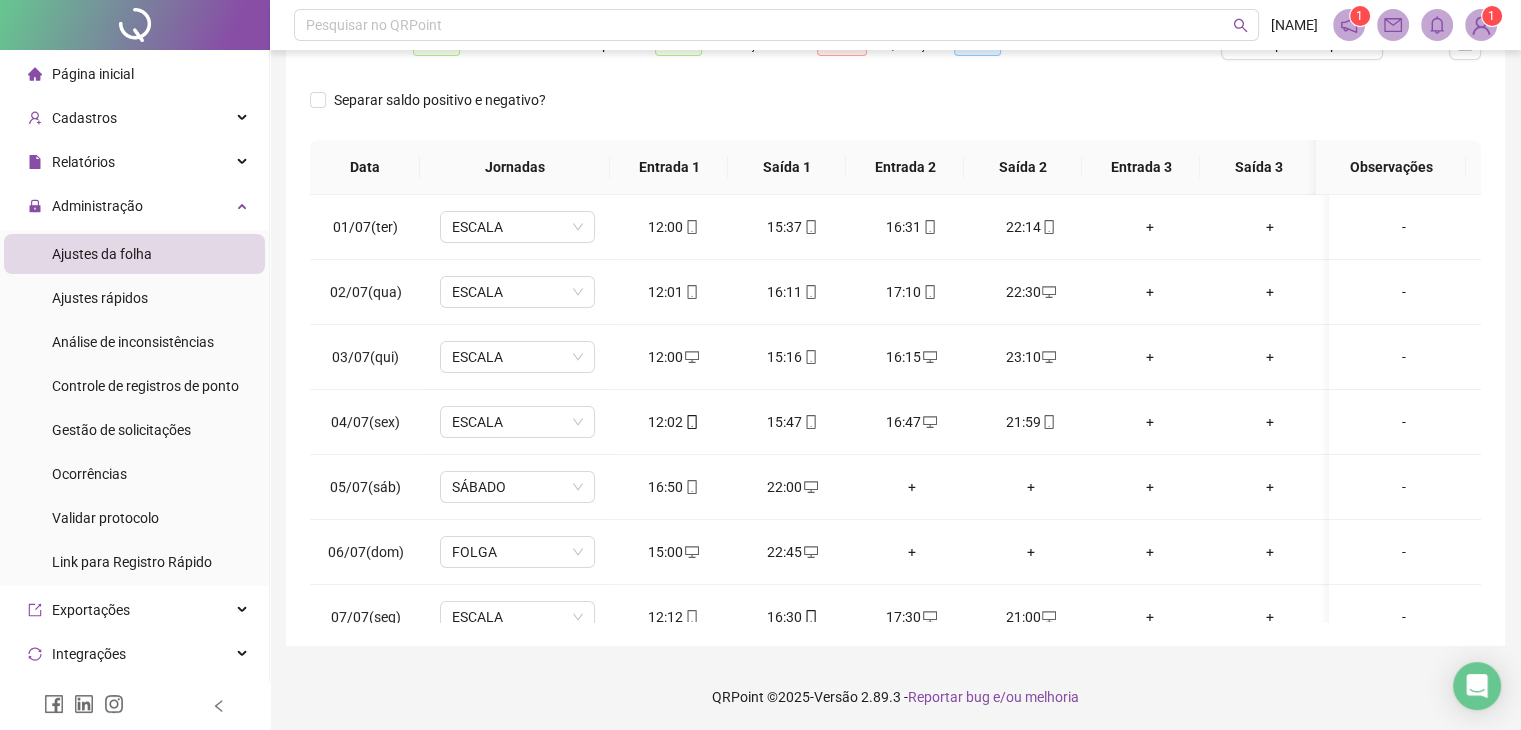 scroll, scrollTop: 292, scrollLeft: 0, axis: vertical 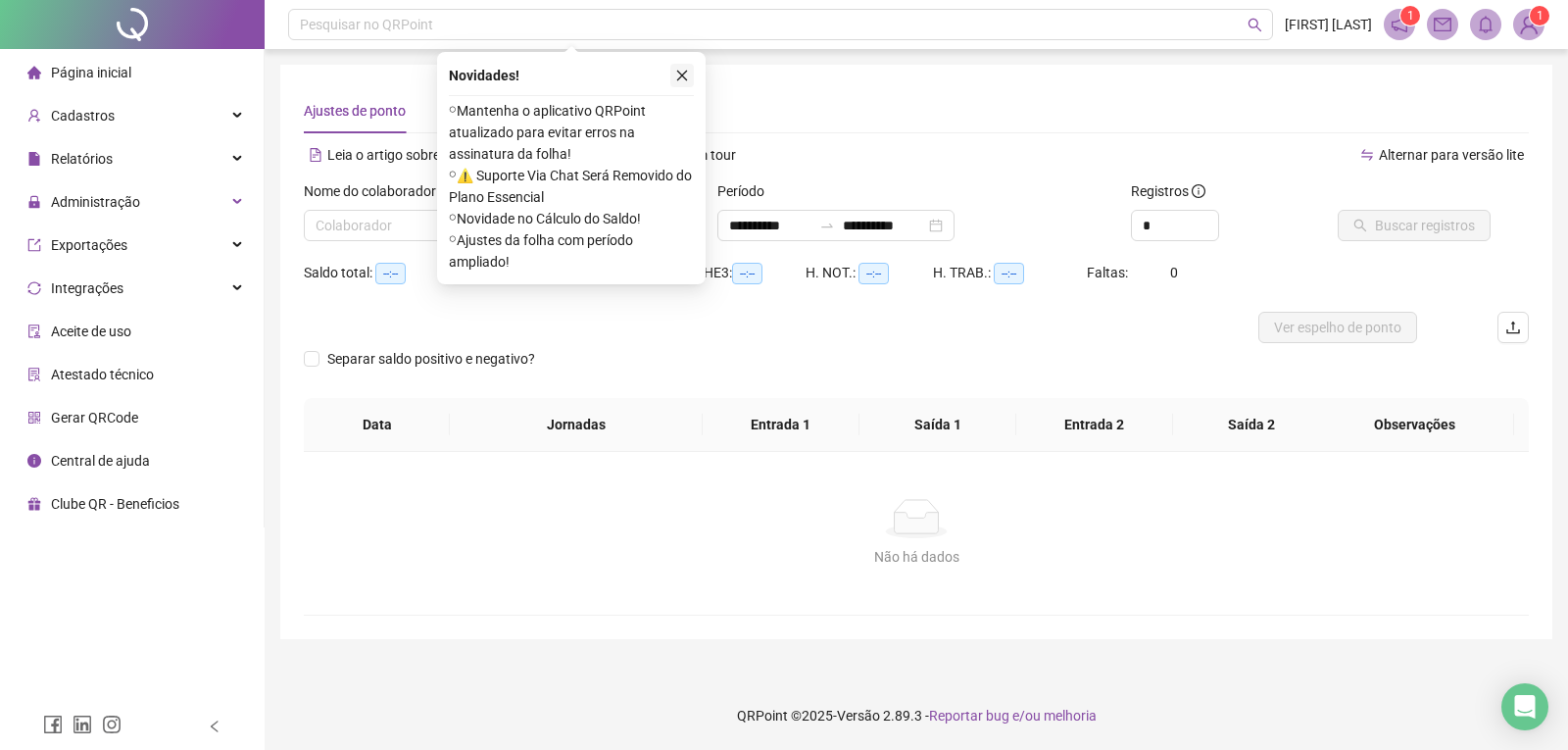 click at bounding box center [682, 75] 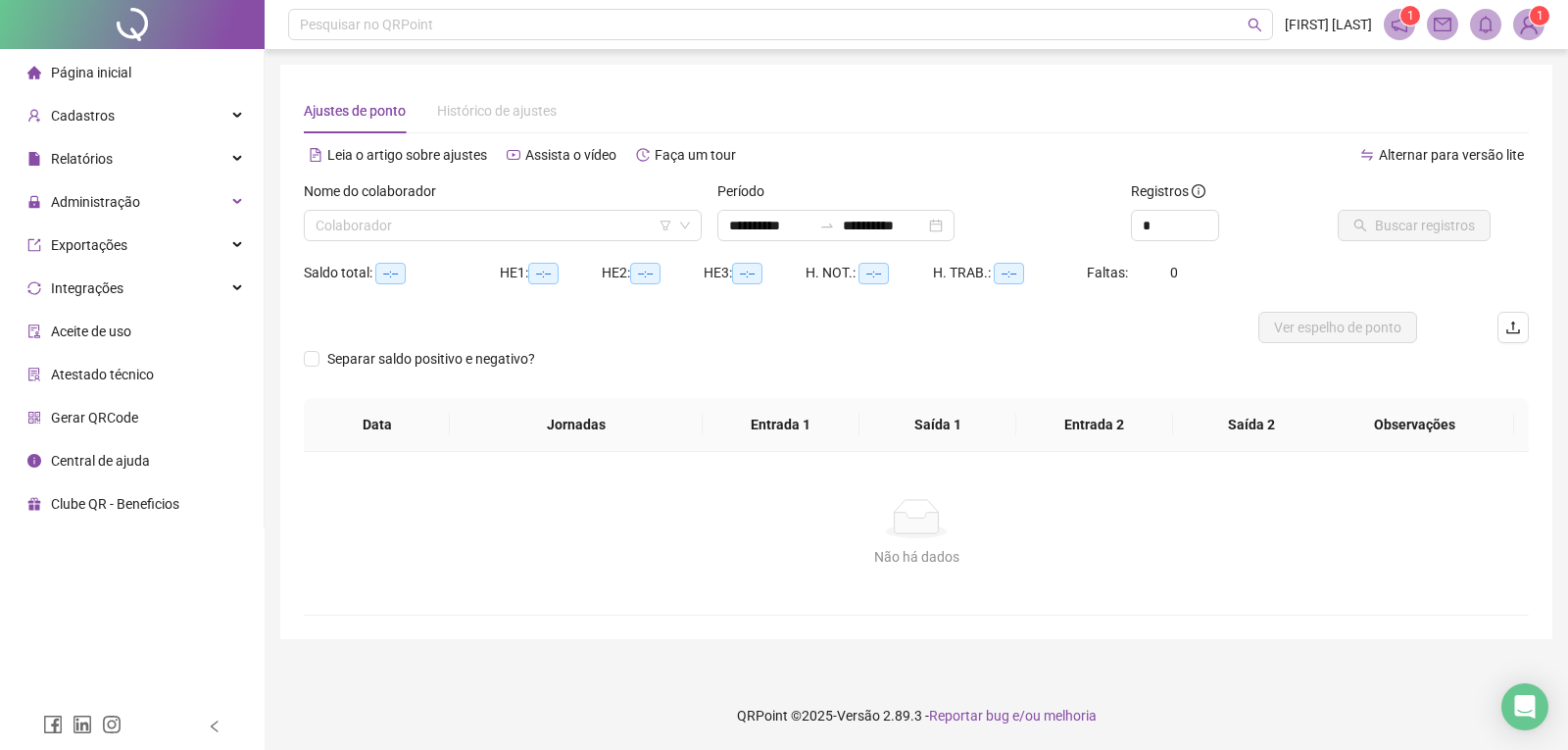 click at bounding box center [1529, 25] 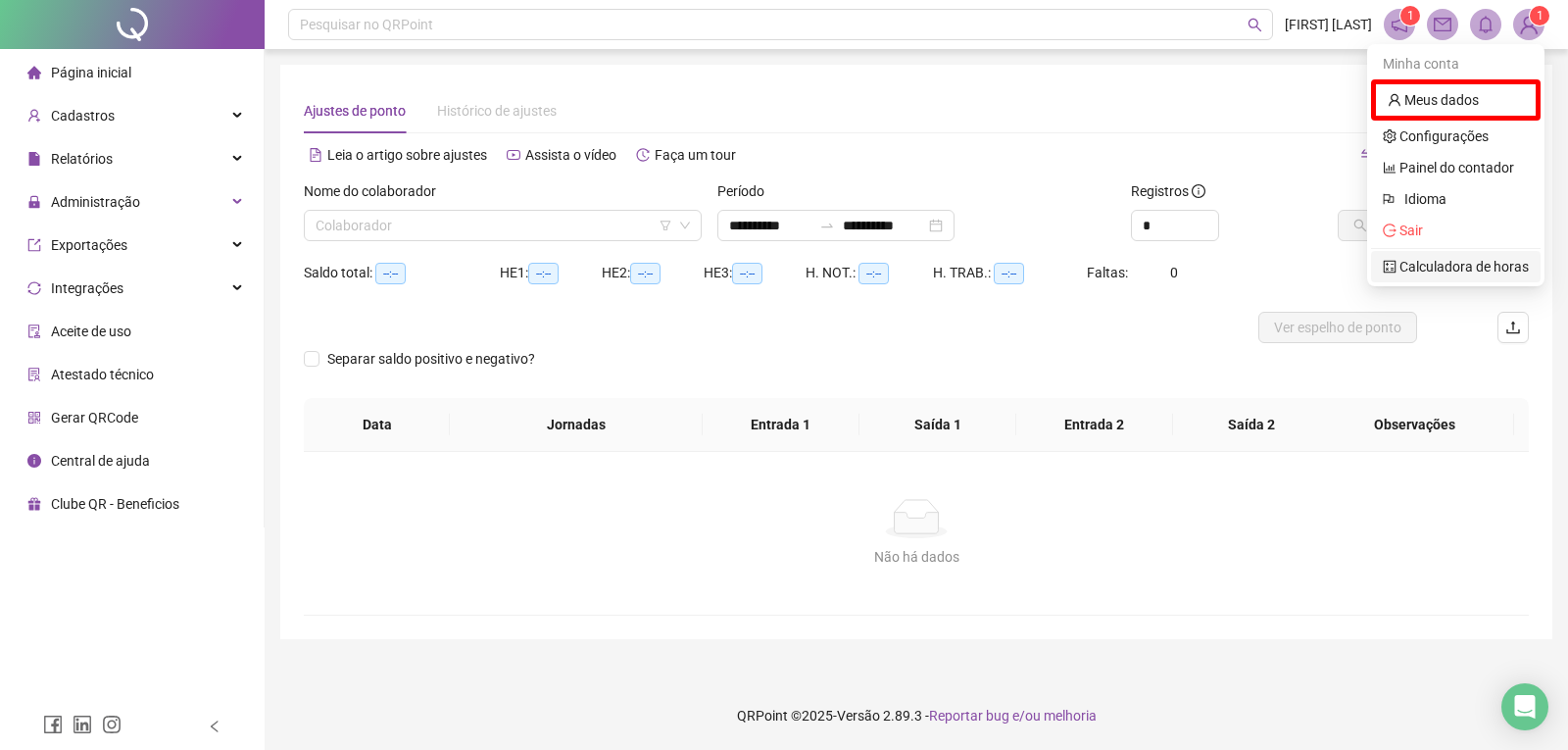 click on "Calculadora de horas" at bounding box center (1455, 267) 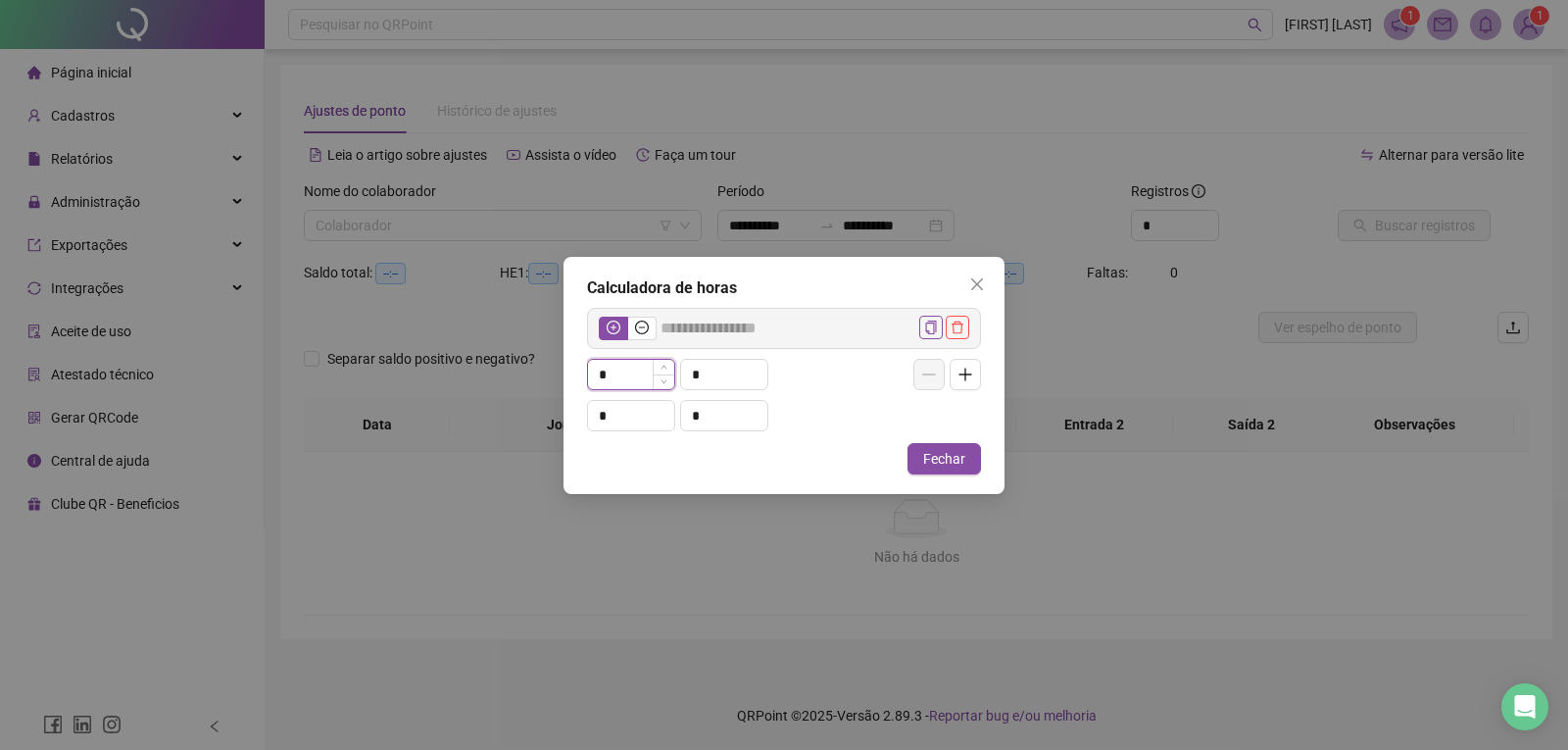 click on "*" at bounding box center (631, 375) 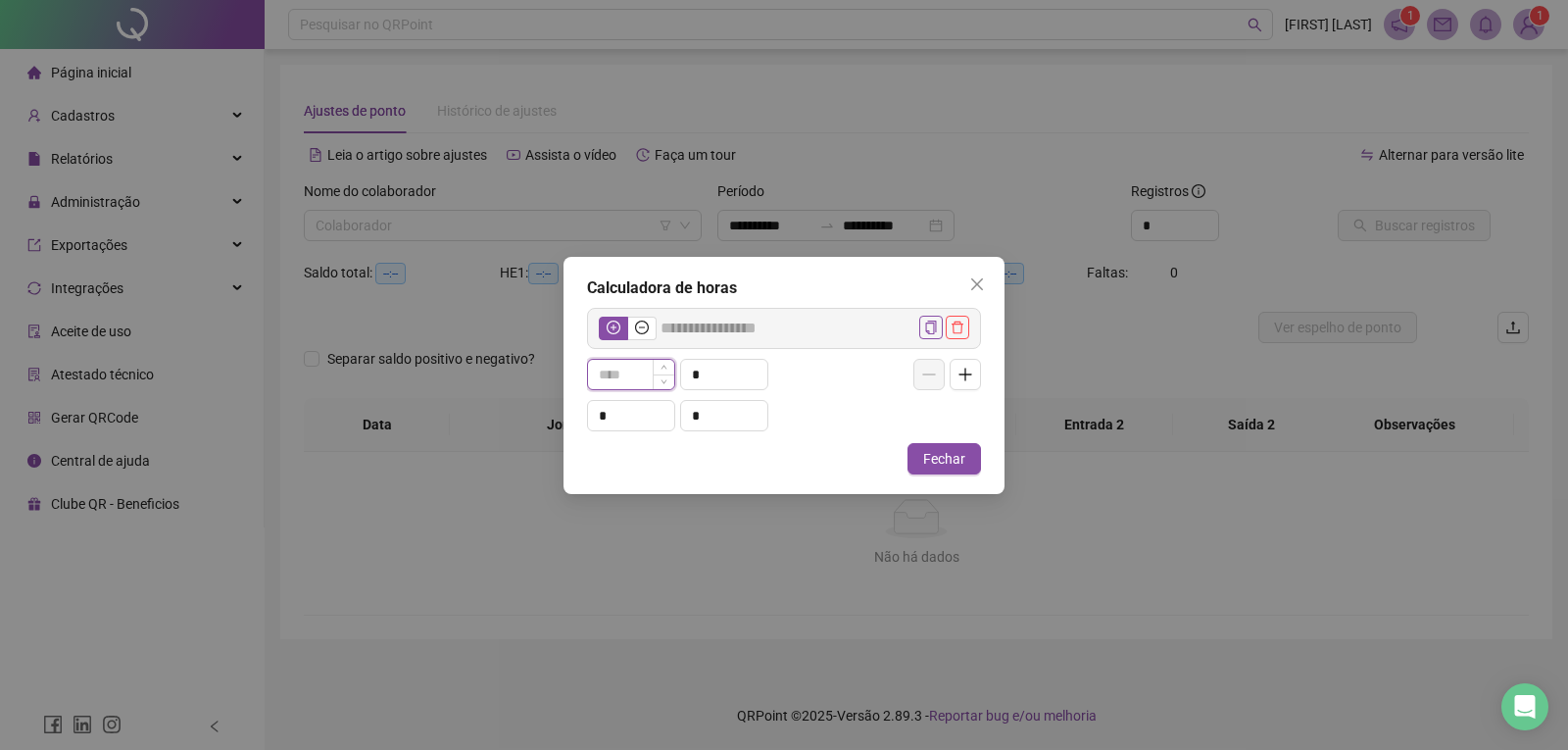 type 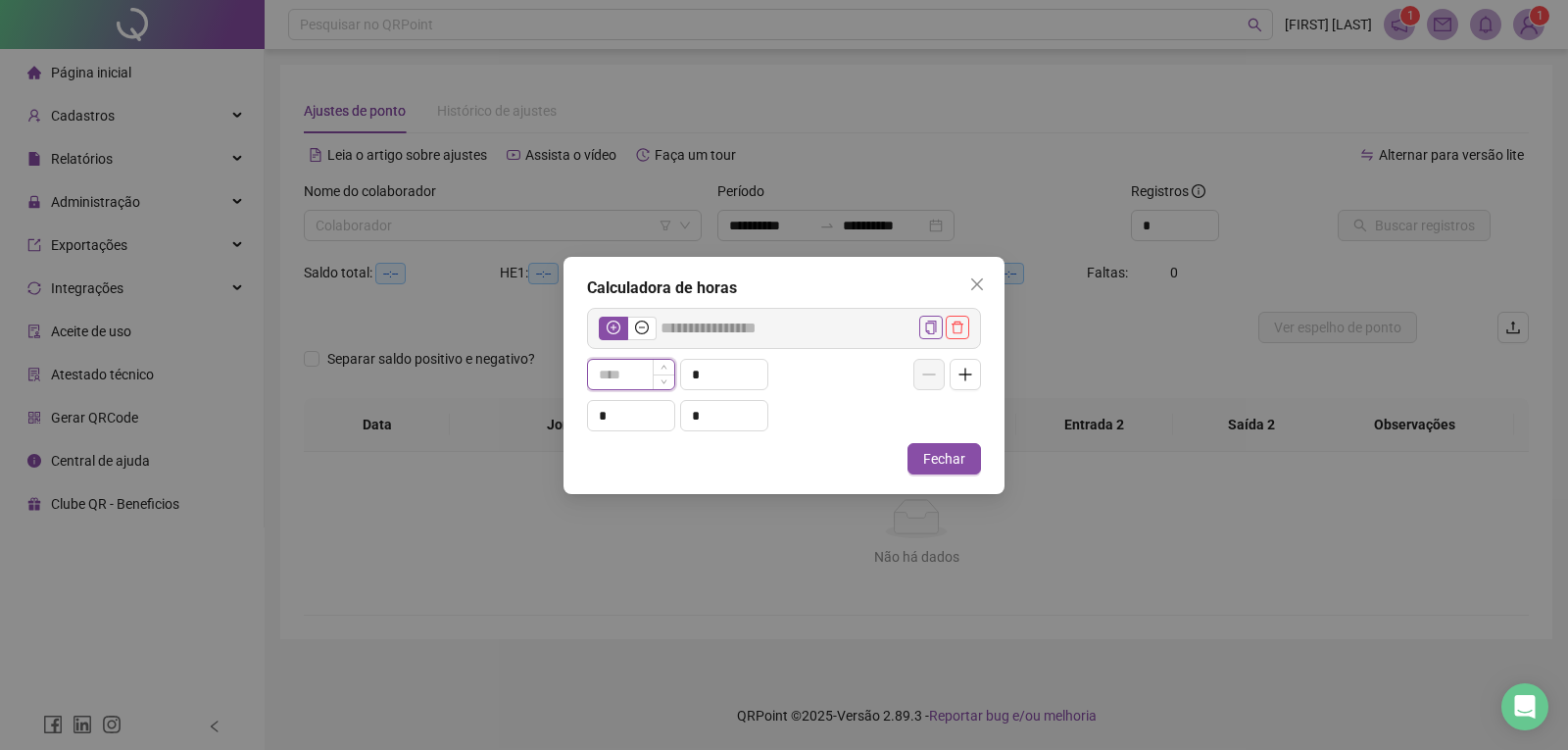 type on "*****" 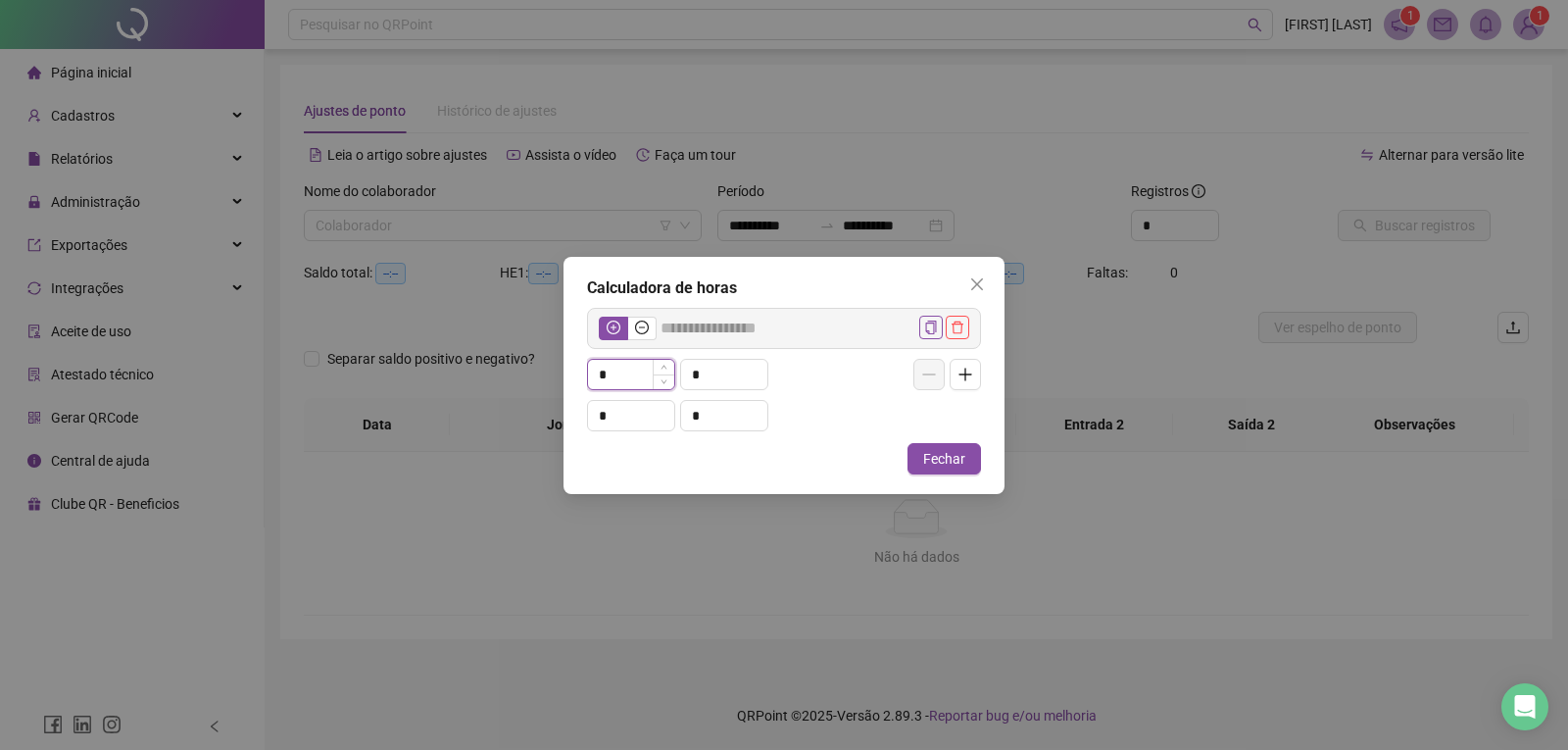 type on "*****" 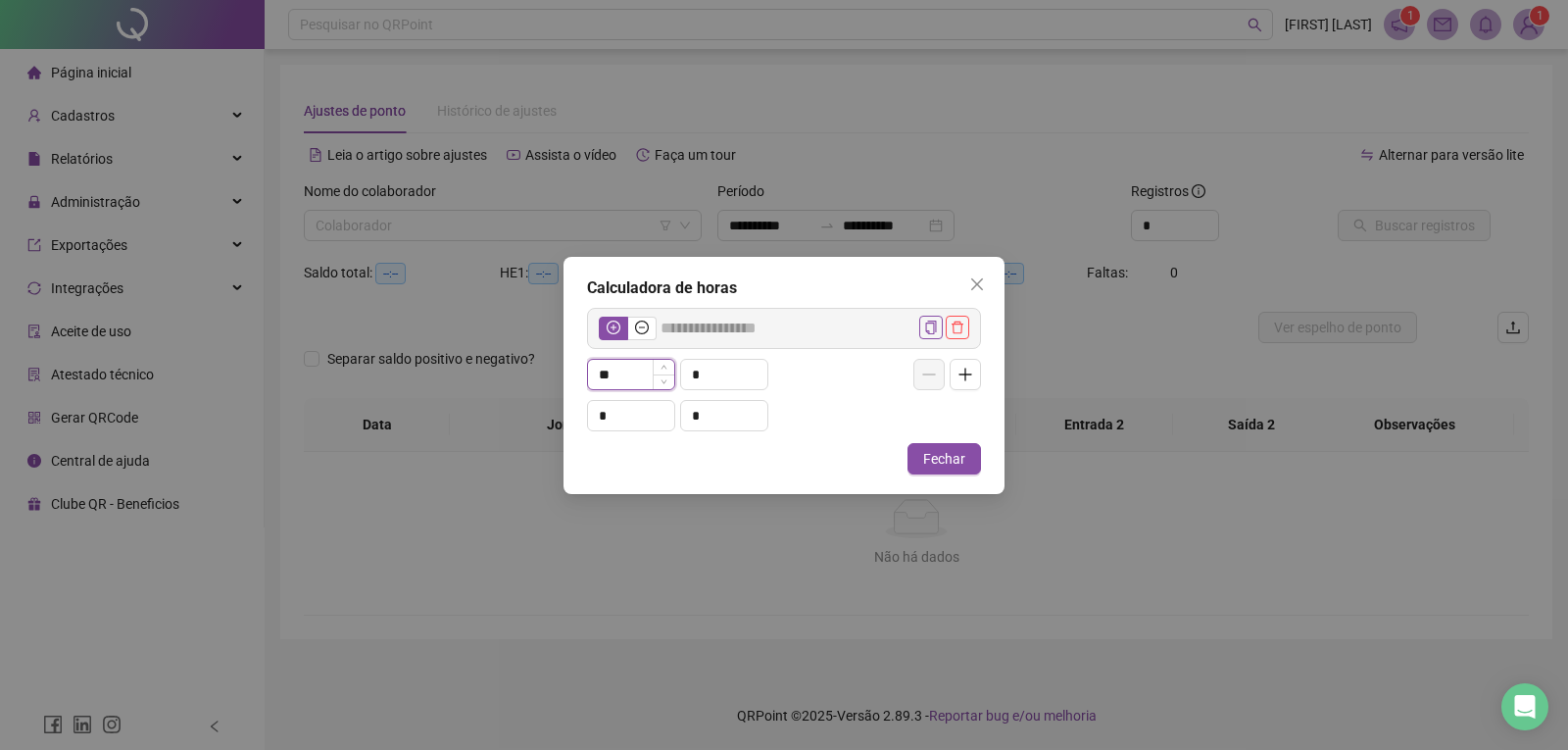 type on "**" 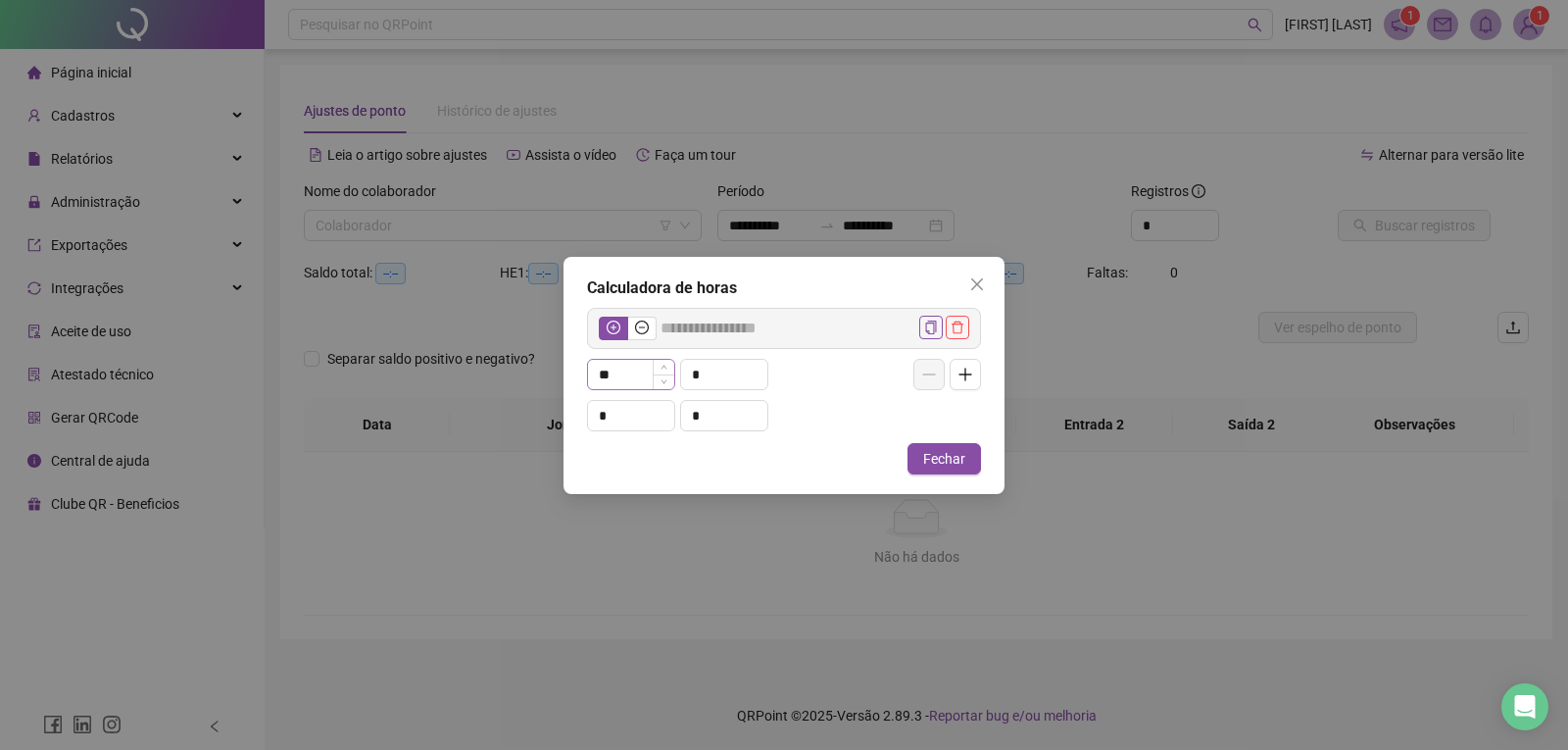 type 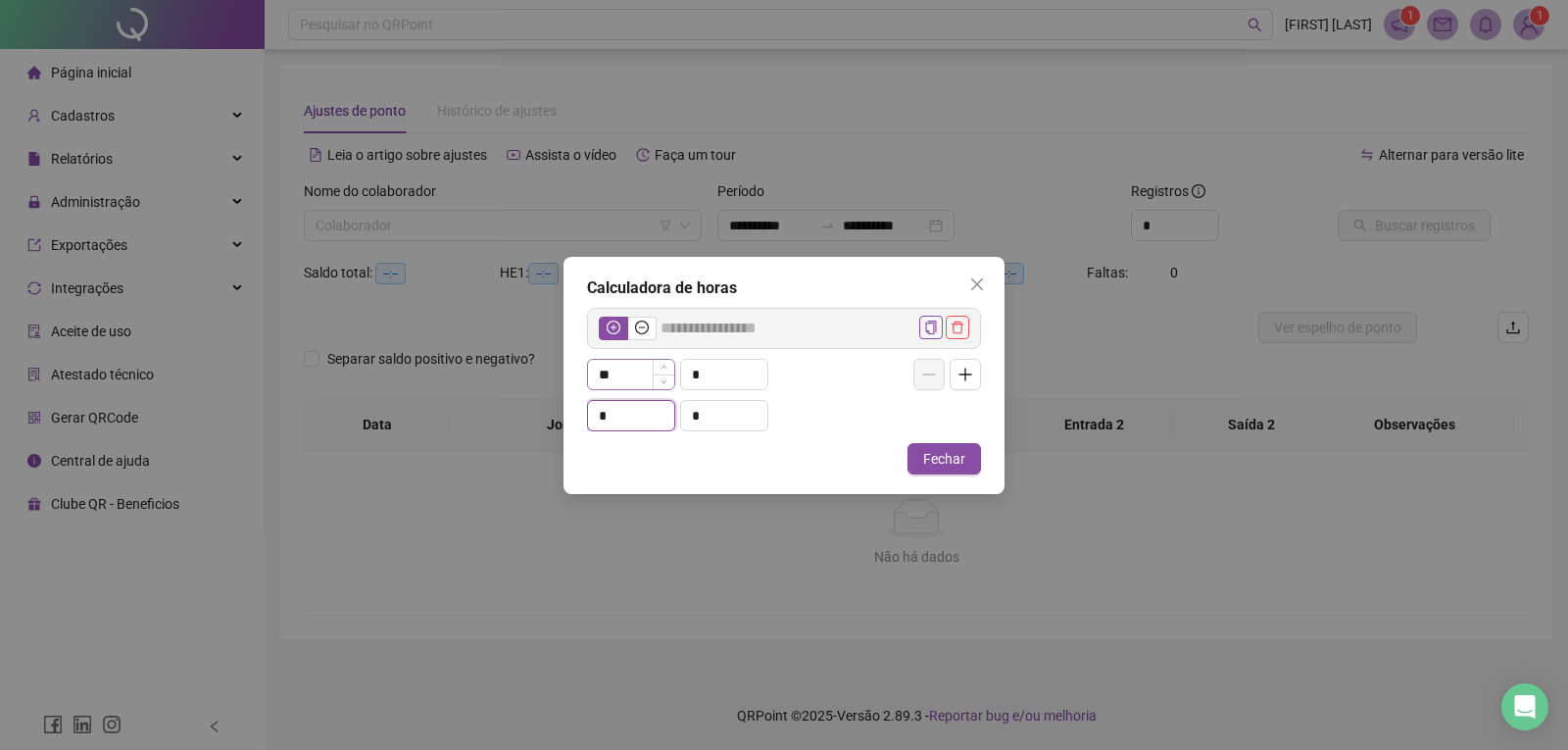 type on "*****" 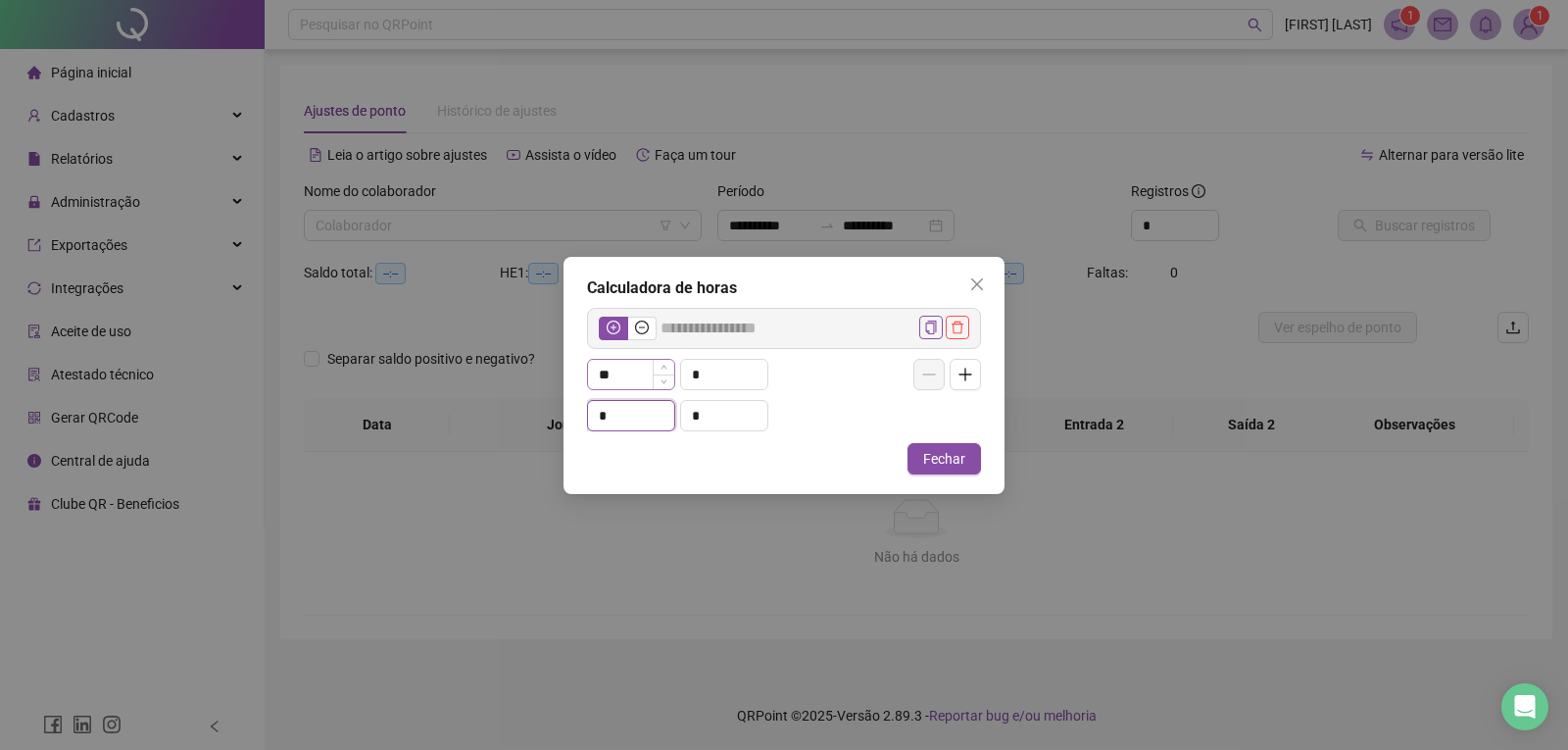 type on "*" 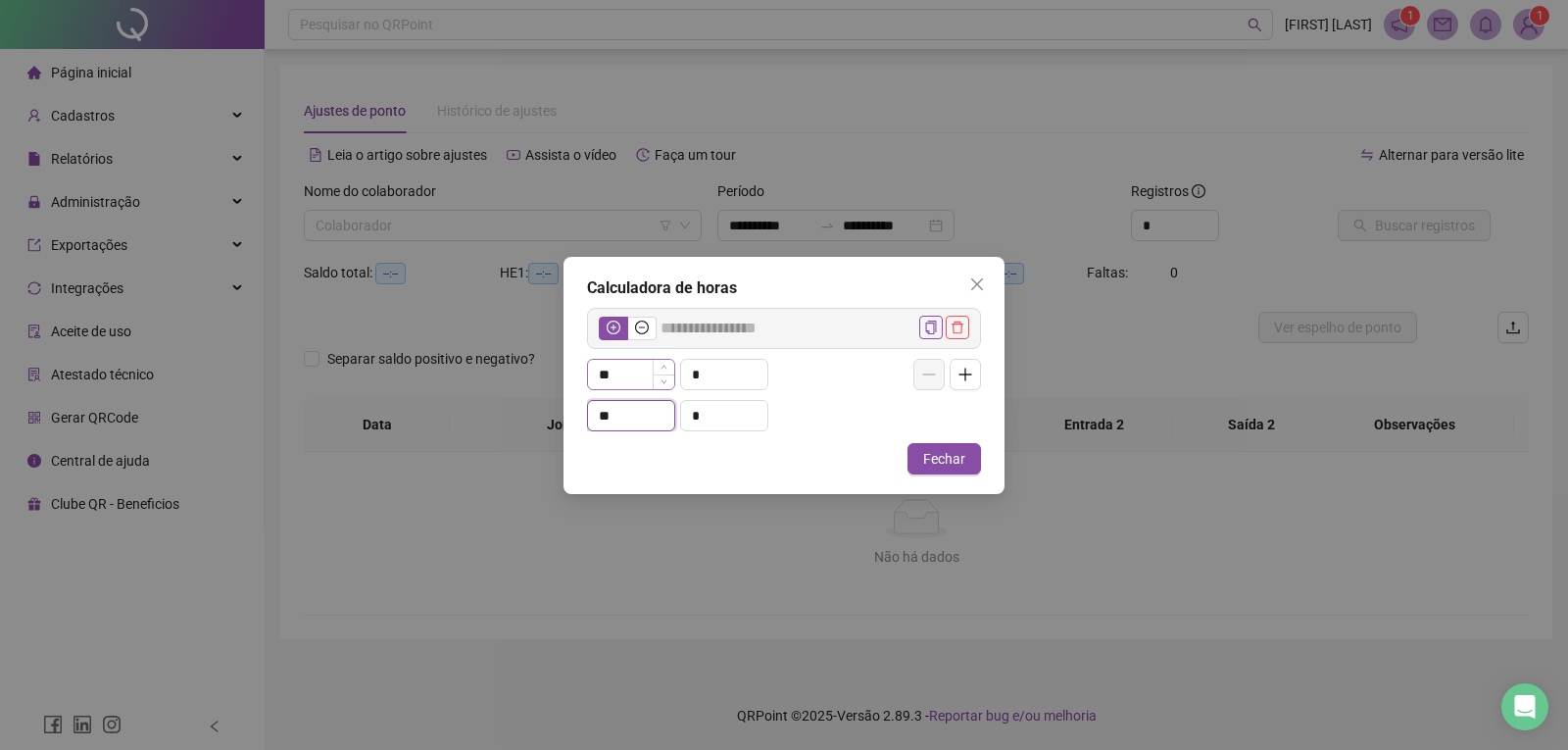 type on "**" 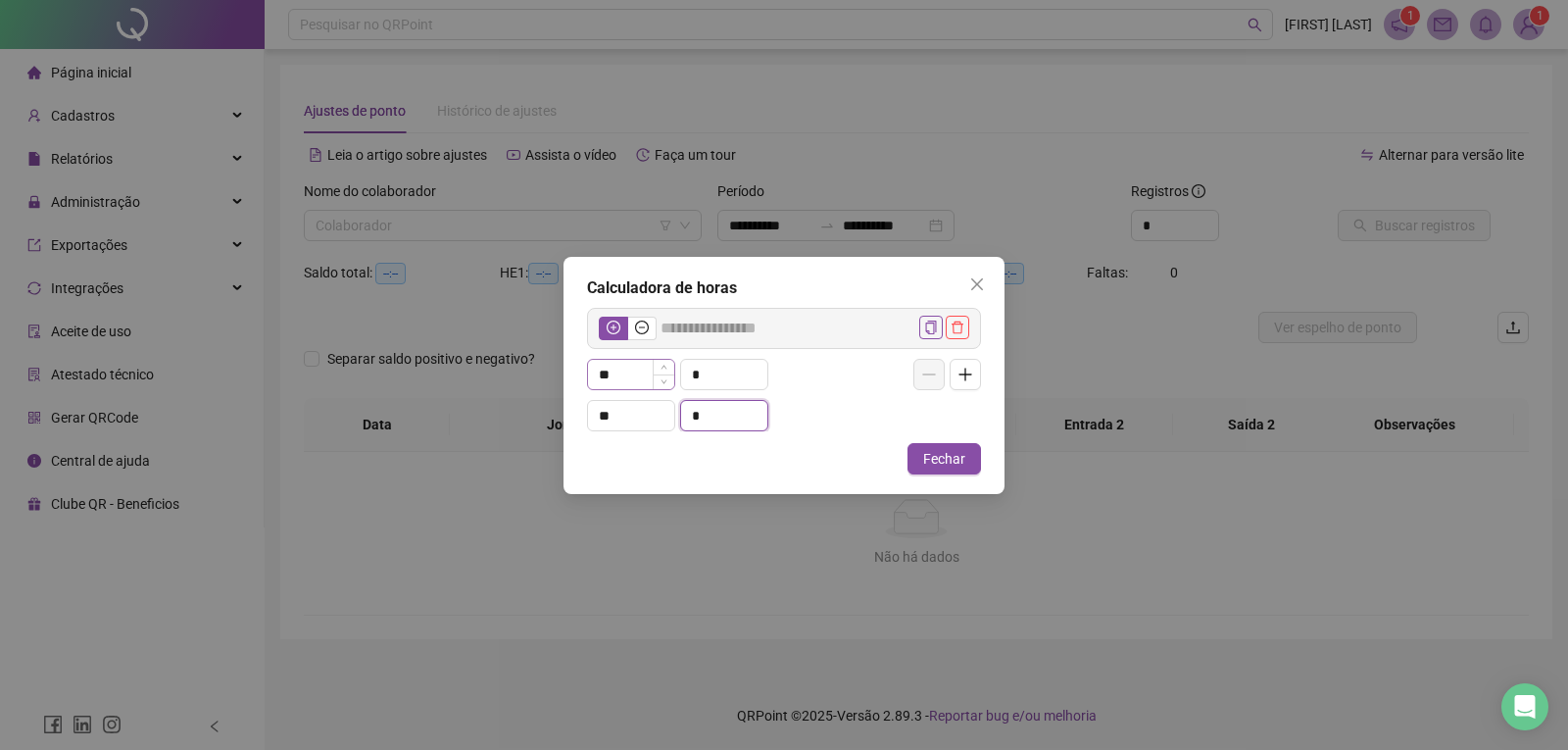 type on "*****" 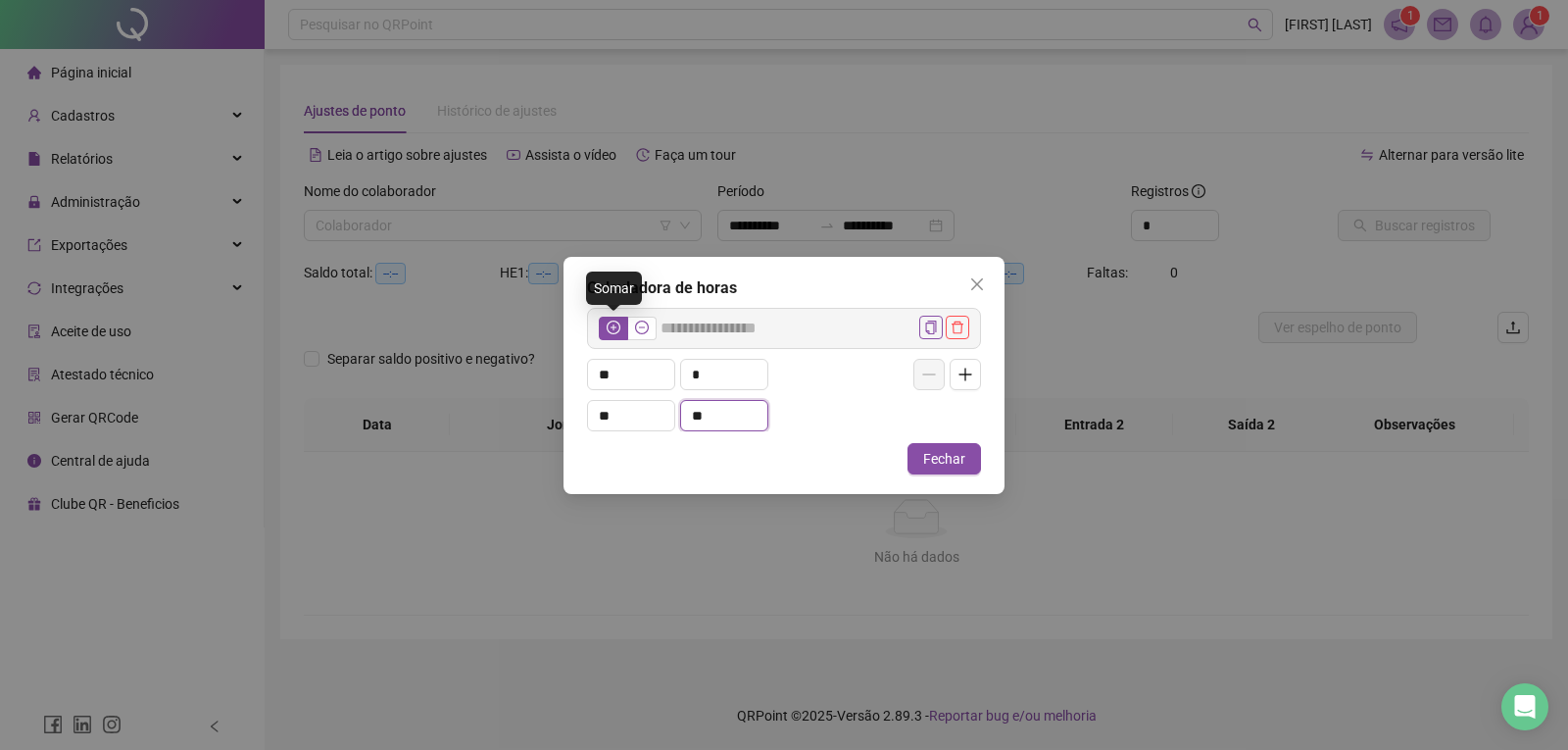 type on "**" 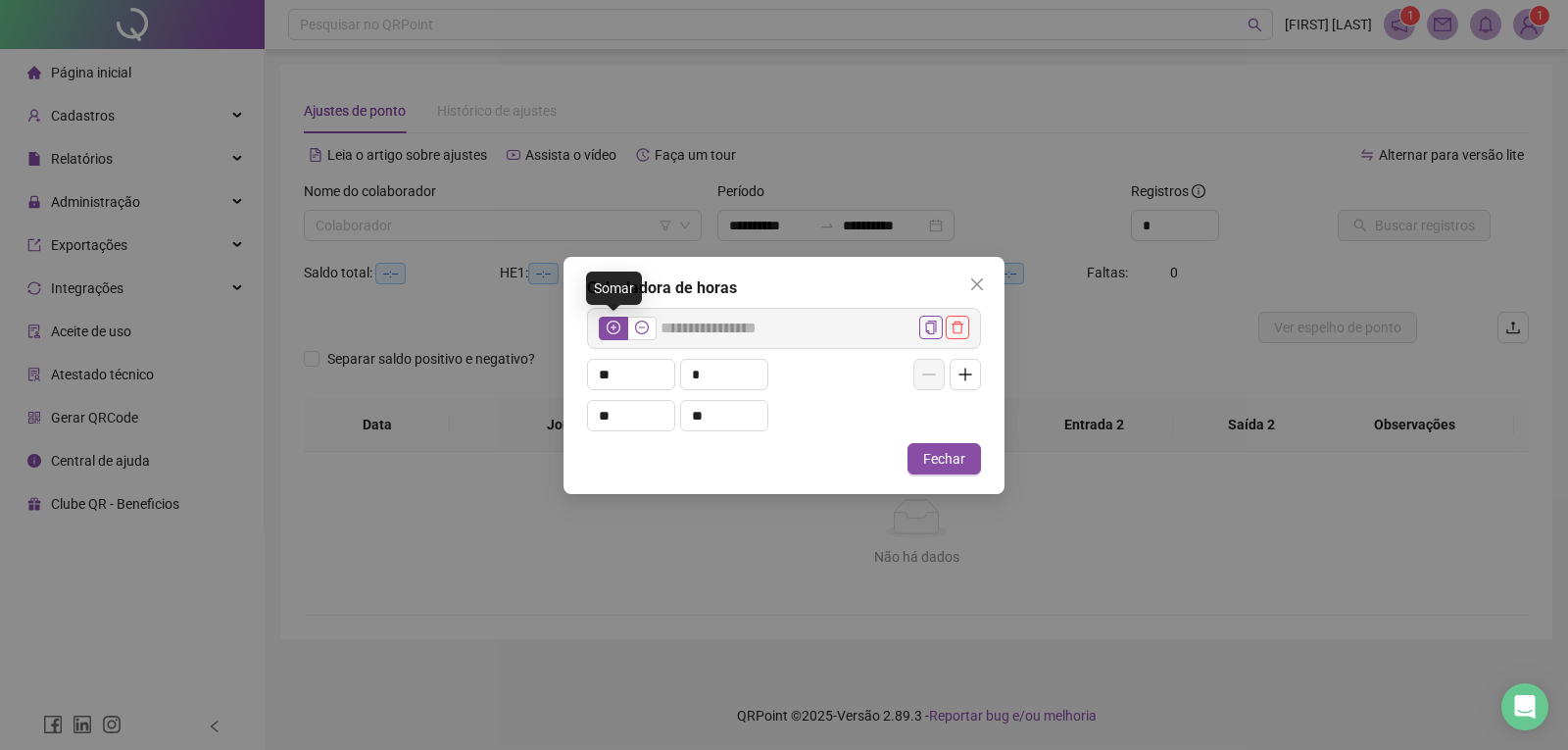 click 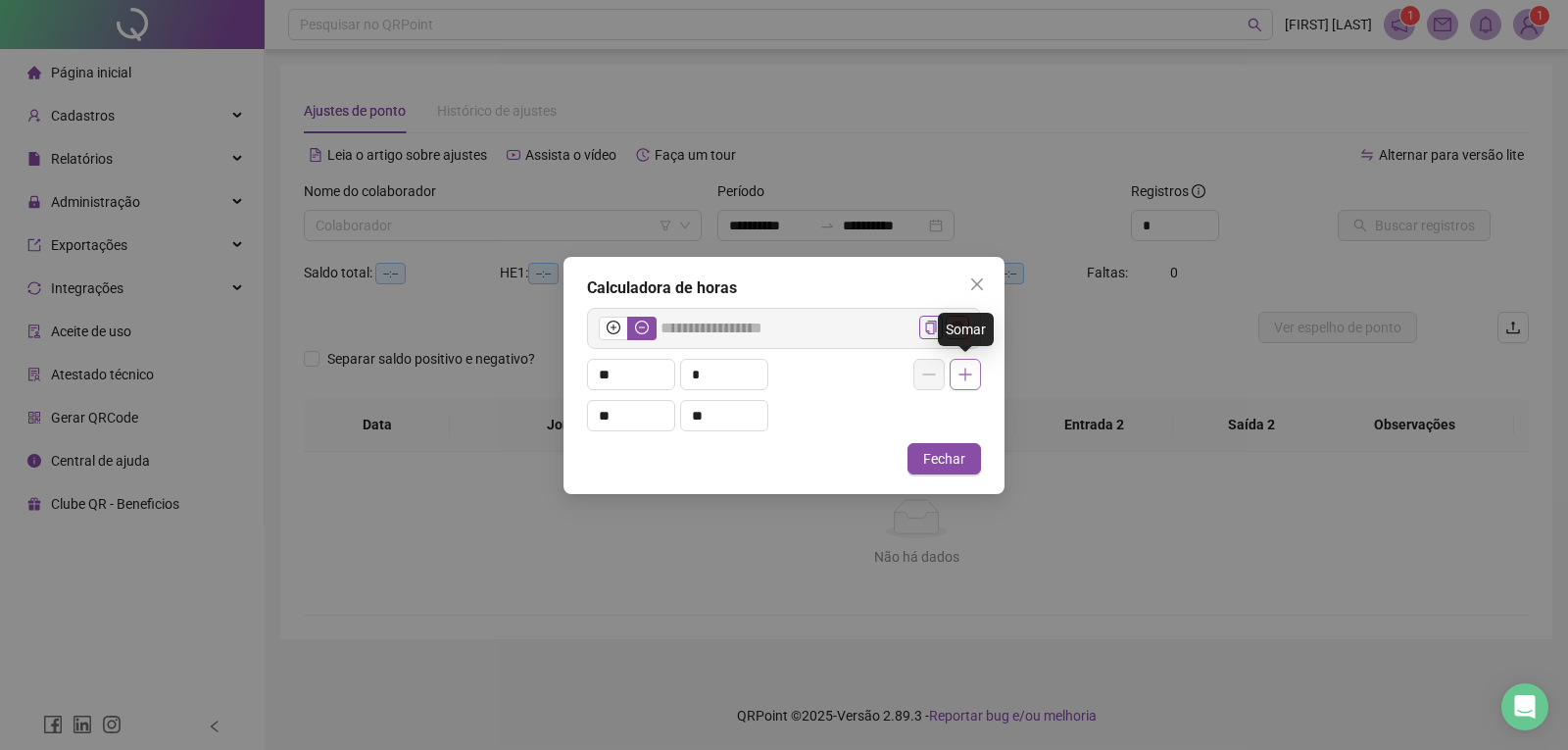click 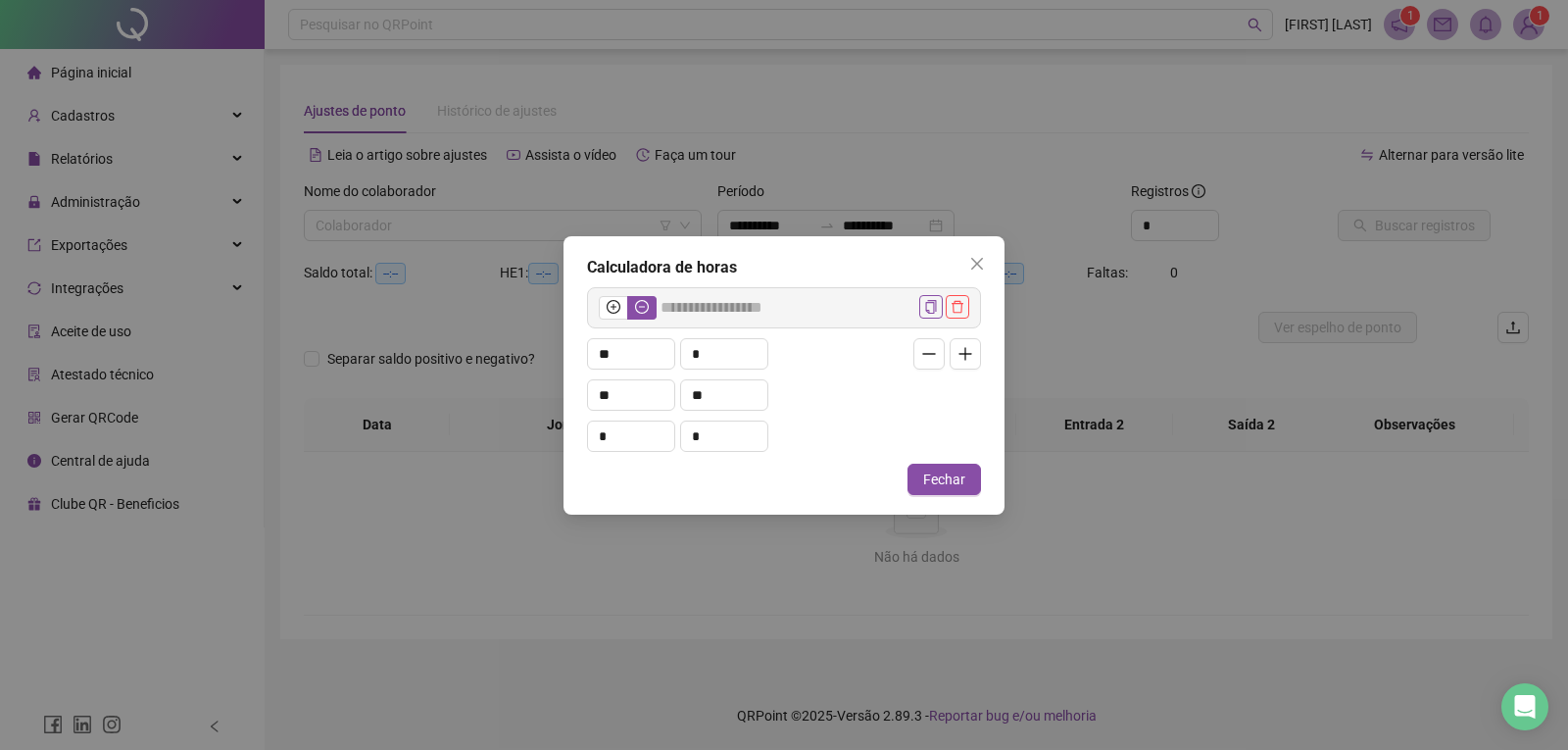click at bounding box center [965, 354] 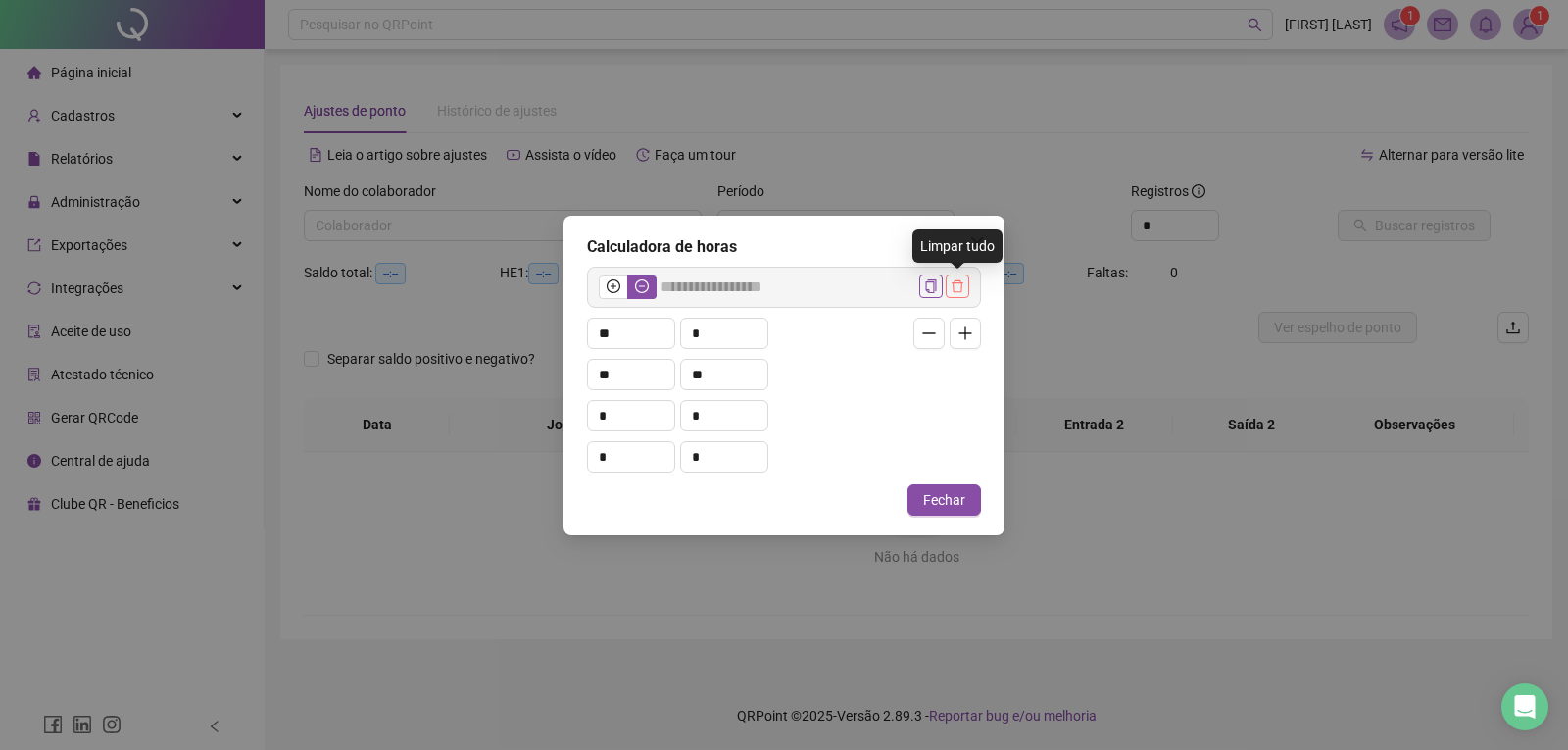 click 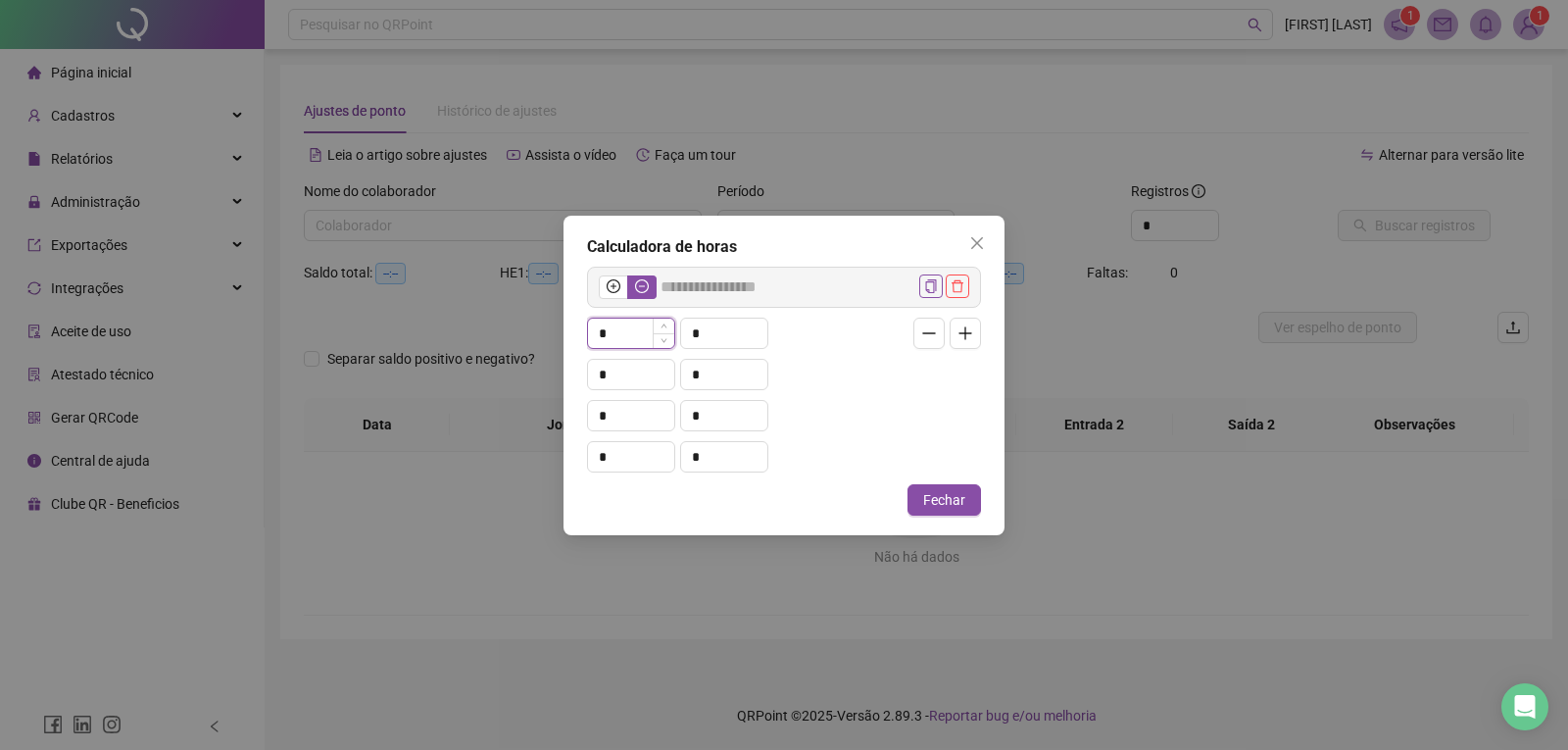 click on "*" at bounding box center (631, 333) 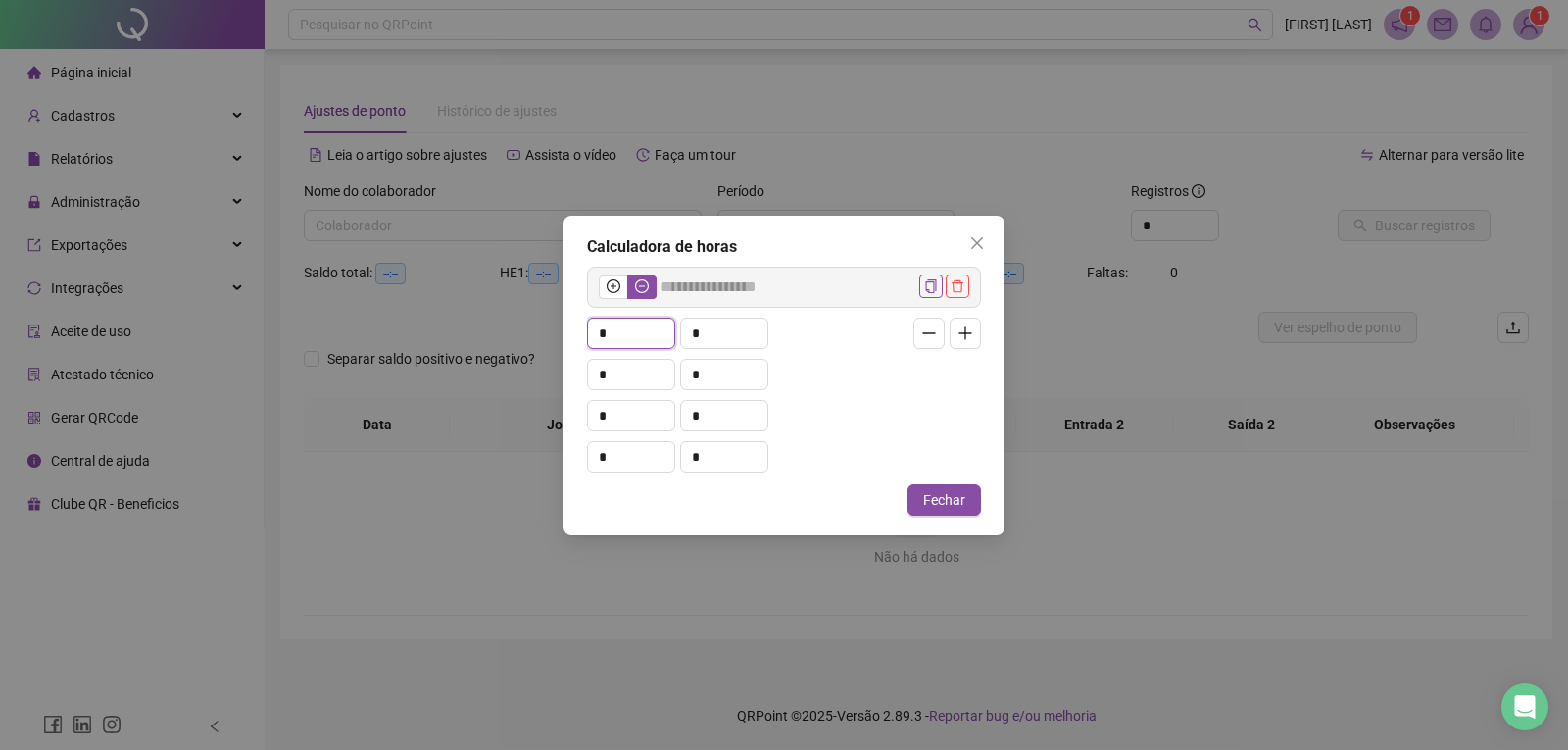 type on "*****" 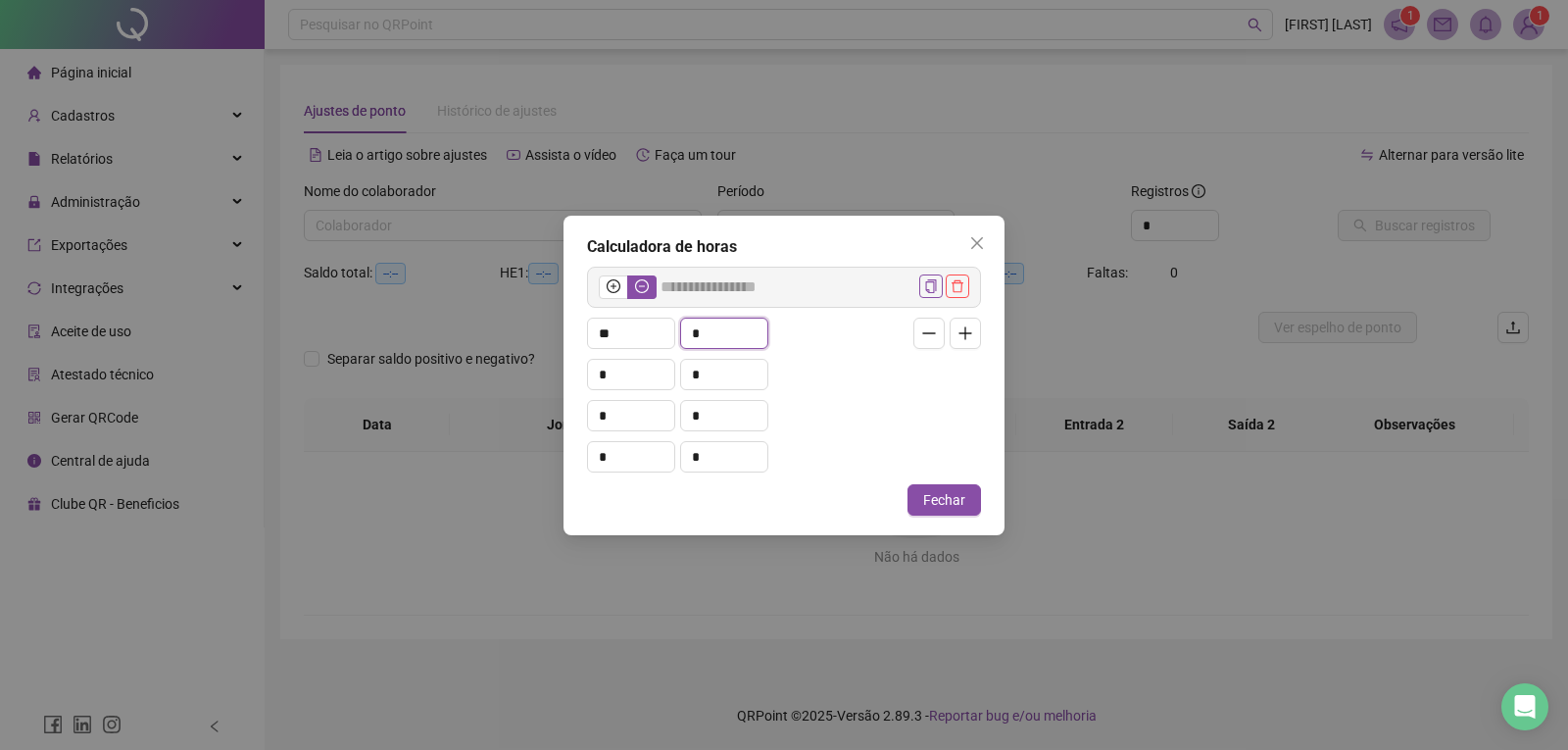 type on "*" 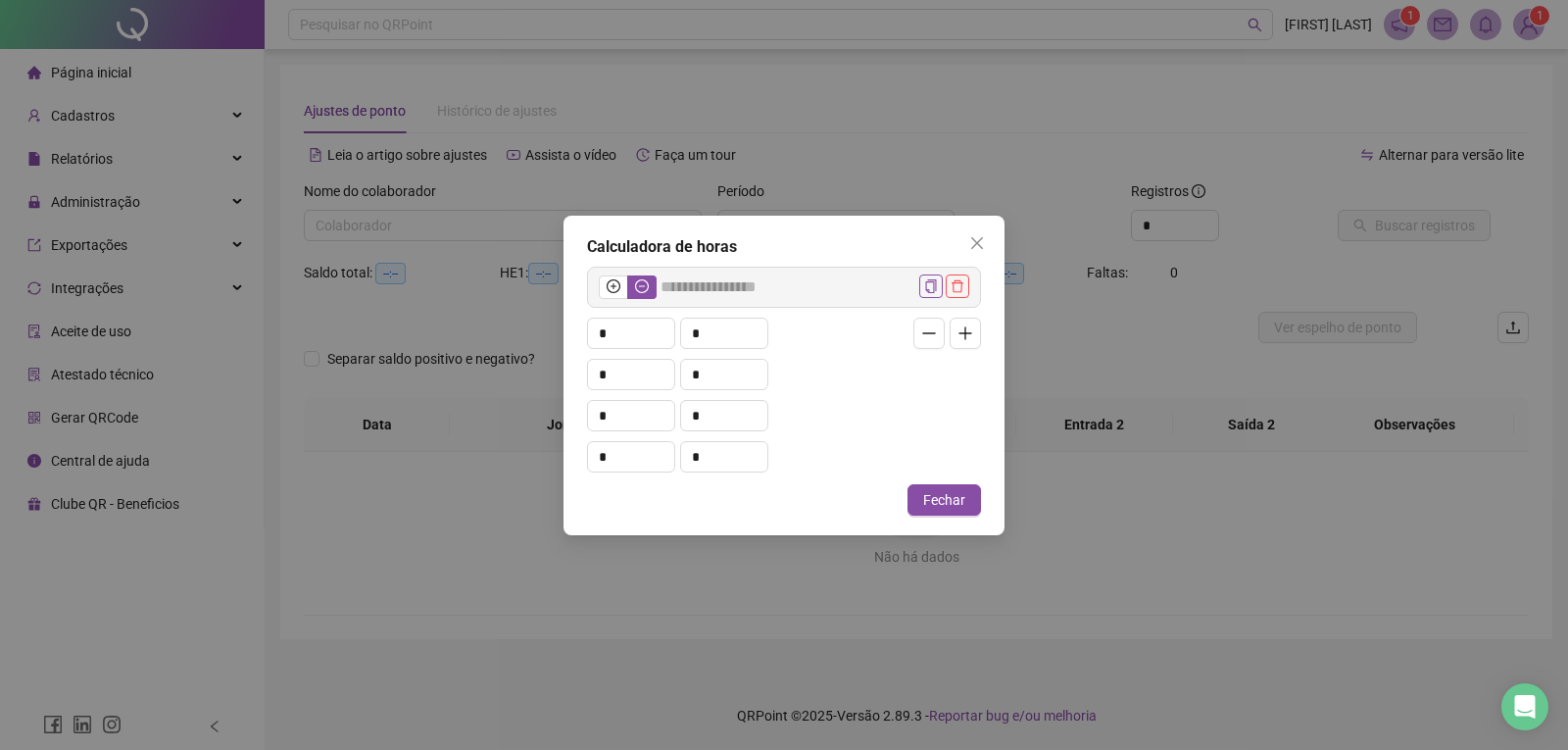 type 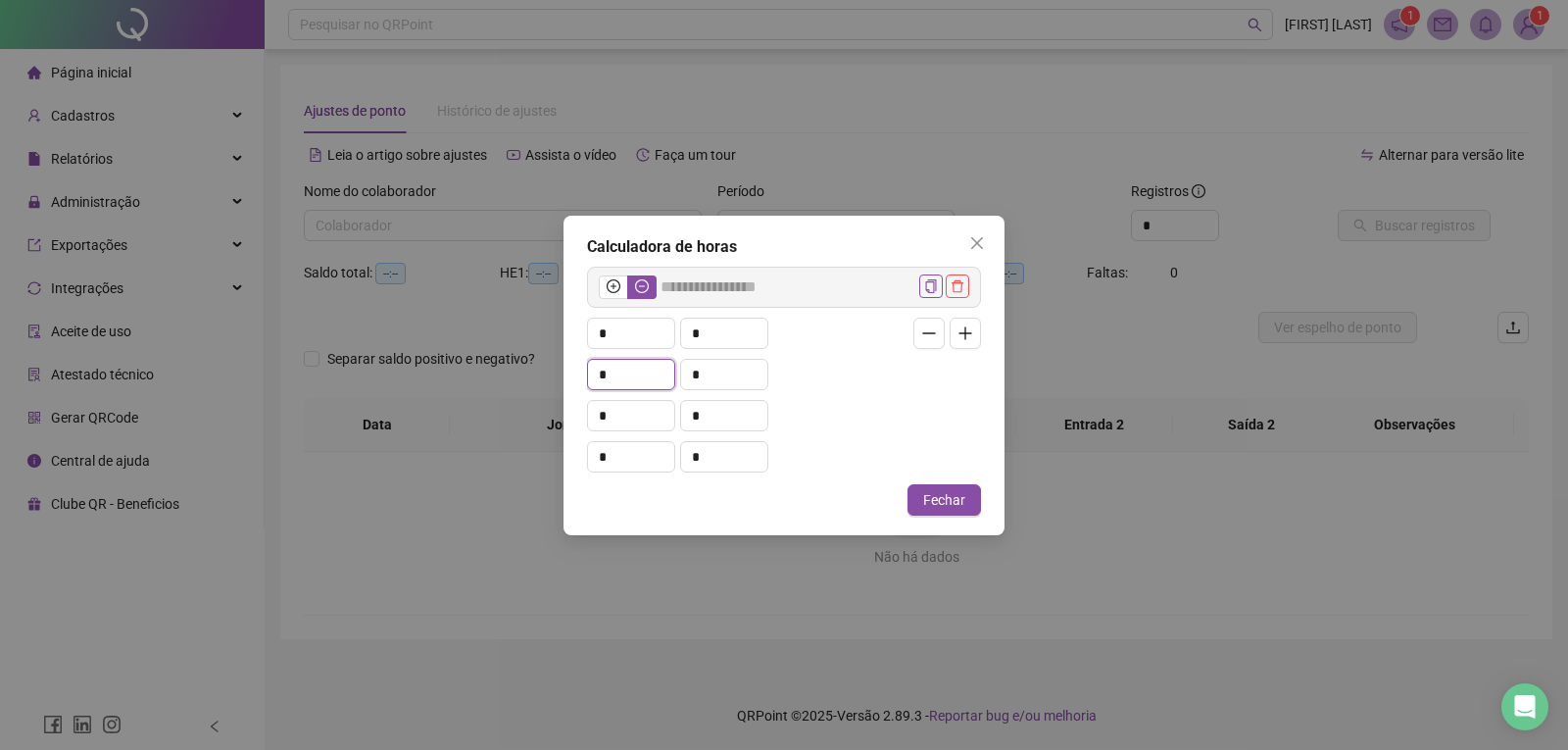 type on "*****" 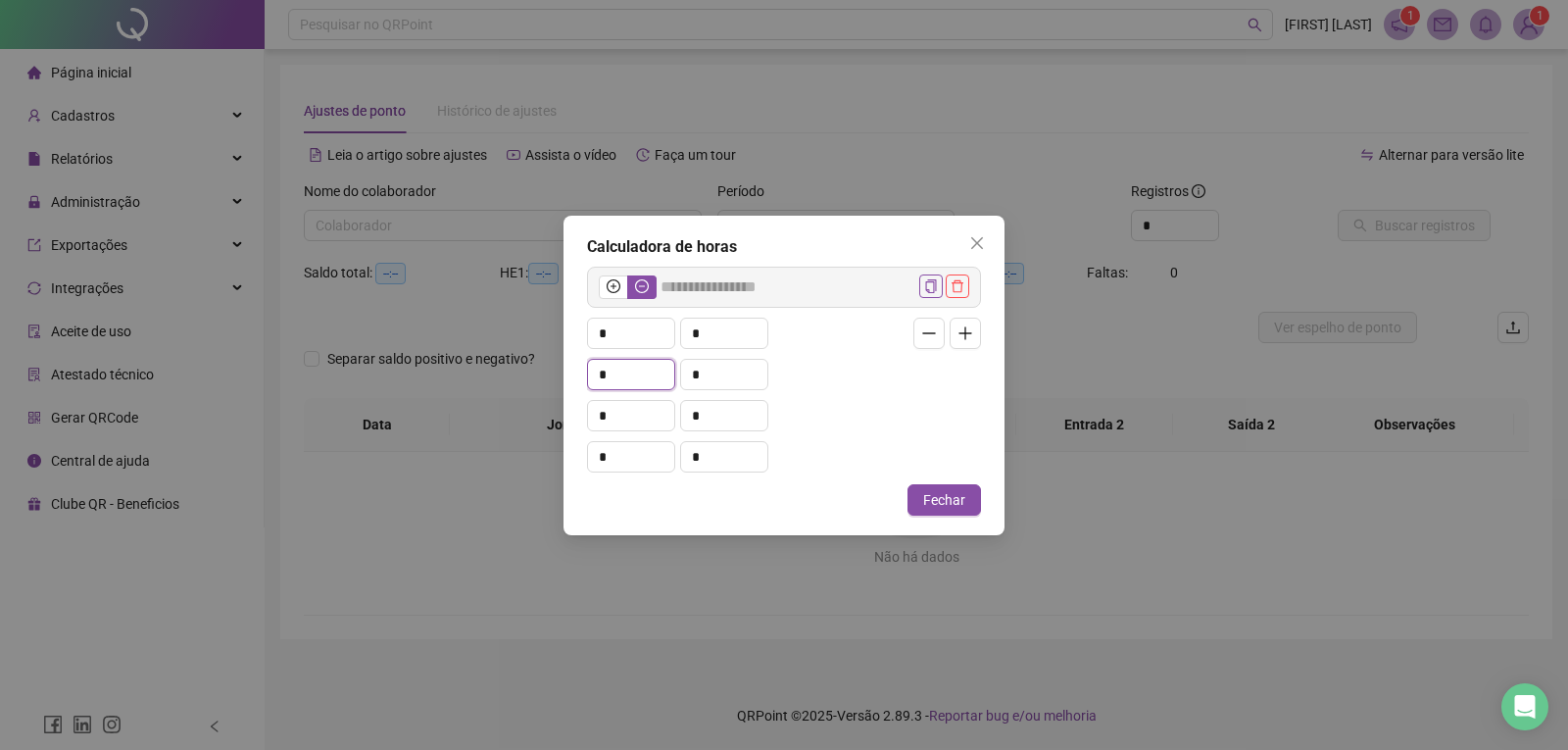 type on "*" 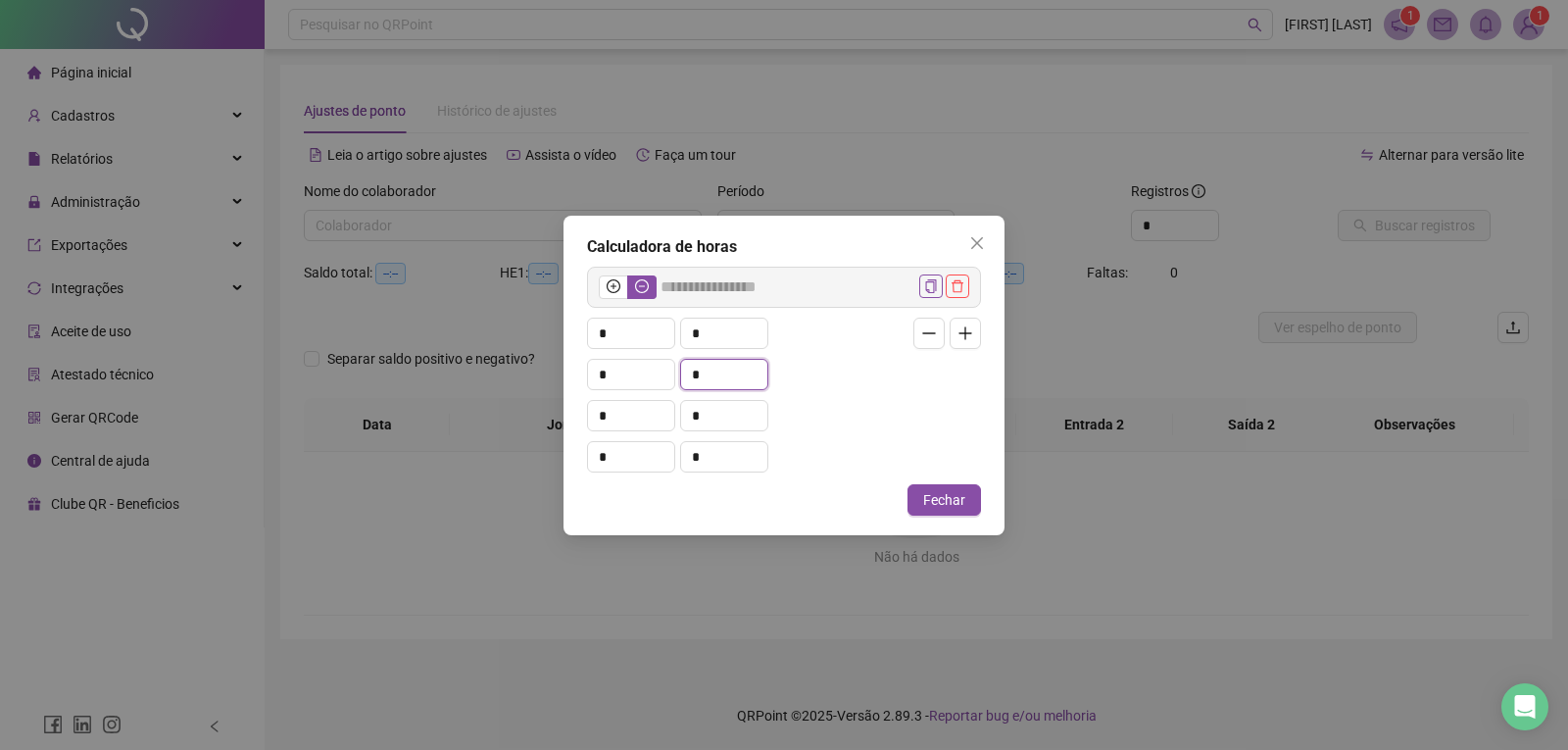 type on "*****" 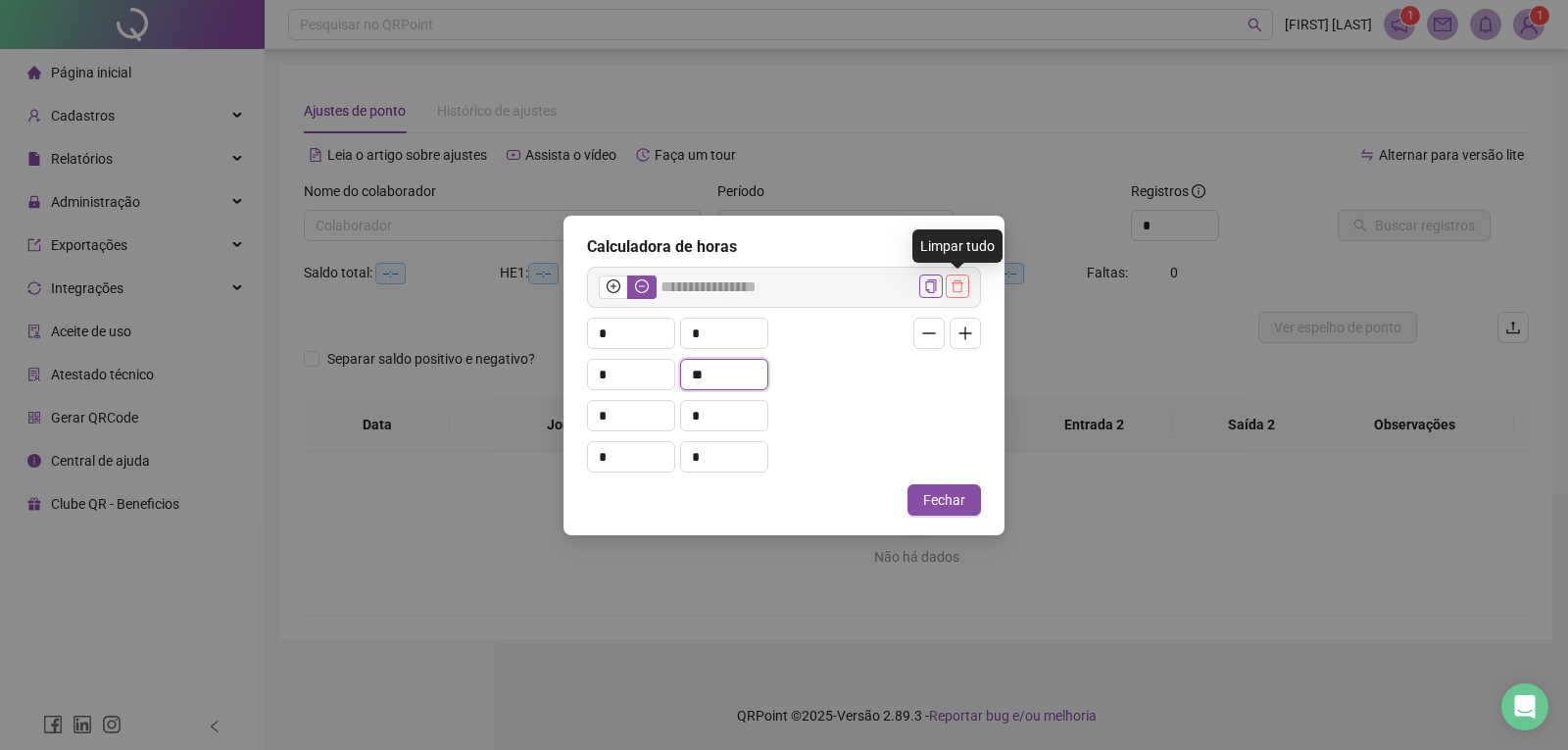 type on "**" 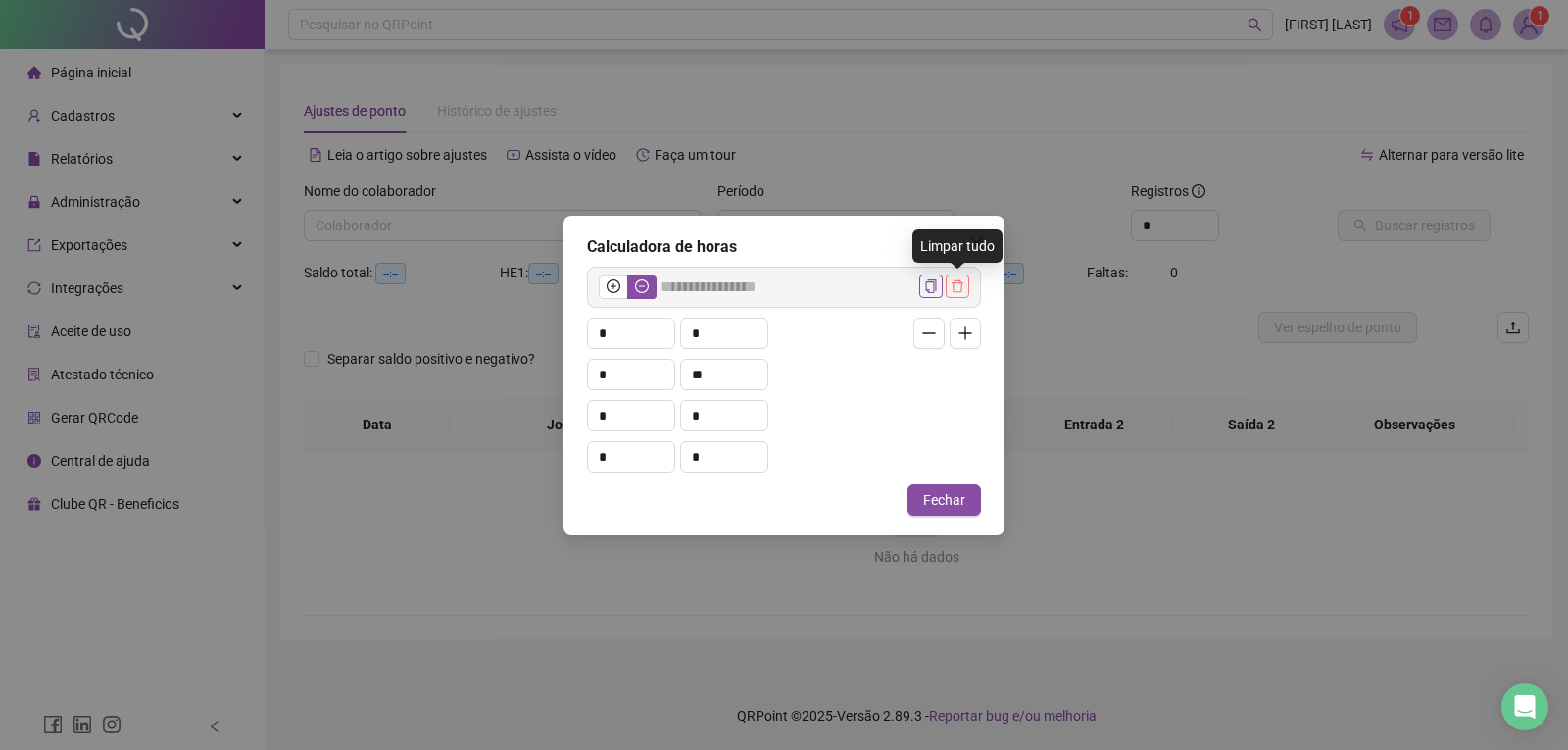 click 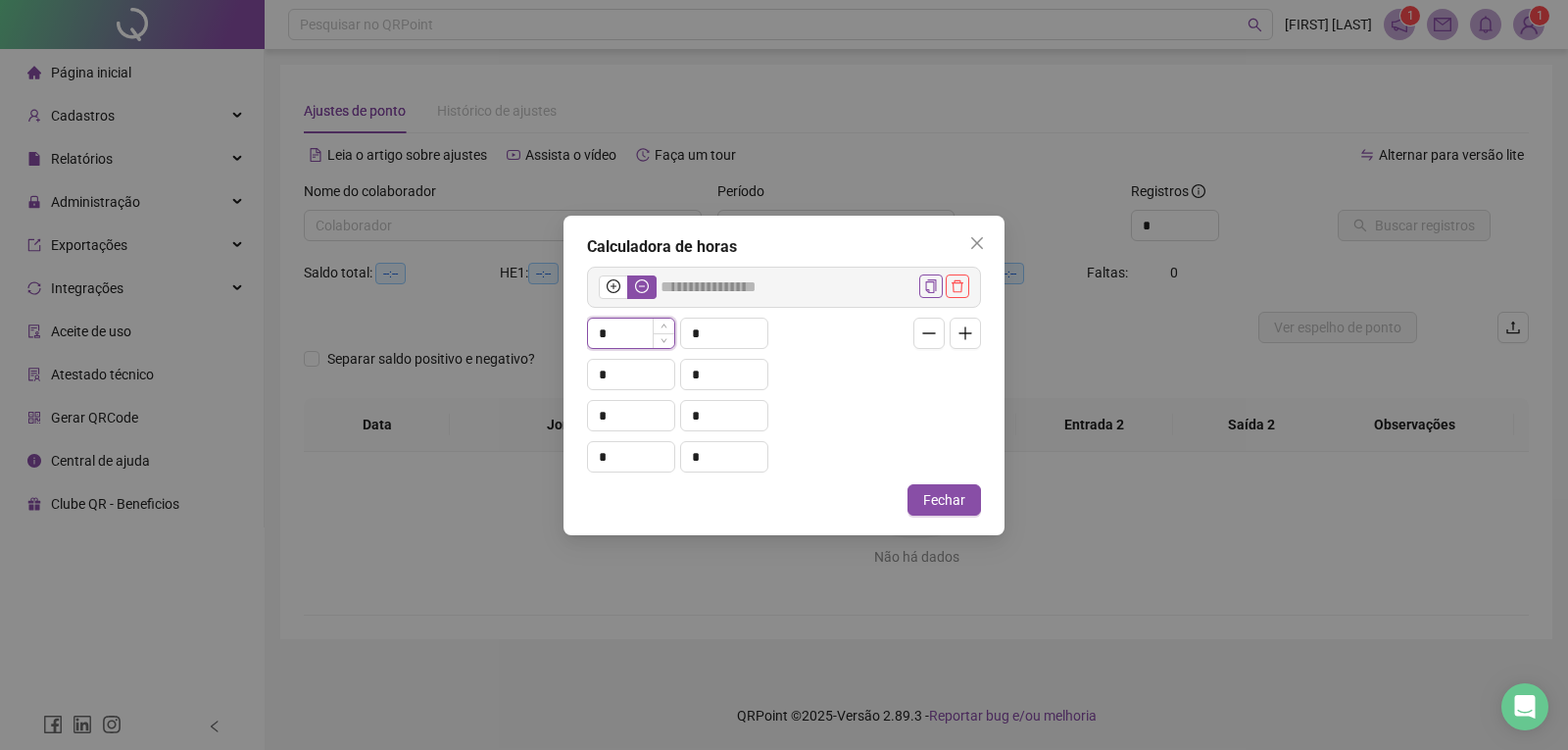 click on "*" at bounding box center (631, 333) 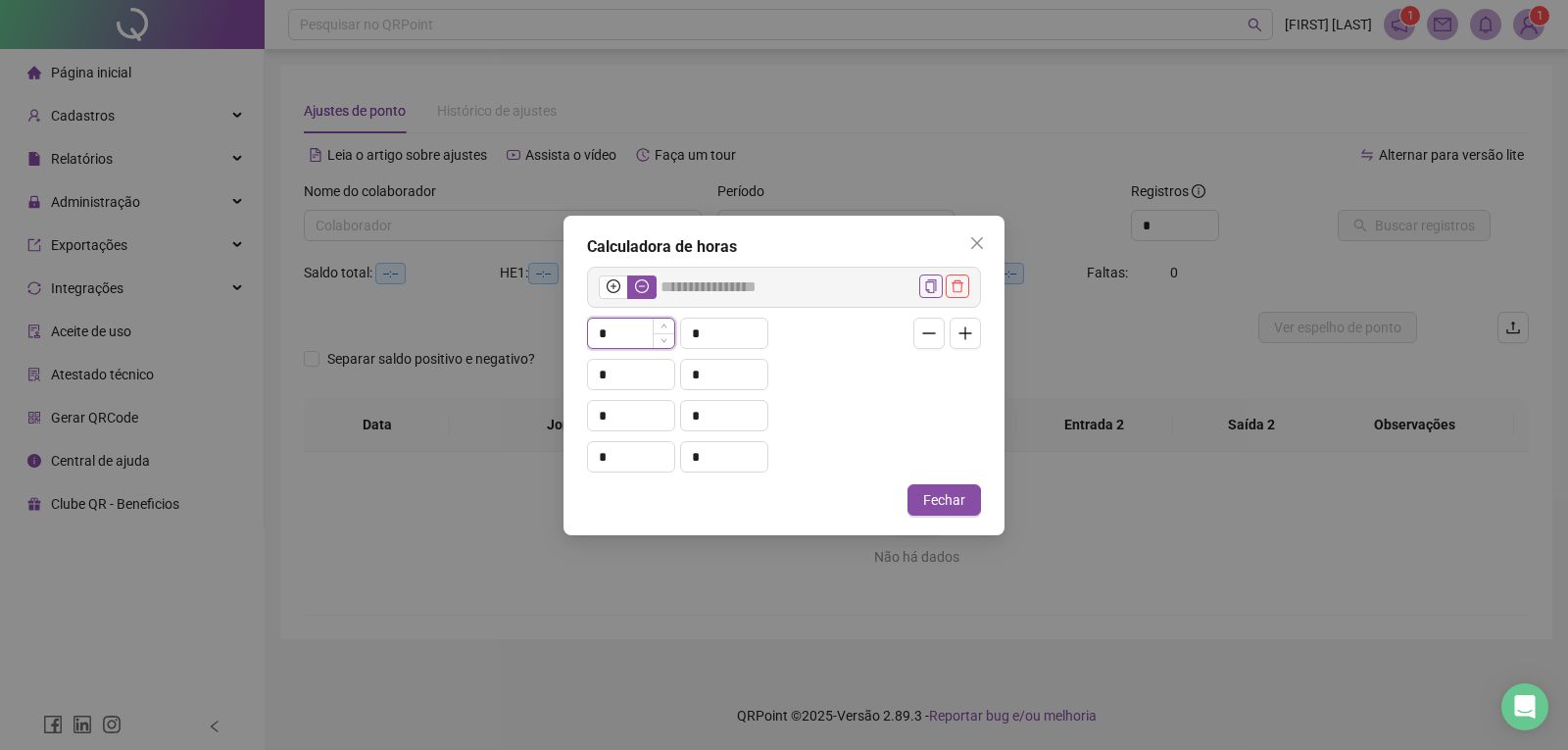 type on "*****" 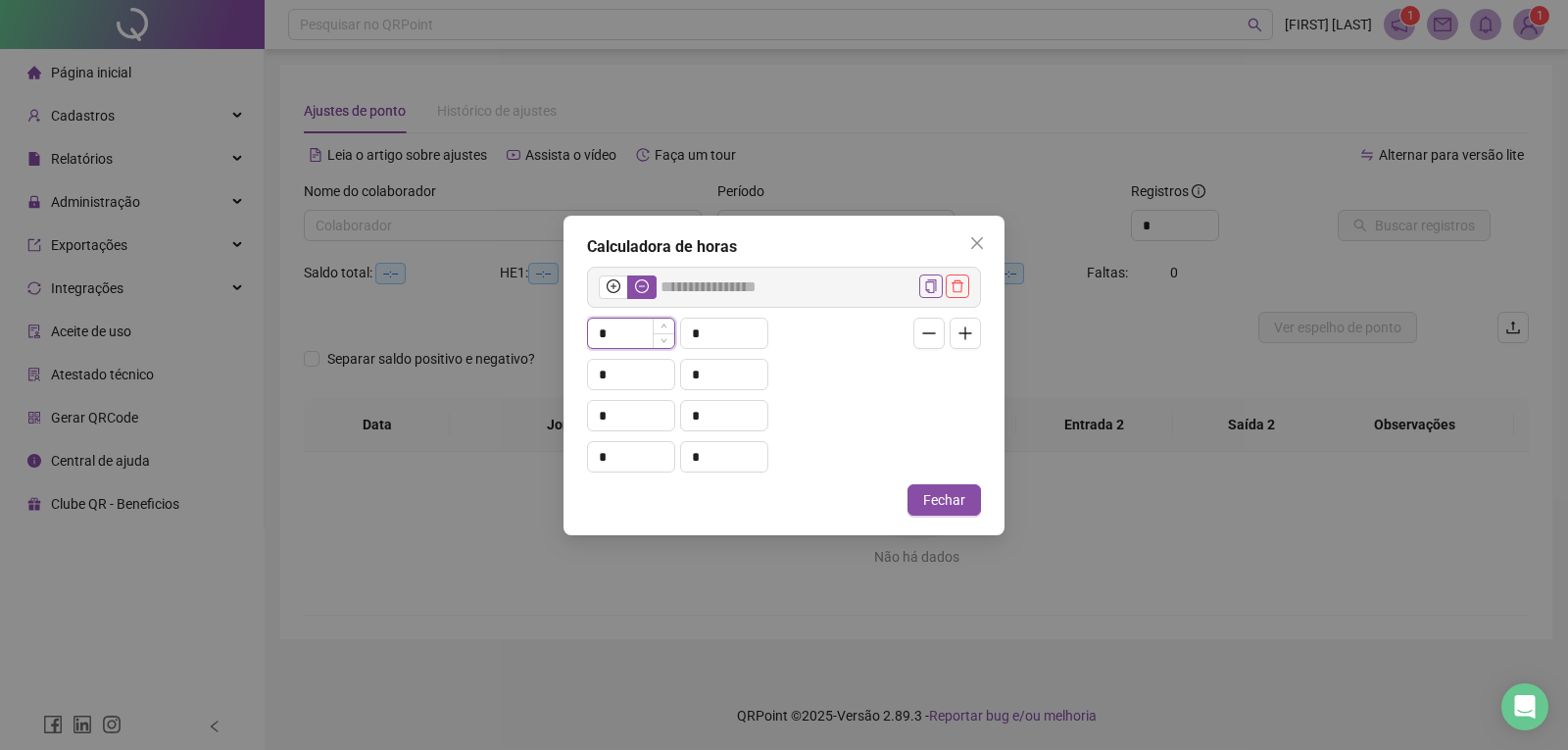 type on "**" 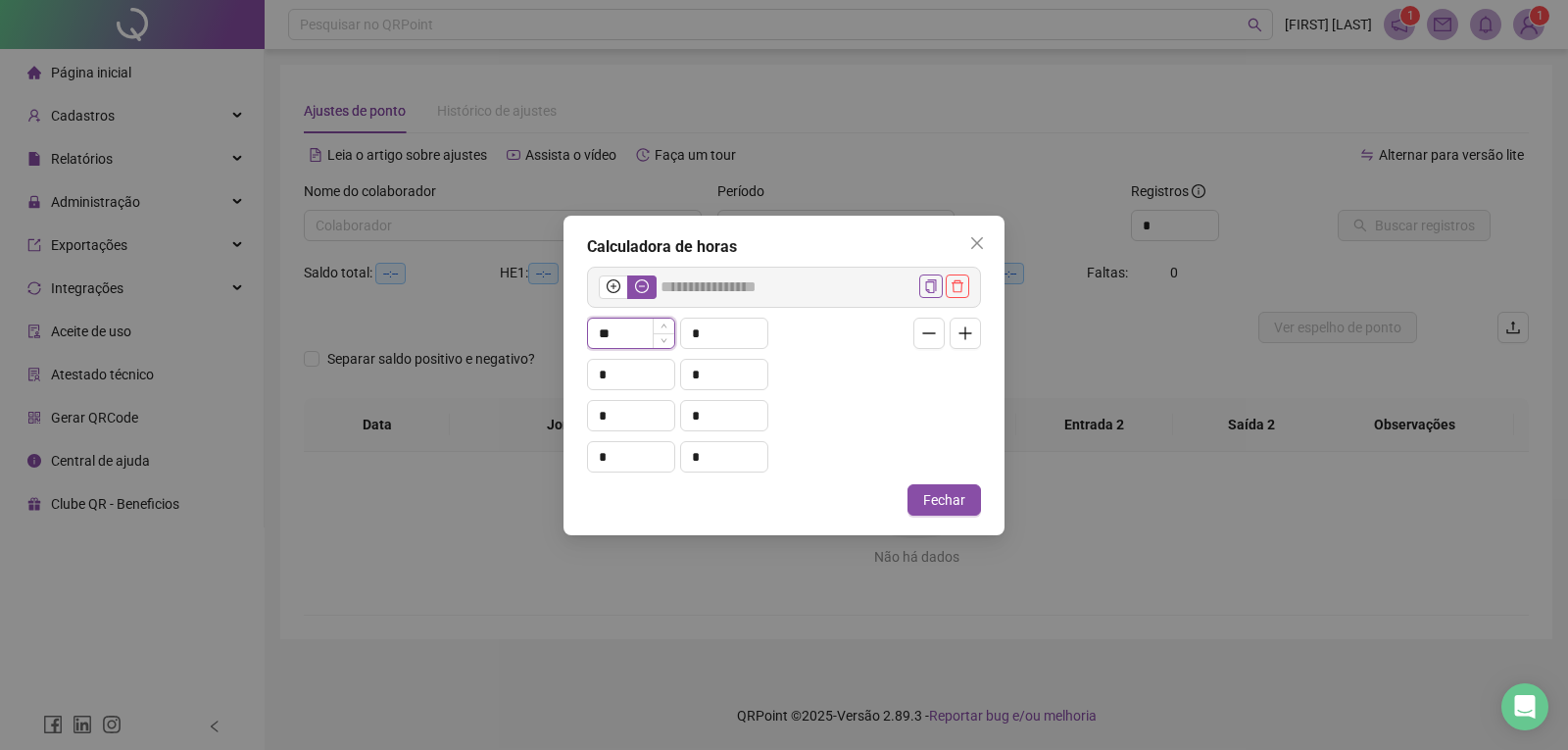 type on "*****" 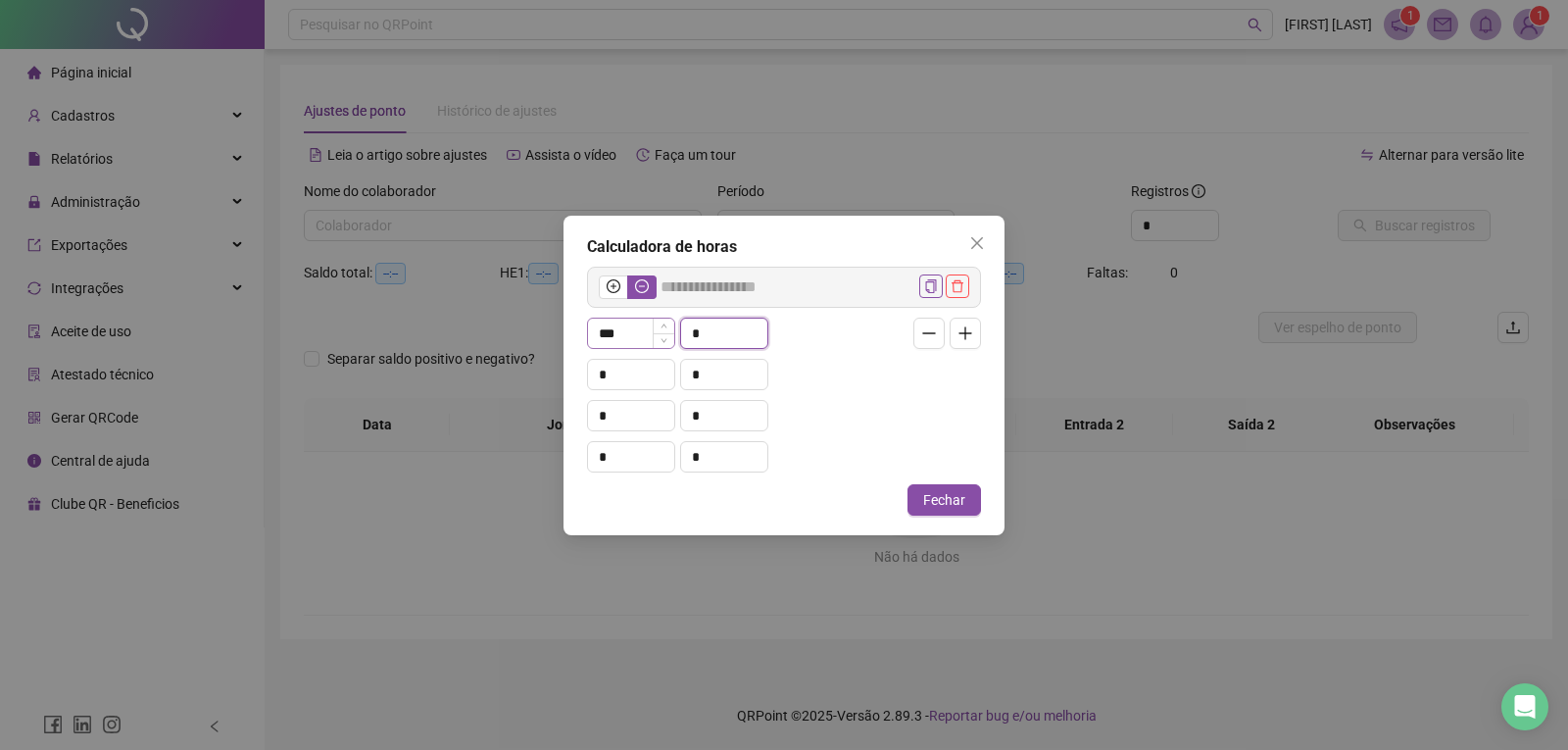 type on "**" 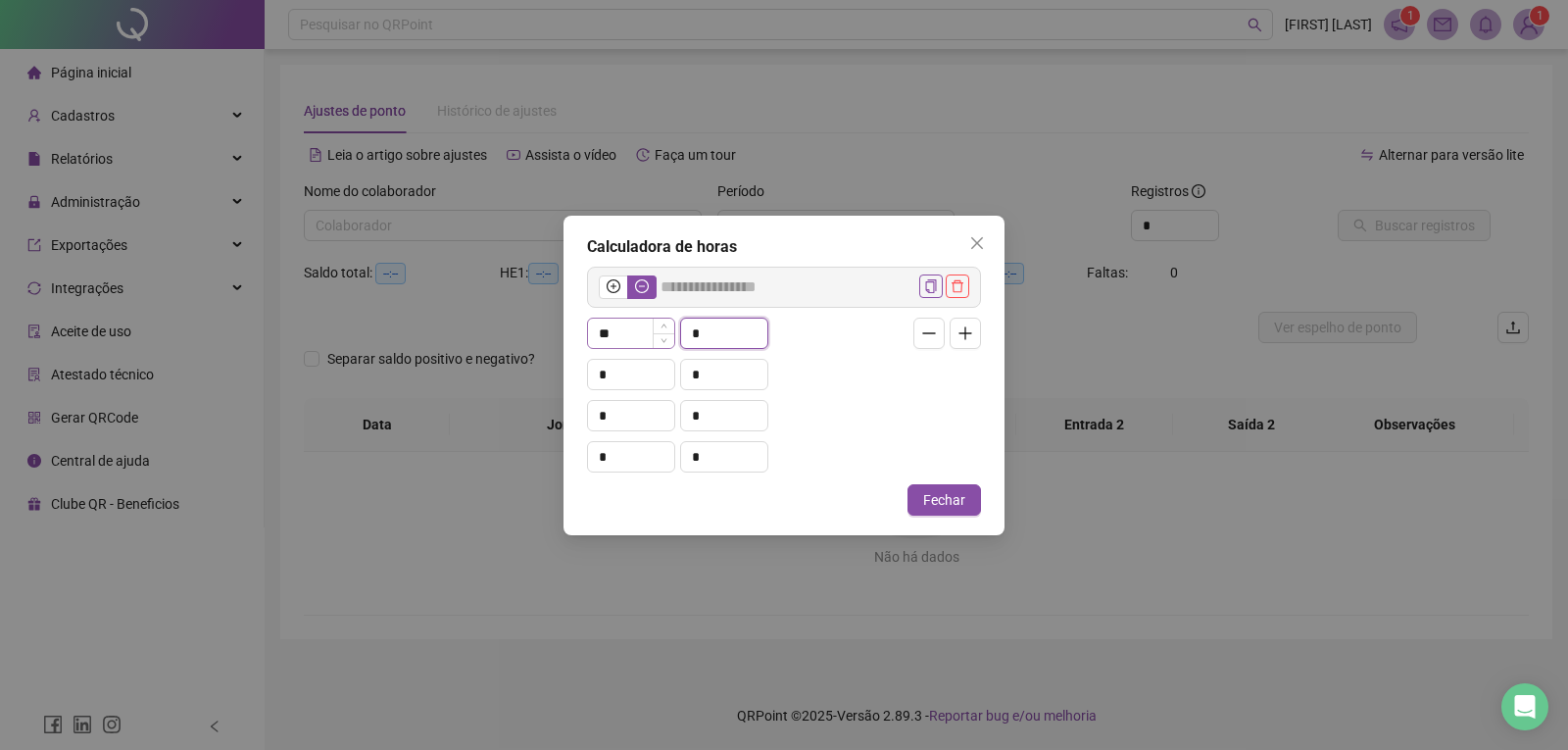 type on "*****" 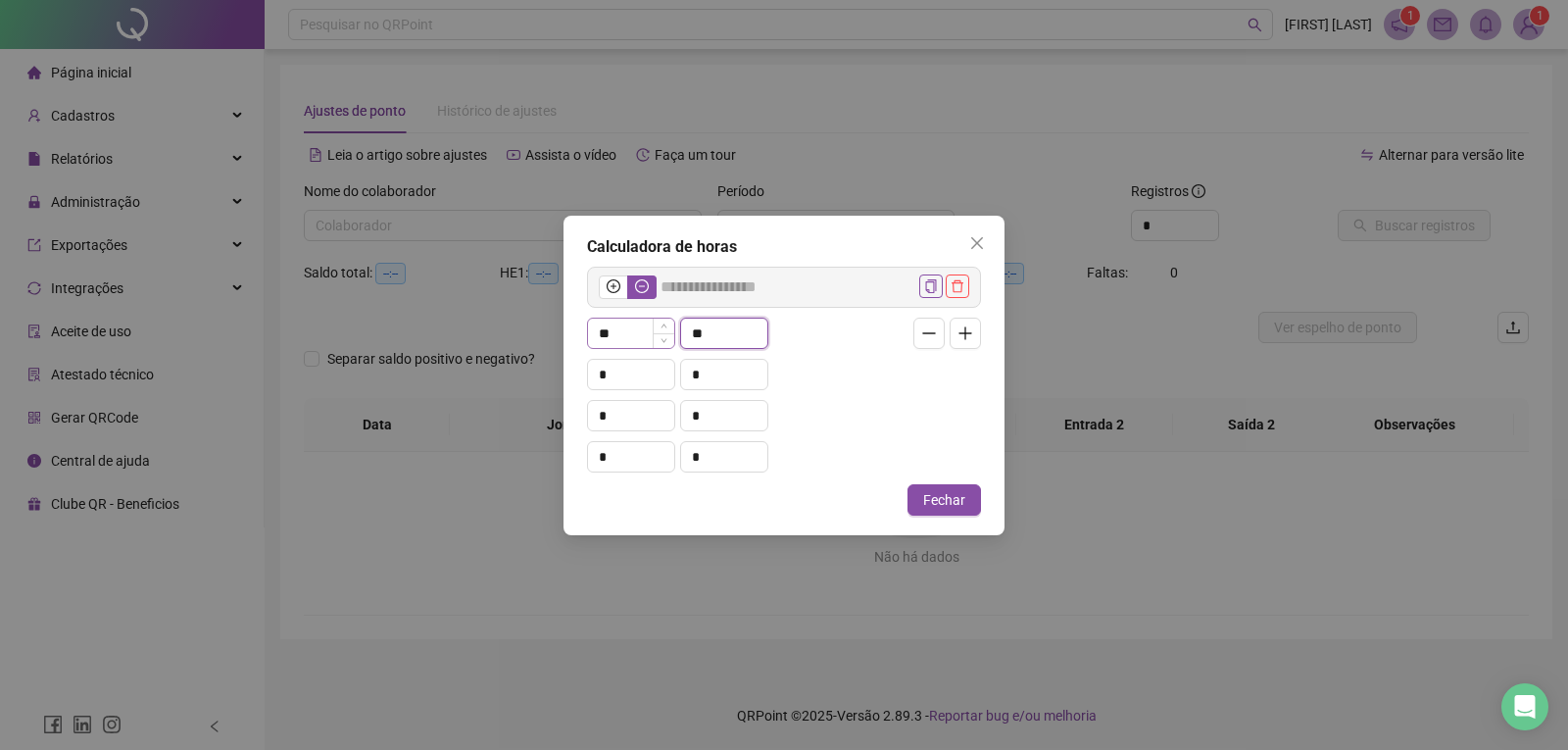 type on "**" 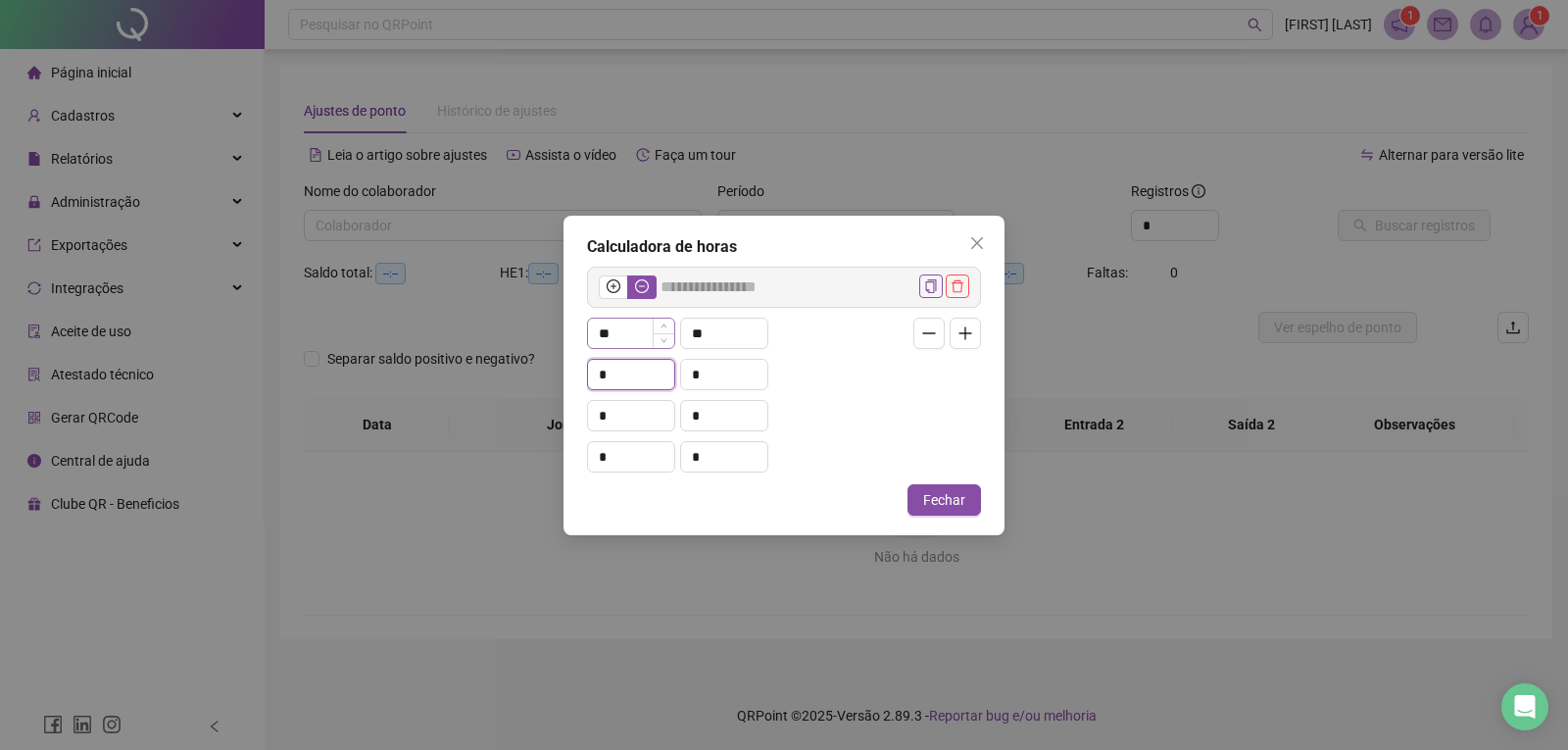 type on "*****" 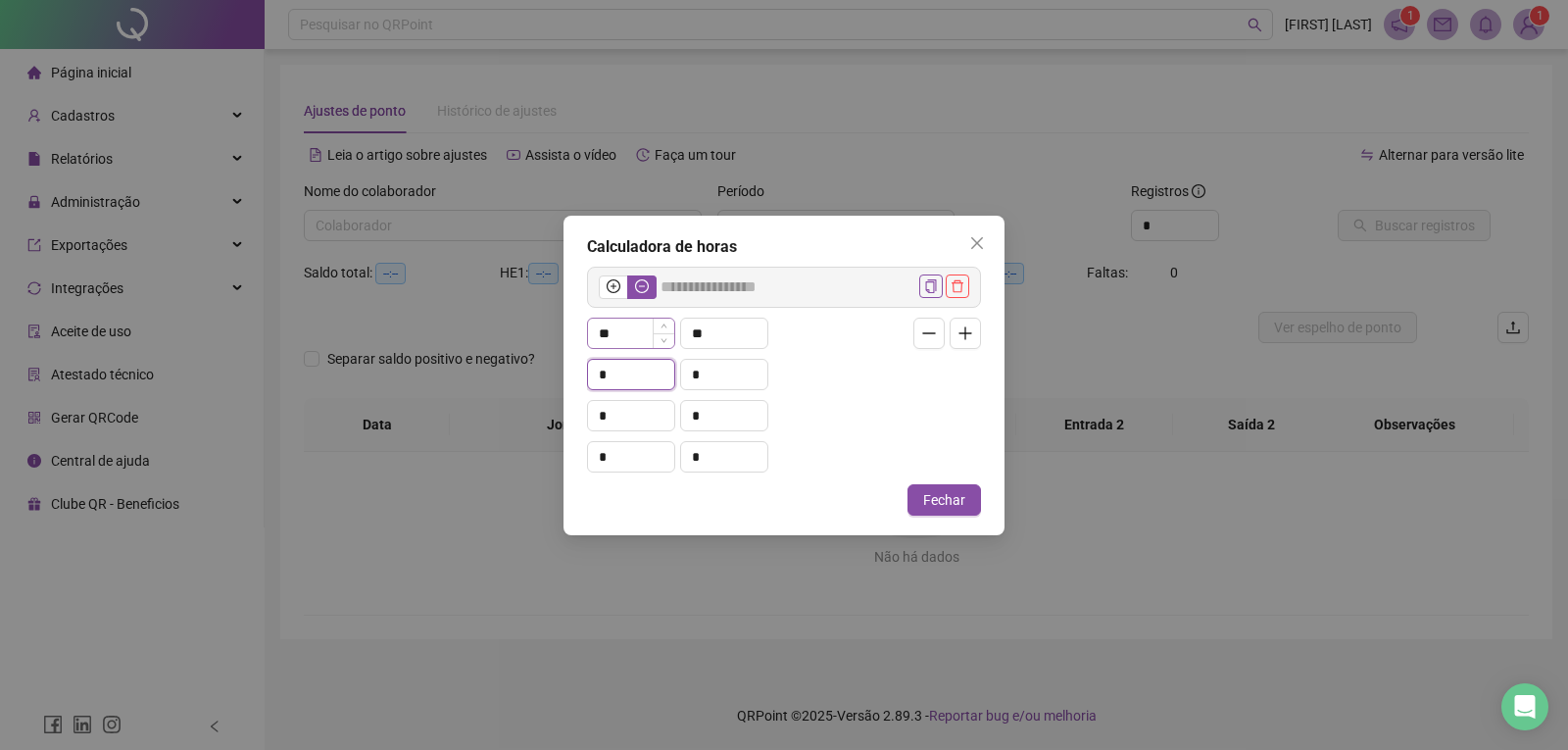 type on "*" 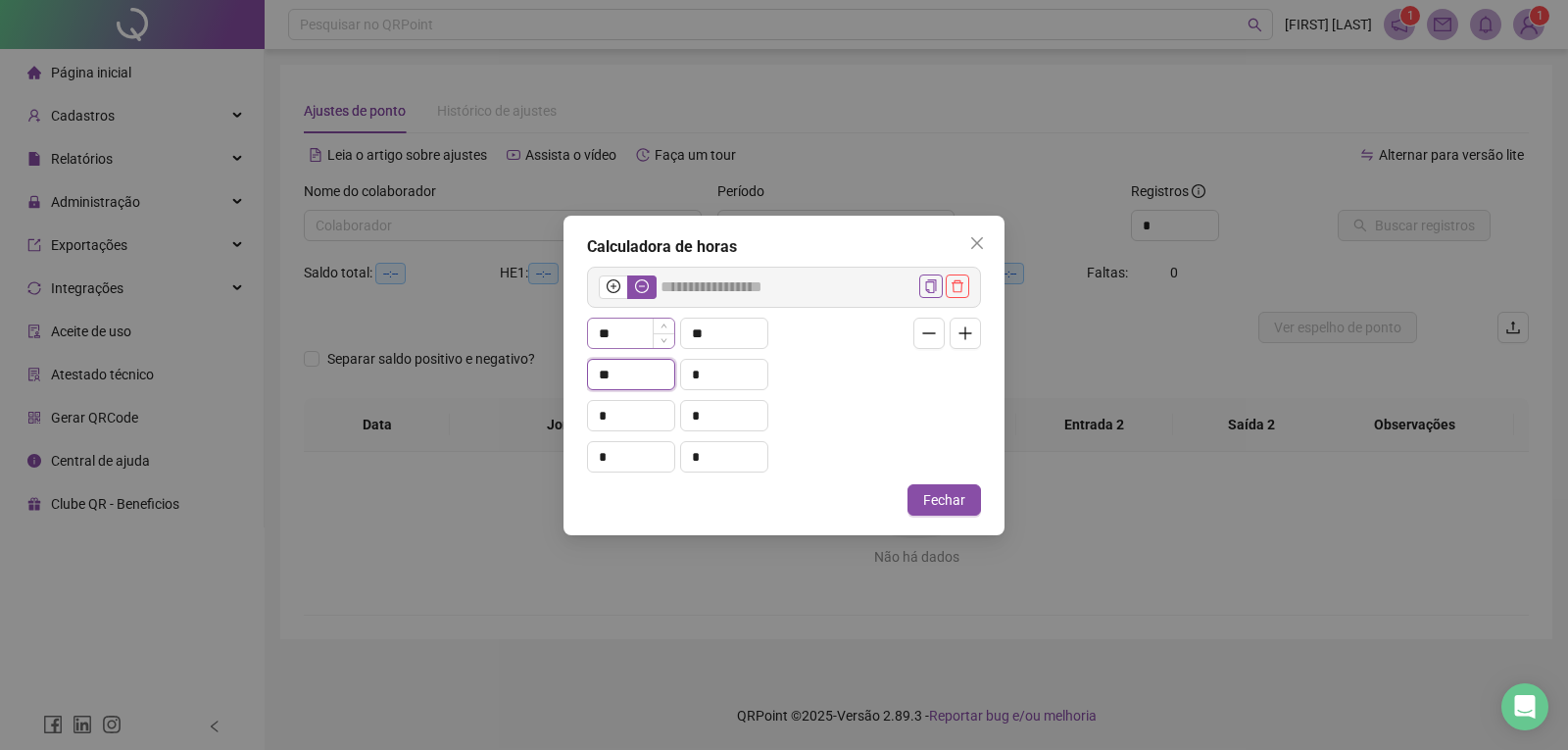 type on "**" 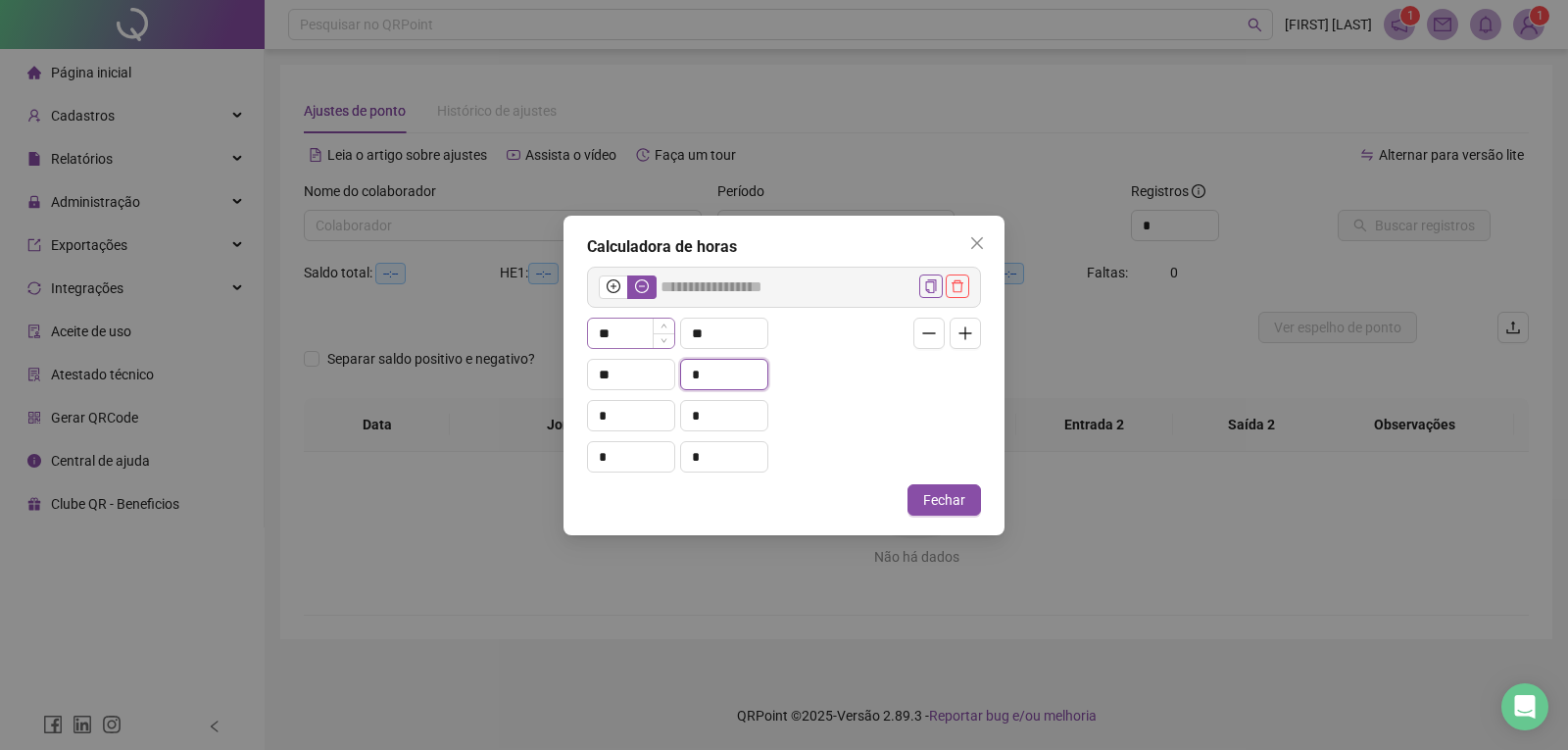 type on "******" 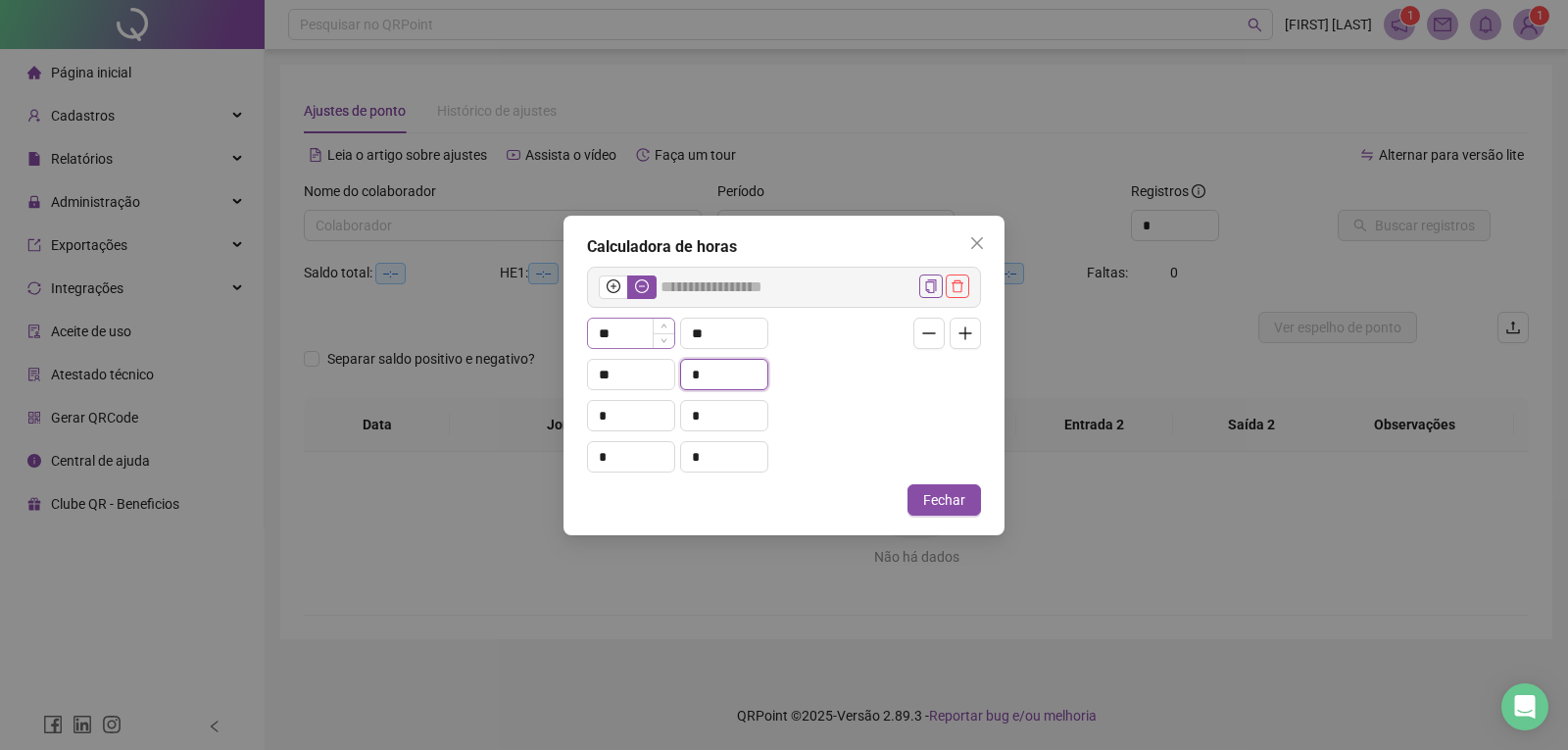 type on "*" 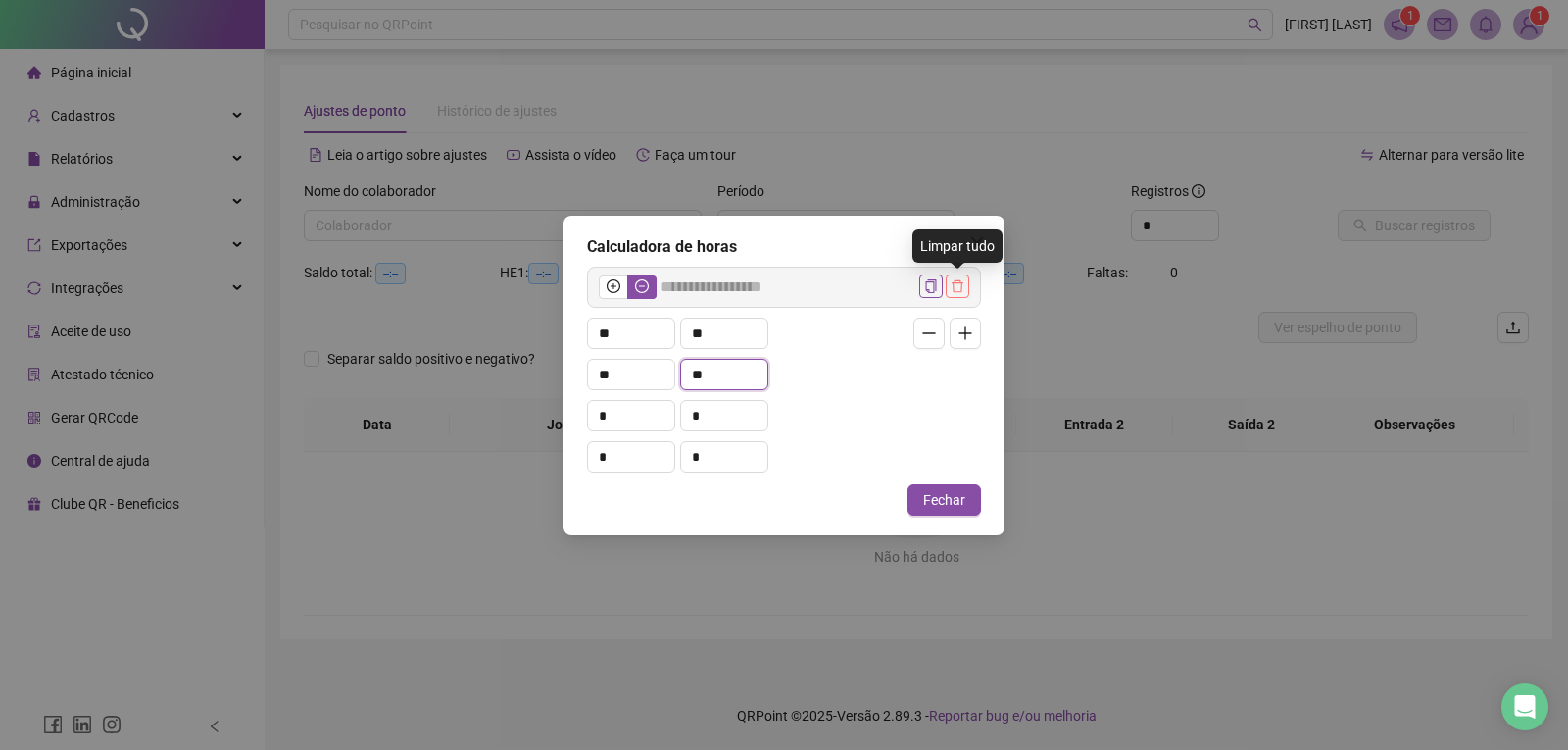 type on "**" 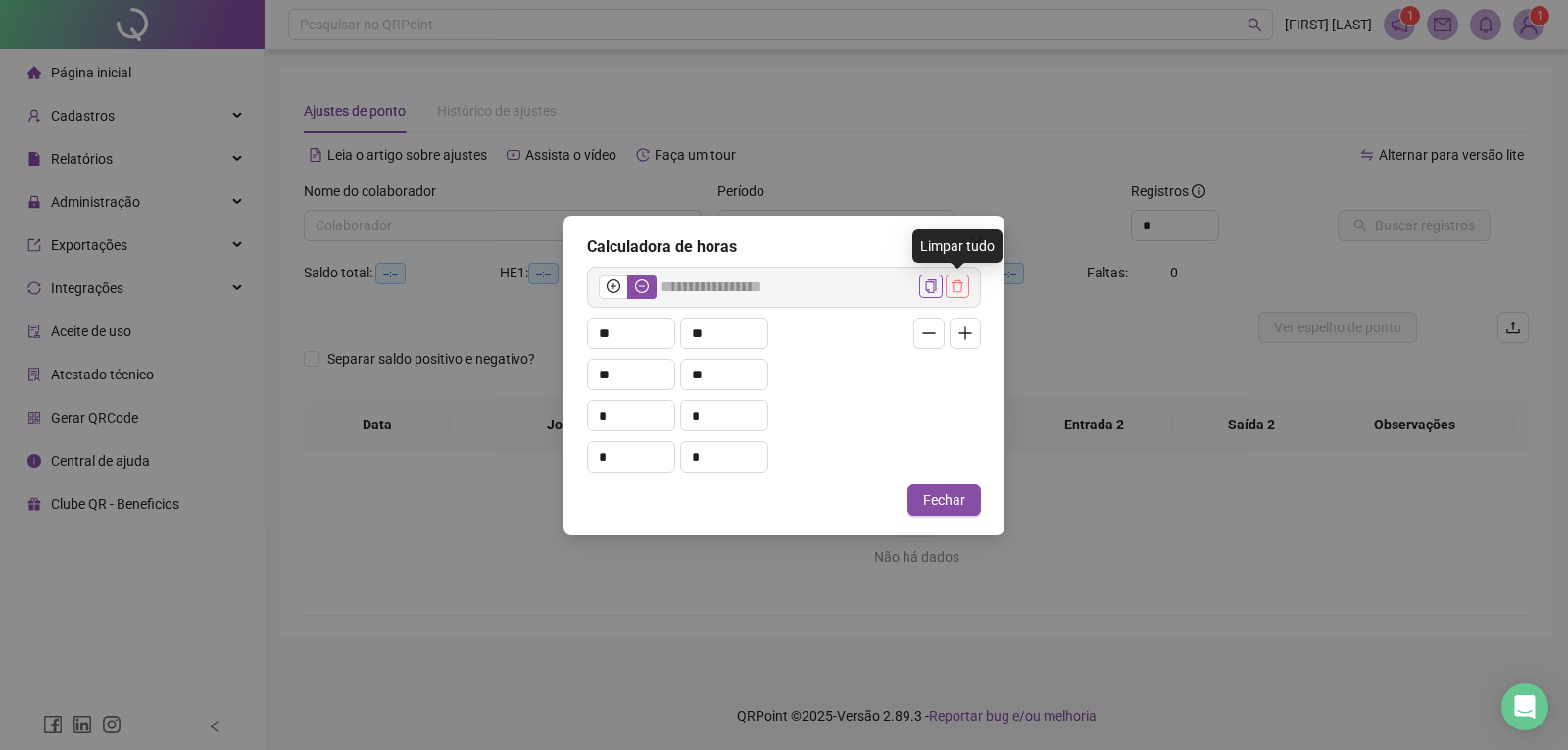 click 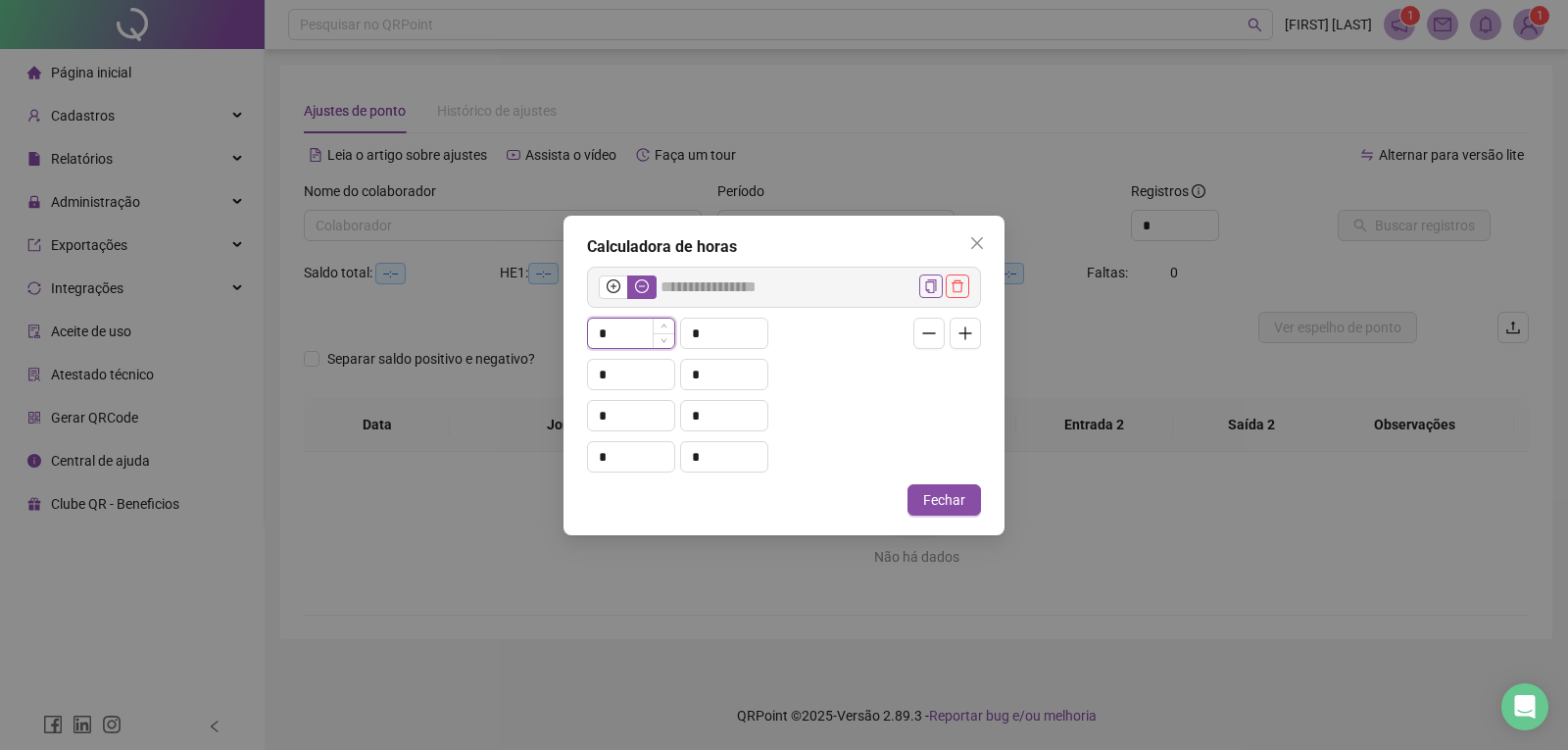 click on "*" at bounding box center [631, 333] 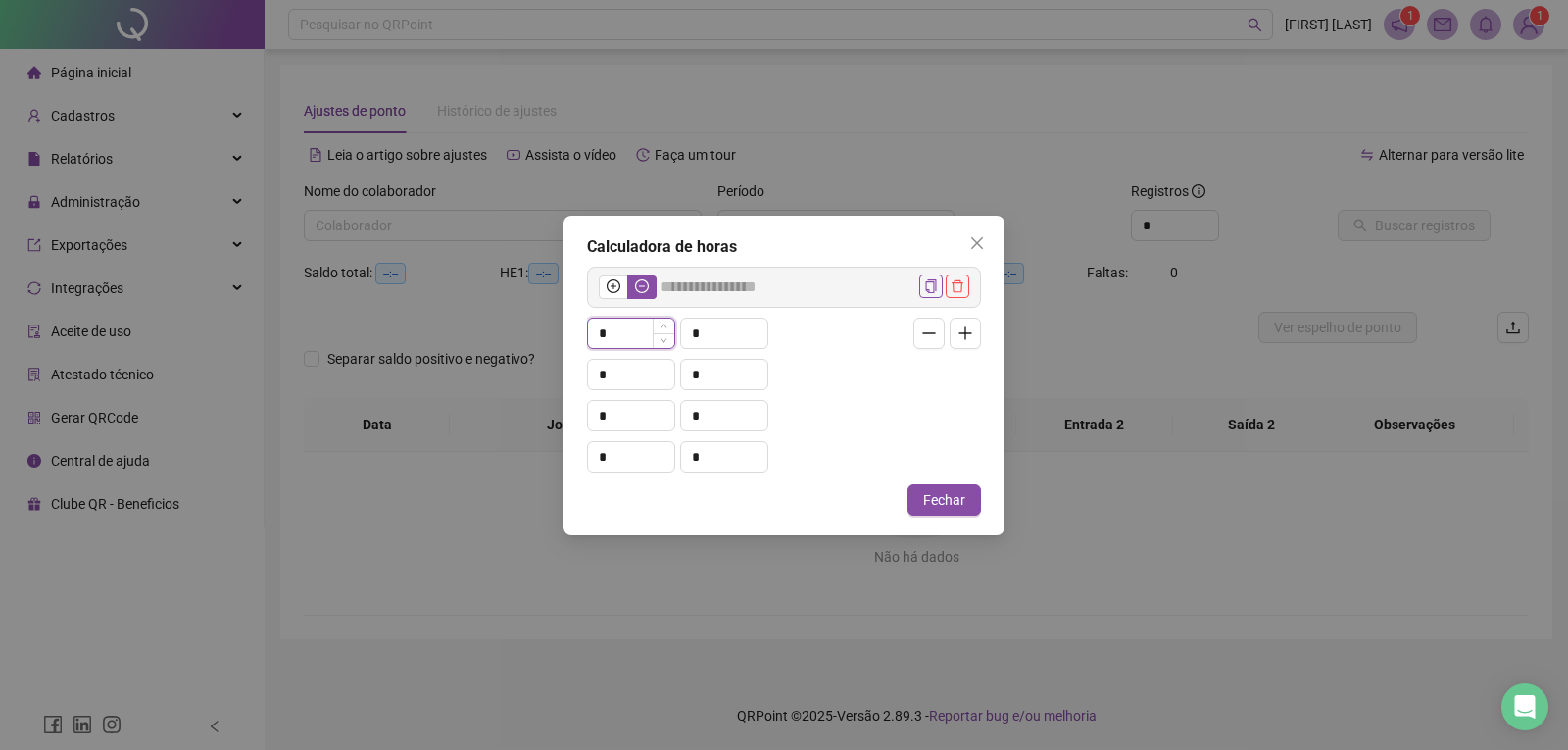 type on "*****" 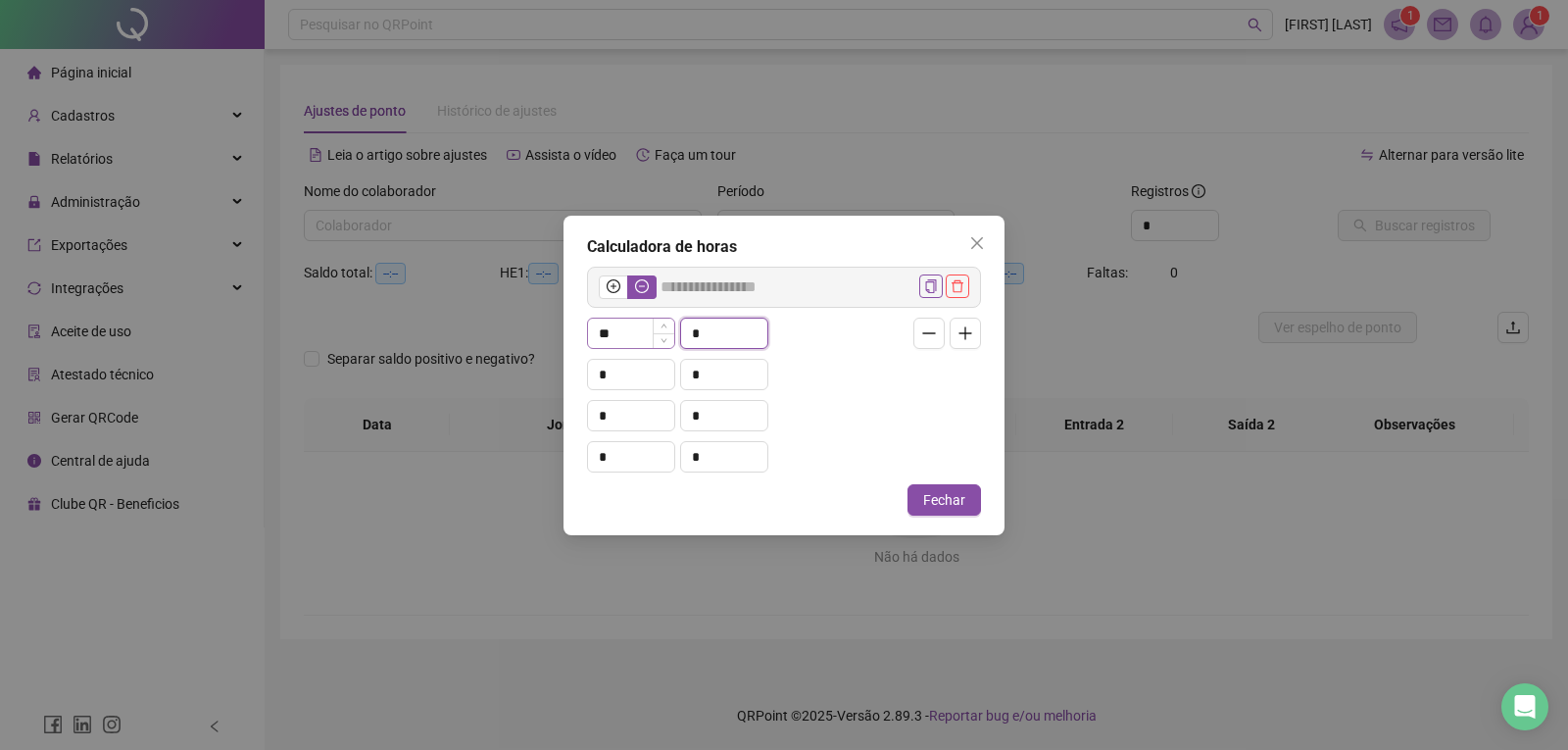 type on "*" 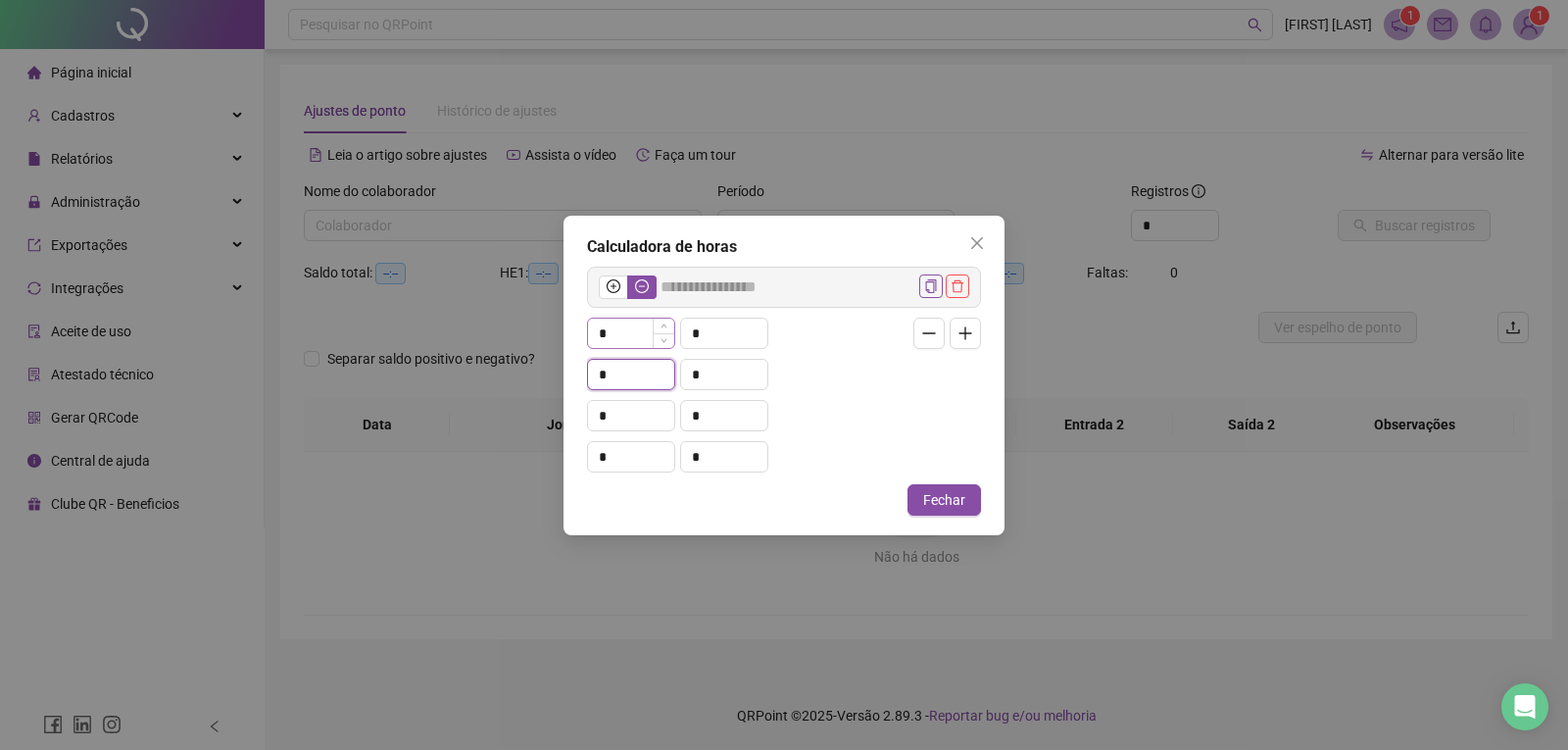 type on "*****" 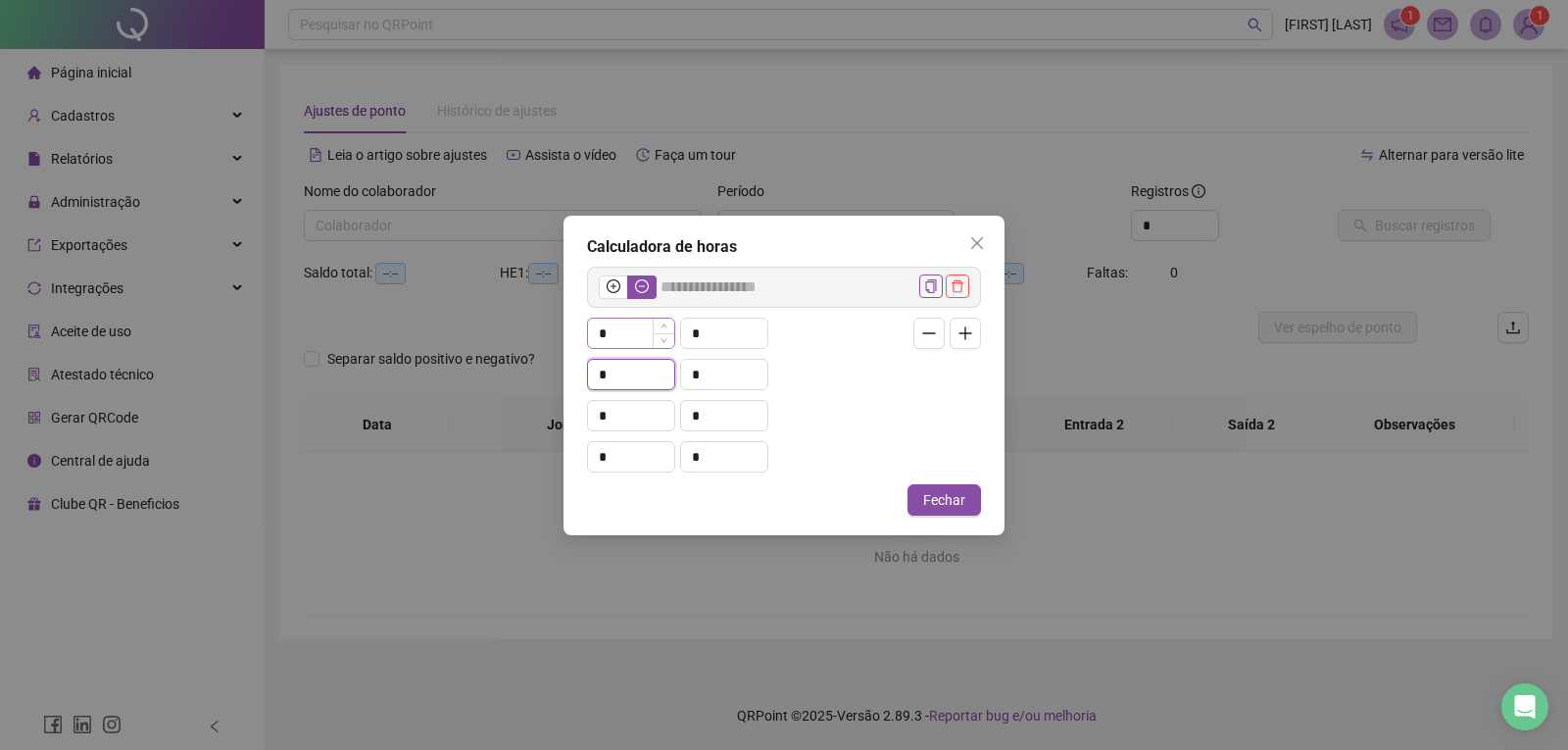 type on "*" 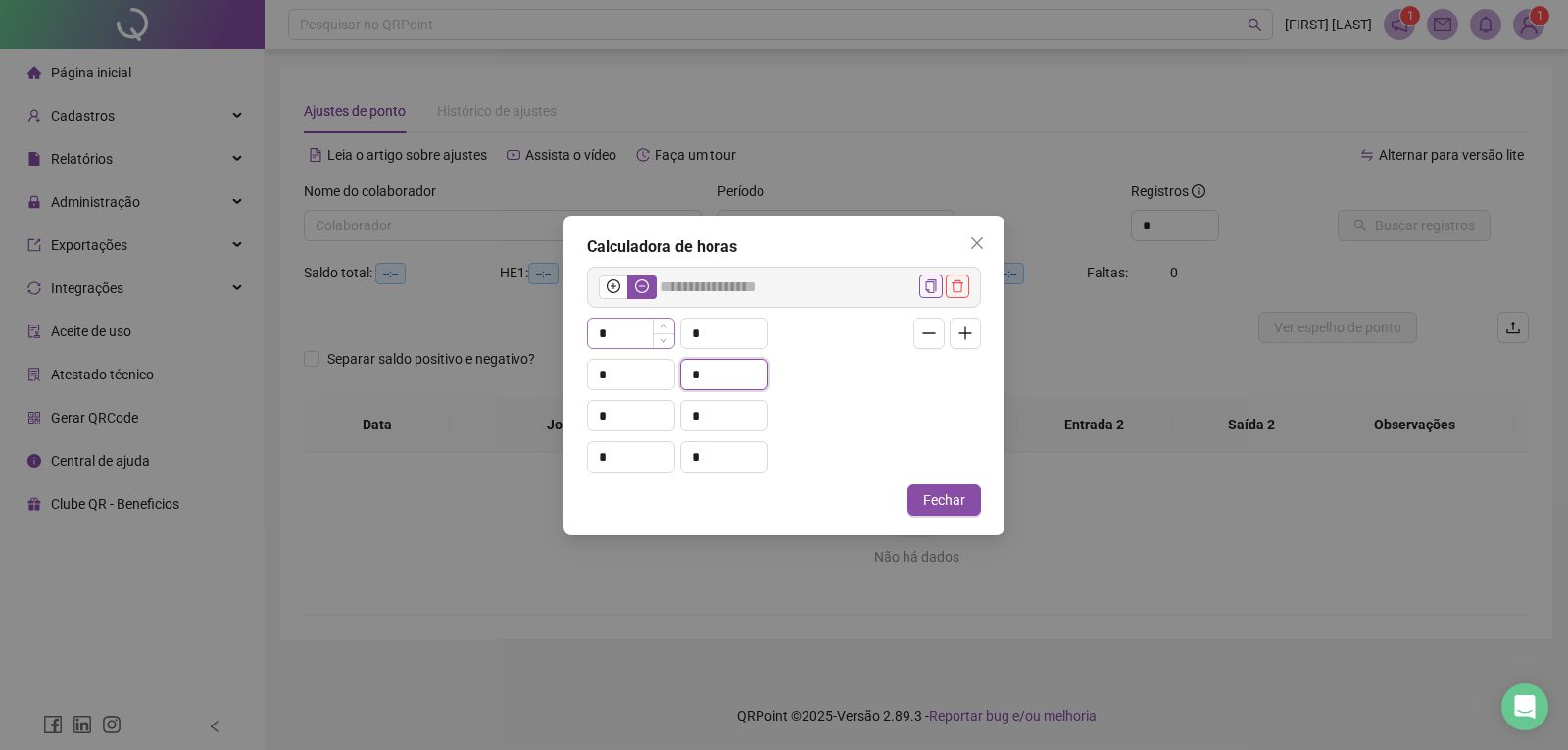type on "*****" 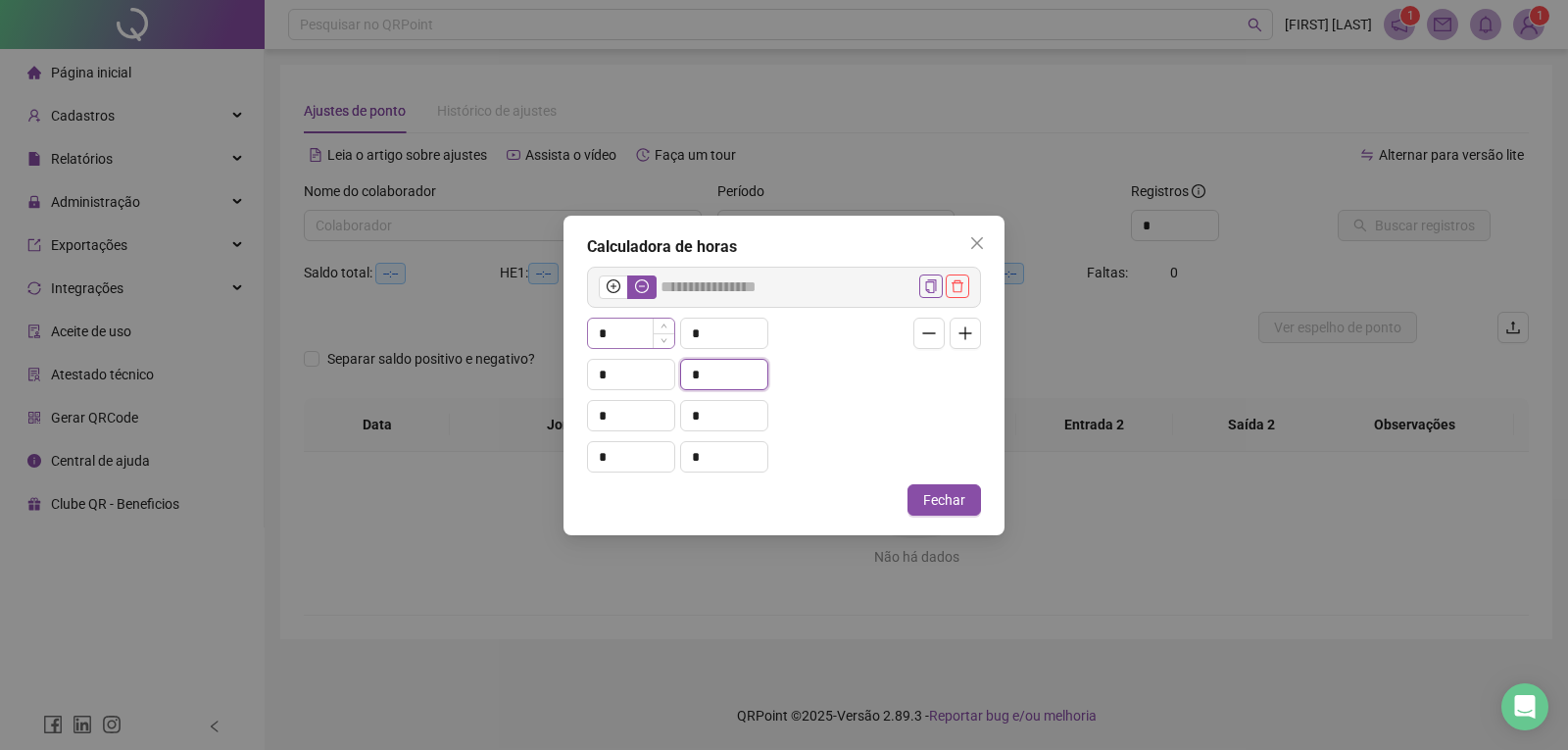 type on "*" 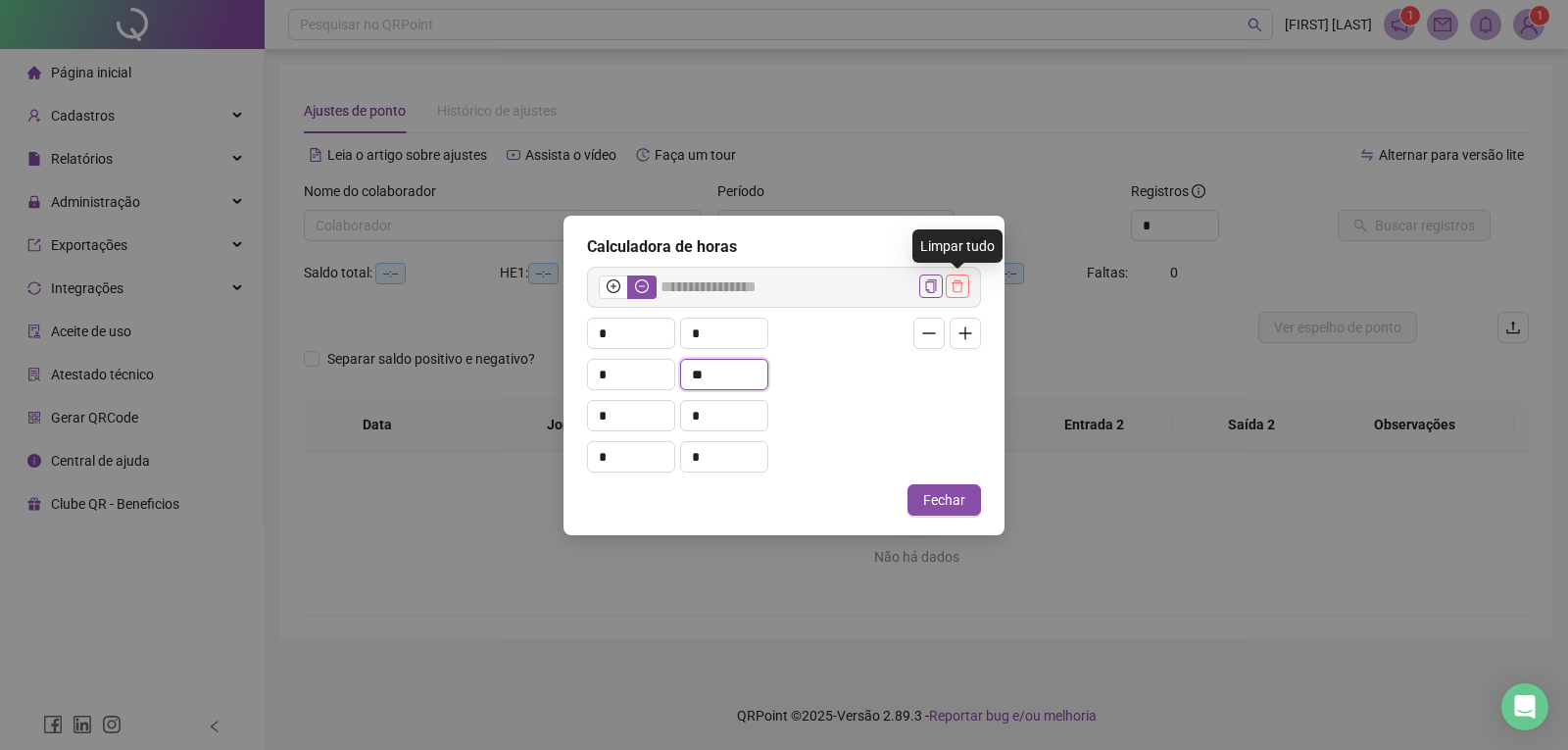 type on "**" 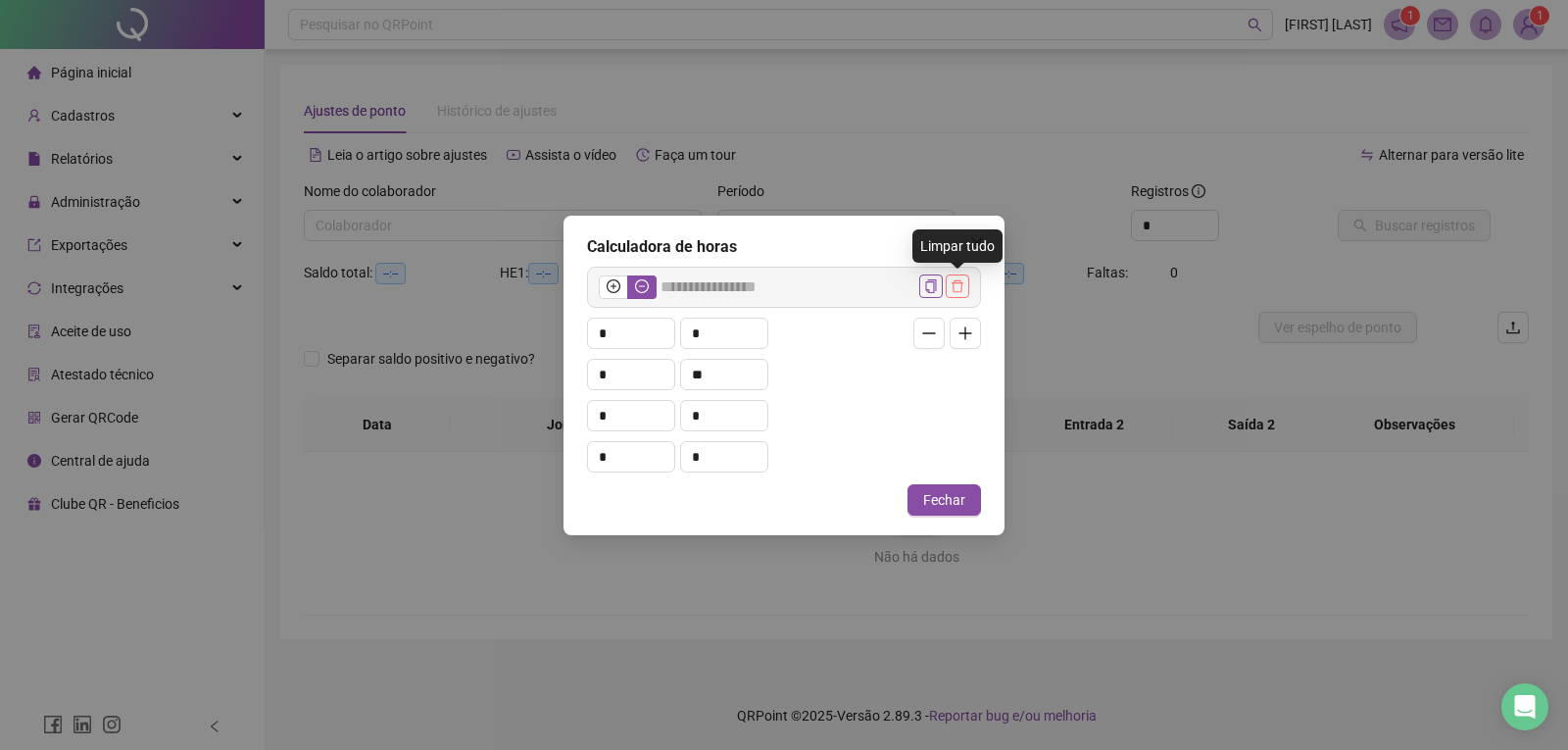 click 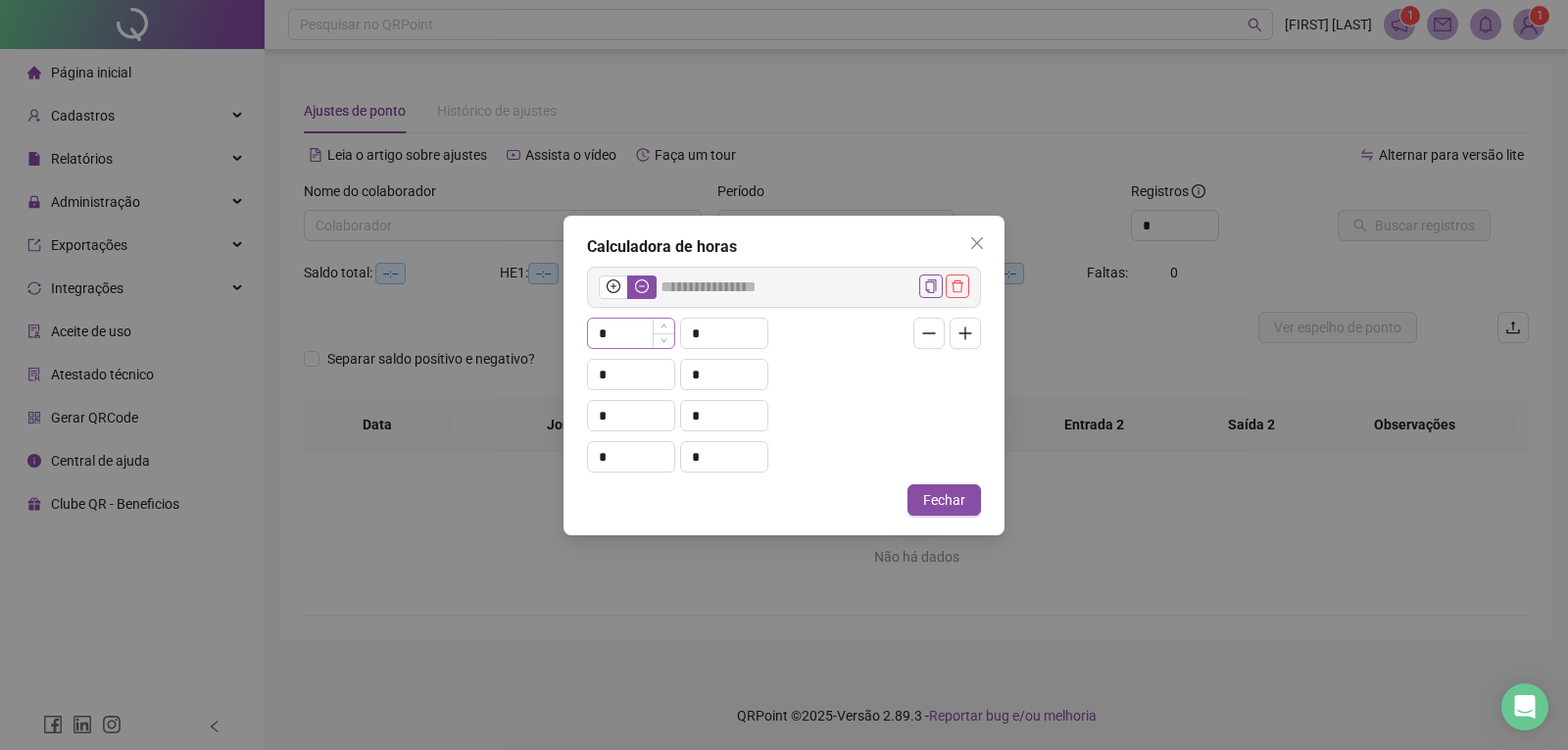 click at bounding box center (663, 340) 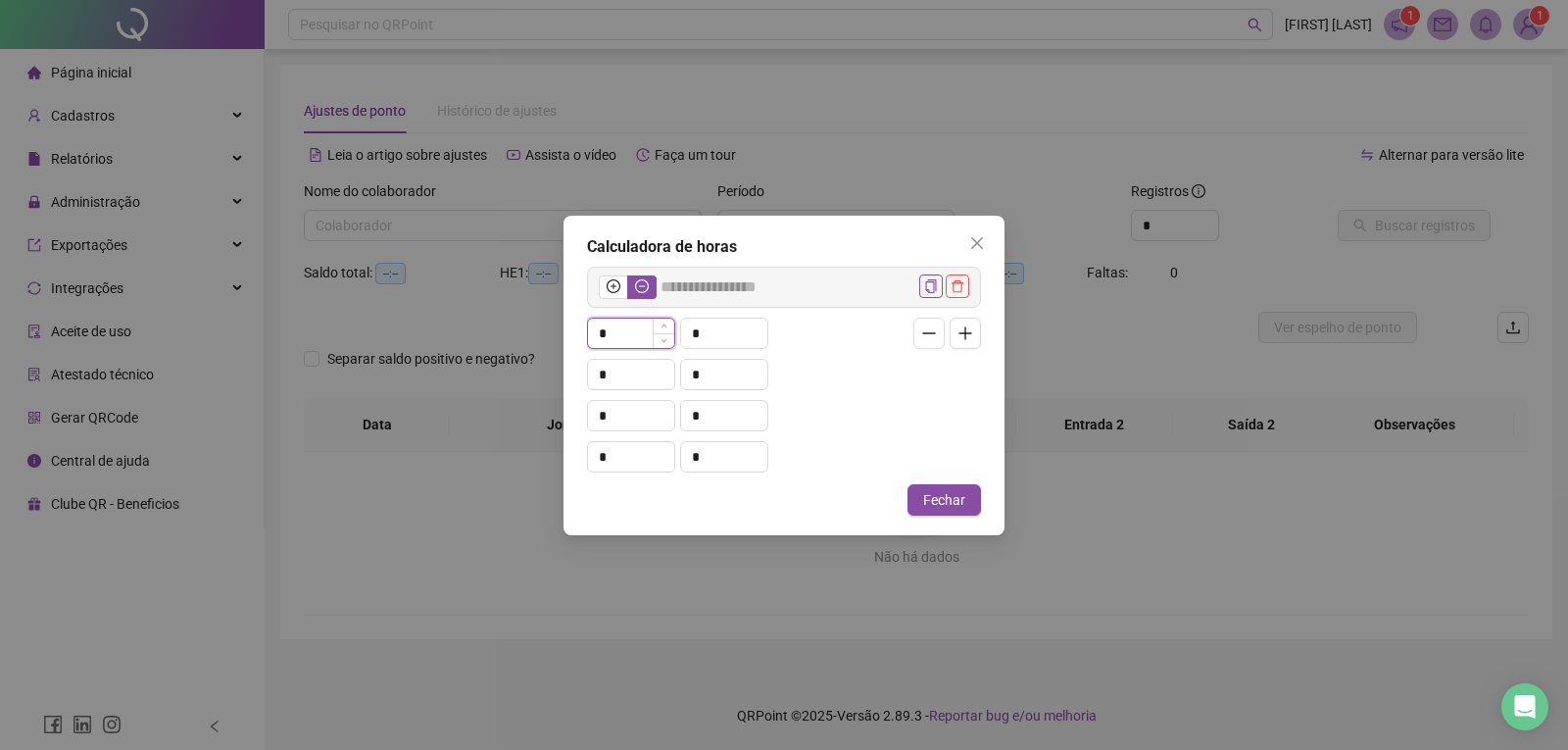 click on "*" at bounding box center (631, 333) 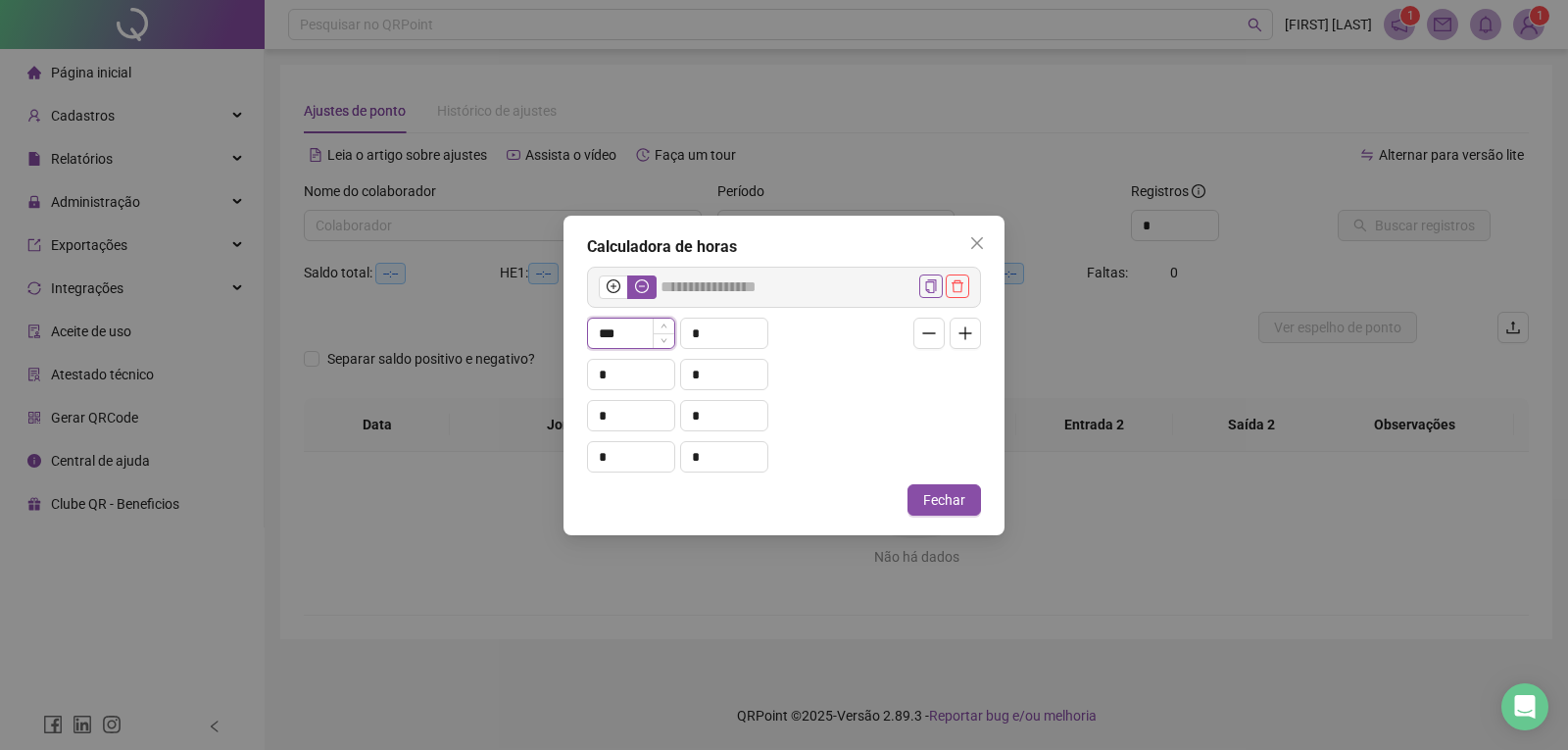 type on "***" 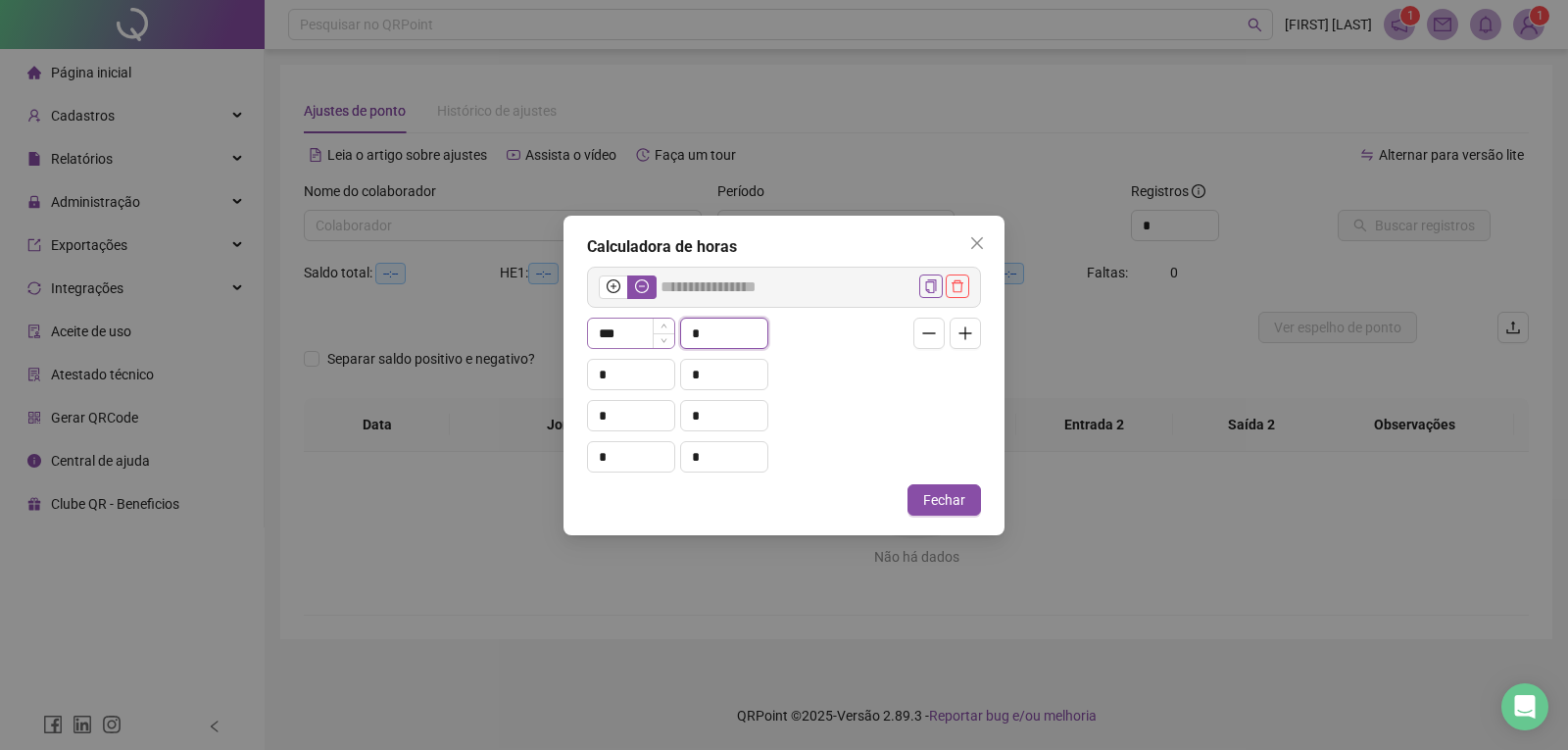type on "*****" 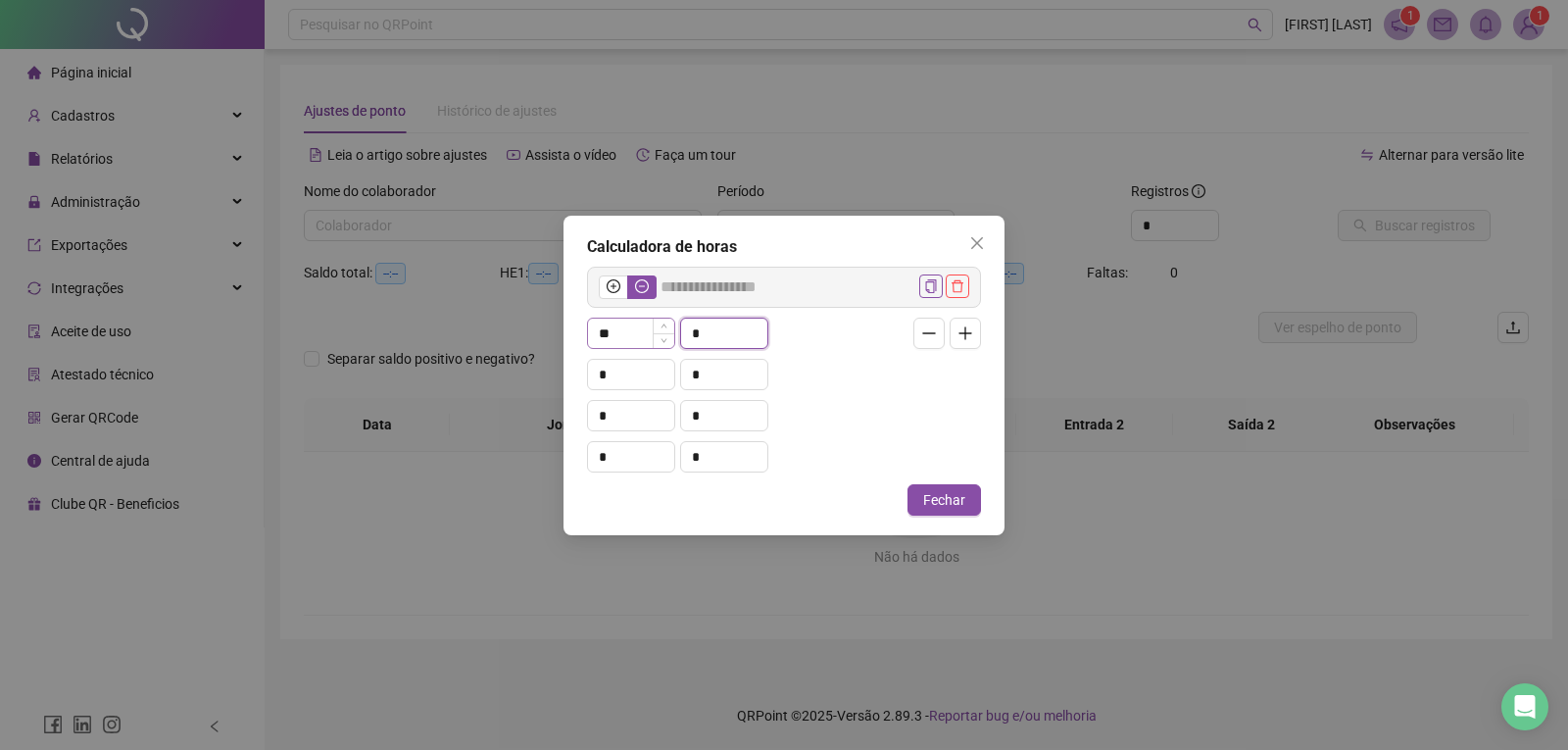 type on "*****" 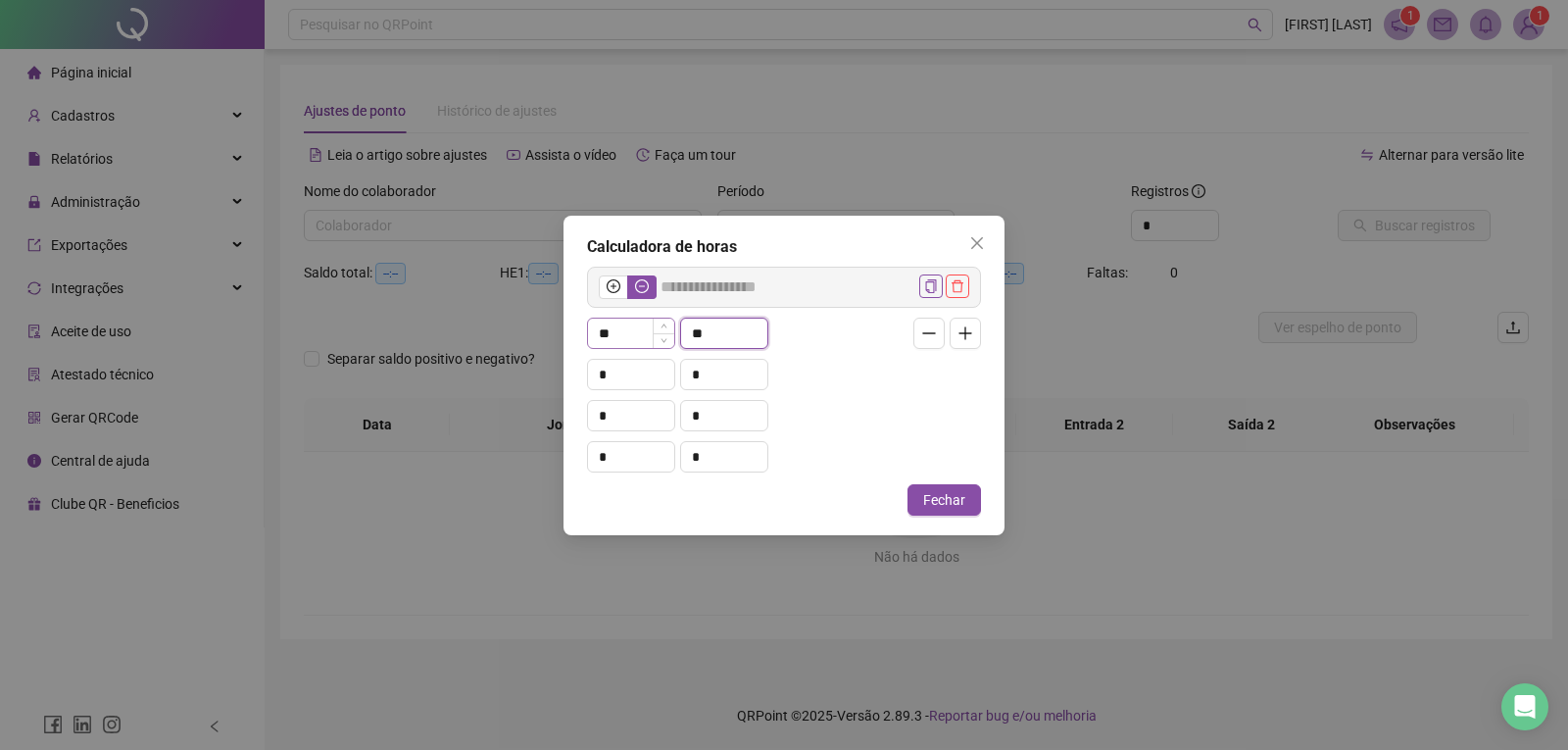 type on "**" 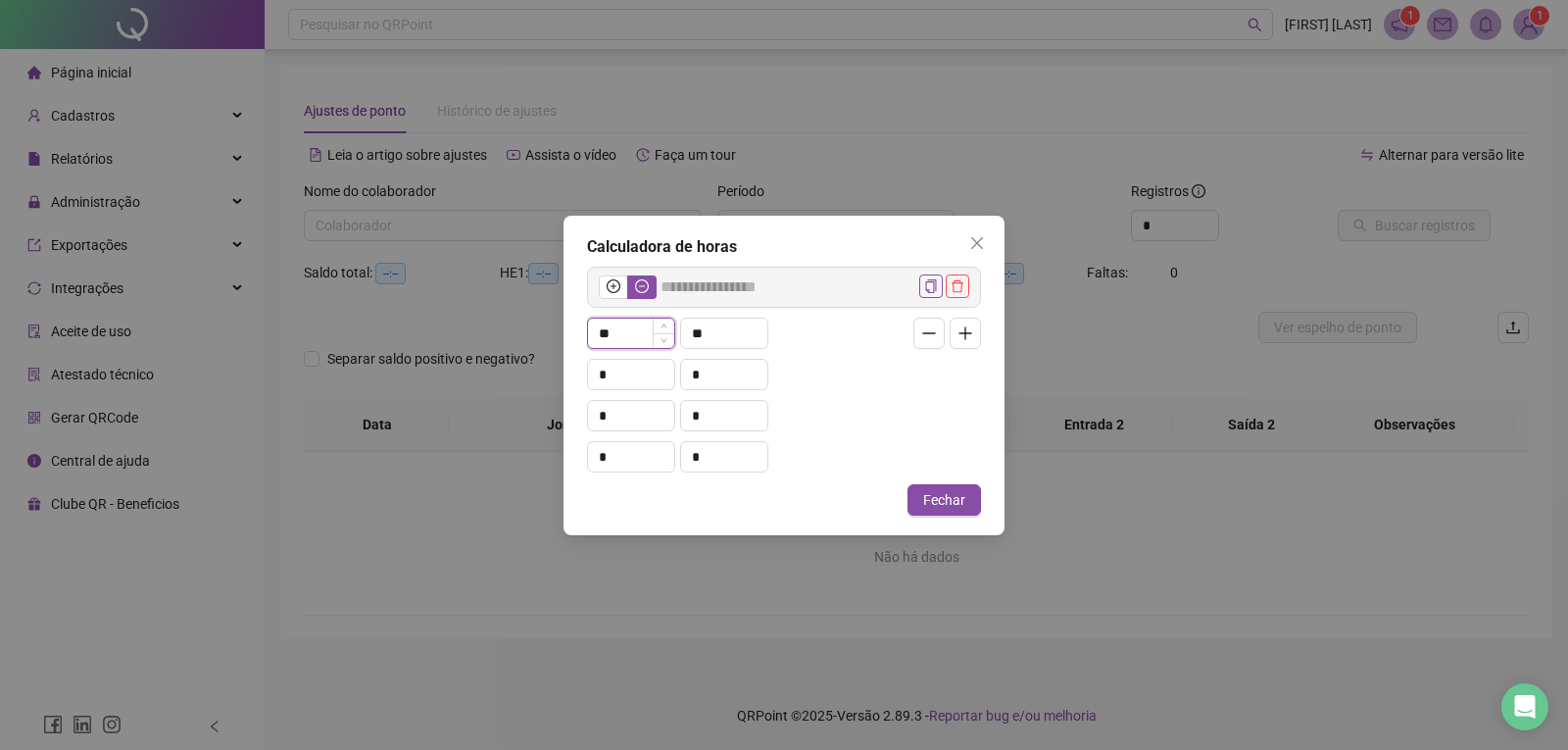 click on "**" at bounding box center [631, 333] 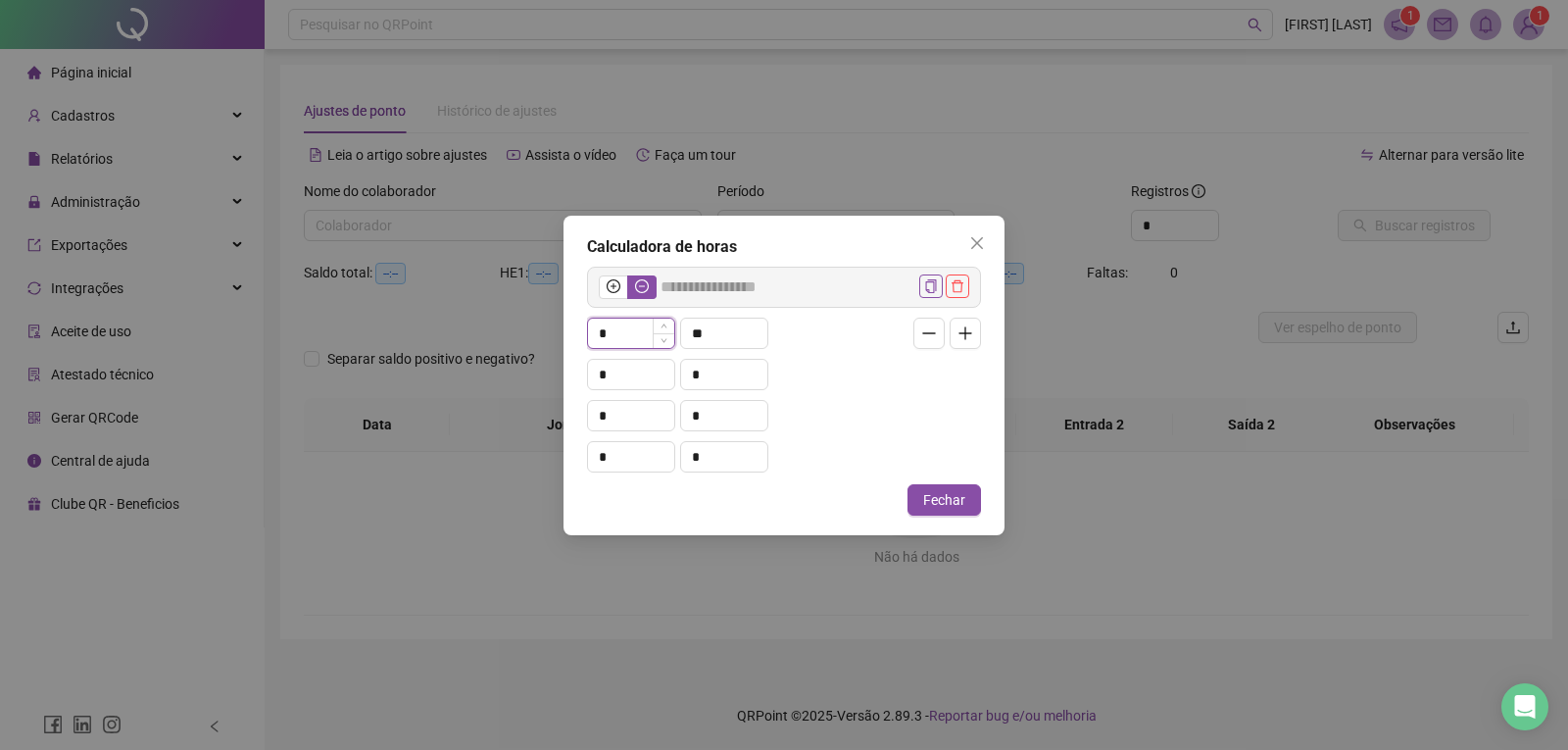 type on "*****" 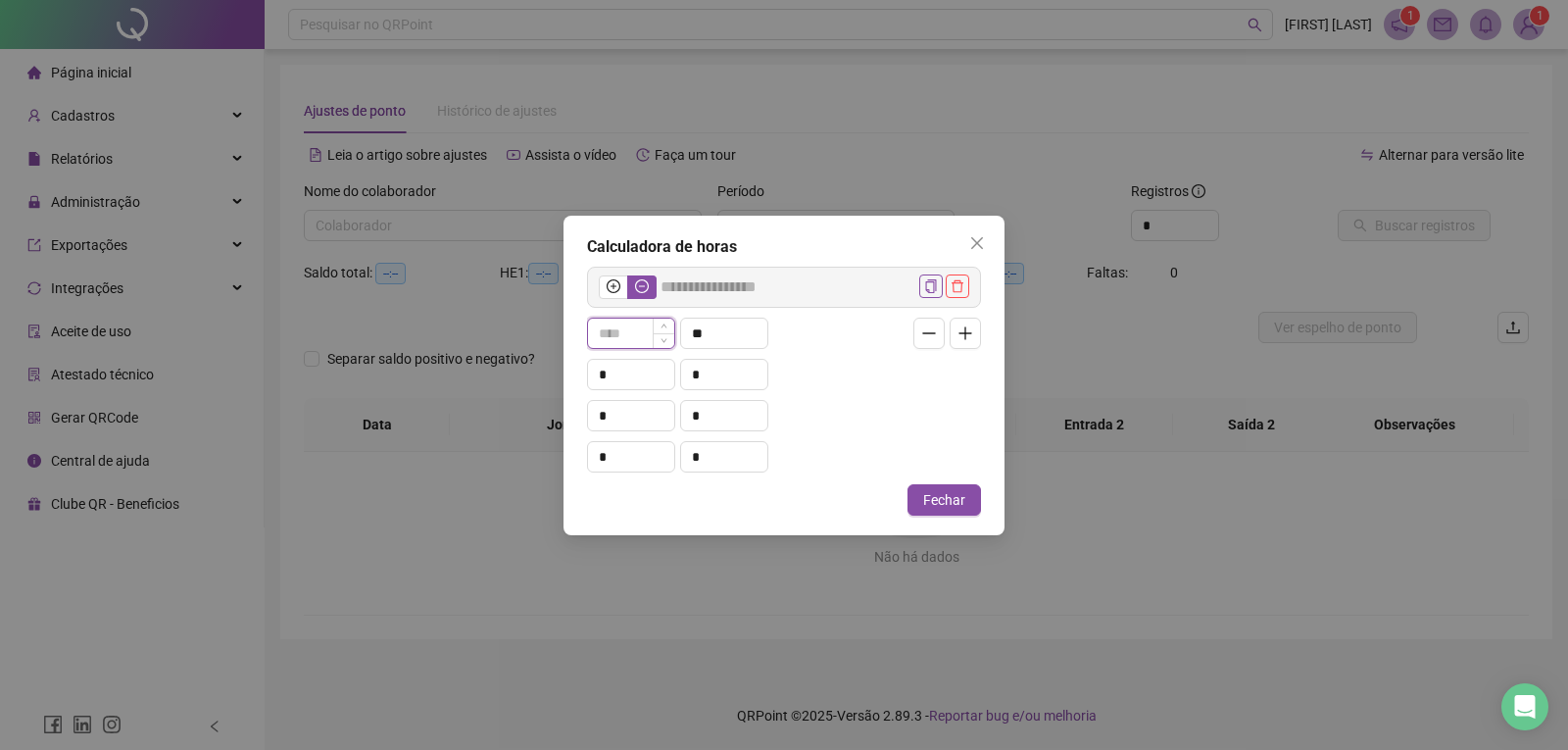 type on "*" 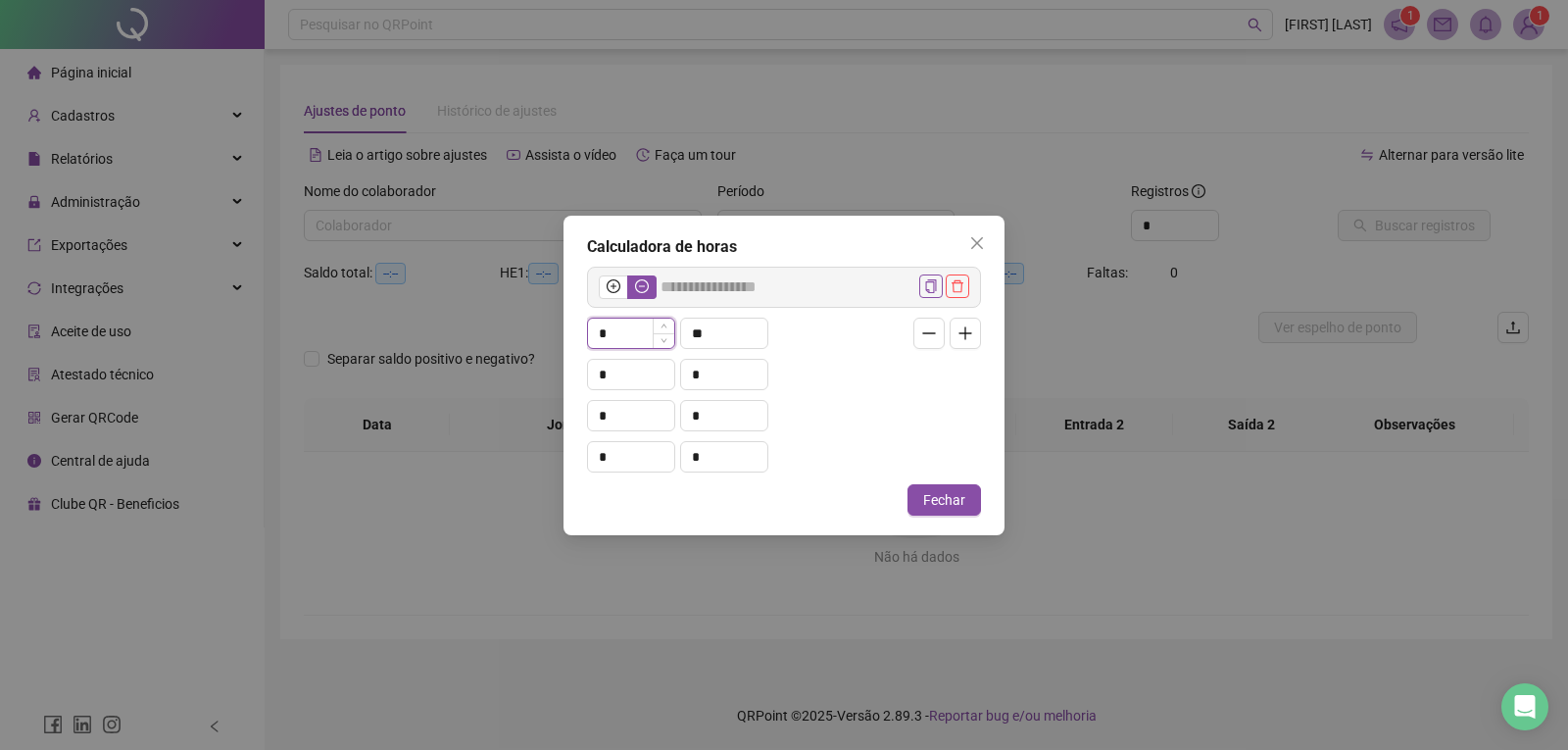 type on "*****" 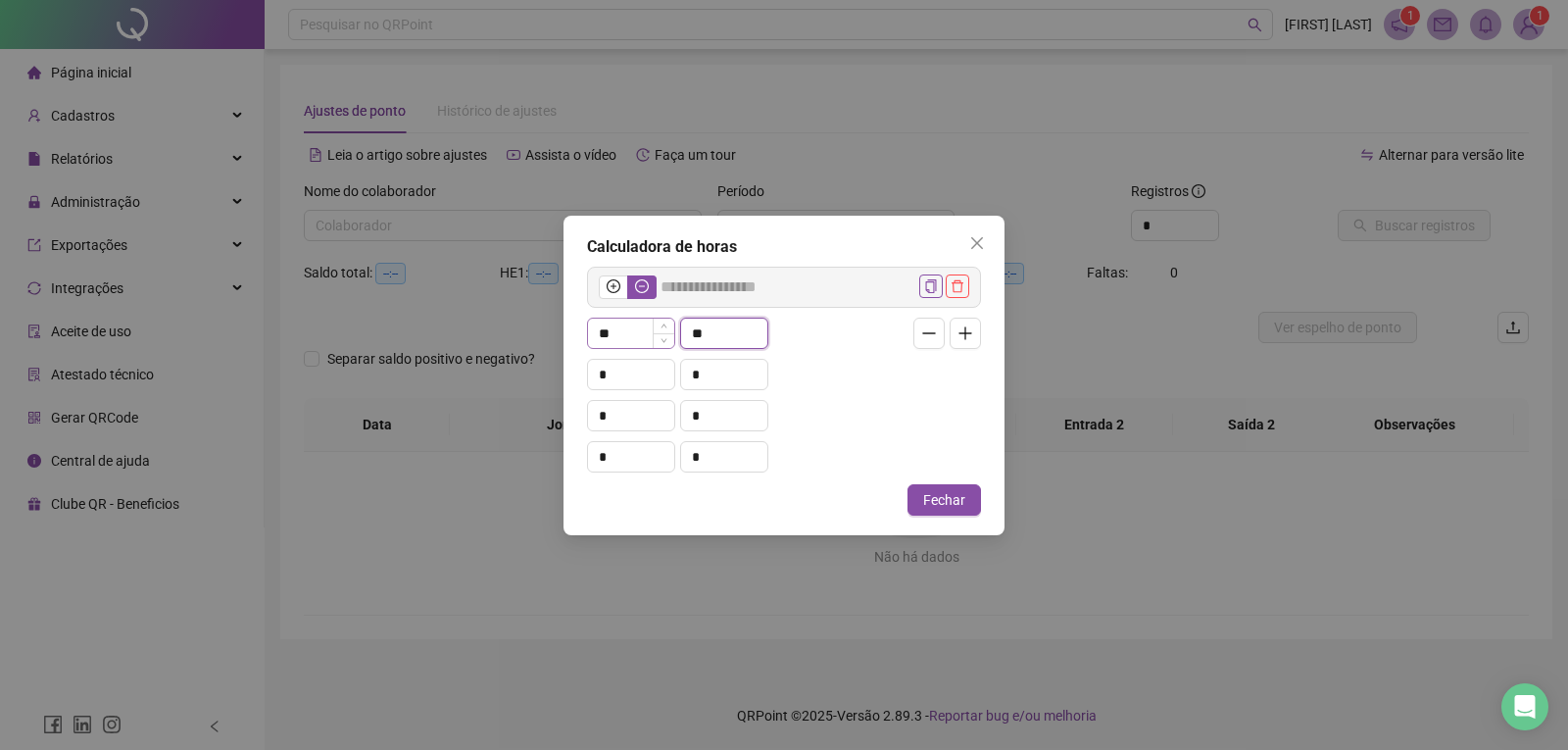 type on "*" 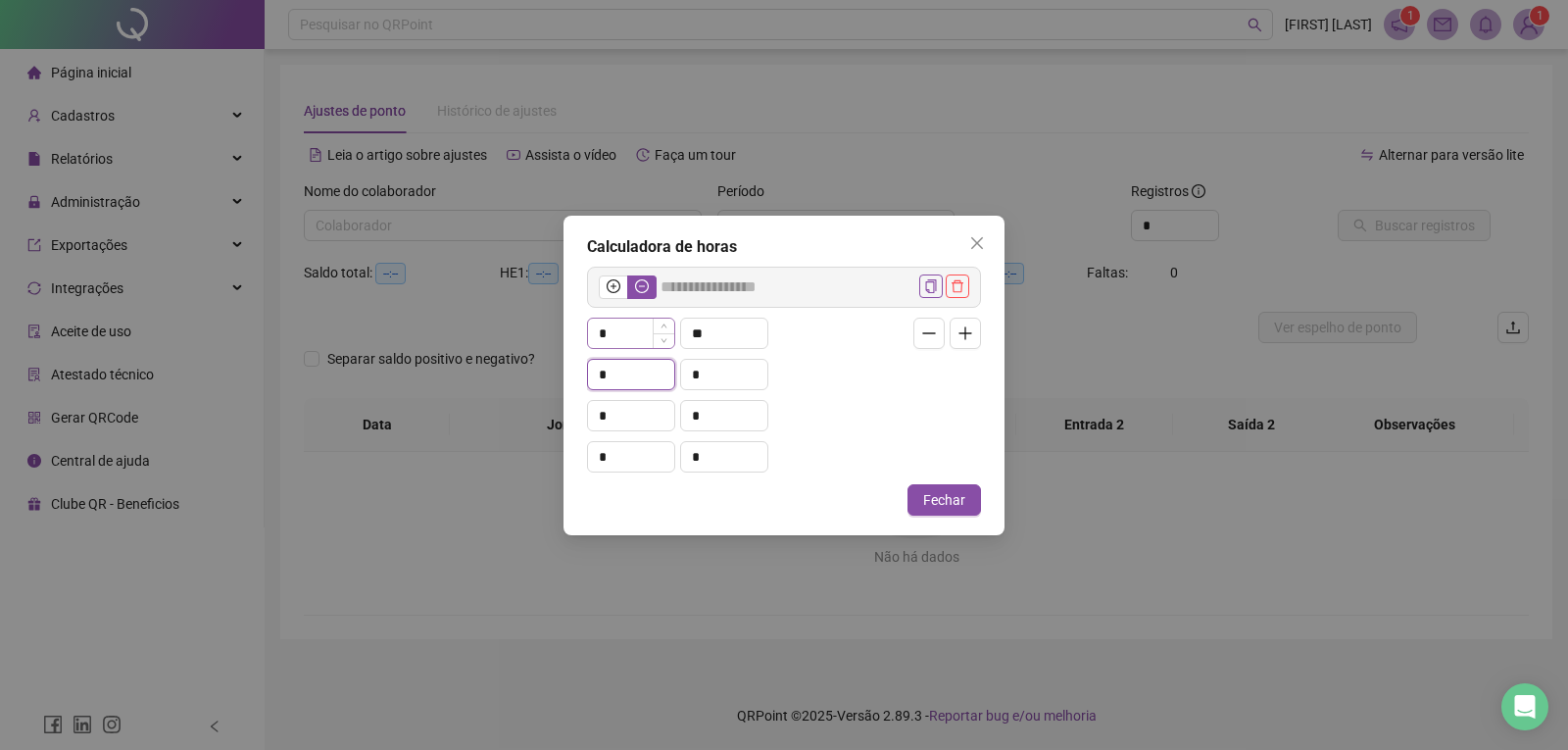 type on "*****" 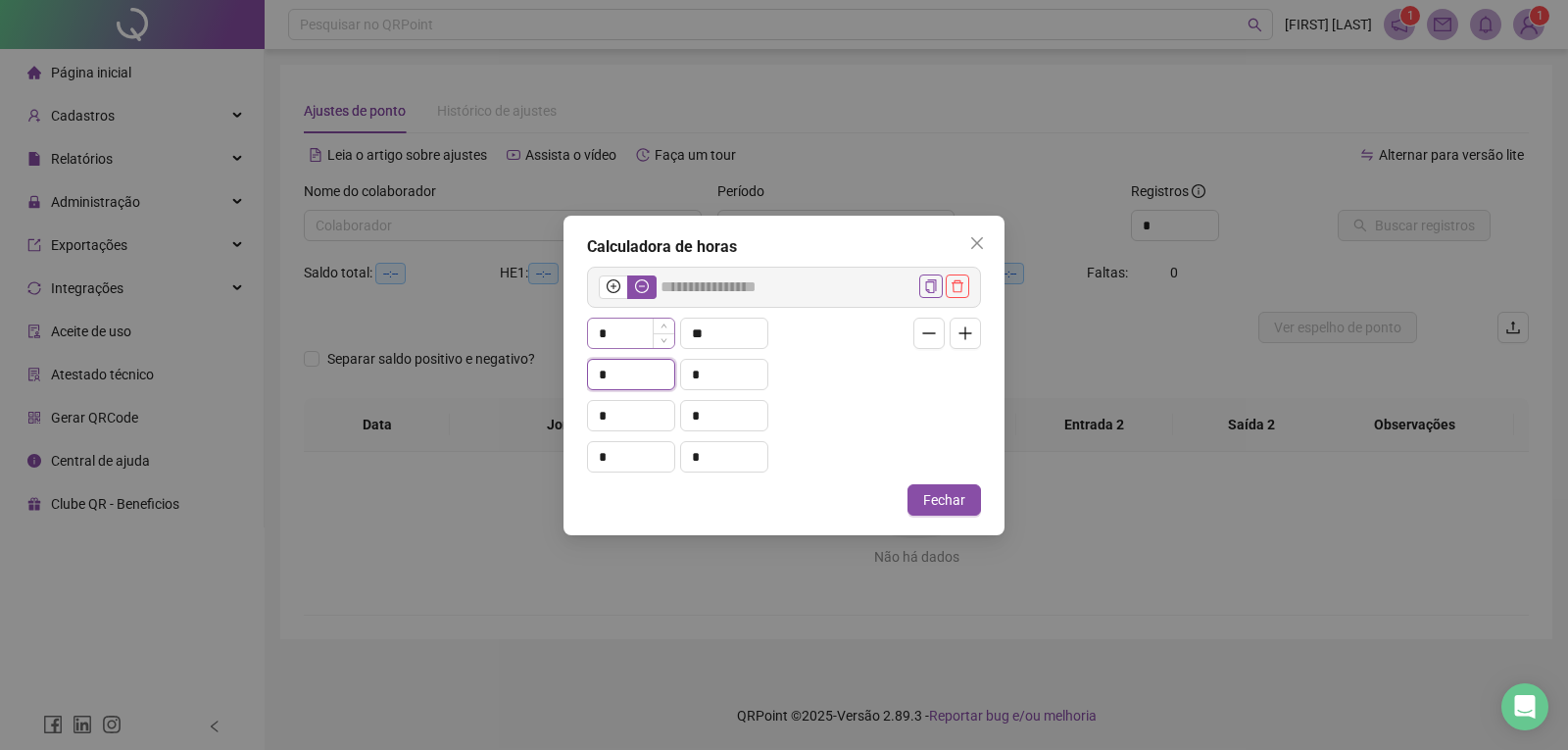 type on "*" 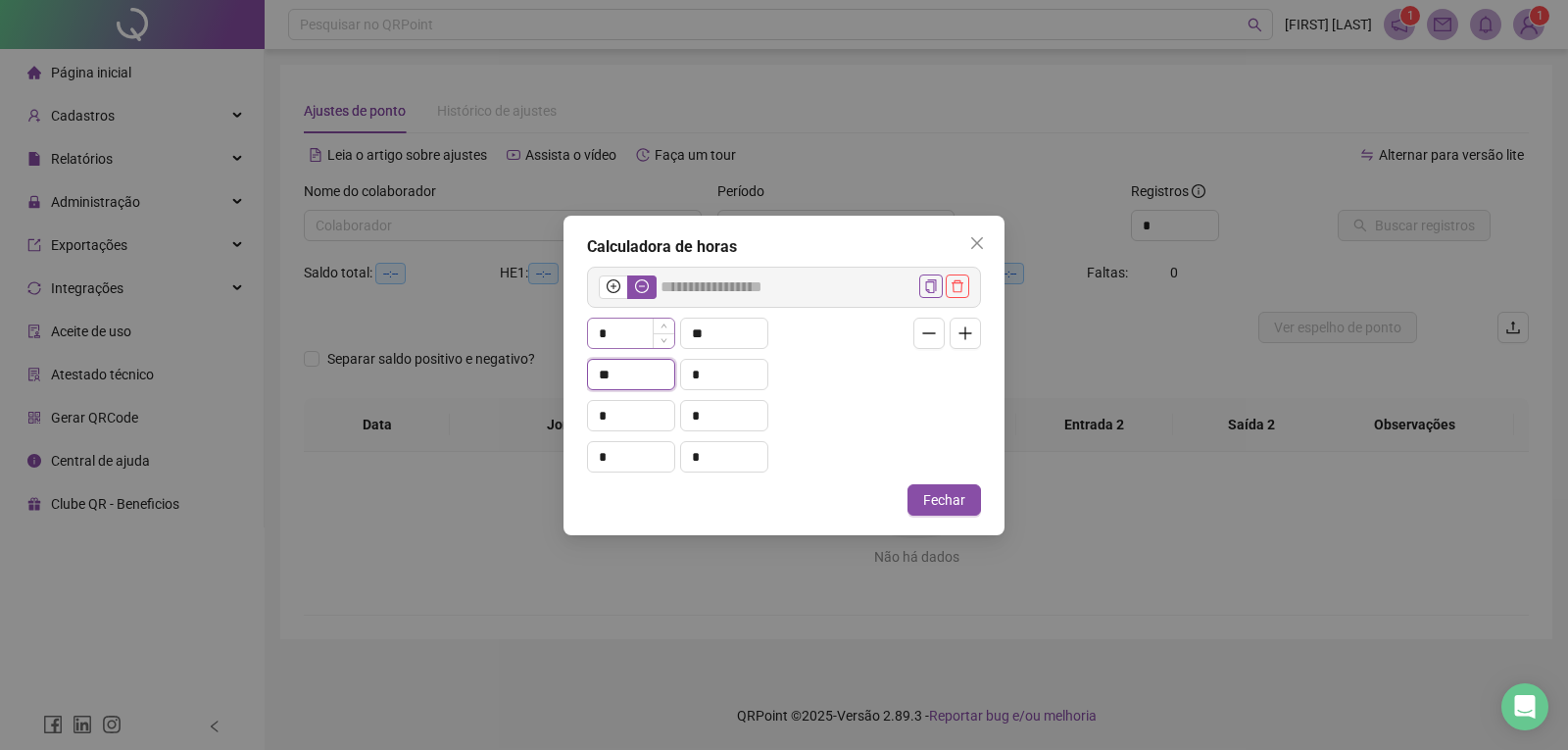 type on "**" 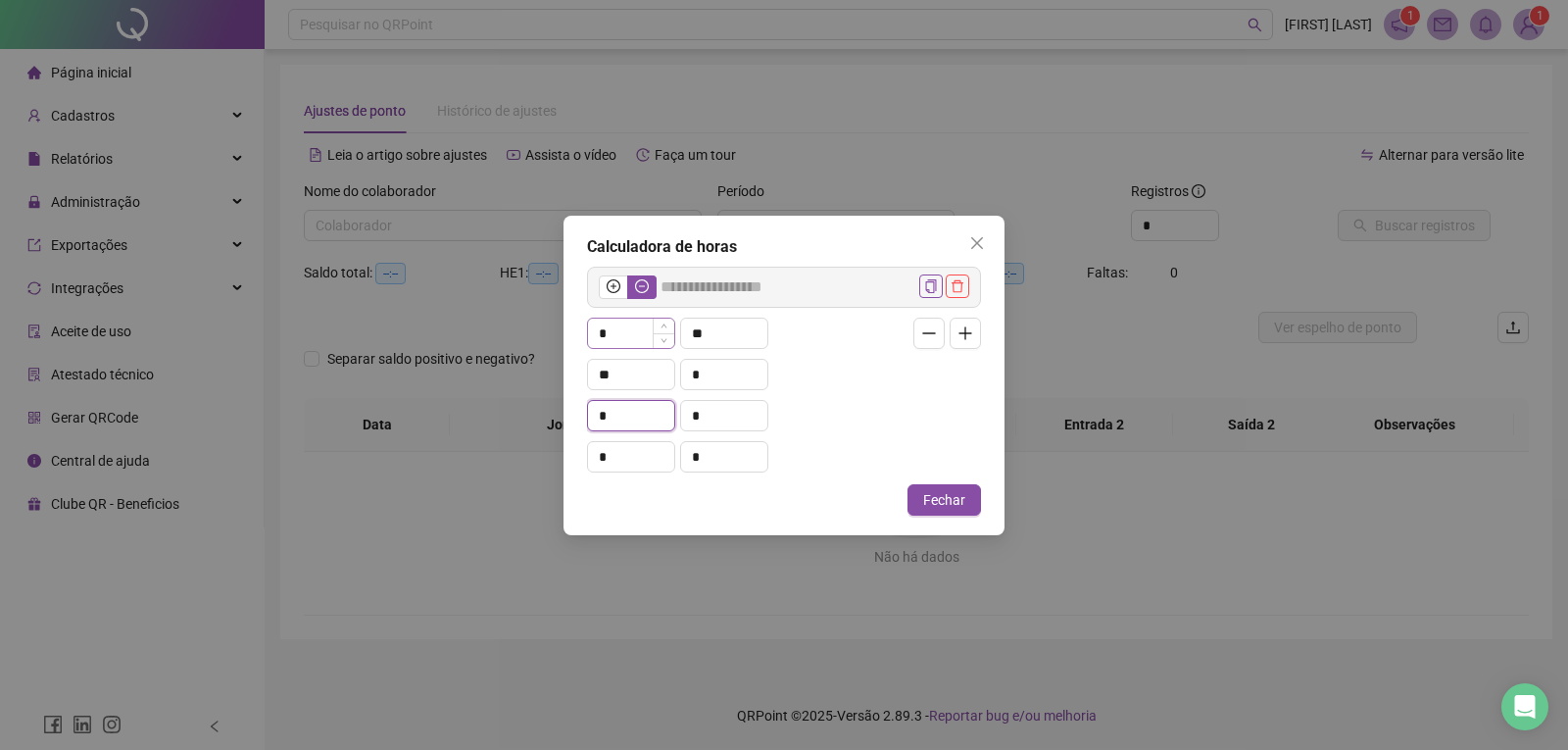 type on "******" 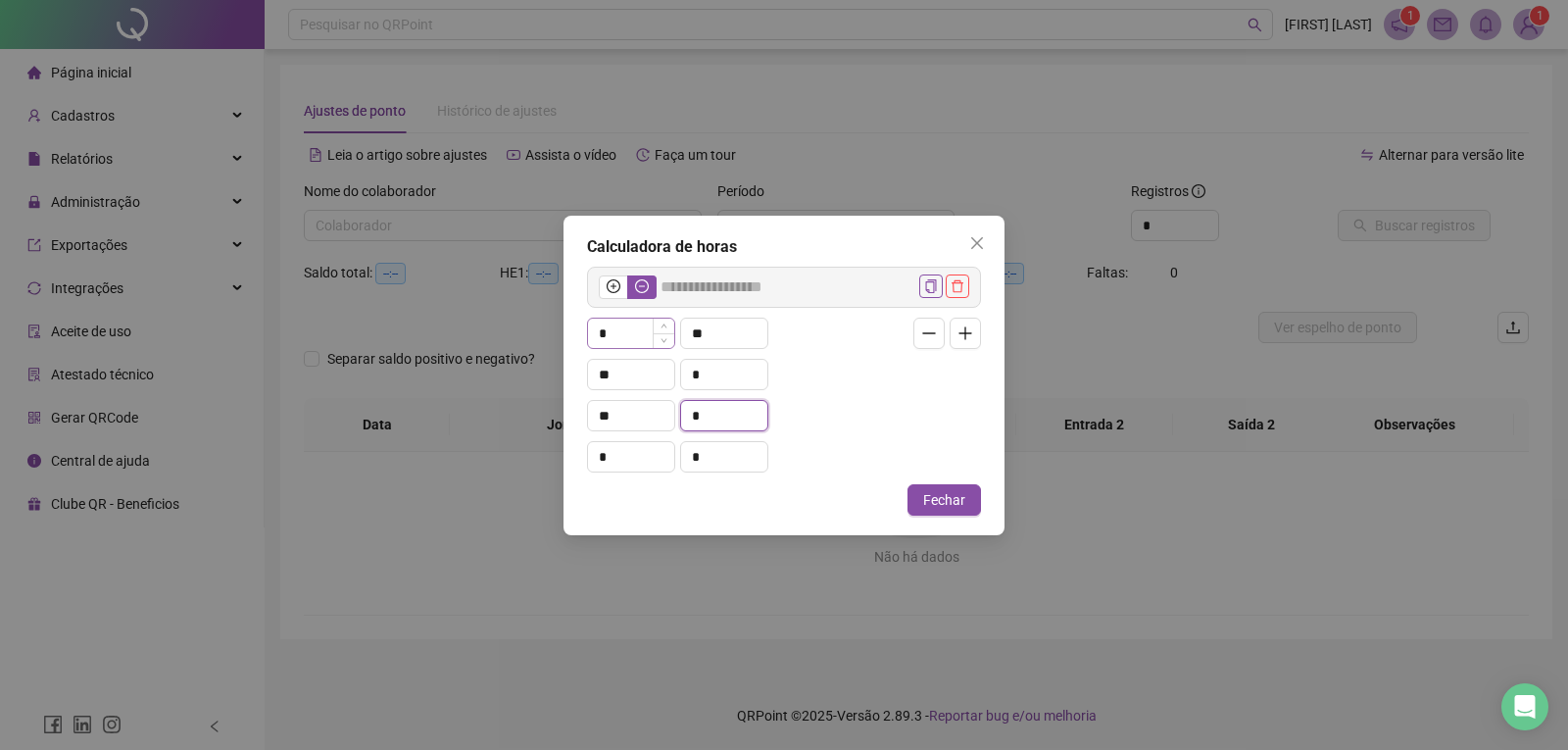 type on "*" 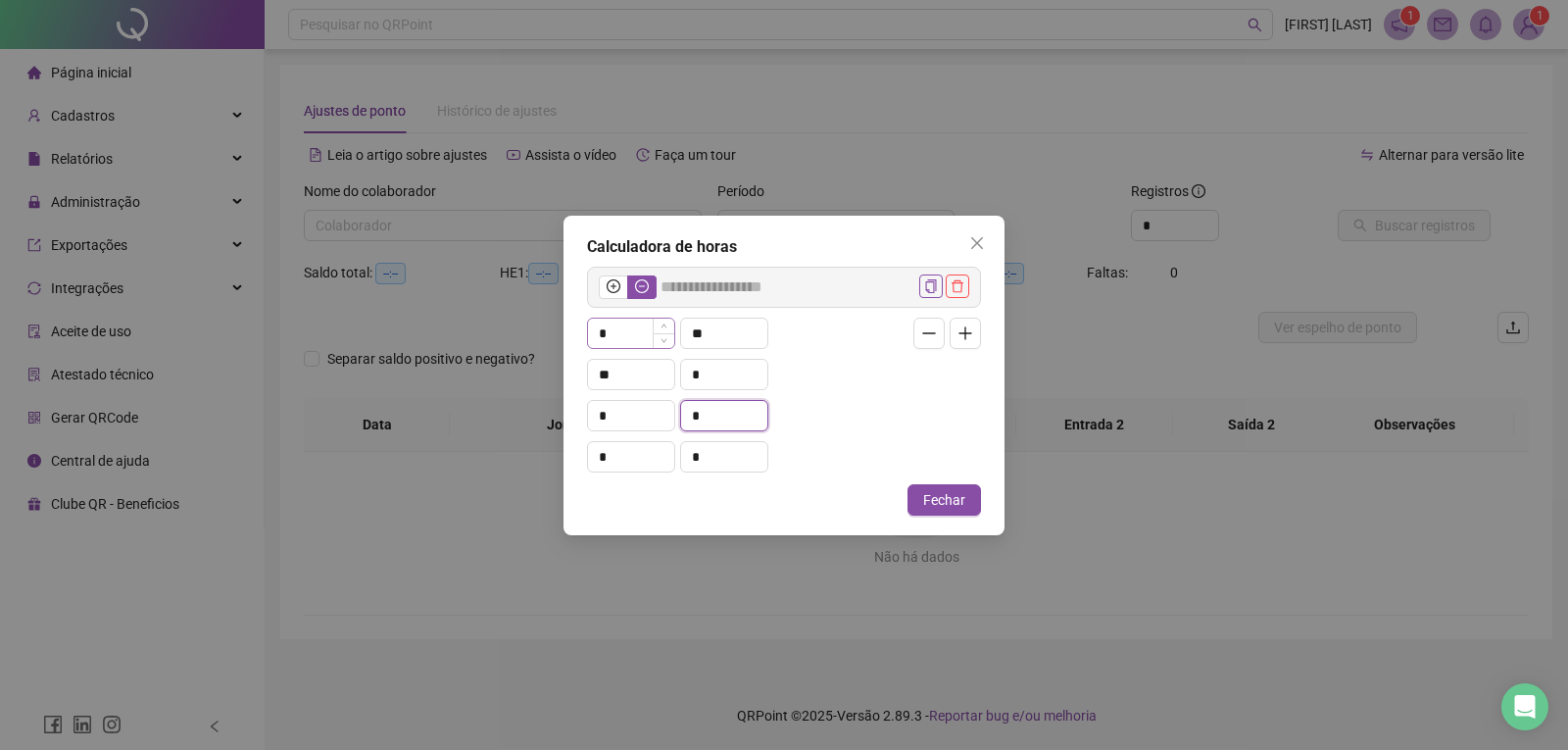 type on "******" 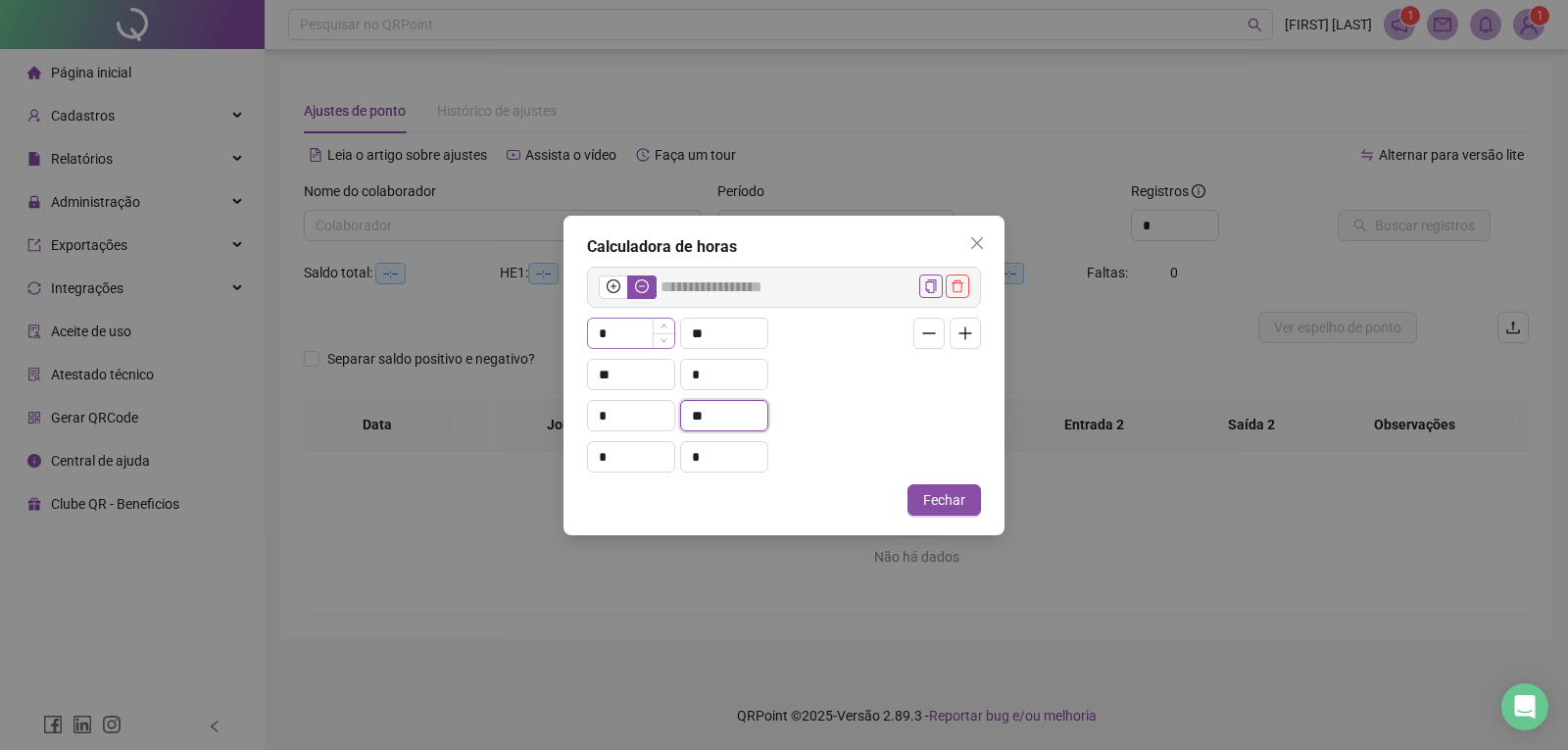 type on "**" 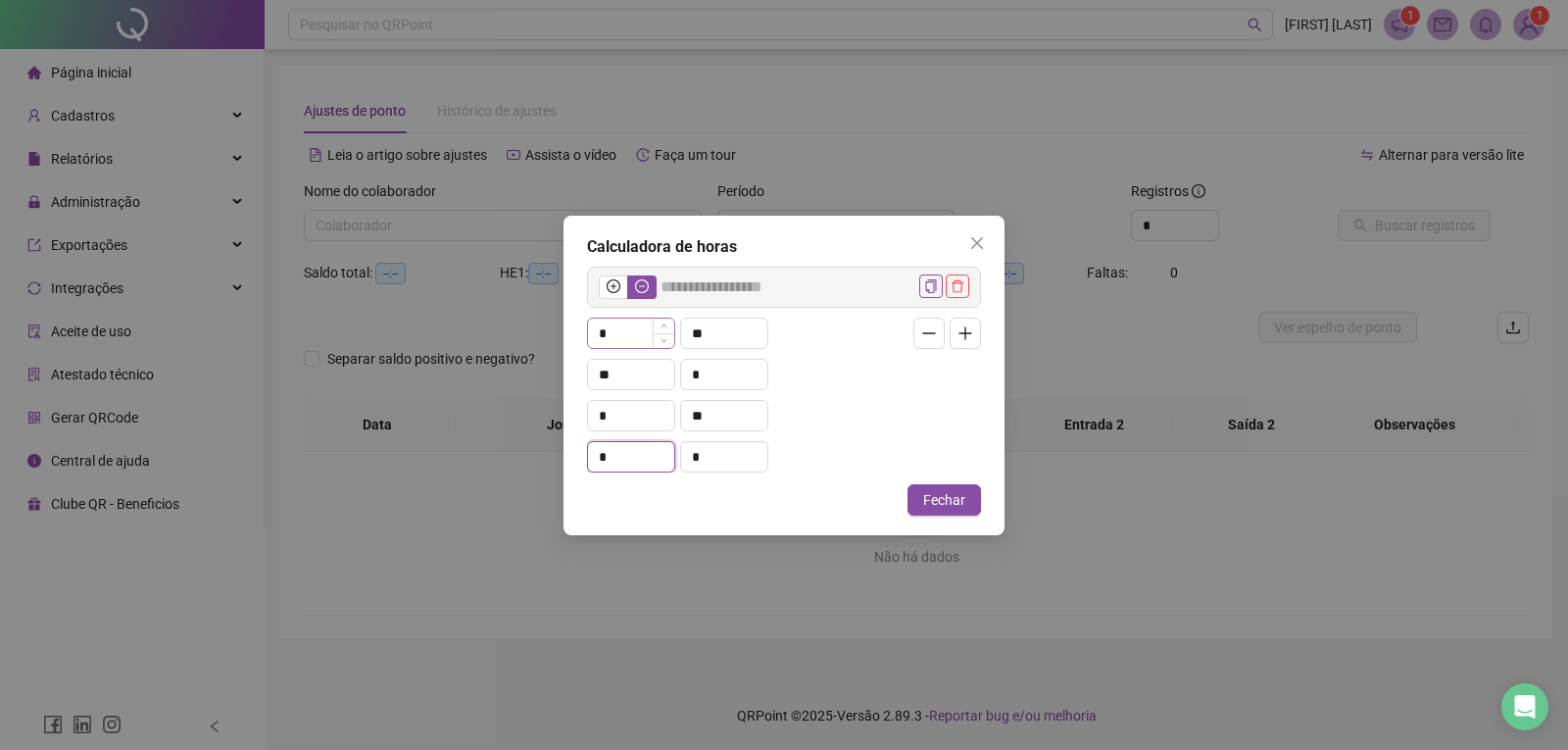 type on "******" 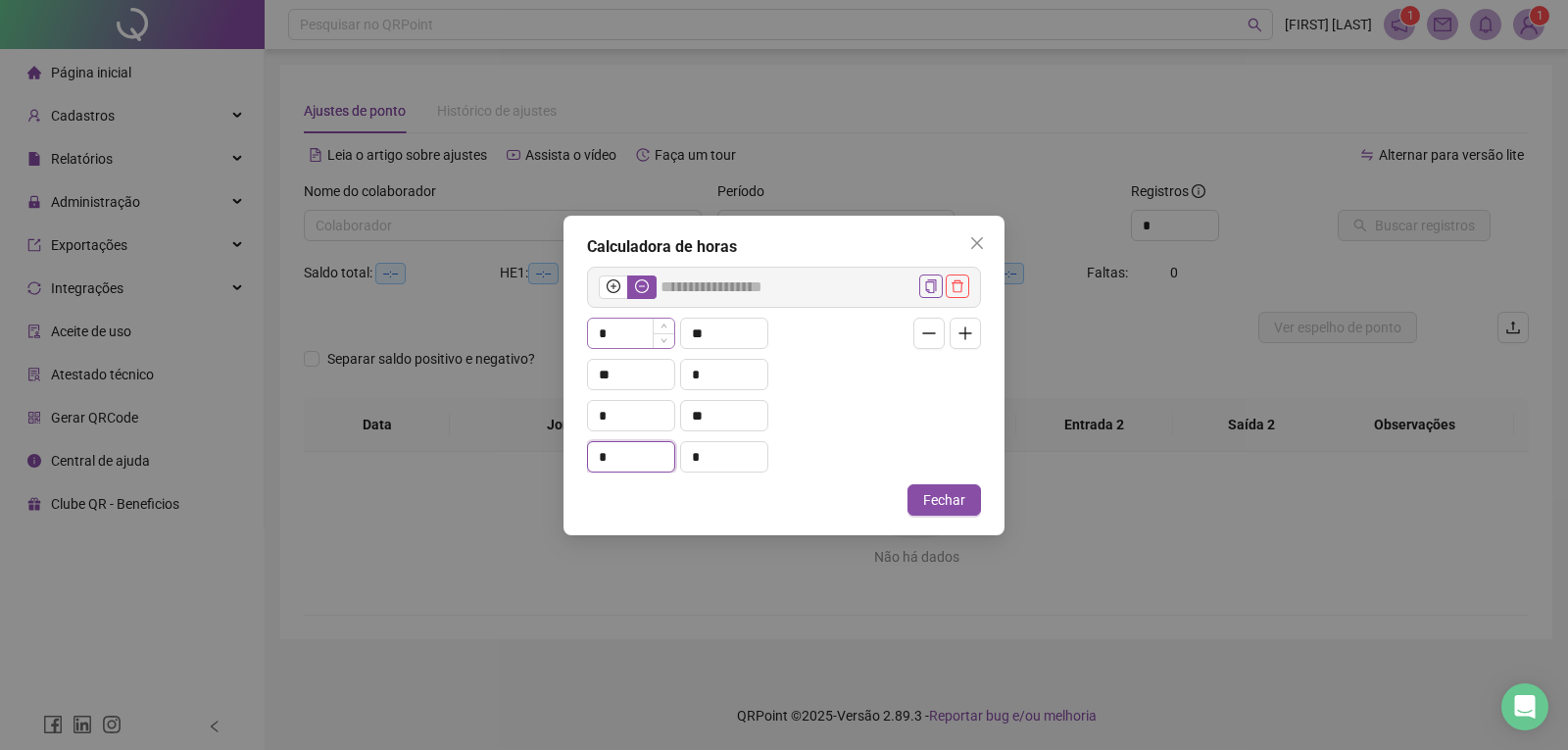 type on "*" 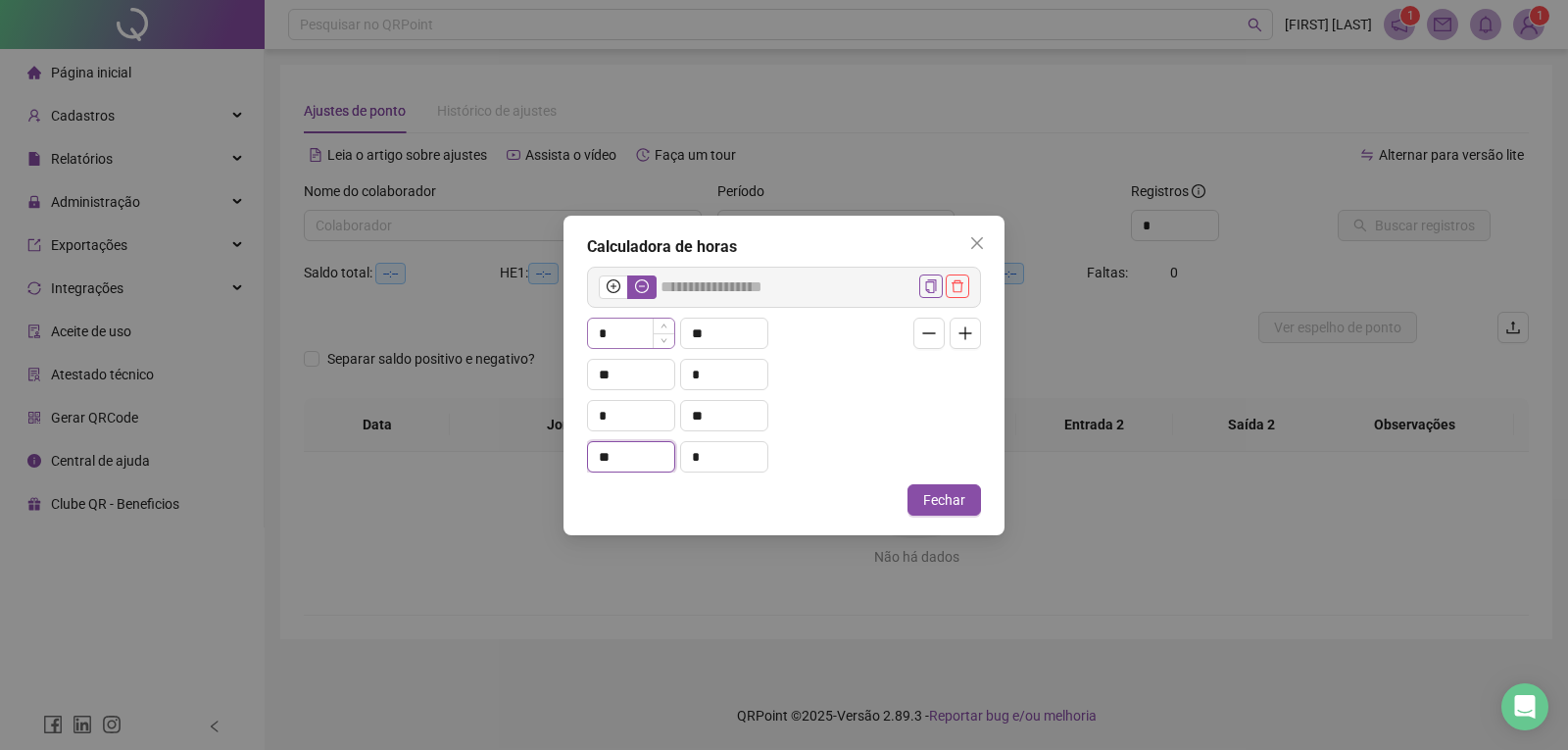 type on "**" 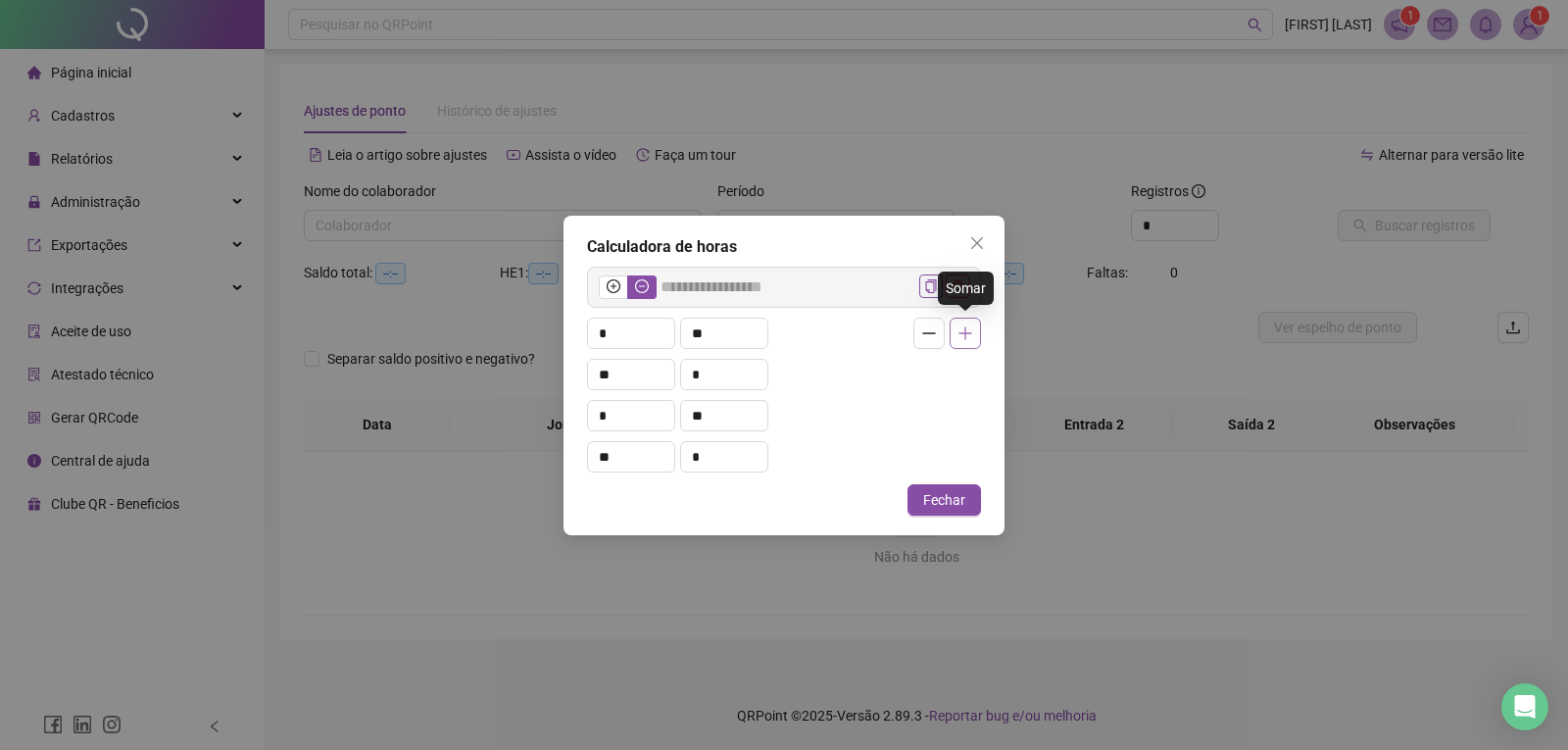 click 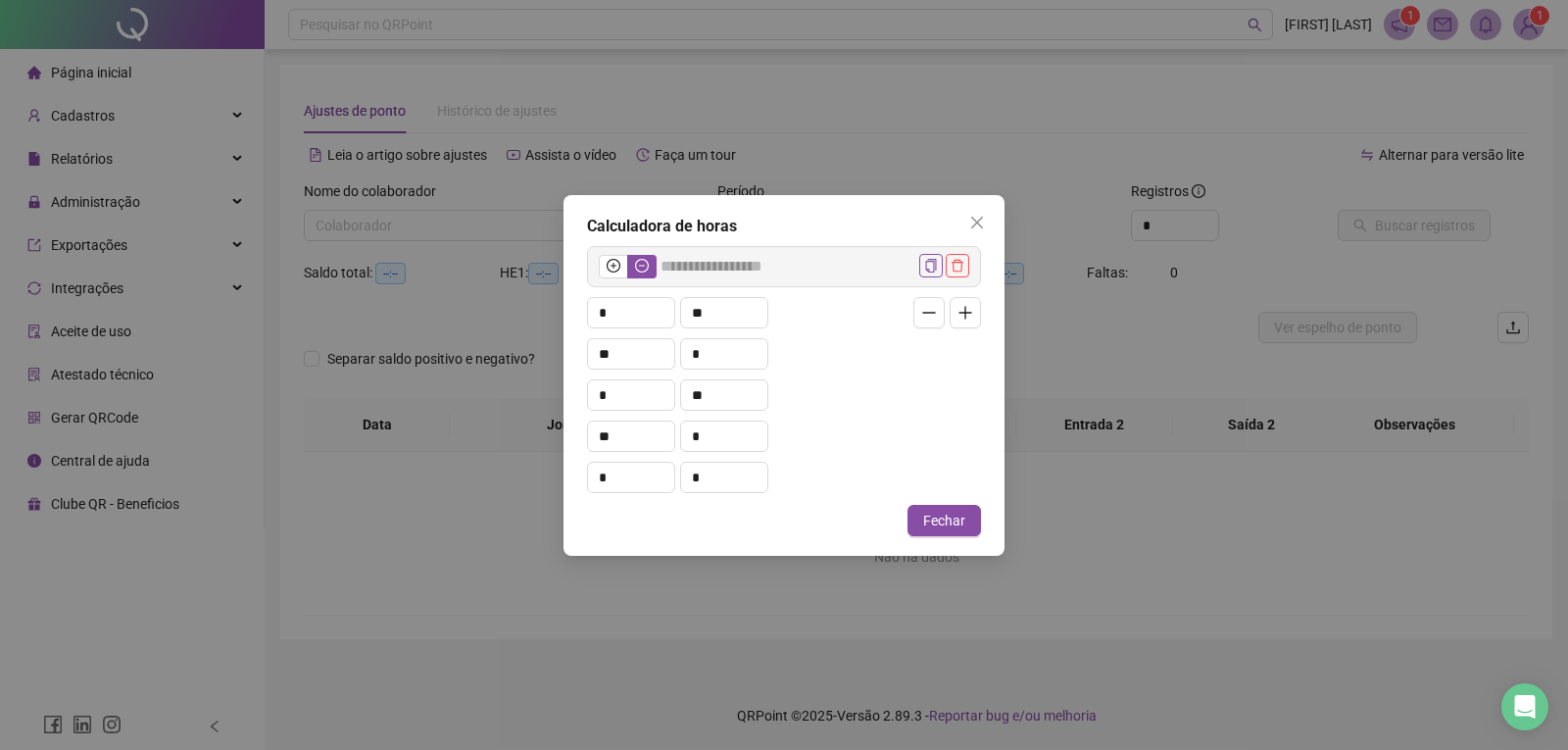 click on "* ** ** * * ** ** * * *" at bounding box center [784, 390] 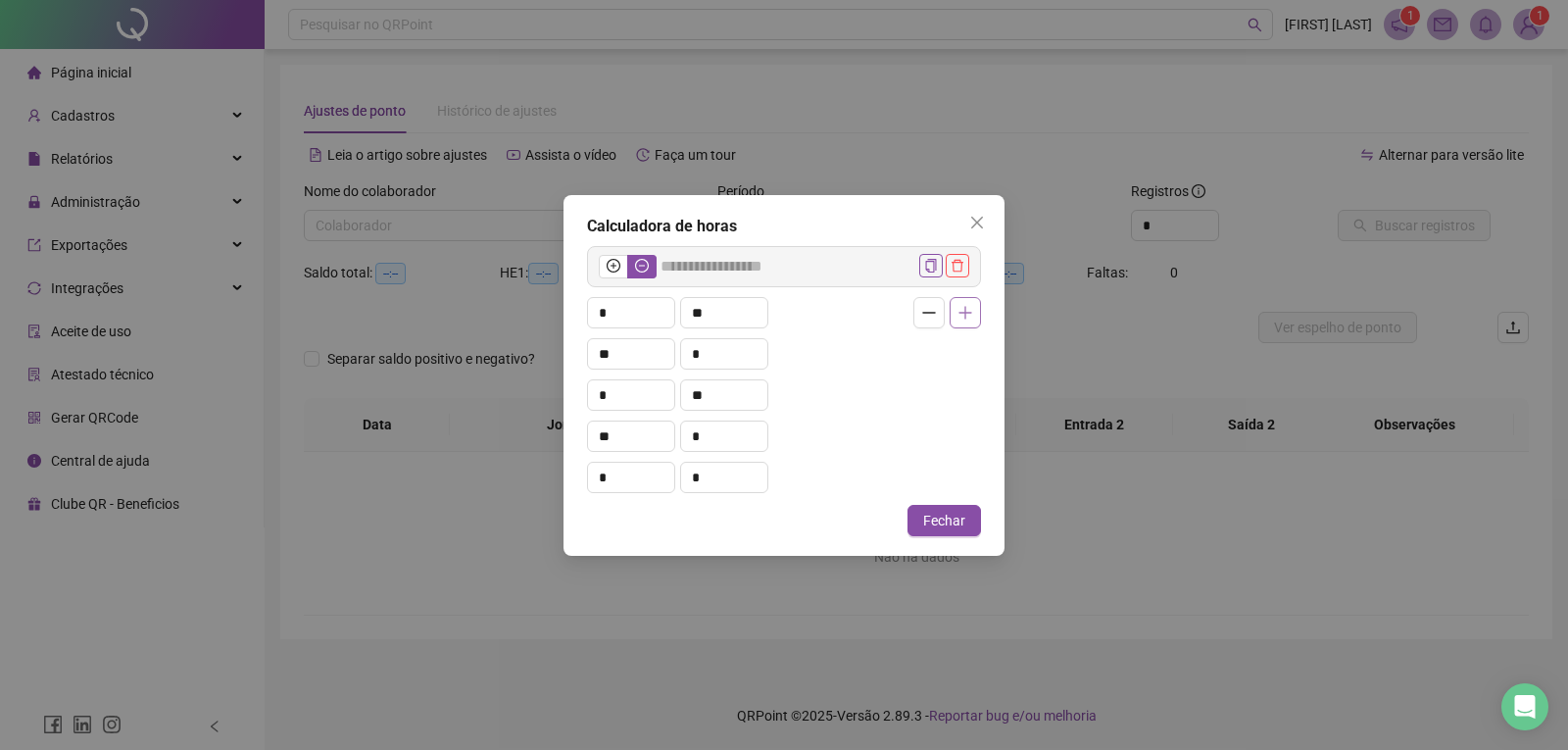 click 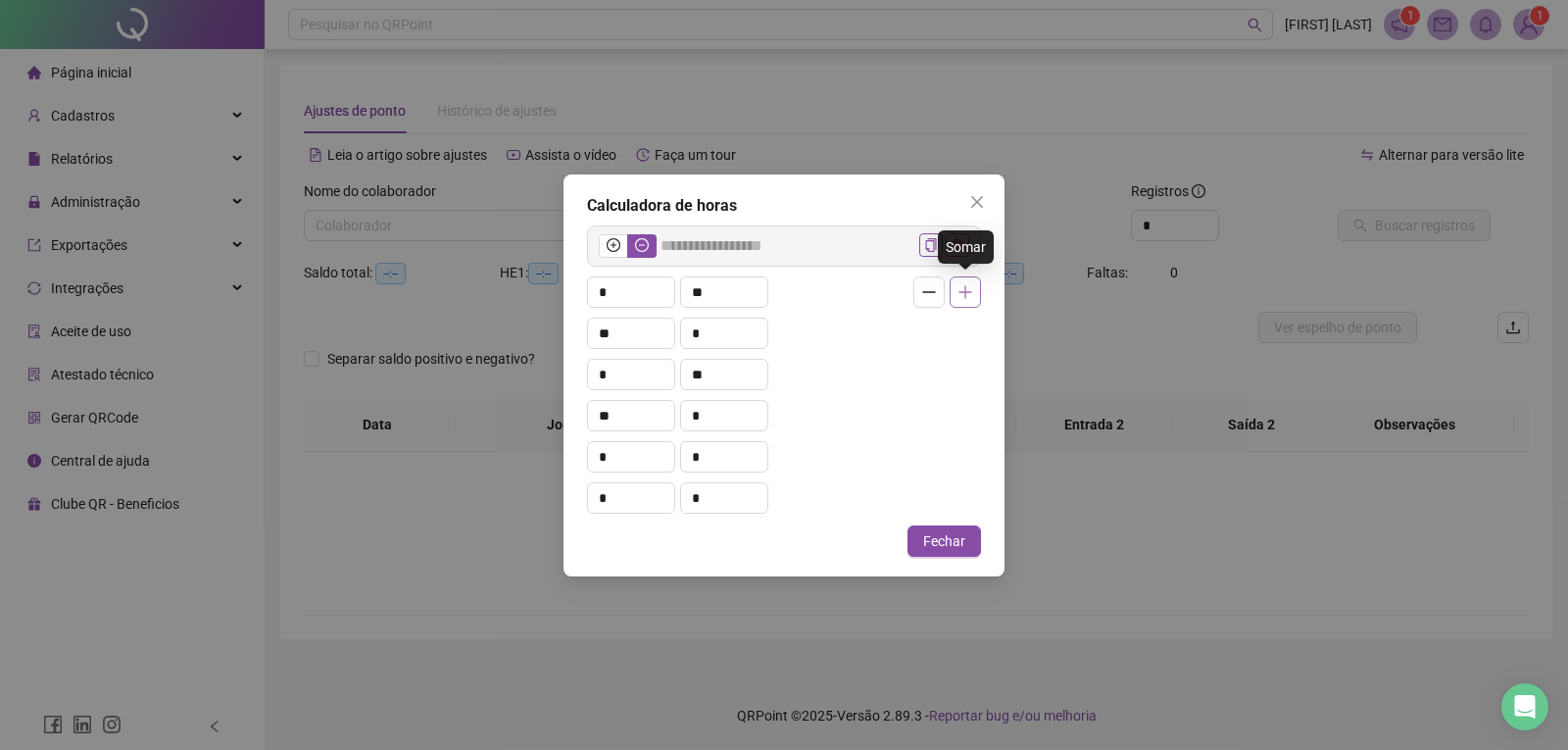 click 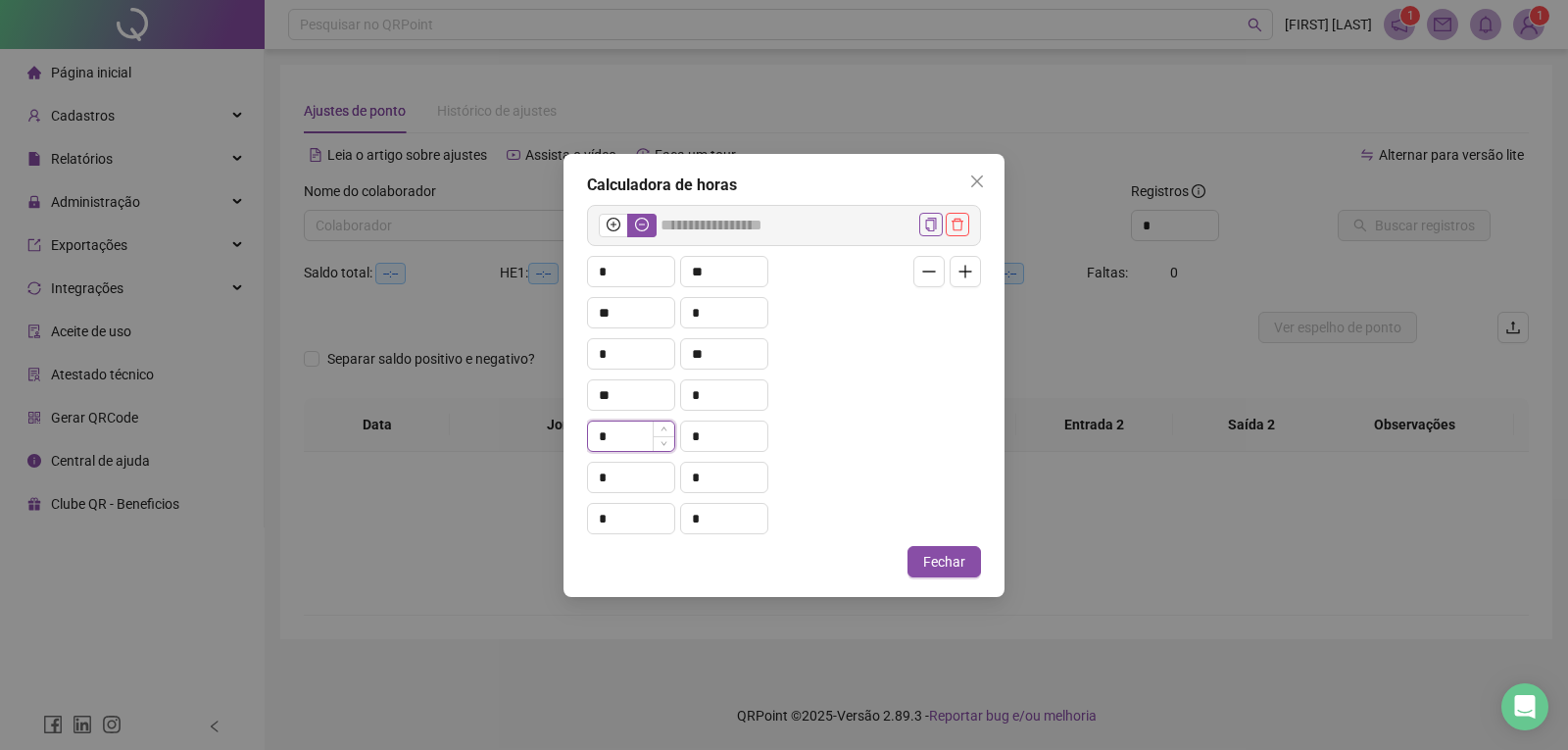 click on "*" at bounding box center [631, 436] 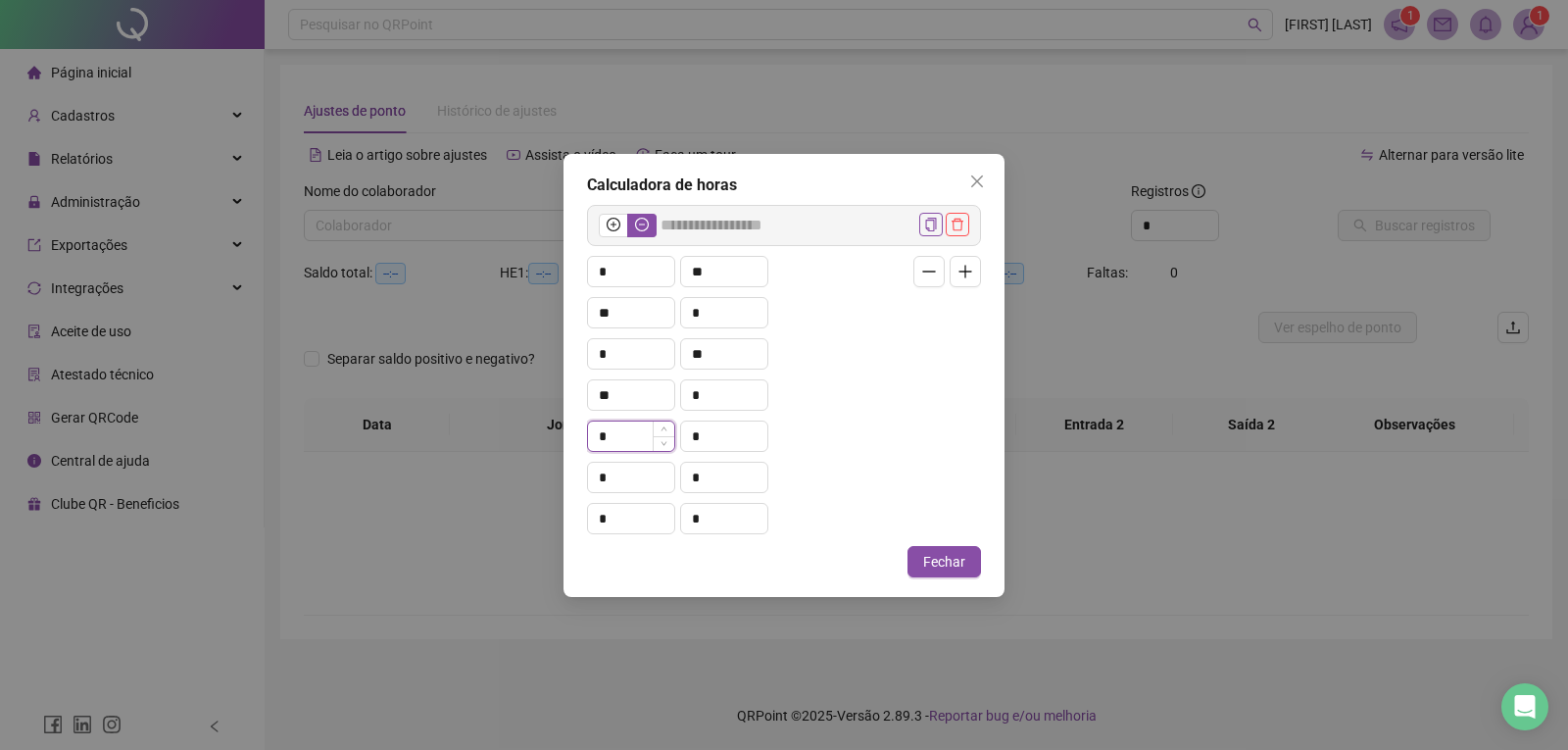 type on "******" 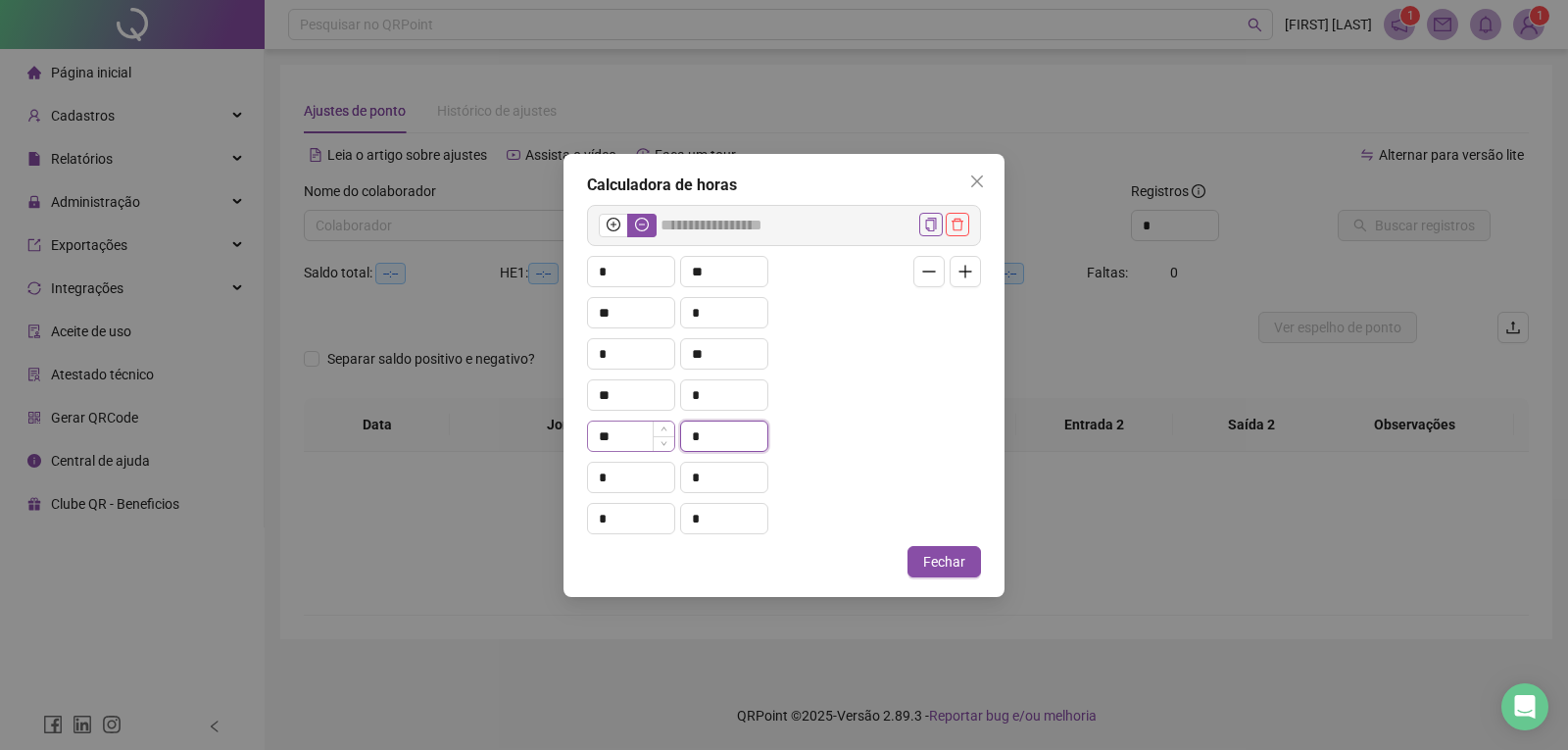 type on "*" 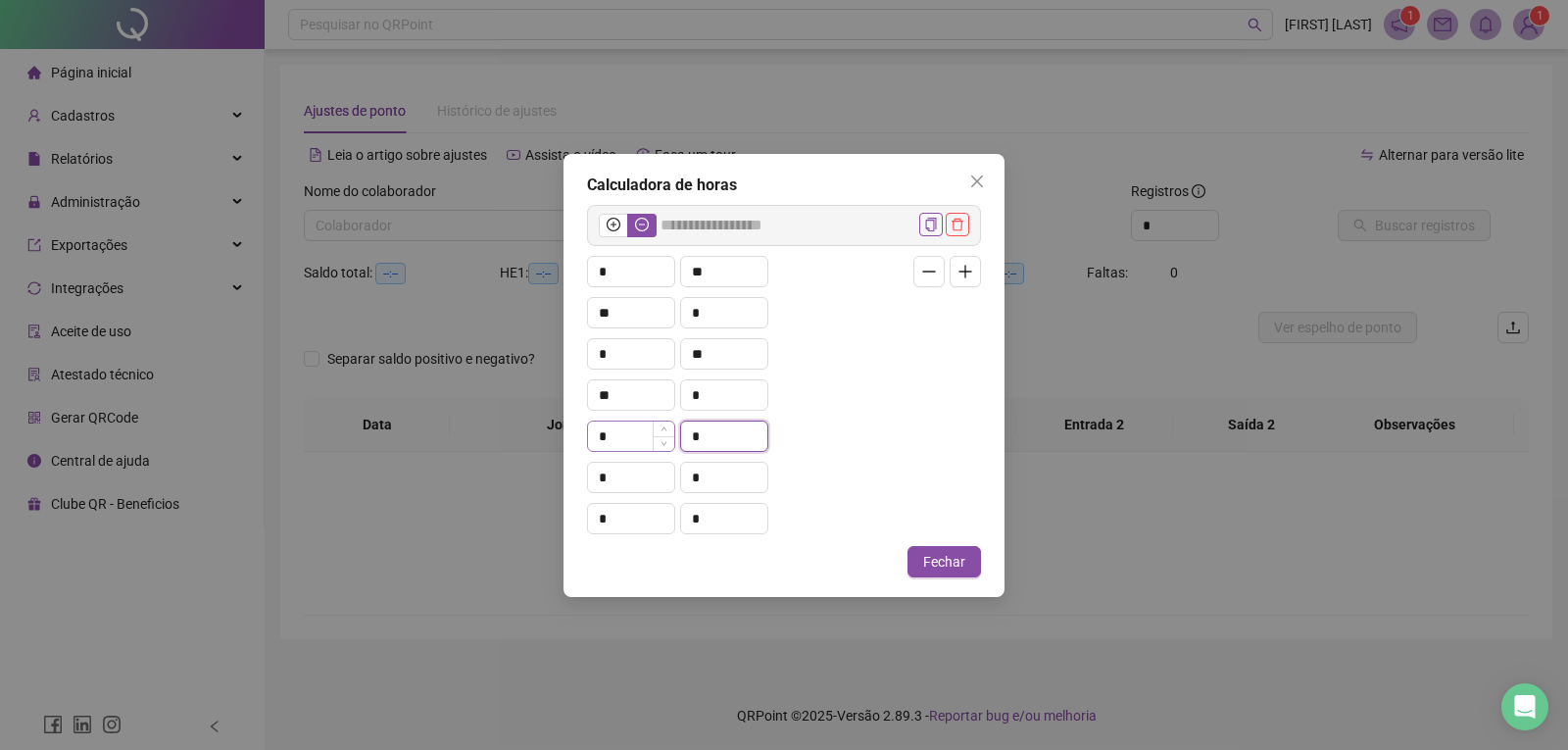 type on "******" 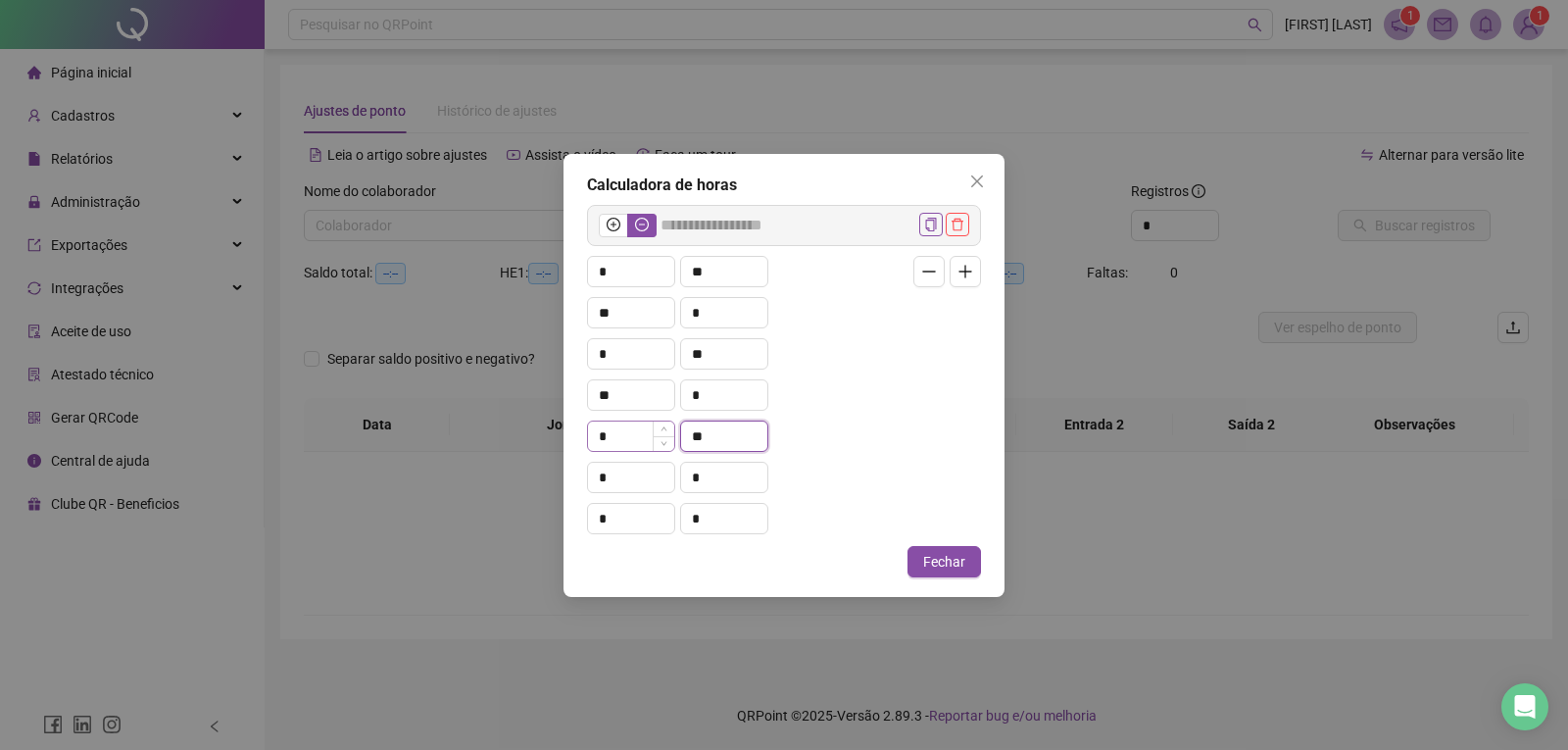 type on "******" 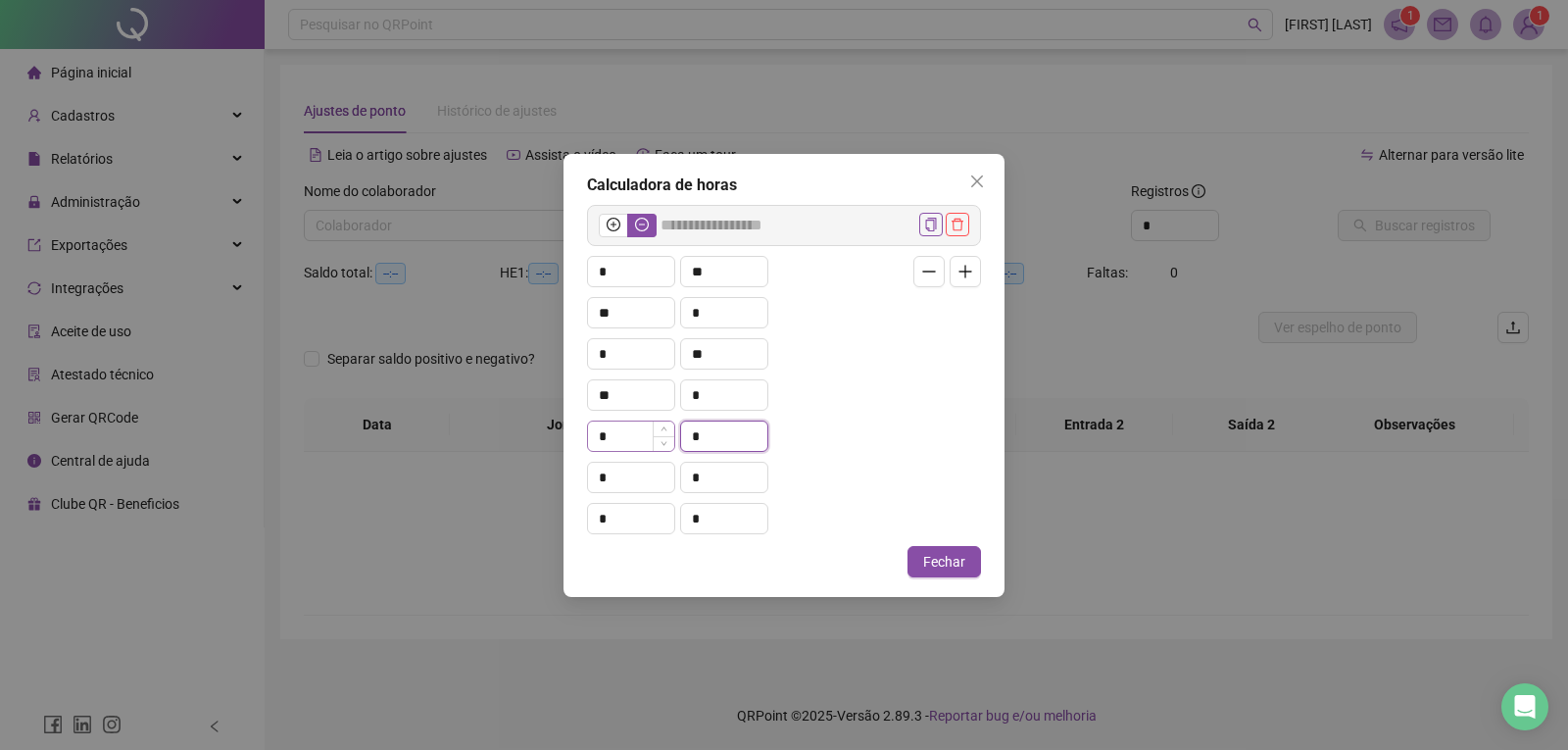 type on "******" 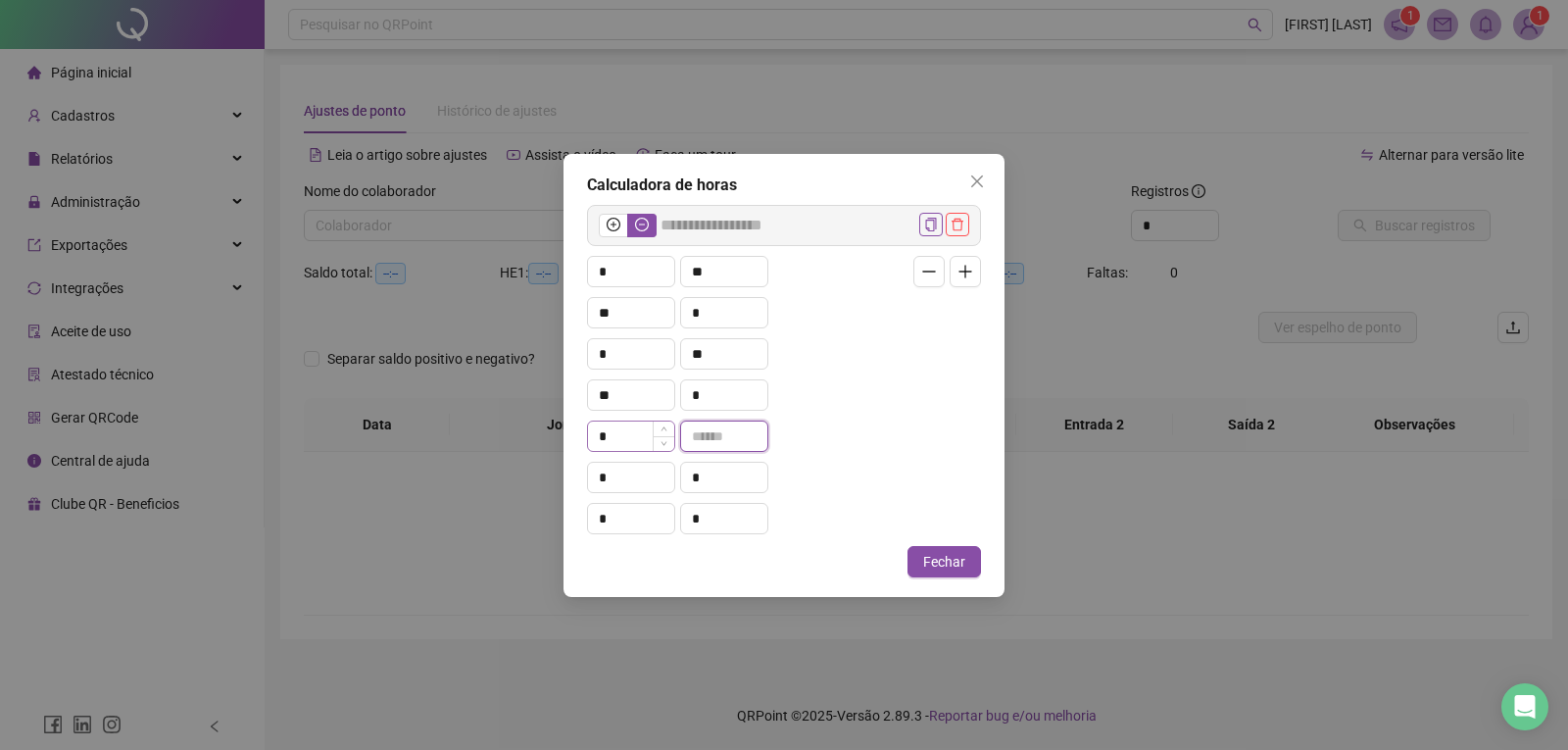 type 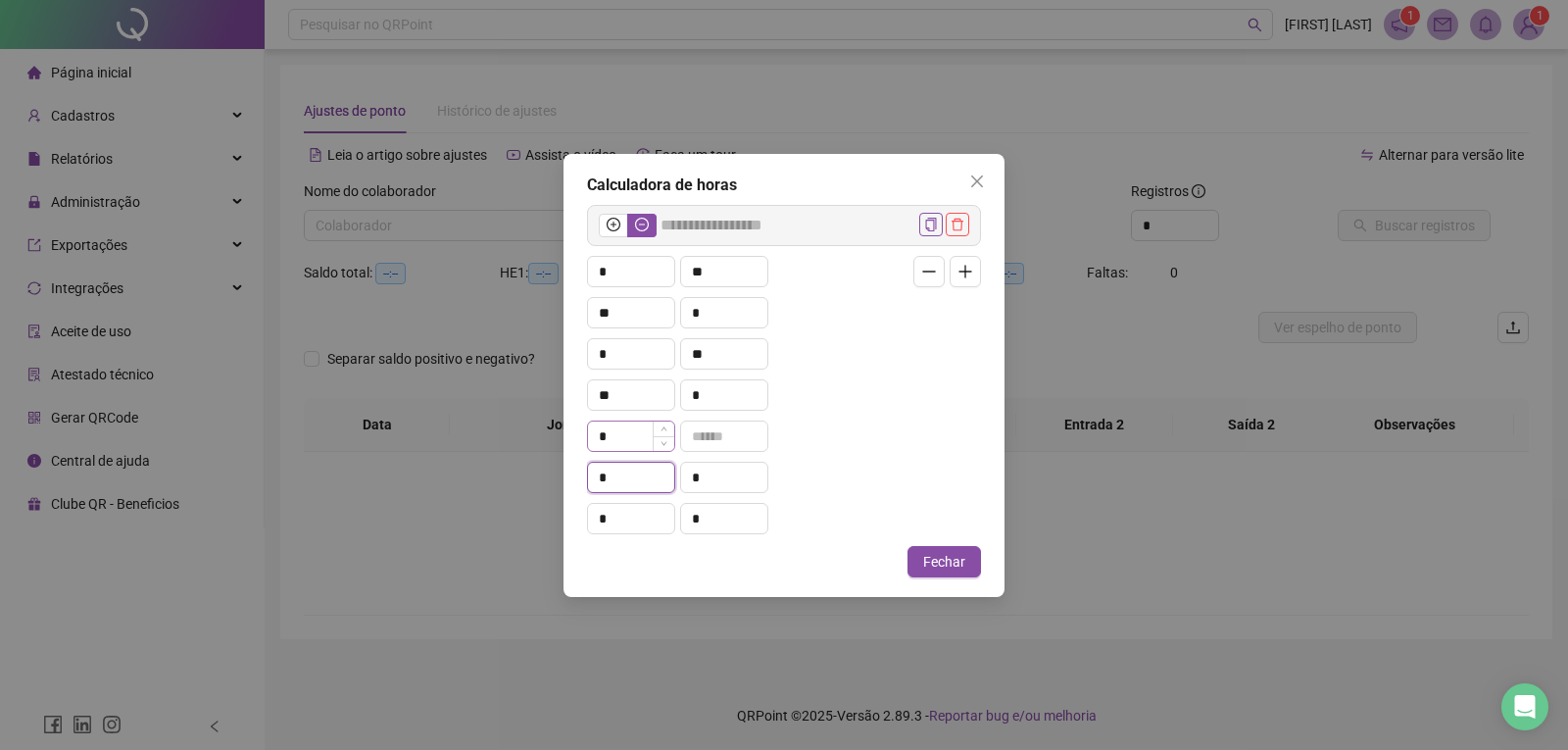 type on "******" 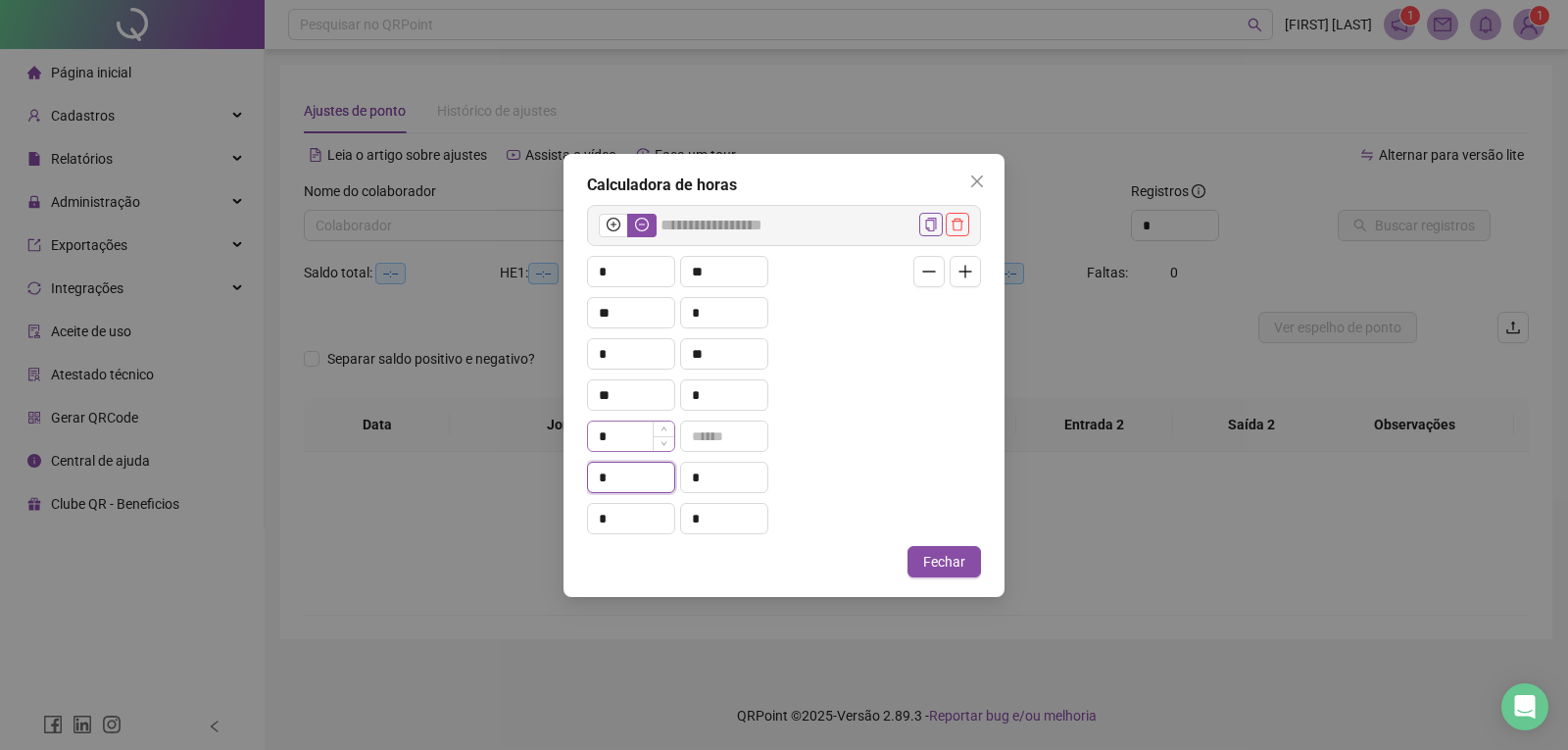 type on "*" 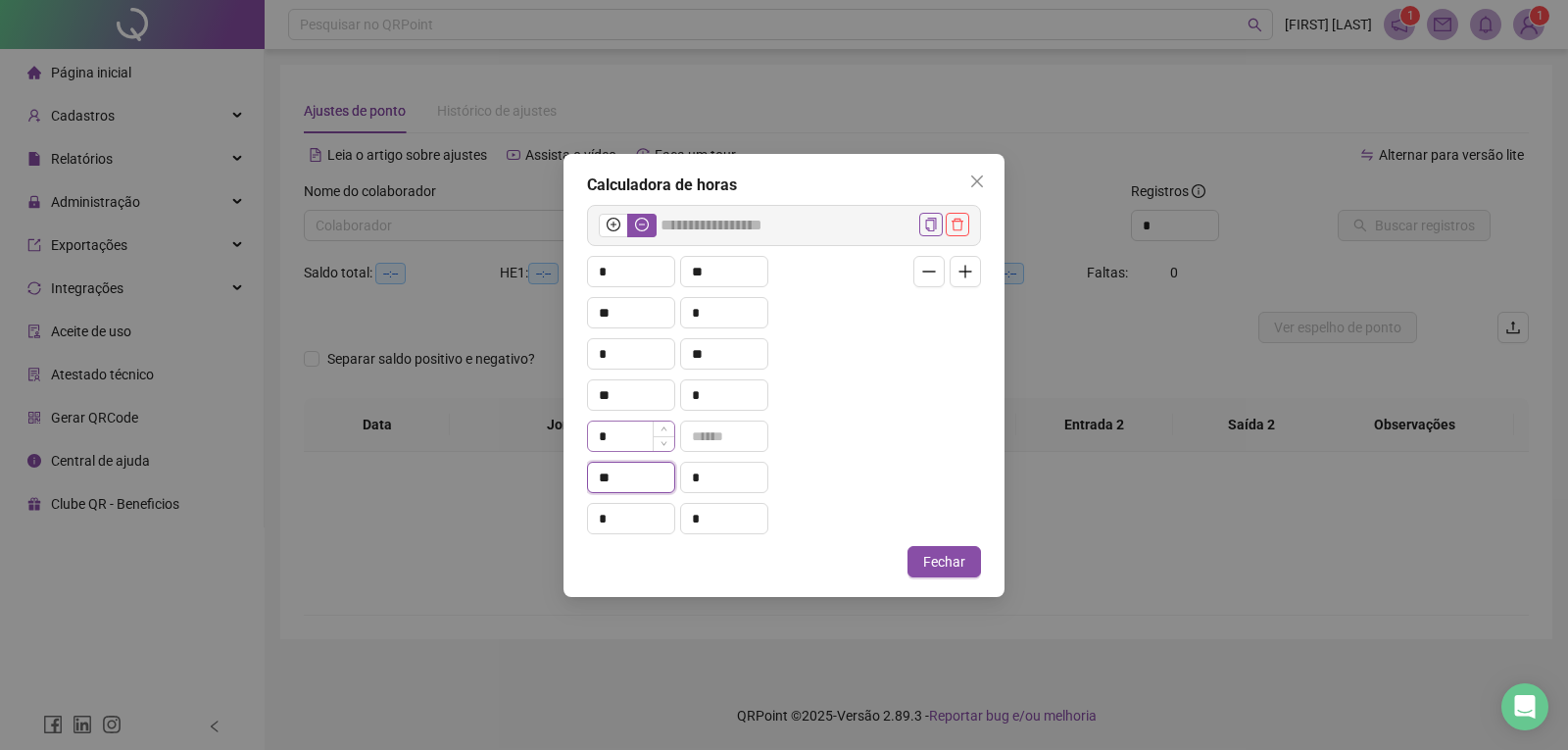 type on "**" 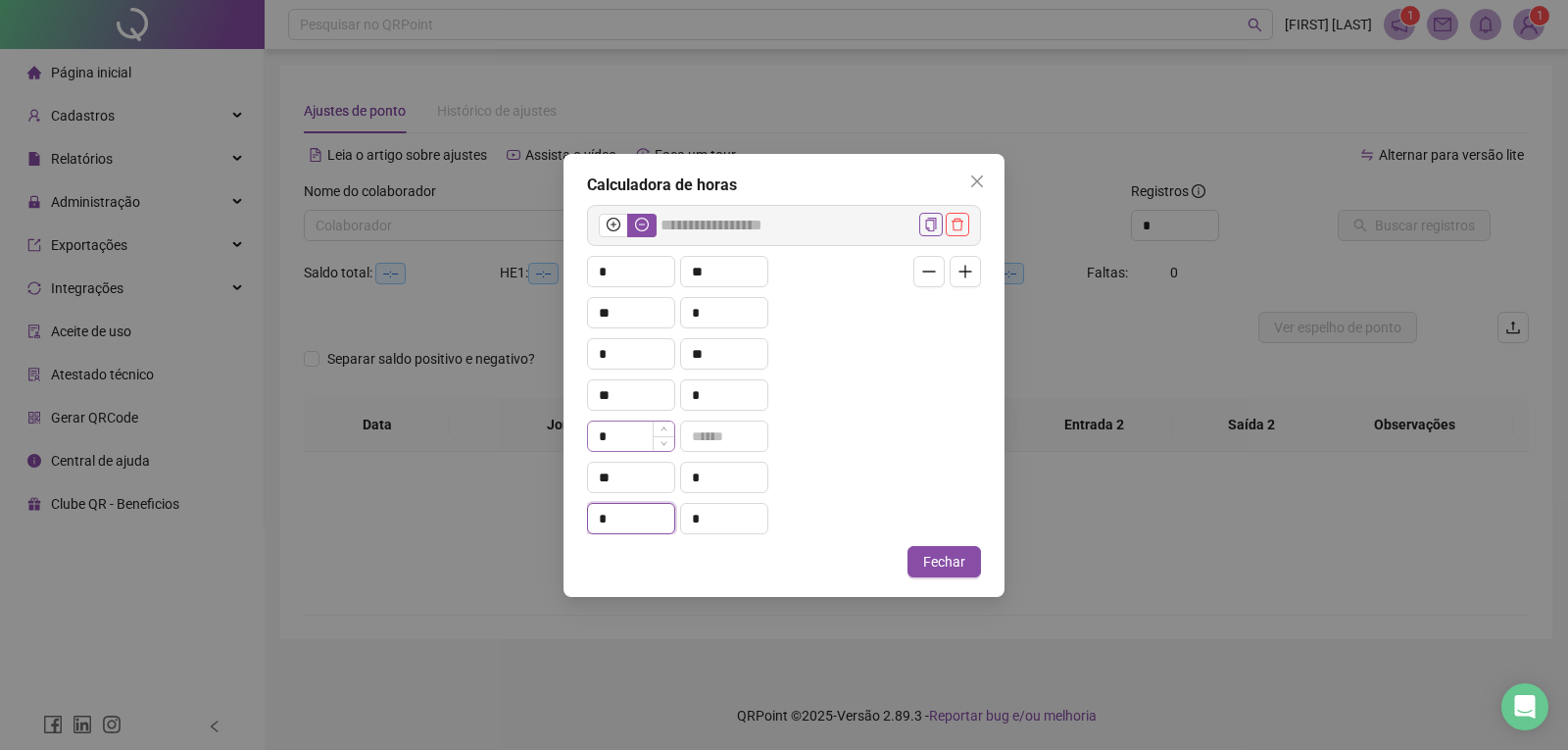 type on "******" 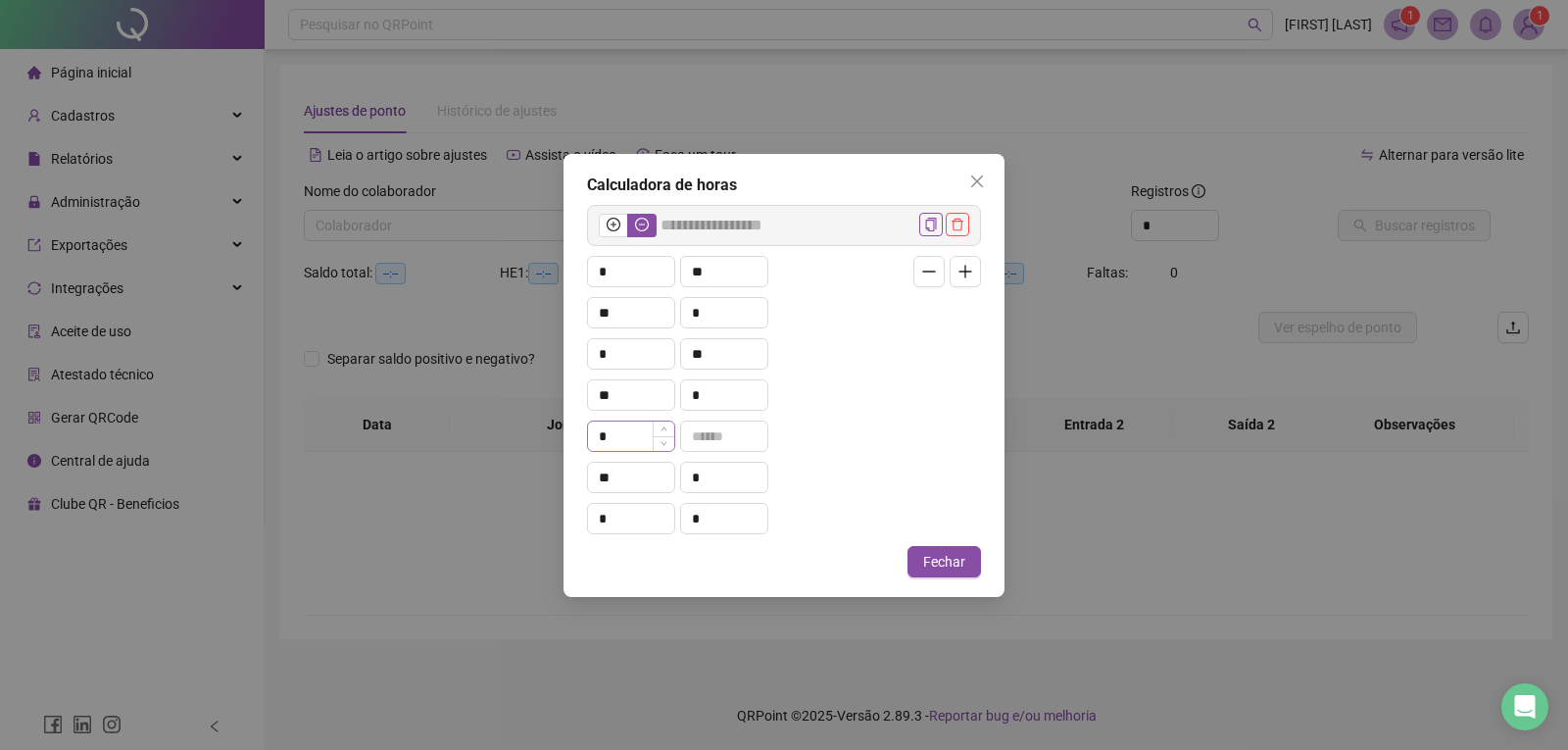 type 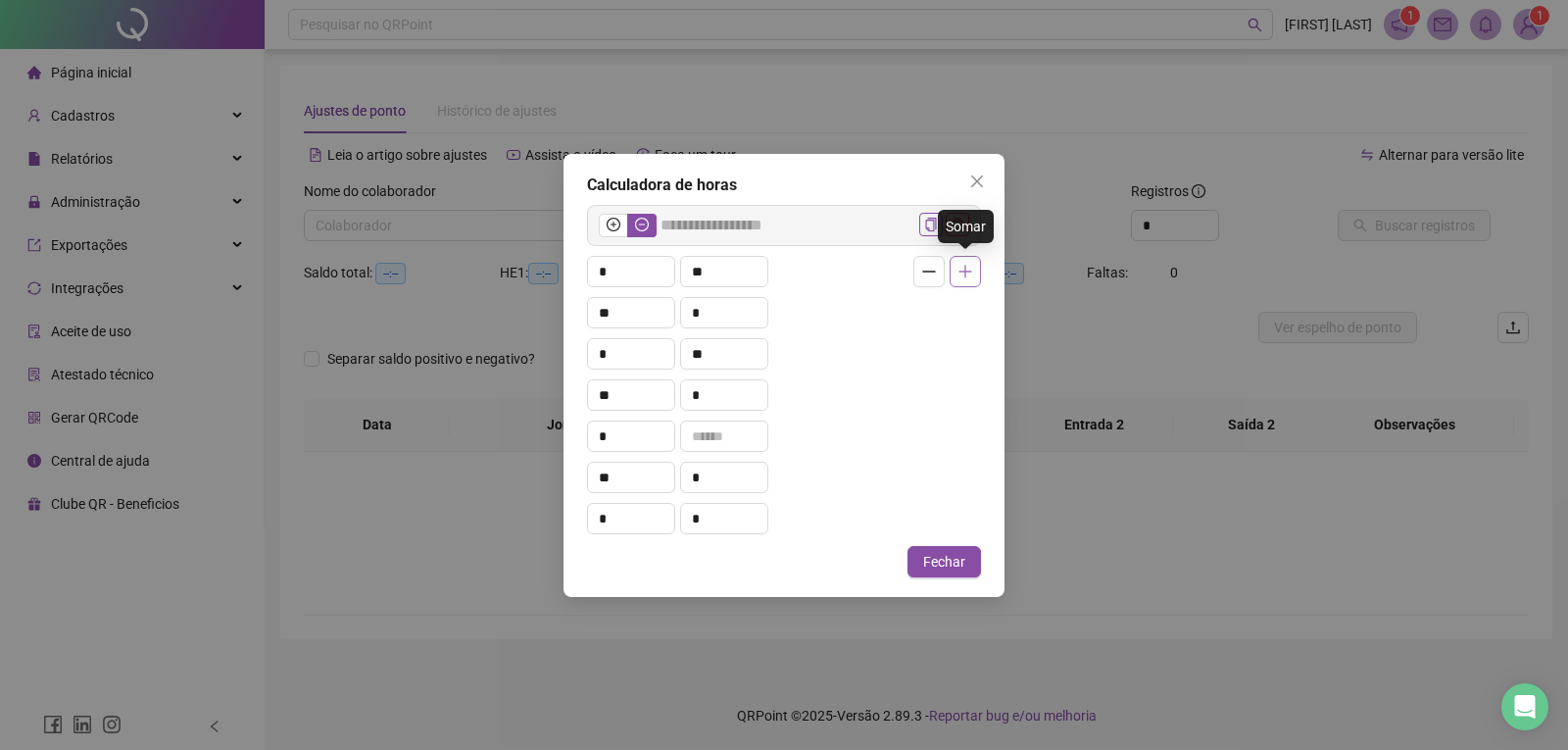 click 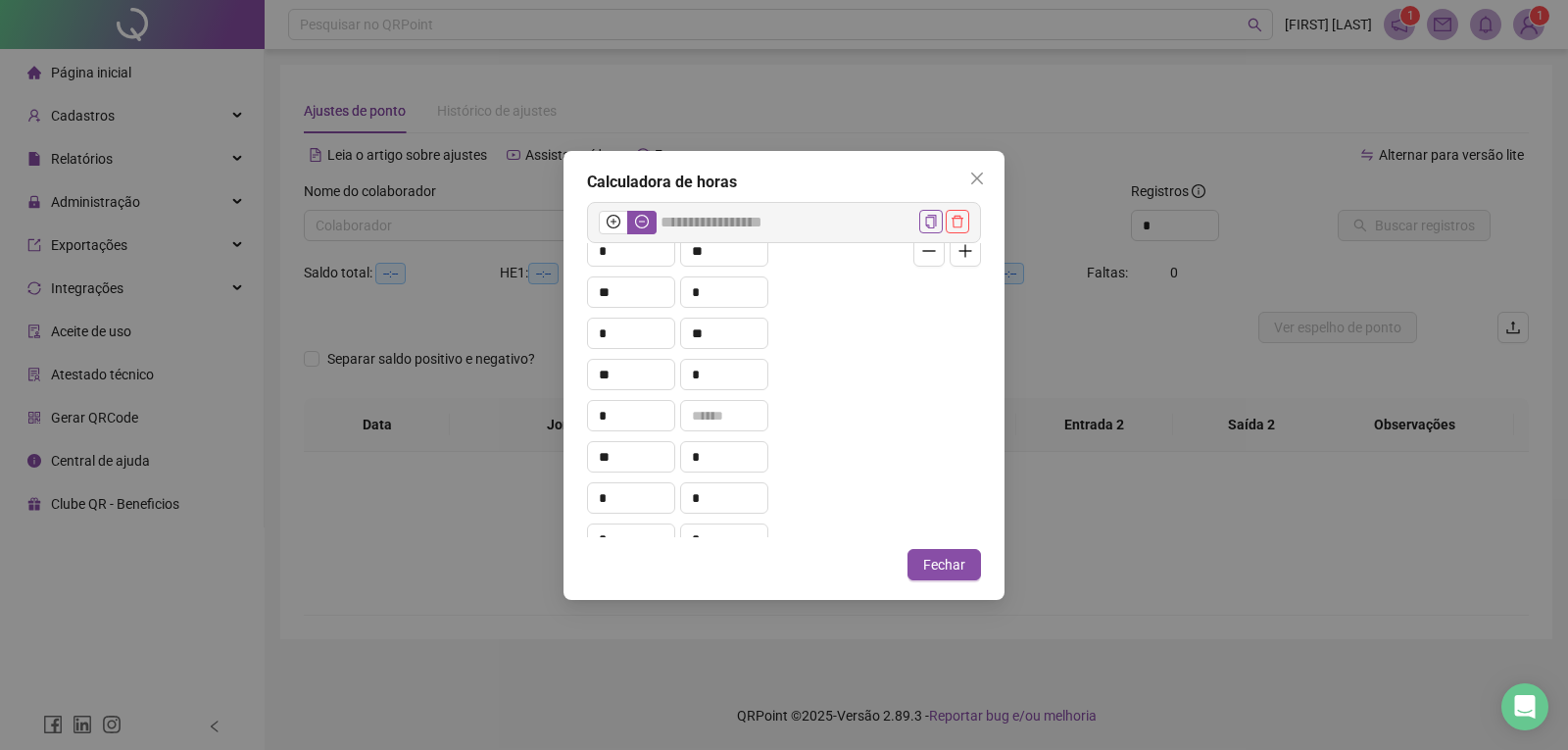 scroll, scrollTop: 35, scrollLeft: 0, axis: vertical 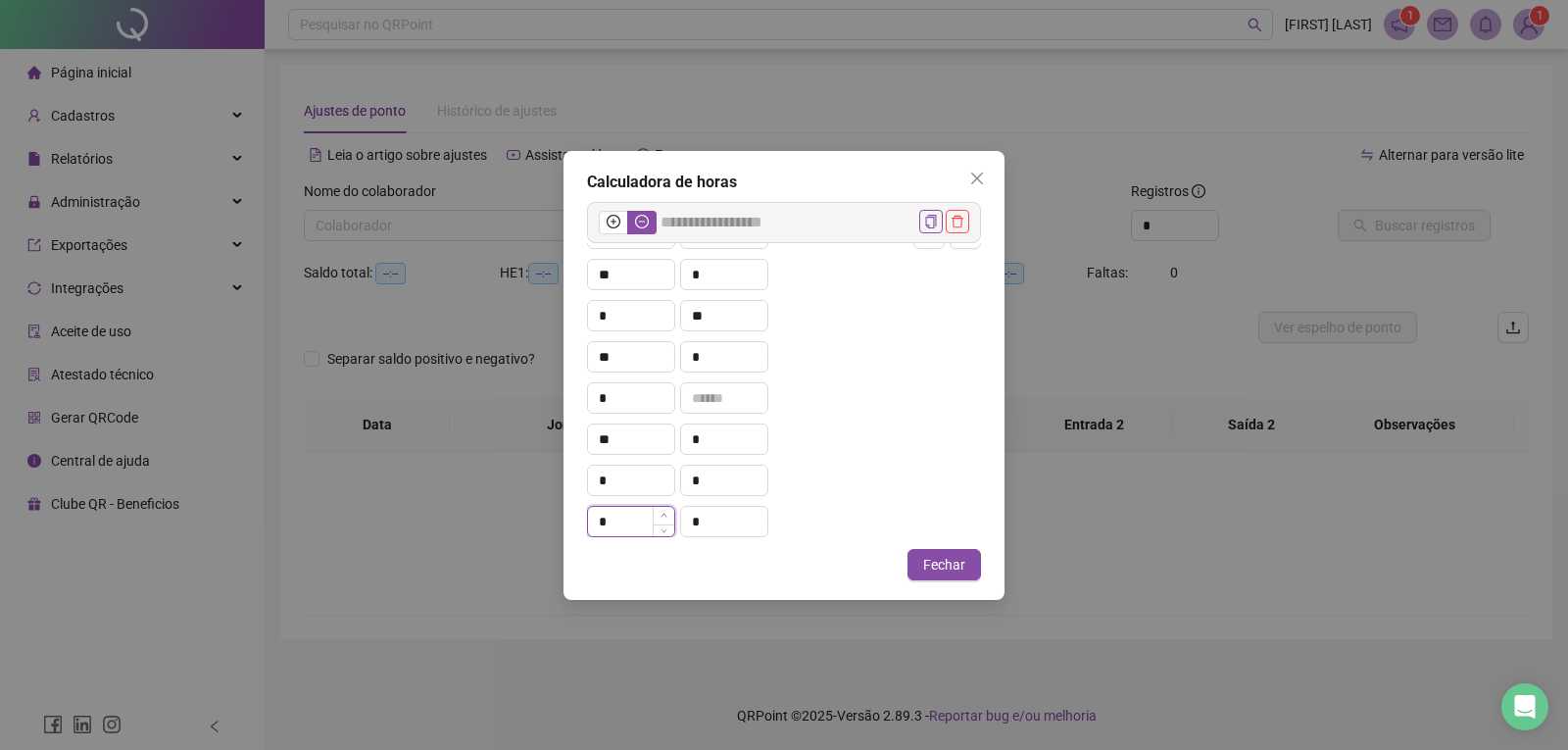 type on "******" 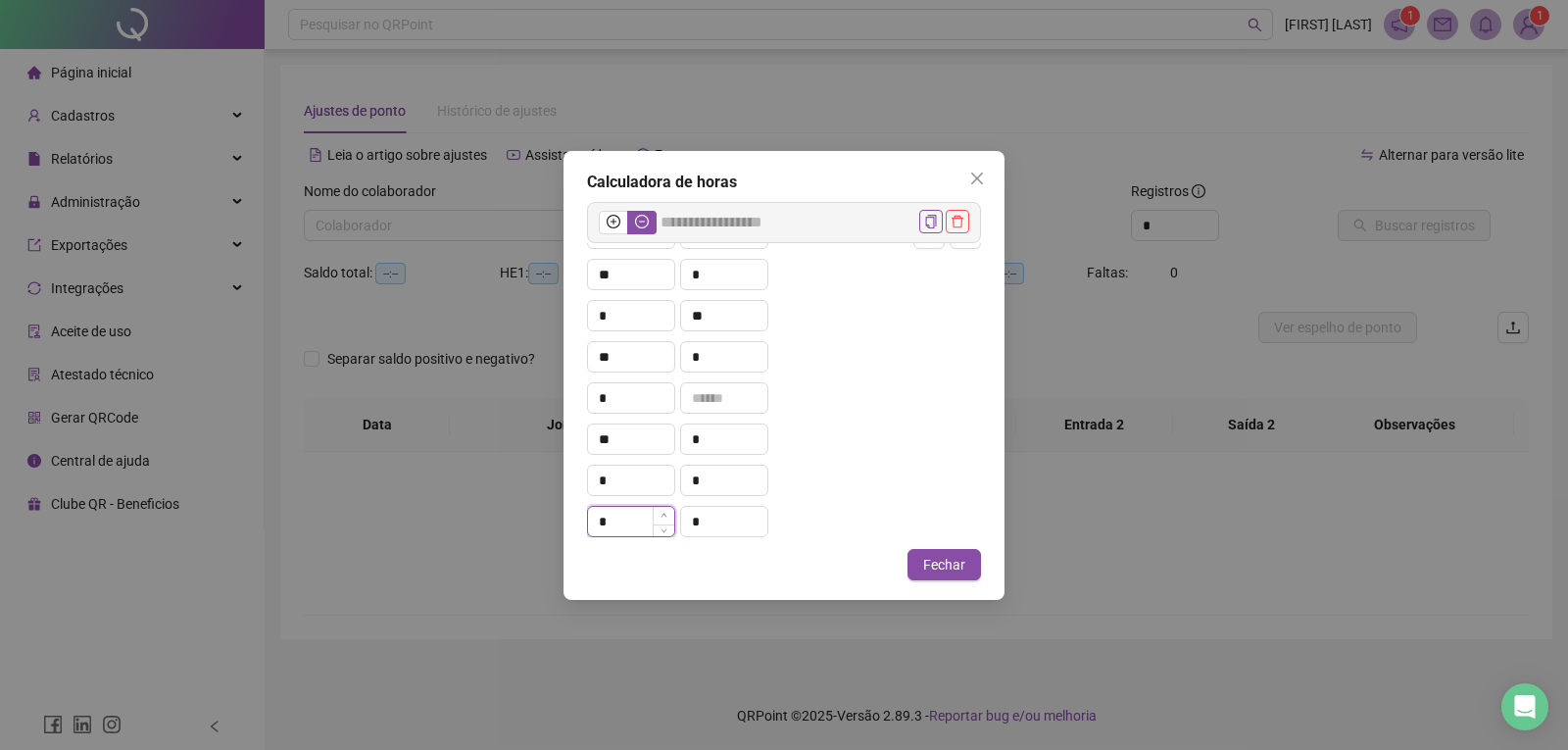 type on "*" 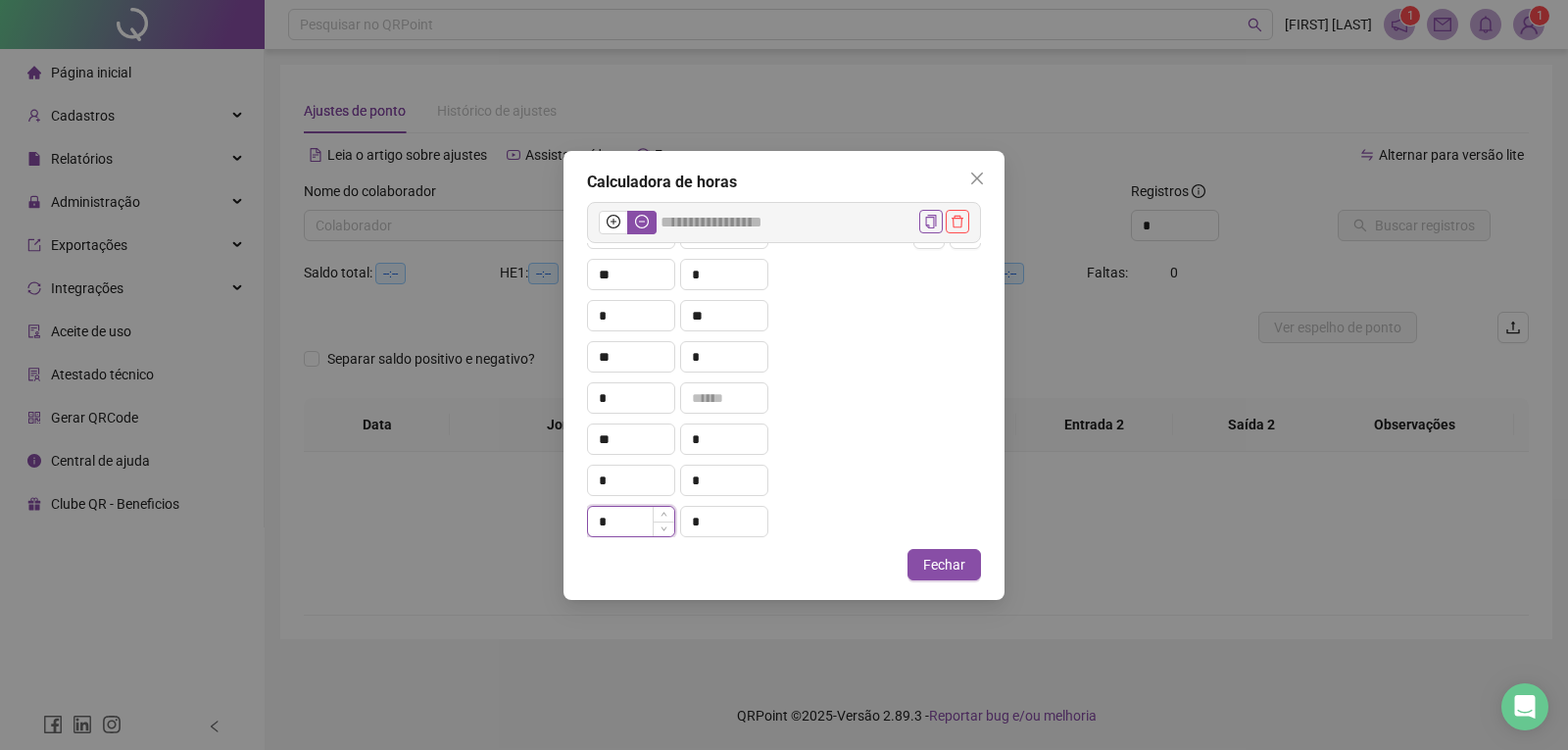 click on "*" at bounding box center (631, 522) 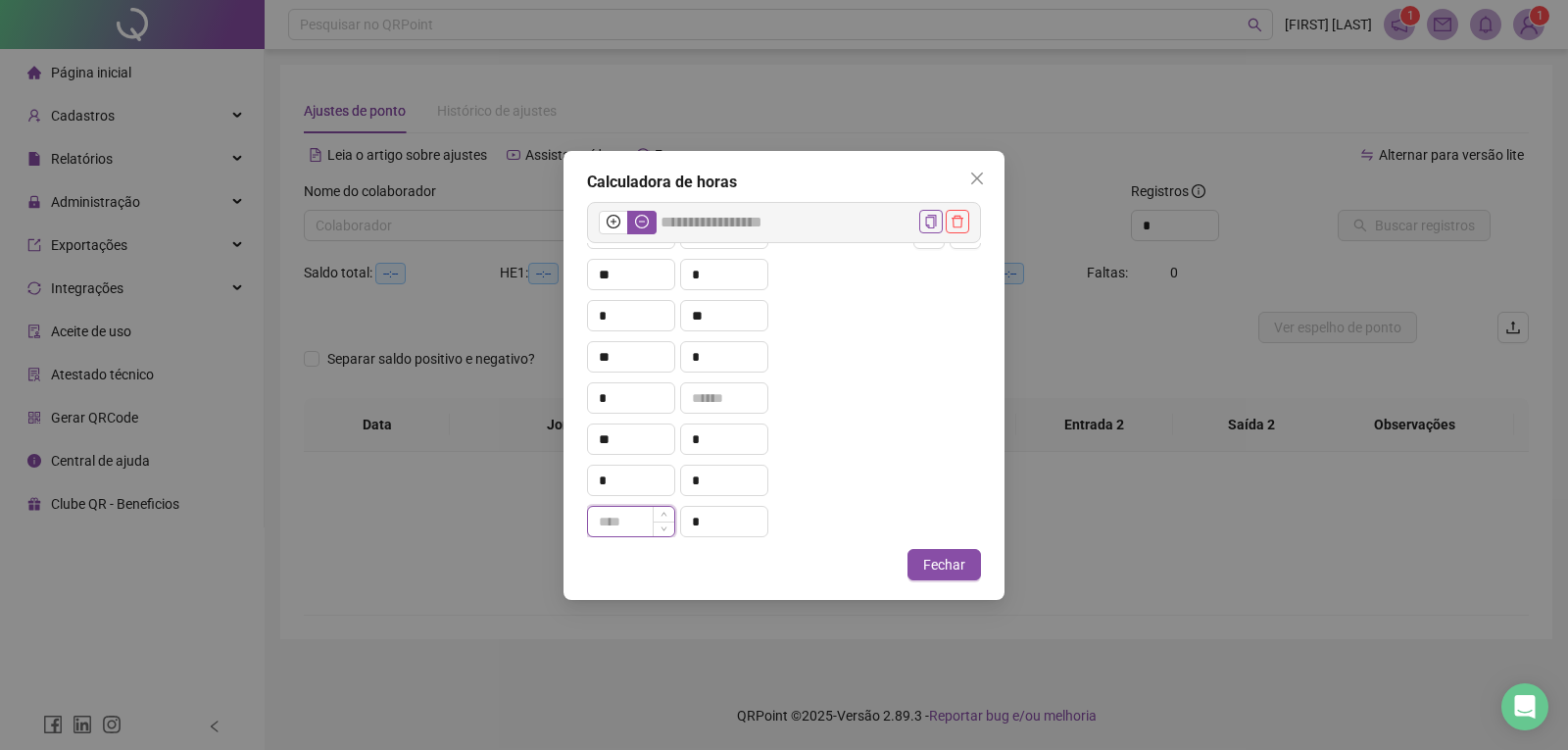 type on "******" 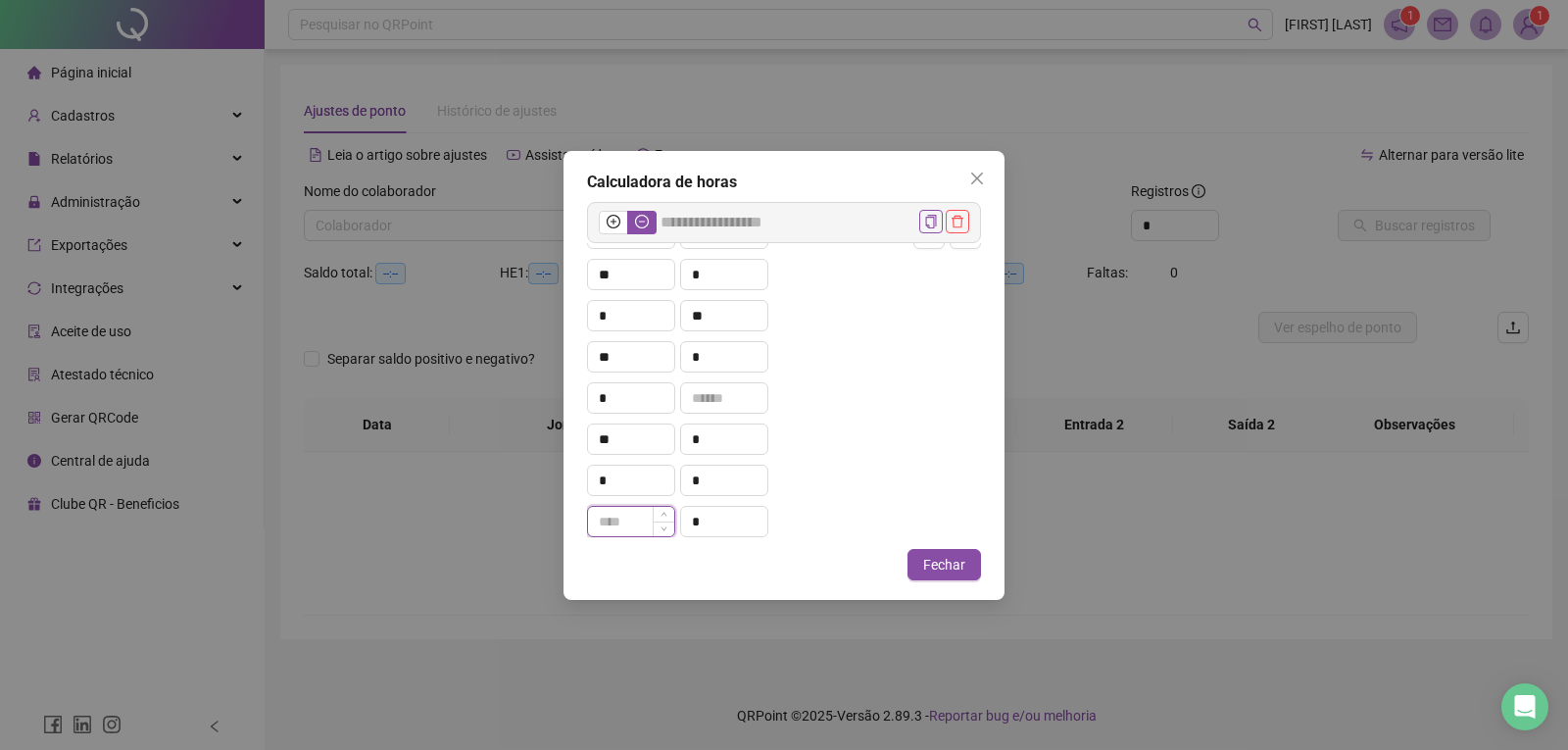 type on "*" 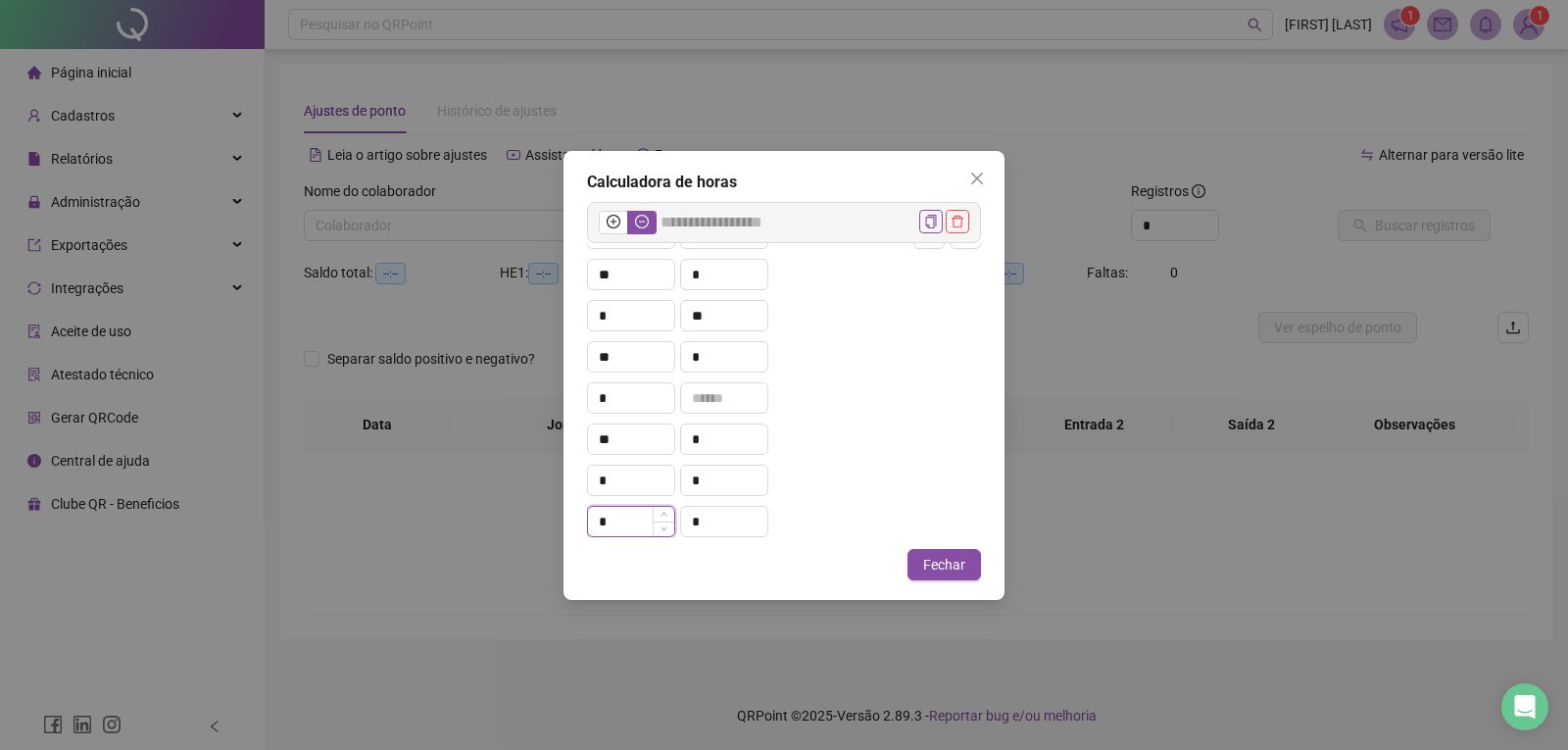 type on "******" 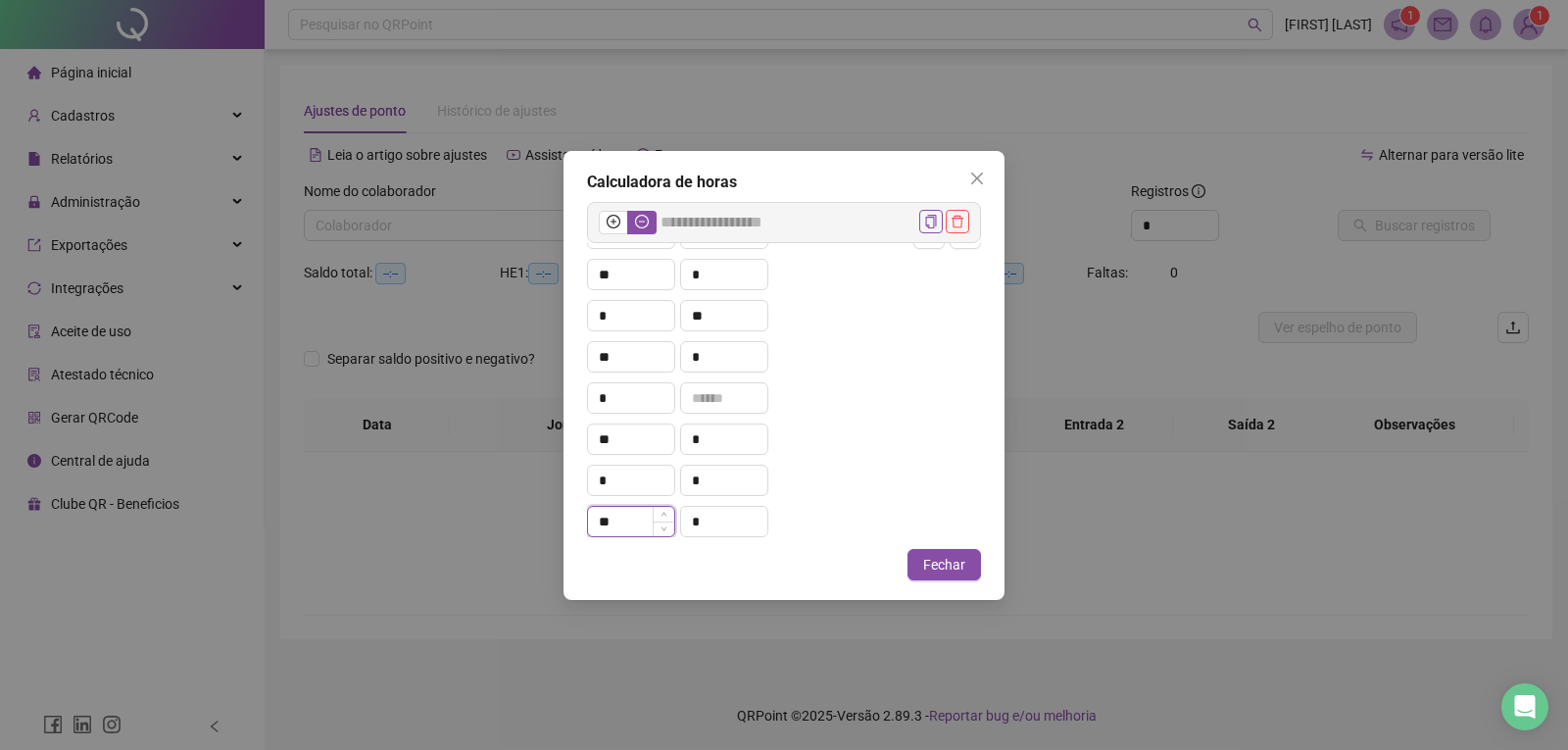 type on "**" 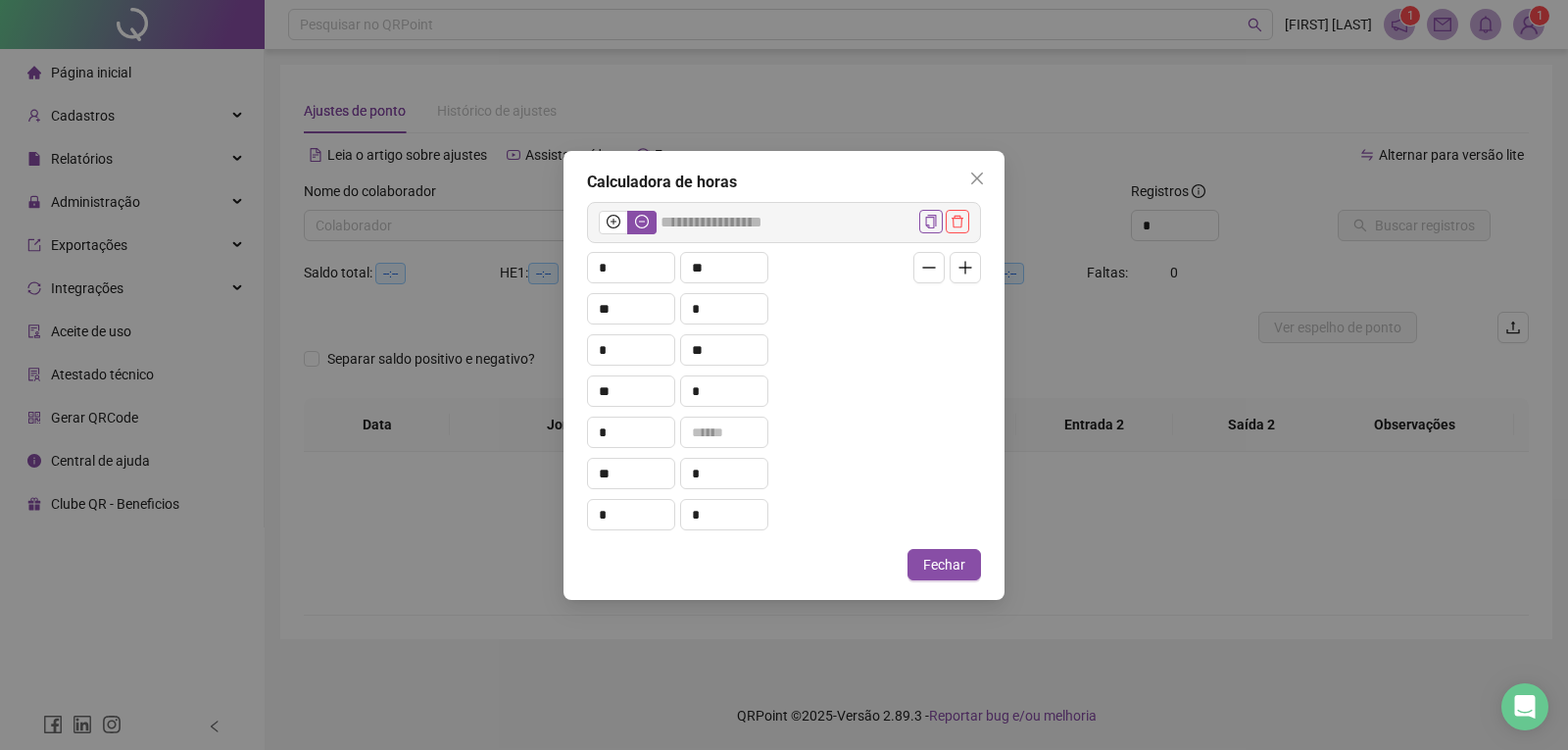 scroll, scrollTop: 0, scrollLeft: 0, axis: both 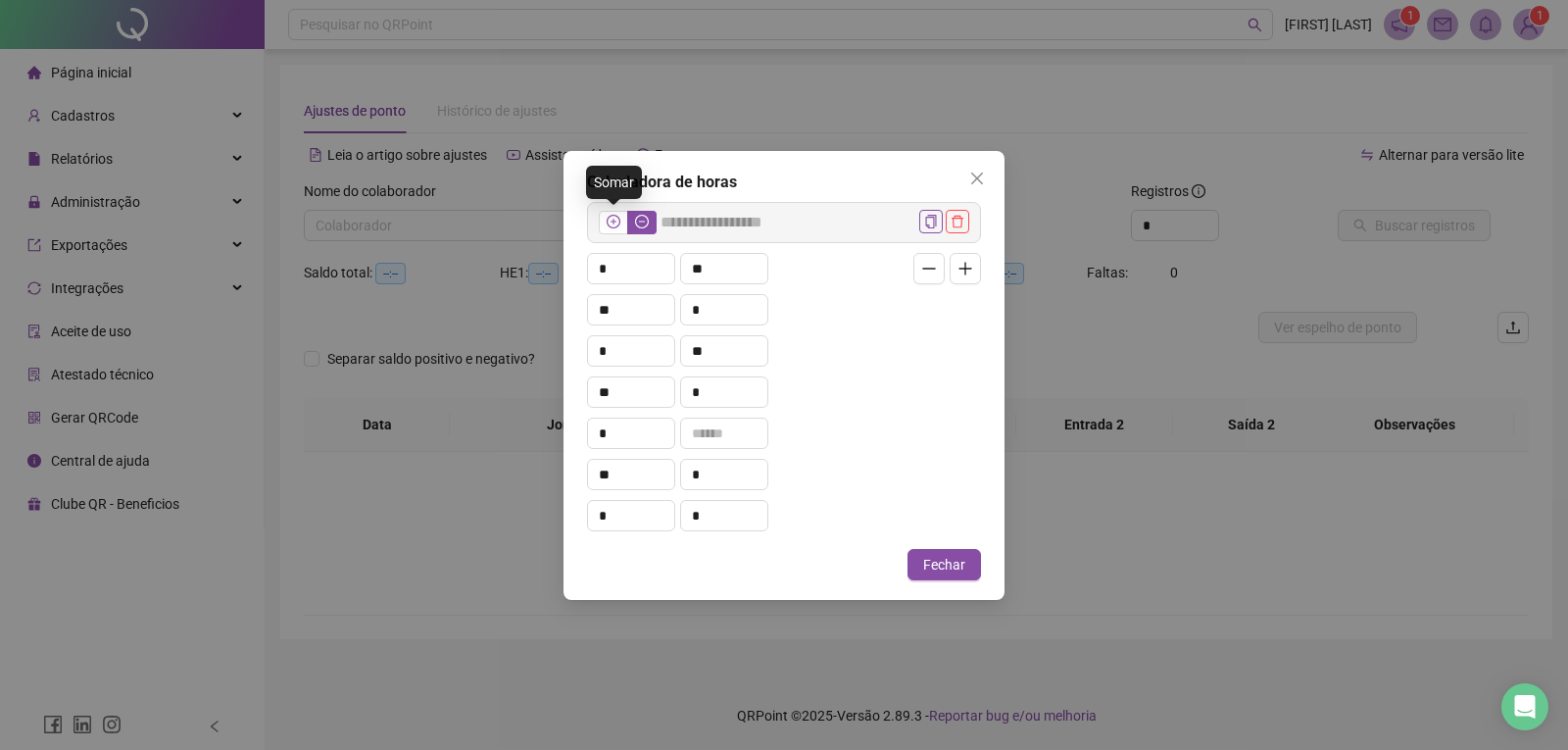 click 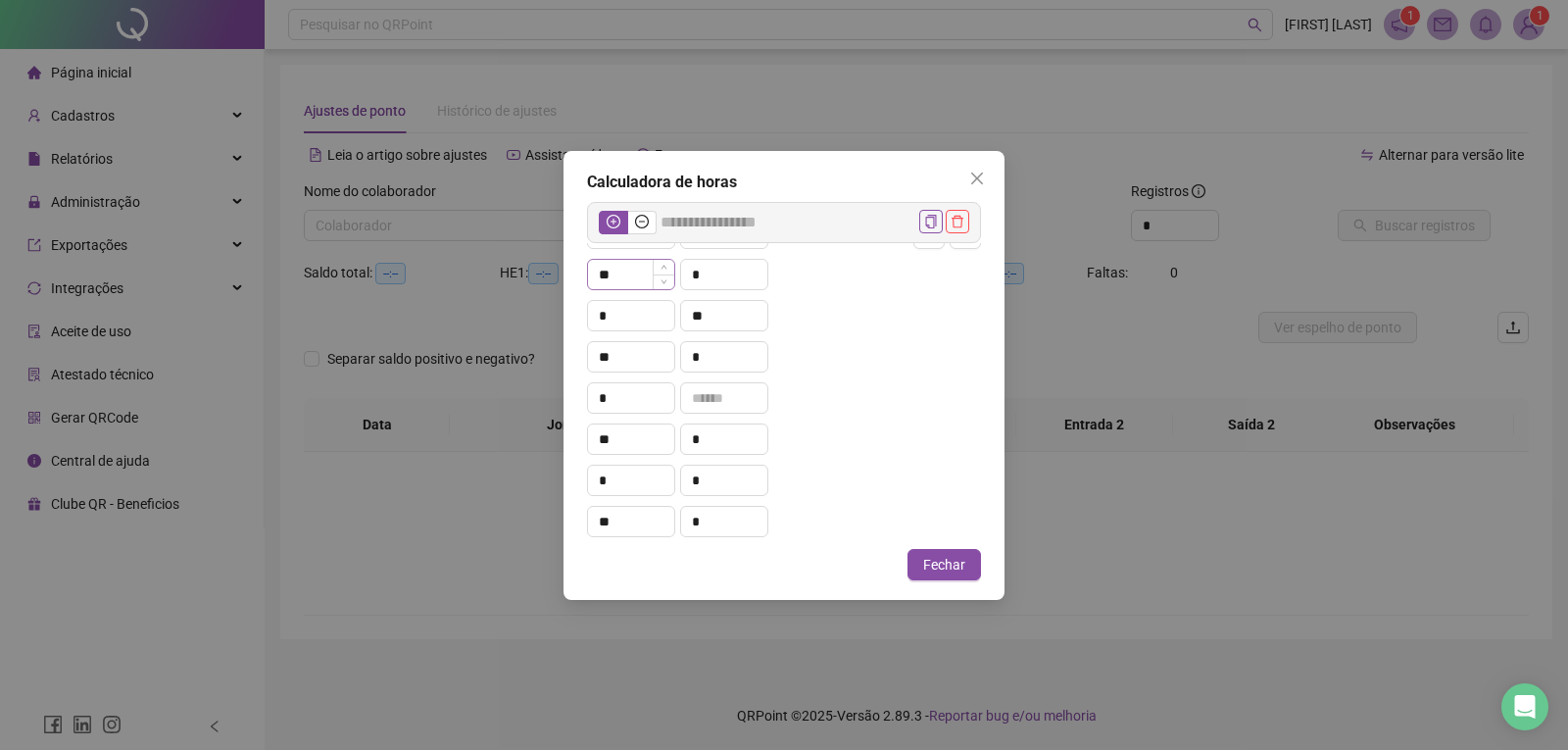scroll, scrollTop: 0, scrollLeft: 0, axis: both 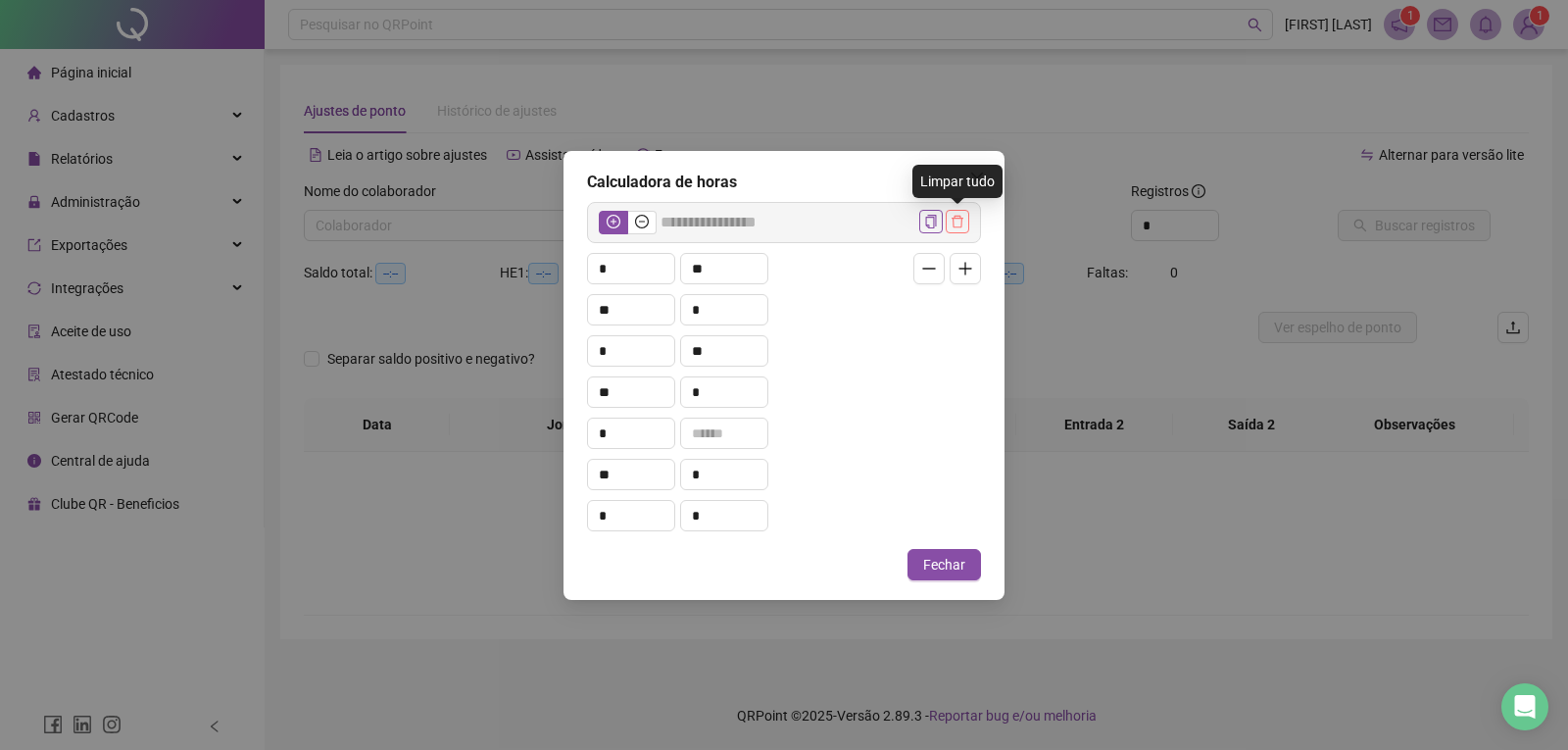 click 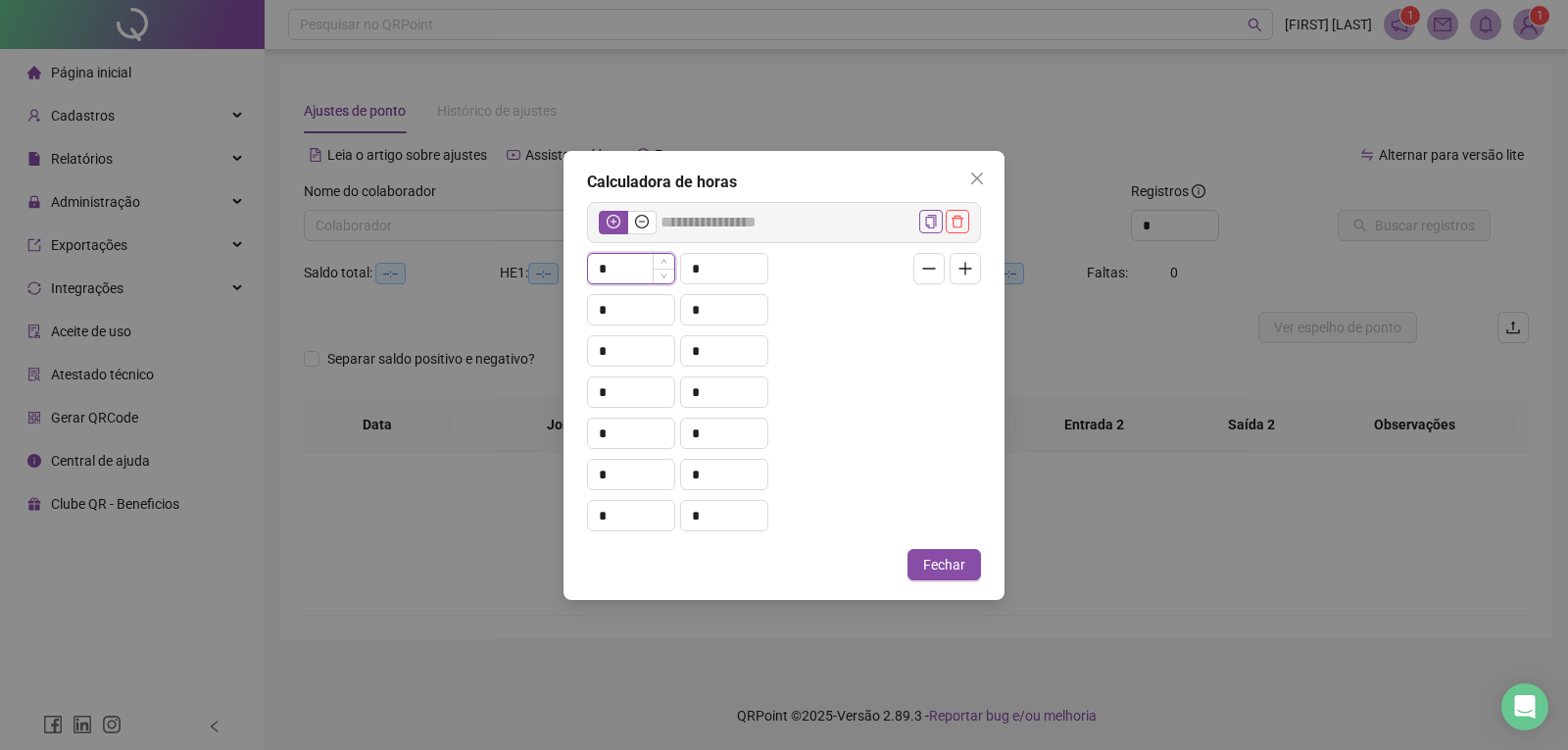 click on "*" at bounding box center [631, 269] 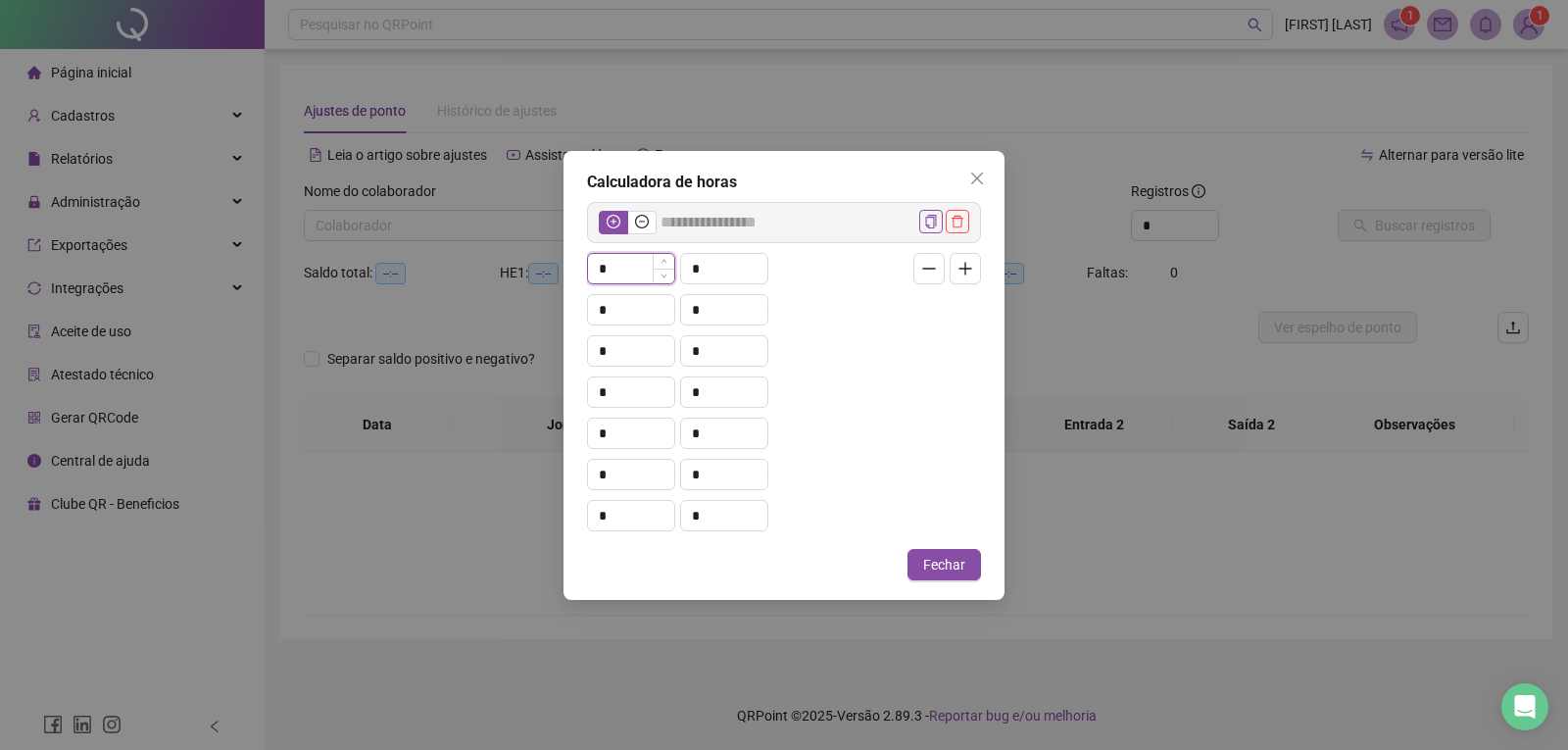 type on "**" 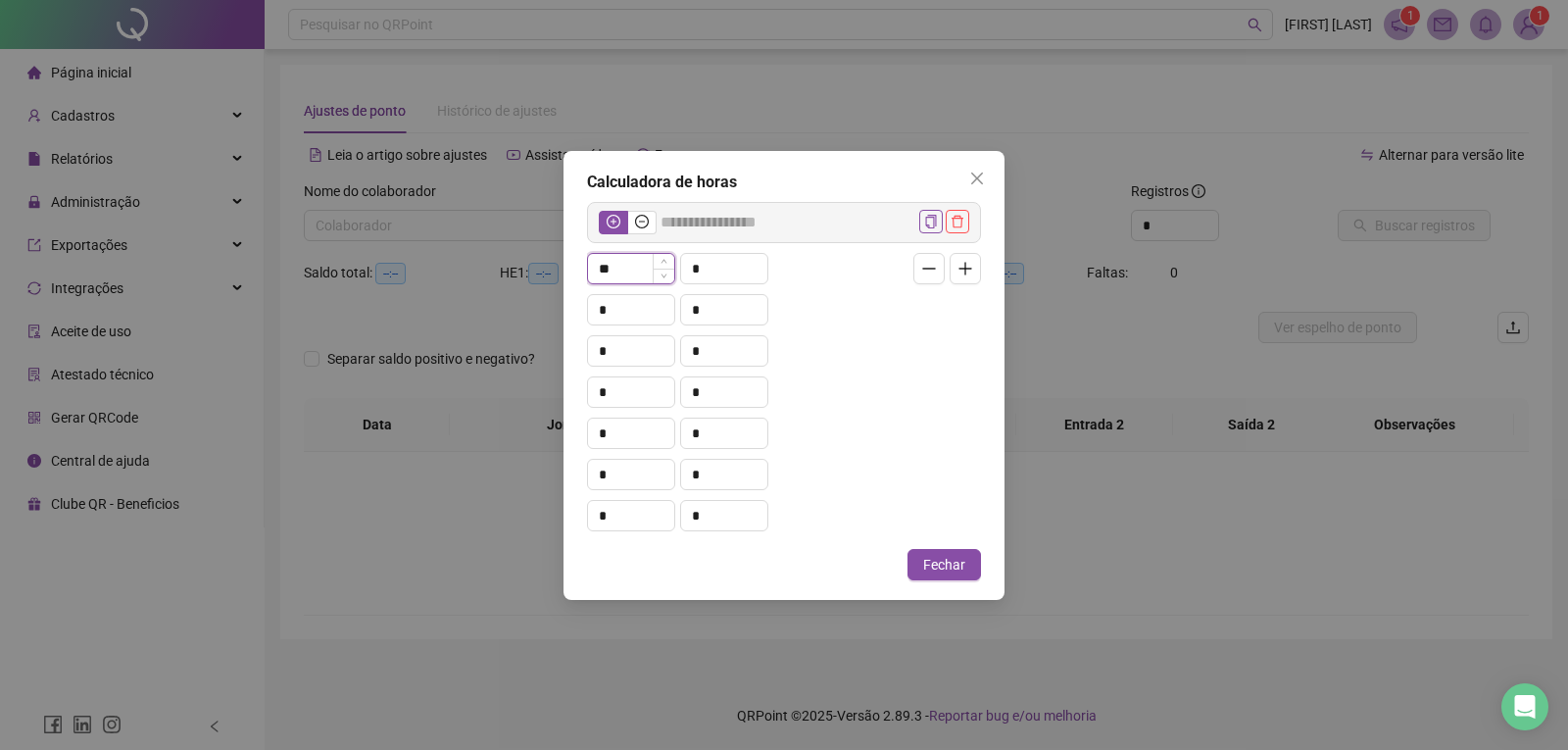 type on "*****" 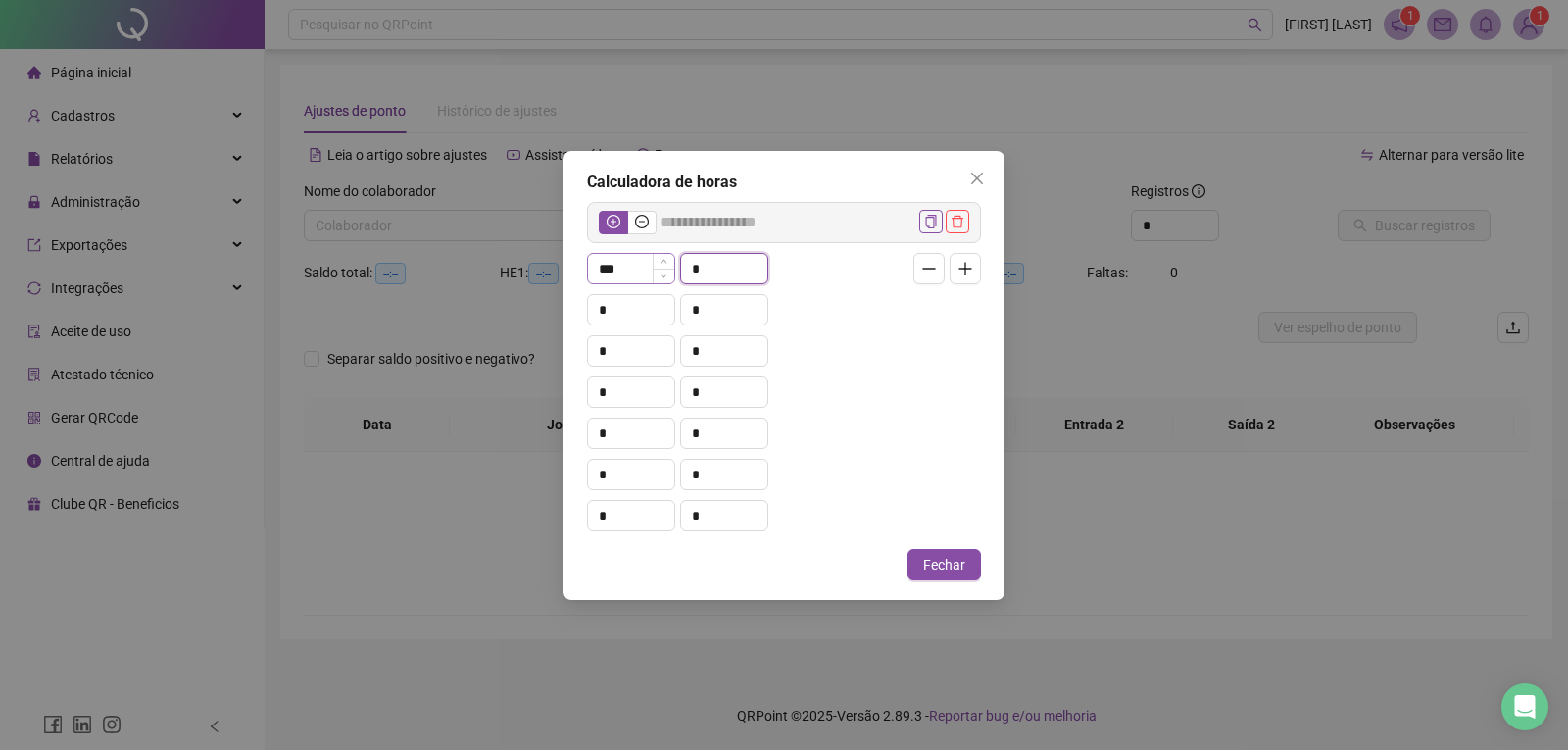 type on "*" 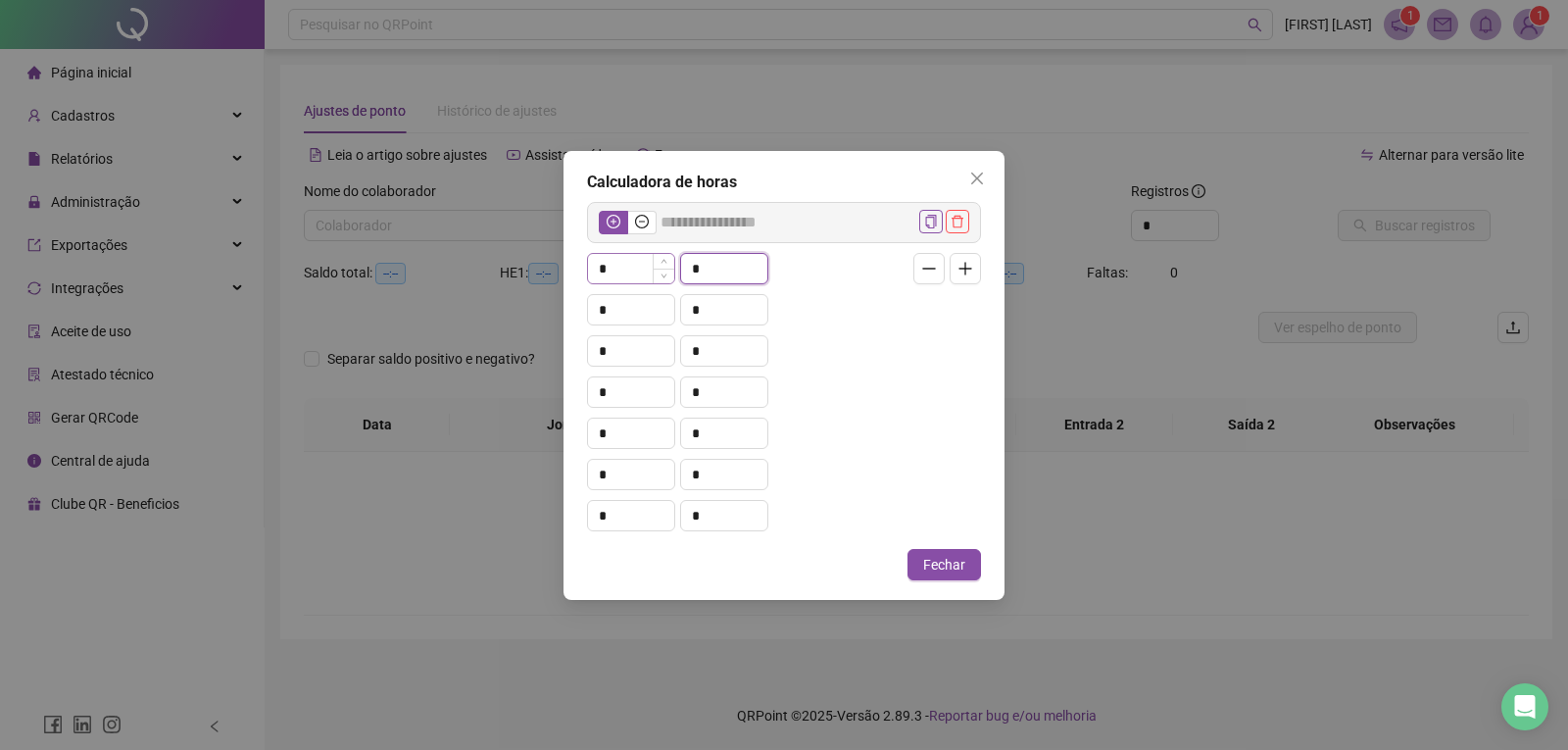 type on "*****" 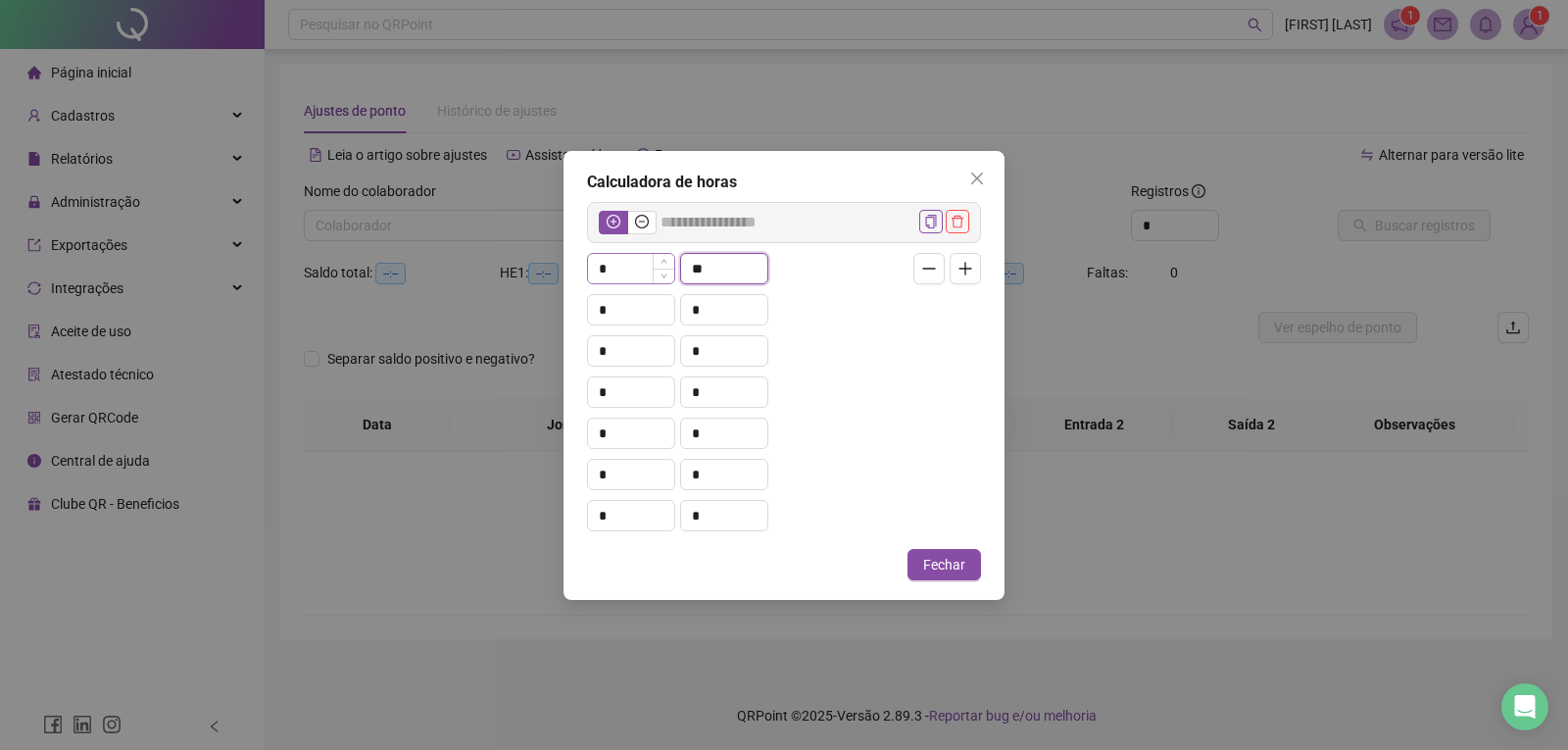 type on "**" 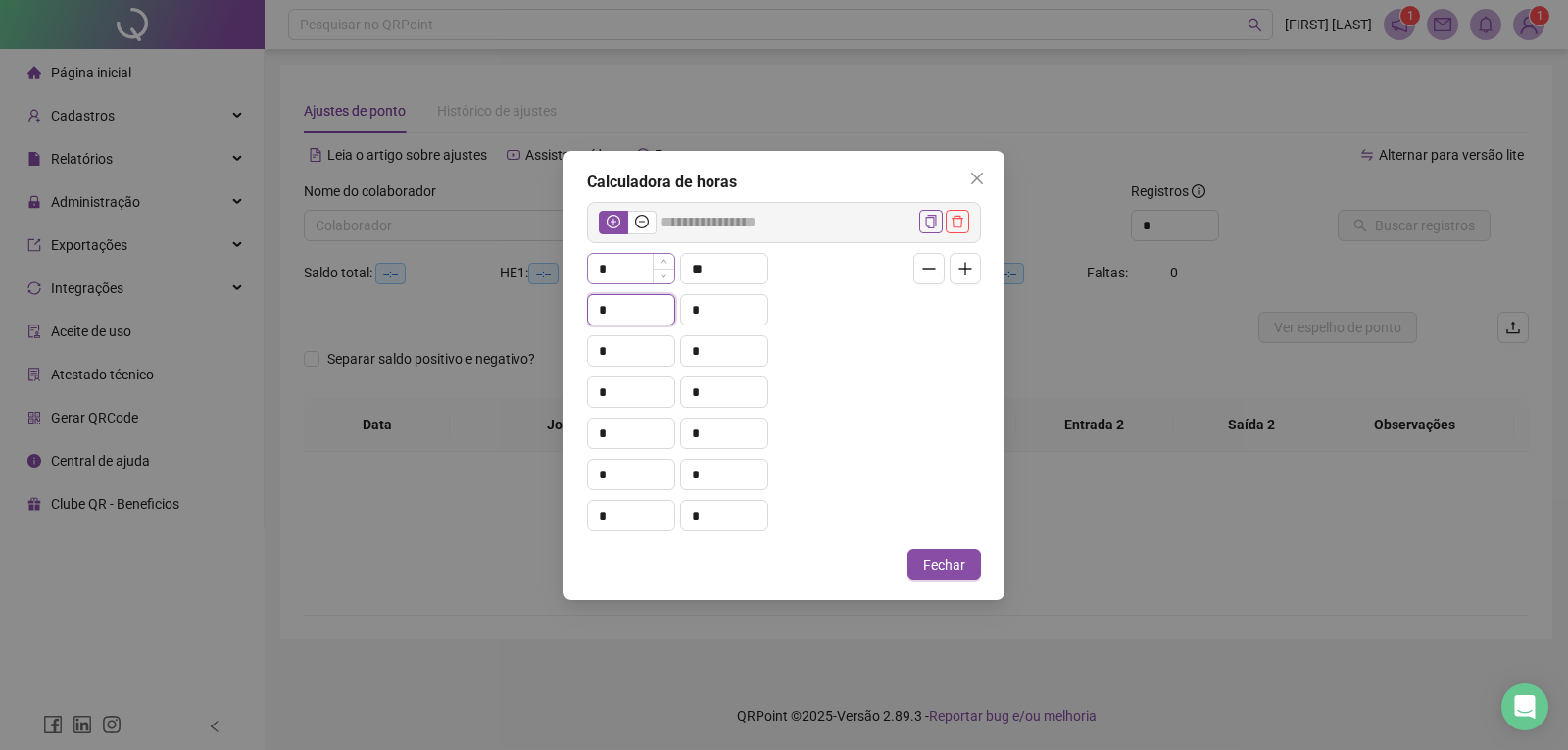 type on "*****" 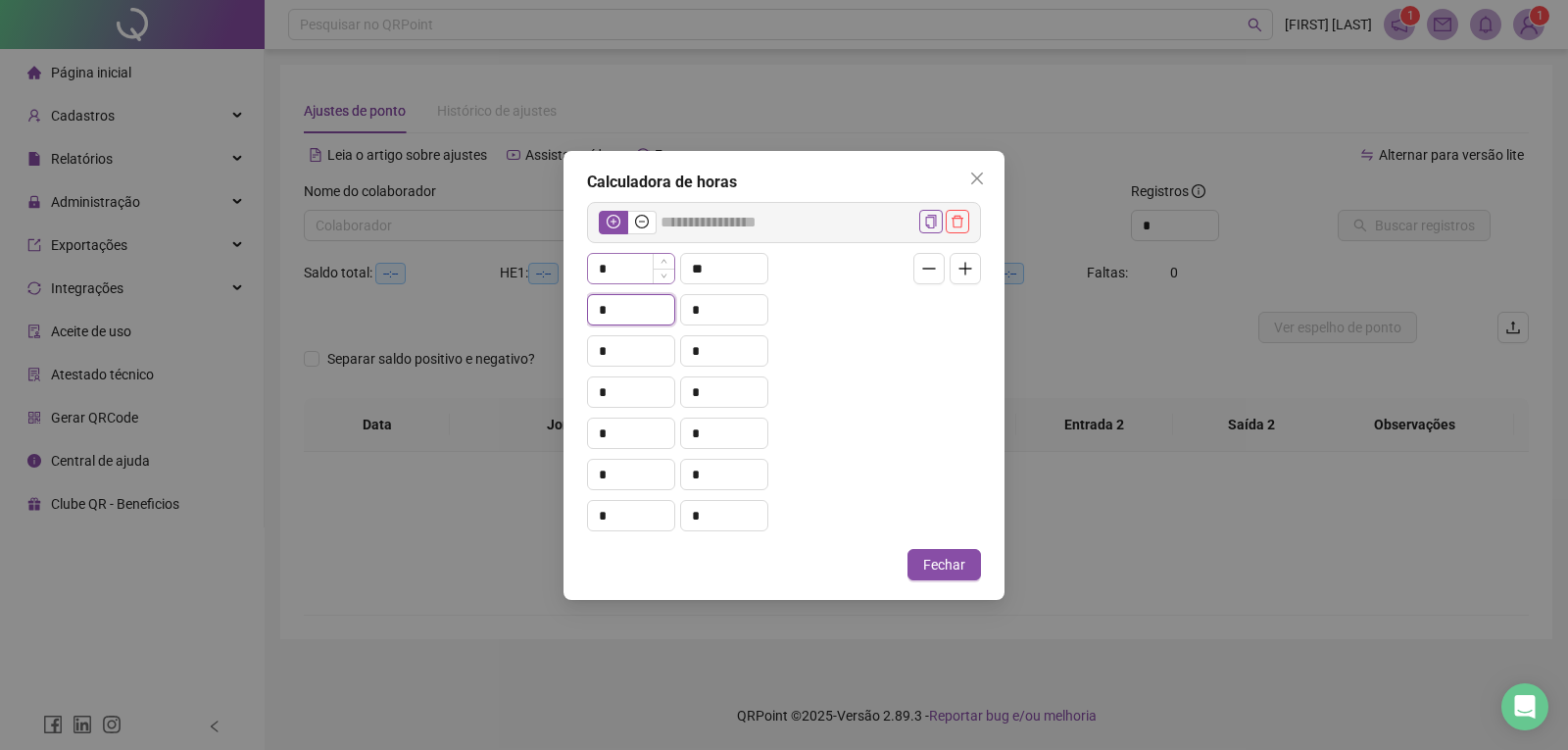 type on "*" 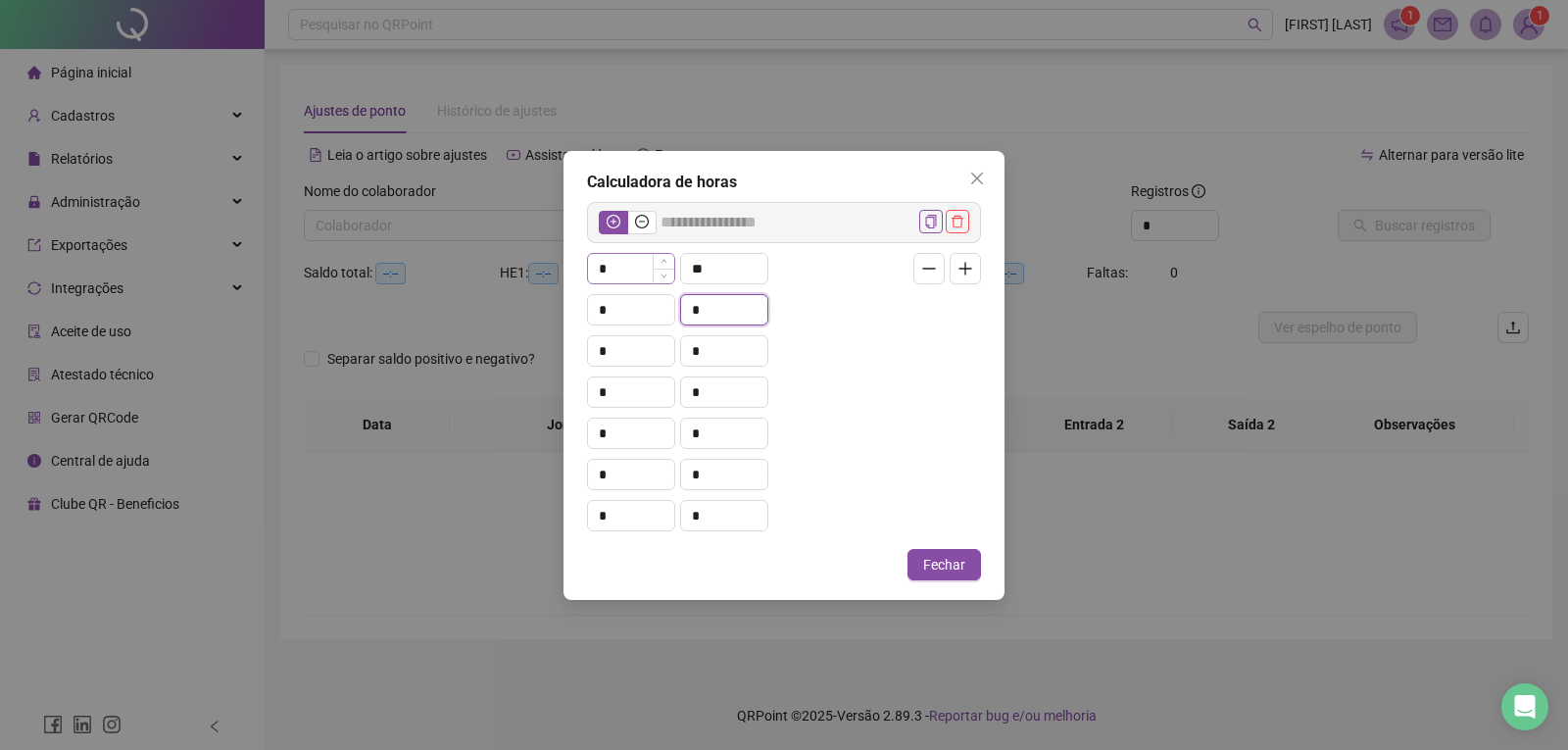 type on "*****" 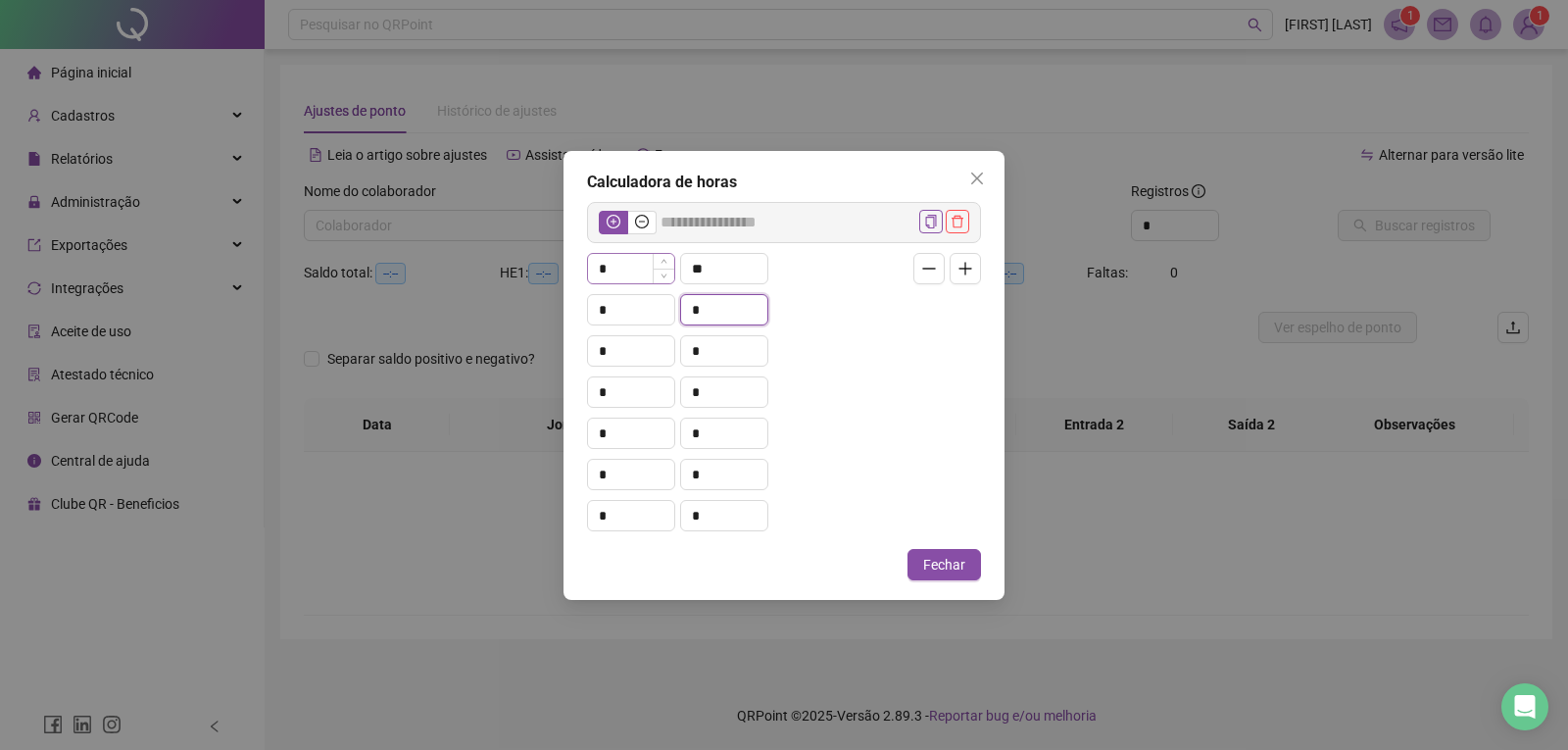 type on "*" 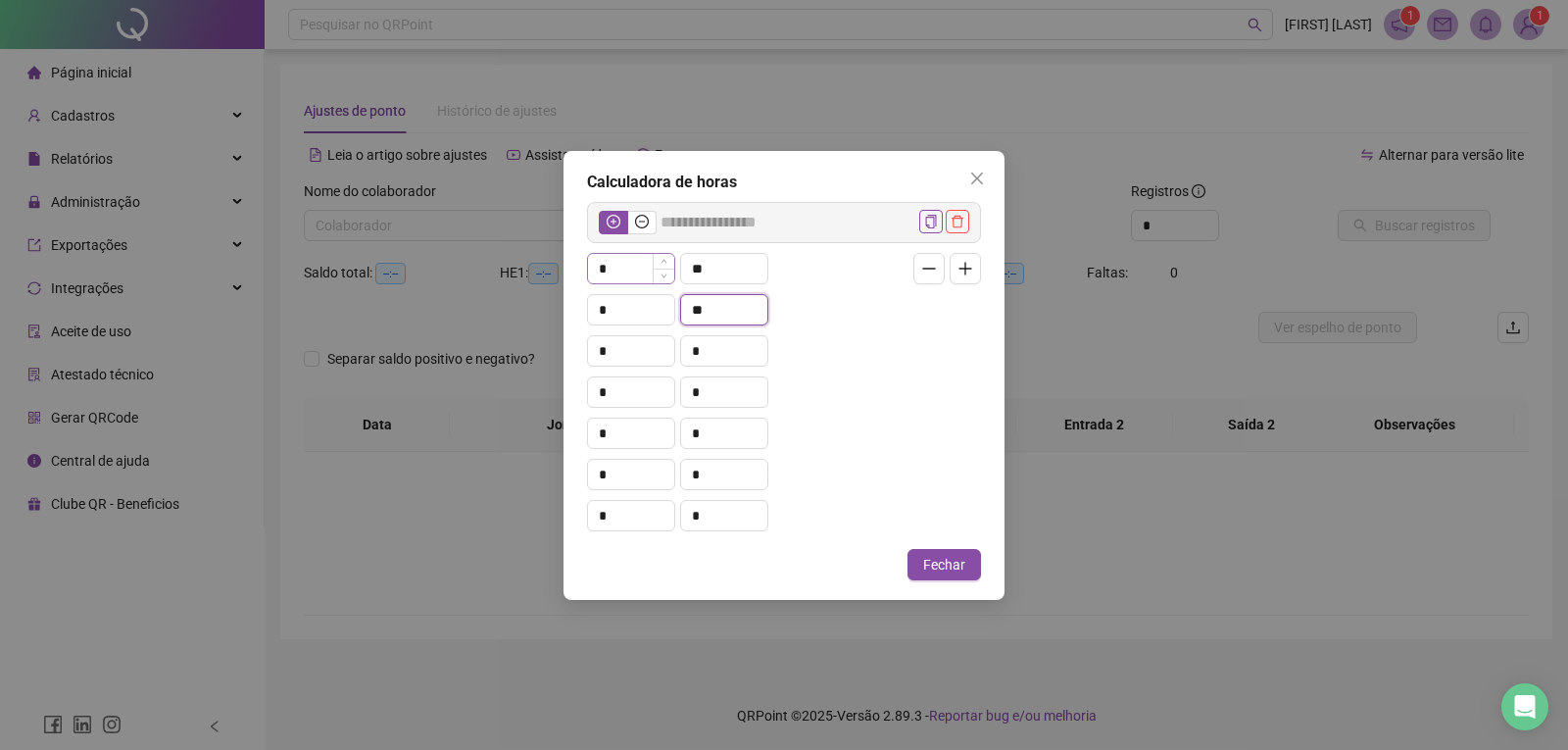 type on "**" 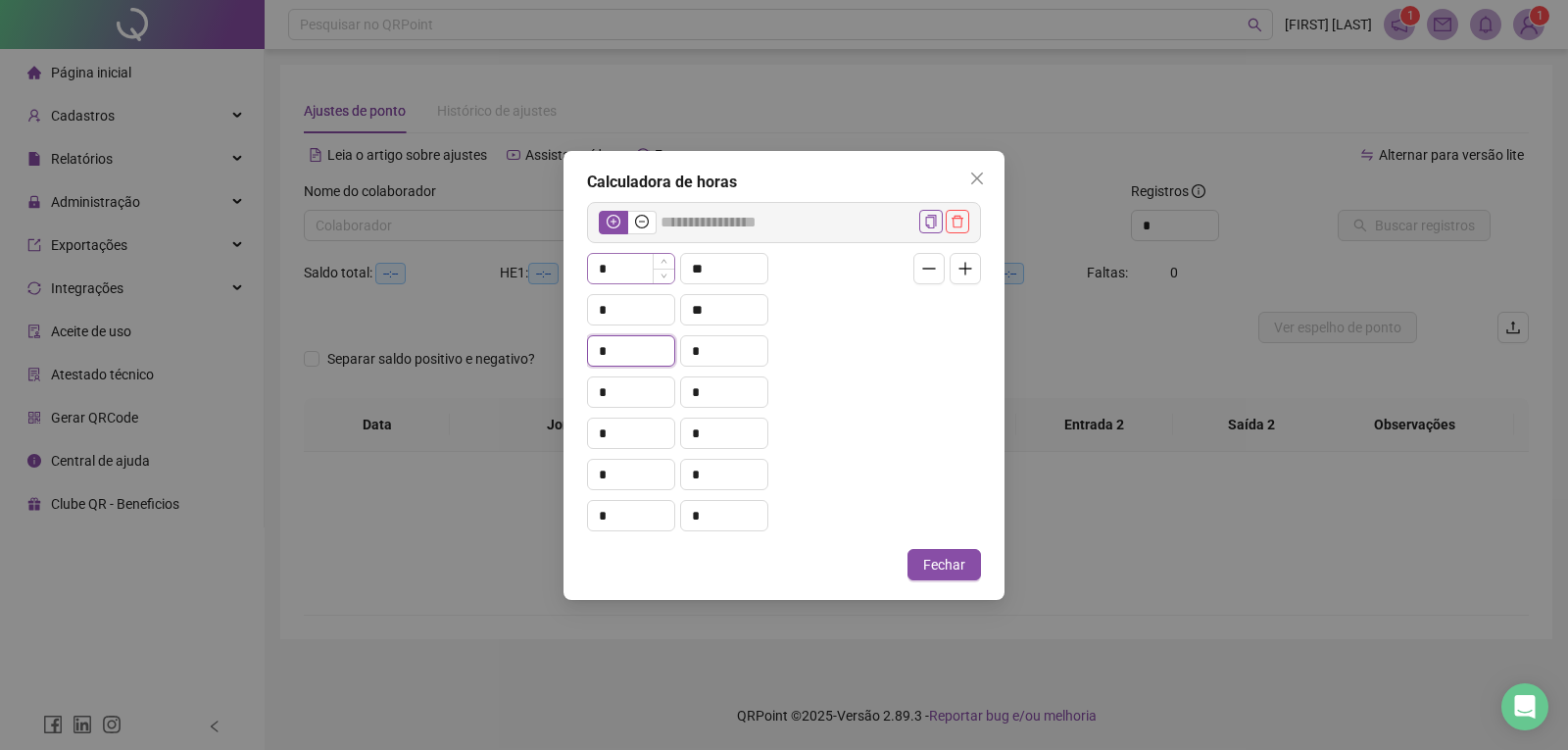 type on "*****" 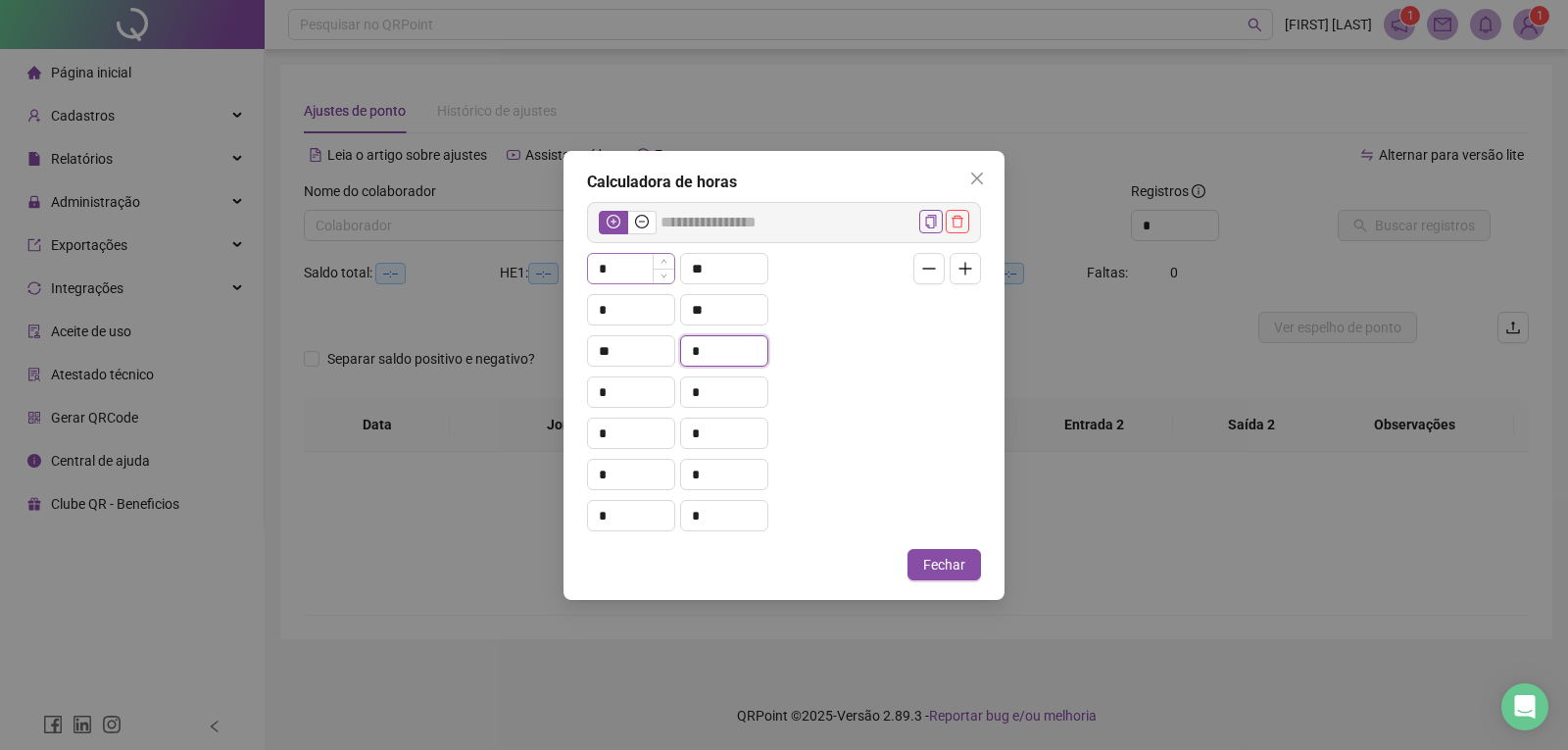 type on "*" 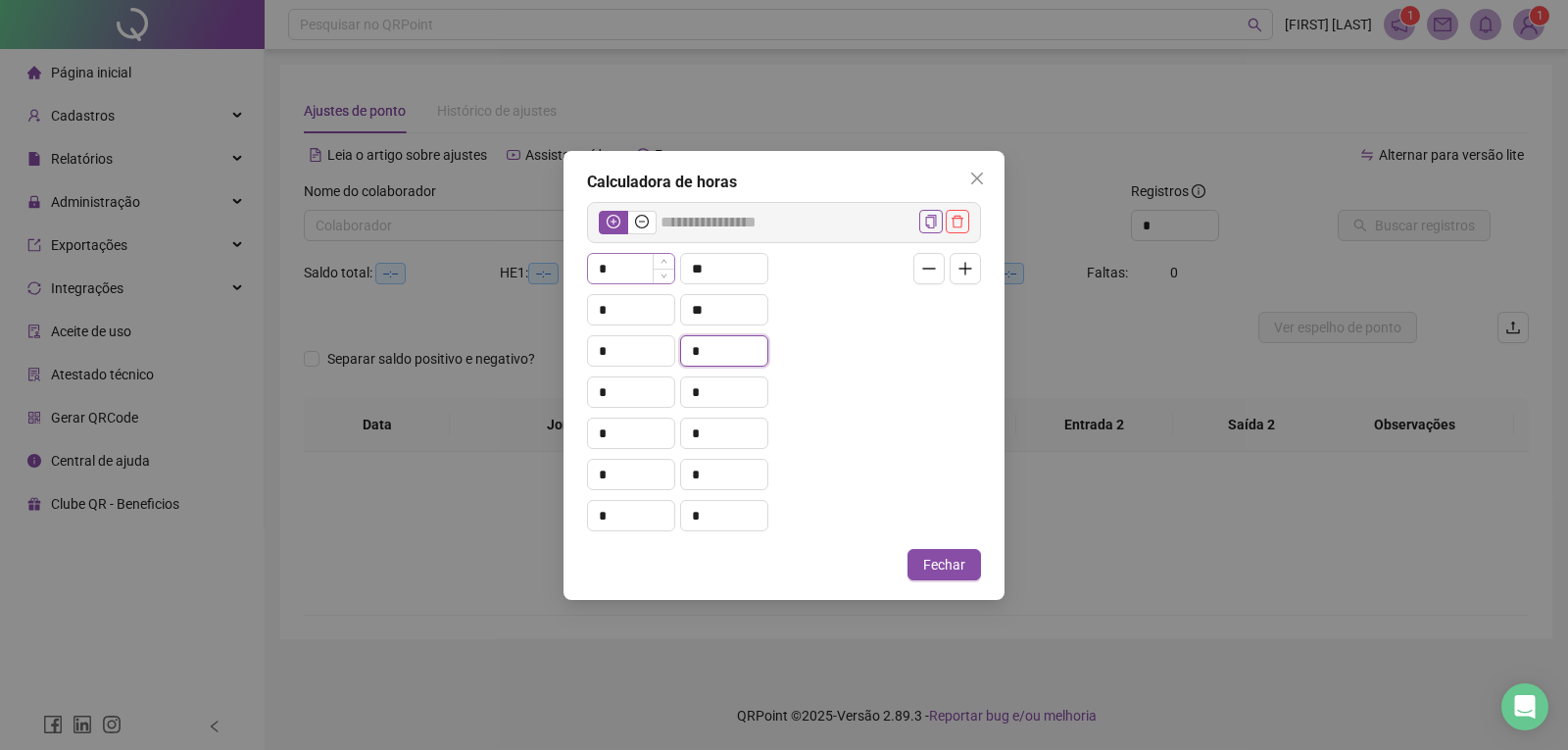 type on "*****" 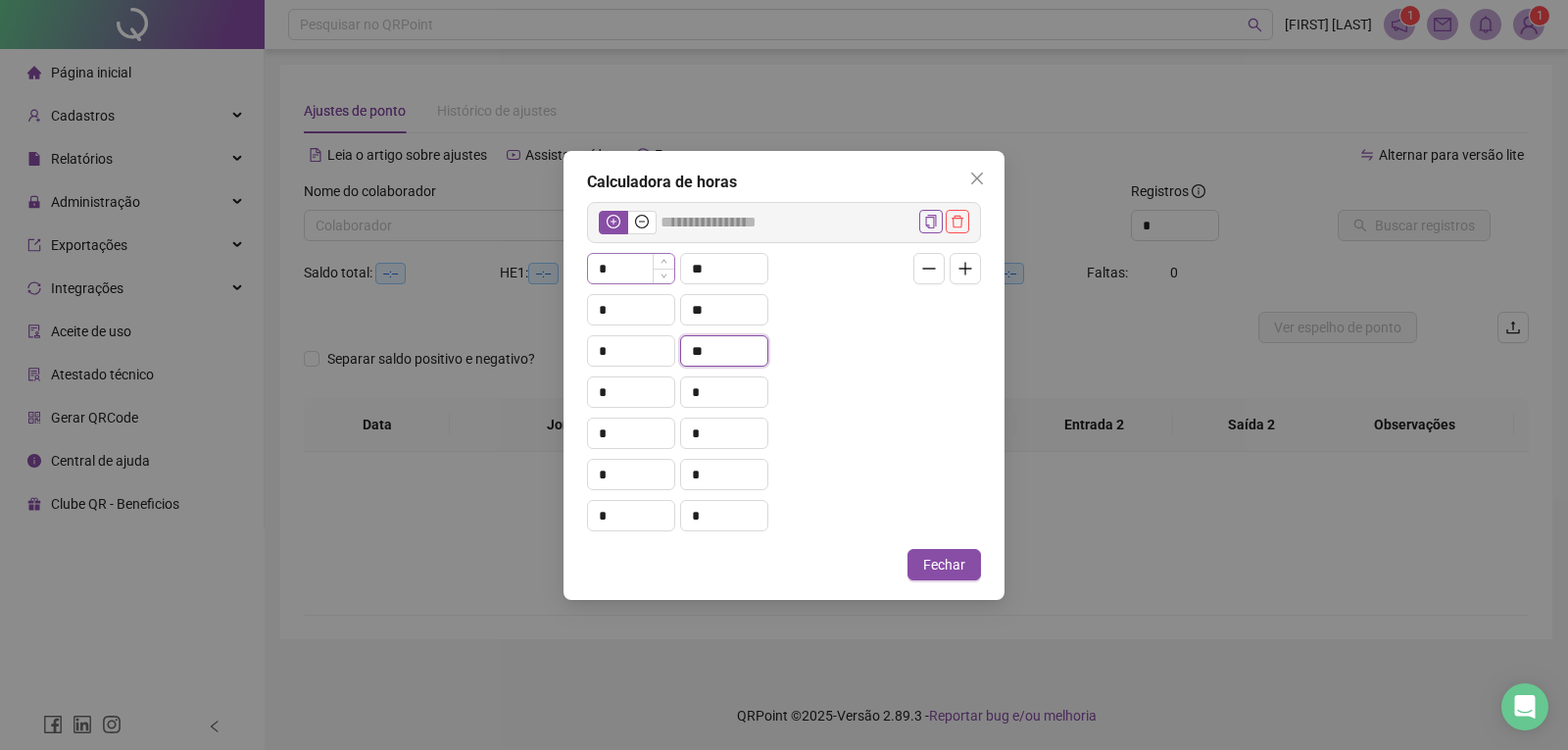 type on "**" 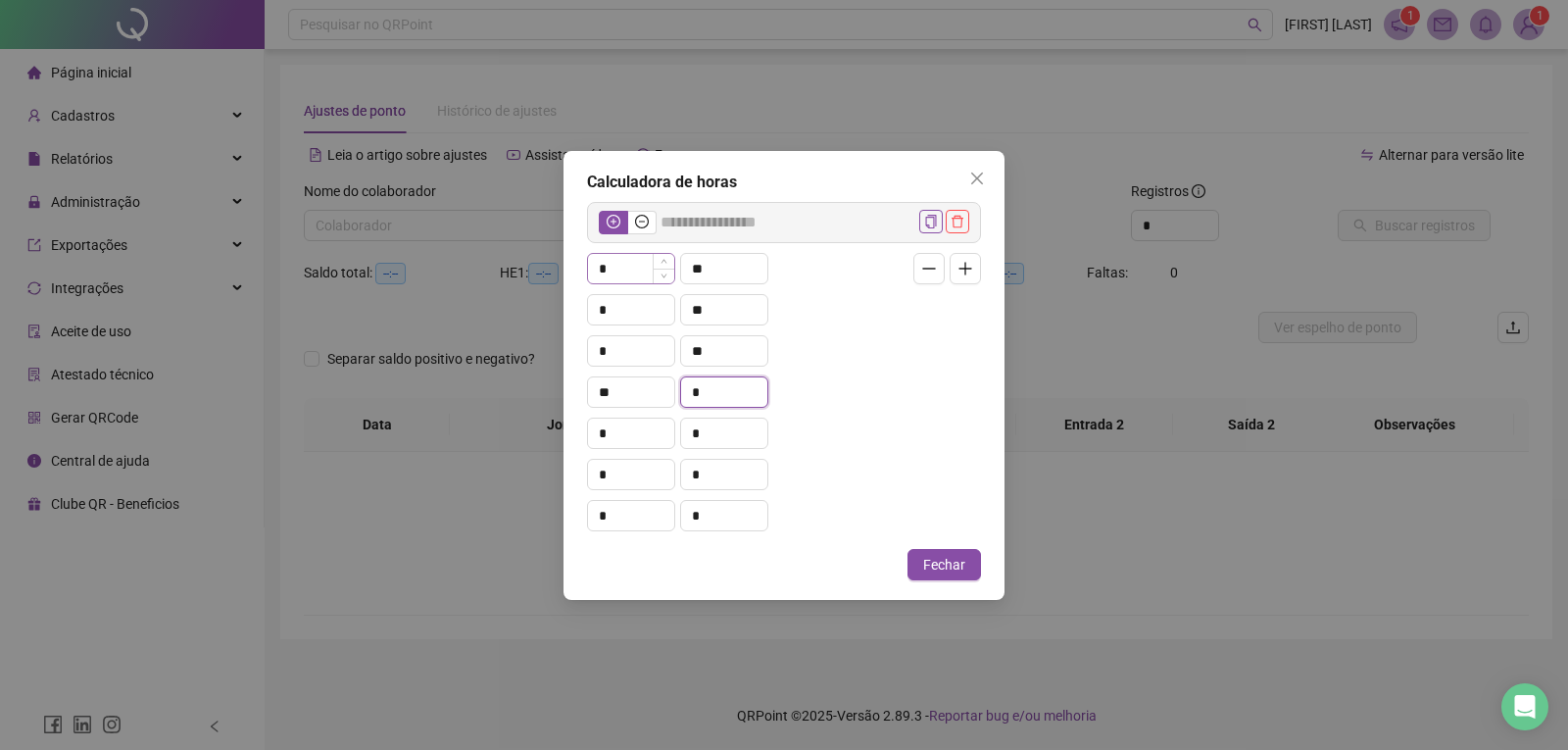 type on "*" 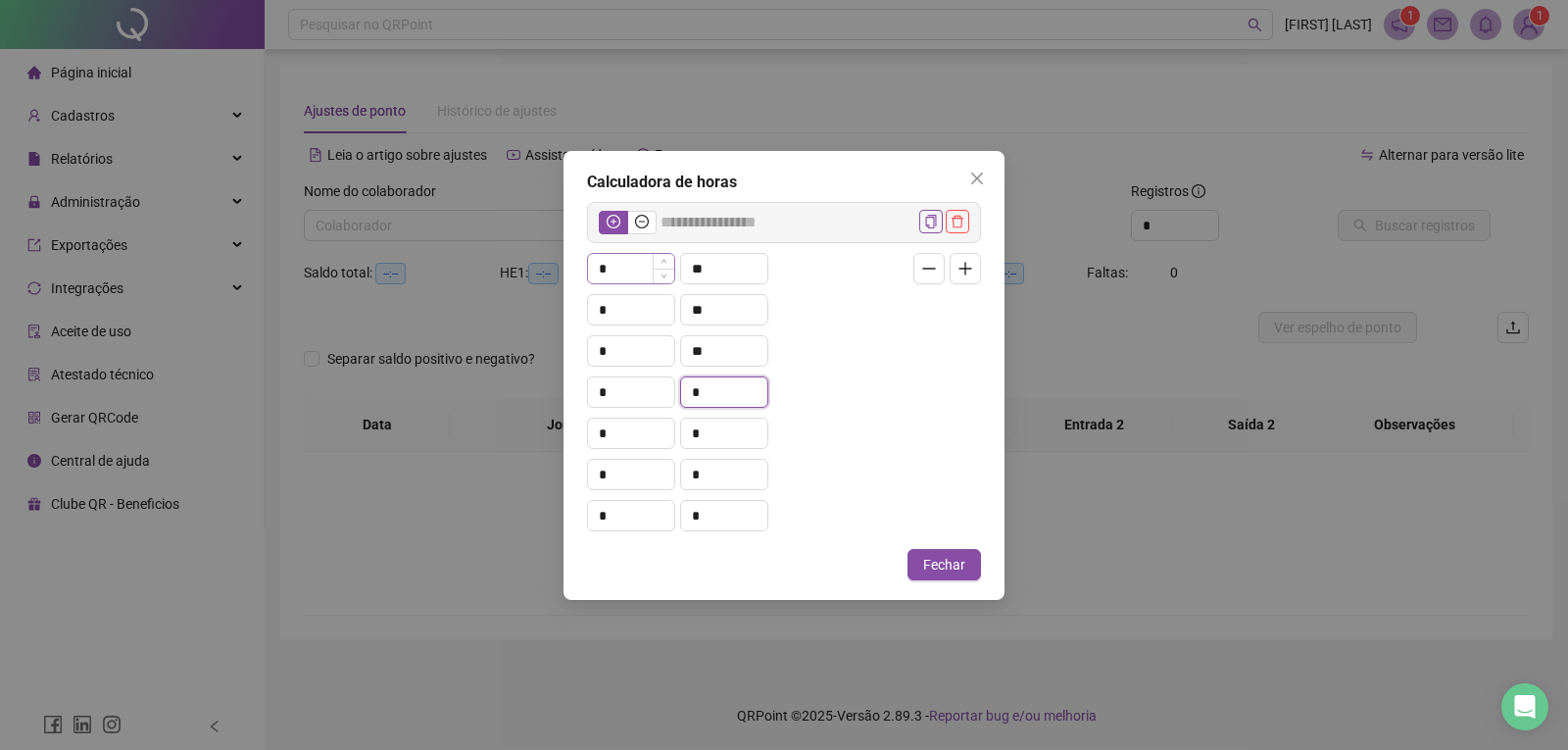 type on "*****" 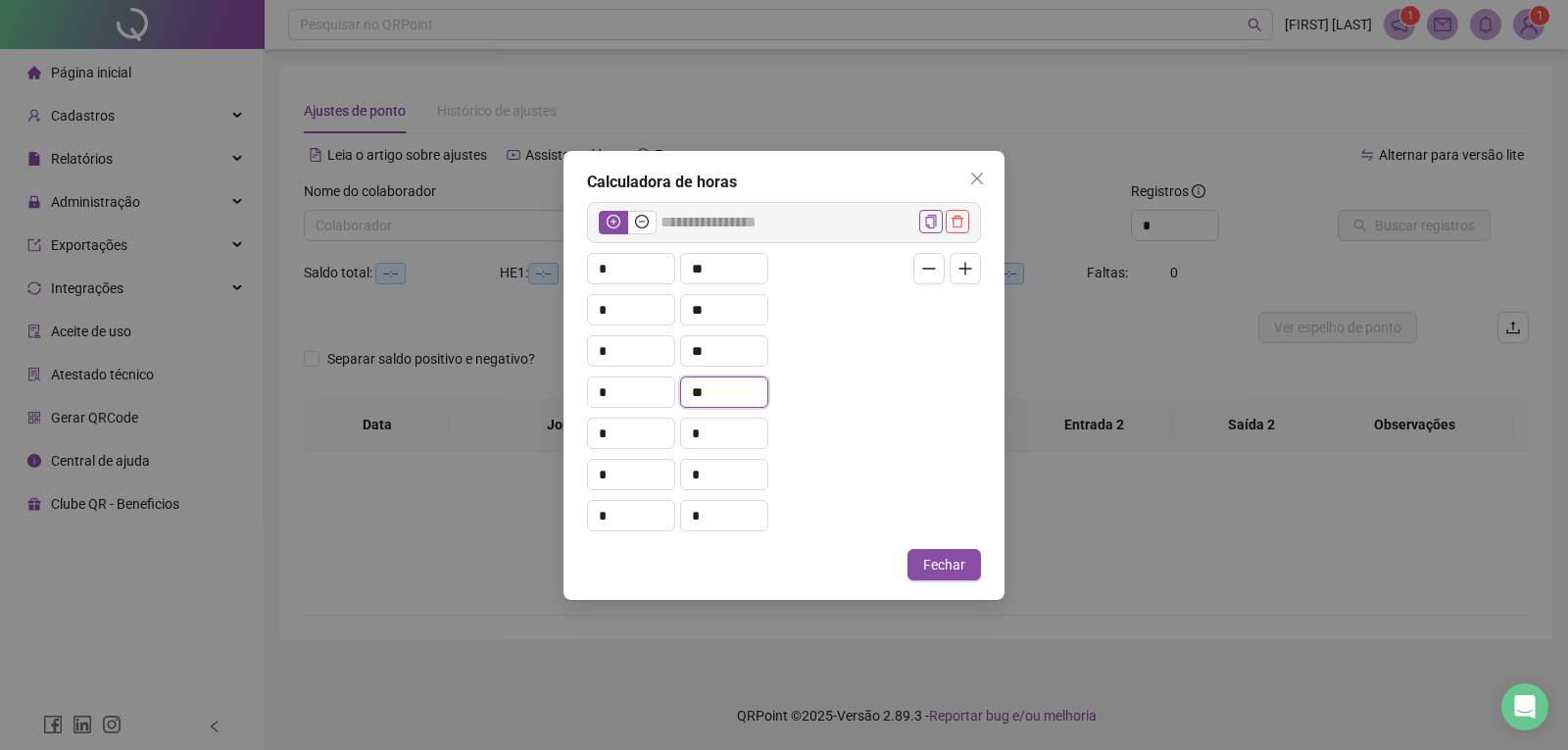 type on "**" 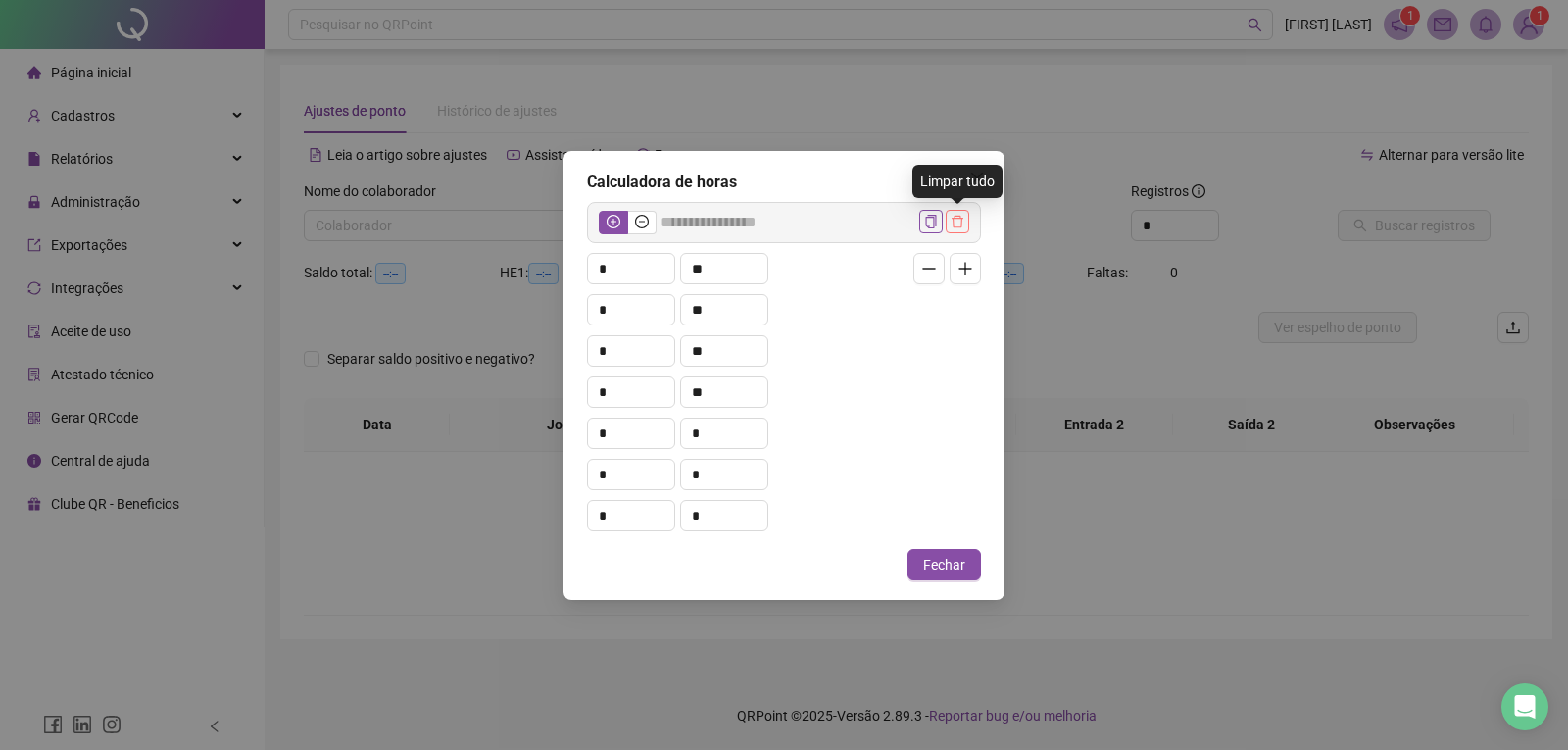 click 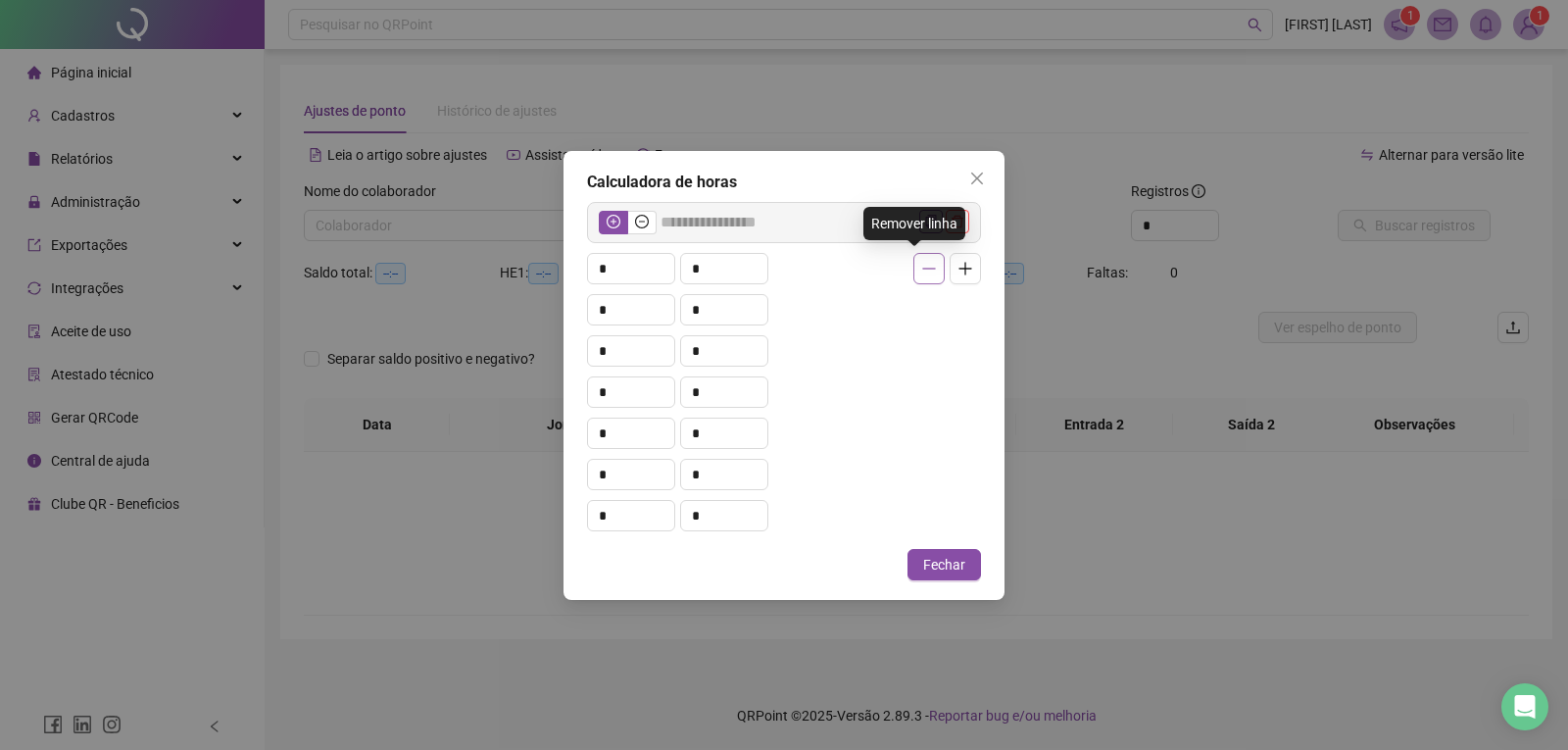 click 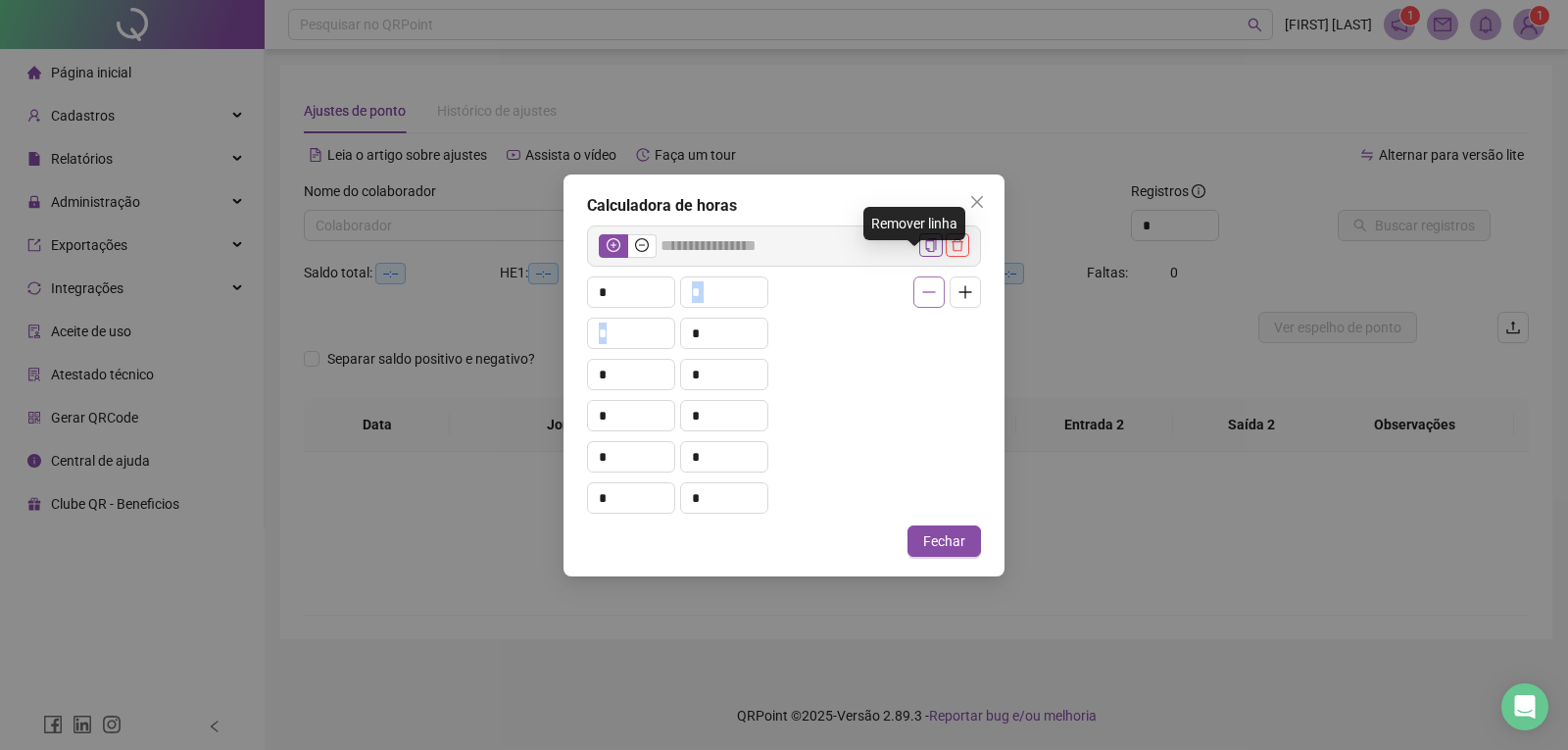 click on "* * * * * * * * * * * *" at bounding box center (784, 390) 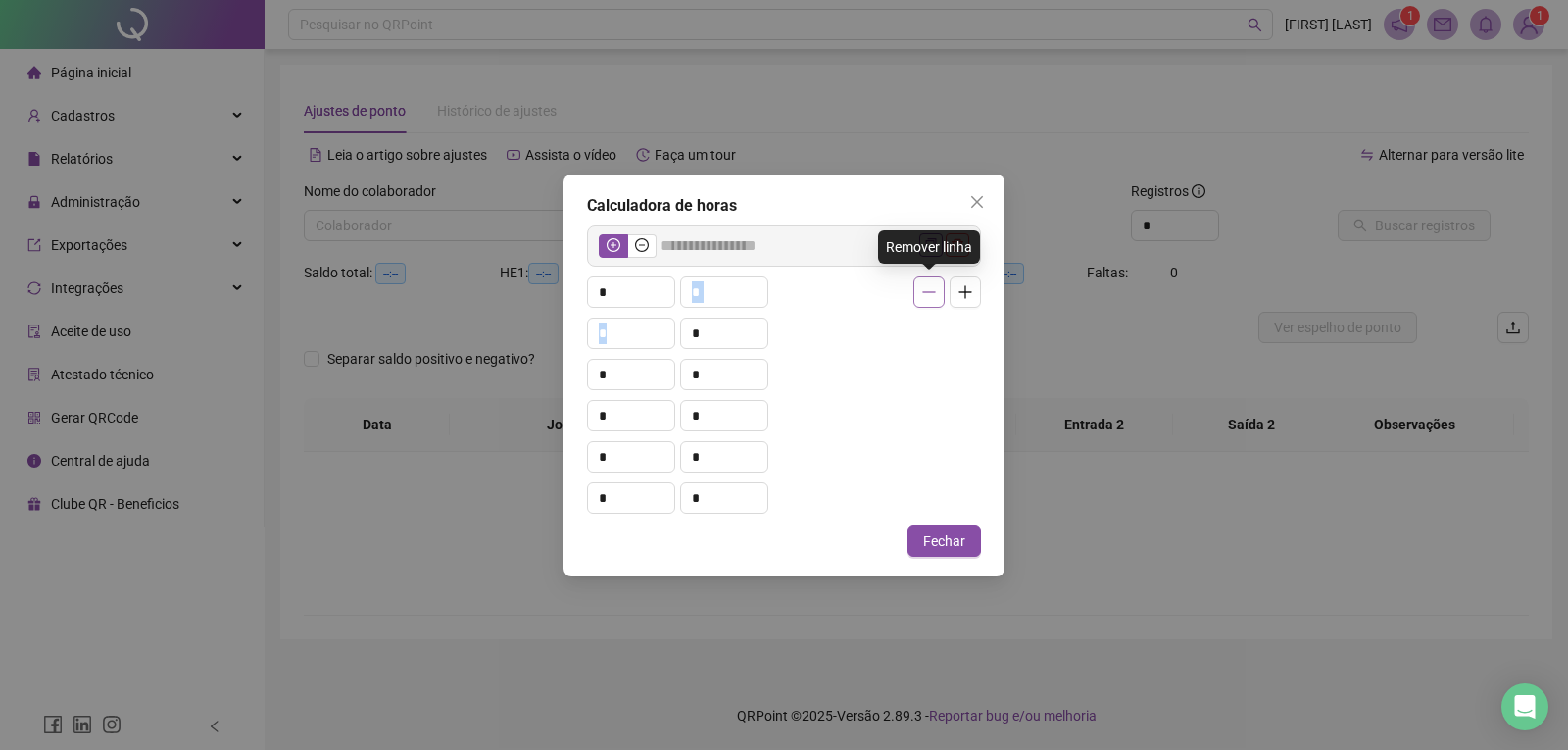 click 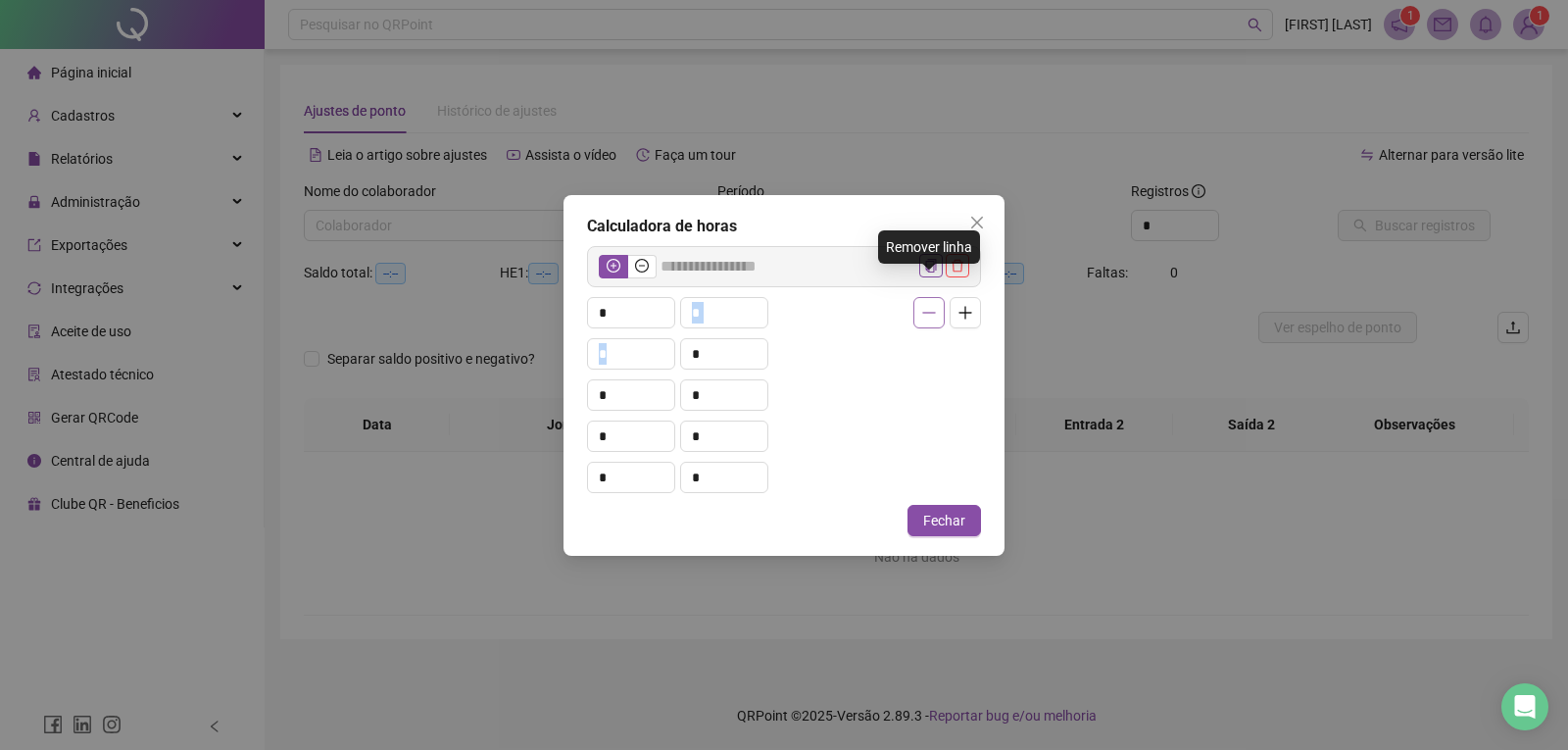 click at bounding box center [929, 313] 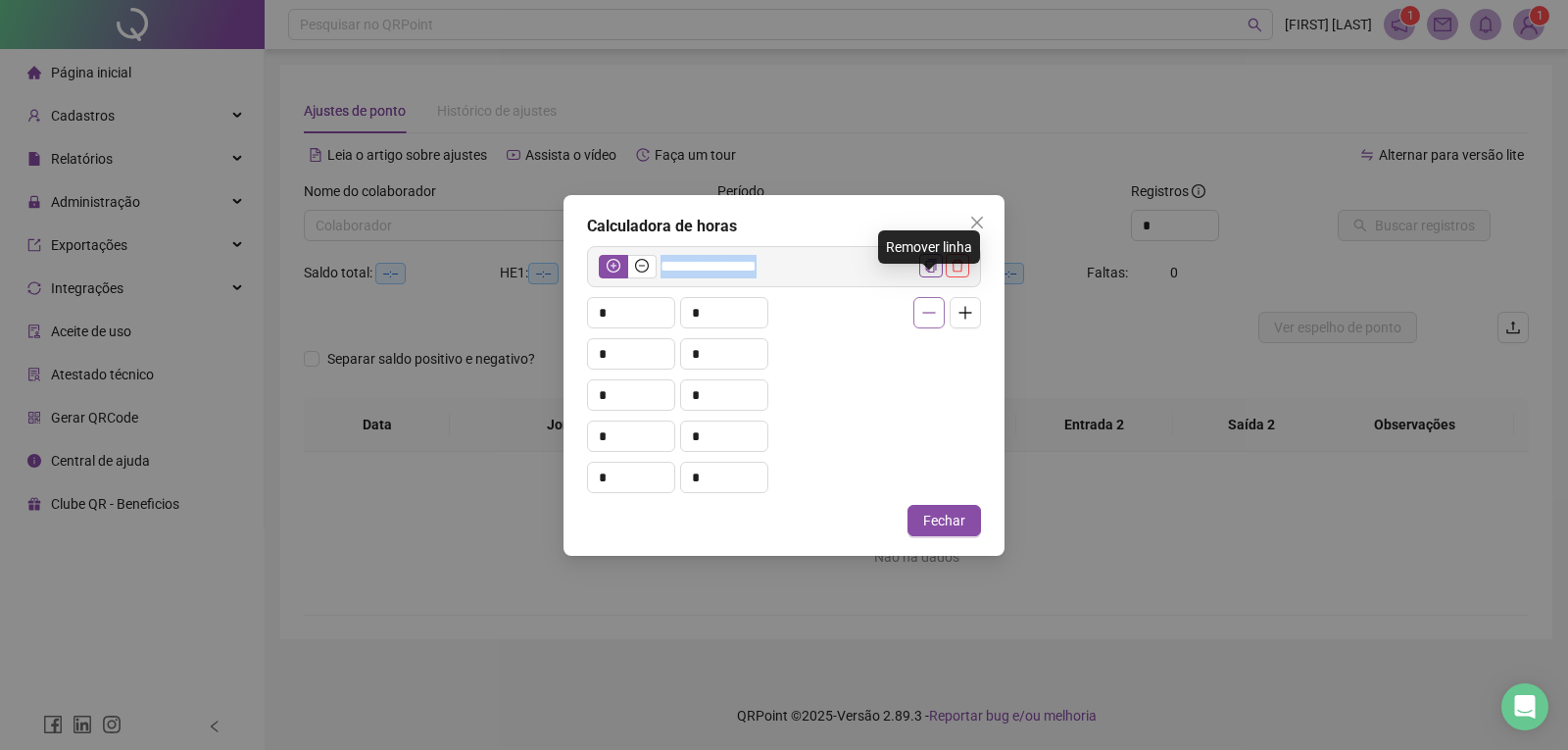 click at bounding box center (944, 267) 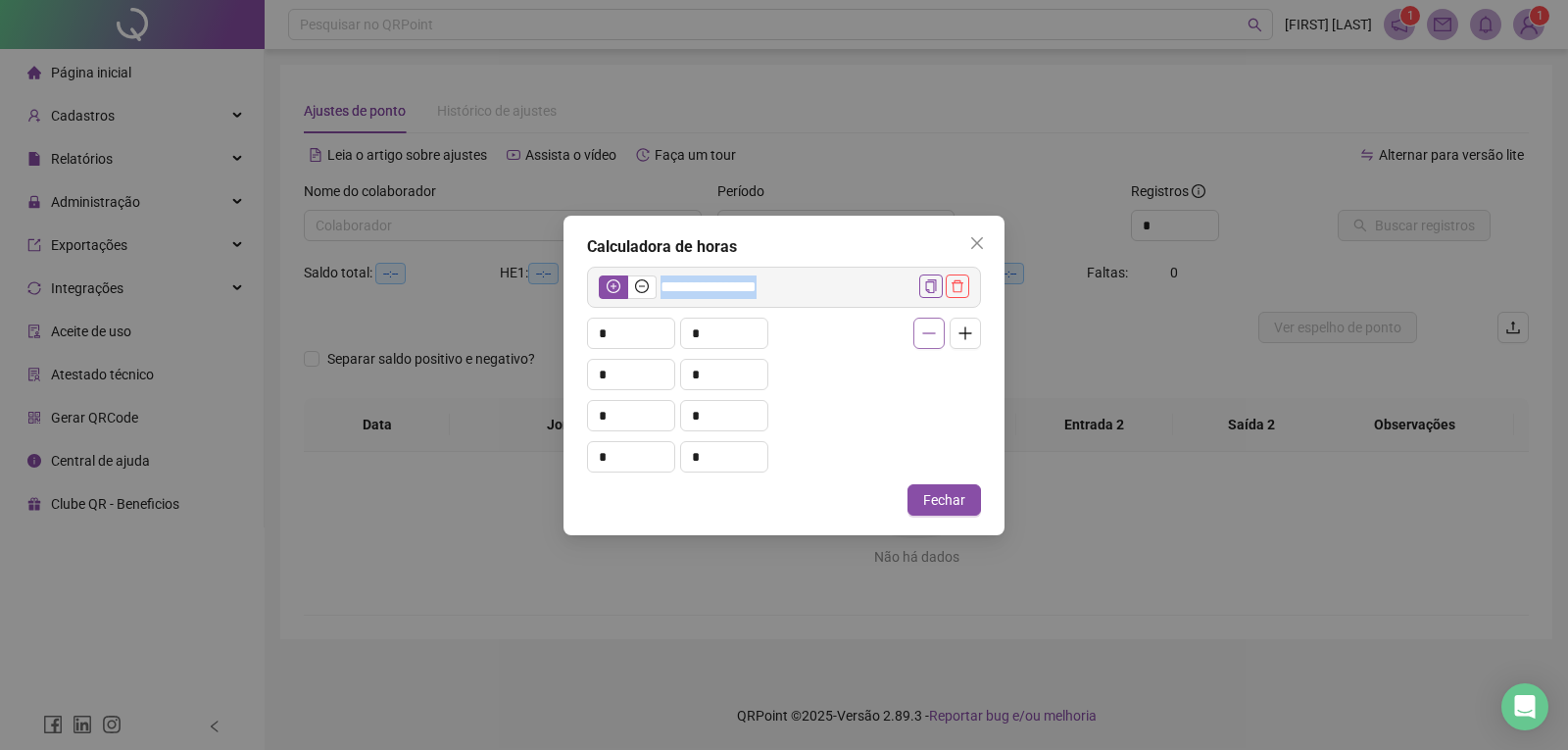 drag, startPoint x: 925, startPoint y: 298, endPoint x: 917, endPoint y: 339, distance: 41.773197 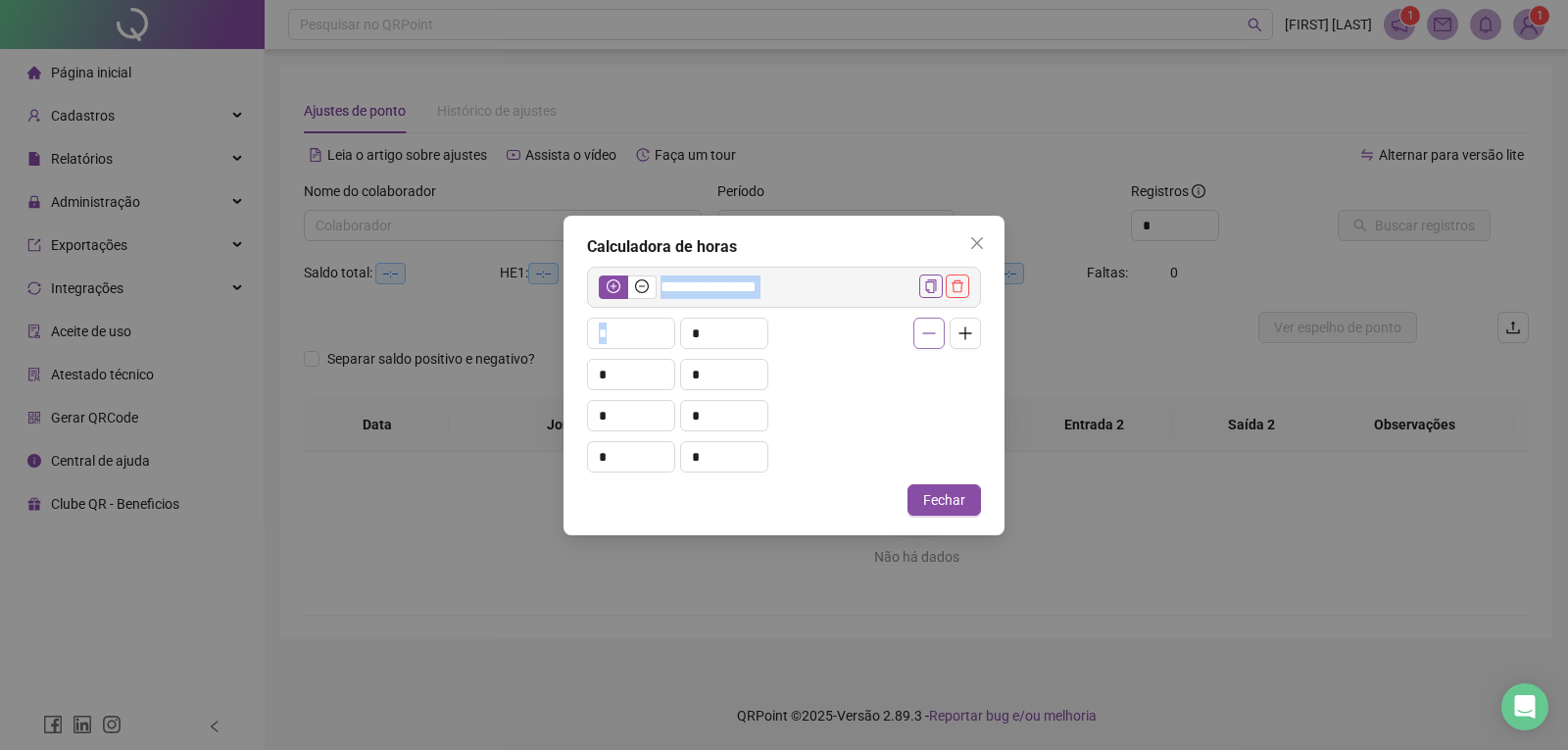 click at bounding box center [929, 333] 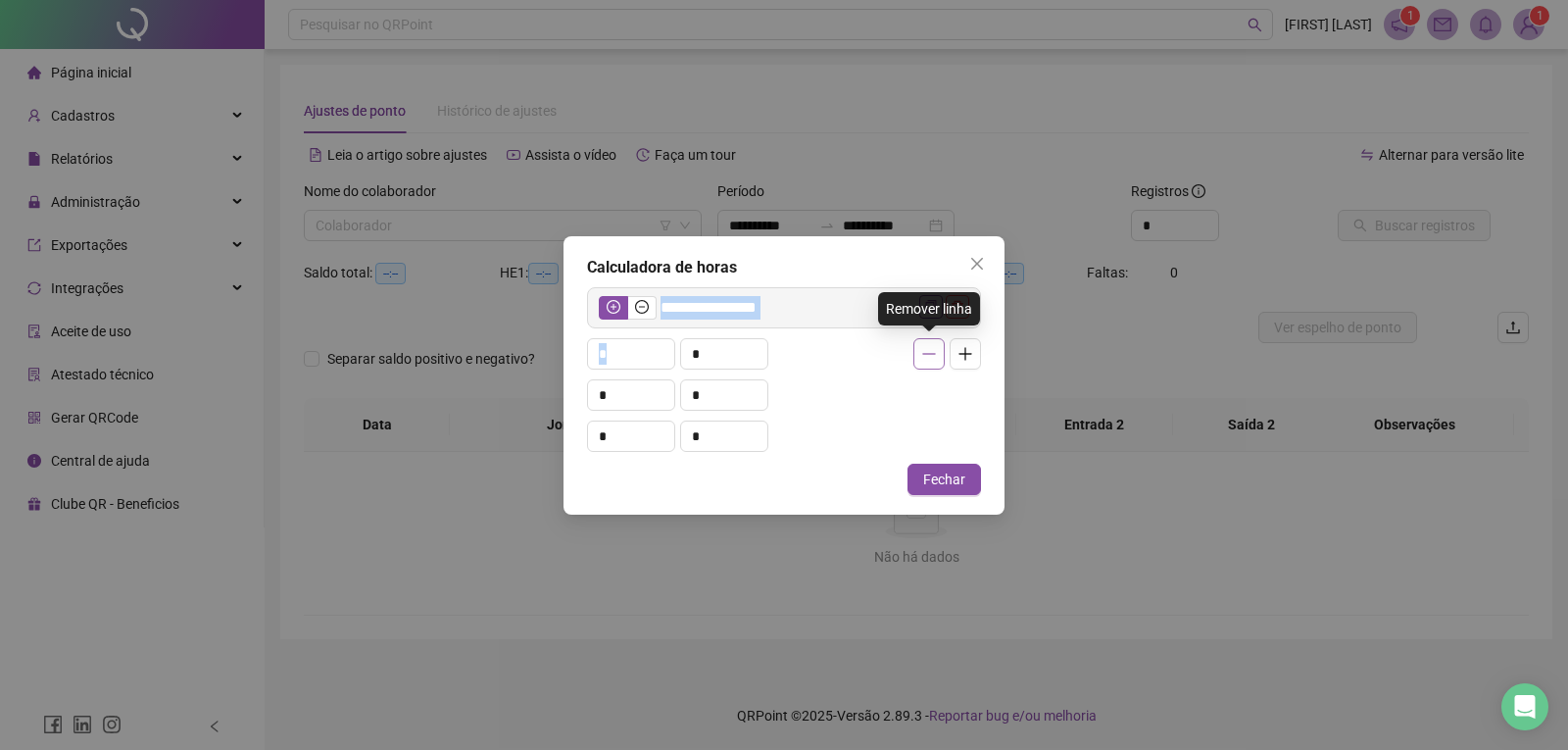 click 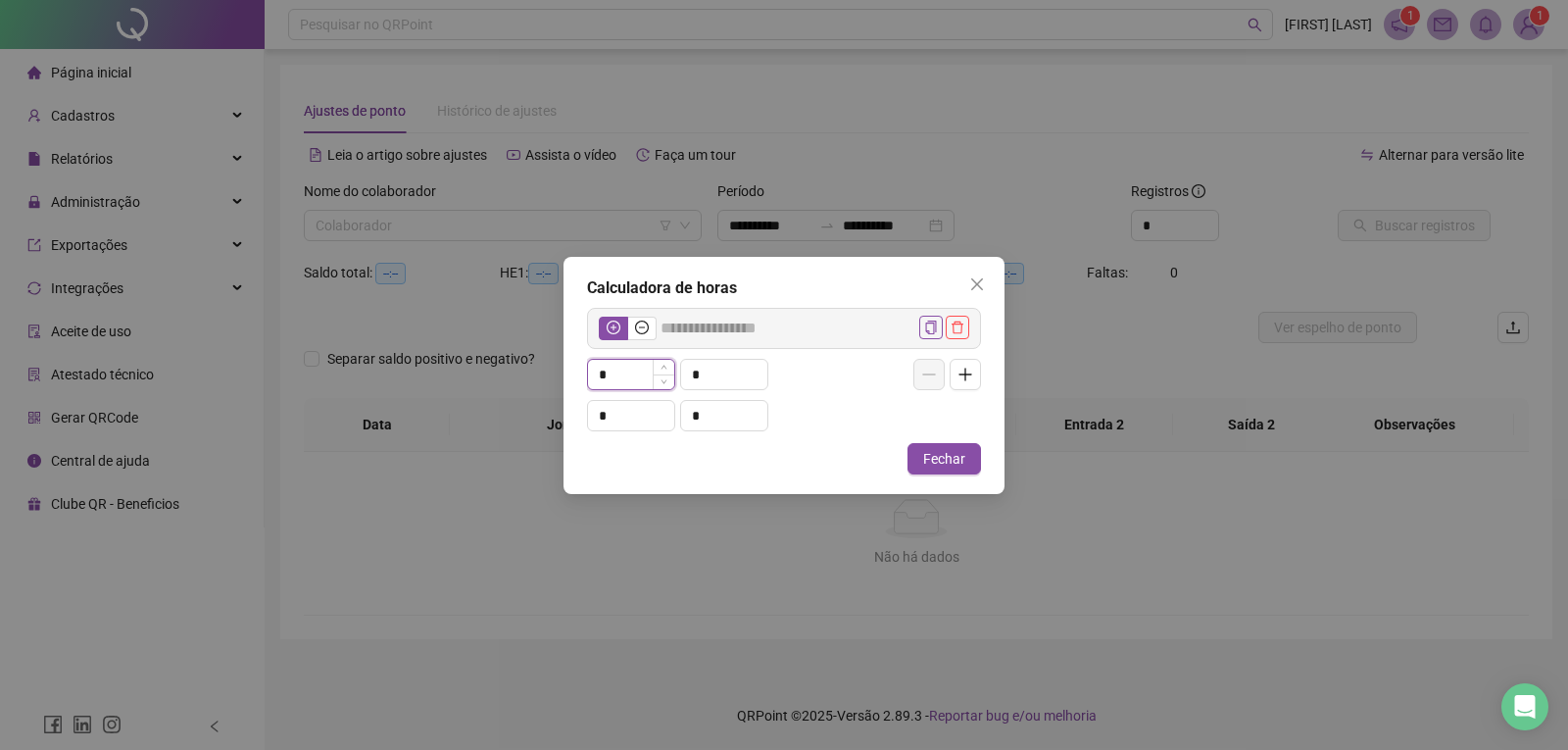 click on "*" at bounding box center (631, 375) 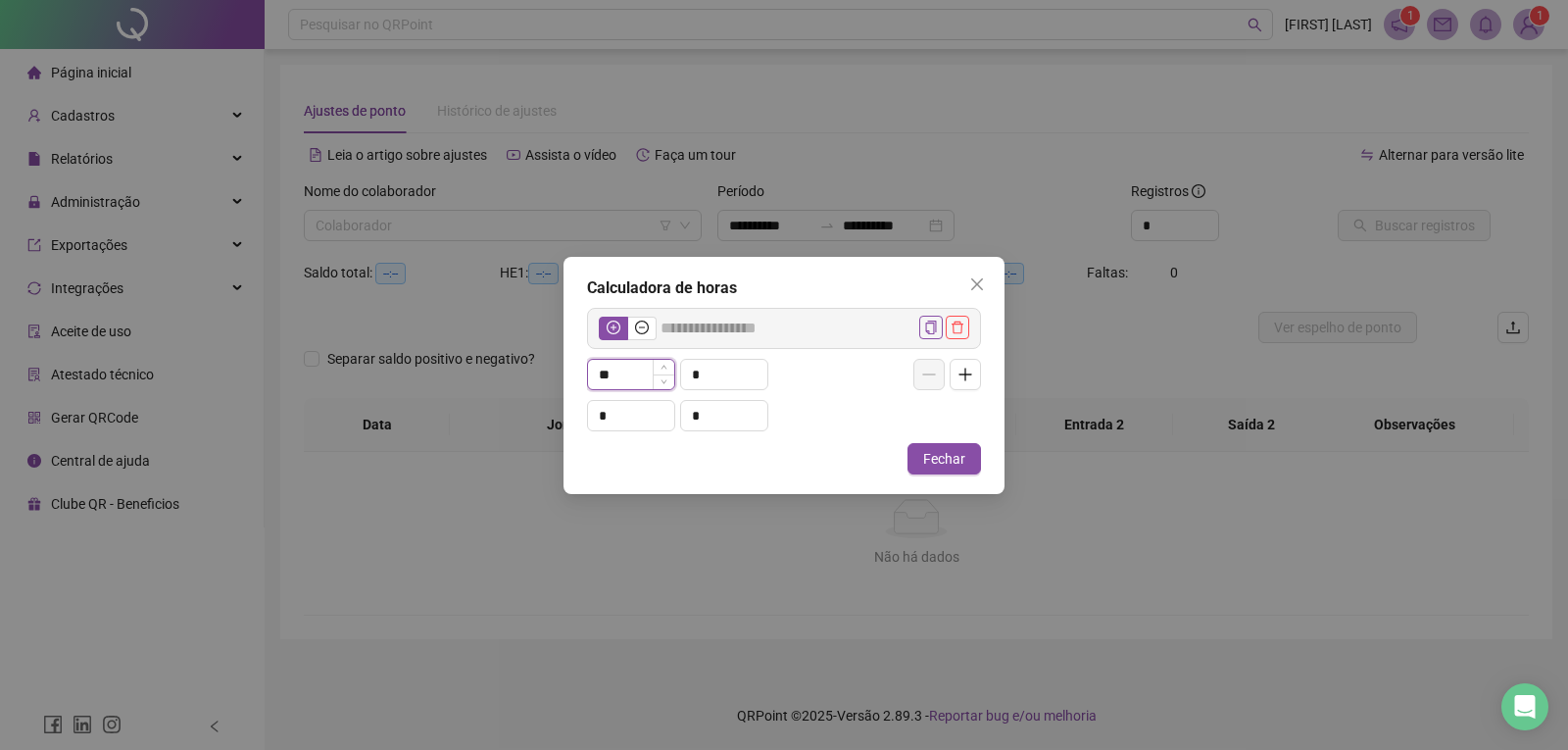 type on "*****" 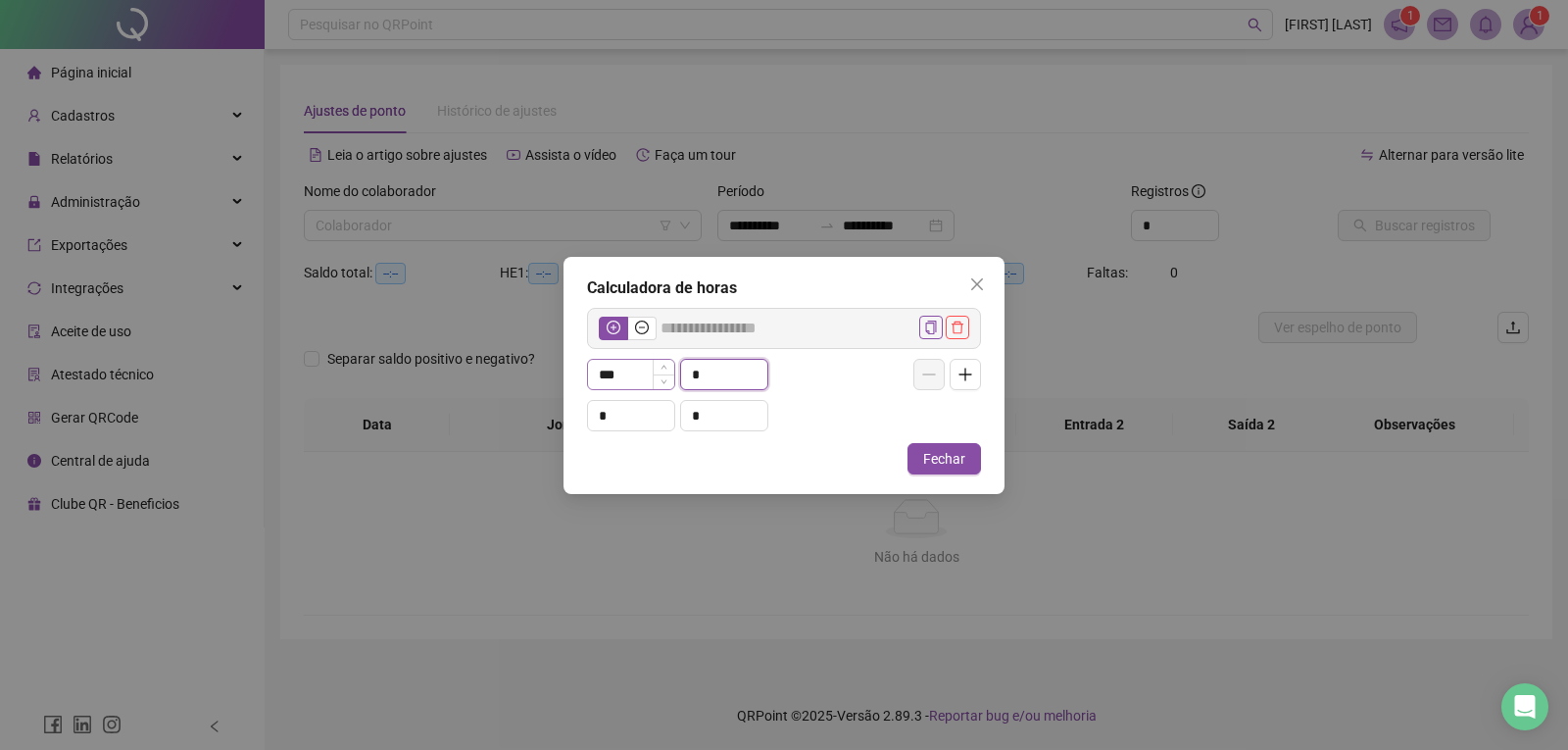type on "**" 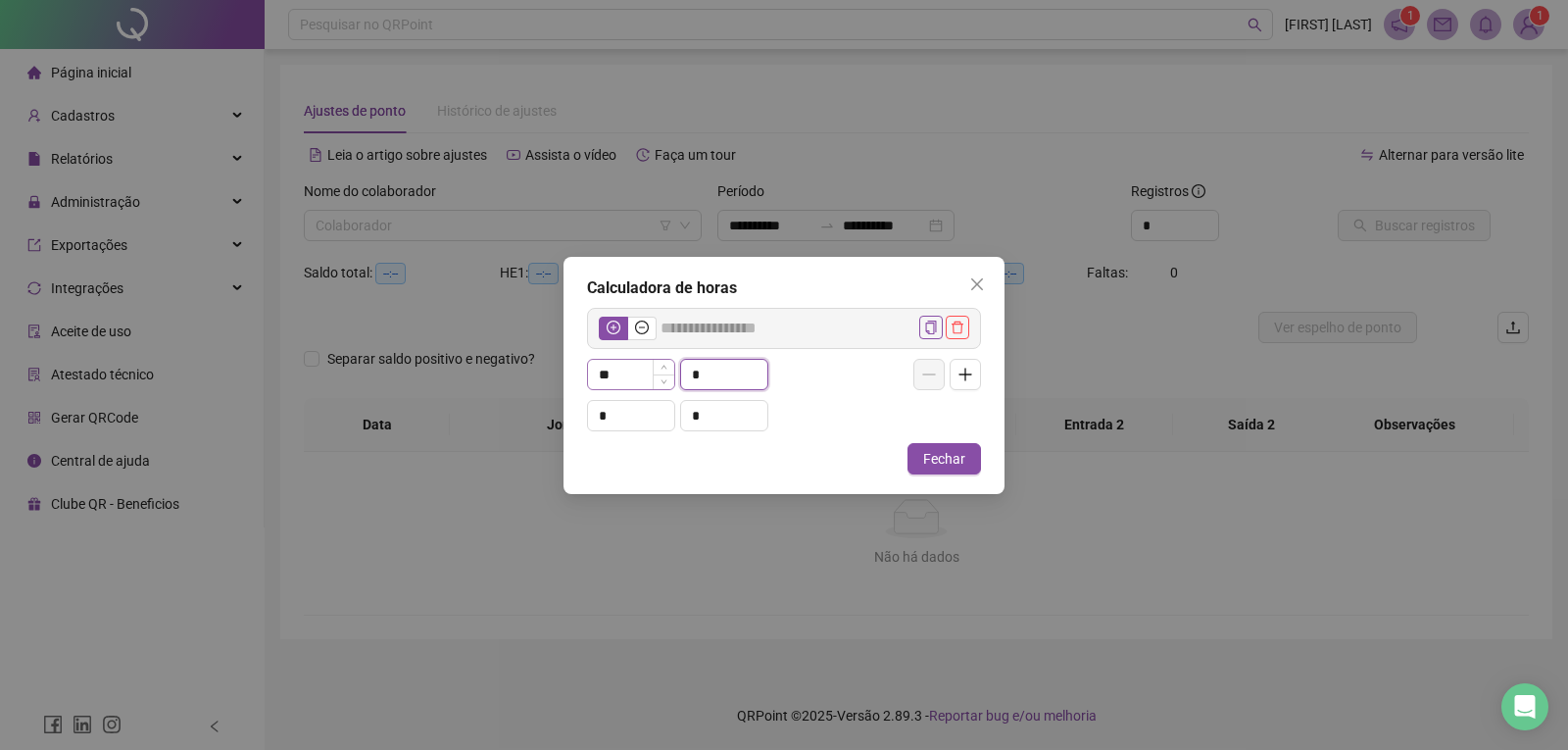 type on "*****" 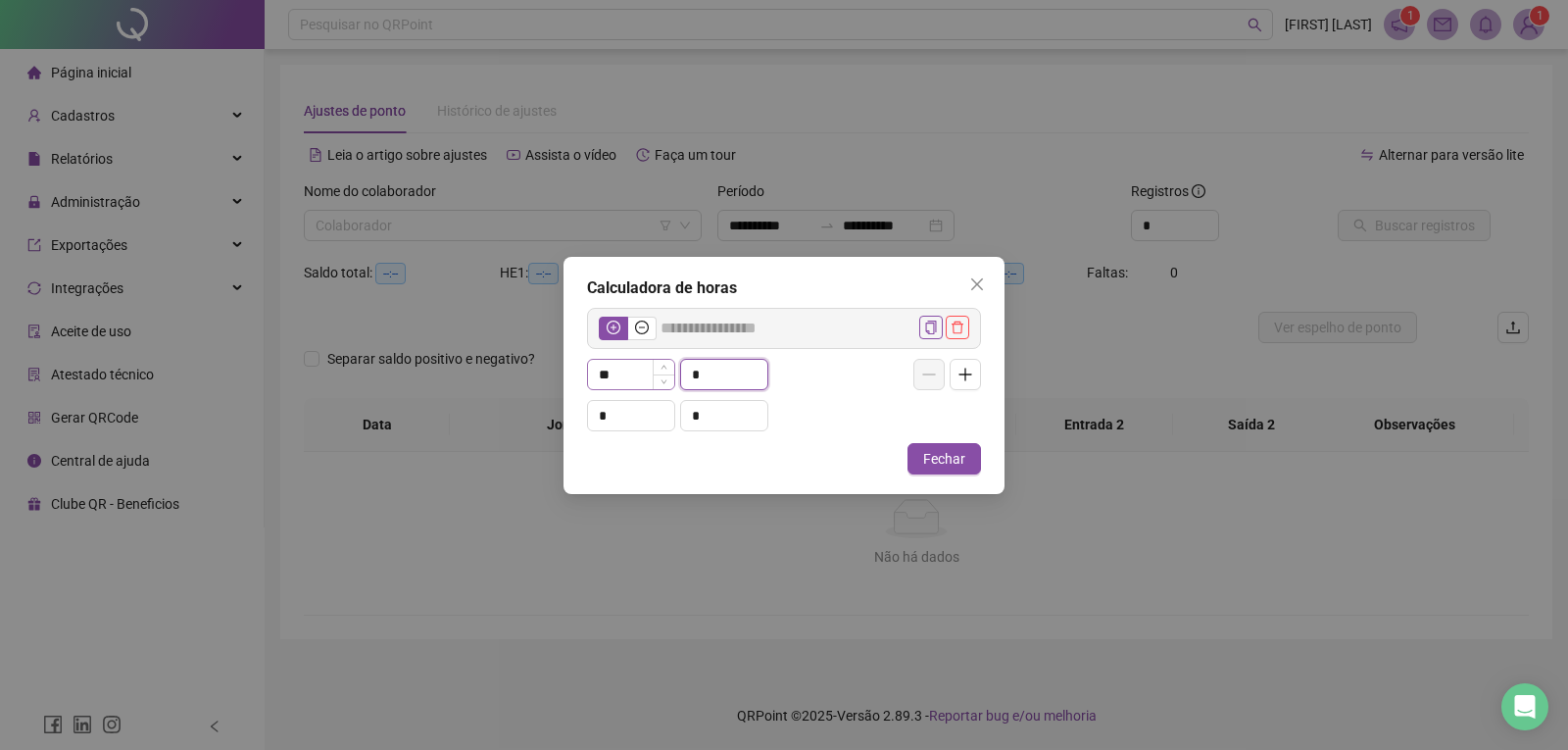 type on "*" 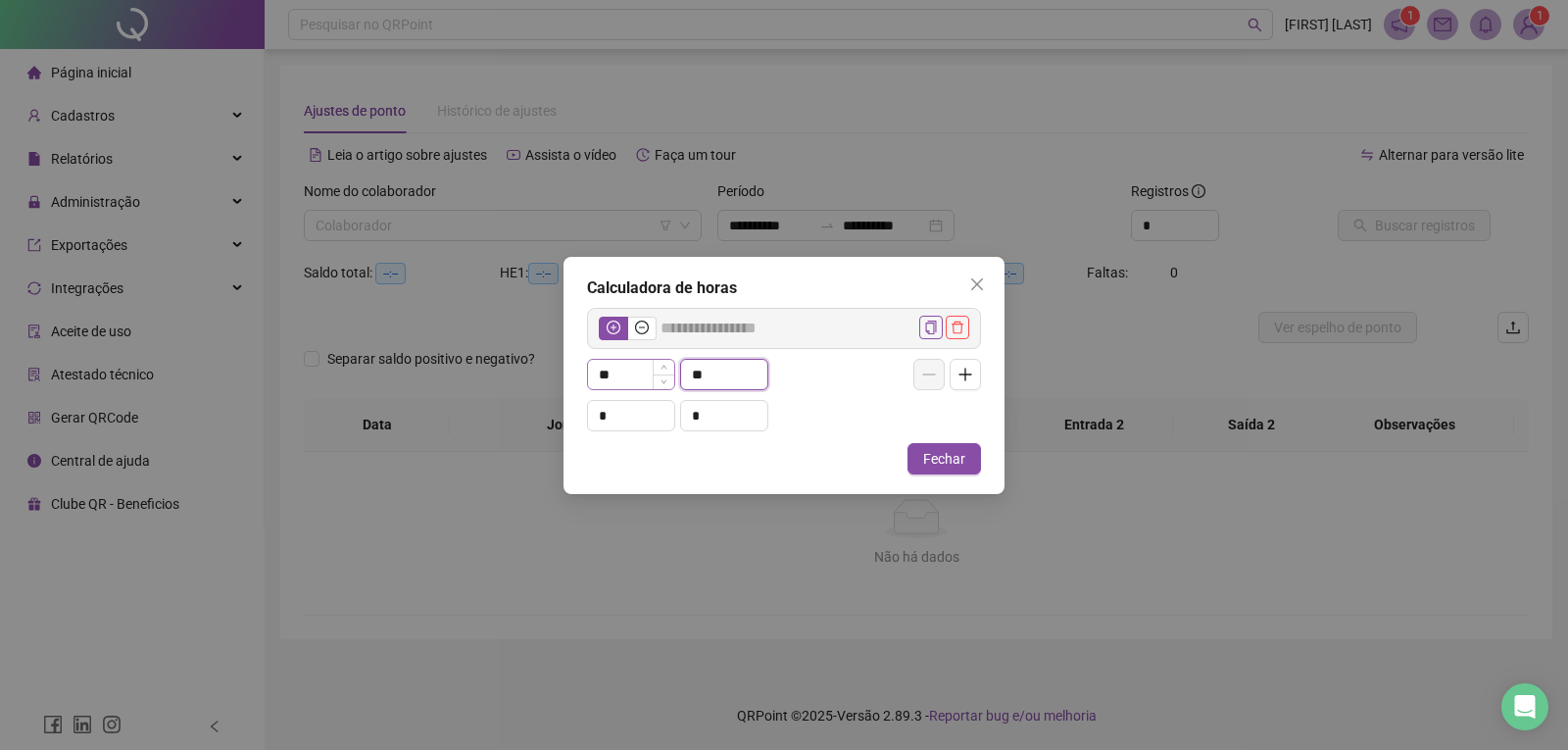 type on "**" 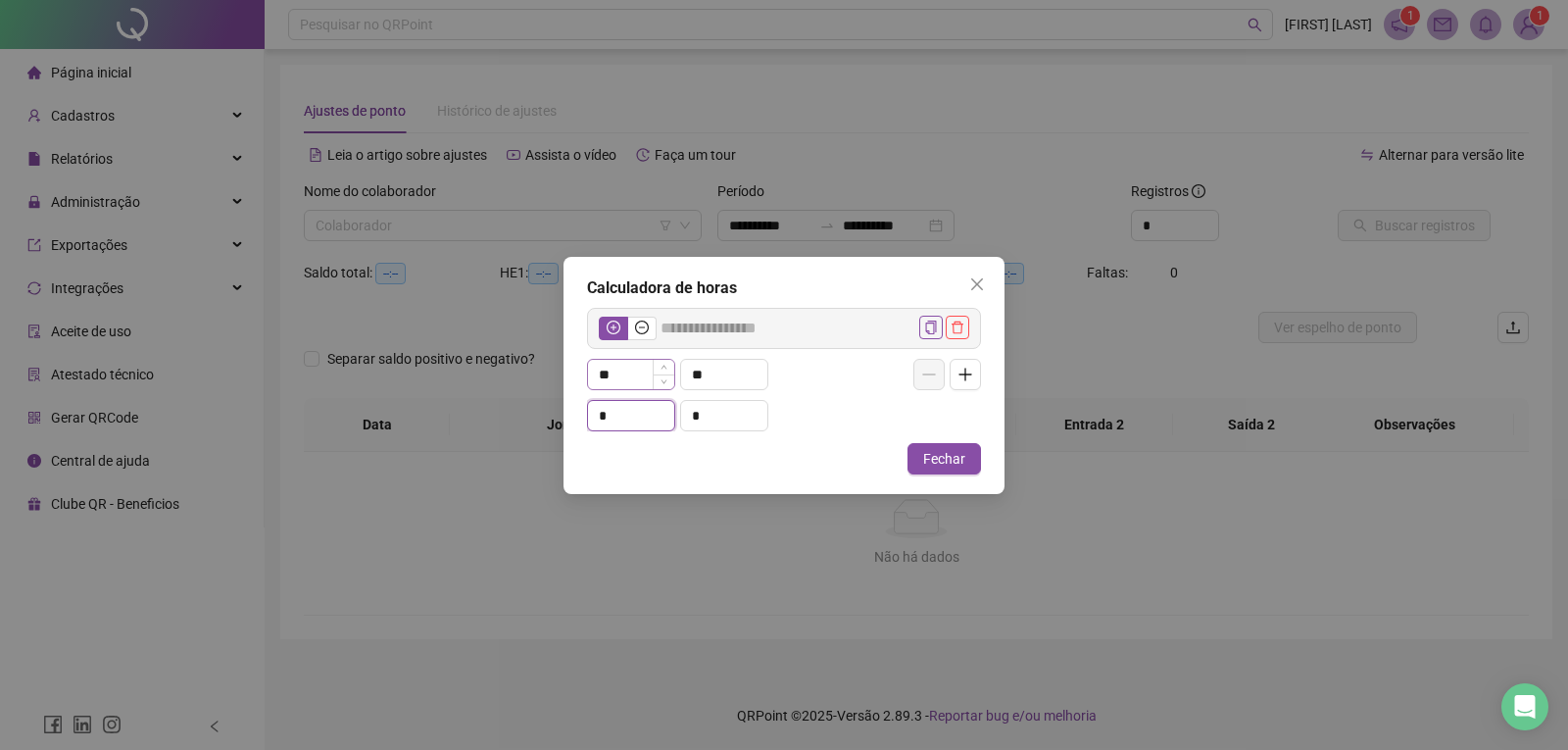 type on "*****" 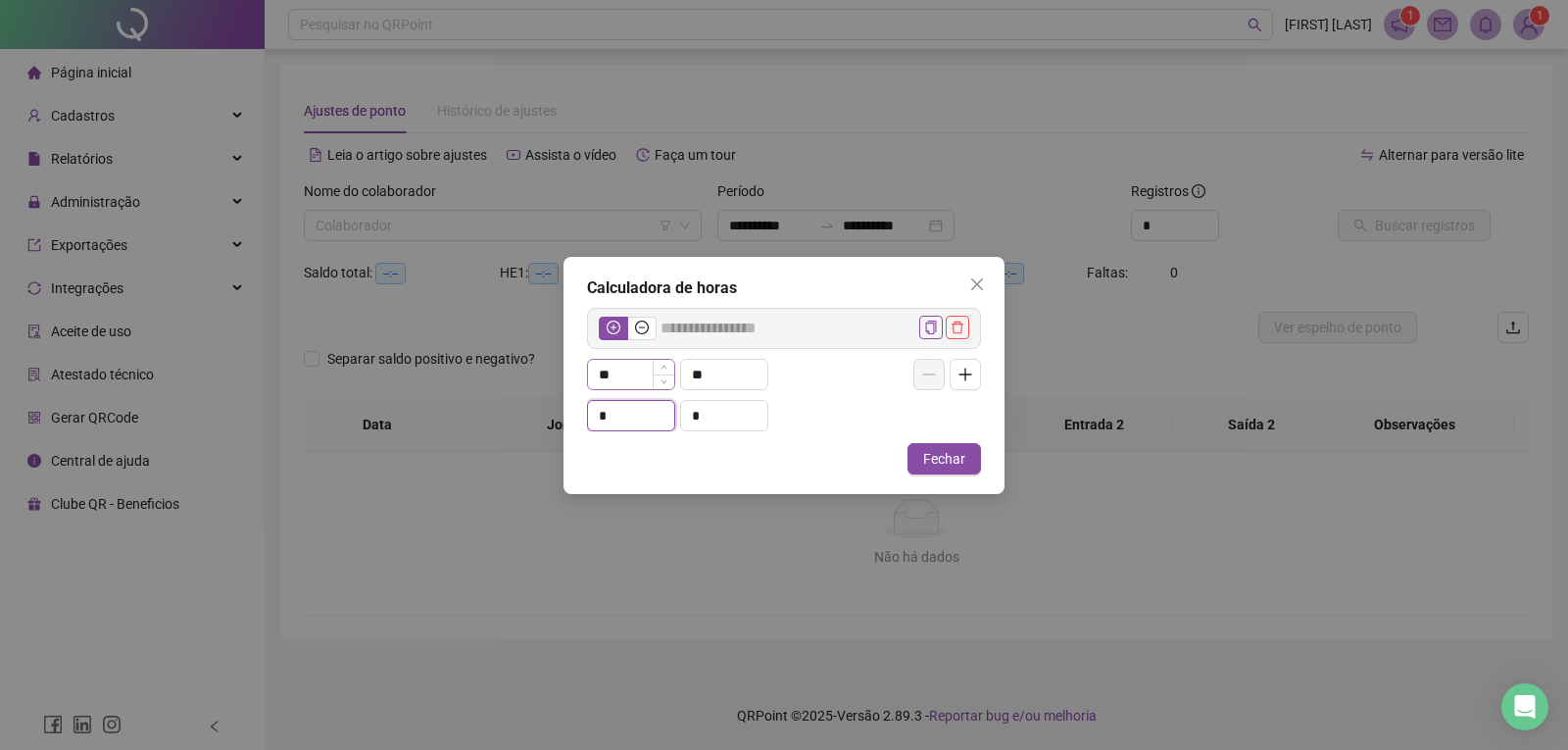type on "*" 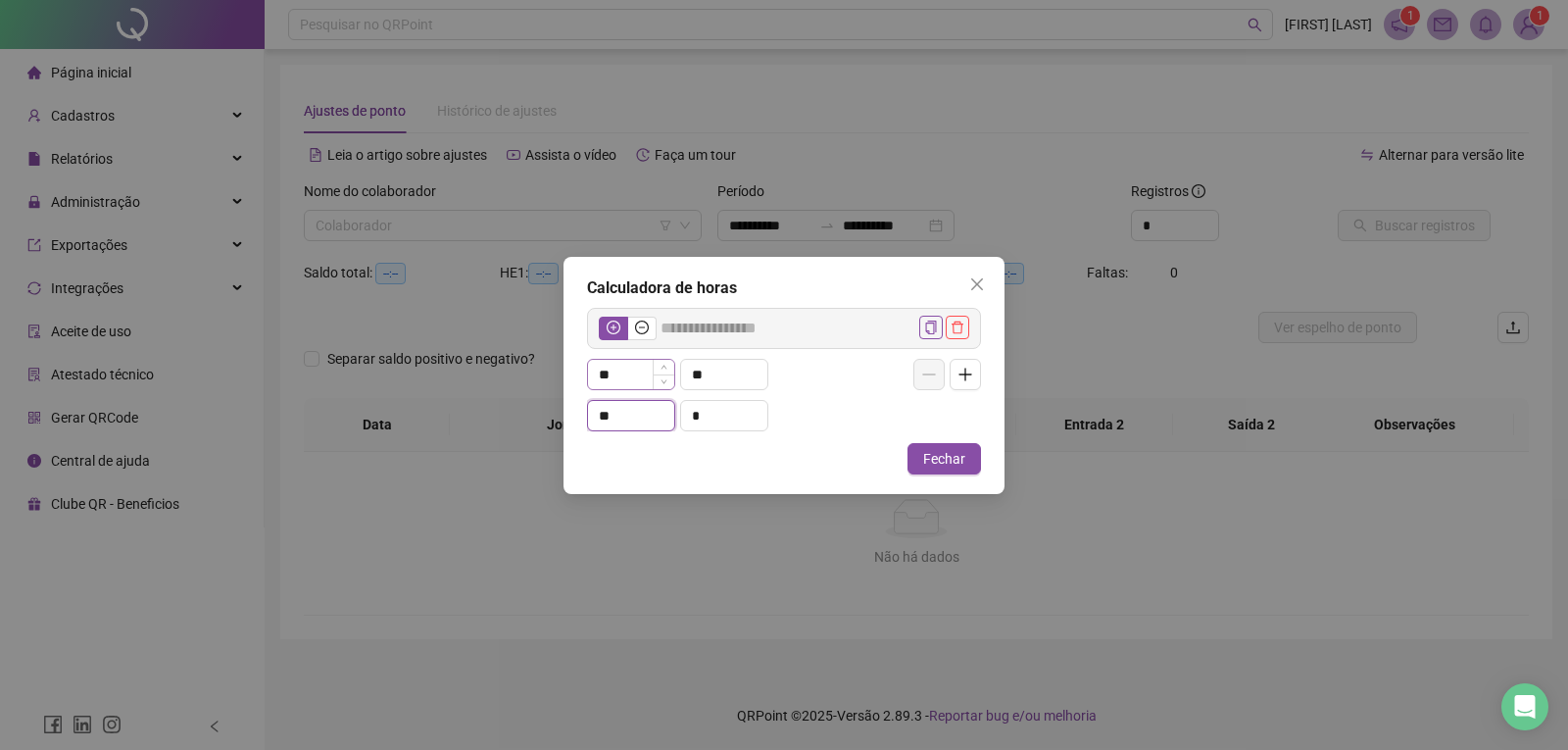 type on "**" 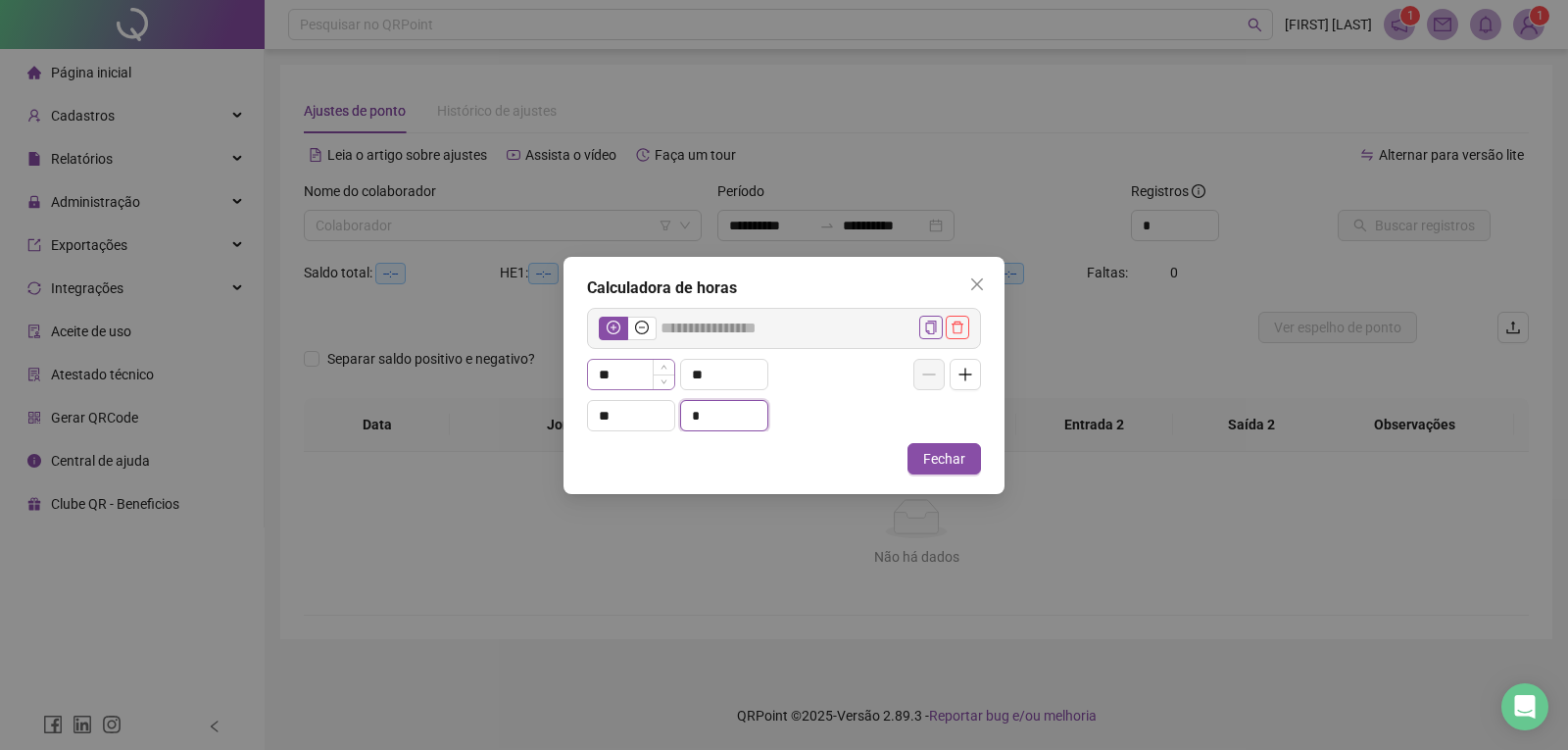 type on "*****" 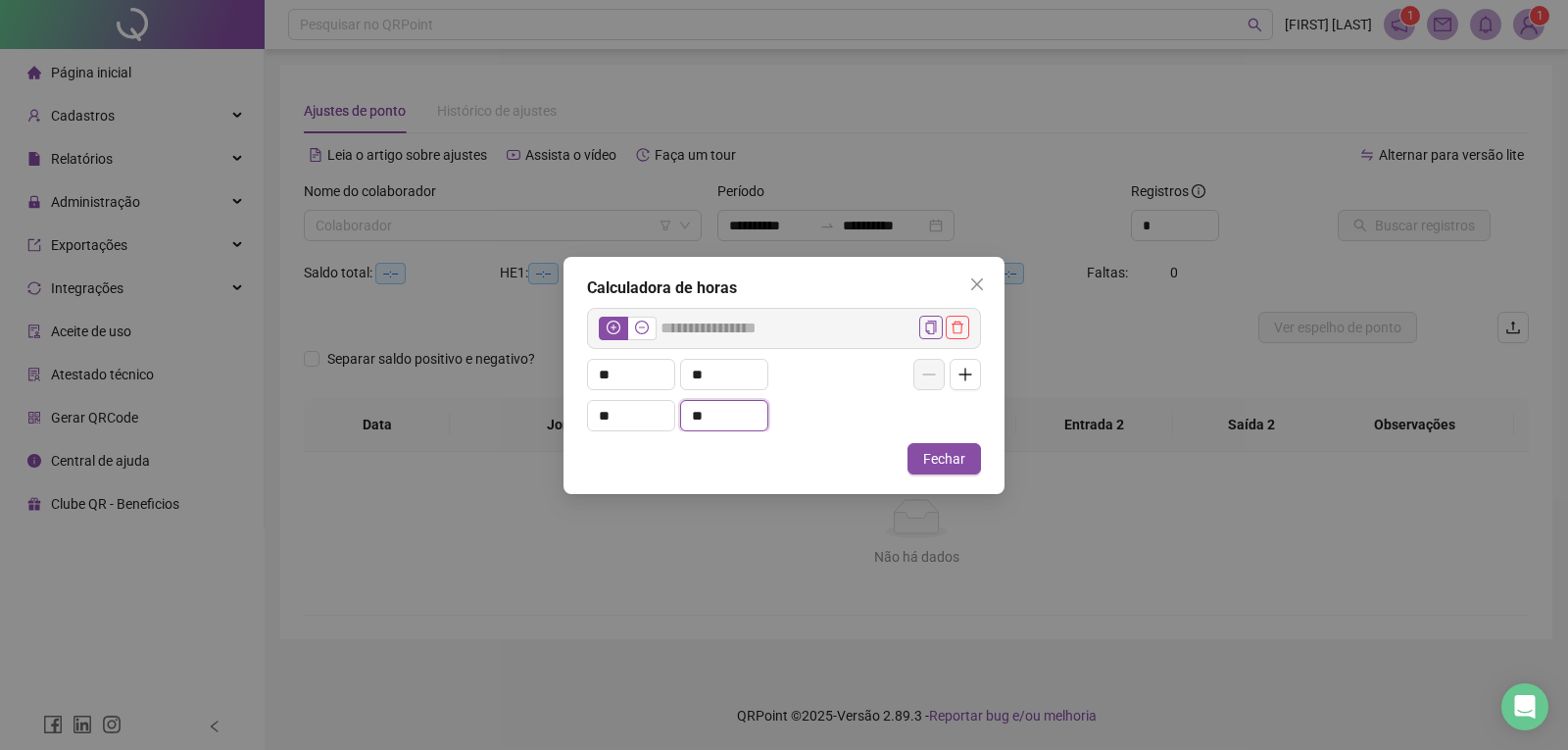 type on "**" 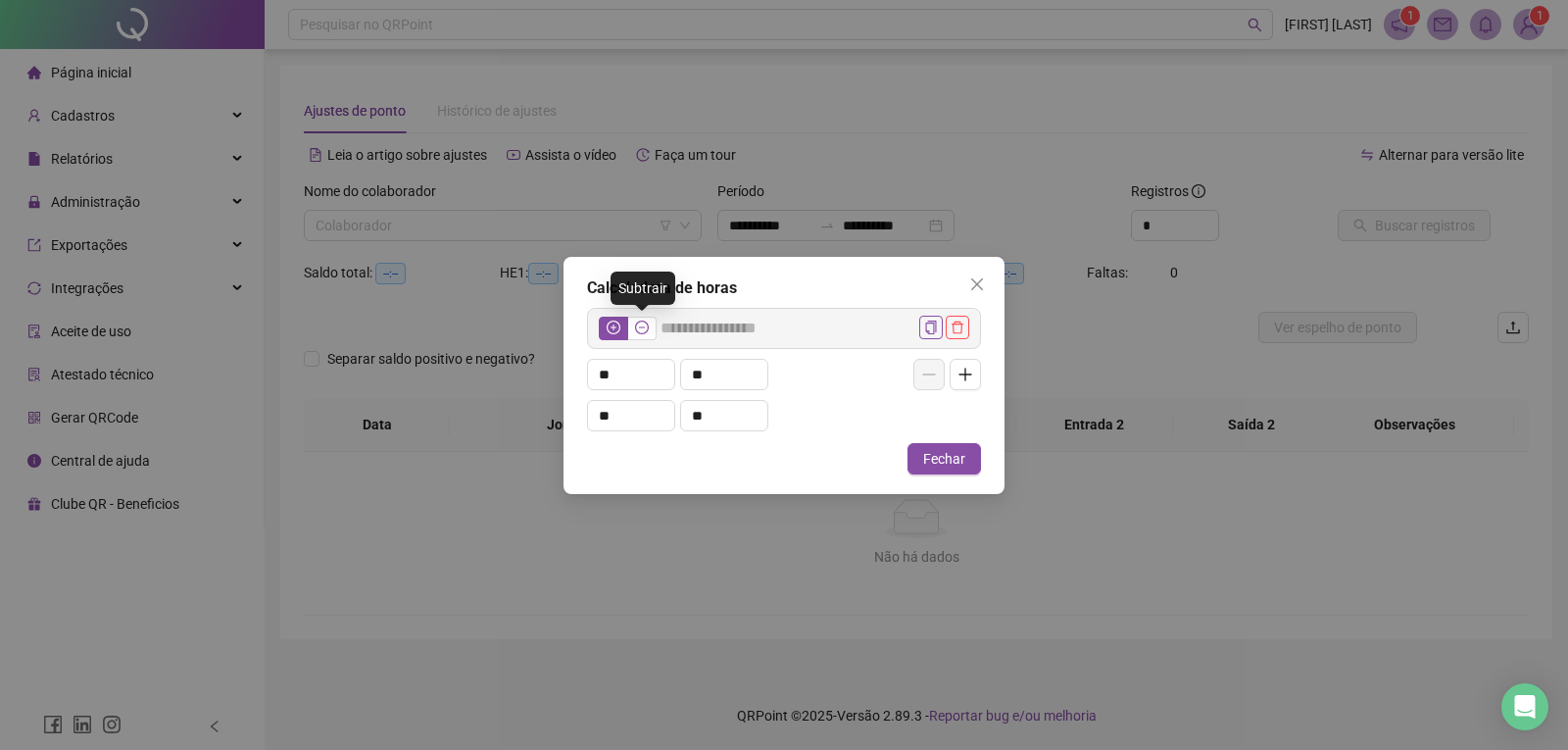 click 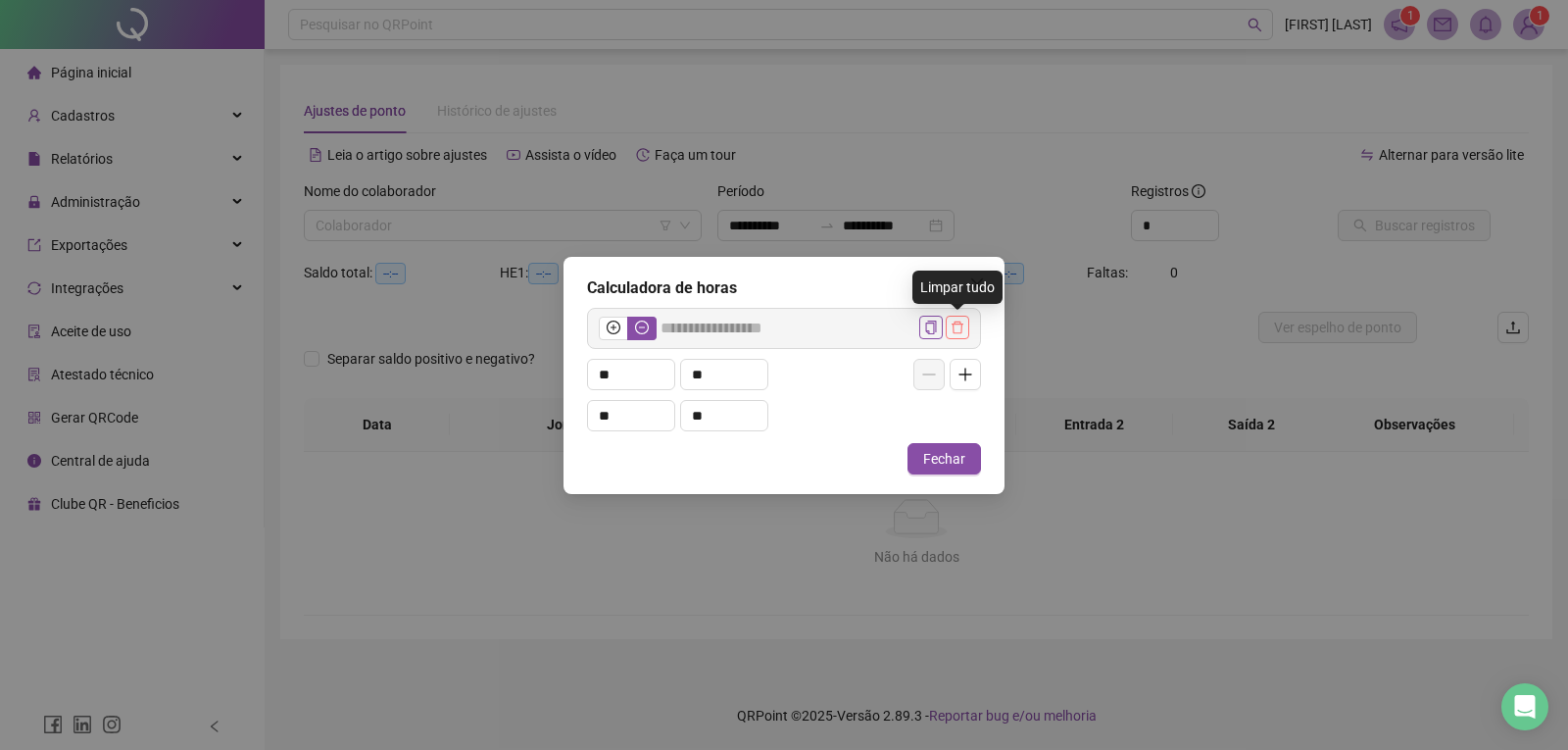click 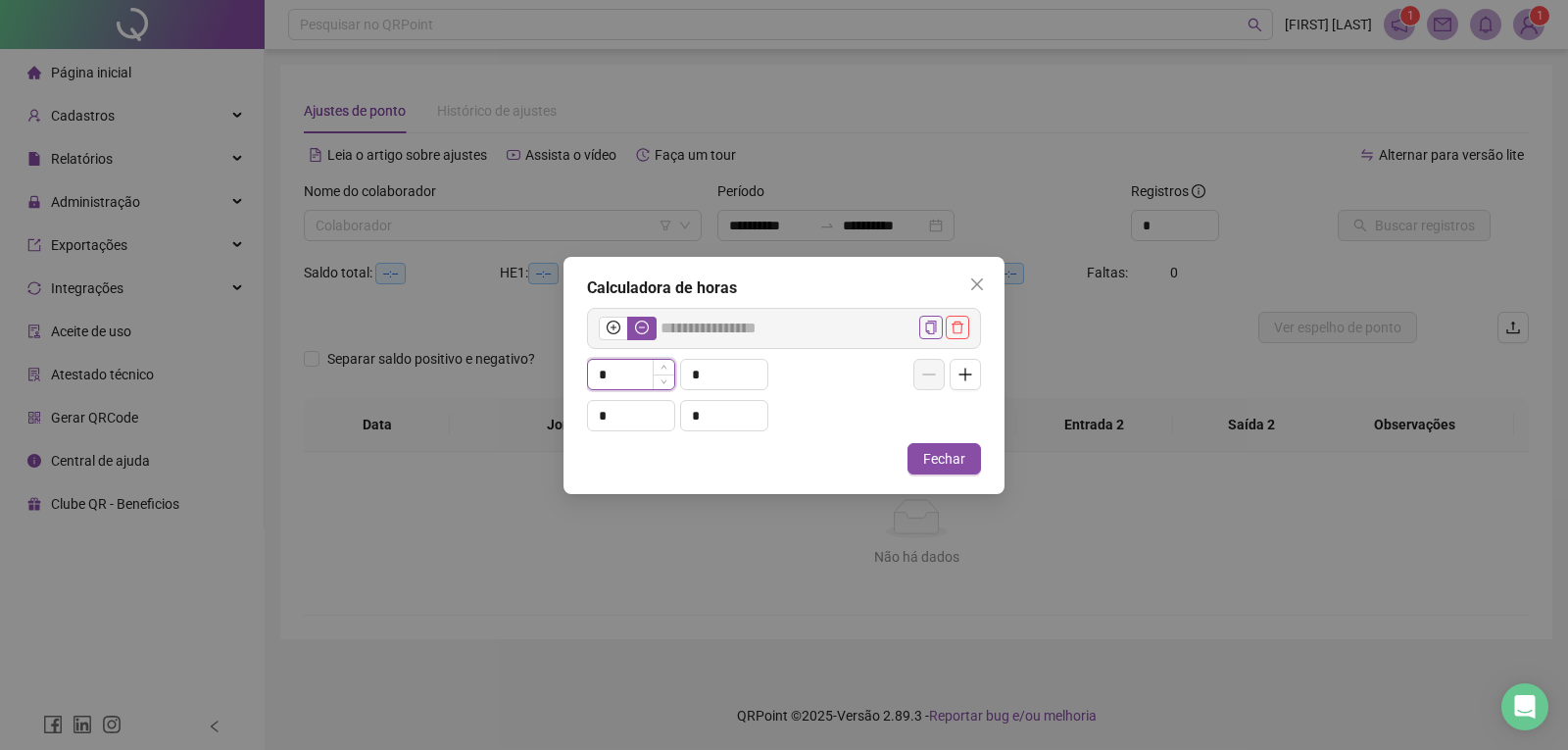 click on "*" at bounding box center (631, 375) 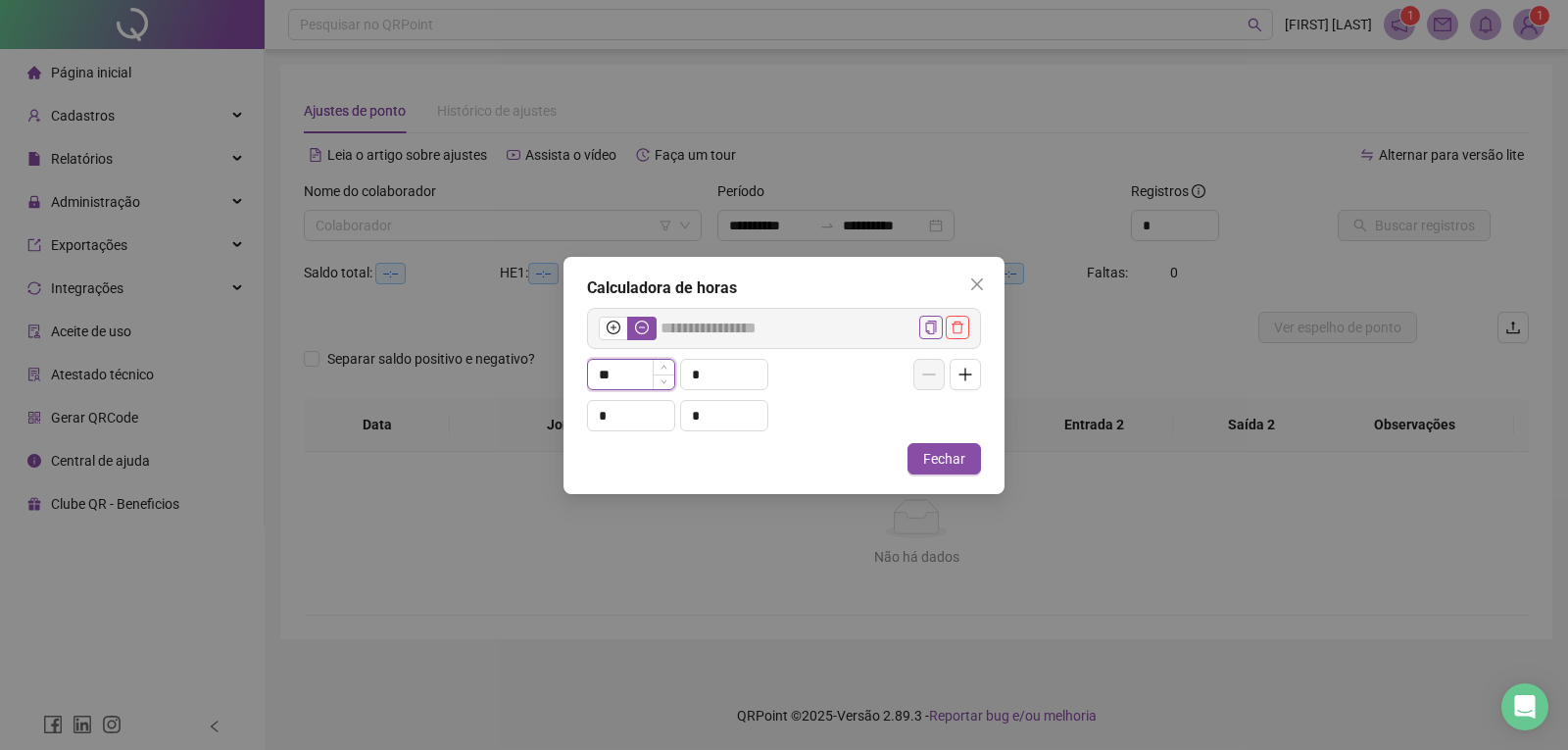 type on "*****" 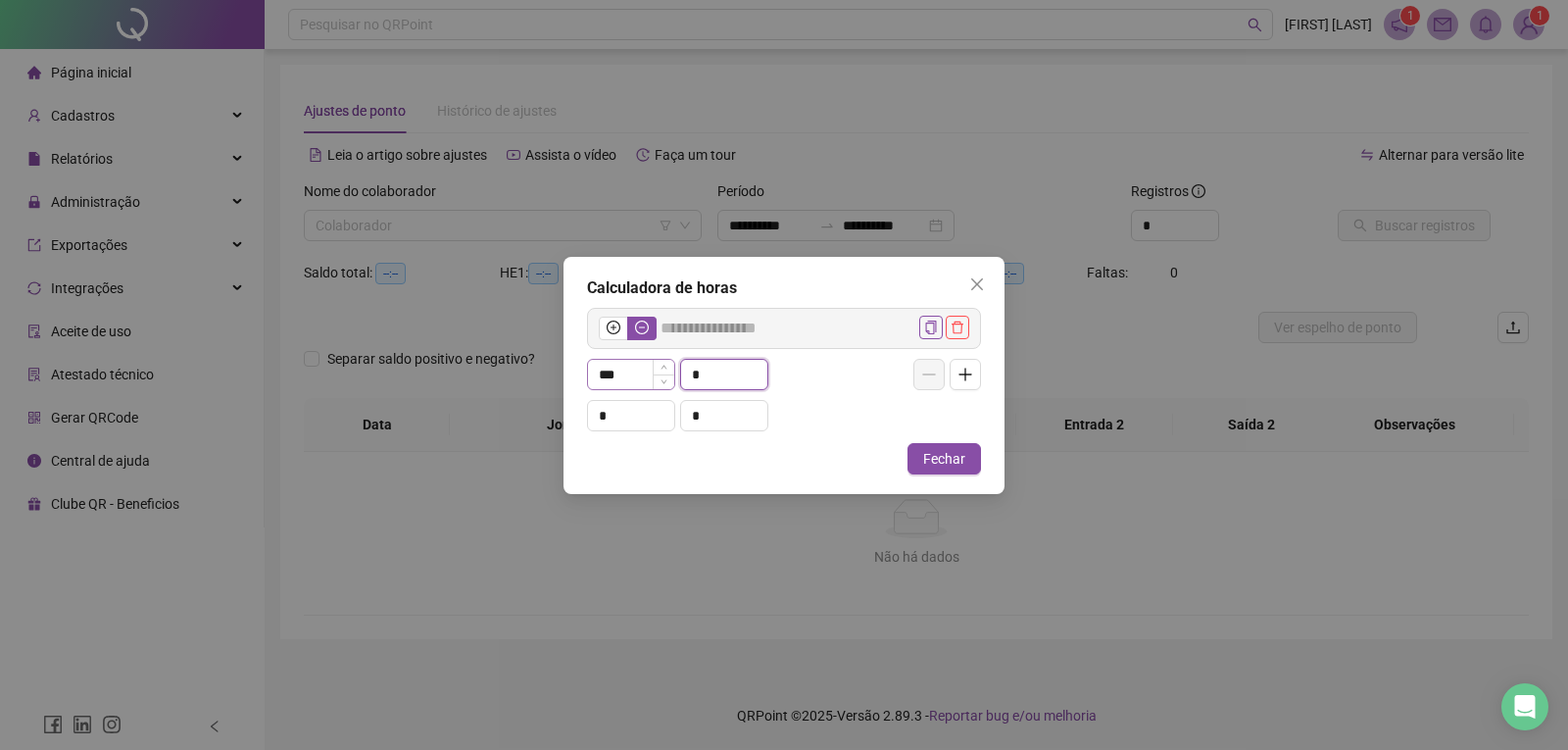 type on "*" 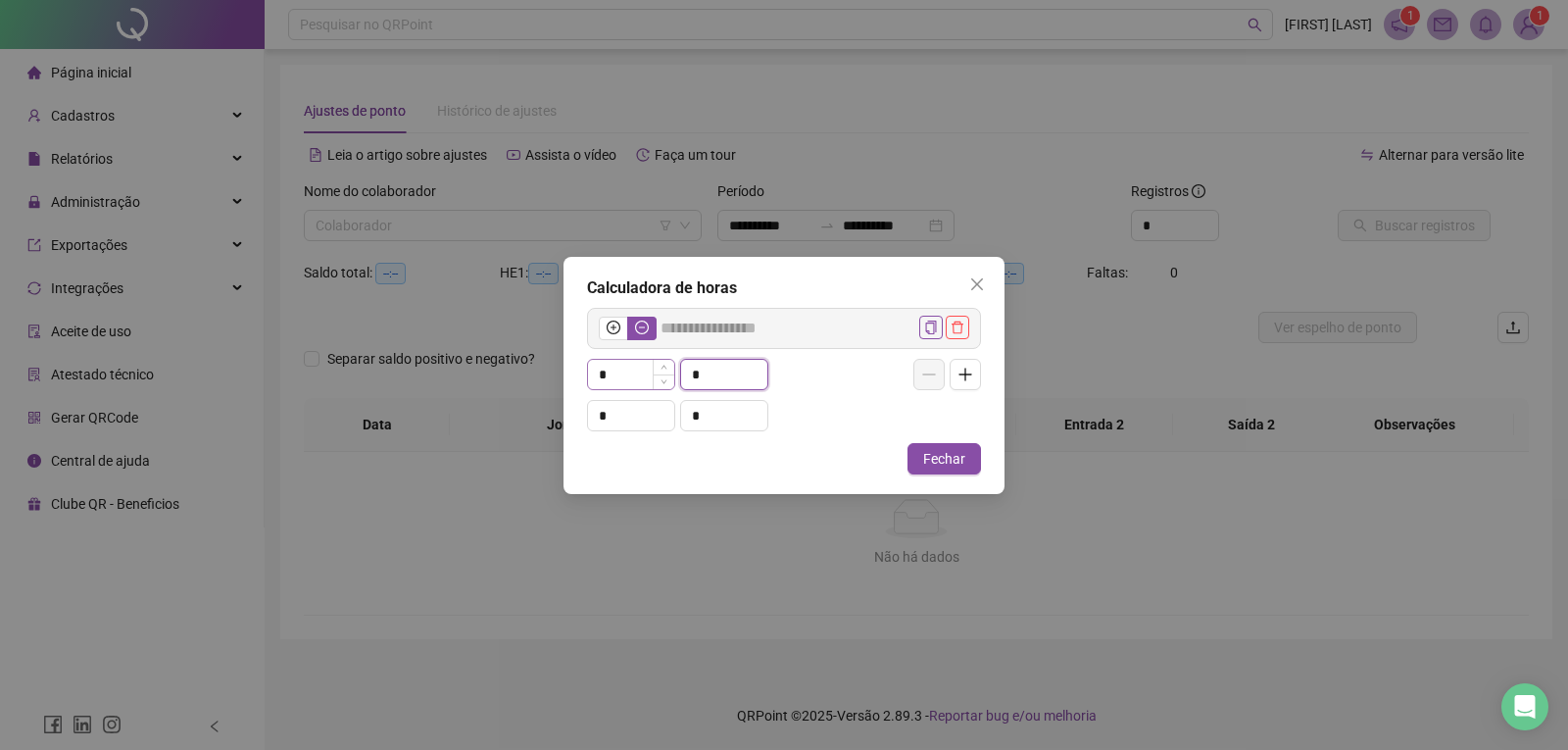 type on "*****" 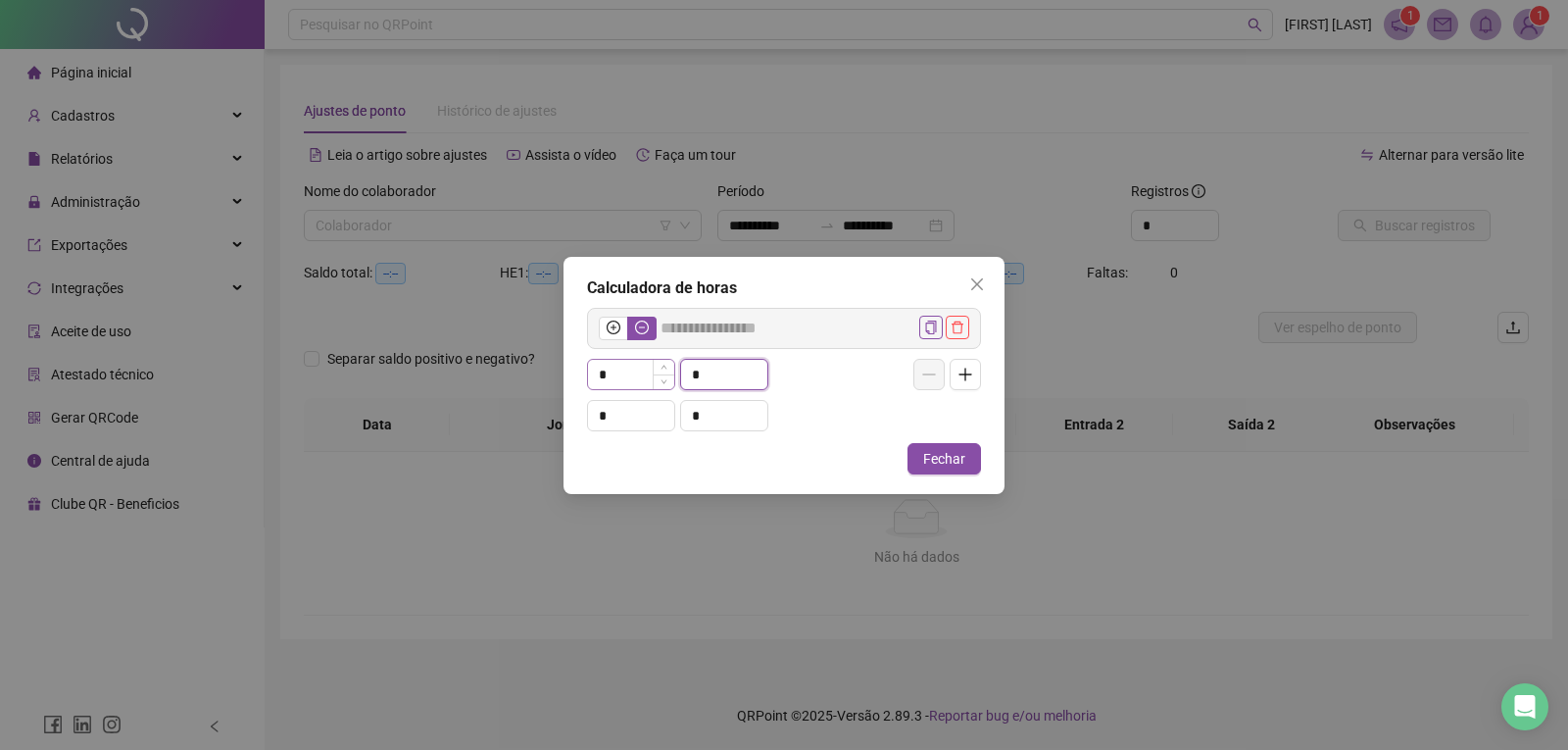 type on "*" 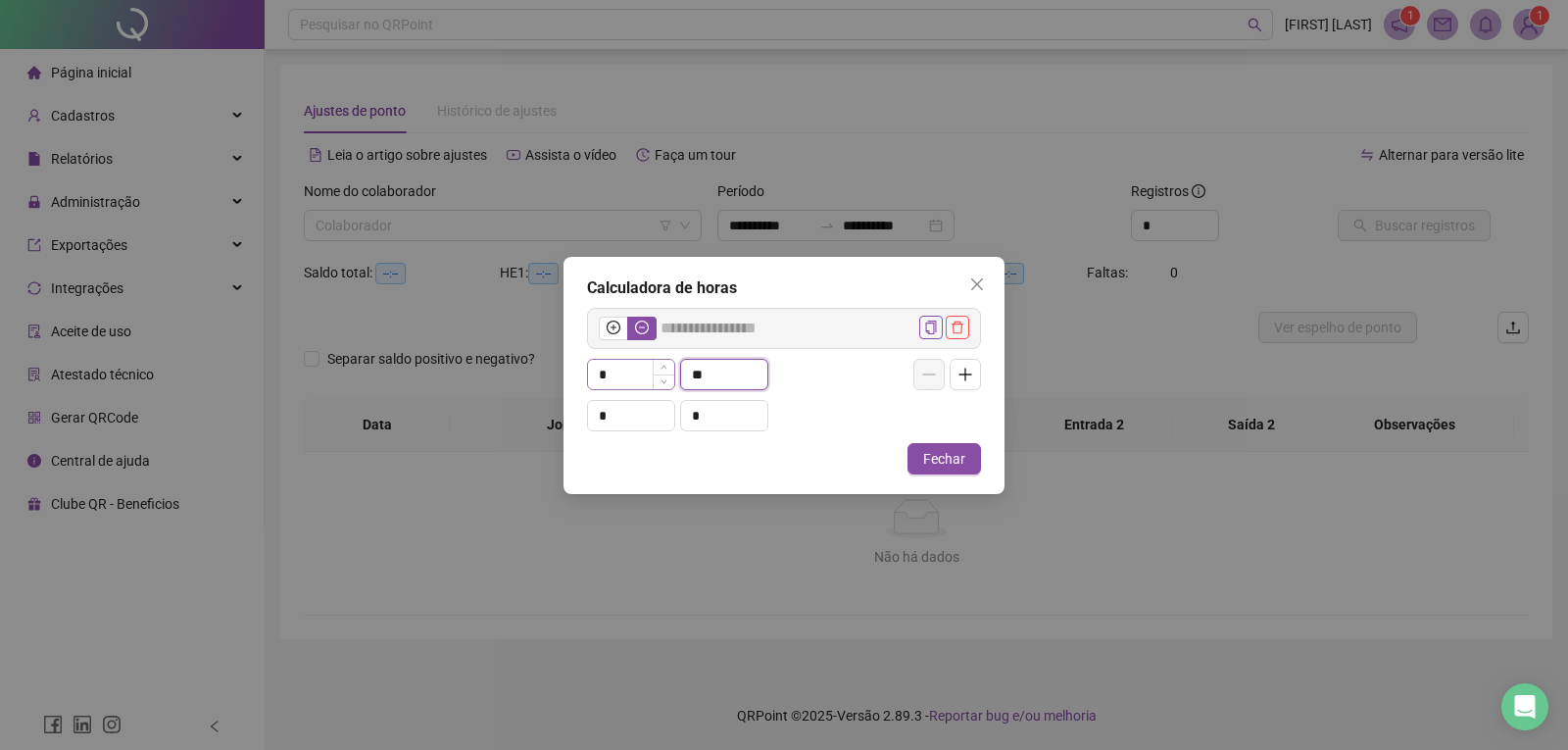 type on "**" 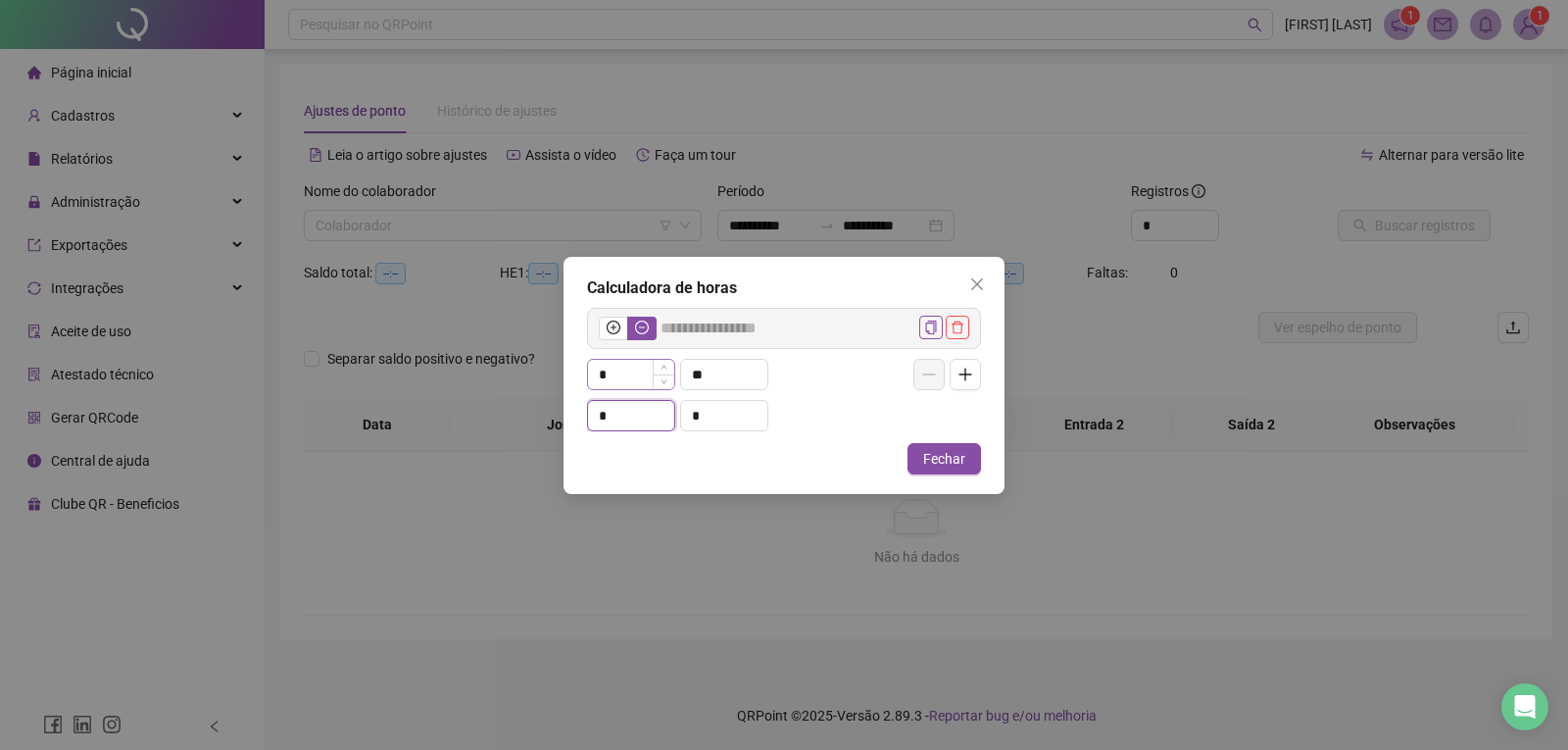 type on "******" 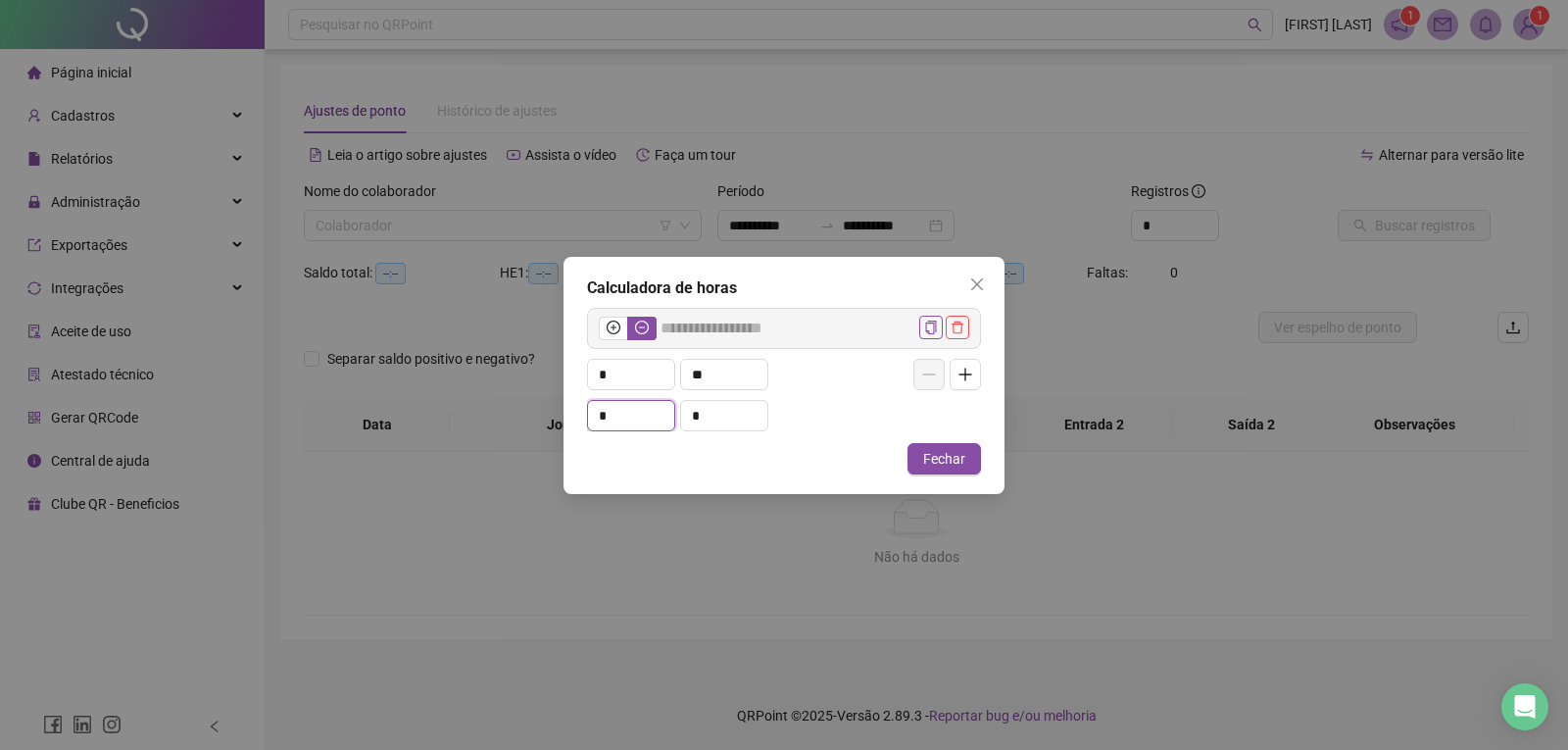 type on "*" 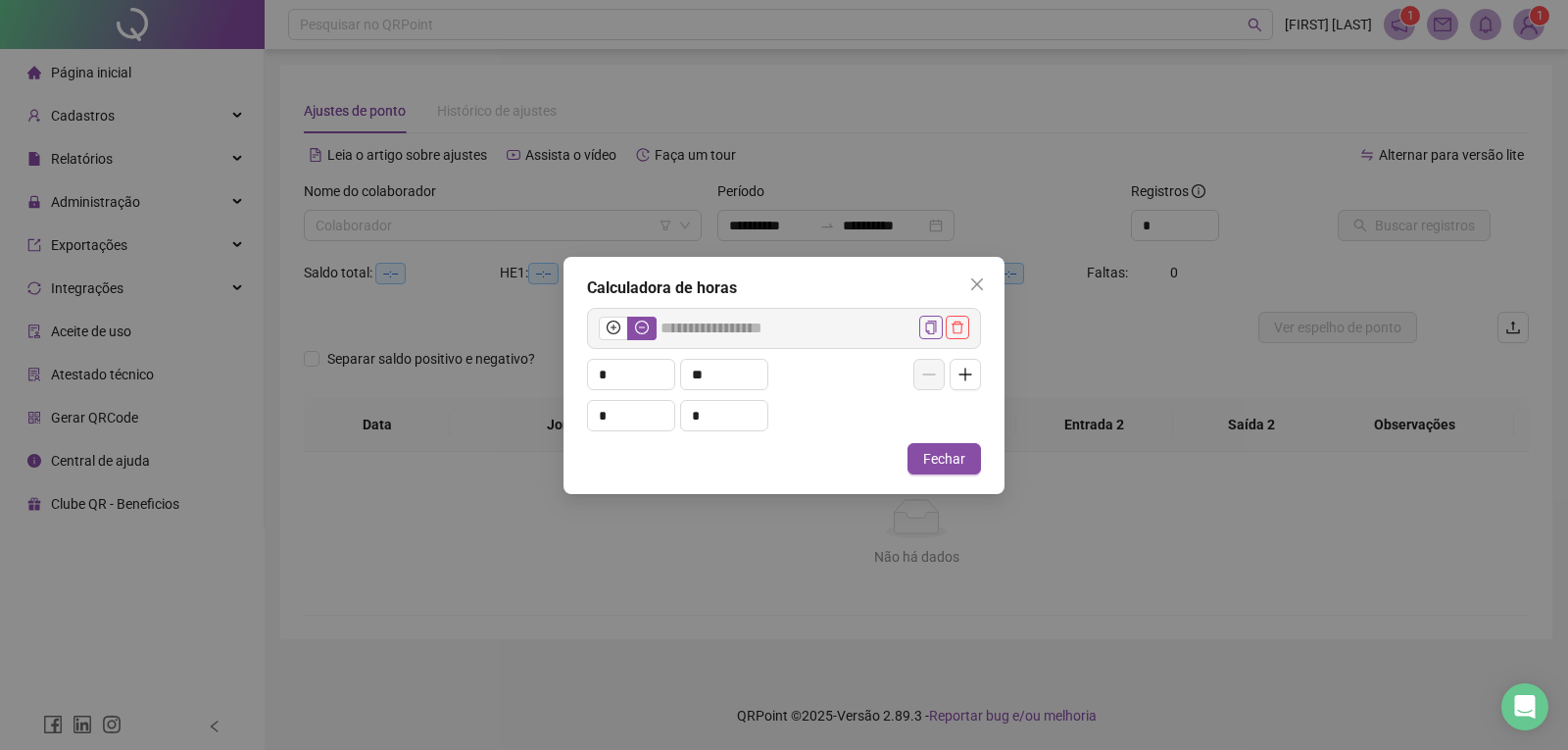 click on "Calculadora de horas ****** * ** * * Fechar" at bounding box center (784, 375) 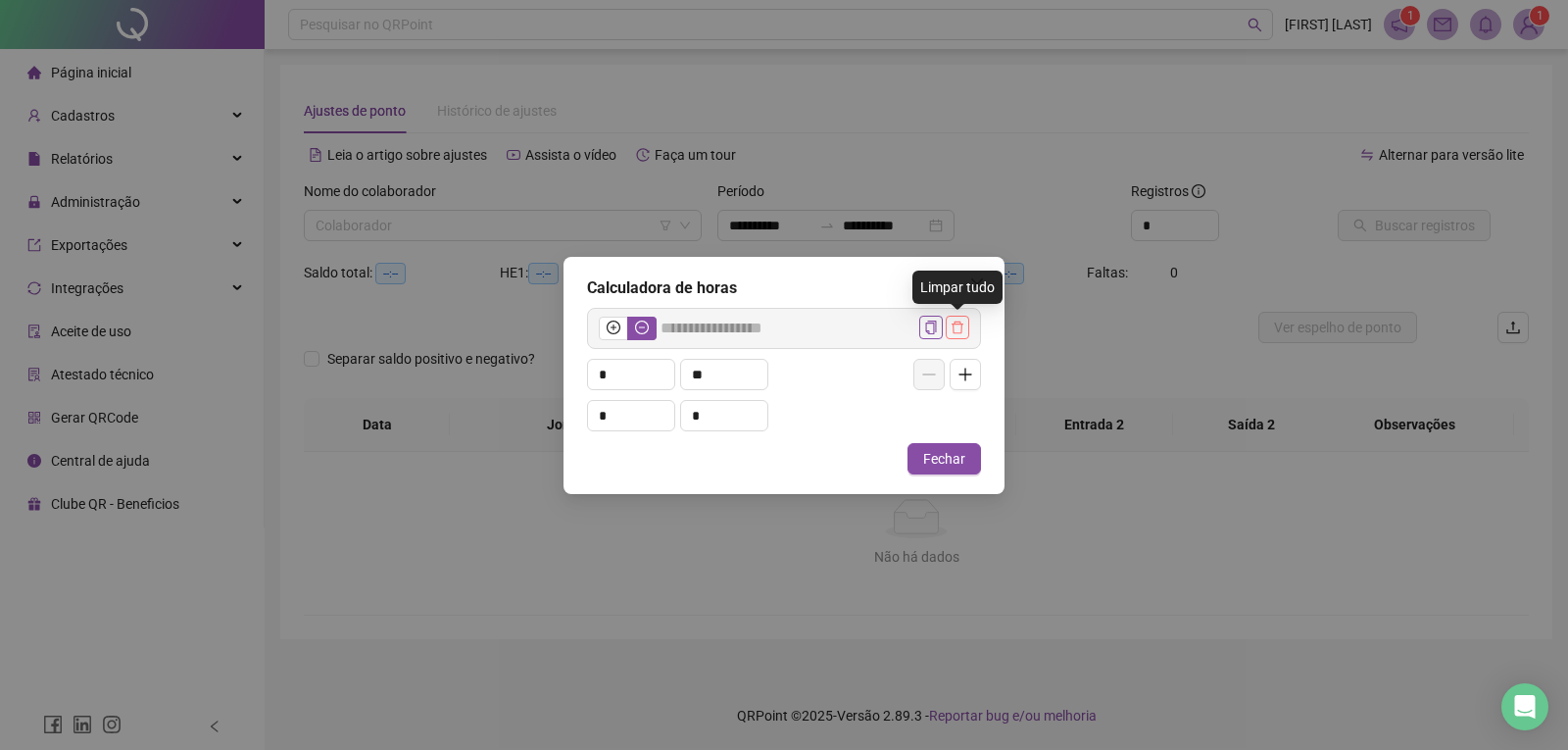 click at bounding box center (957, 327) 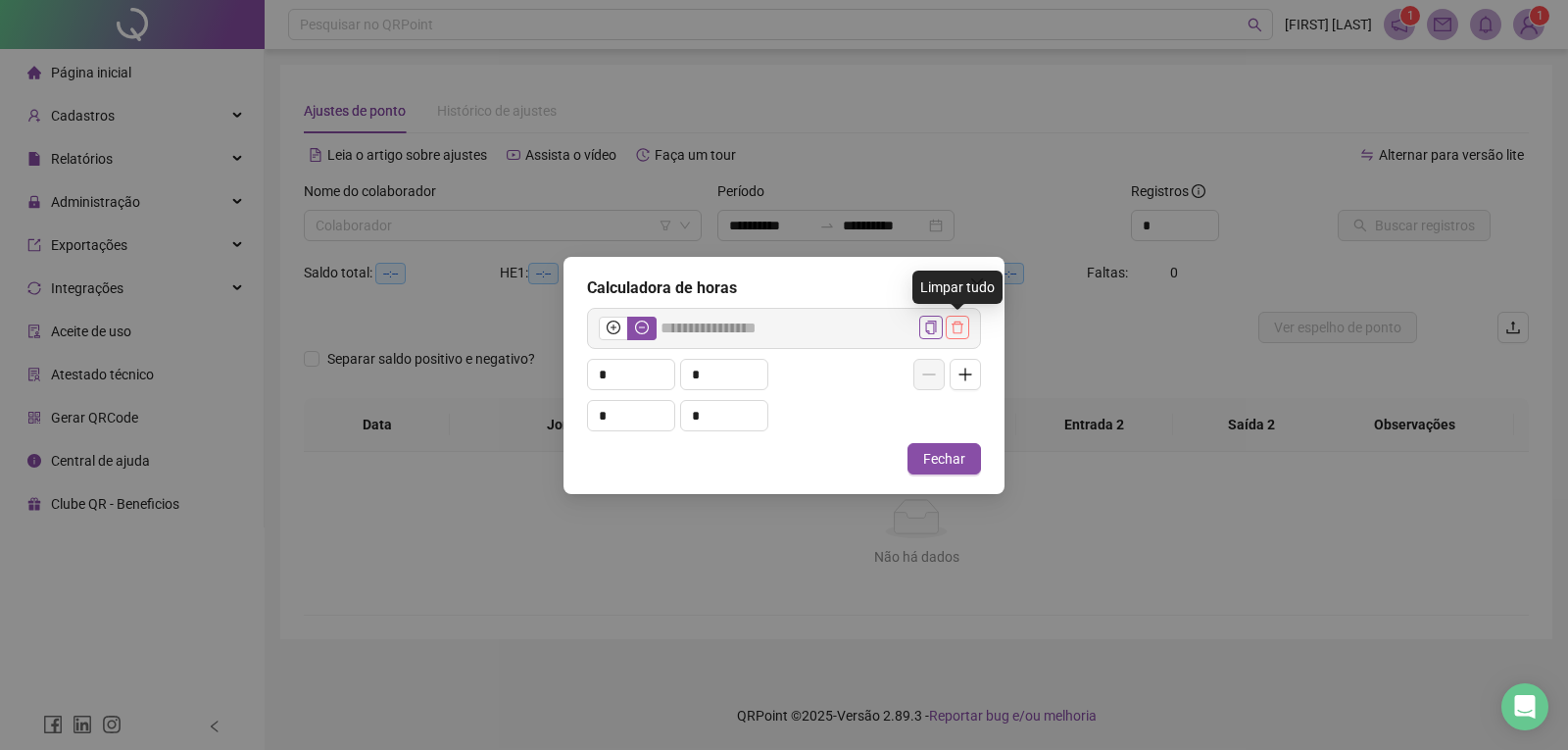 click at bounding box center [957, 327] 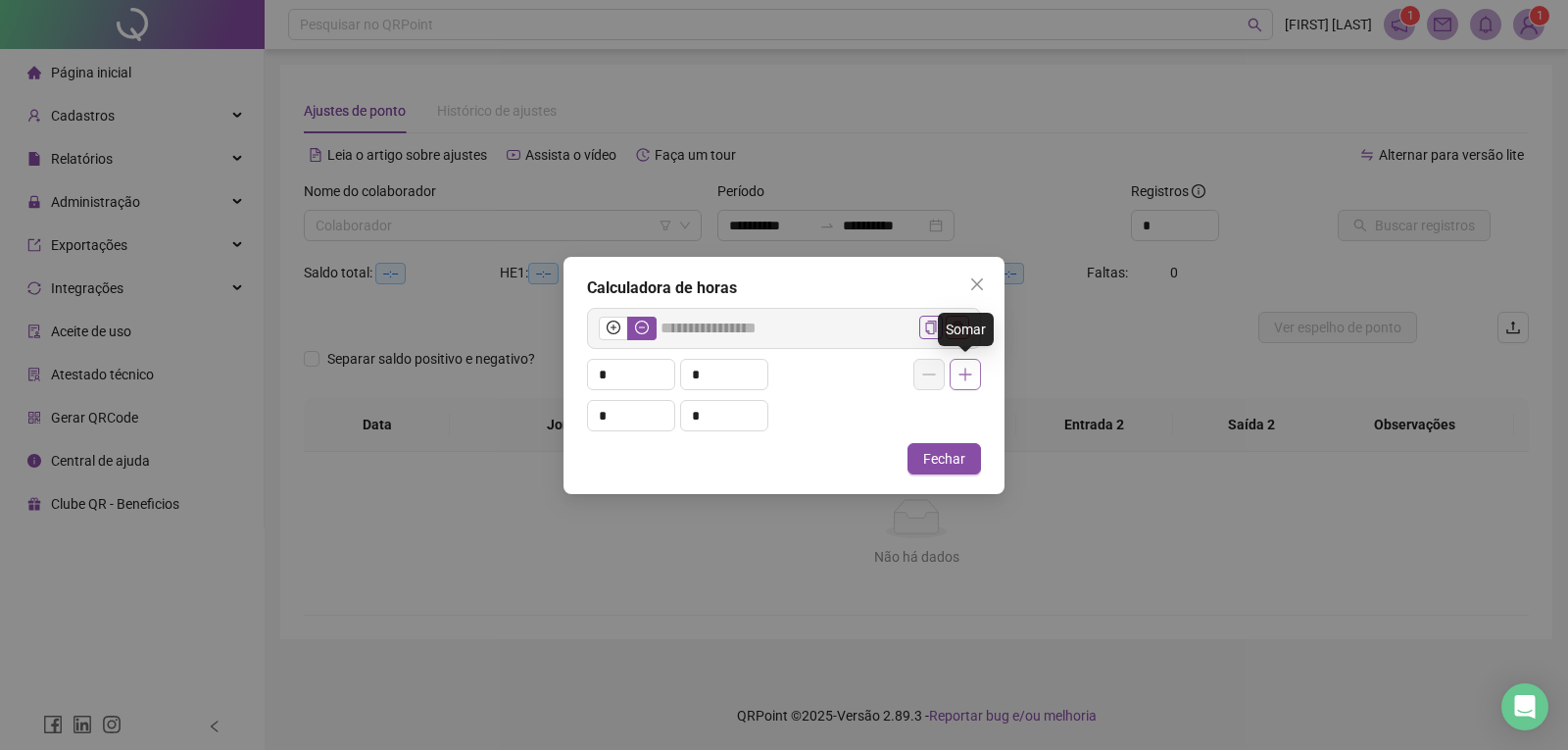 click 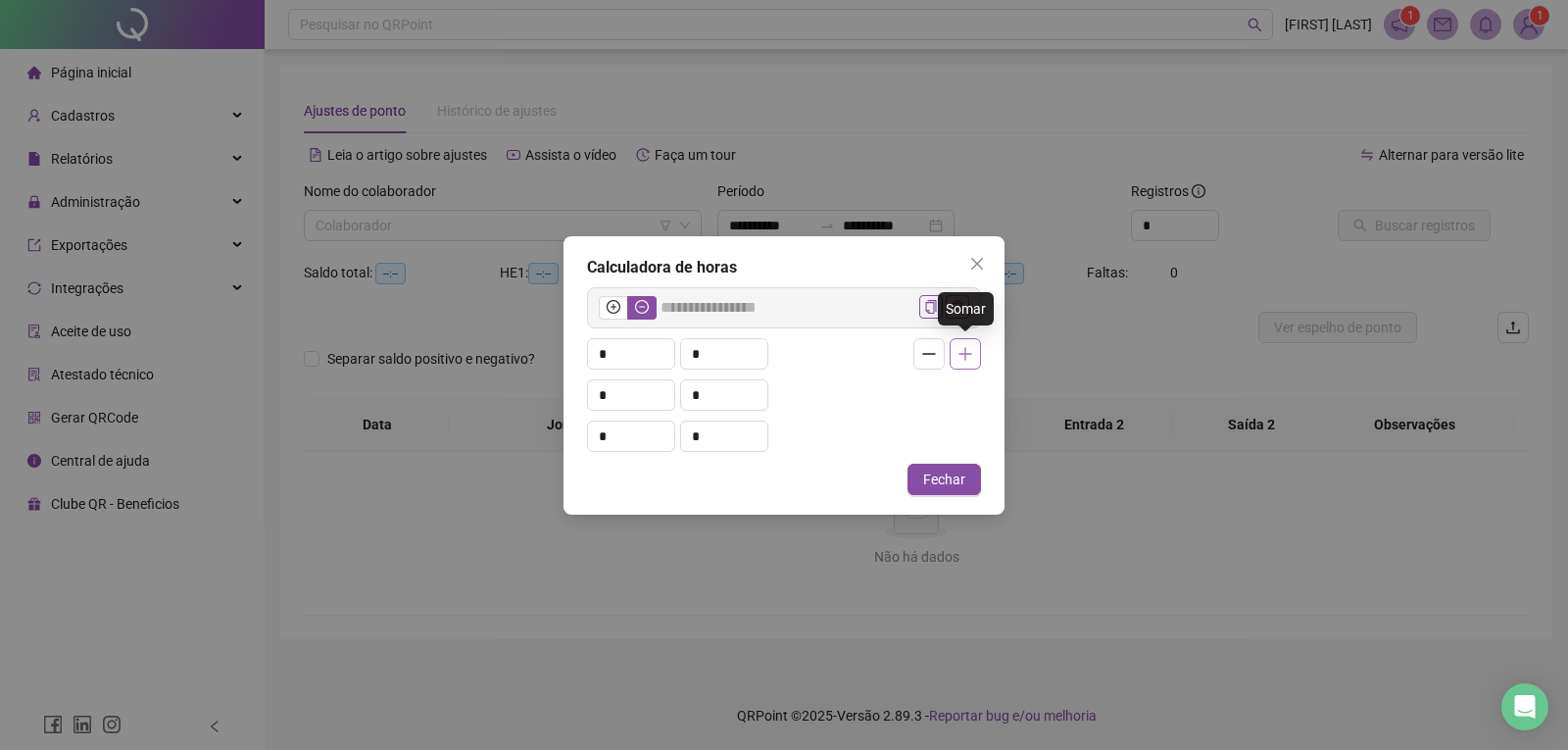 click 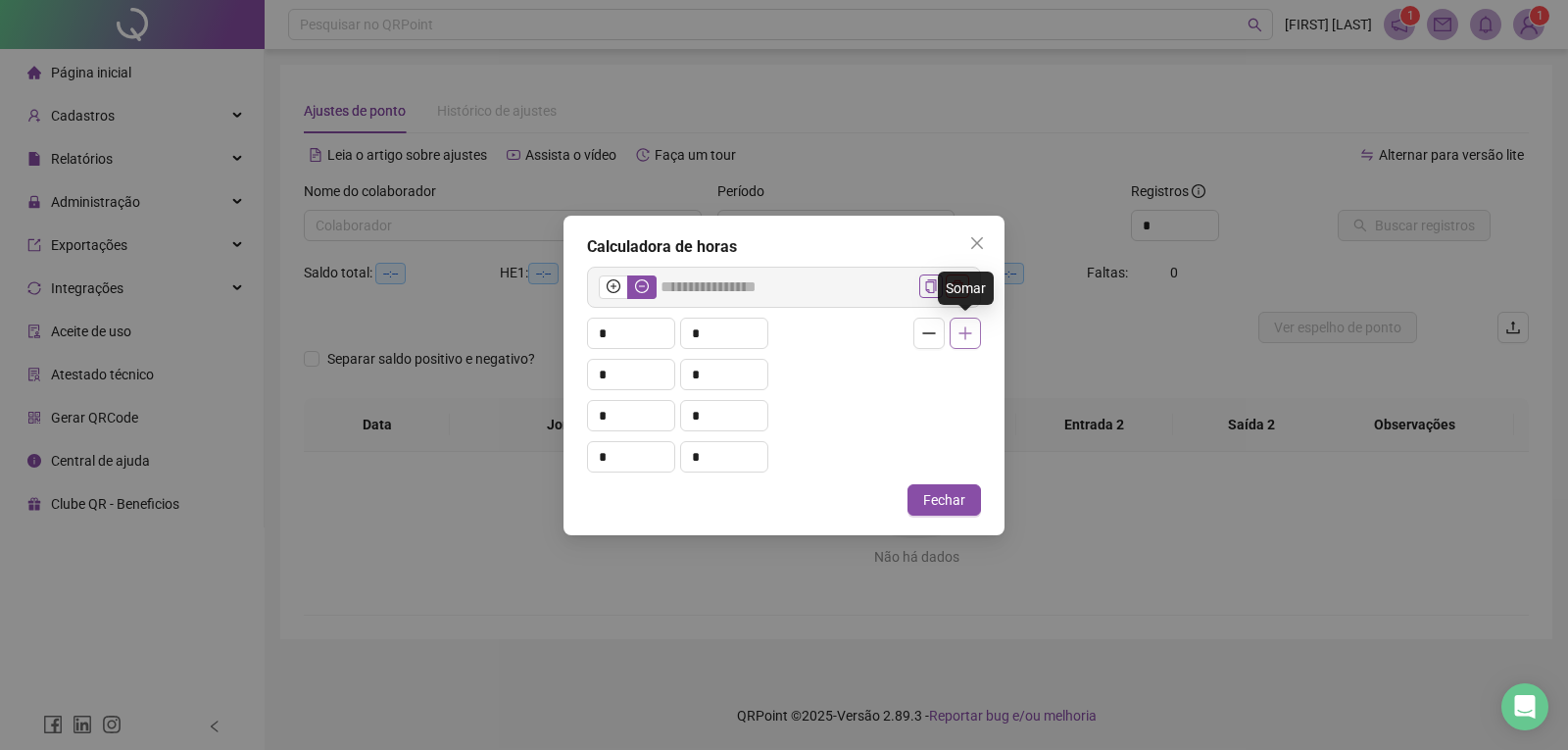 click at bounding box center [965, 333] 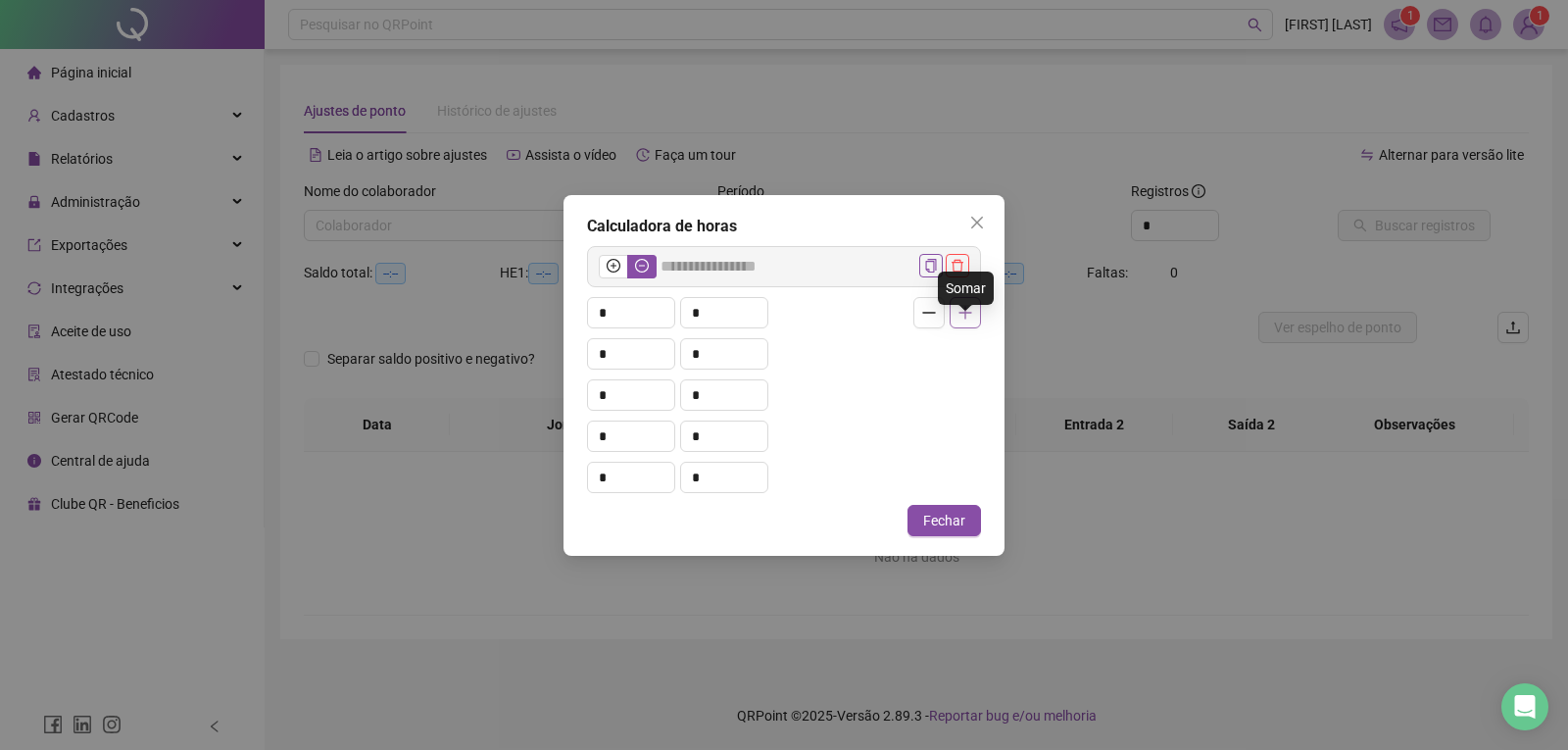 click 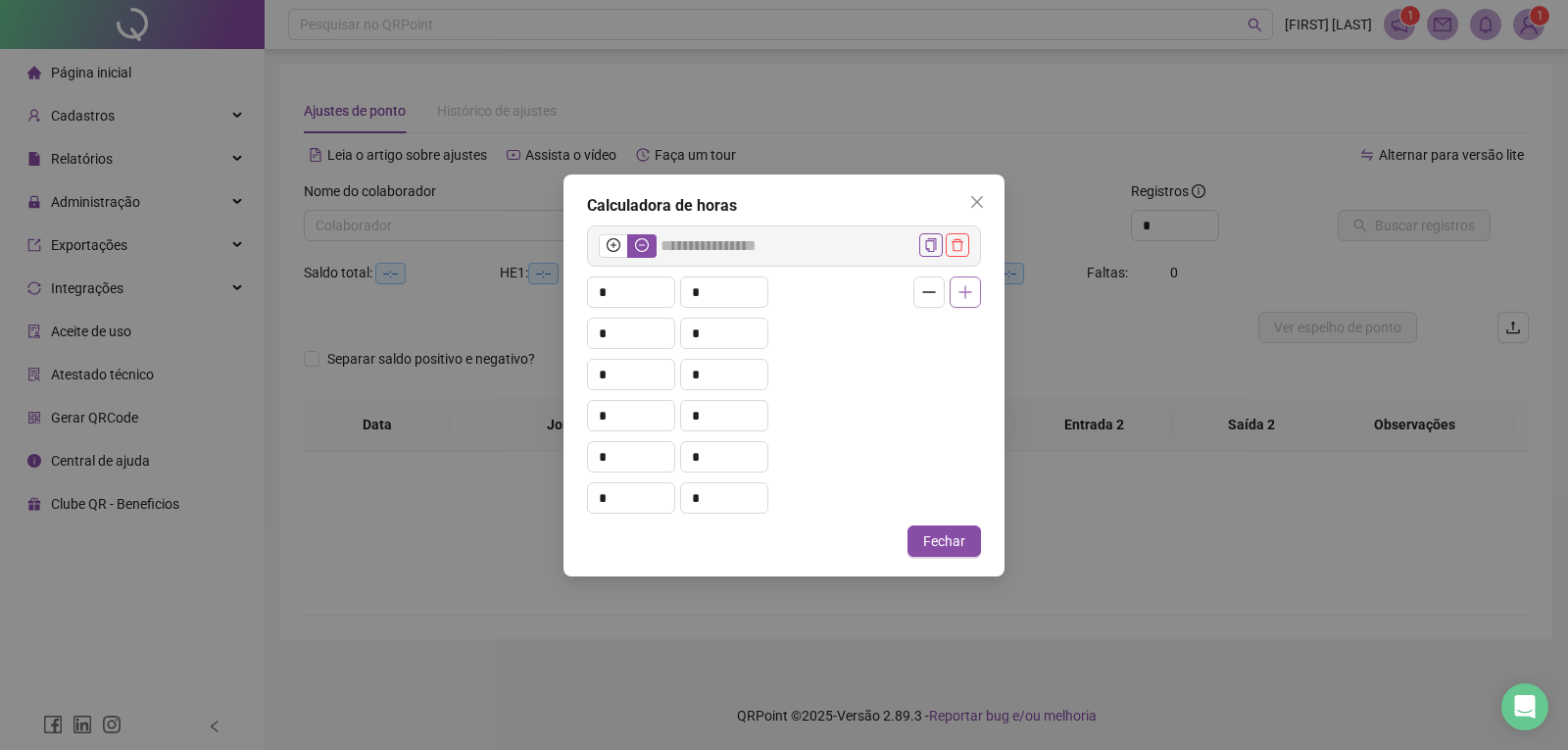 click 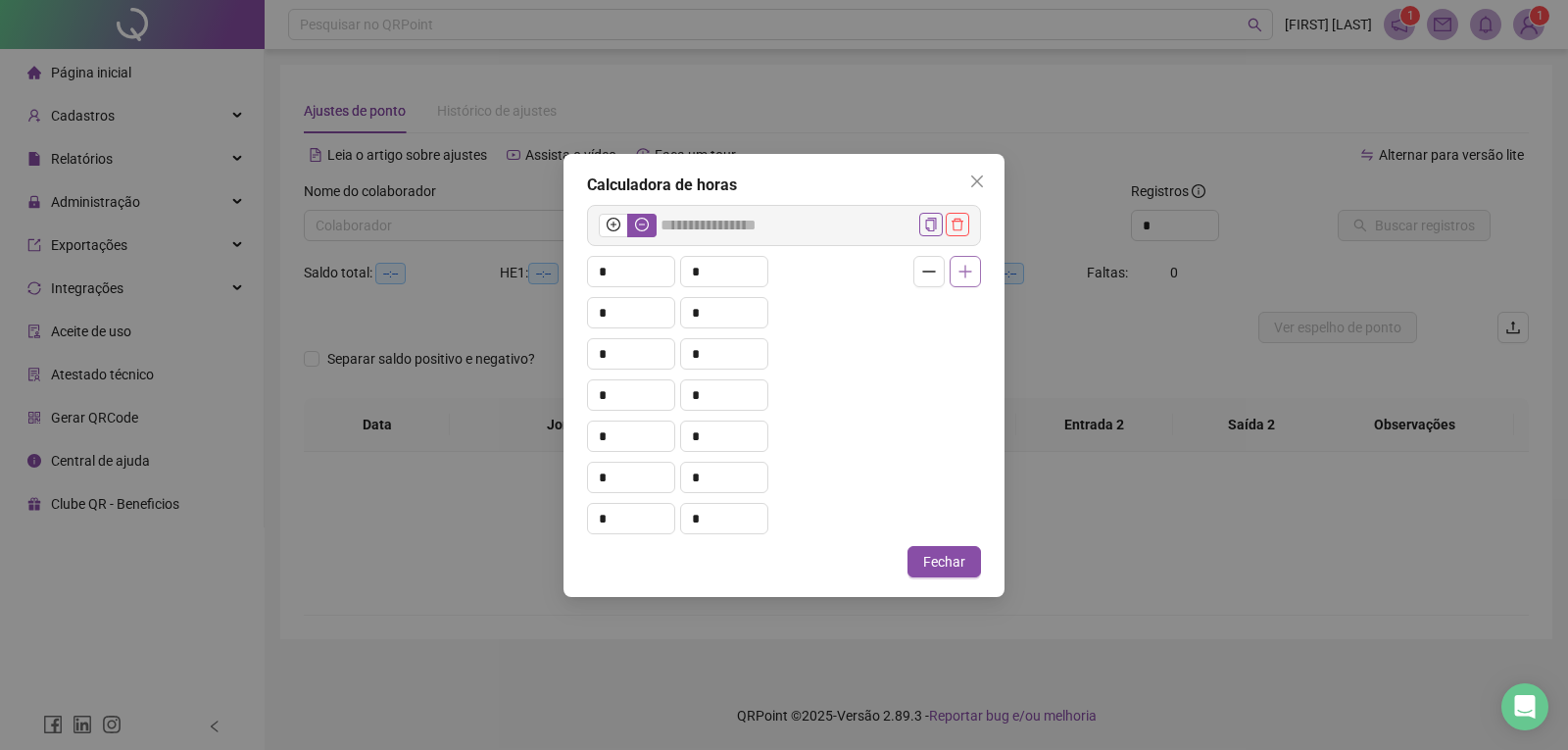 click 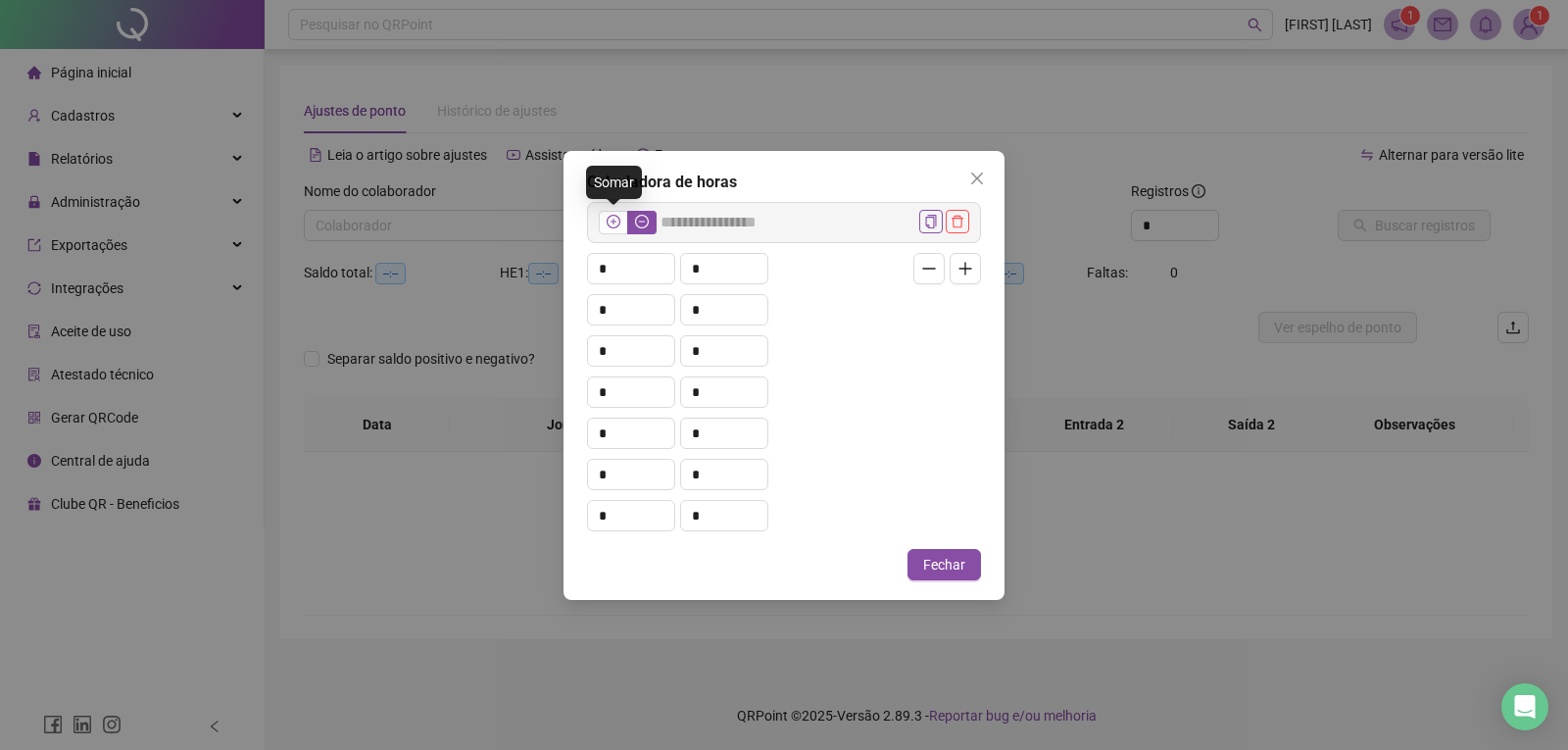 click 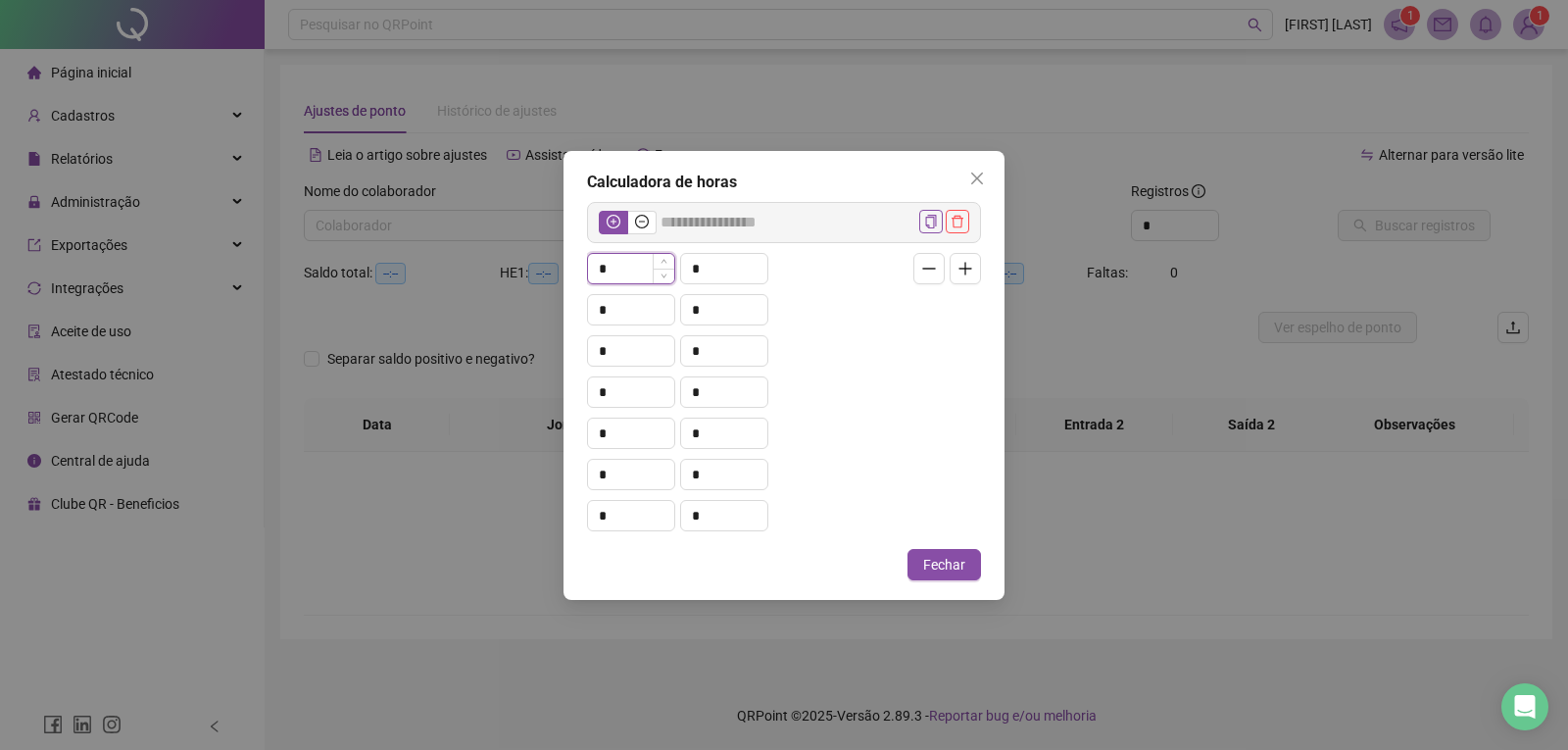 click on "*" at bounding box center [631, 269] 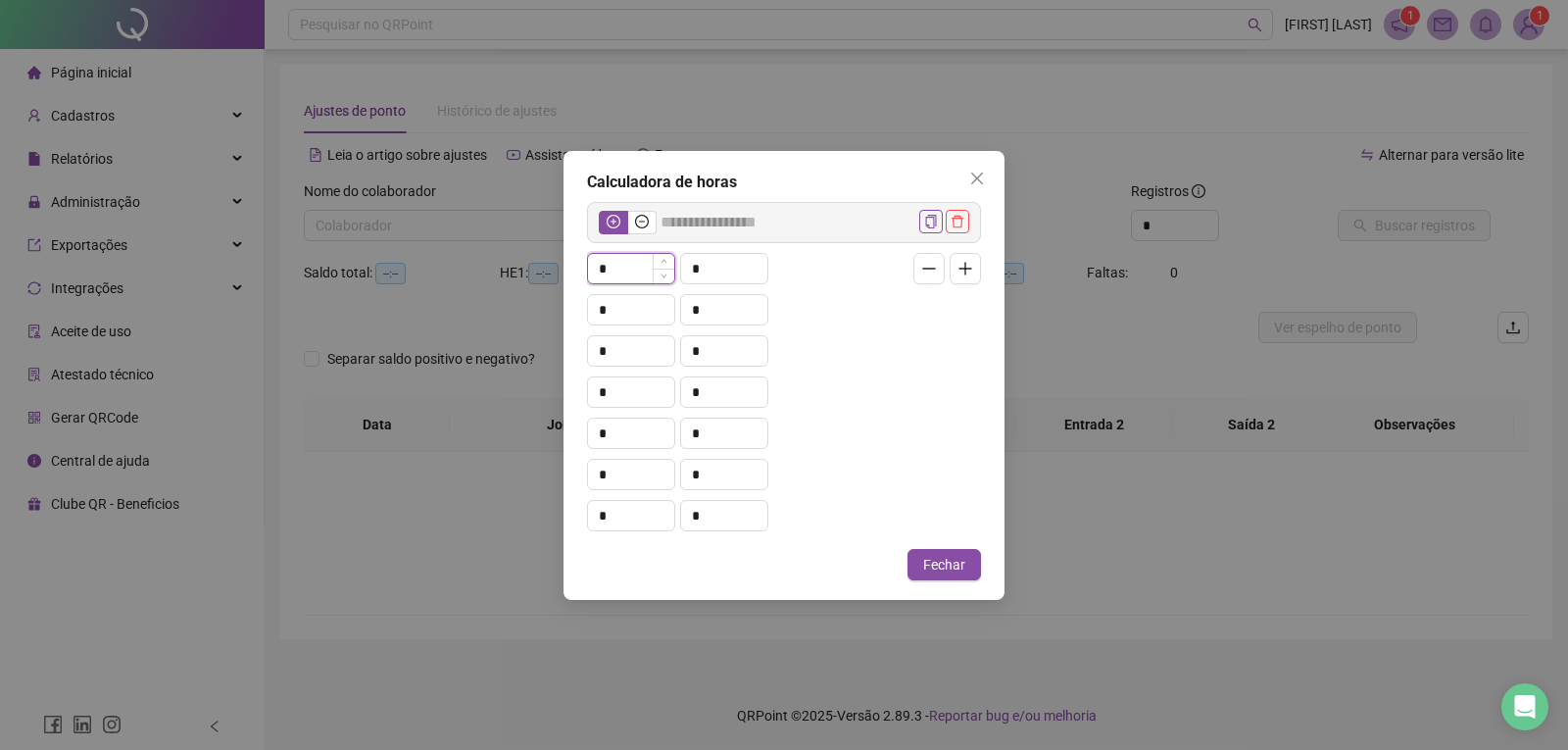 type on "*****" 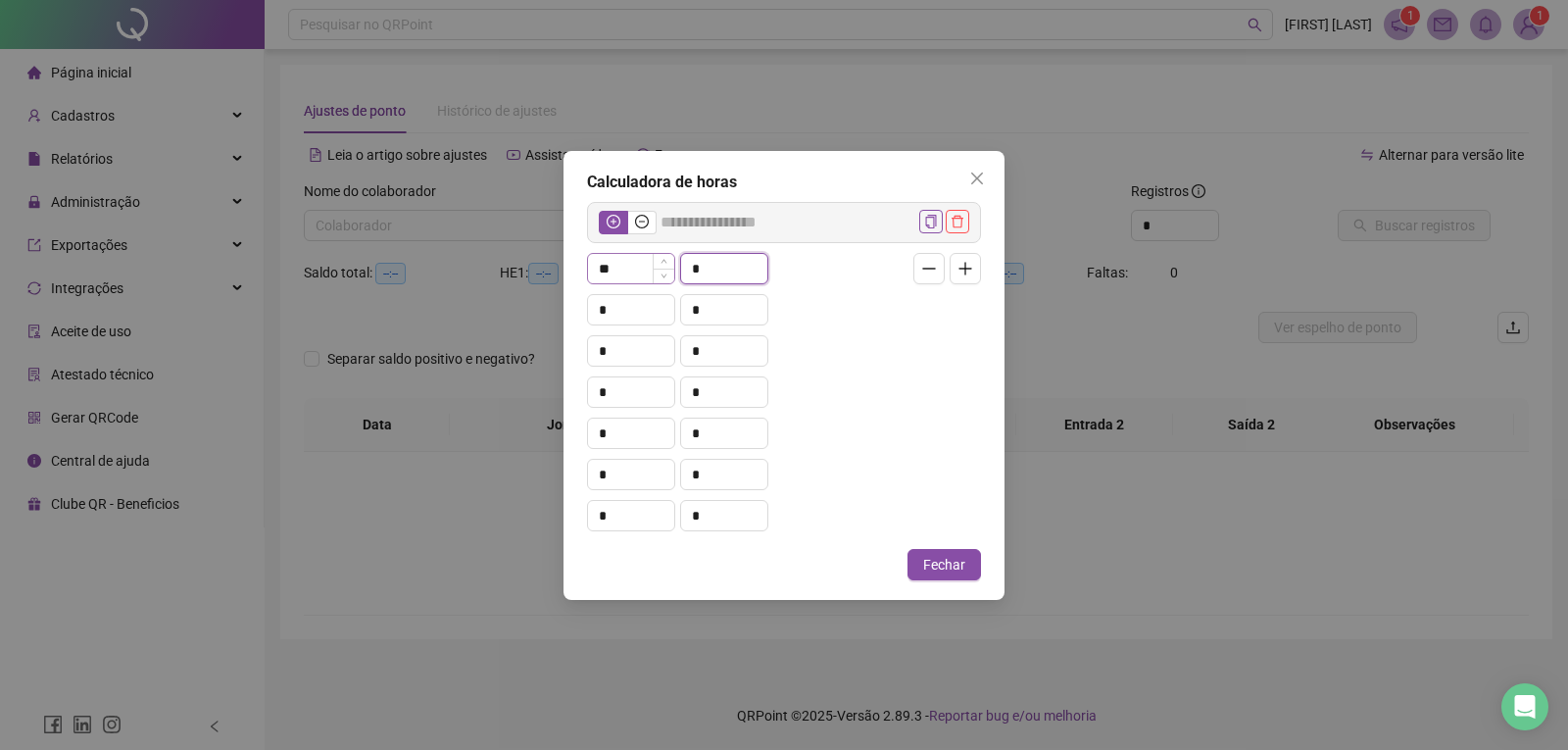 type on "*" 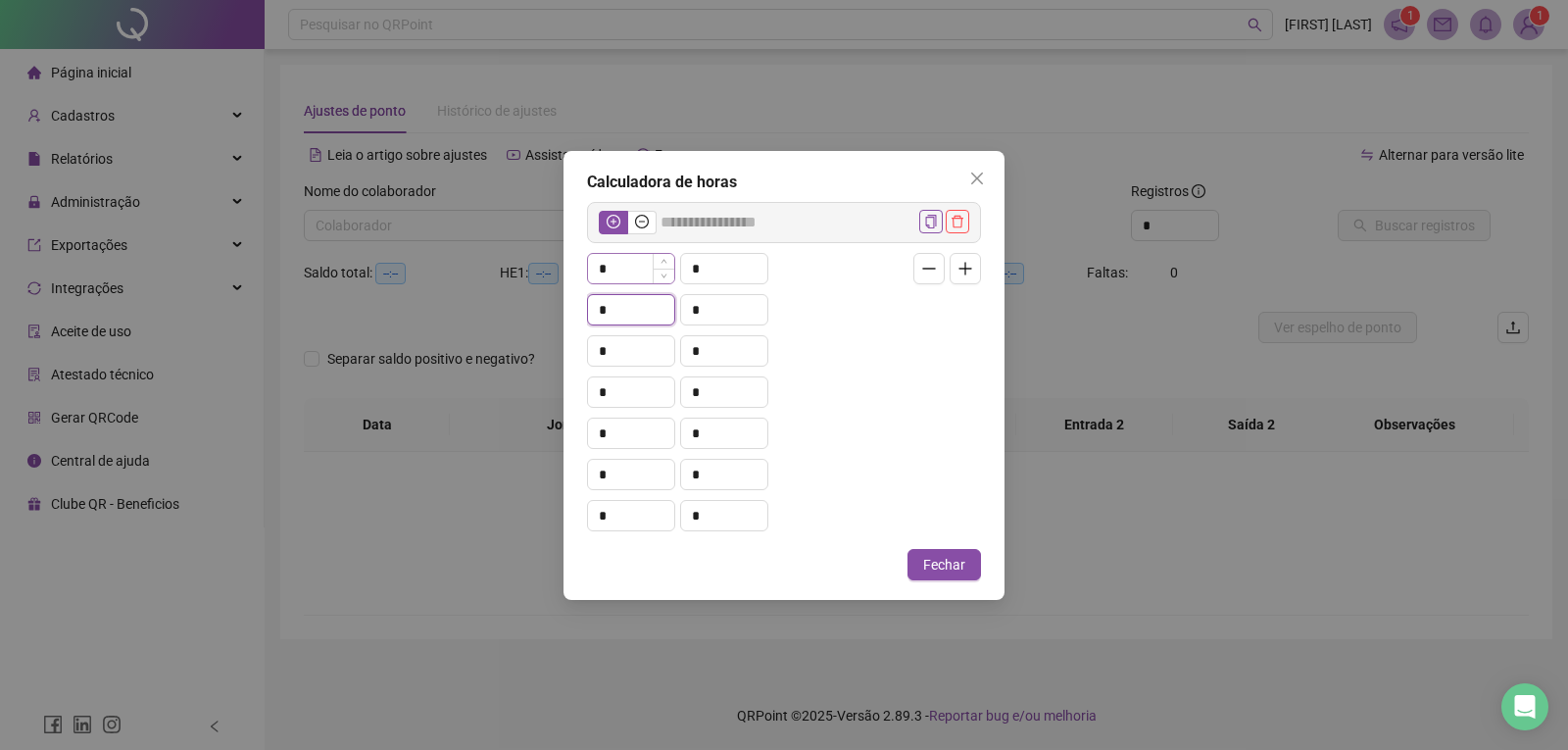 type on "*****" 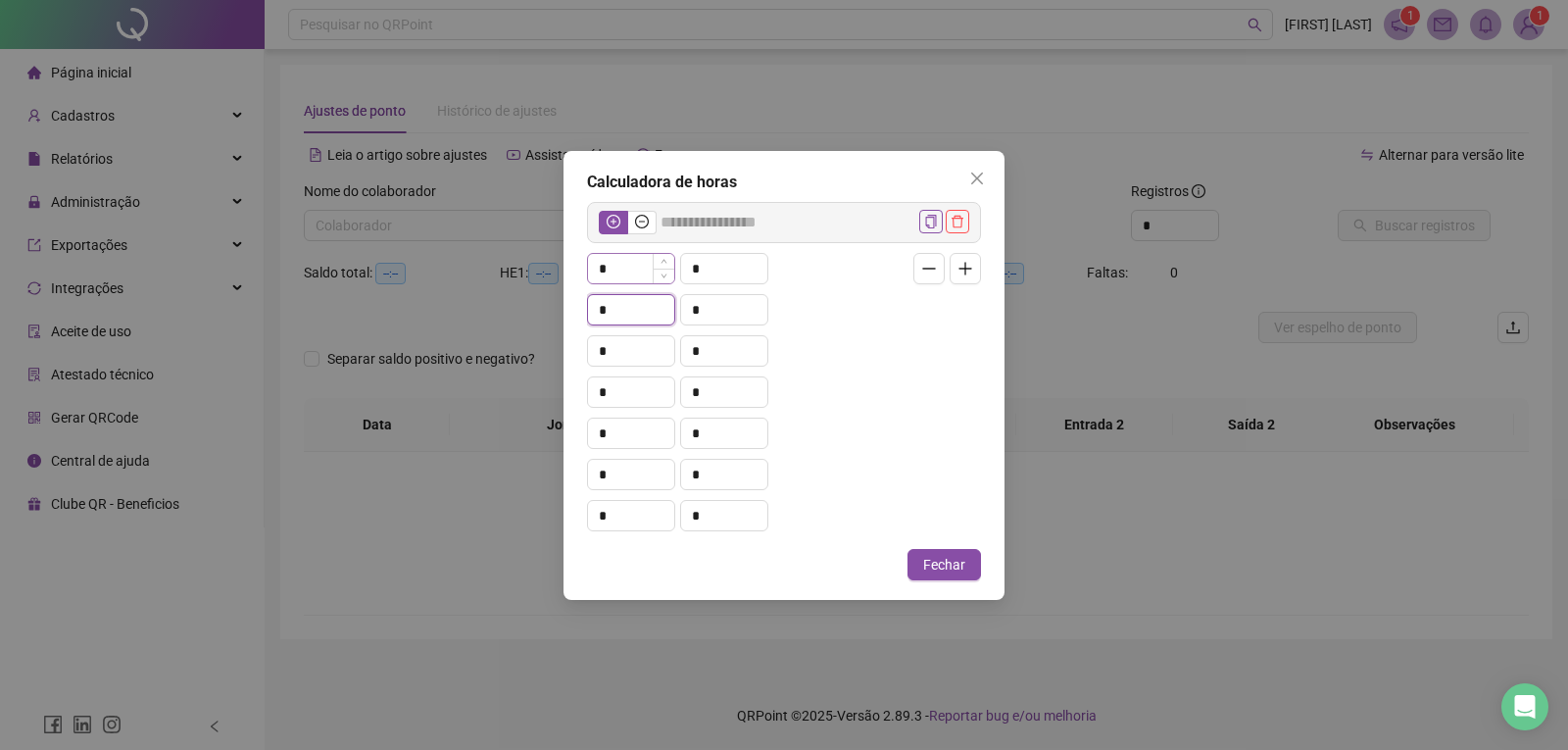 type on "*" 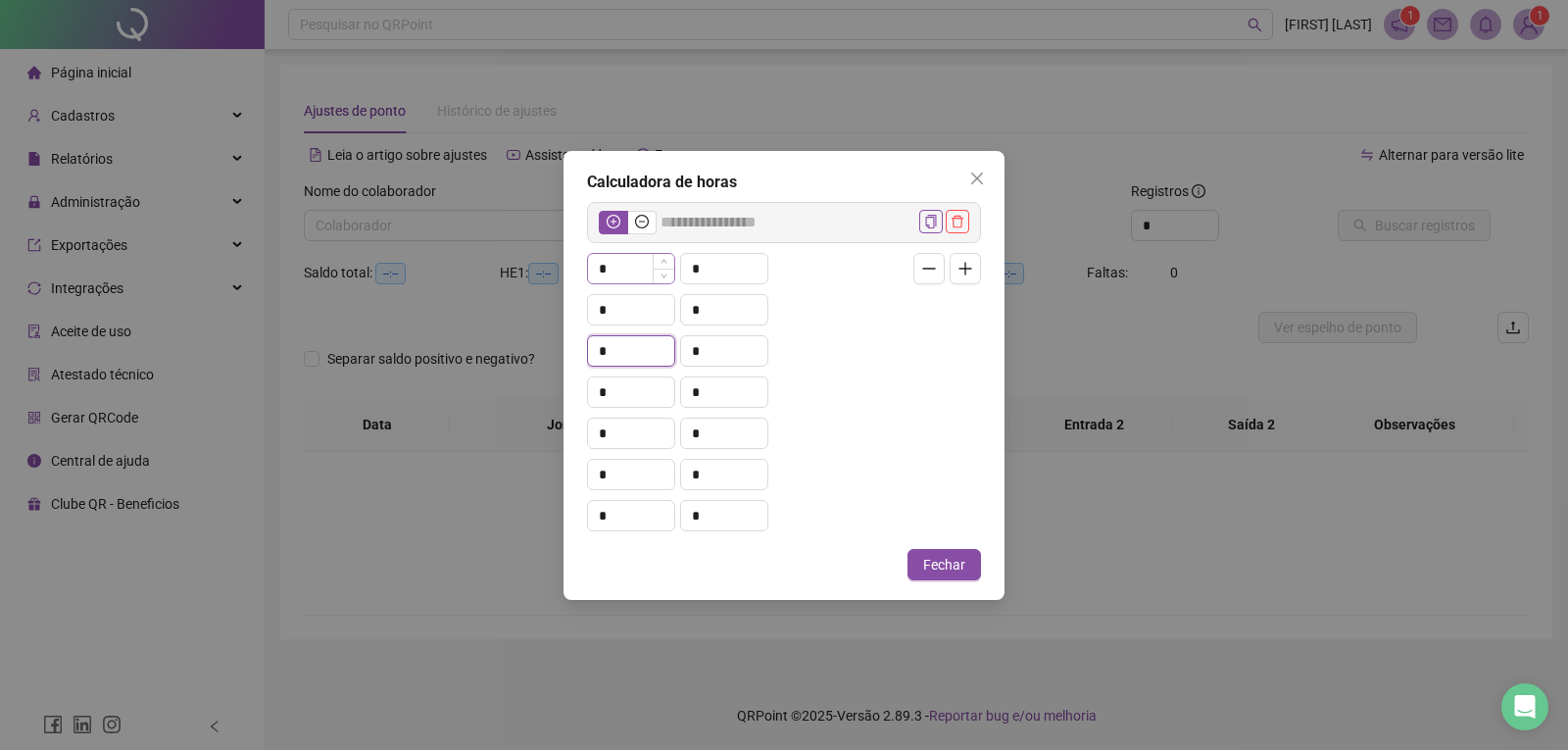 type on "*****" 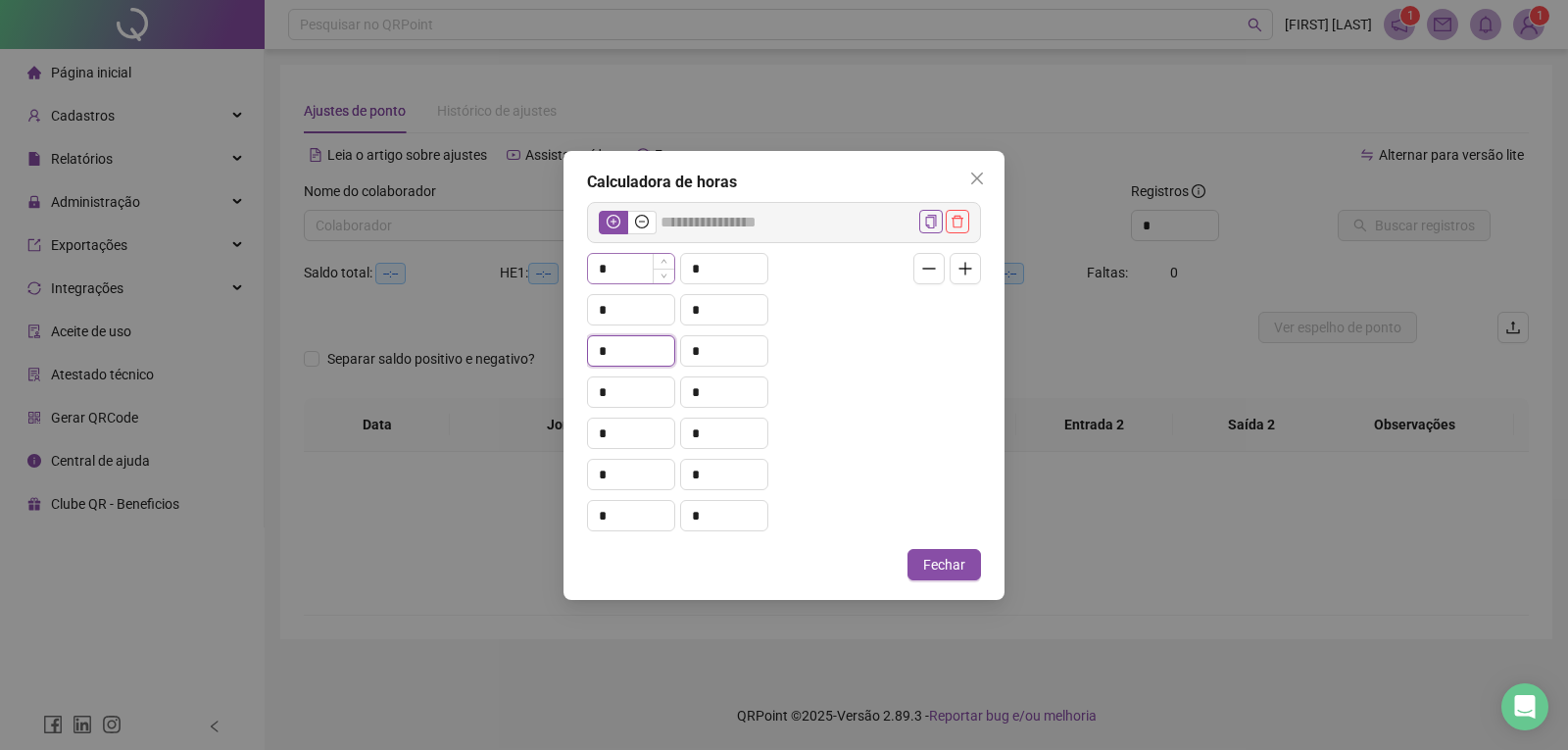 type on "*" 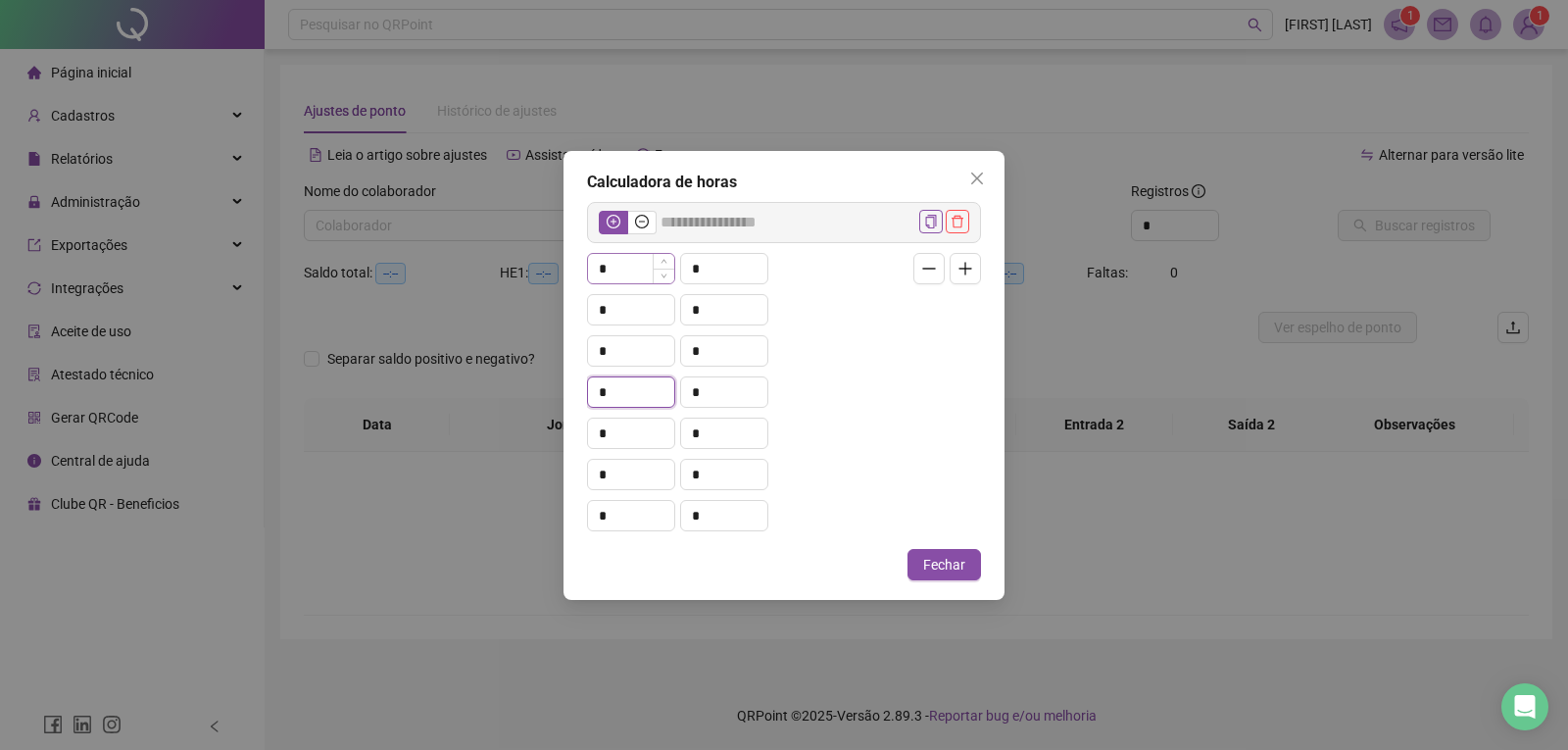 type 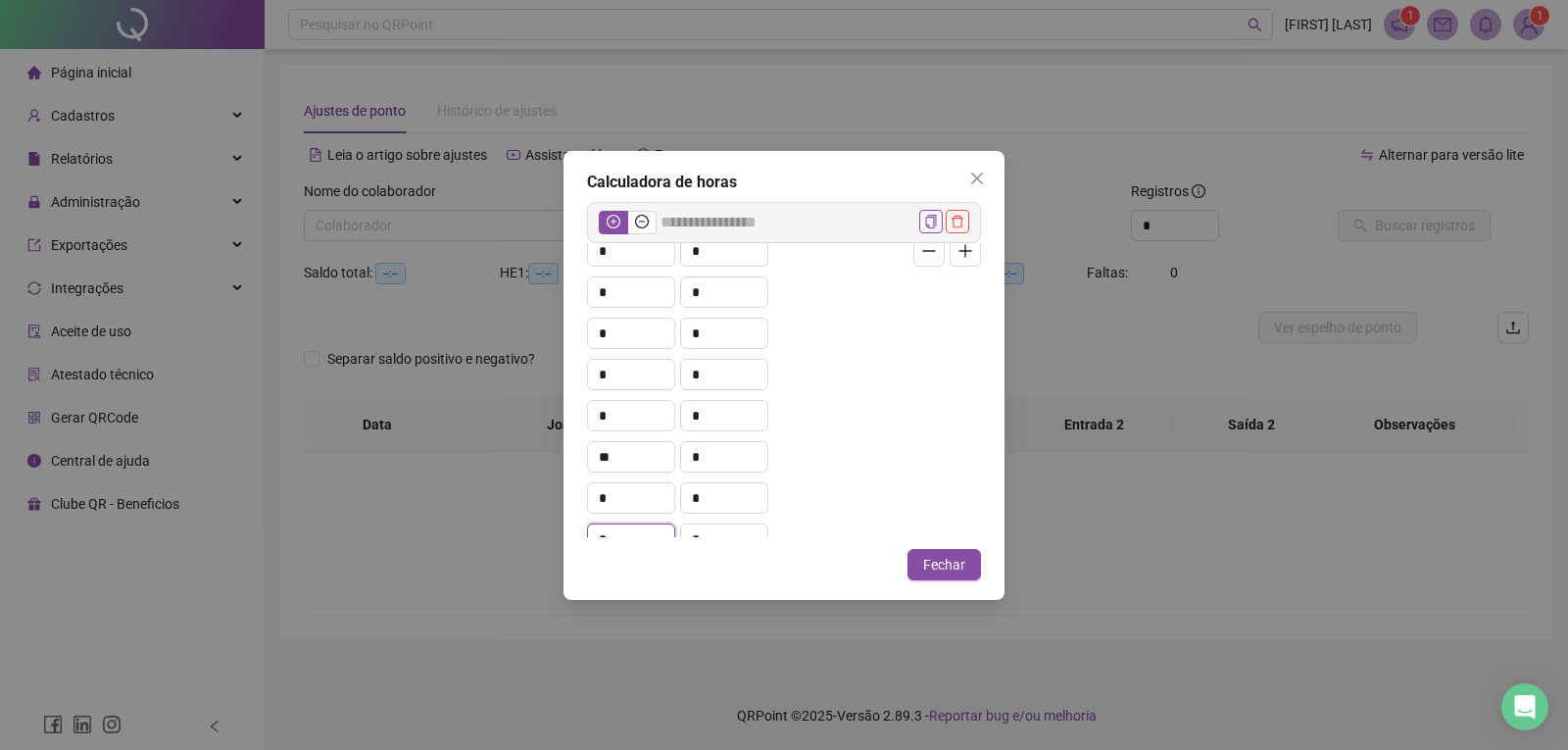 scroll, scrollTop: 0, scrollLeft: 0, axis: both 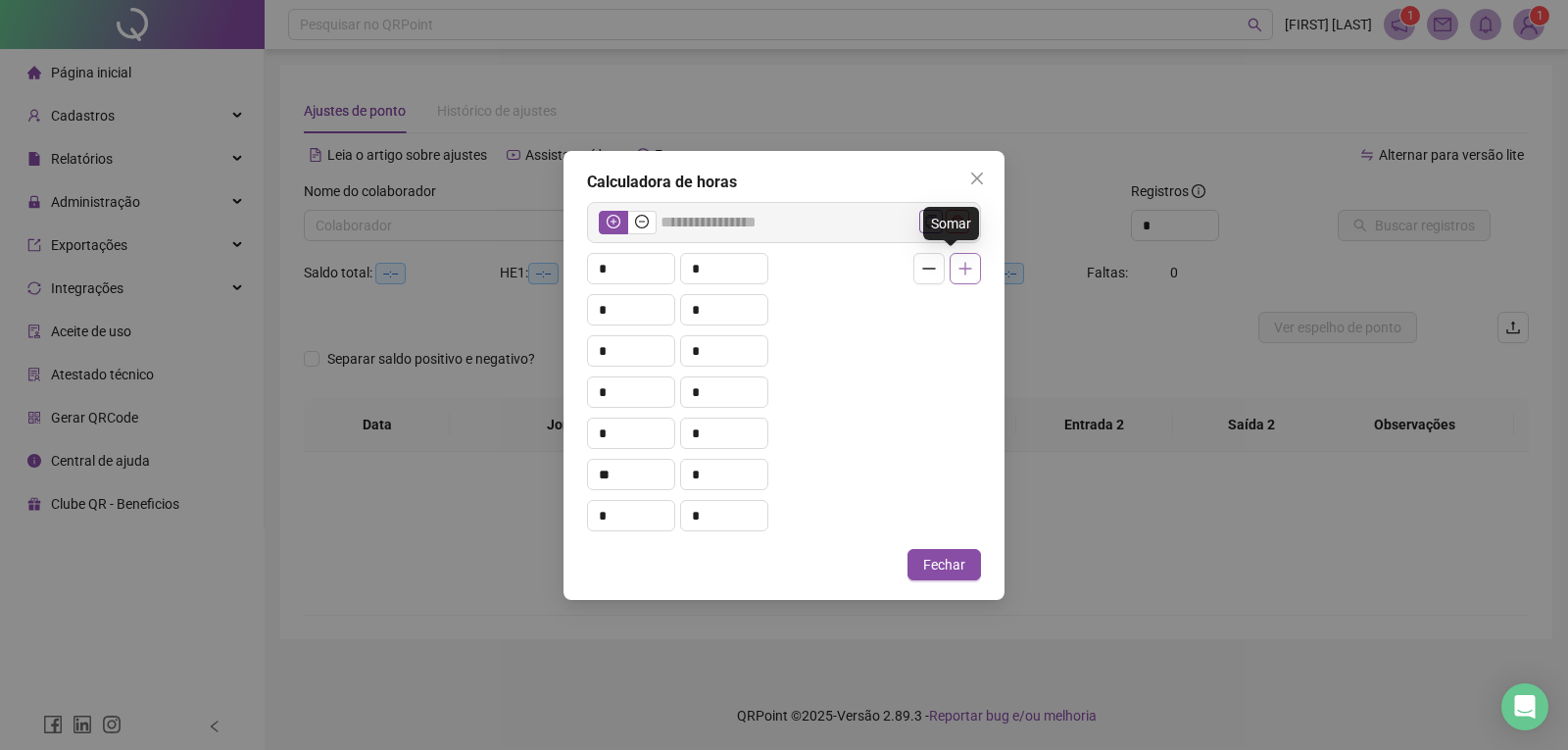 click 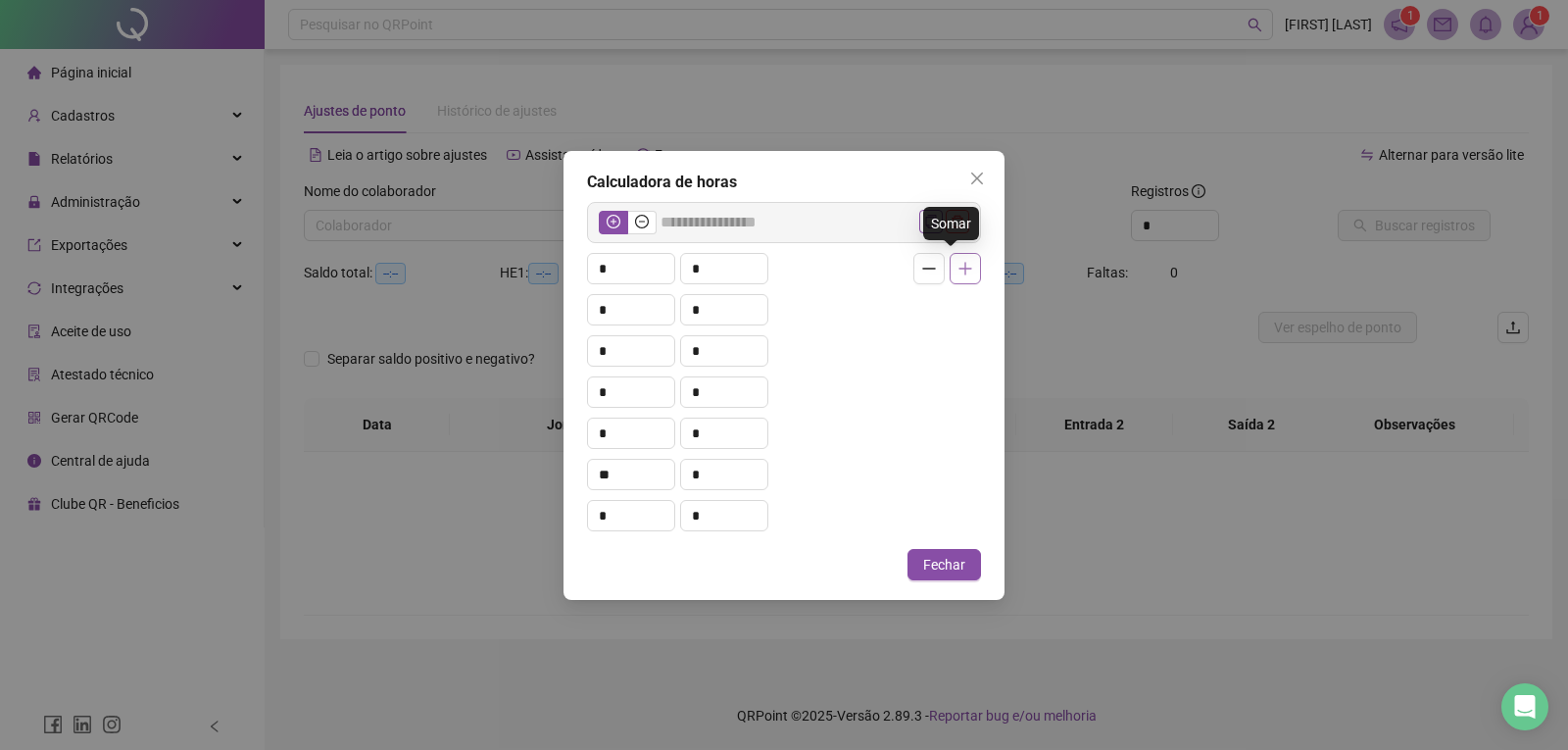 click 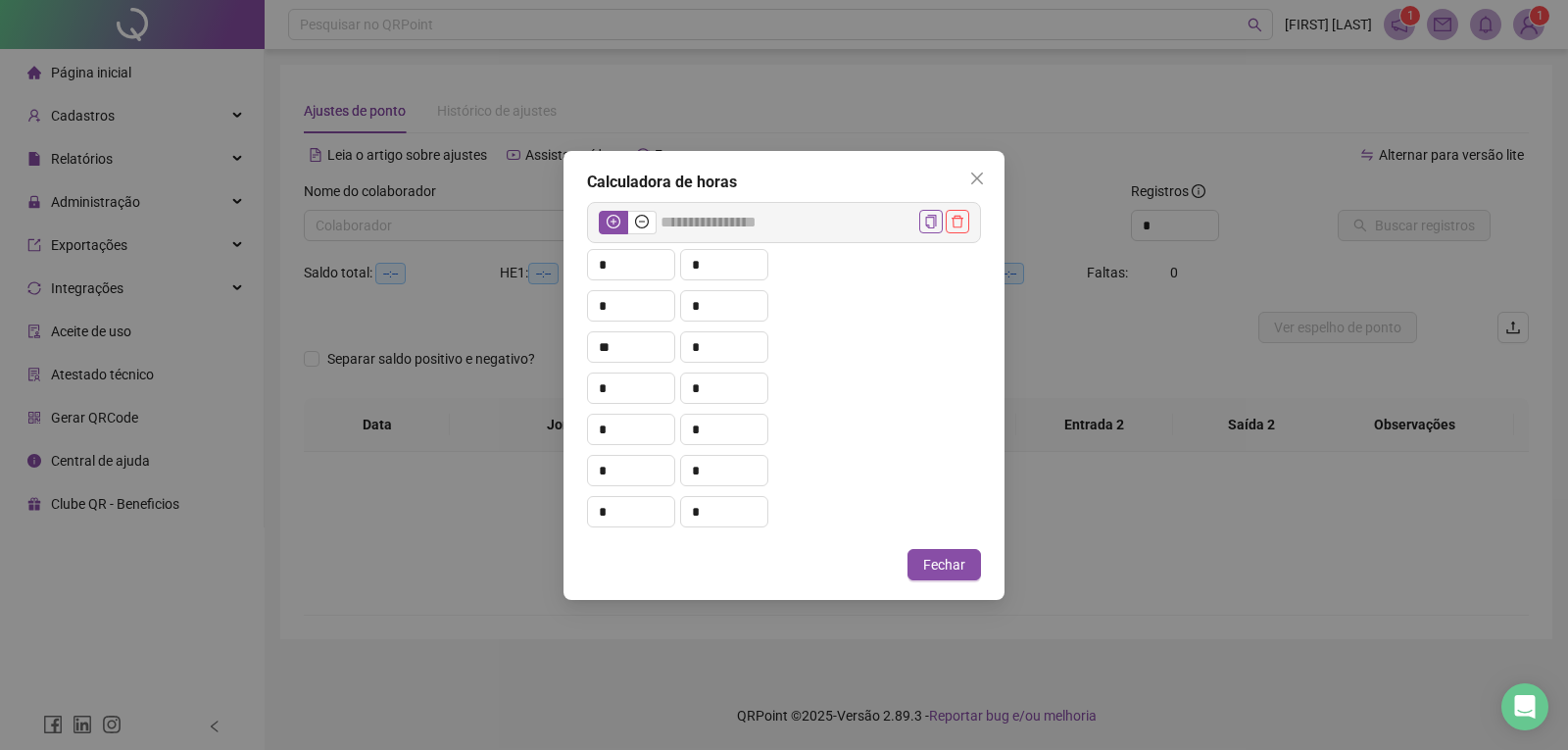 scroll, scrollTop: 196, scrollLeft: 0, axis: vertical 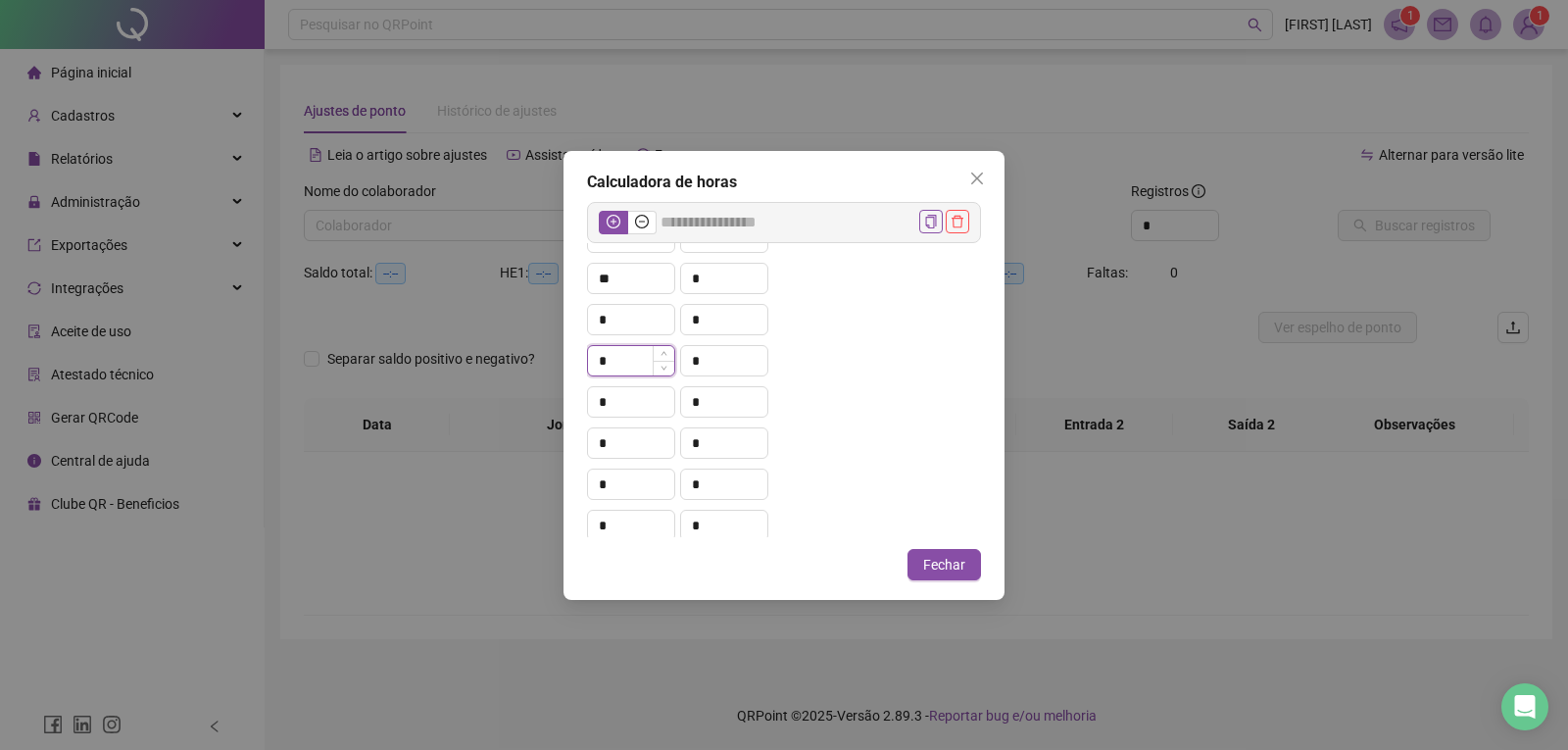 click on "*" at bounding box center (631, 361) 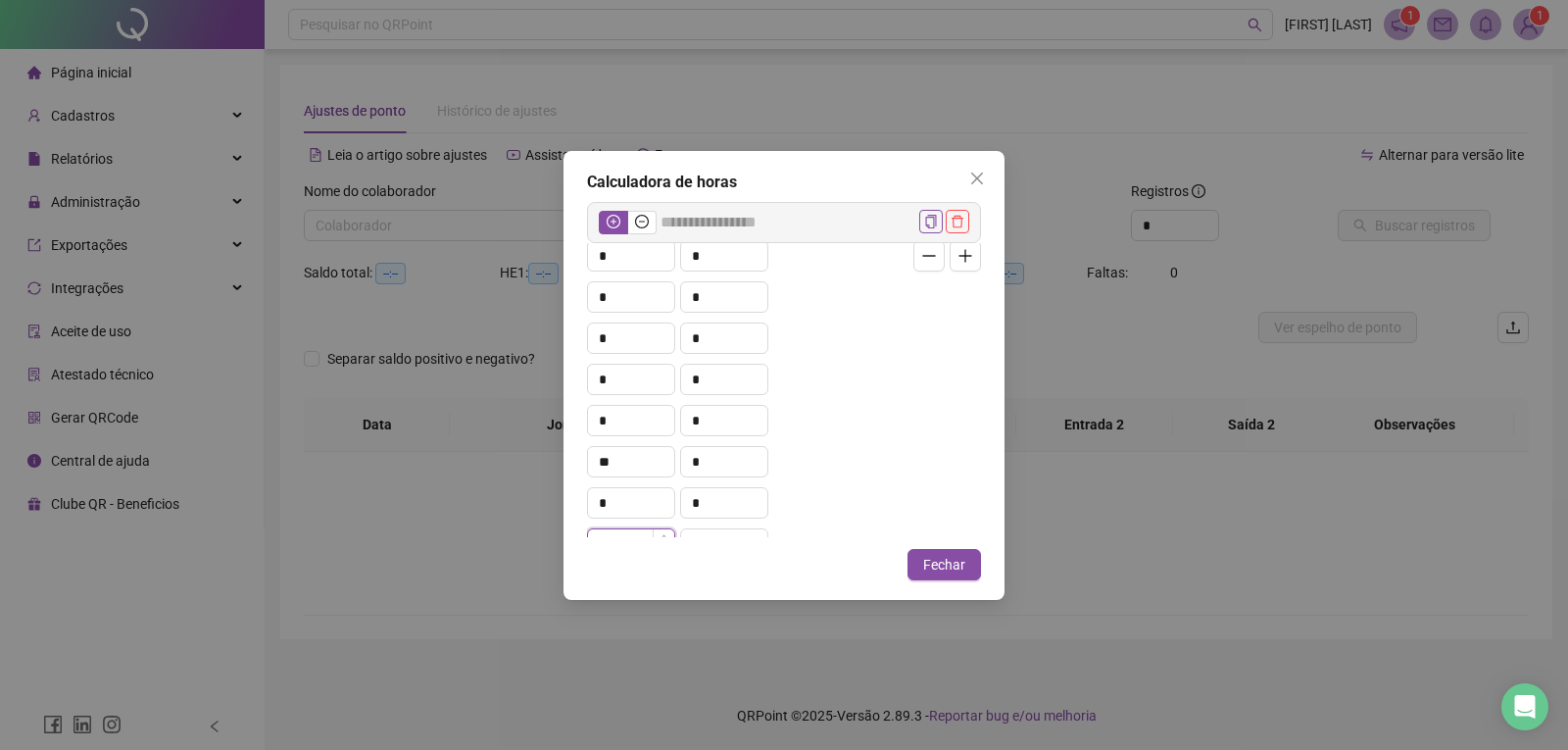 scroll, scrollTop: 0, scrollLeft: 0, axis: both 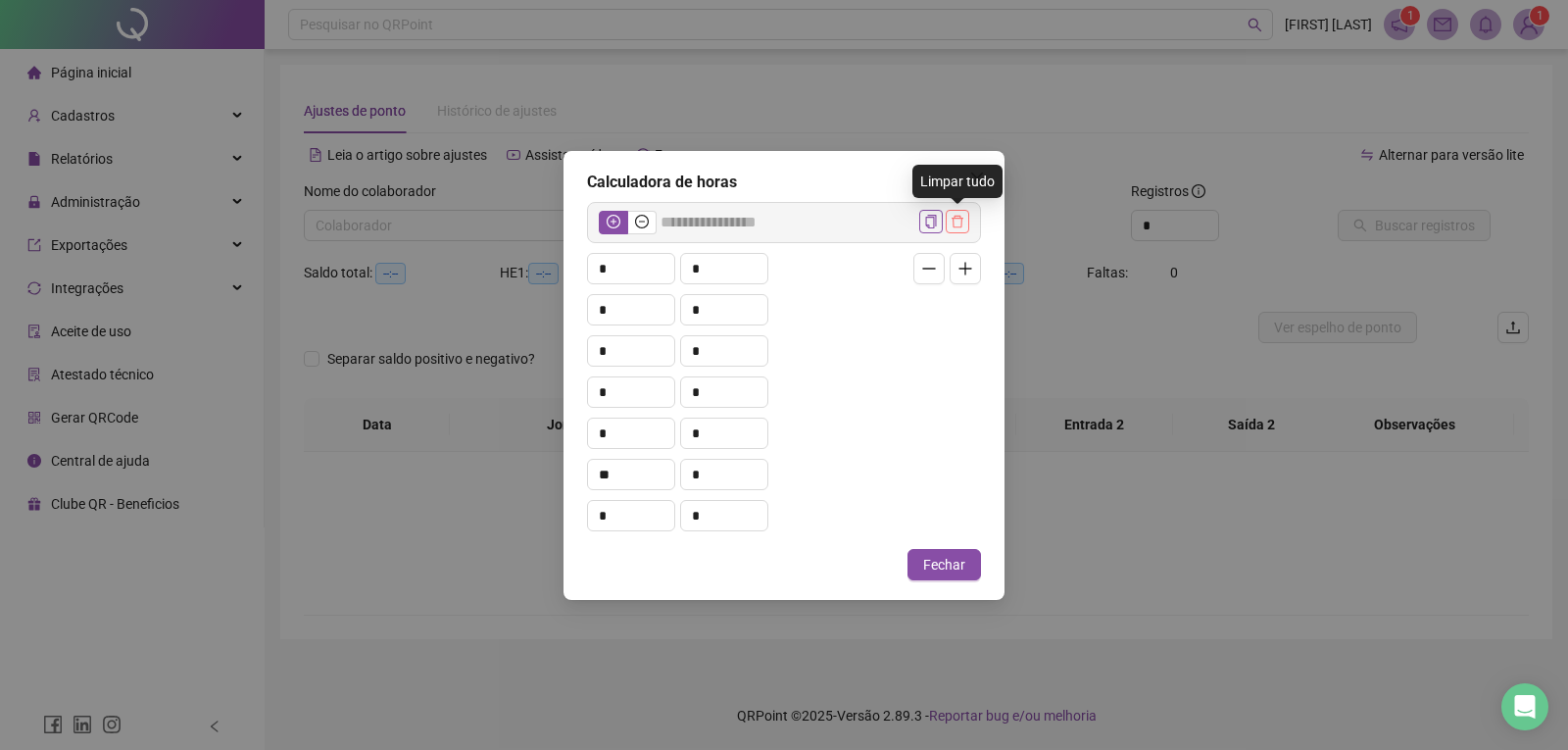 click 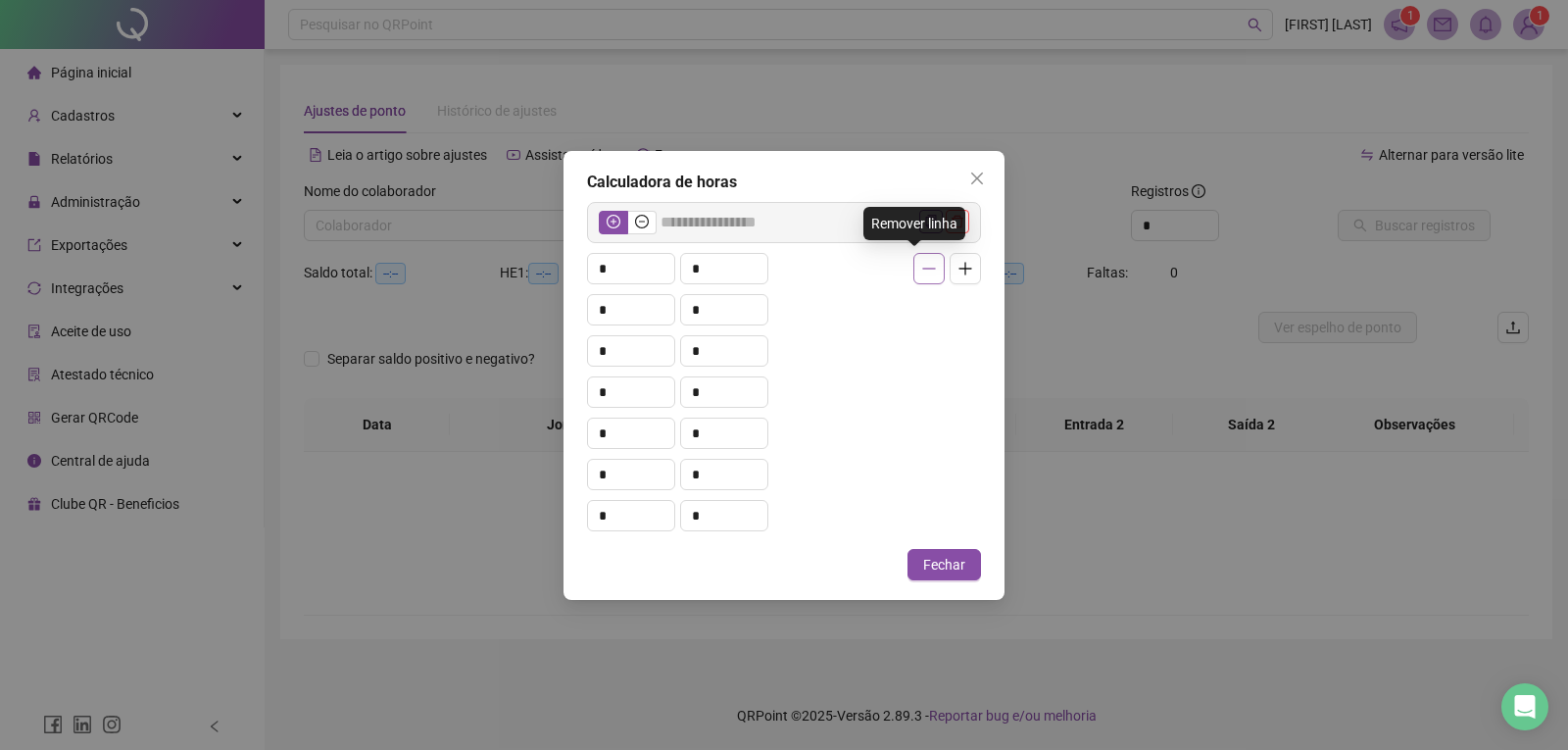 click at bounding box center (929, 269) 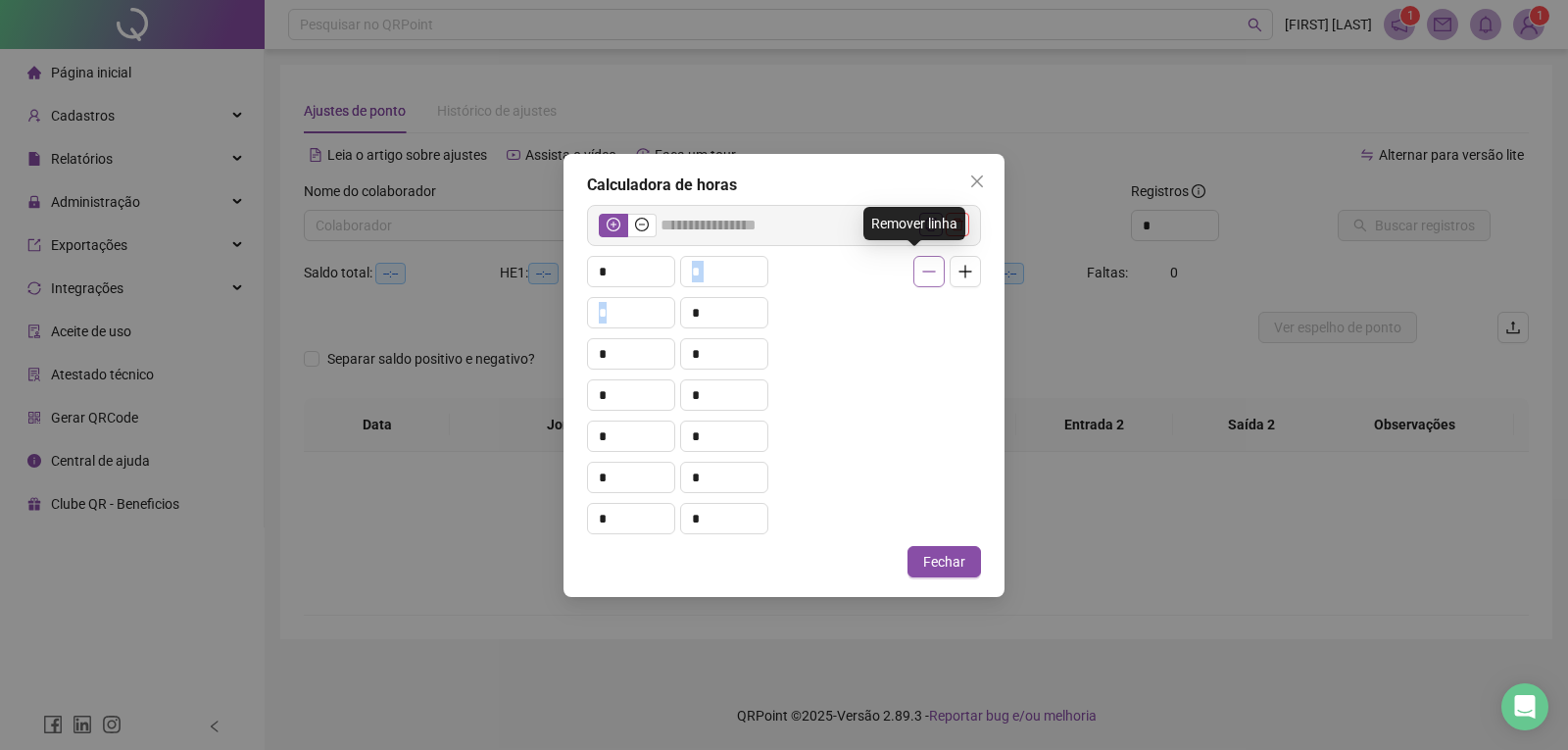 click on "* * * * * * * * * * * * * *" at bounding box center (784, 390) 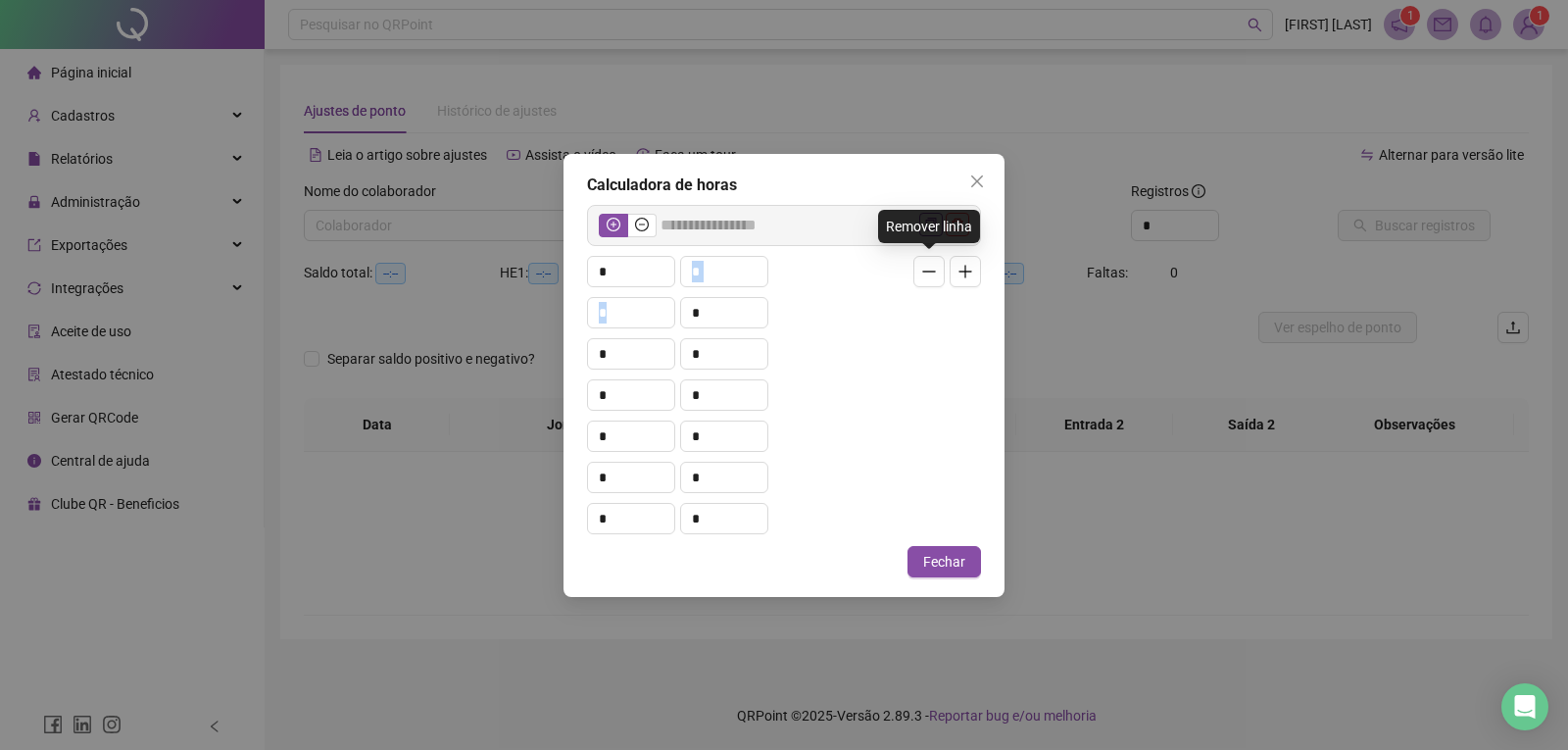 click at bounding box center (929, 272) 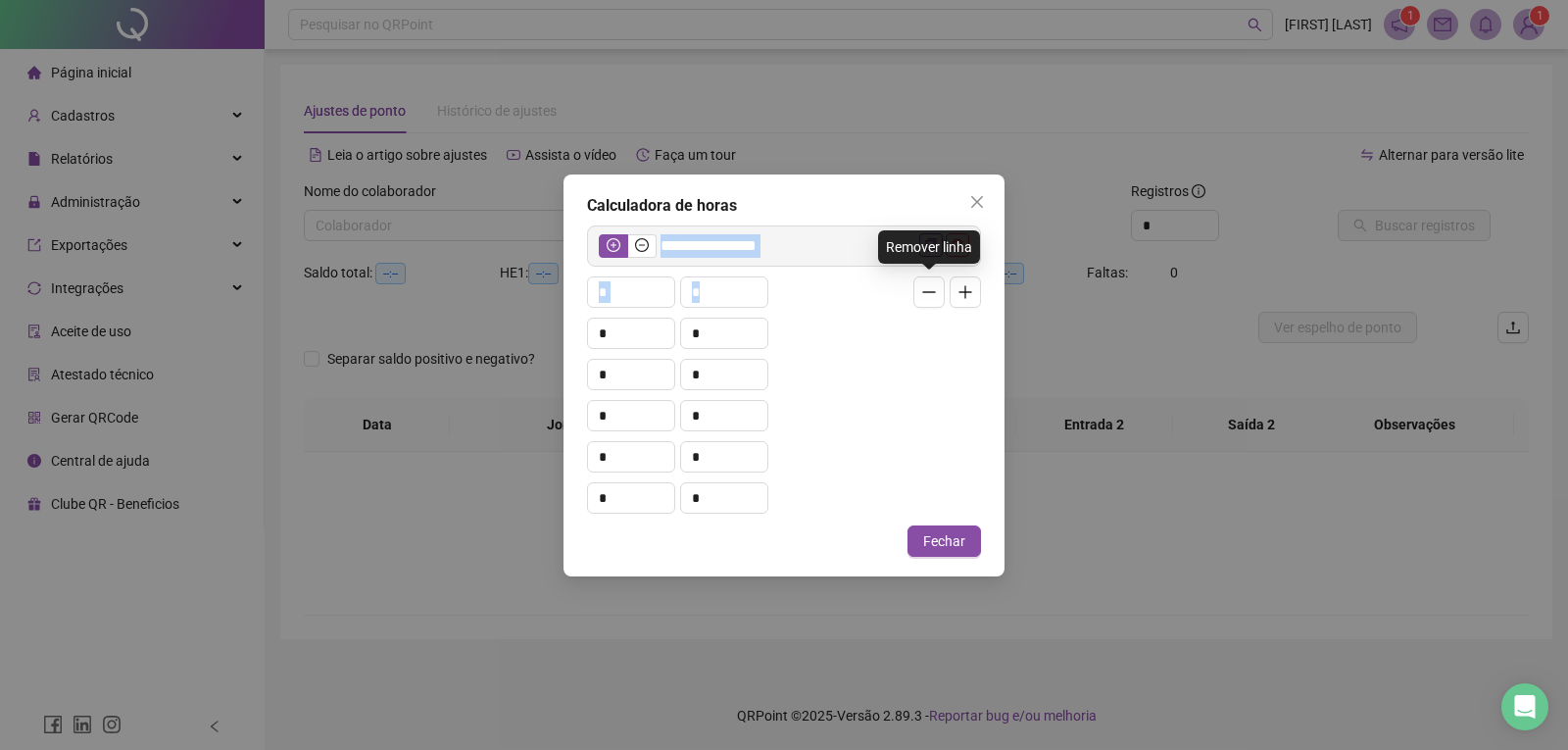 click on "**********" at bounding box center (784, 375) 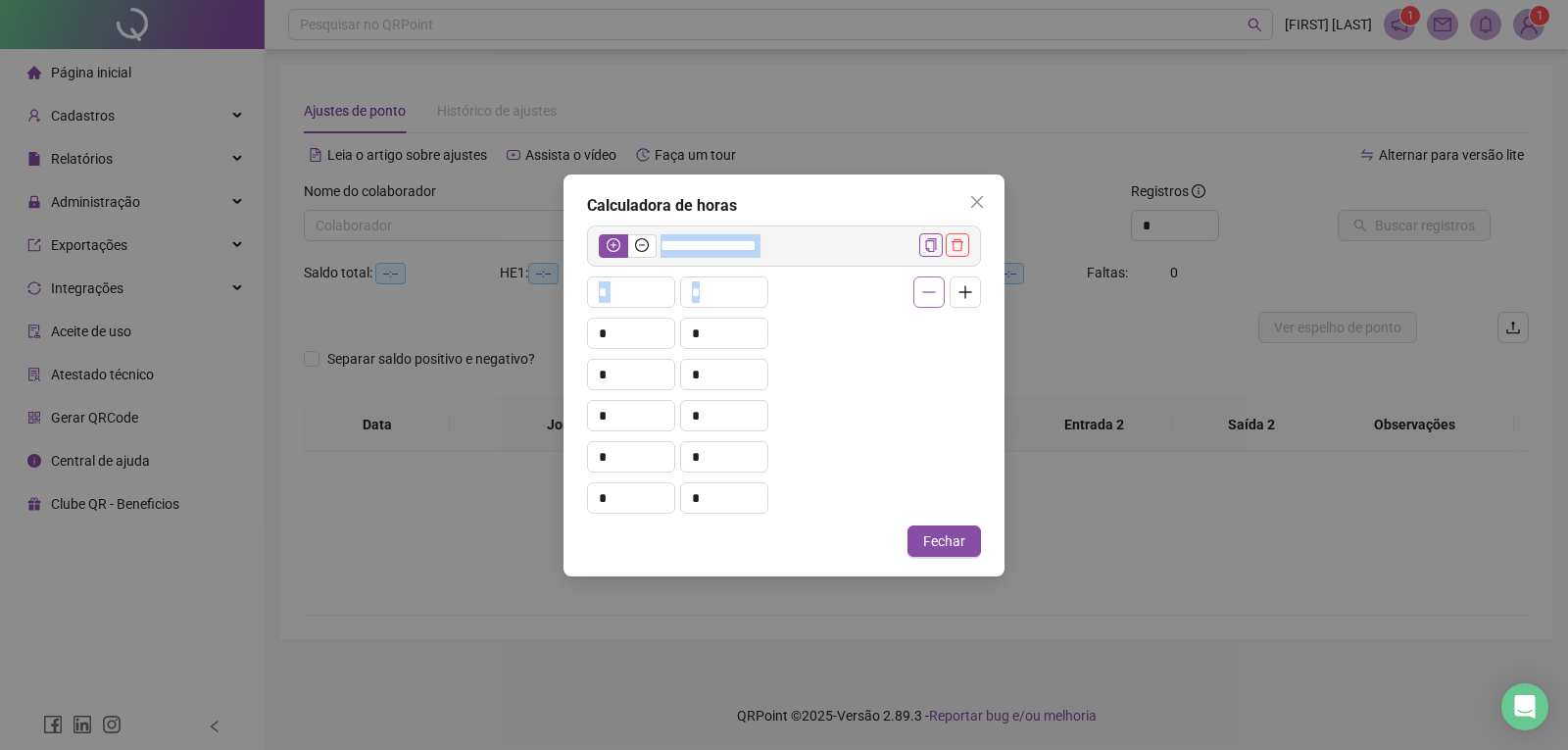 click 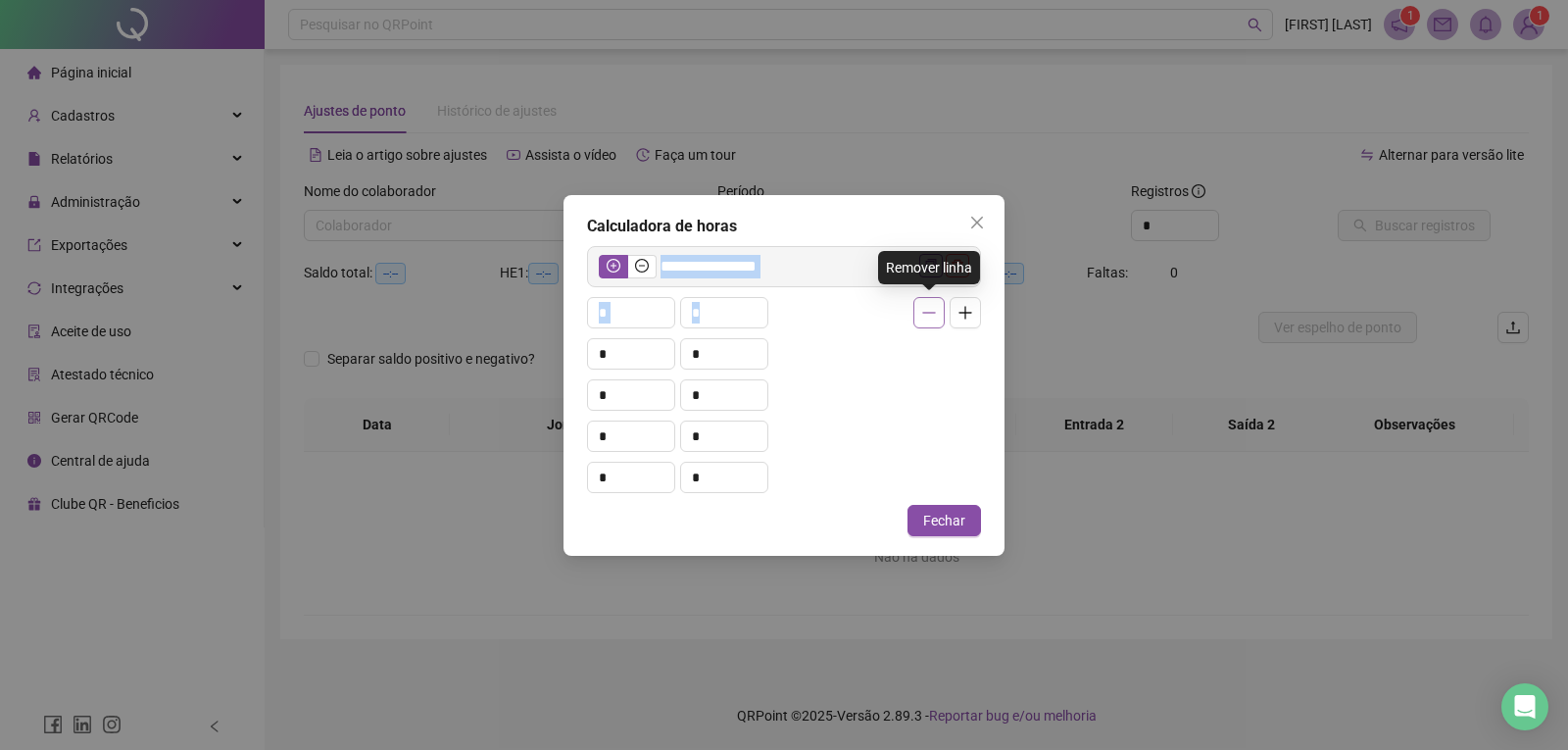 click 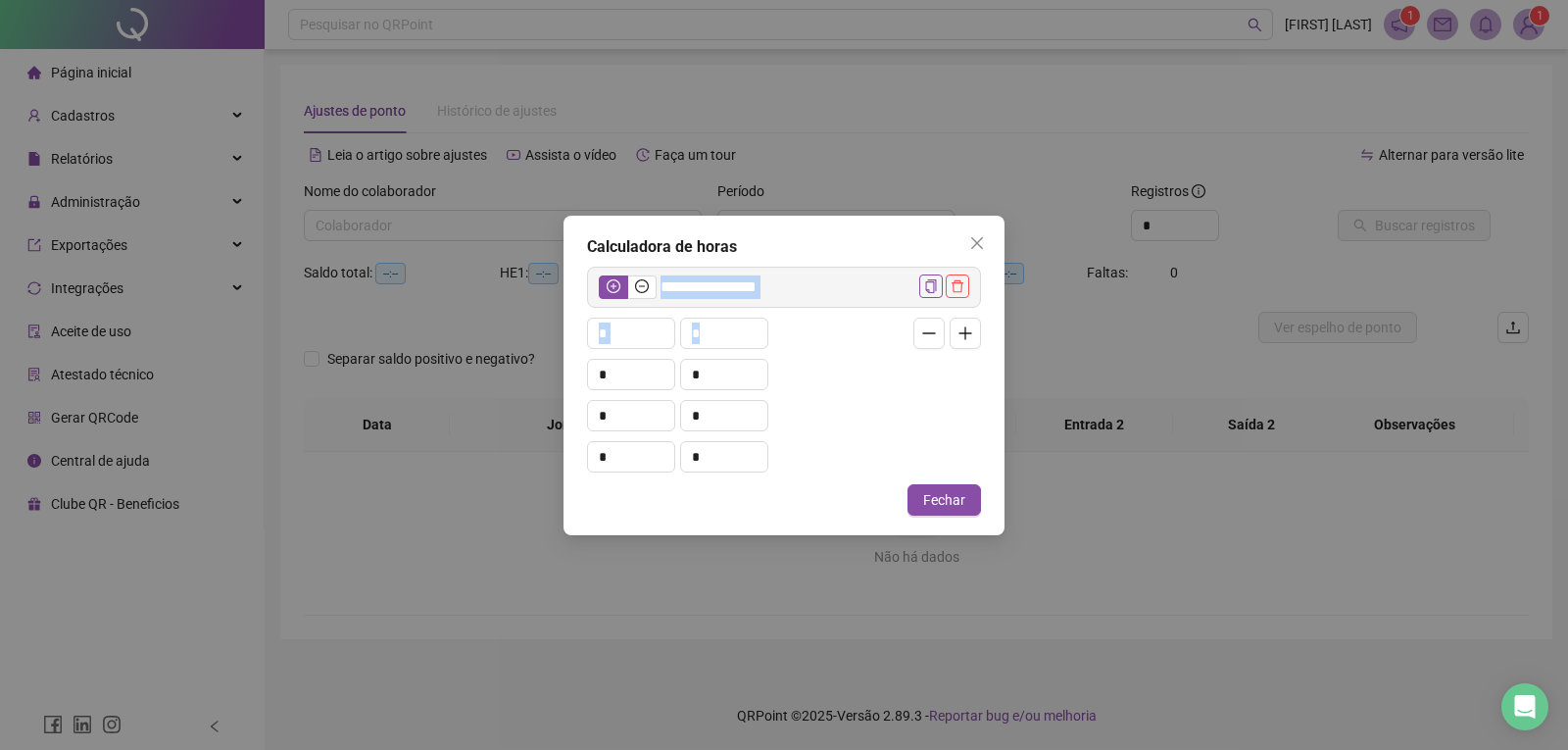 click at bounding box center (929, 333) 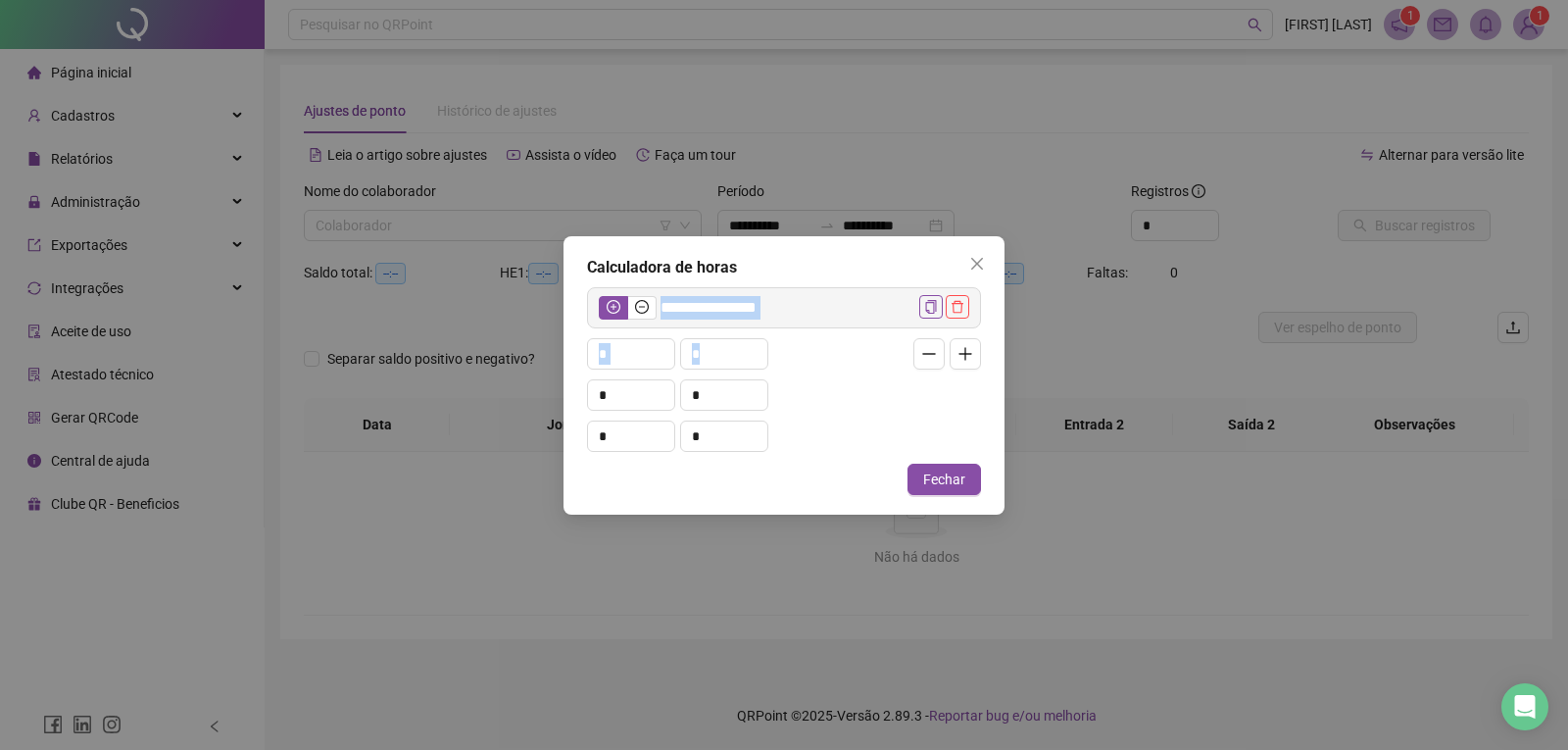 click at bounding box center (929, 354) 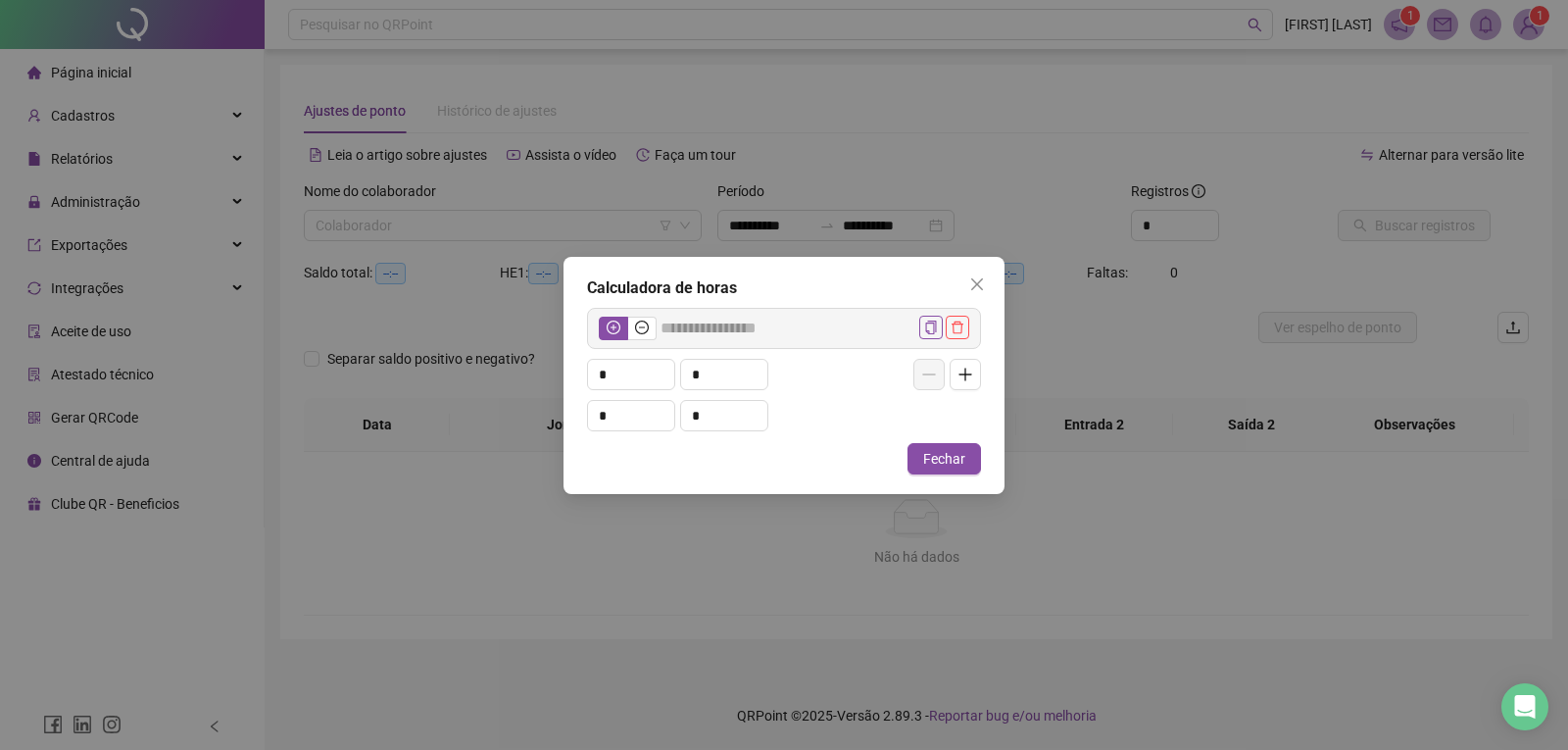 click on "* * * *" at bounding box center [784, 390] 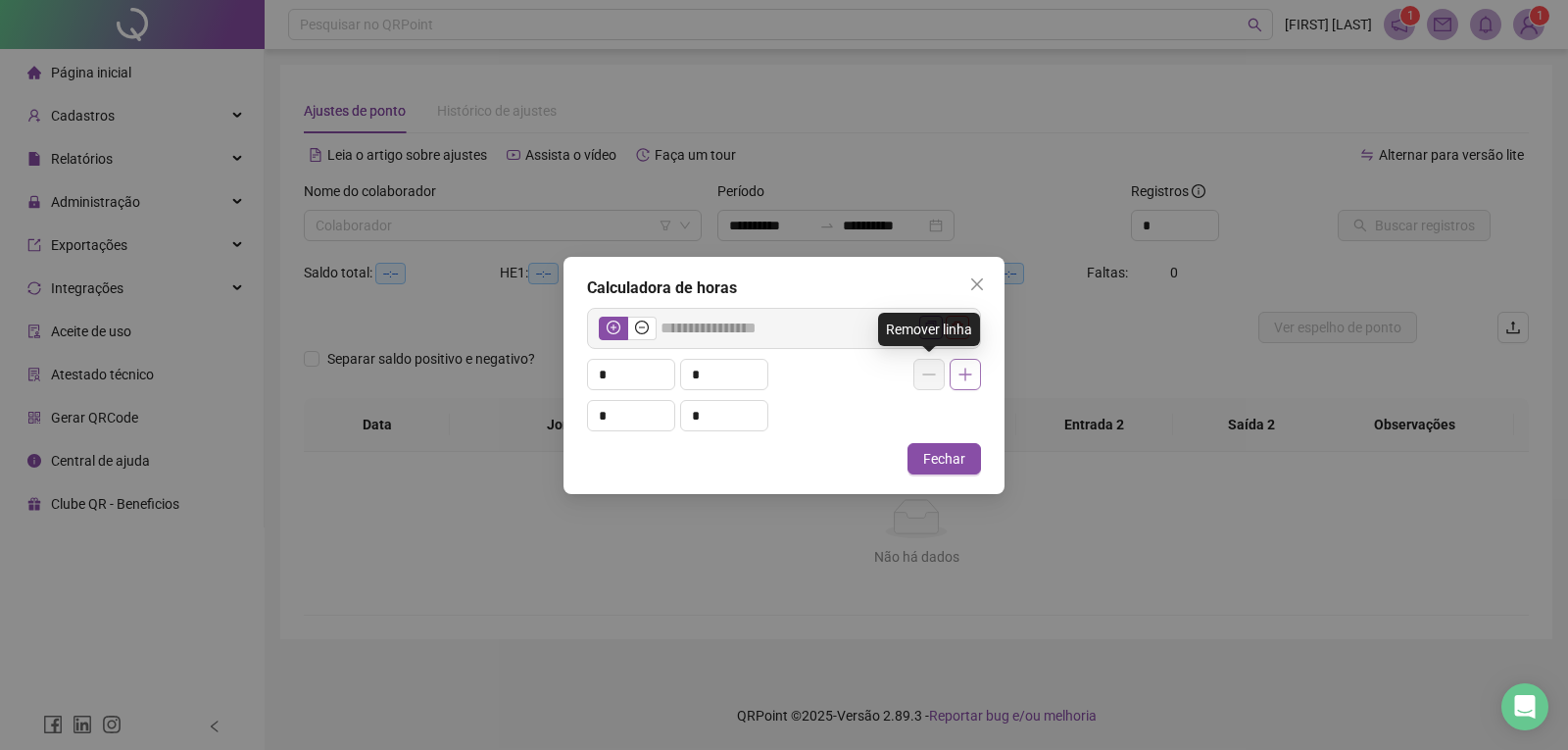 click 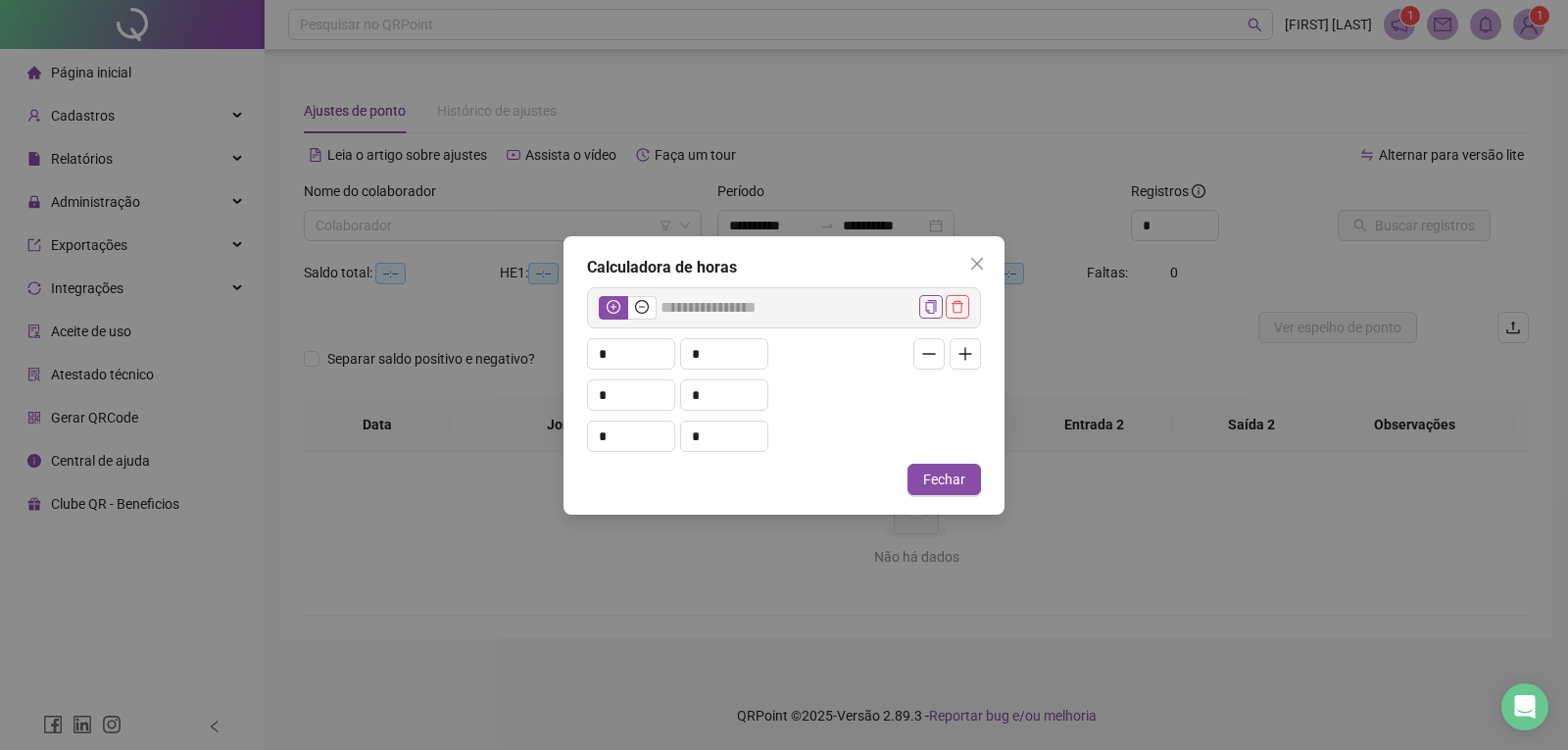 click 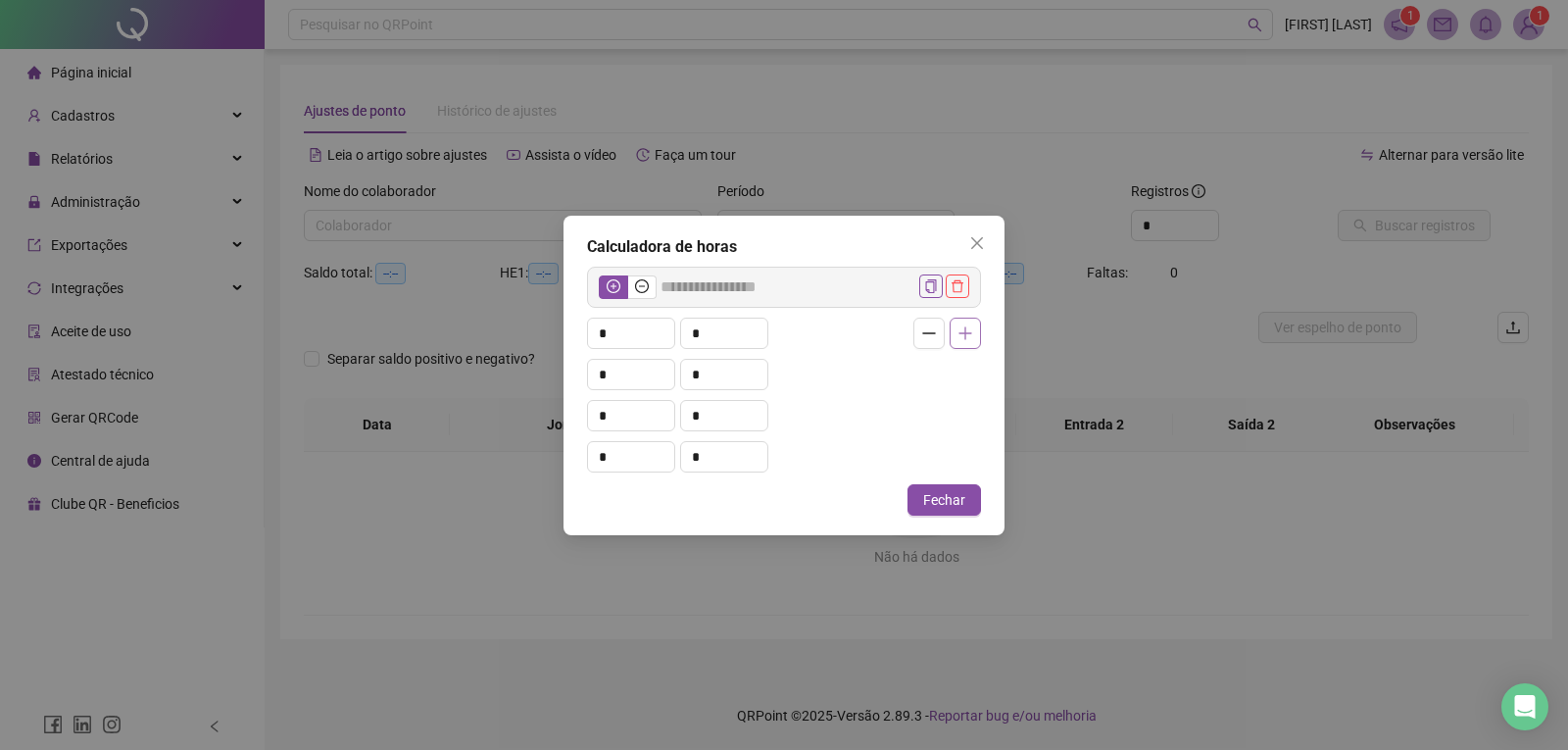 click at bounding box center (965, 333) 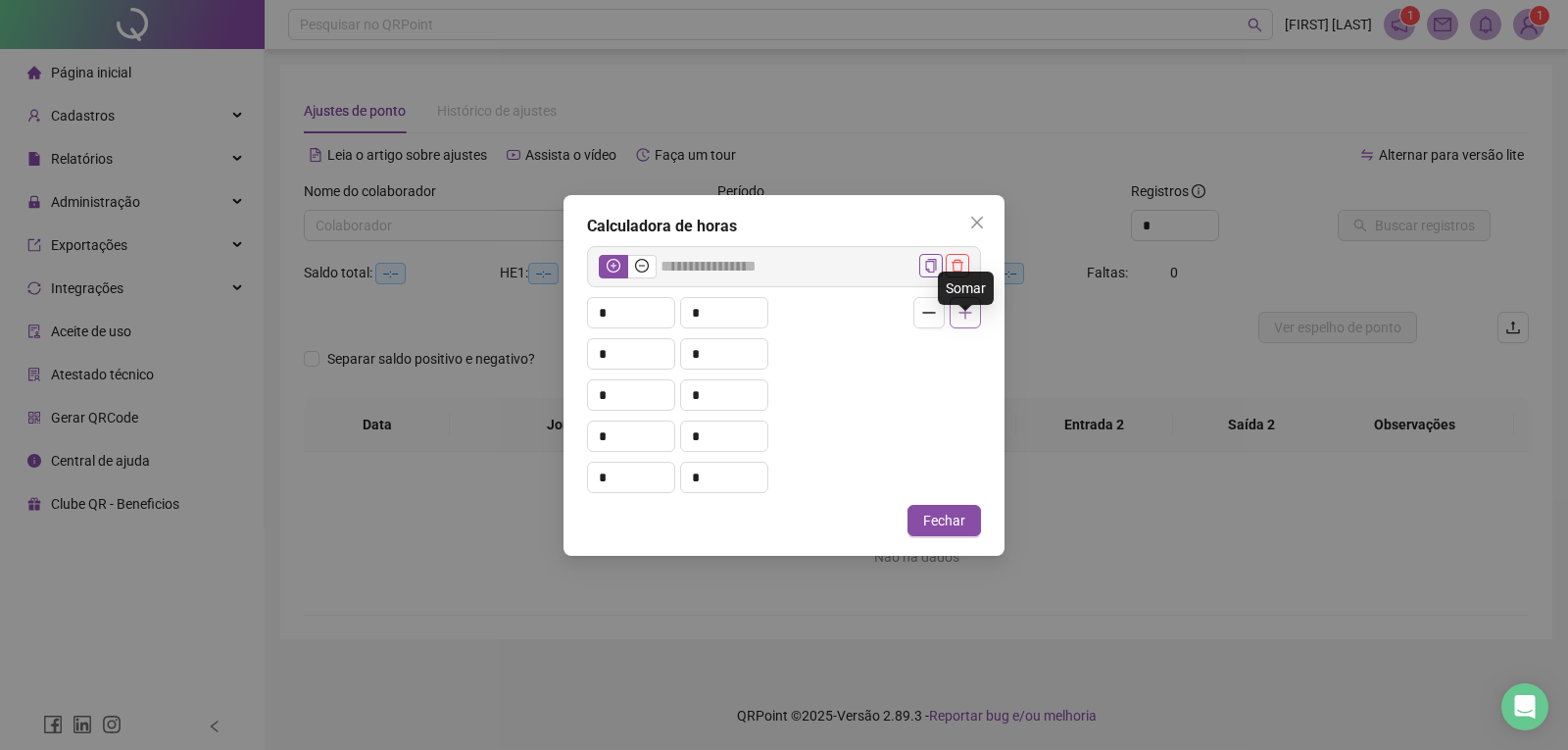 click 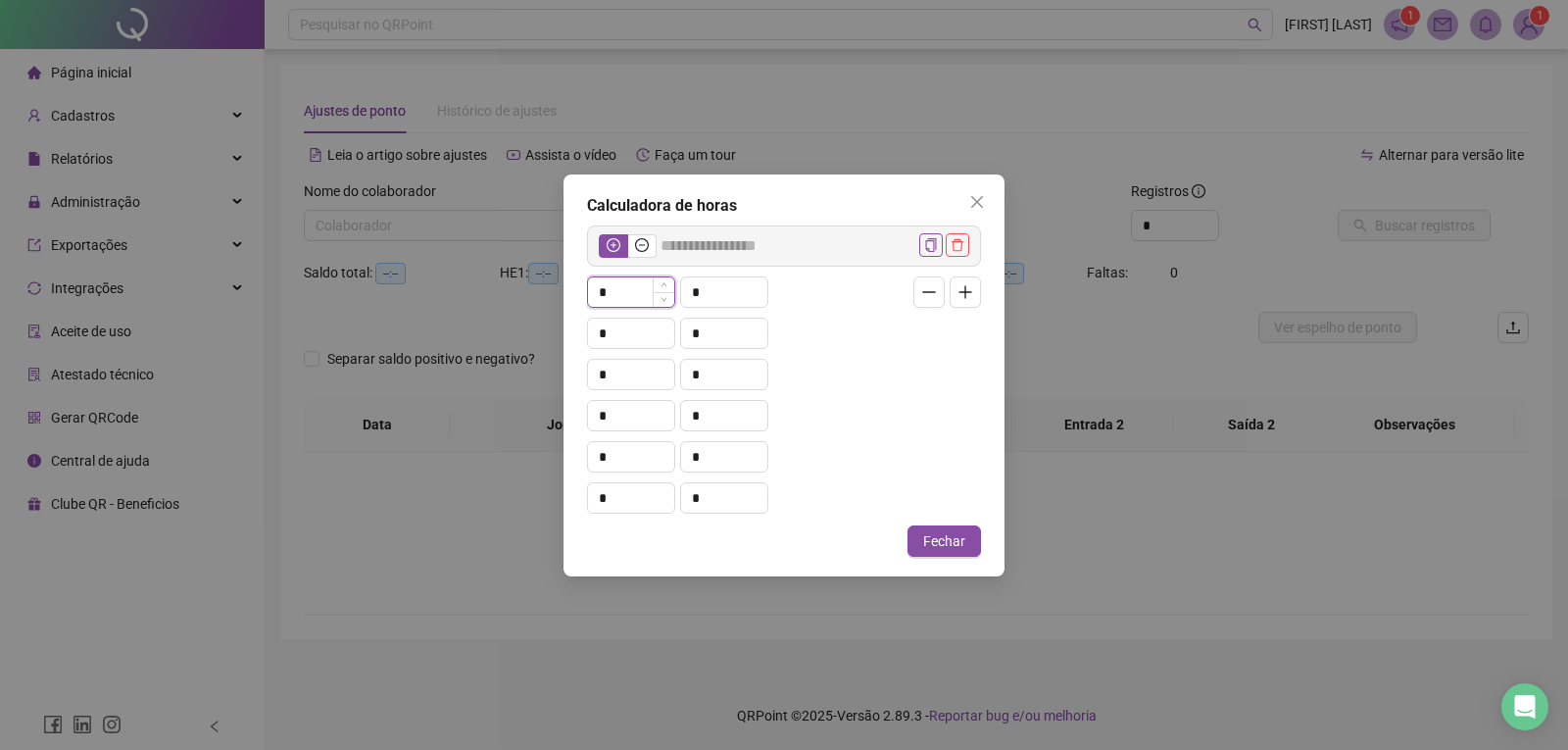 click on "*" at bounding box center [631, 292] 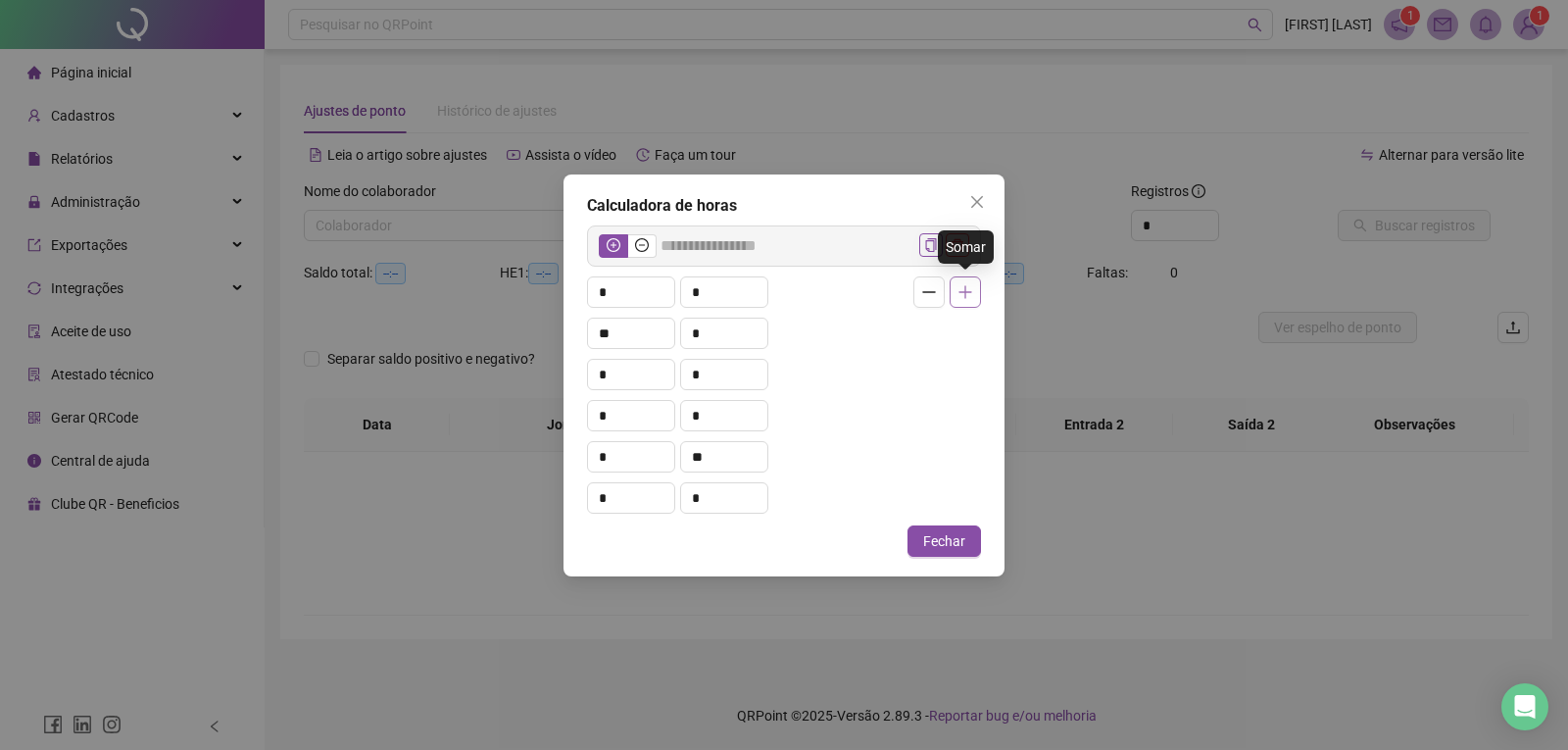 click 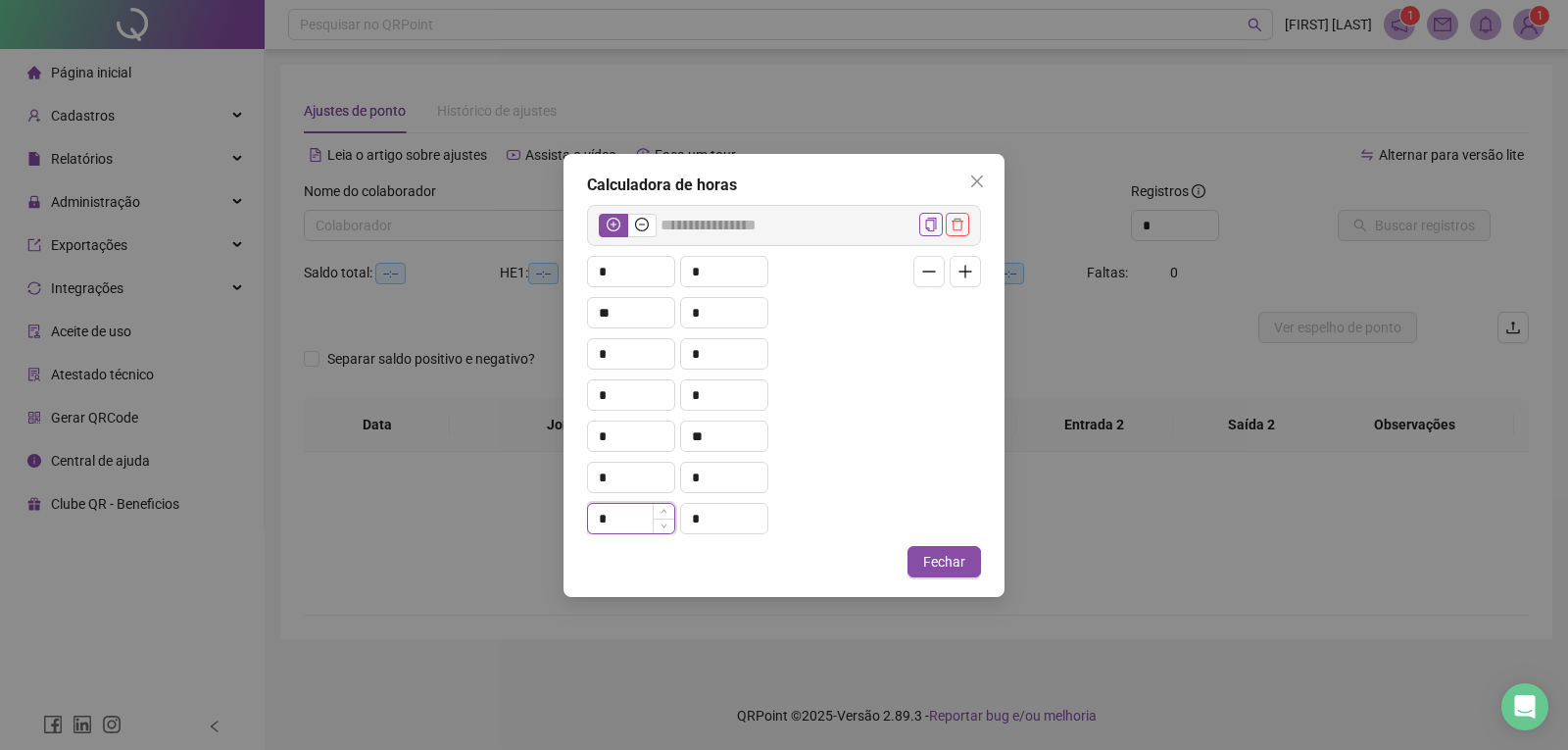 click on "*" at bounding box center [631, 519] 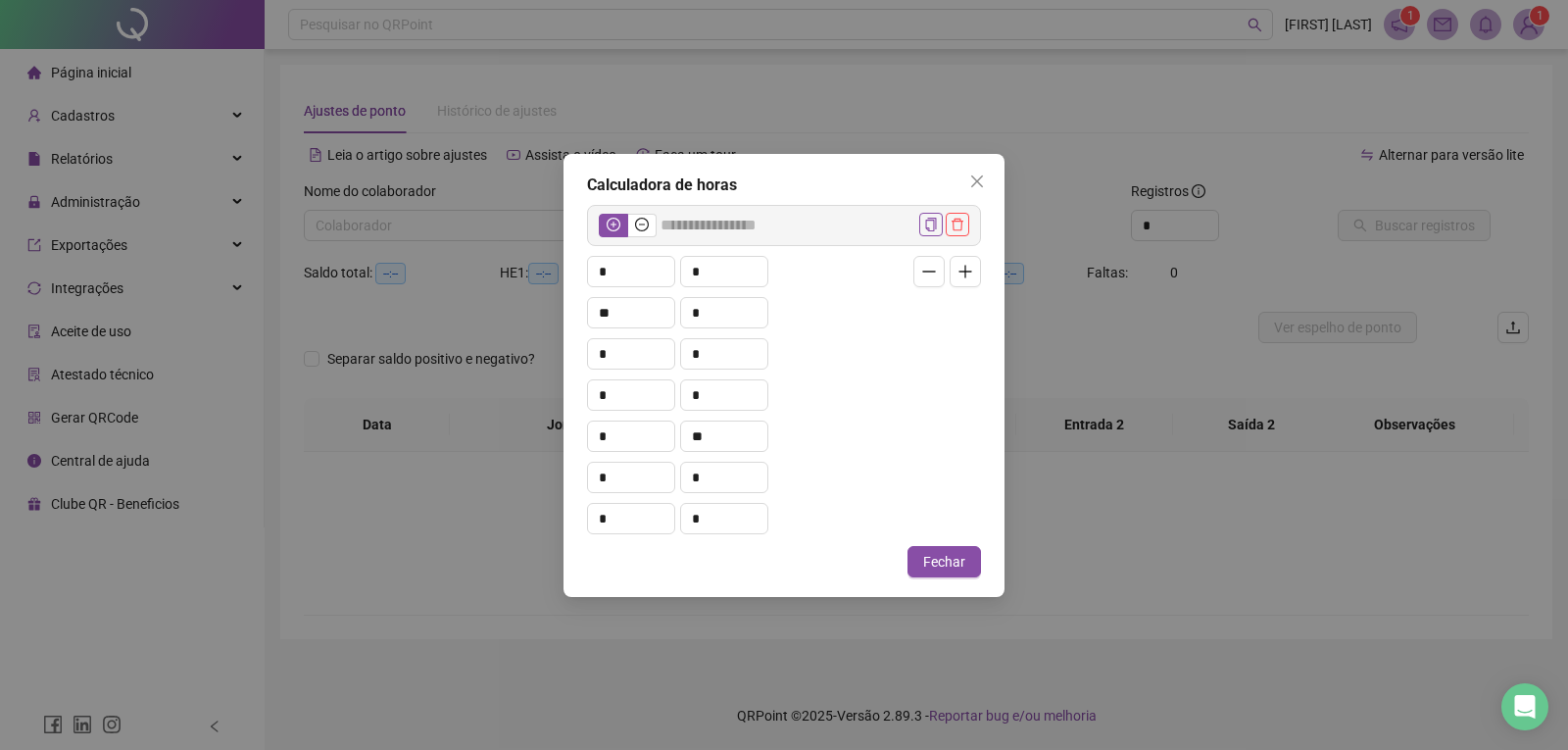 click on "* *" at bounding box center (718, 519) 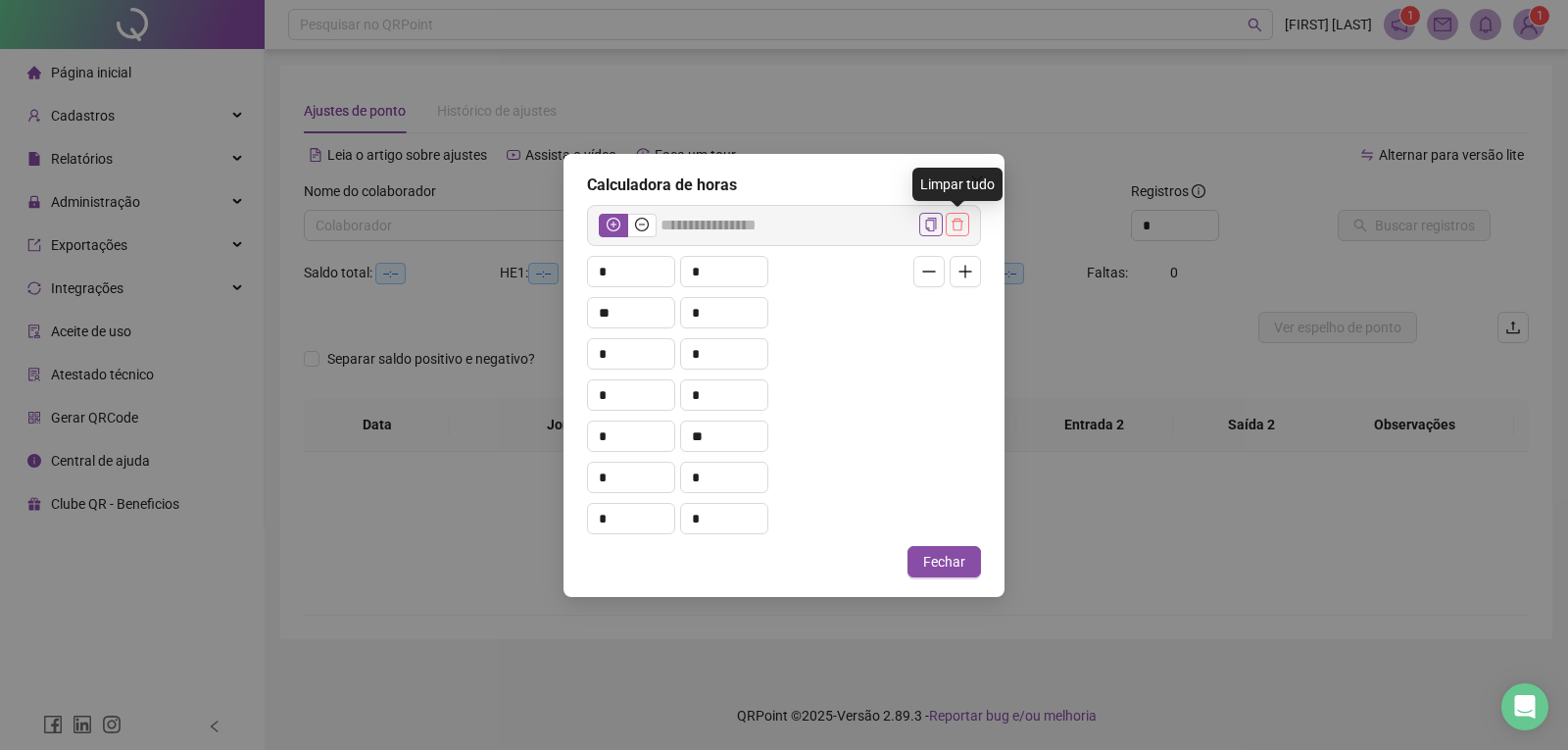 click 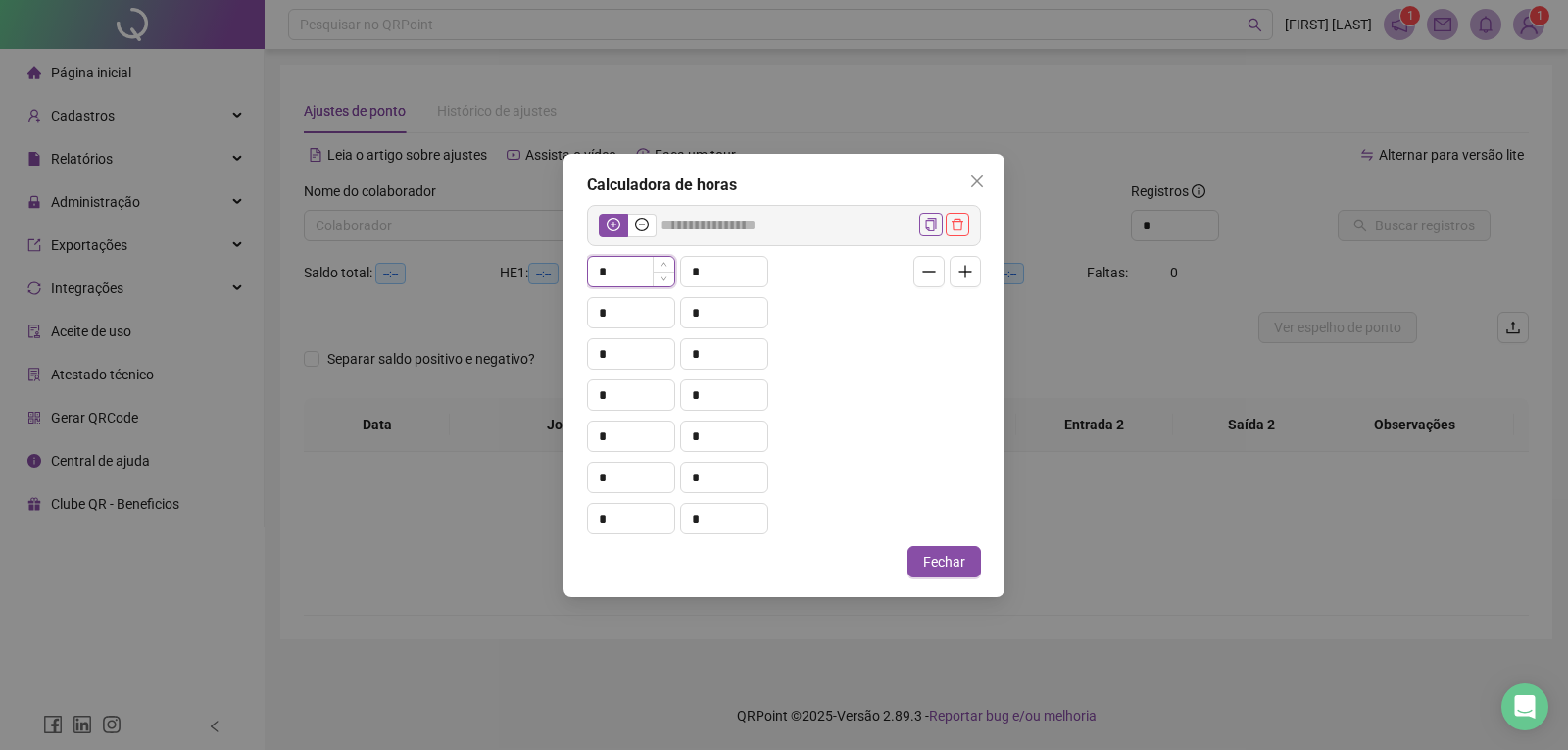 click on "*" at bounding box center (631, 272) 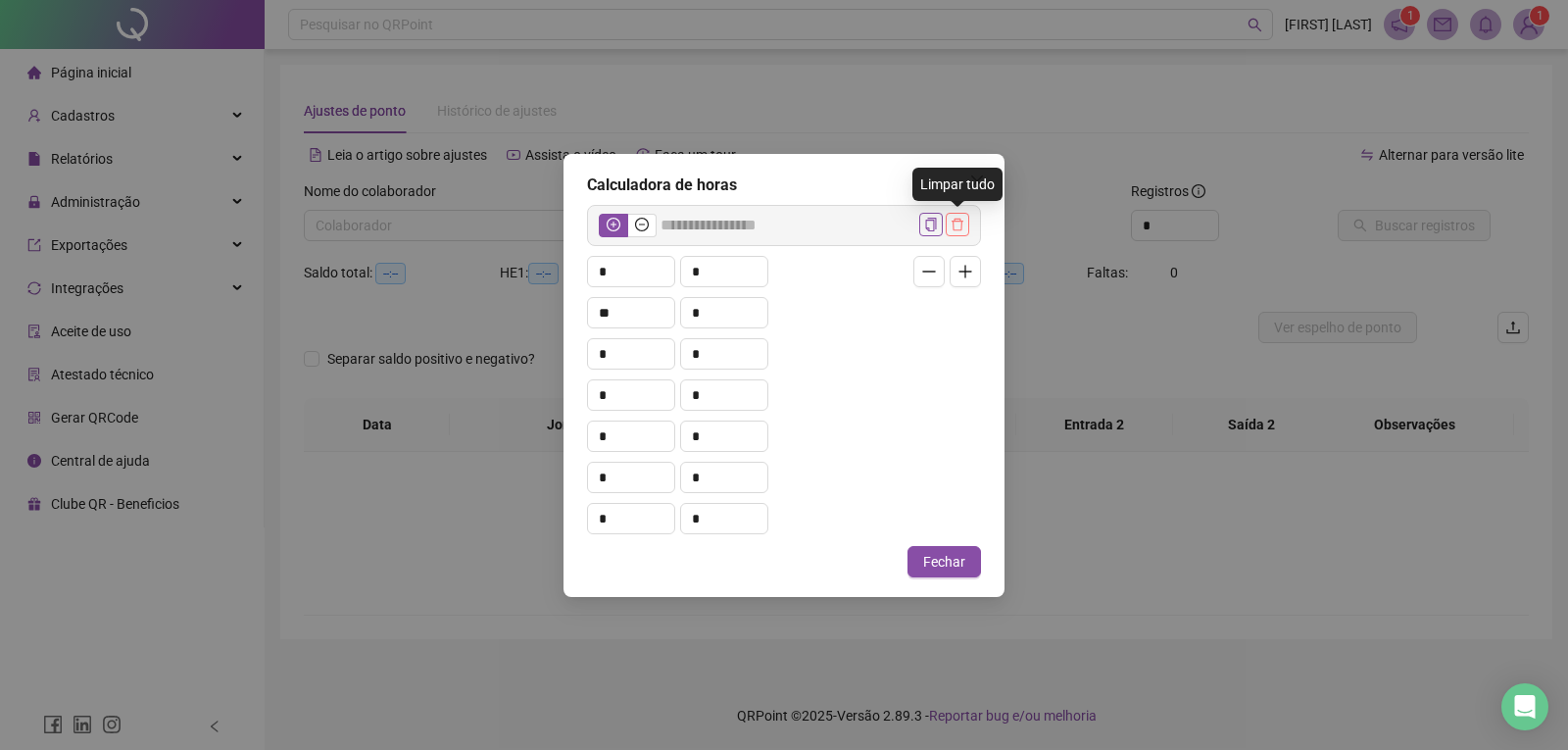 click 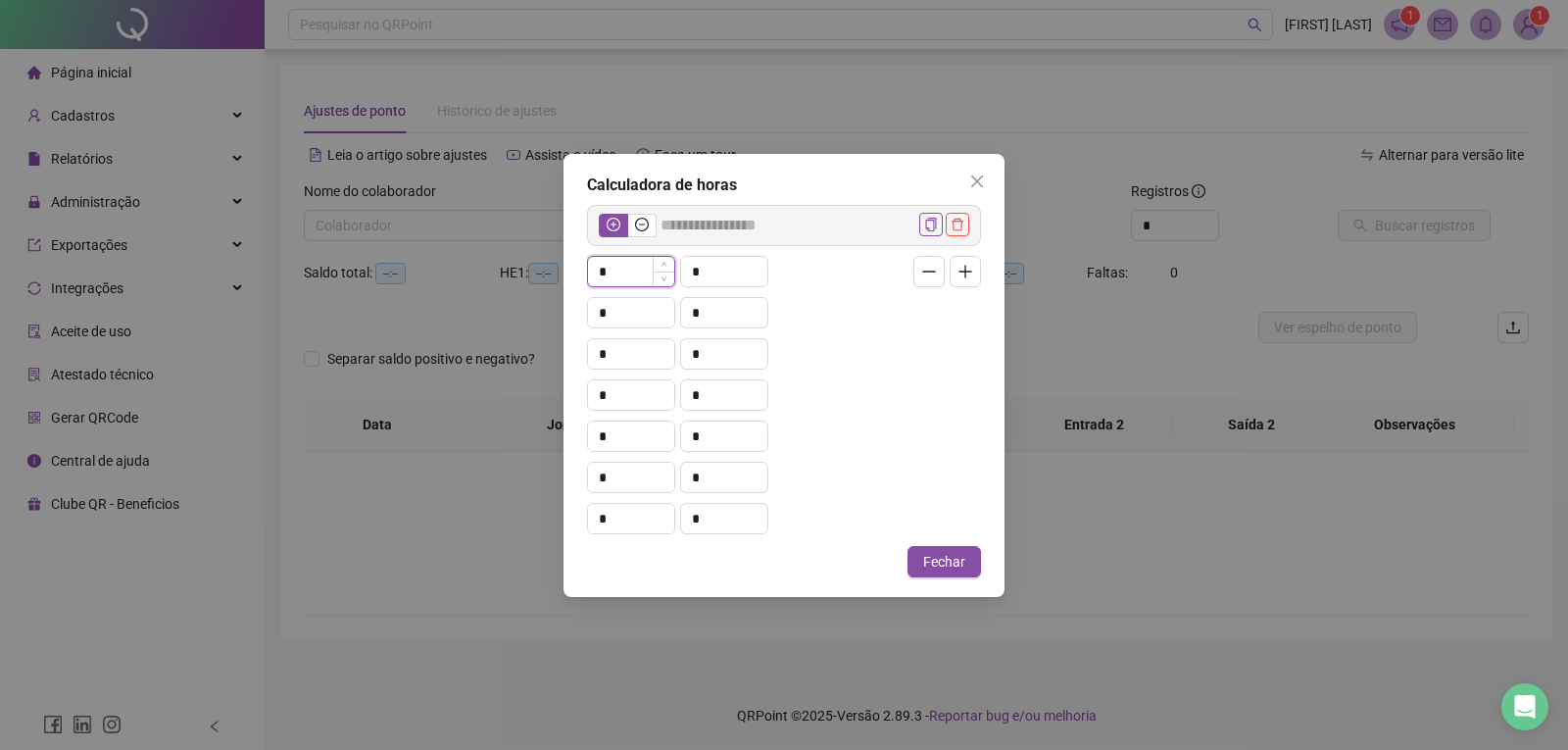 click on "*" at bounding box center [631, 272] 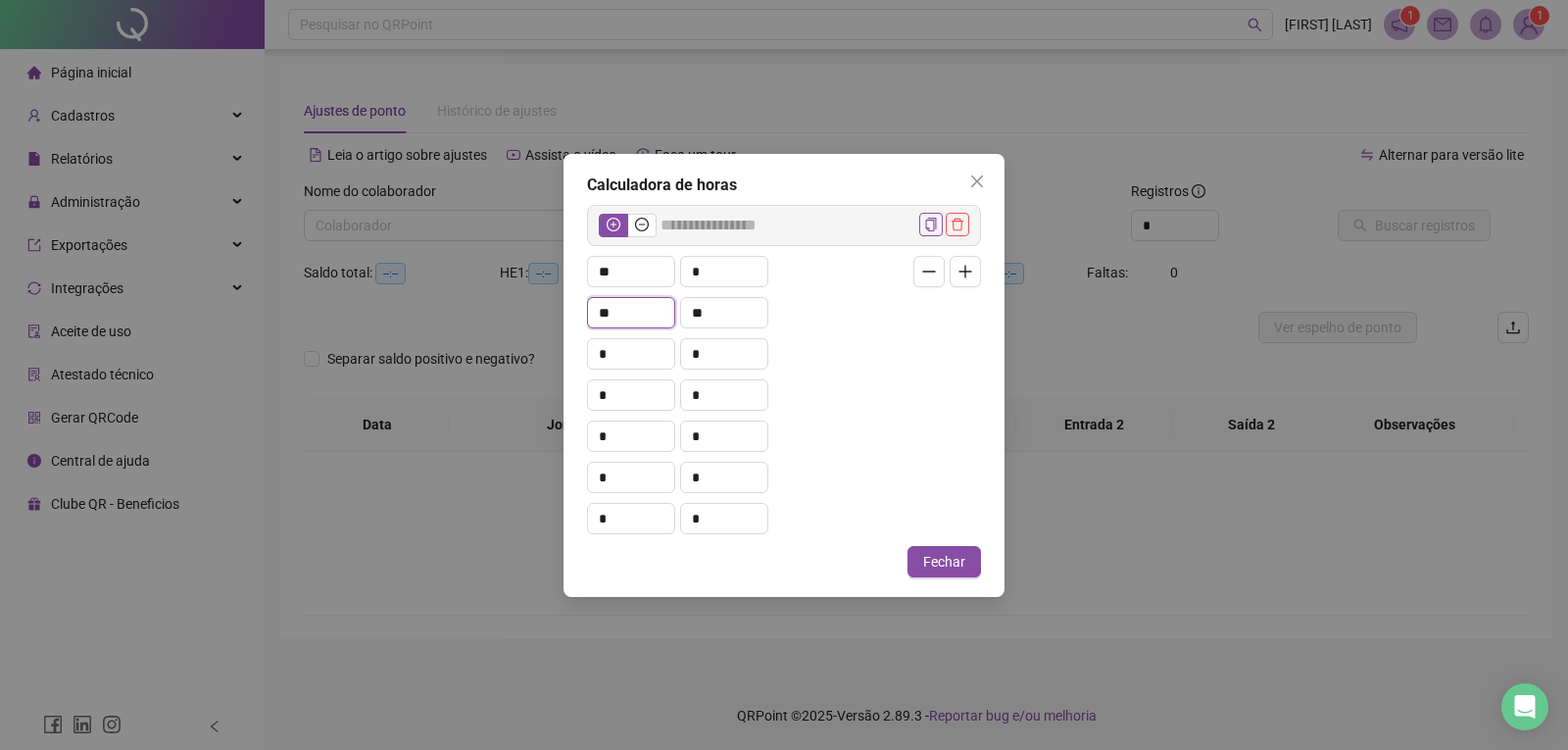 drag, startPoint x: 571, startPoint y: 323, endPoint x: 549, endPoint y: 326, distance: 22.203603 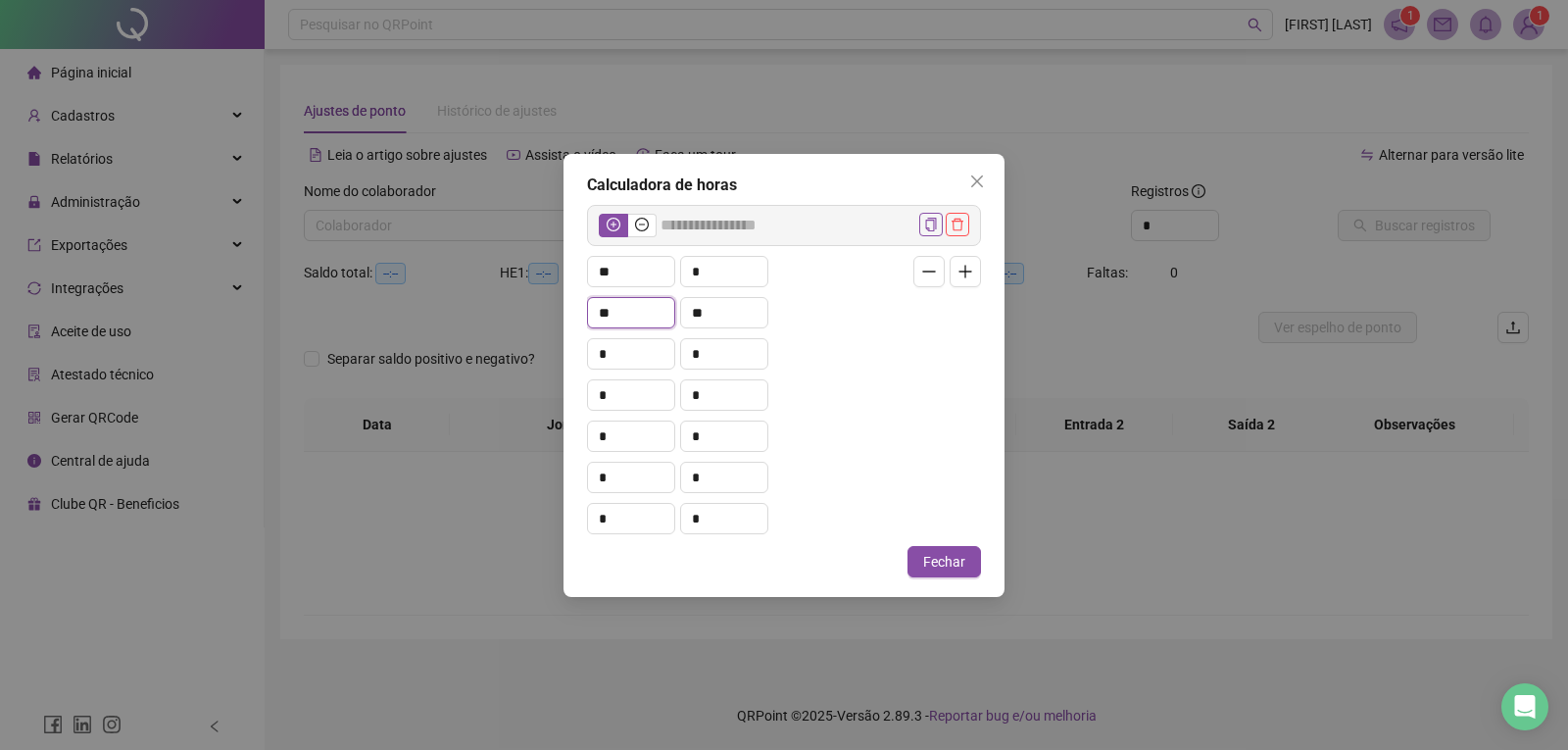 click on "Calculadora de horas ***** ** * ** ** * * * * * * * * * * Fechar" at bounding box center (784, 375) 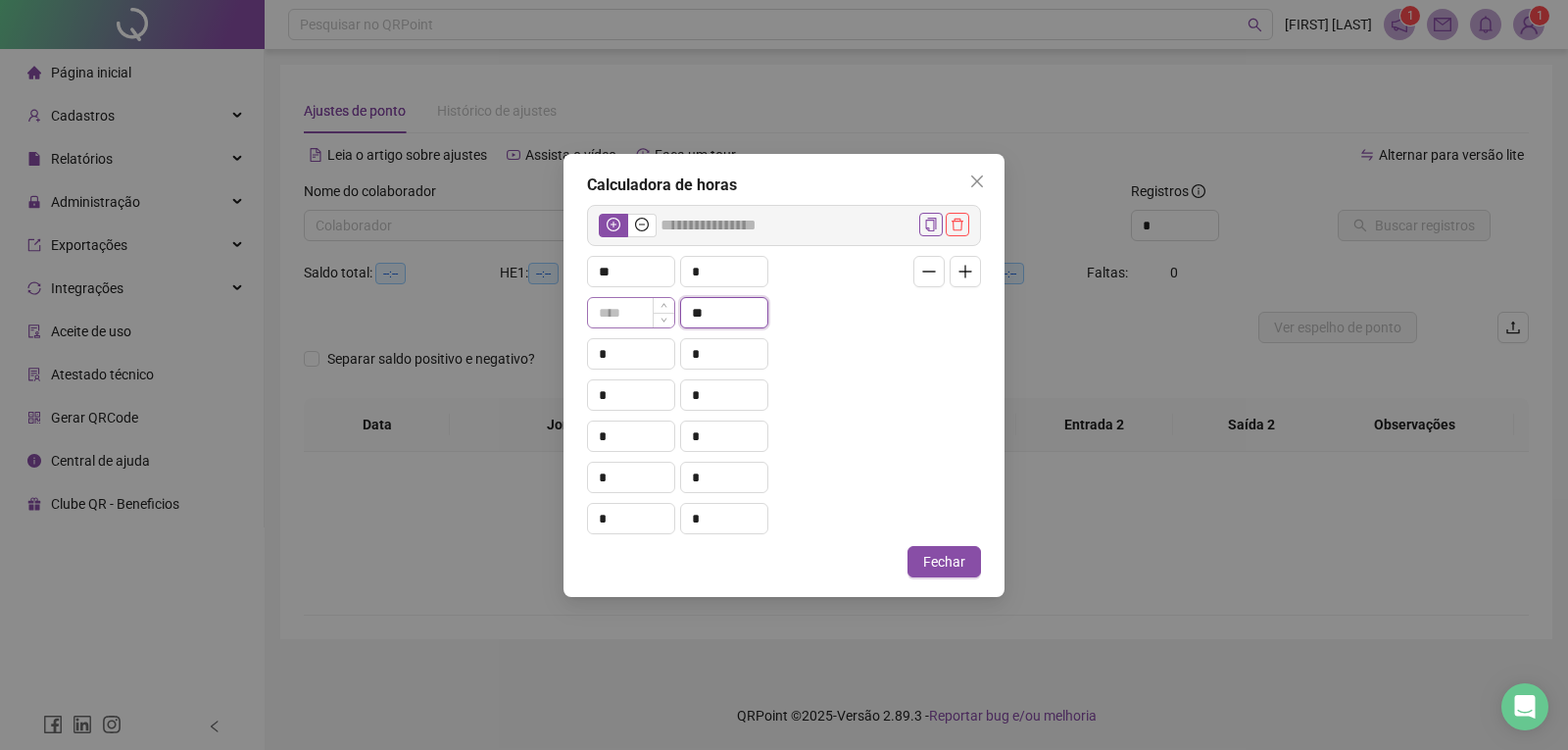 drag, startPoint x: 695, startPoint y: 315, endPoint x: 656, endPoint y: 324, distance: 40 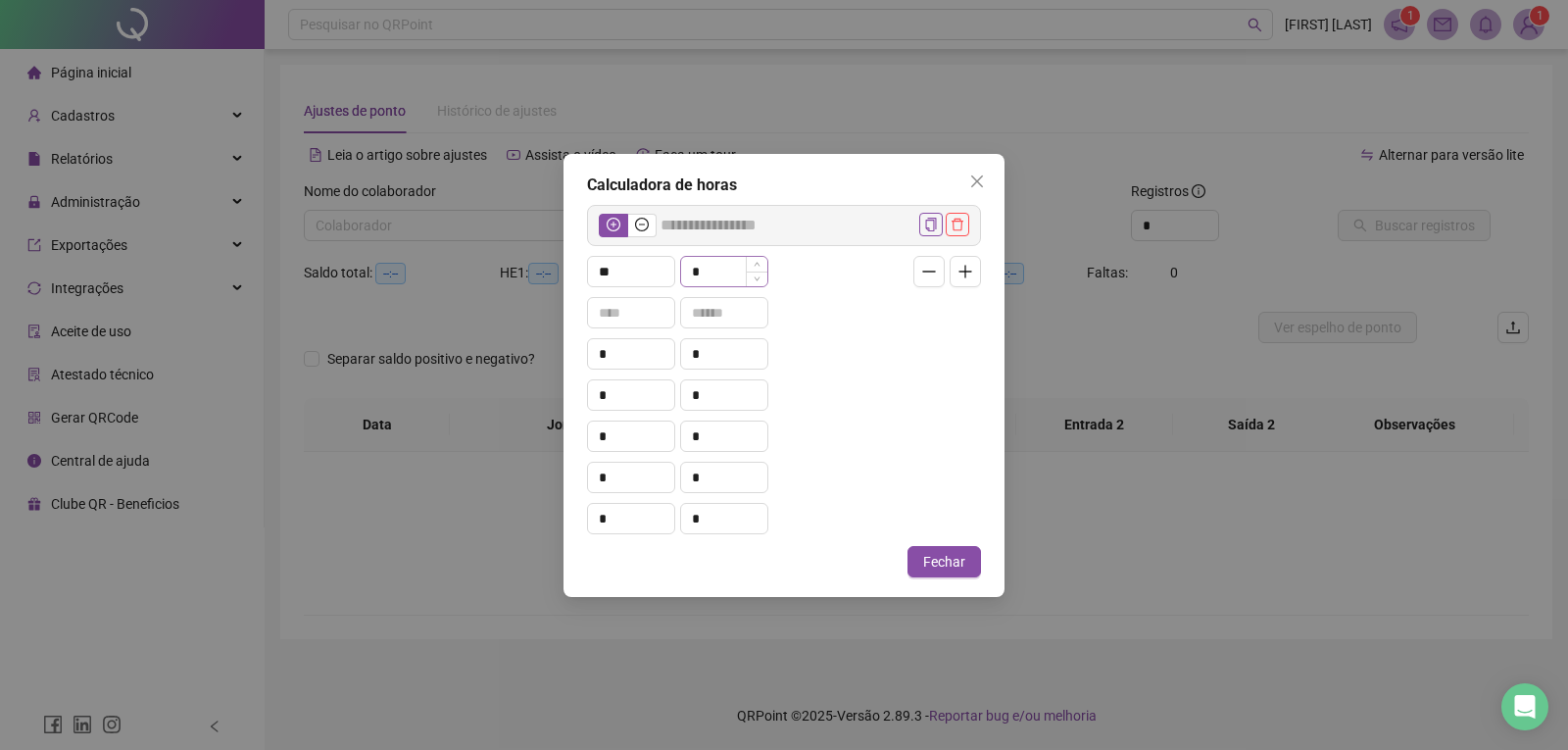 click on "*" at bounding box center [724, 272] 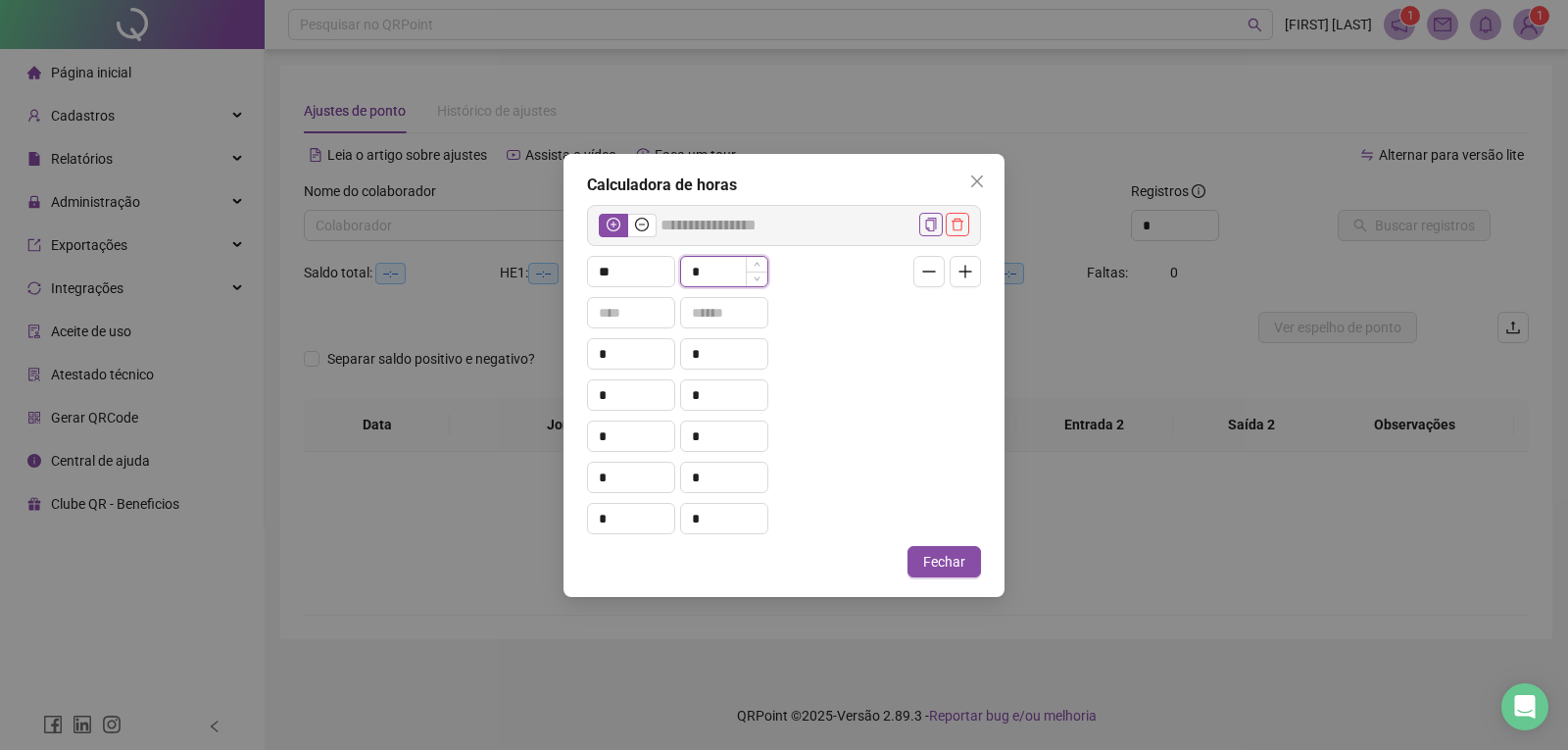 click on "*" at bounding box center [724, 272] 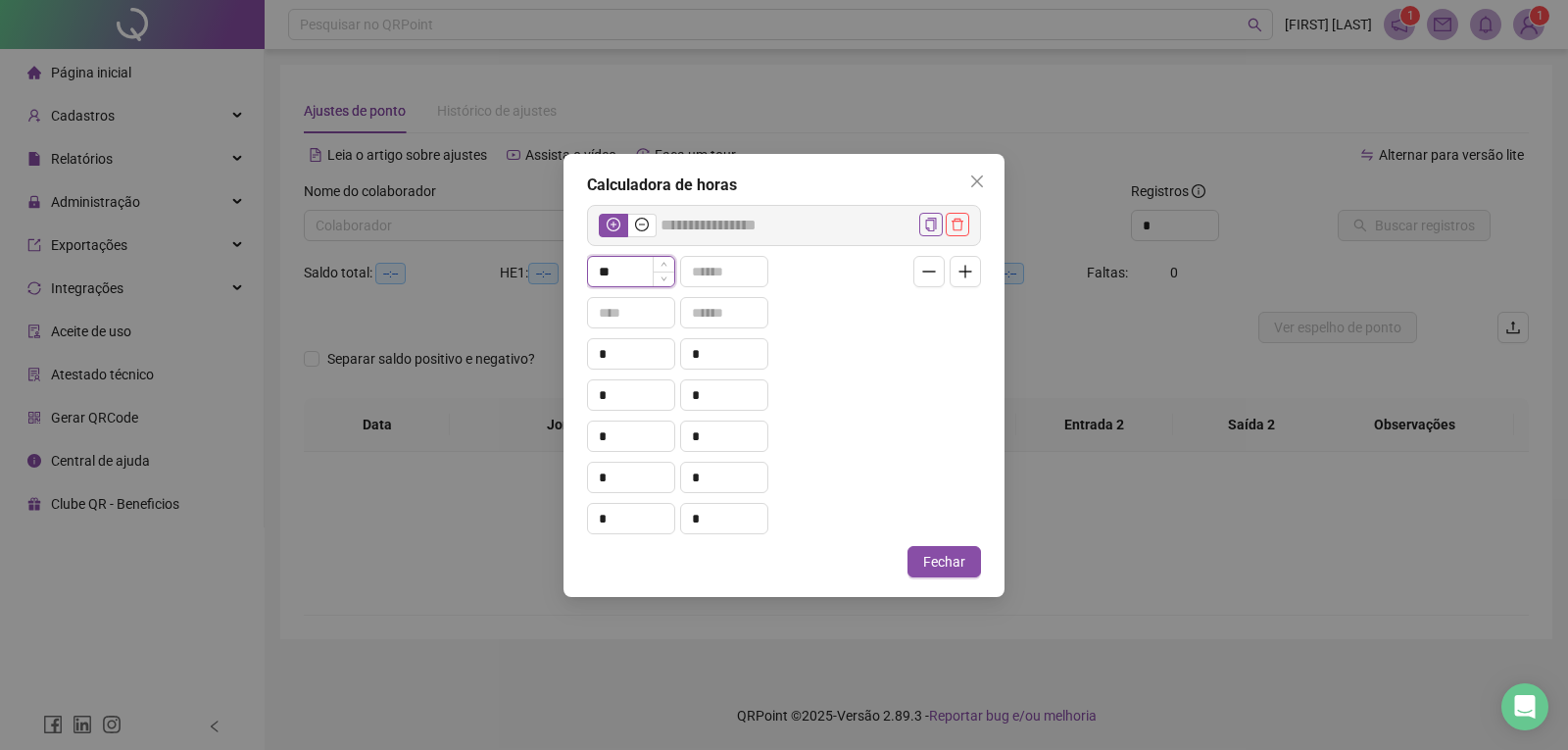 click on "**" at bounding box center [631, 272] 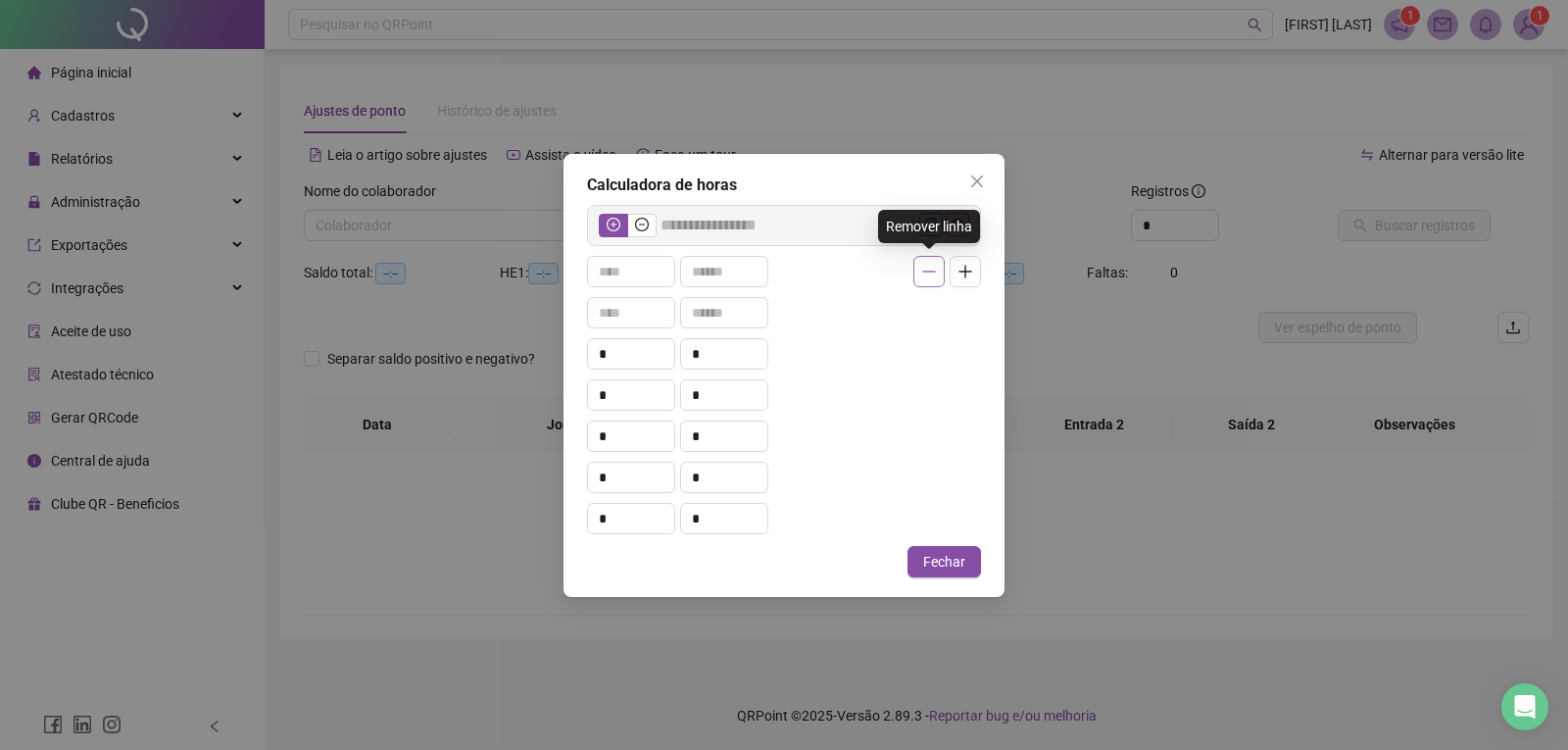 click at bounding box center (929, 272) 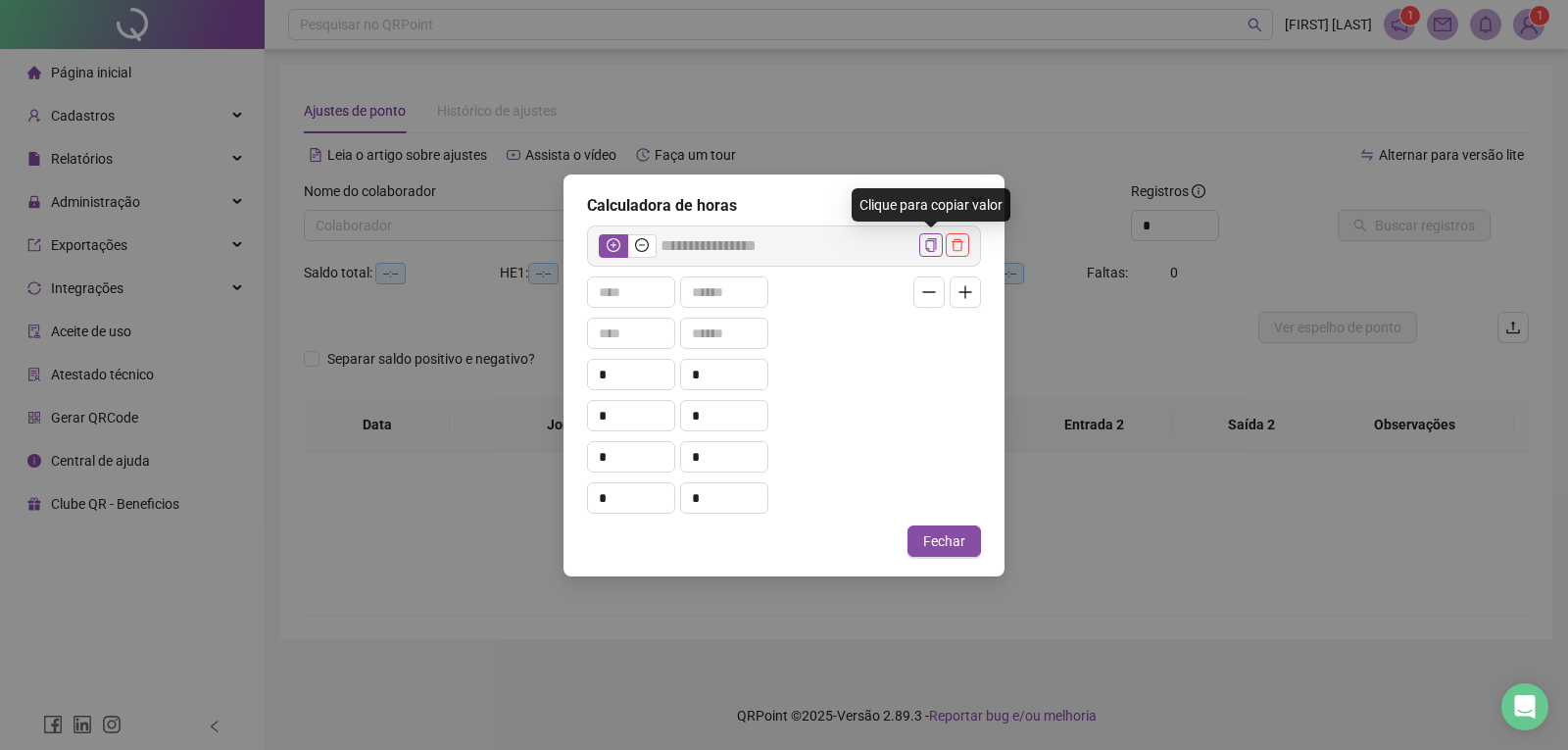 click on "* * * * * * * *" at bounding box center (784, 390) 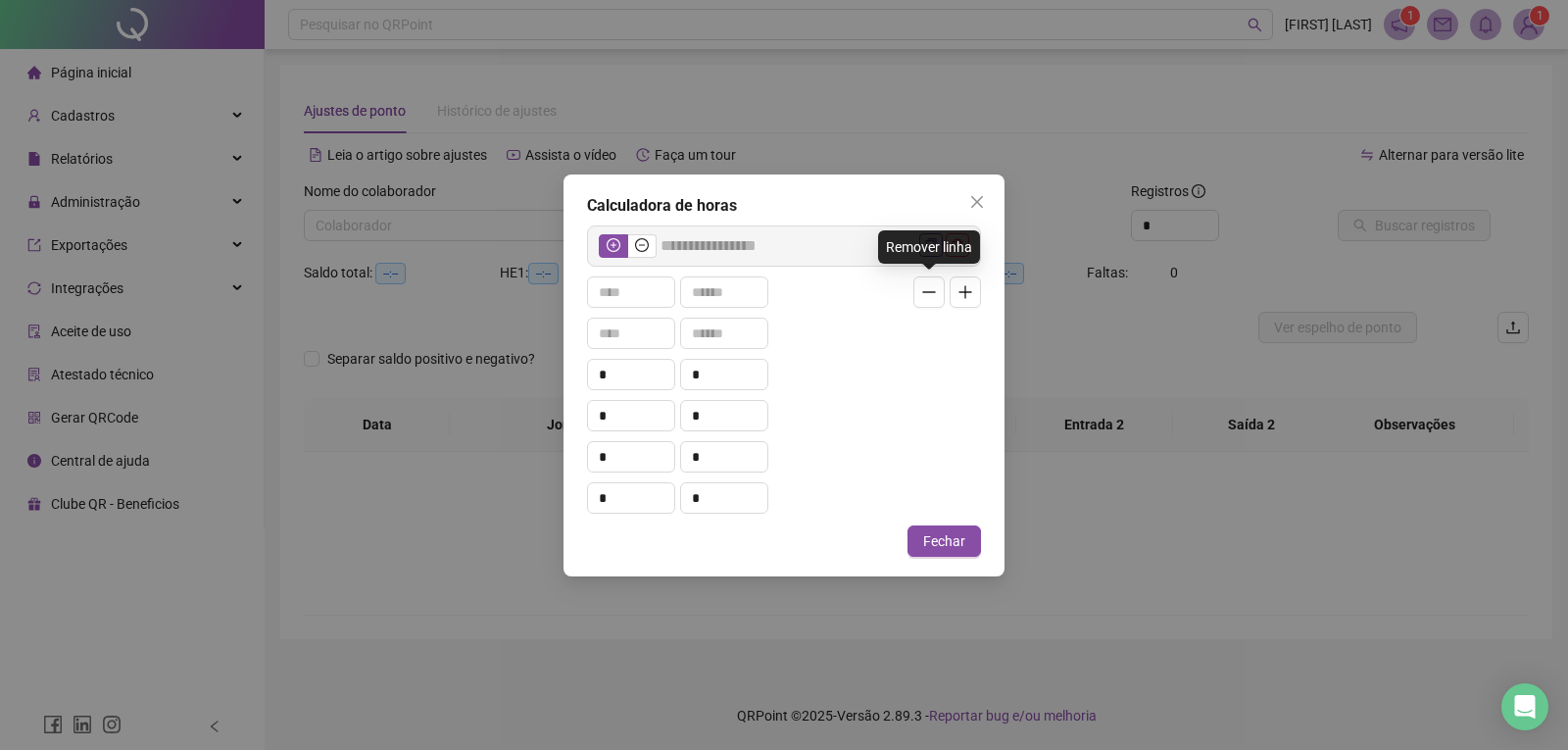 click 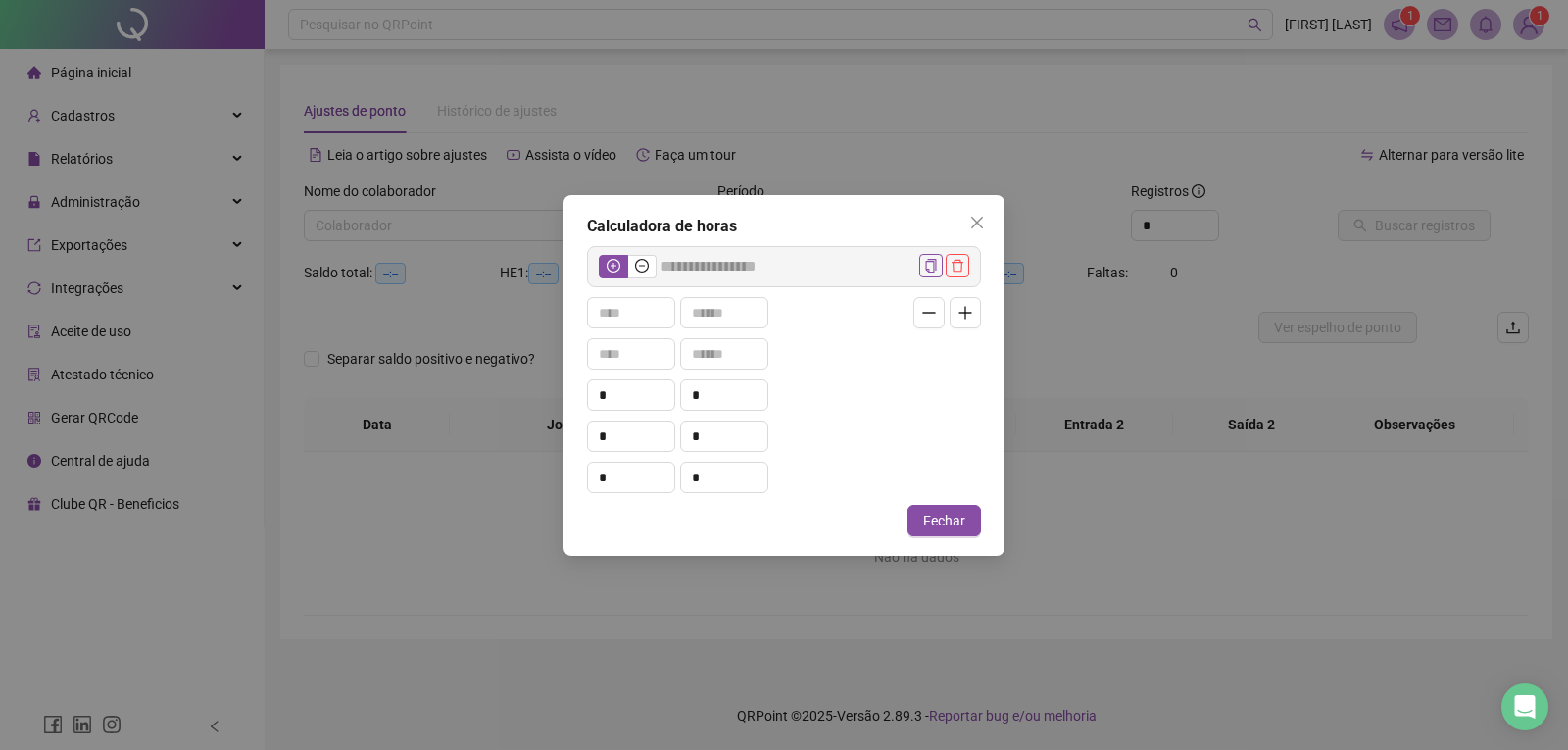 click at bounding box center [929, 313] 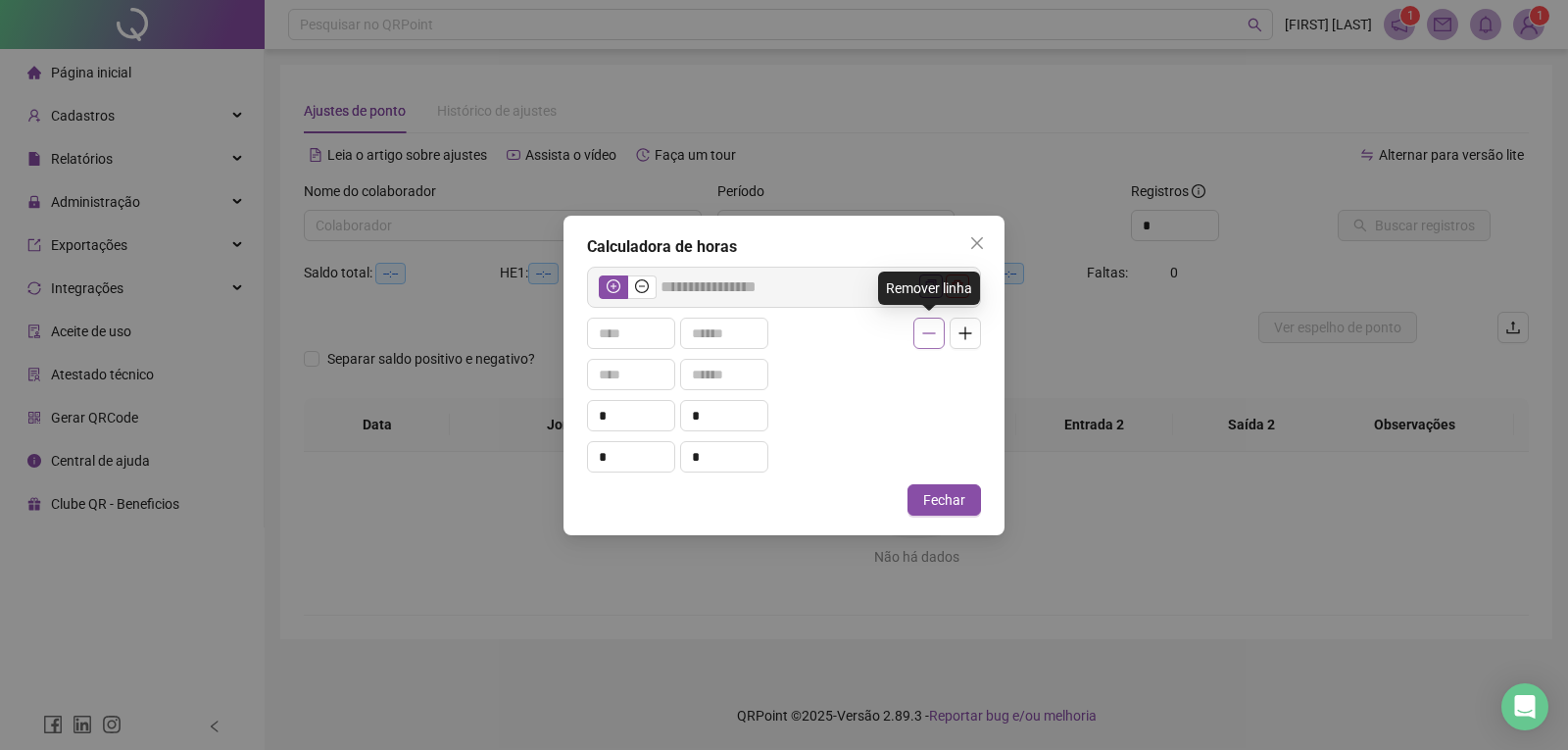 click 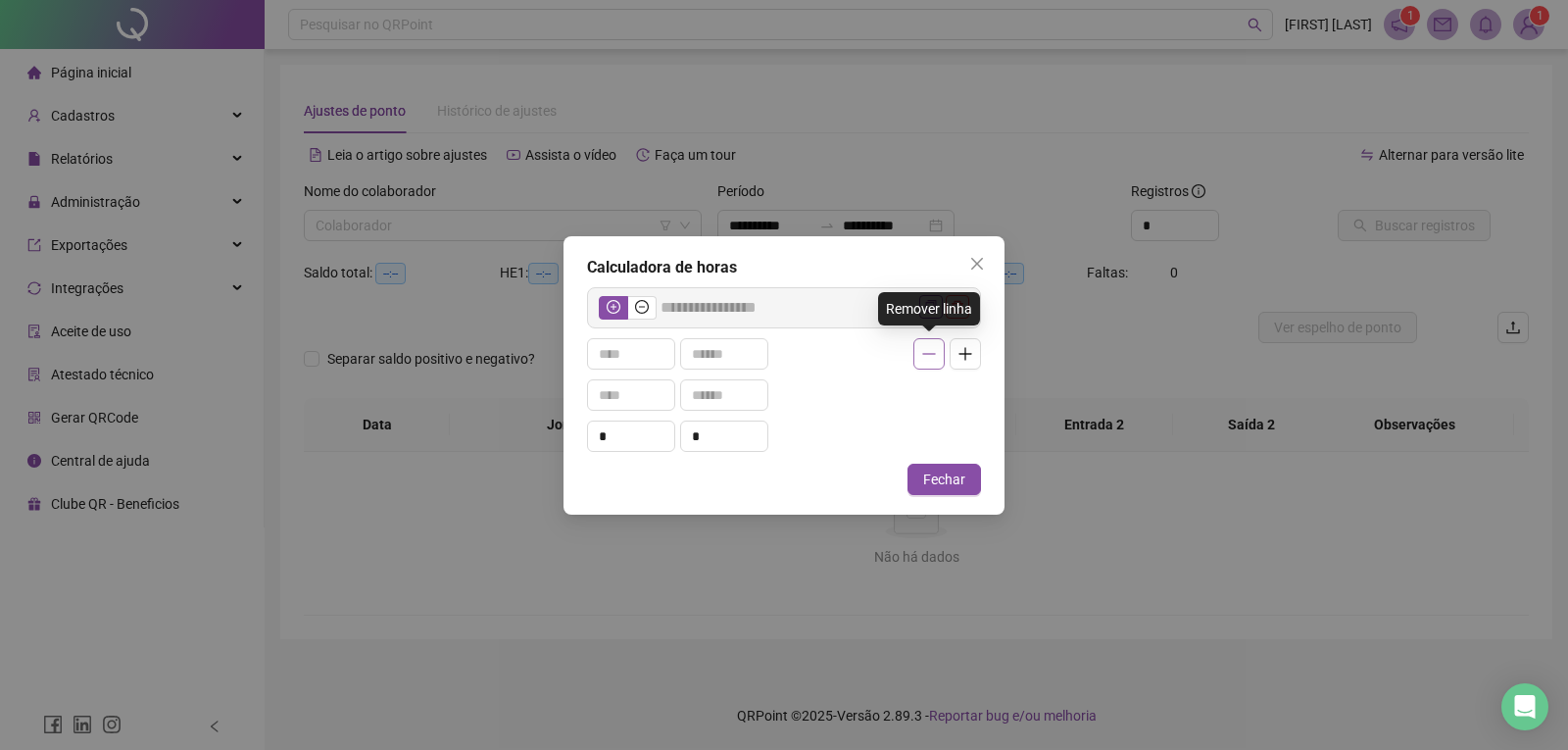 click 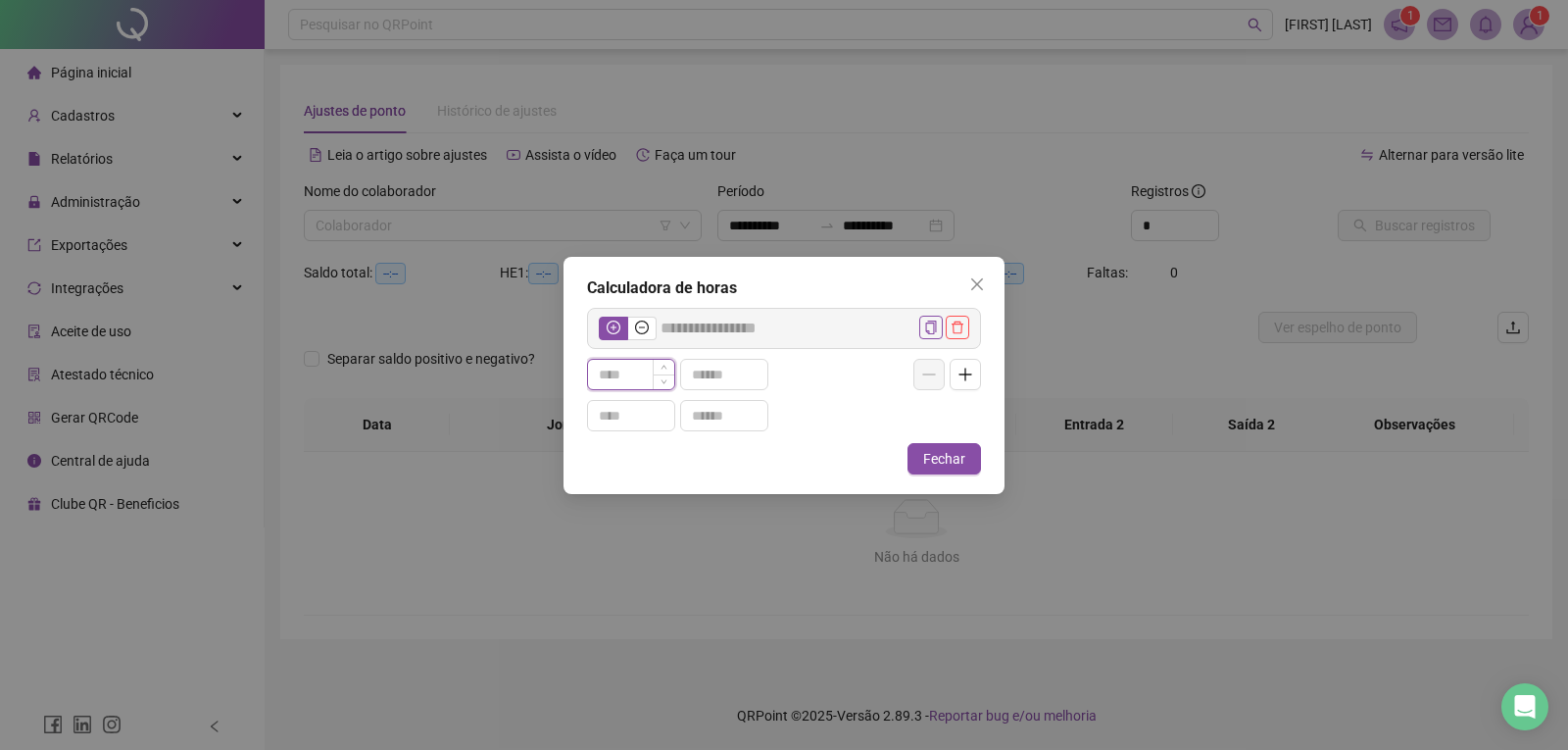 click at bounding box center [631, 375] 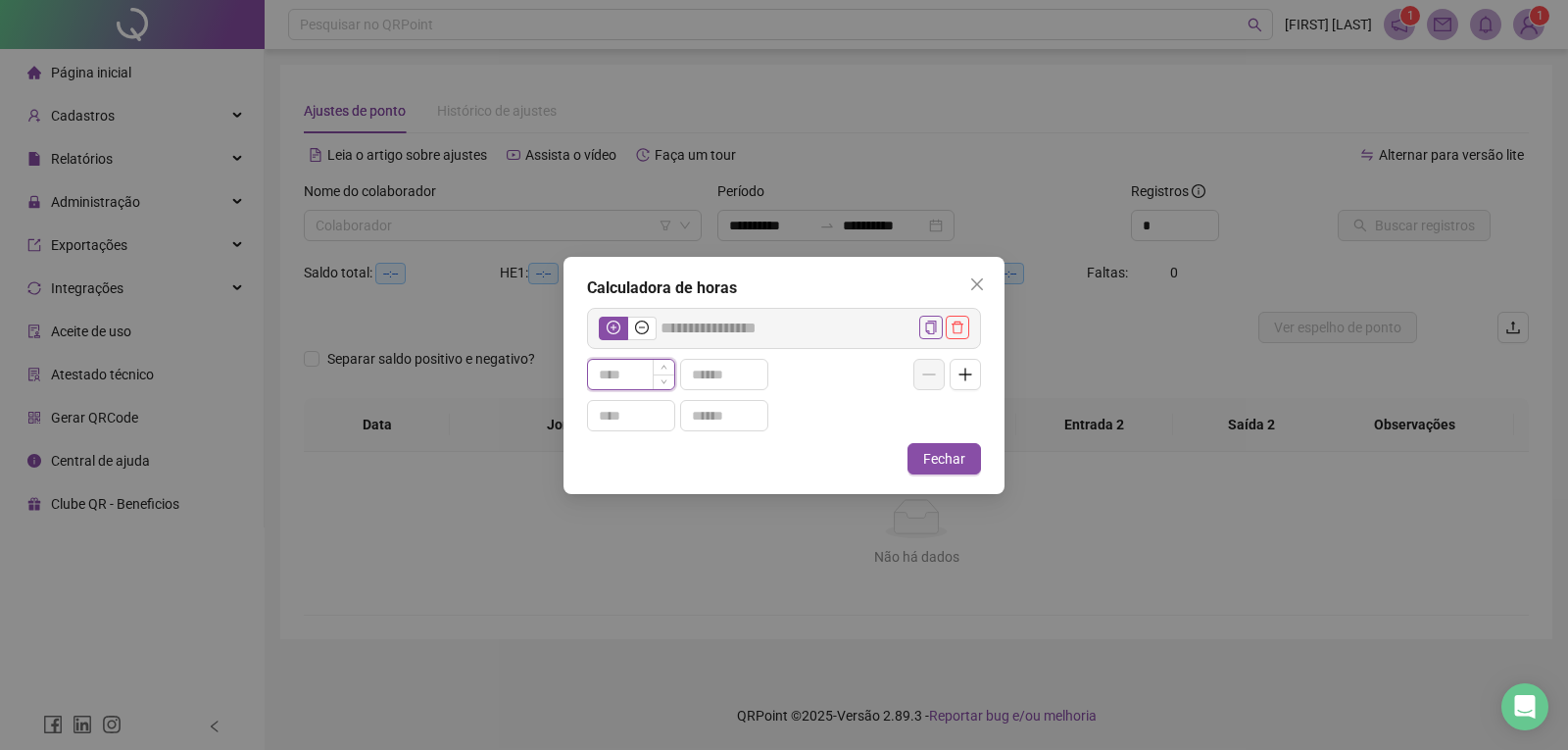click at bounding box center [631, 375] 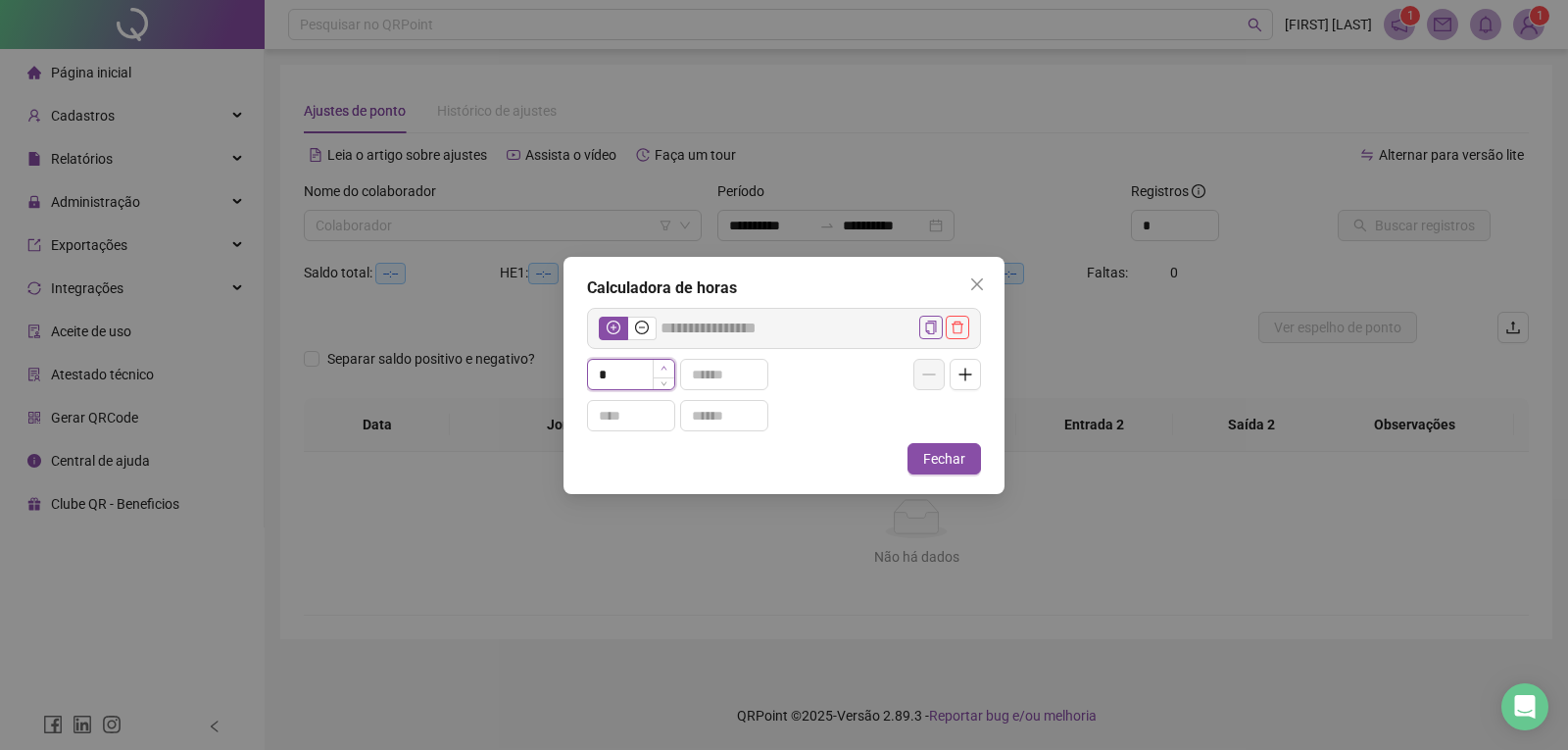 click at bounding box center (663, 369) 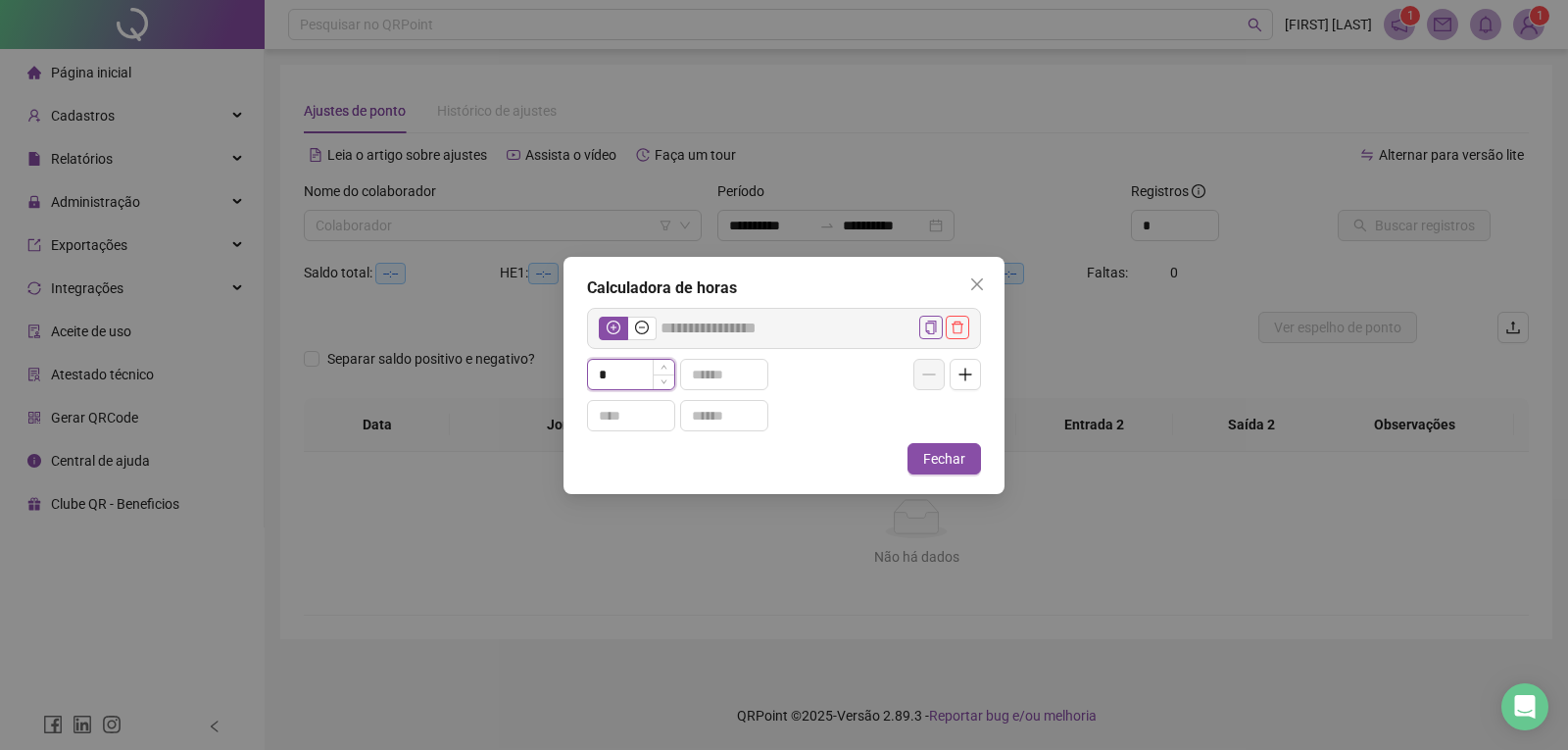click on "*" at bounding box center [631, 375] 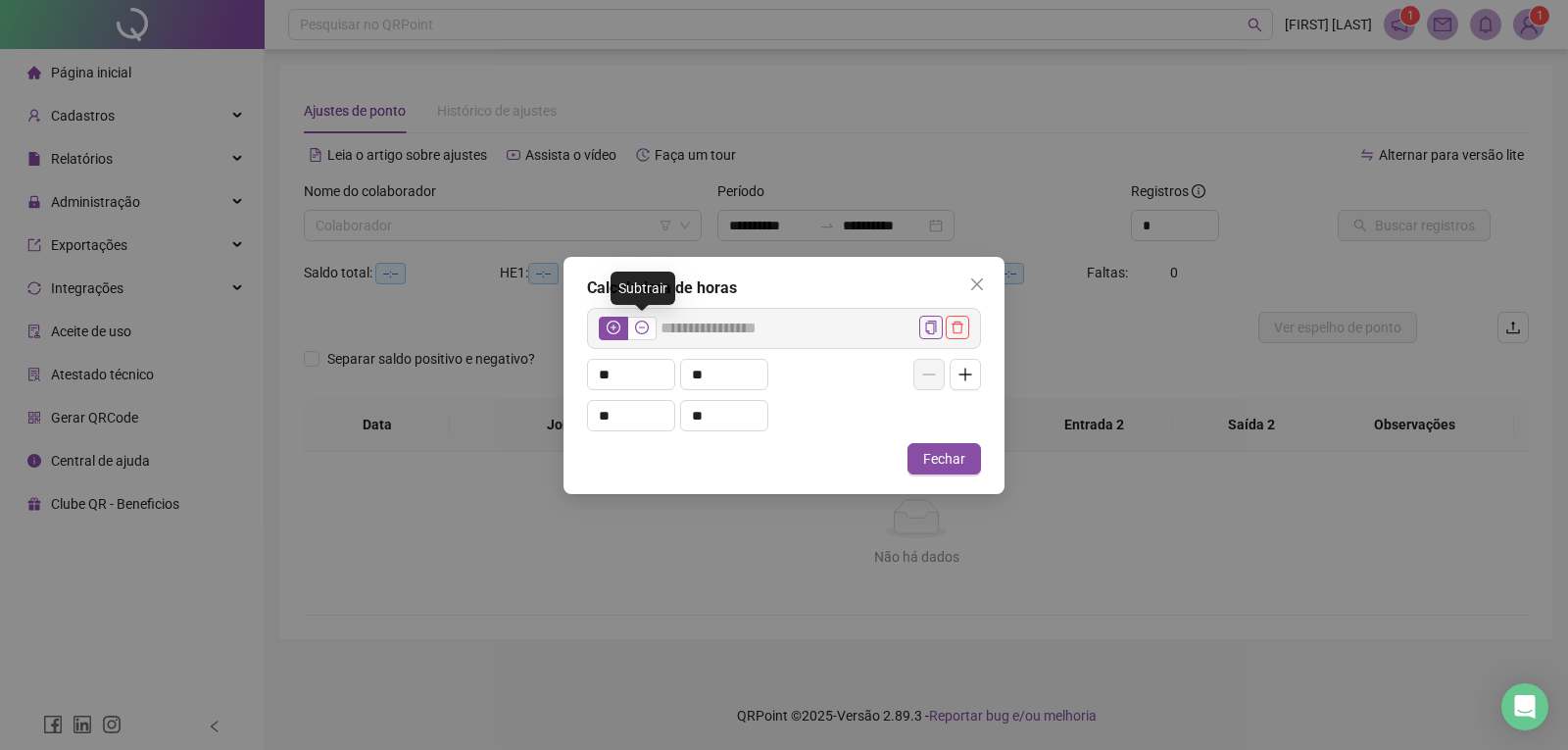 click at bounding box center (642, 328) 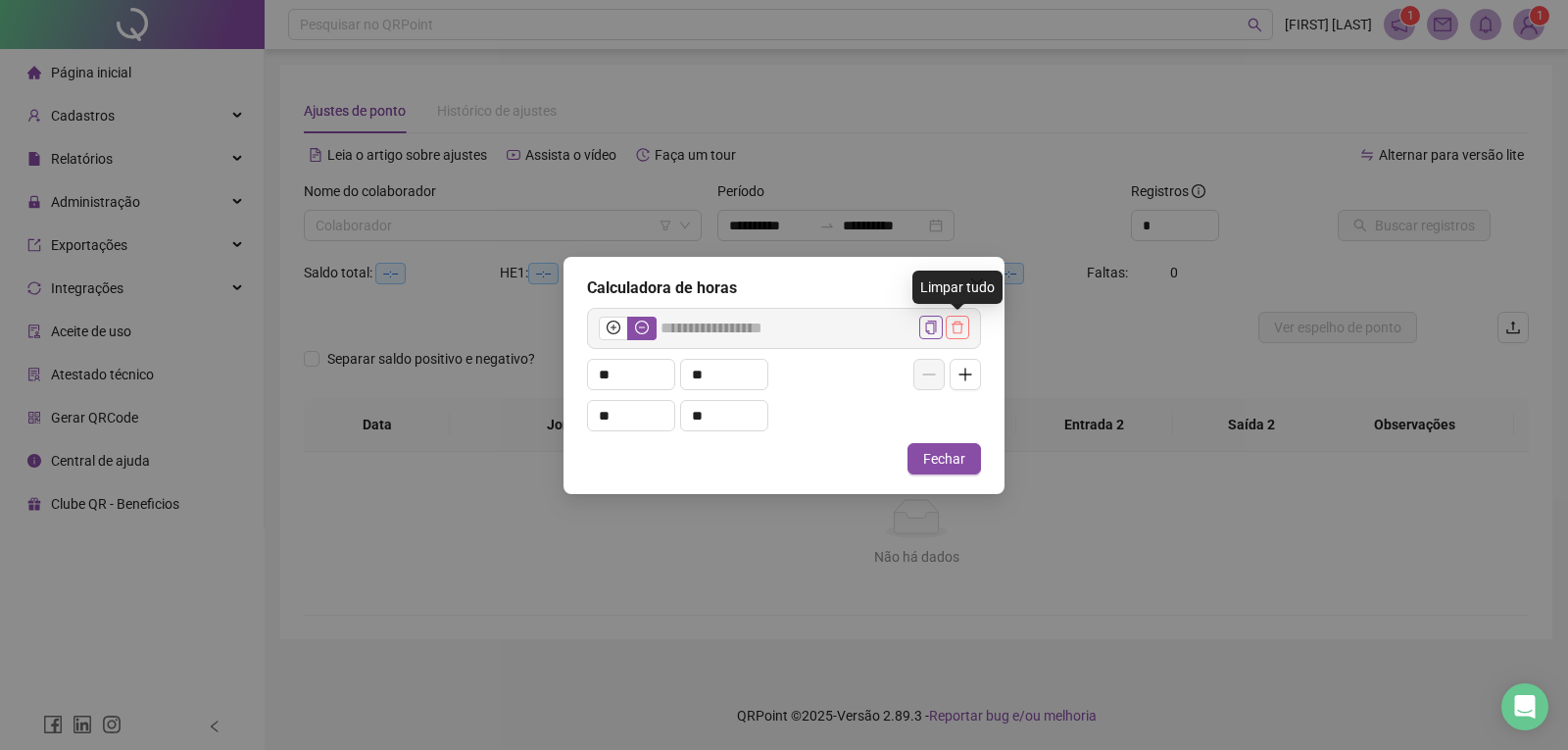 click at bounding box center (957, 327) 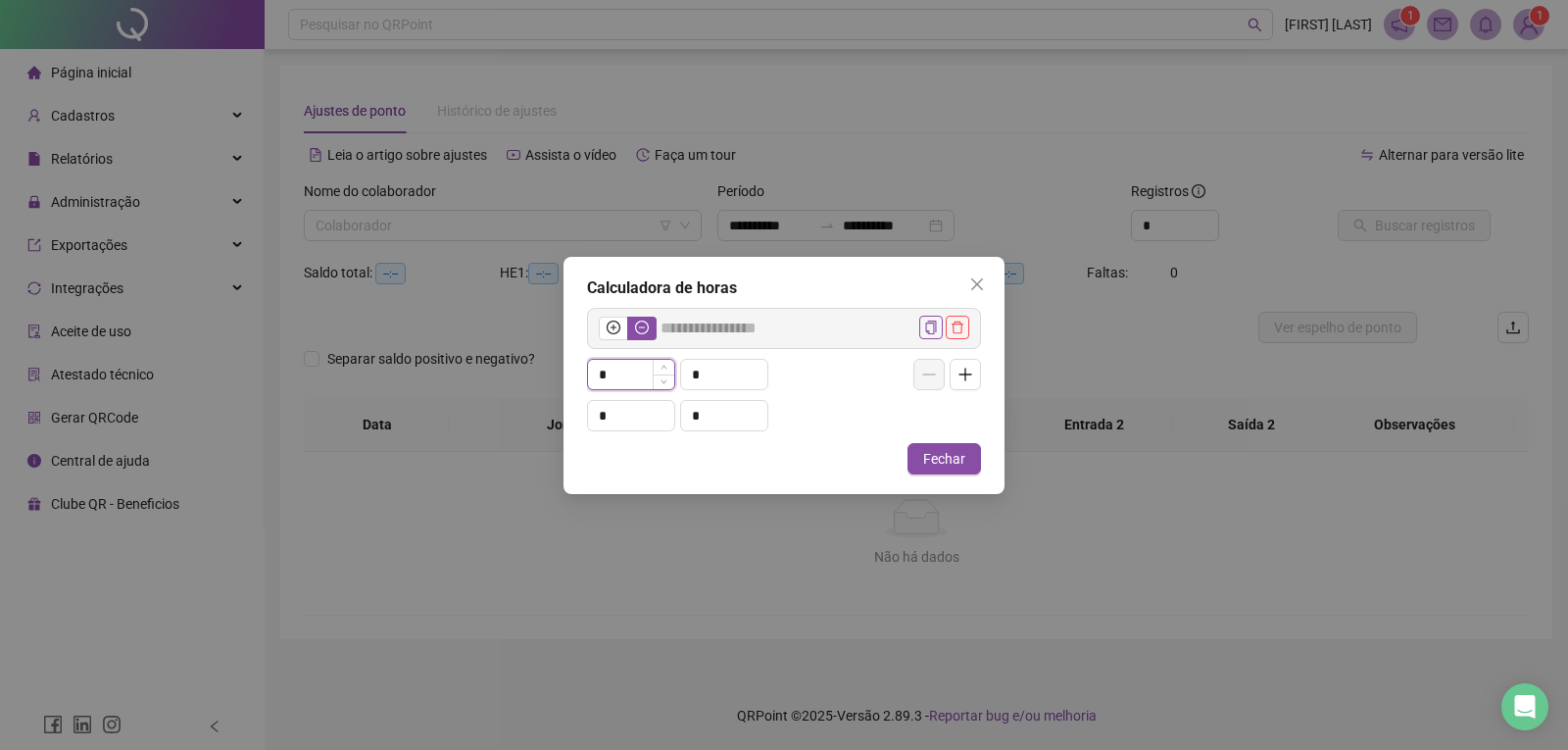 click on "*" at bounding box center (631, 375) 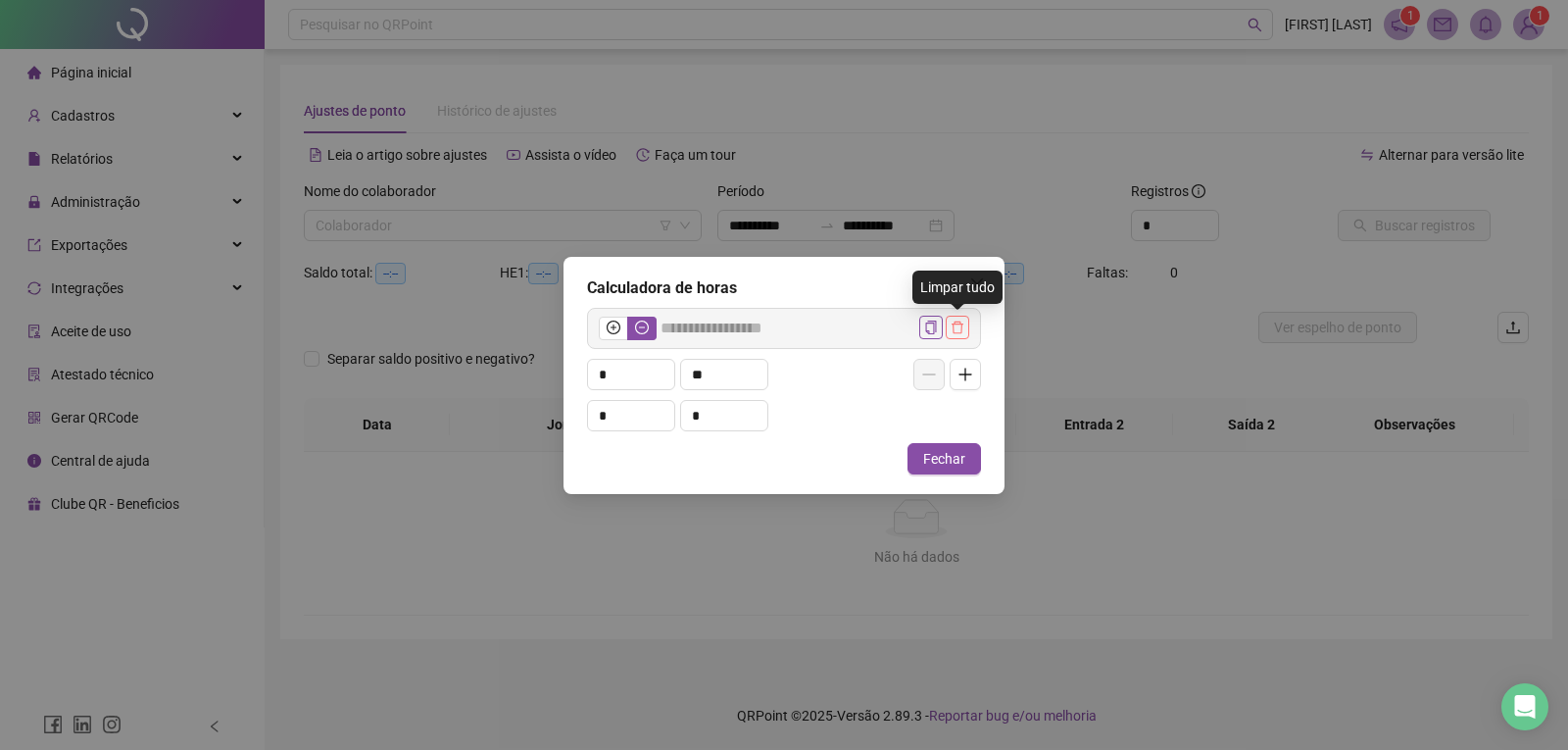 click 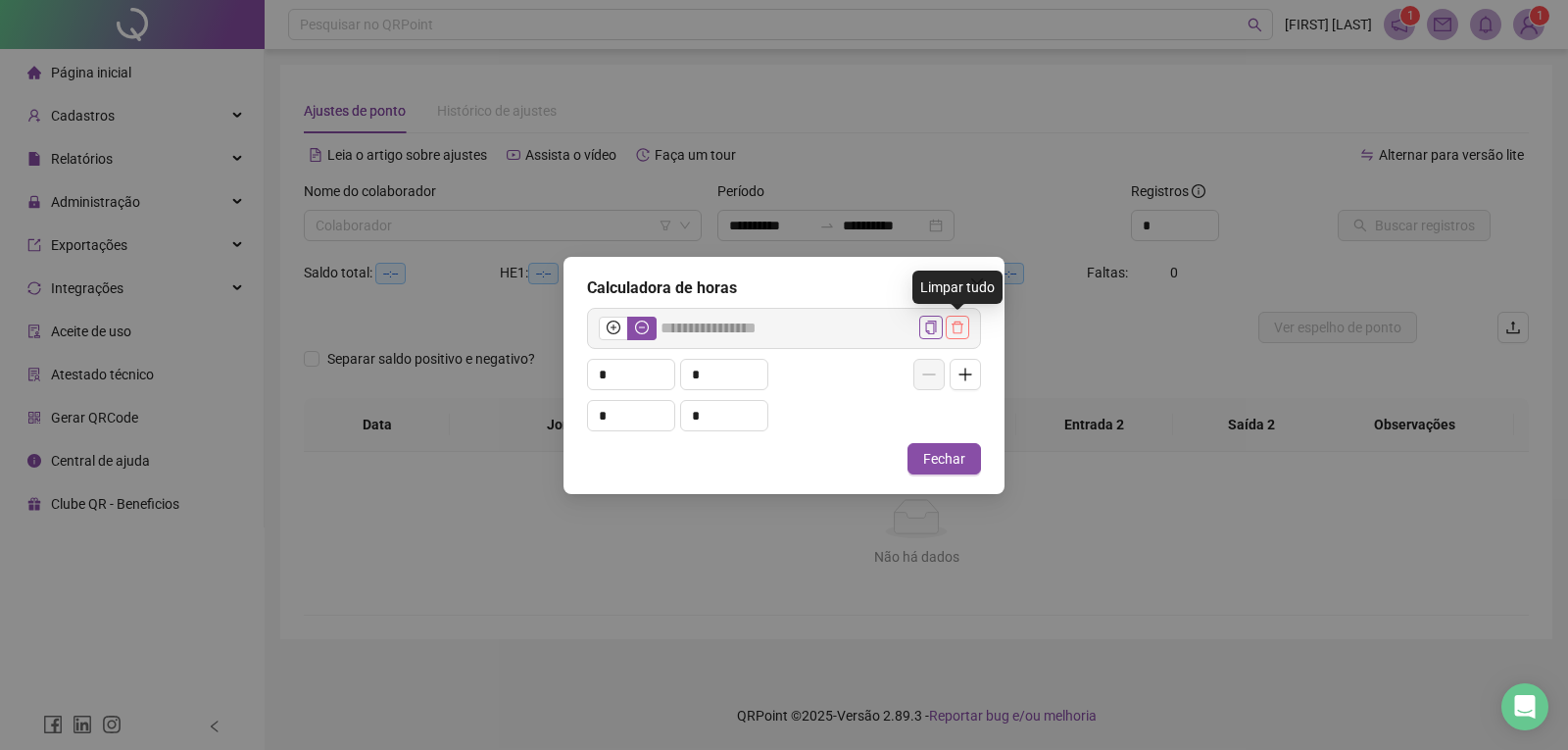click 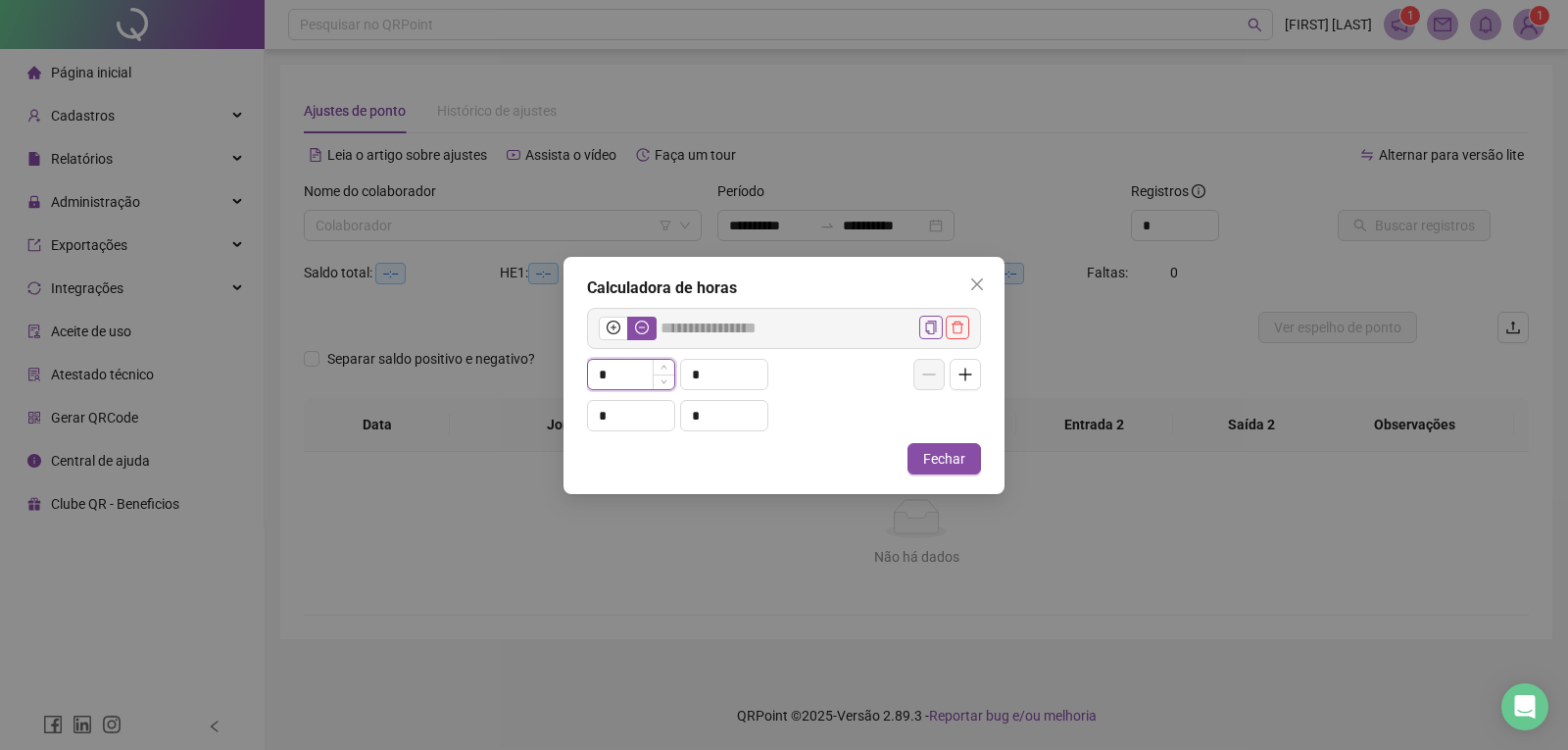 click on "*" at bounding box center (631, 375) 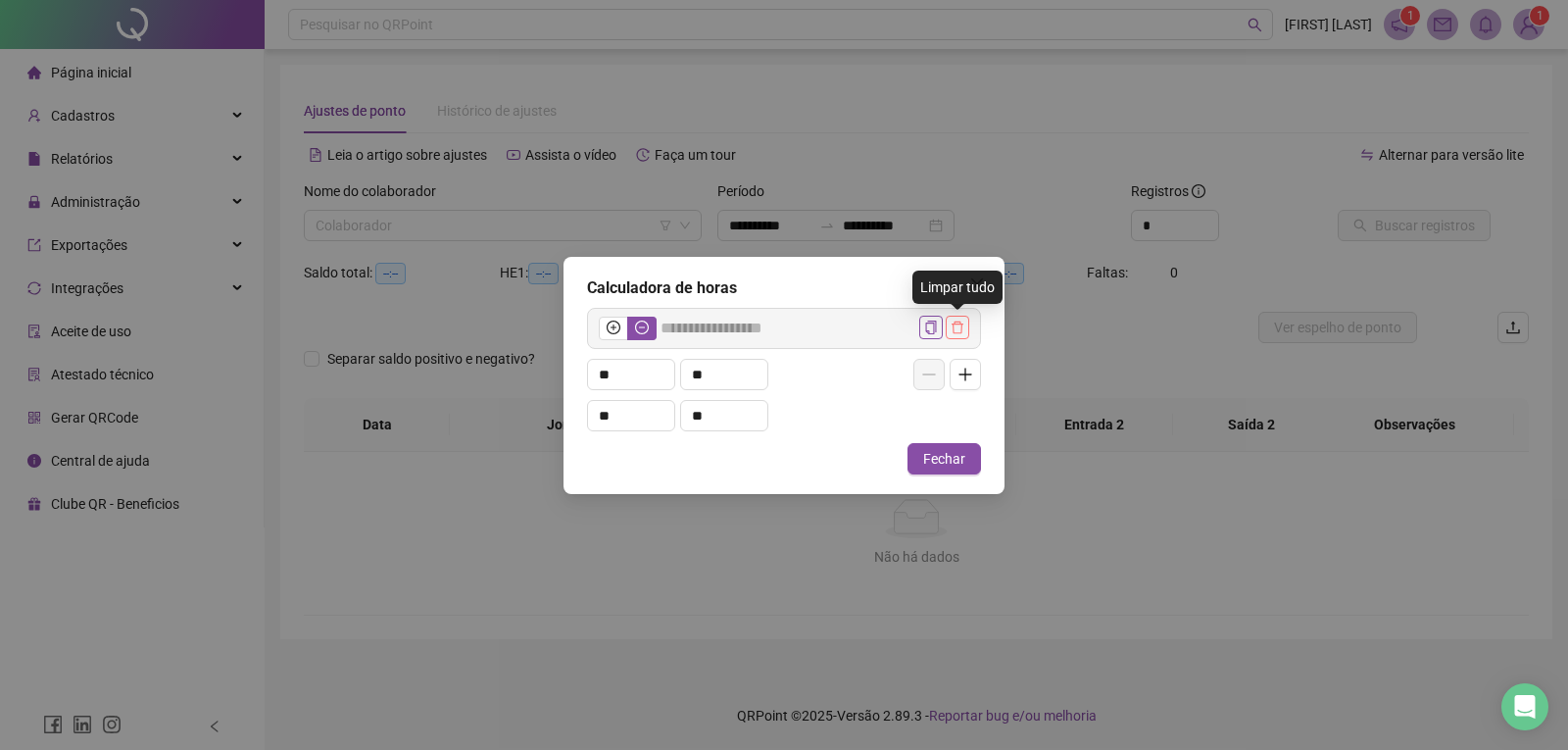 click 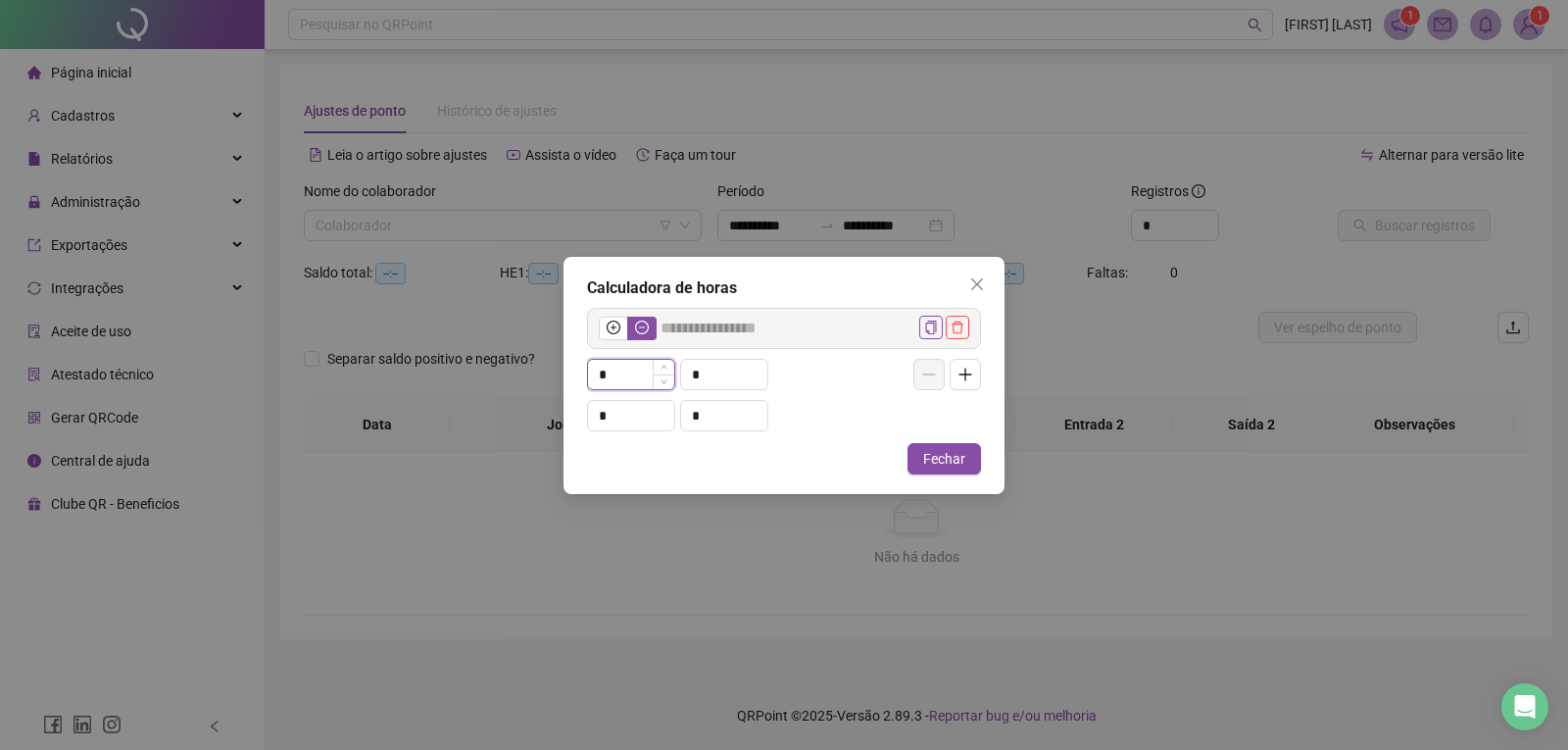 click on "*" at bounding box center (631, 375) 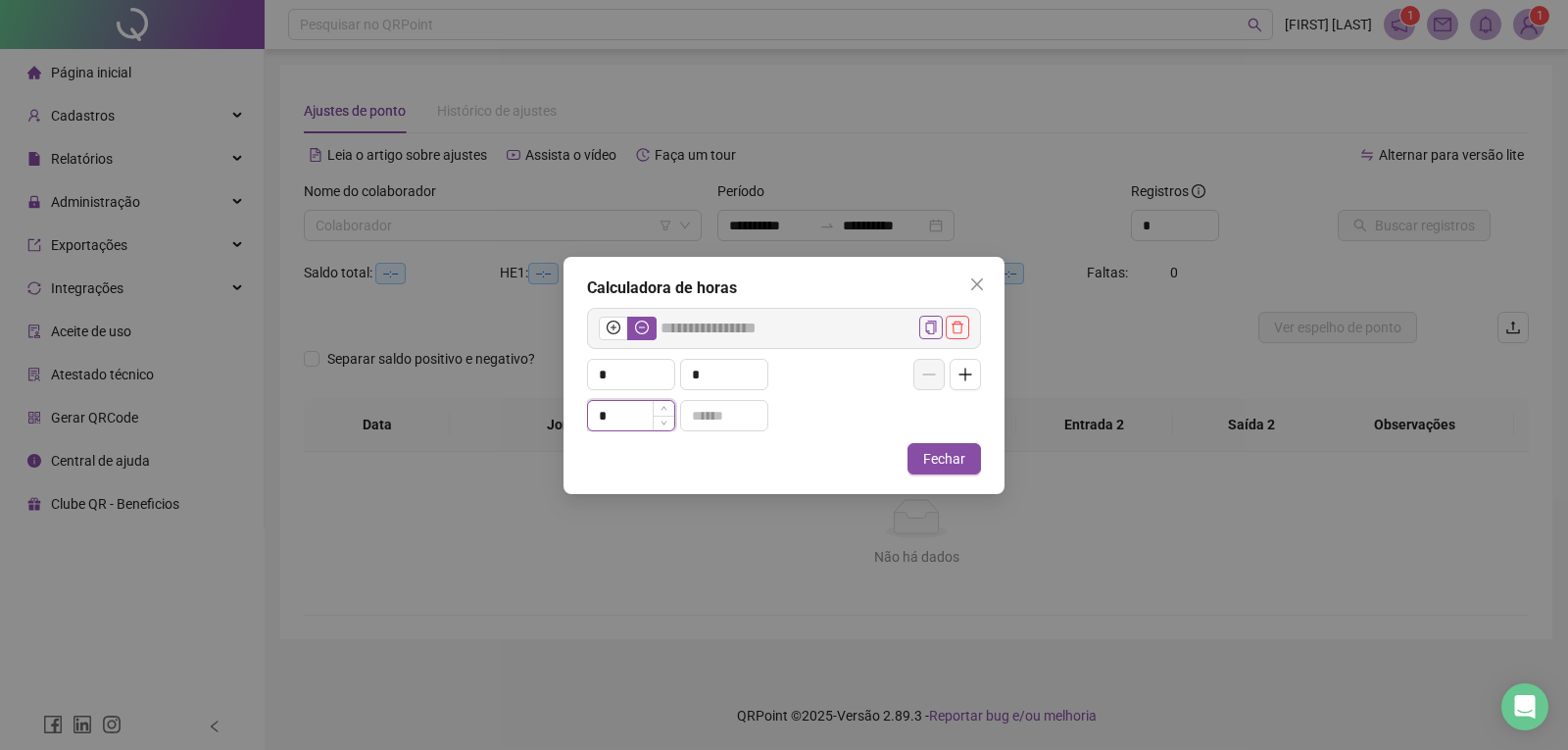 click on "*" at bounding box center (631, 416) 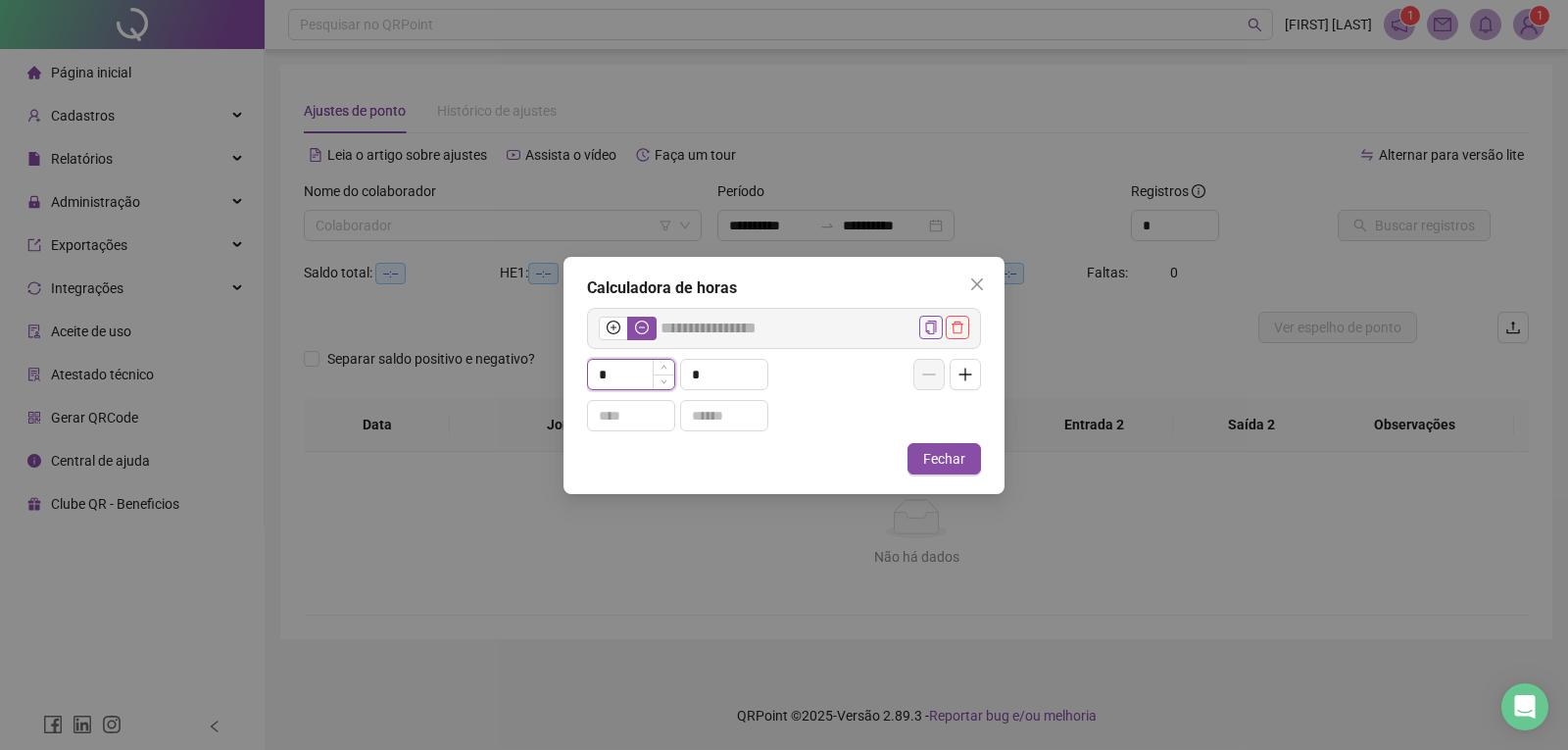 click on "*" at bounding box center [631, 375] 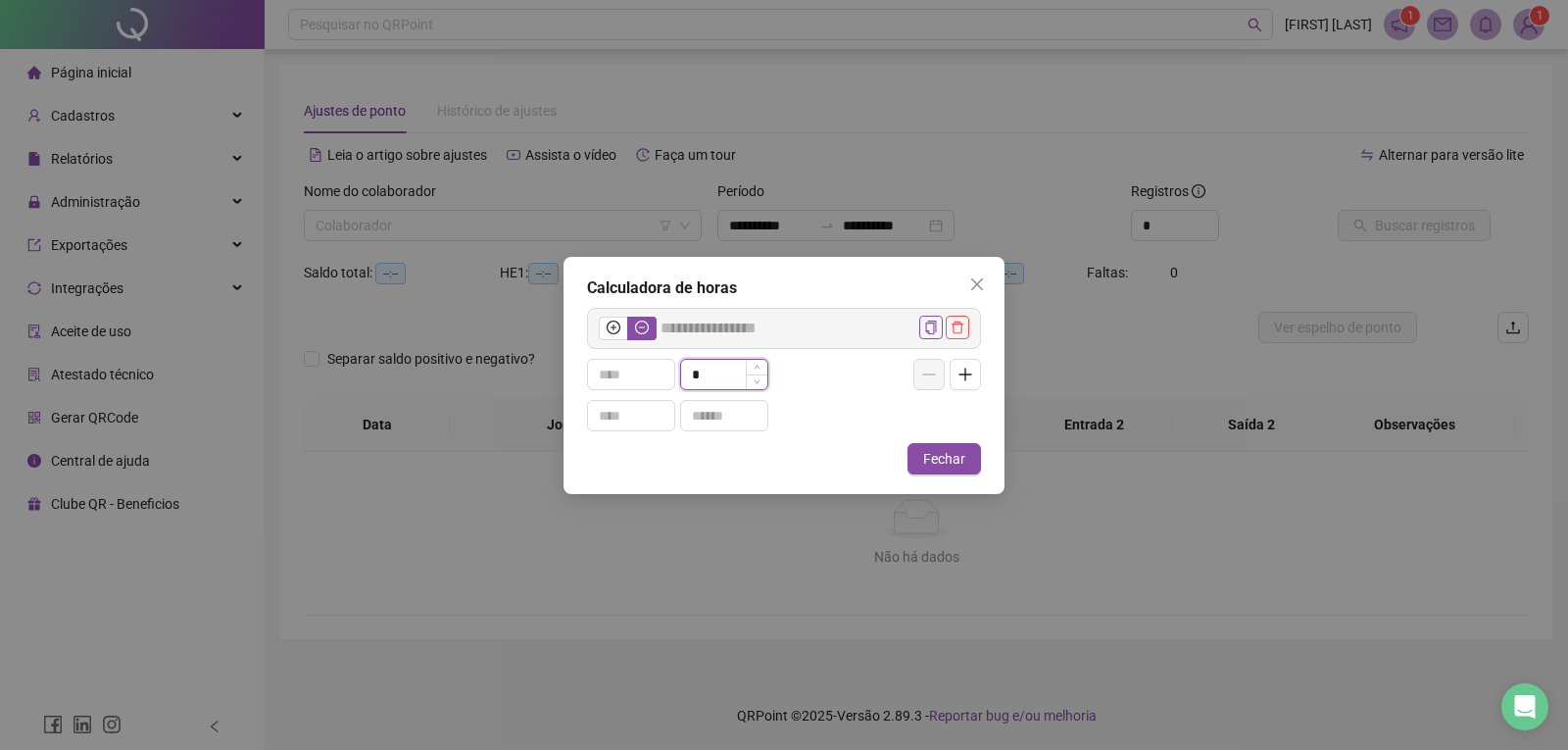 click on "*" at bounding box center [724, 375] 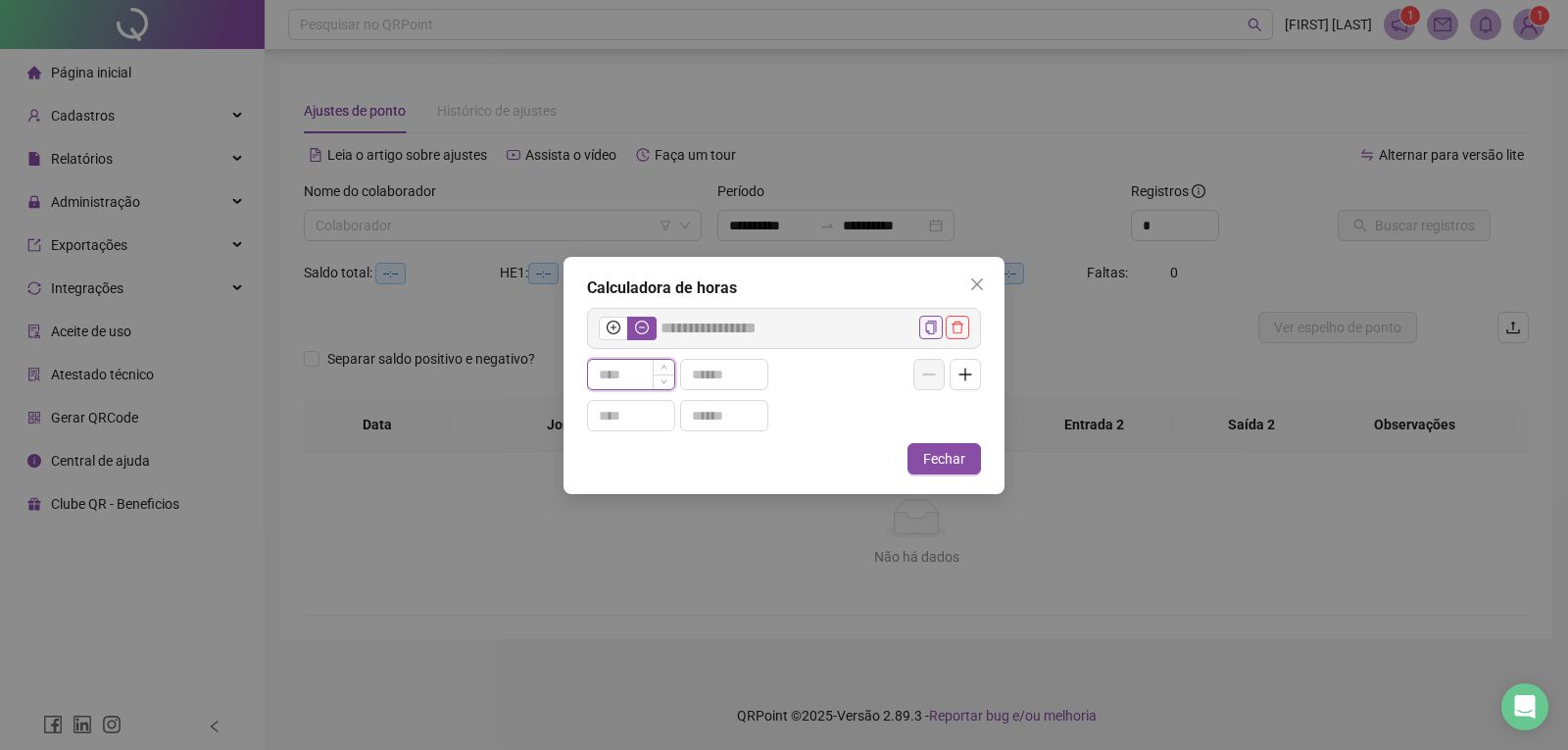 click at bounding box center (631, 375) 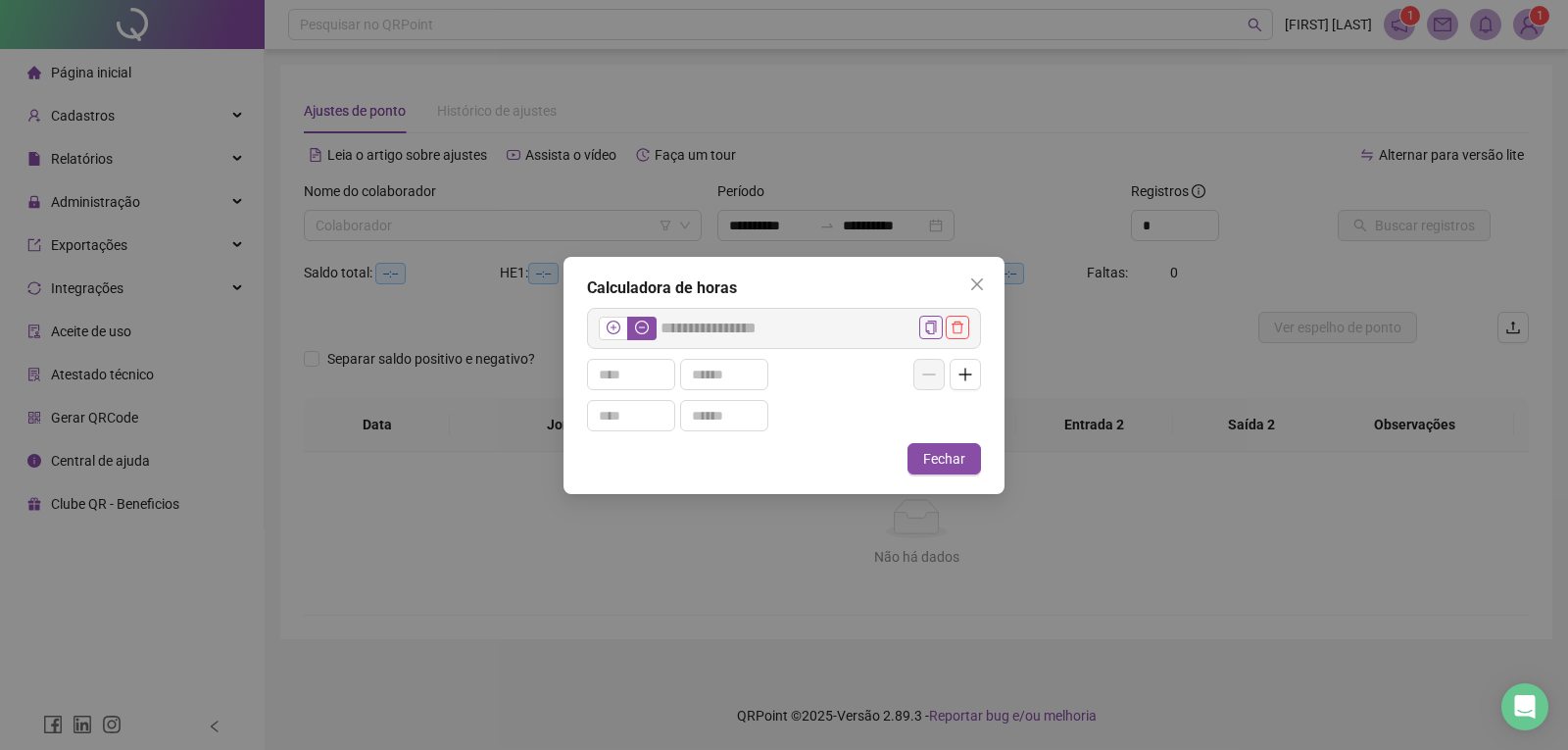 click at bounding box center (613, 328) 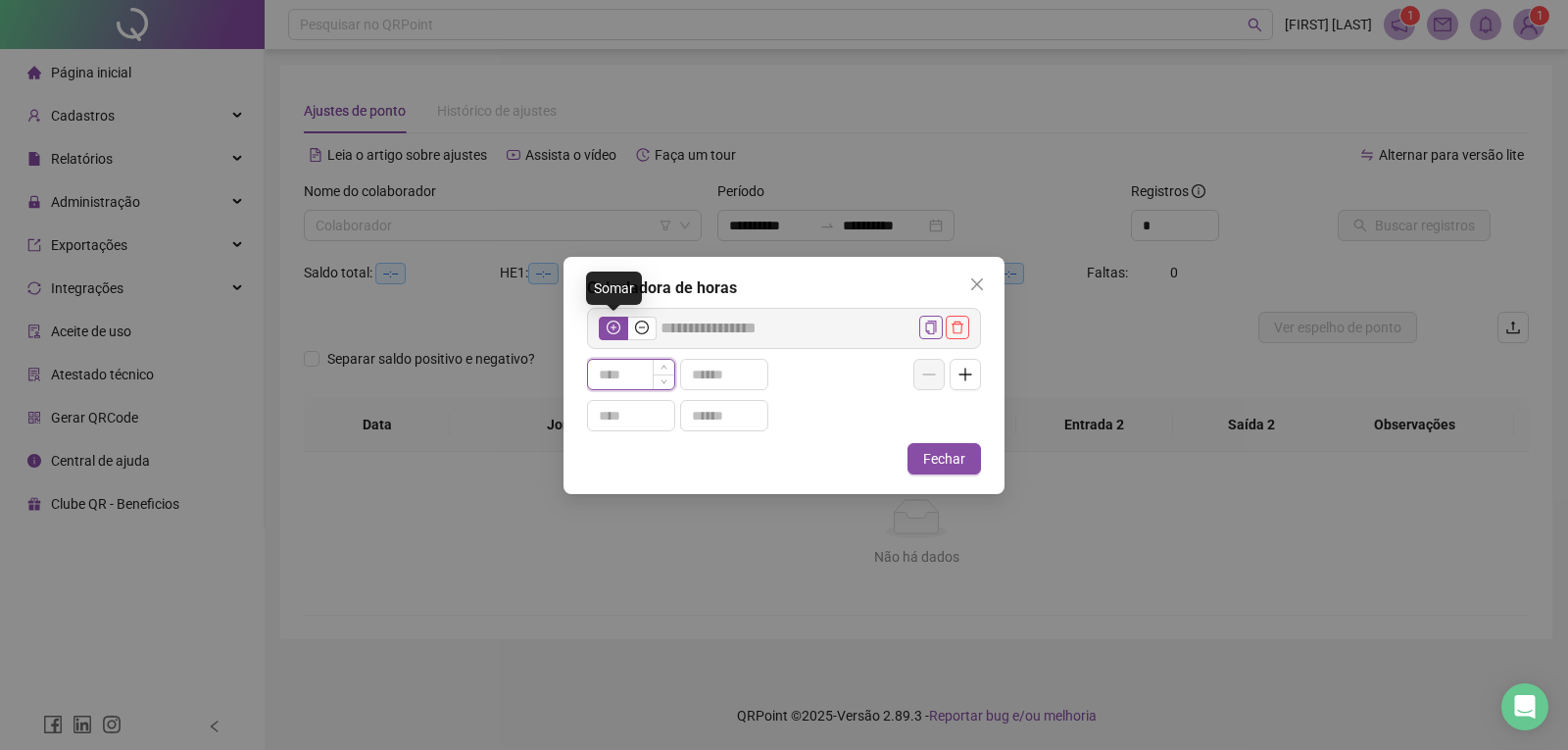 click at bounding box center (631, 375) 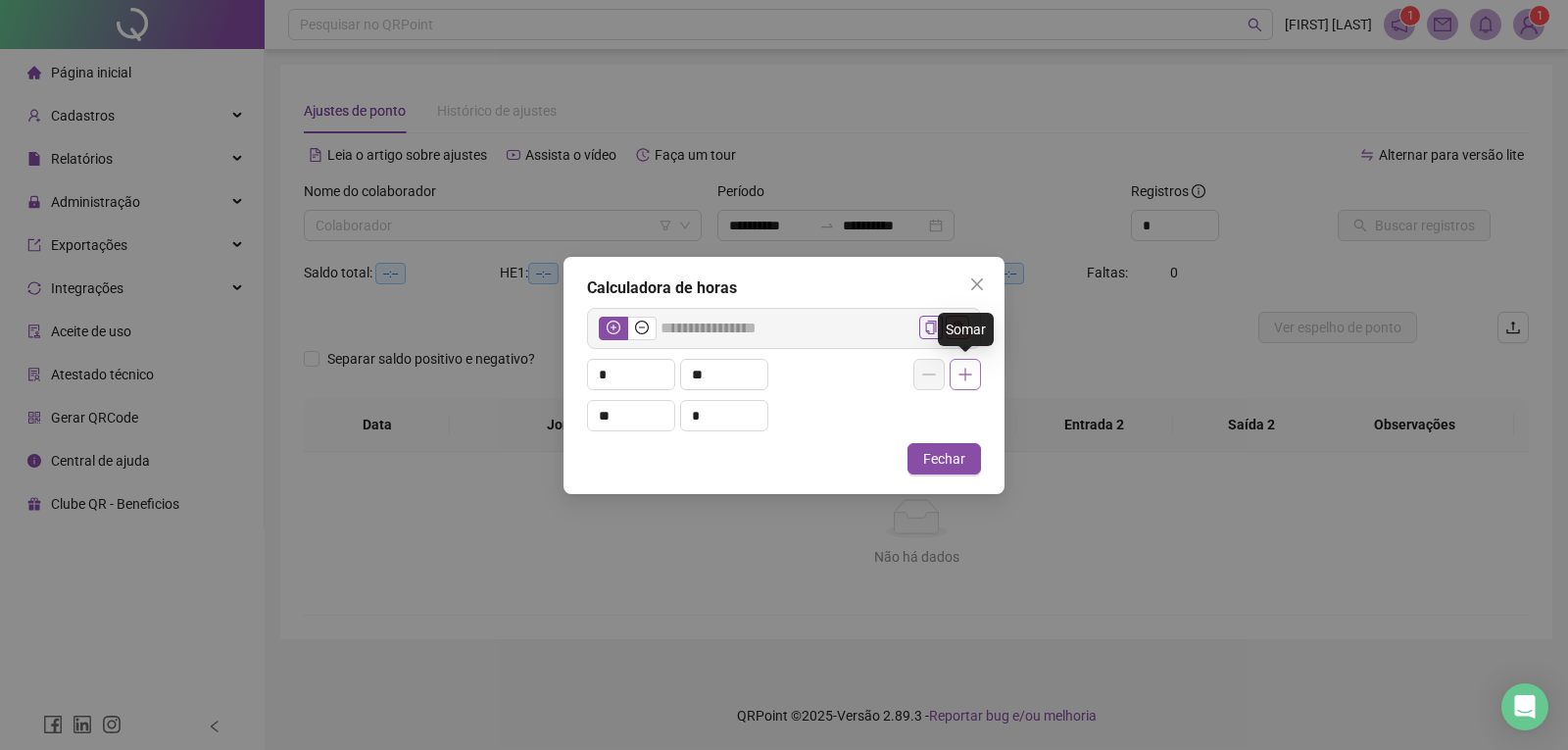 click 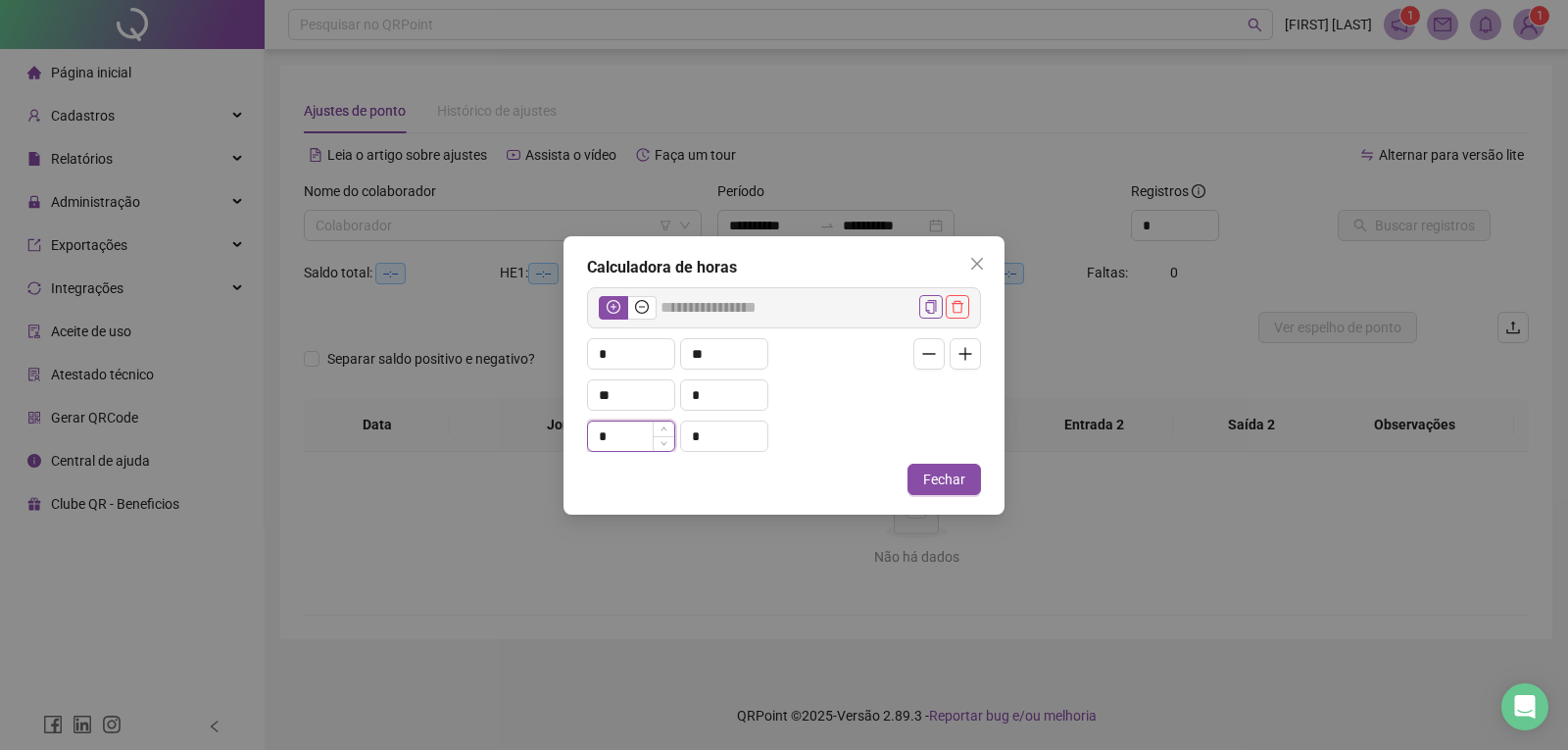 click on "*" at bounding box center (631, 436) 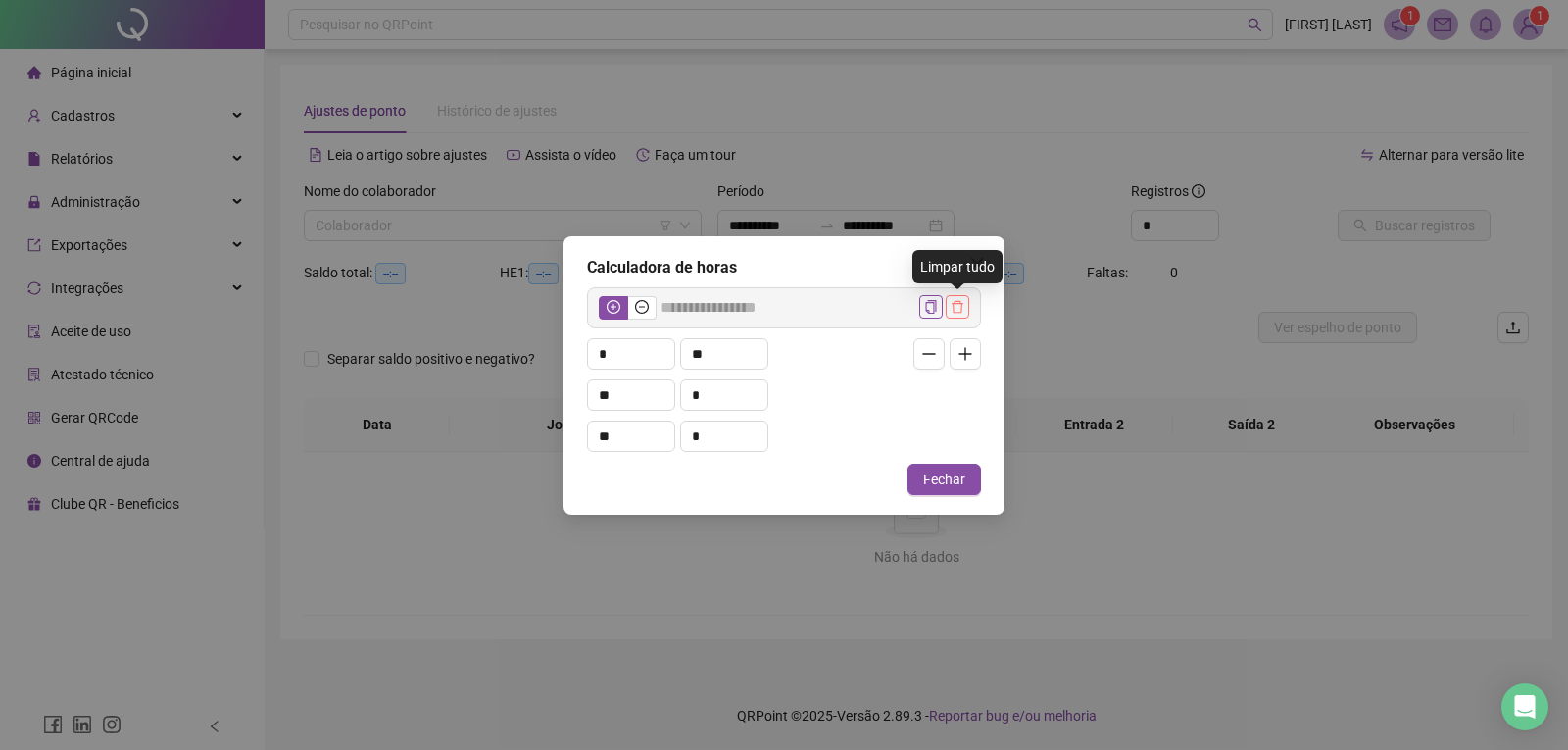 click 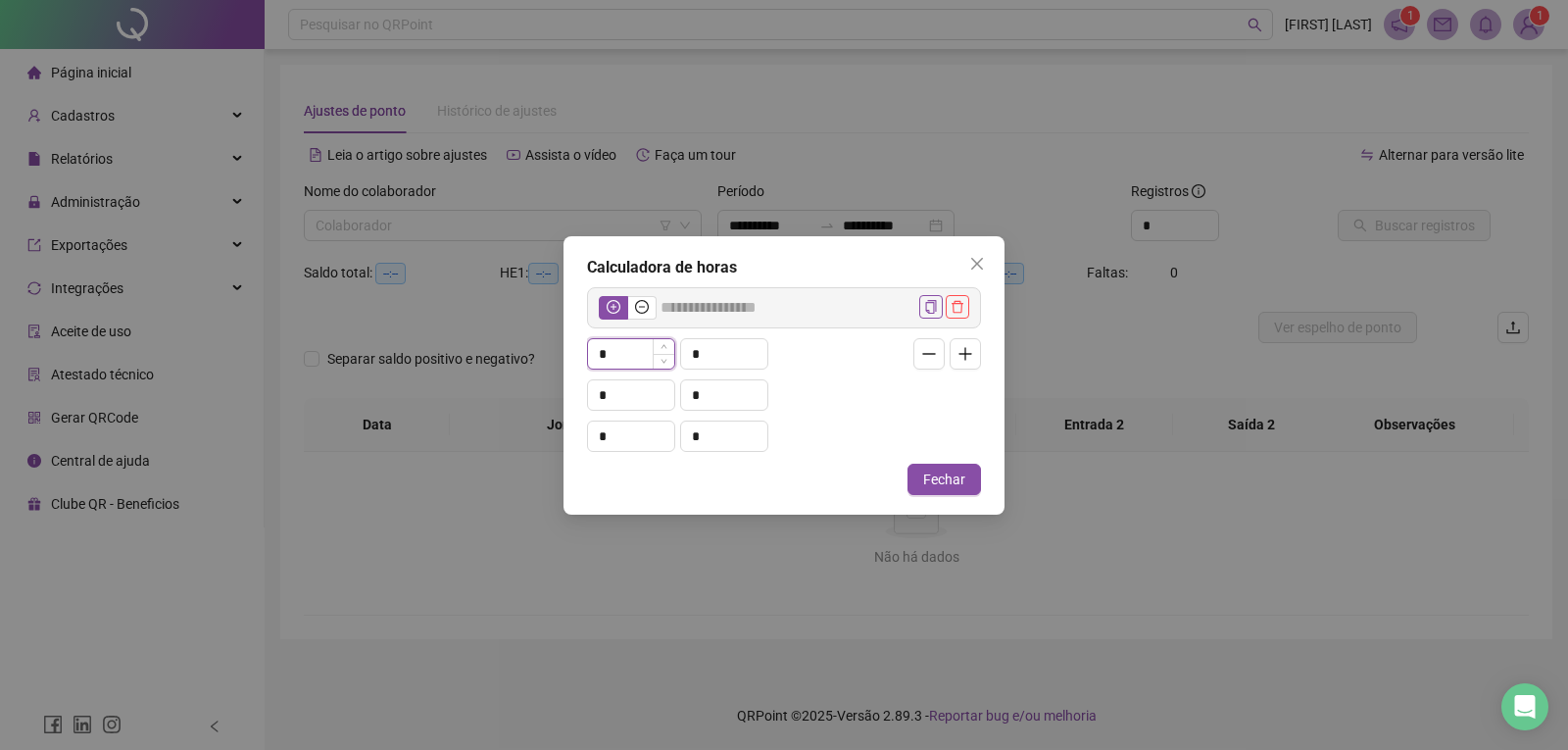 click on "*" at bounding box center (631, 354) 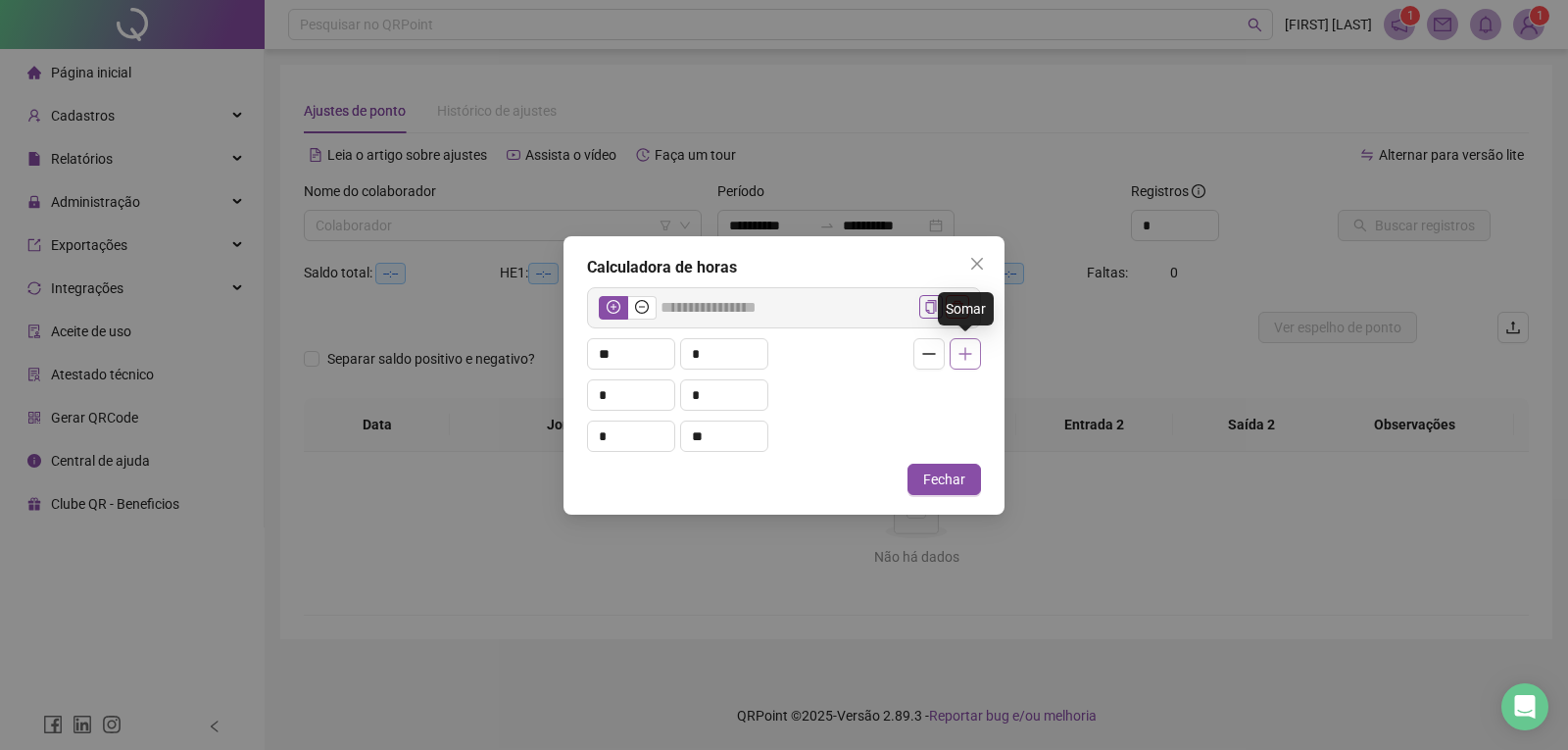 click at bounding box center (965, 354) 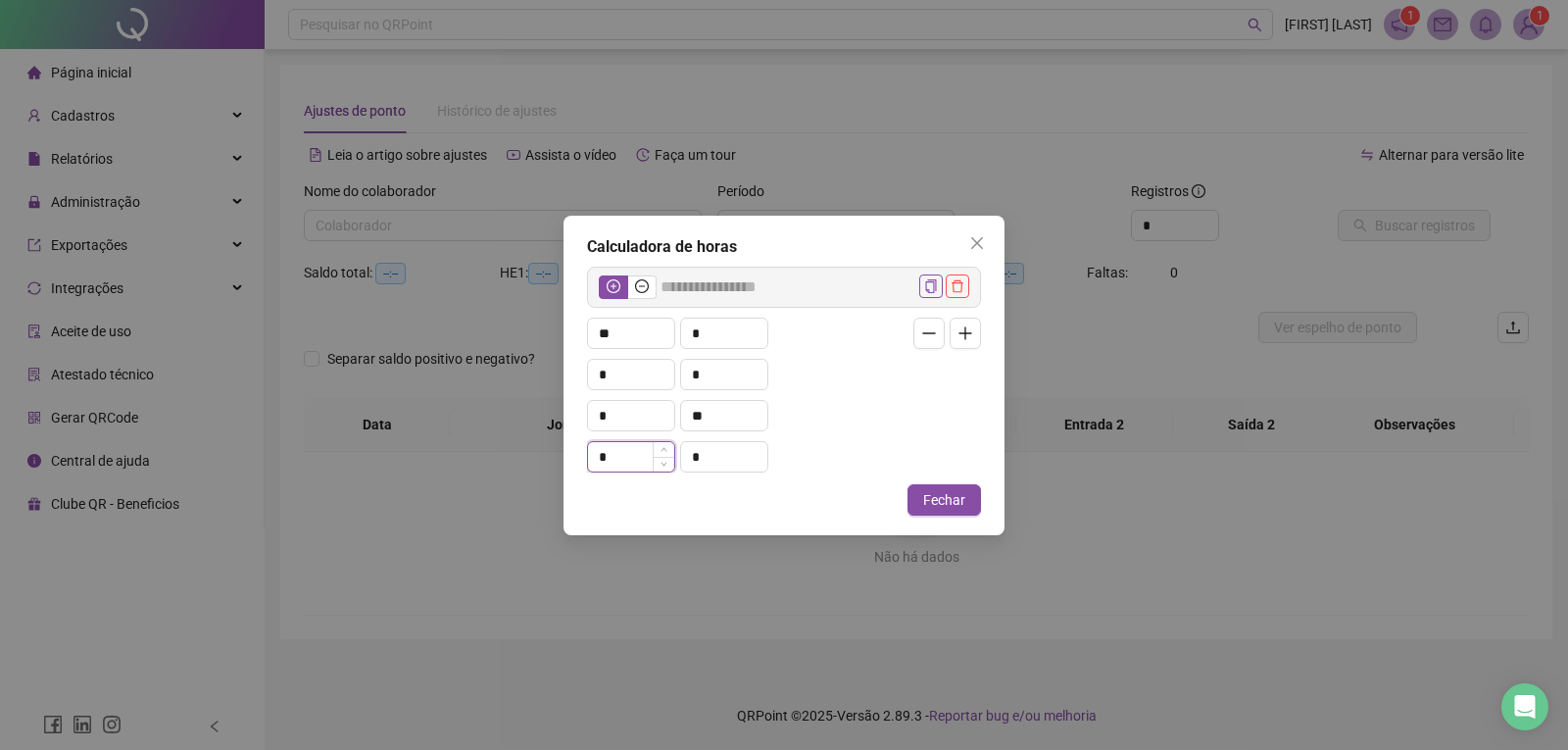 click on "*" at bounding box center (631, 457) 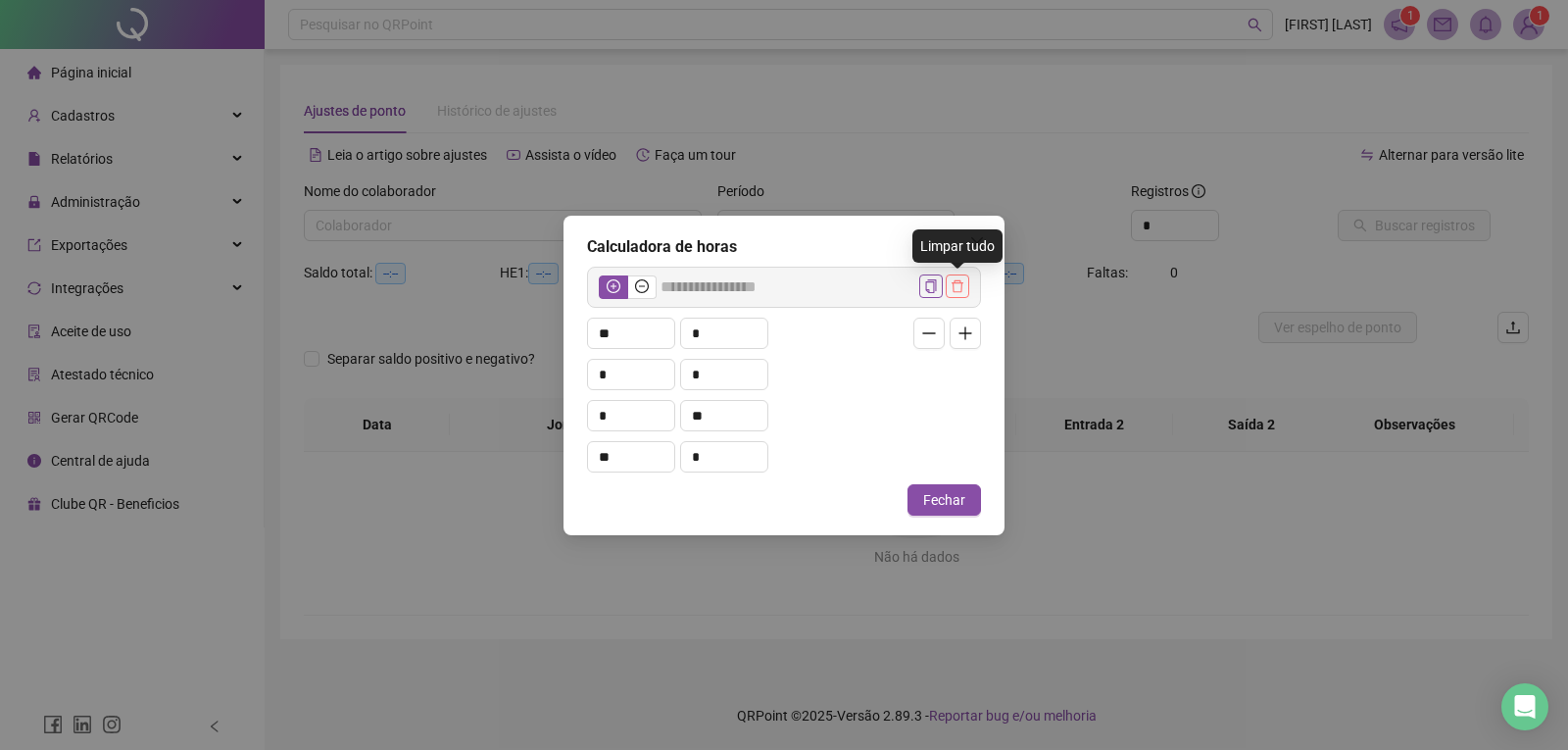 click 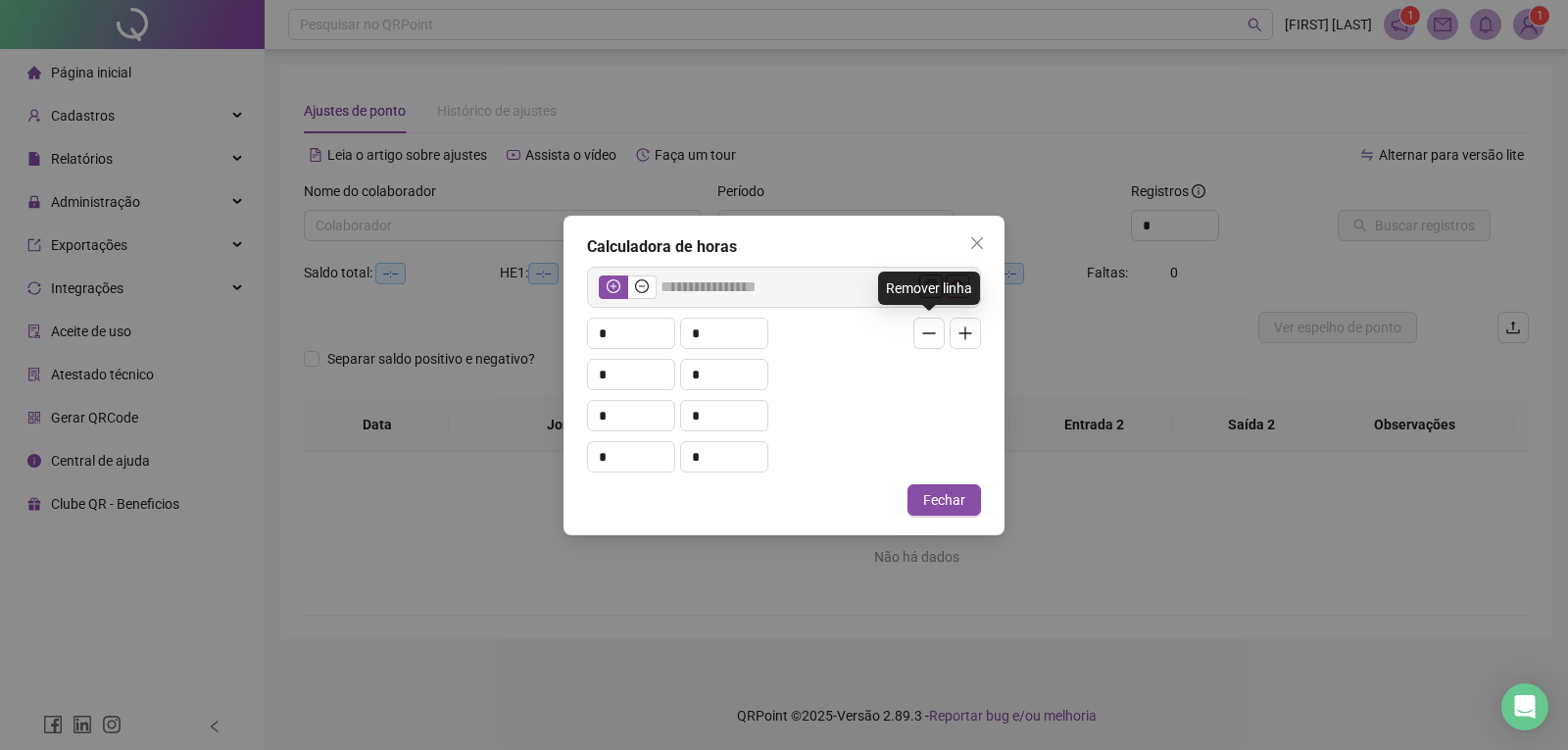 click 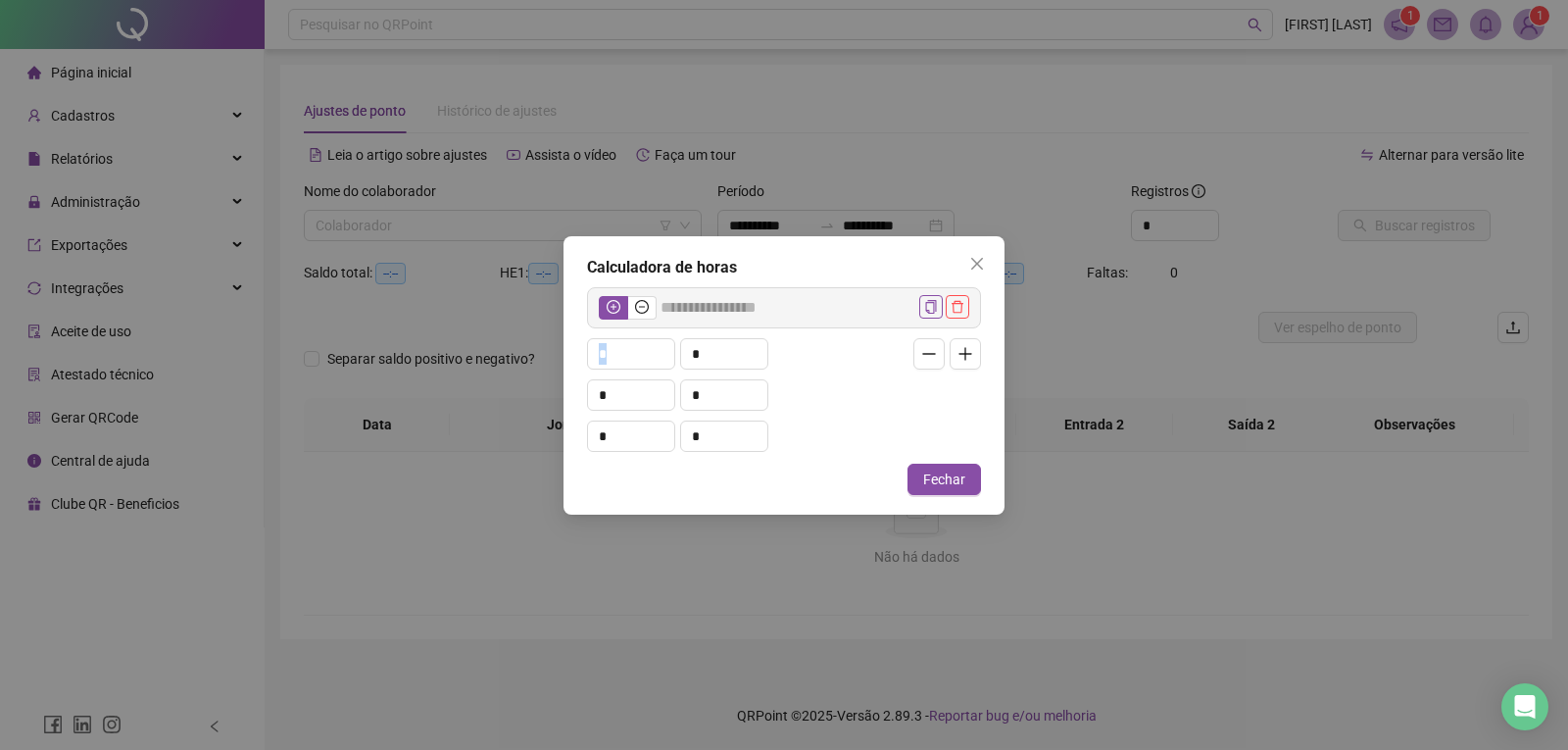 click on "*****" at bounding box center [784, 308] 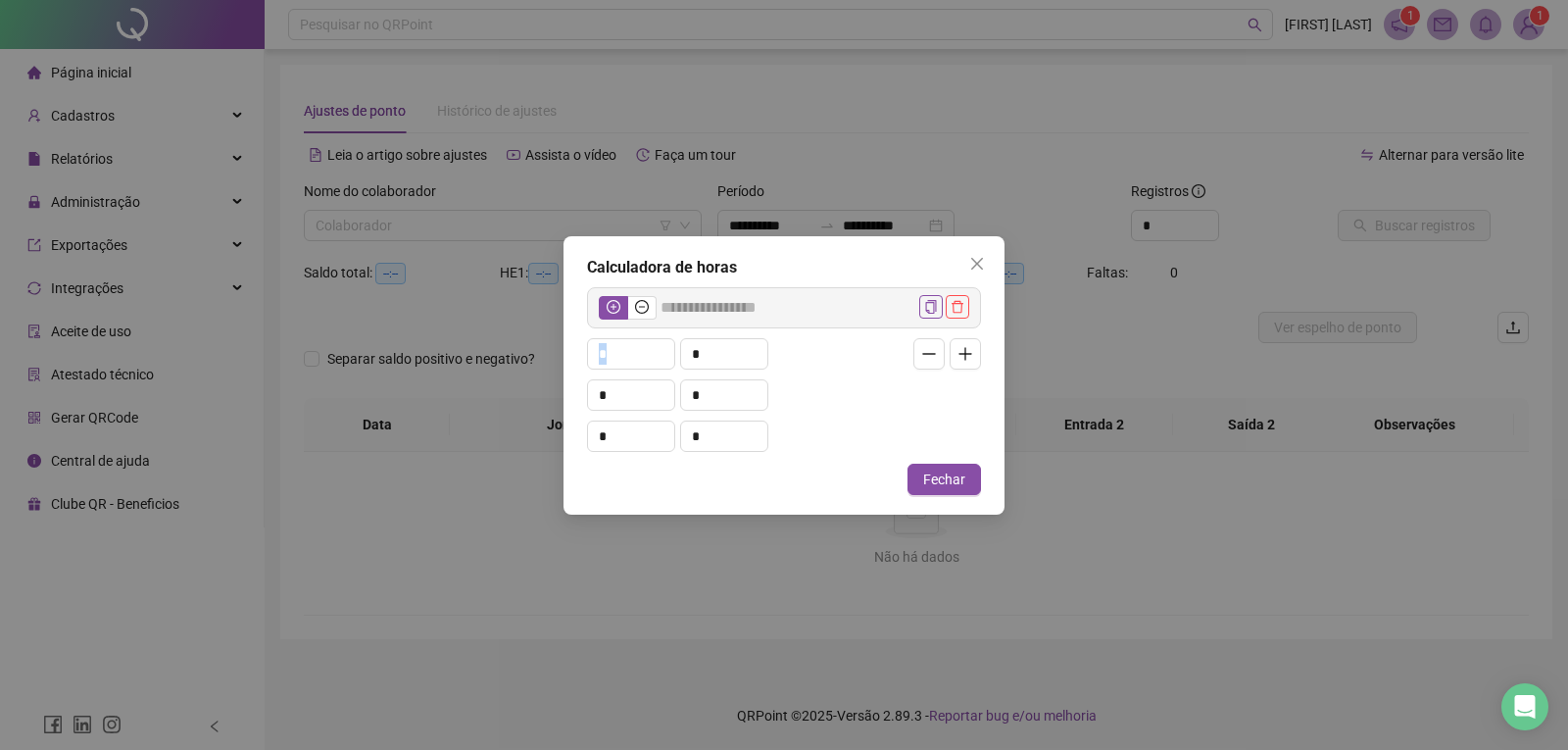 click 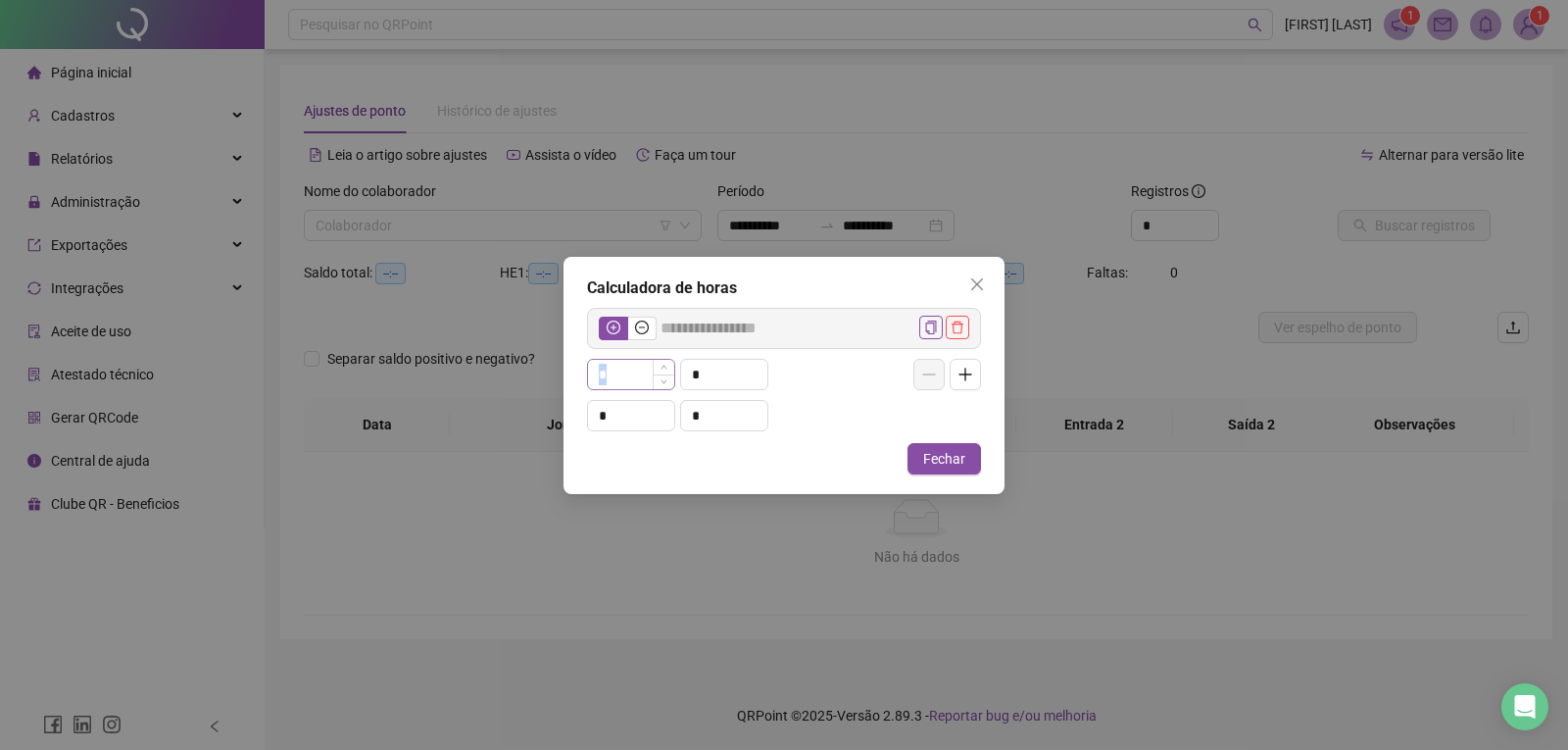 click on "*" at bounding box center (631, 375) 